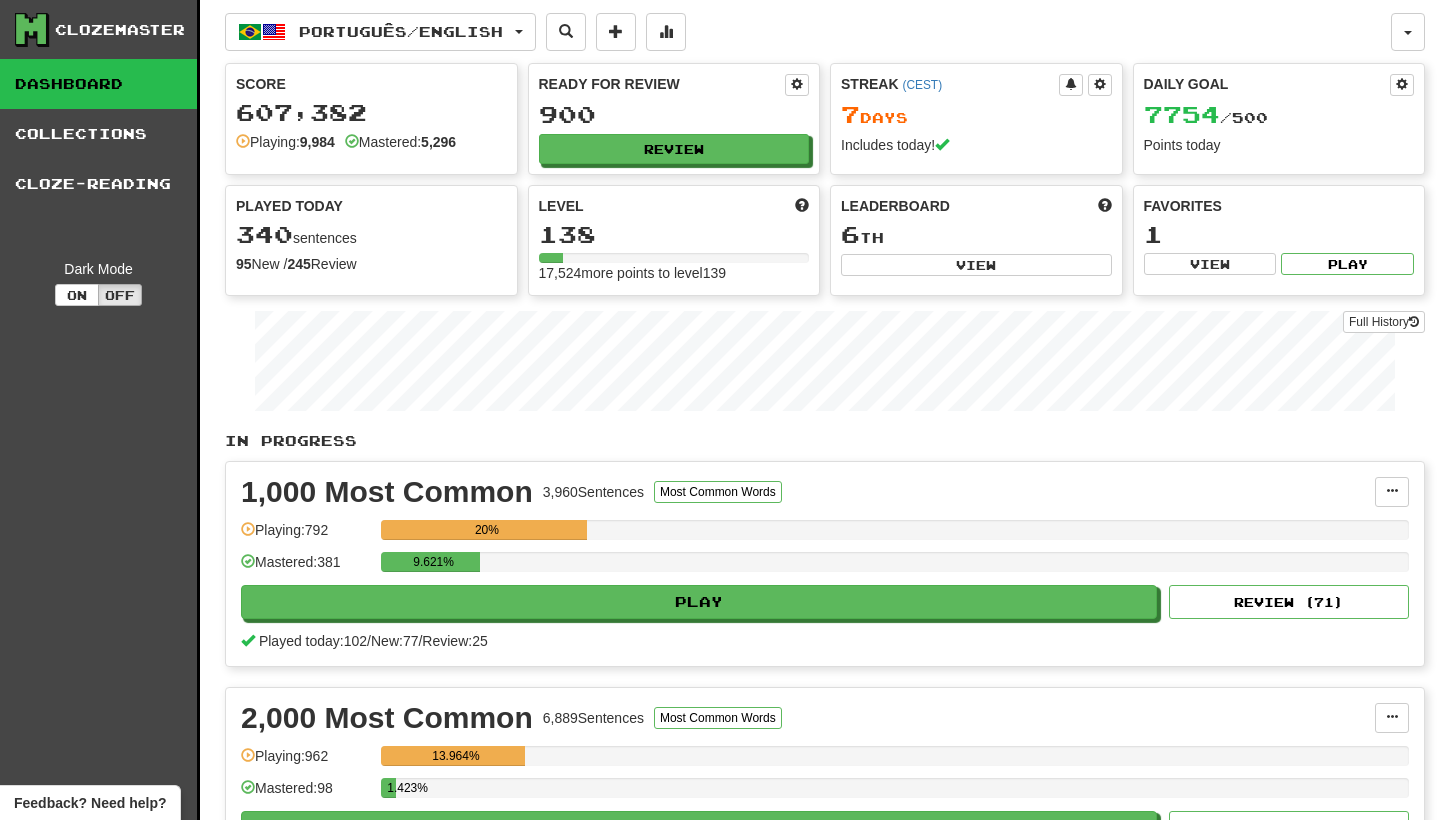 scroll, scrollTop: 0, scrollLeft: 0, axis: both 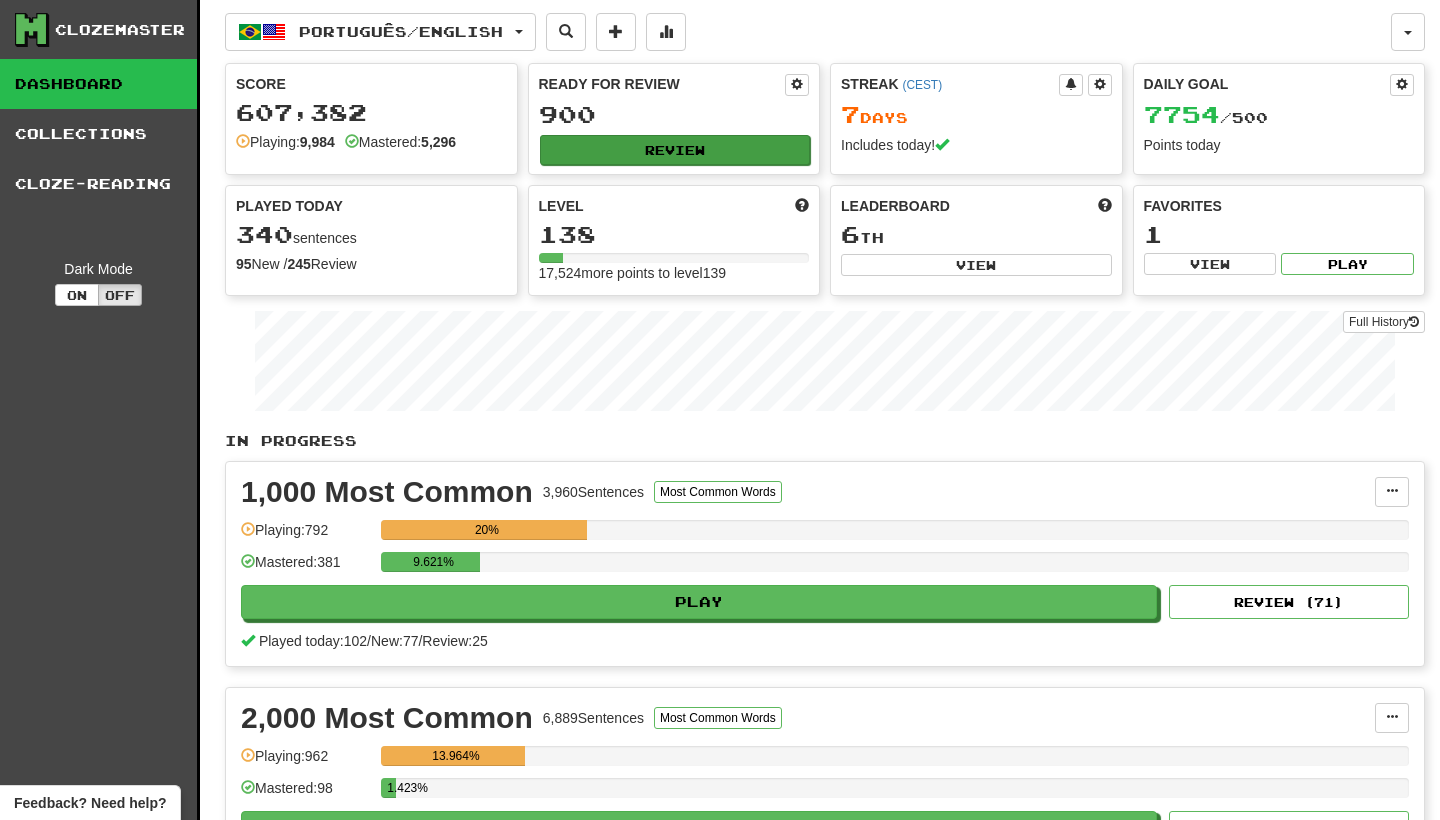 click on "Review" at bounding box center [675, 150] 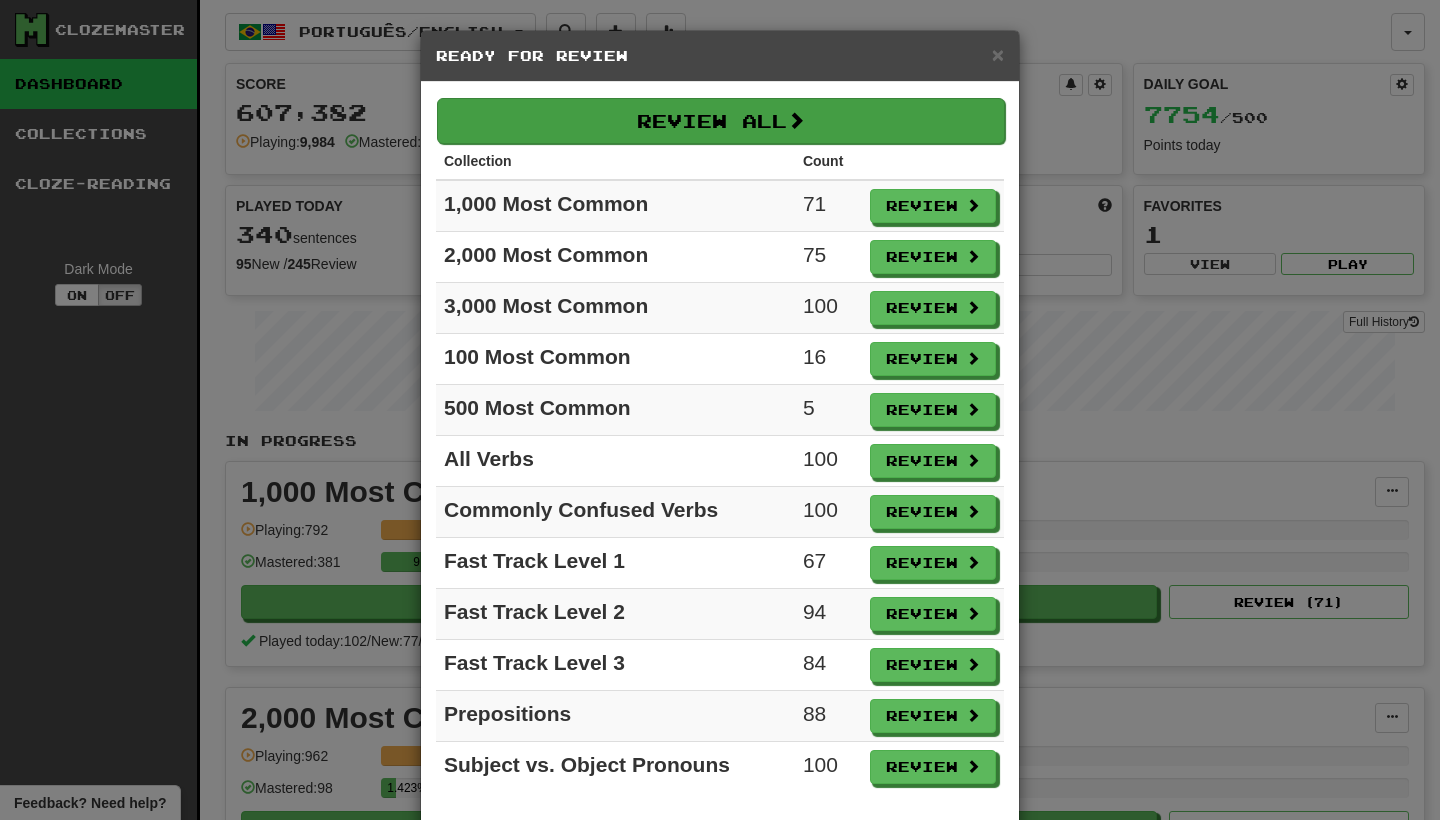 click on "Review All" at bounding box center (721, 121) 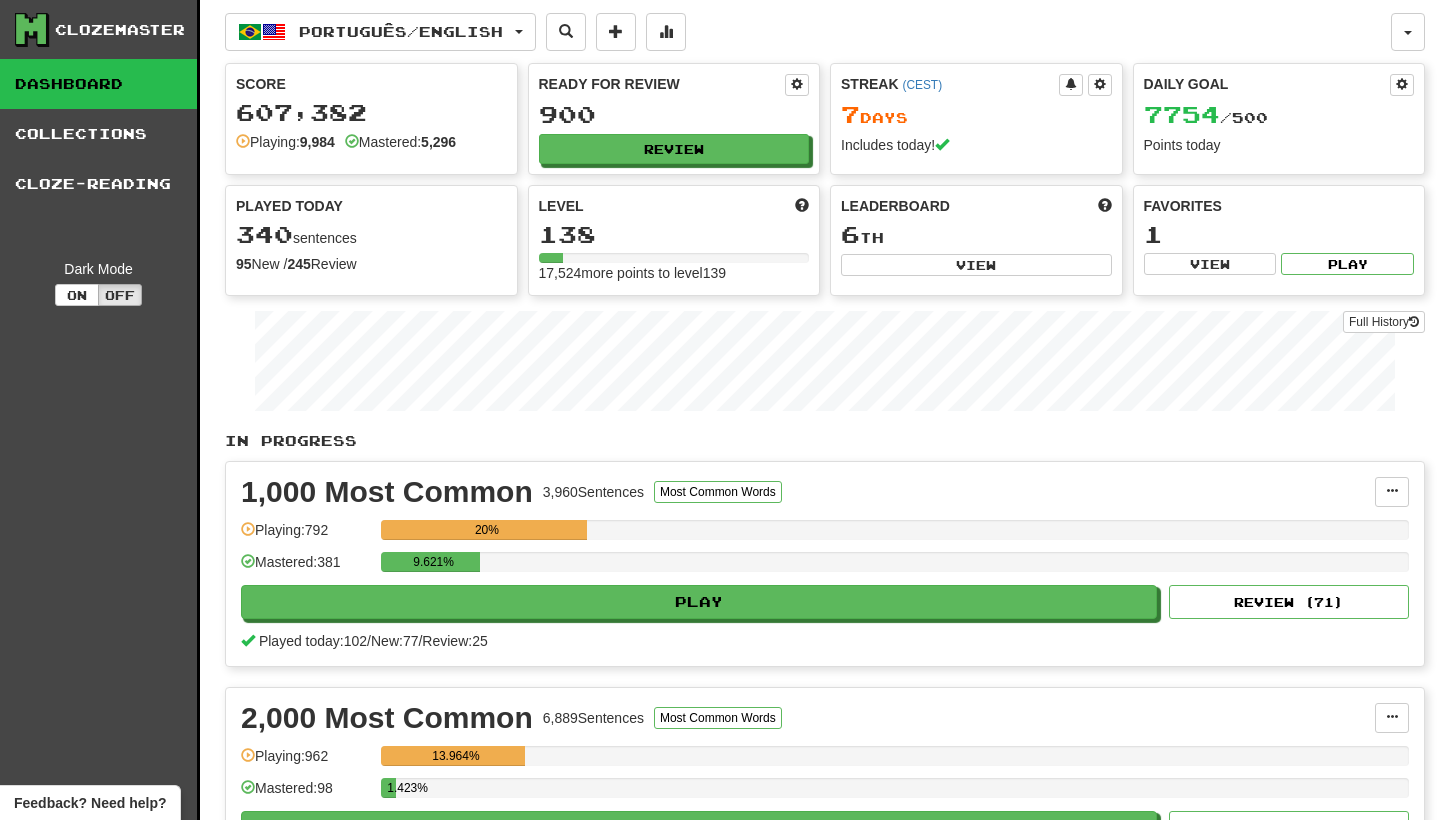 select on "********" 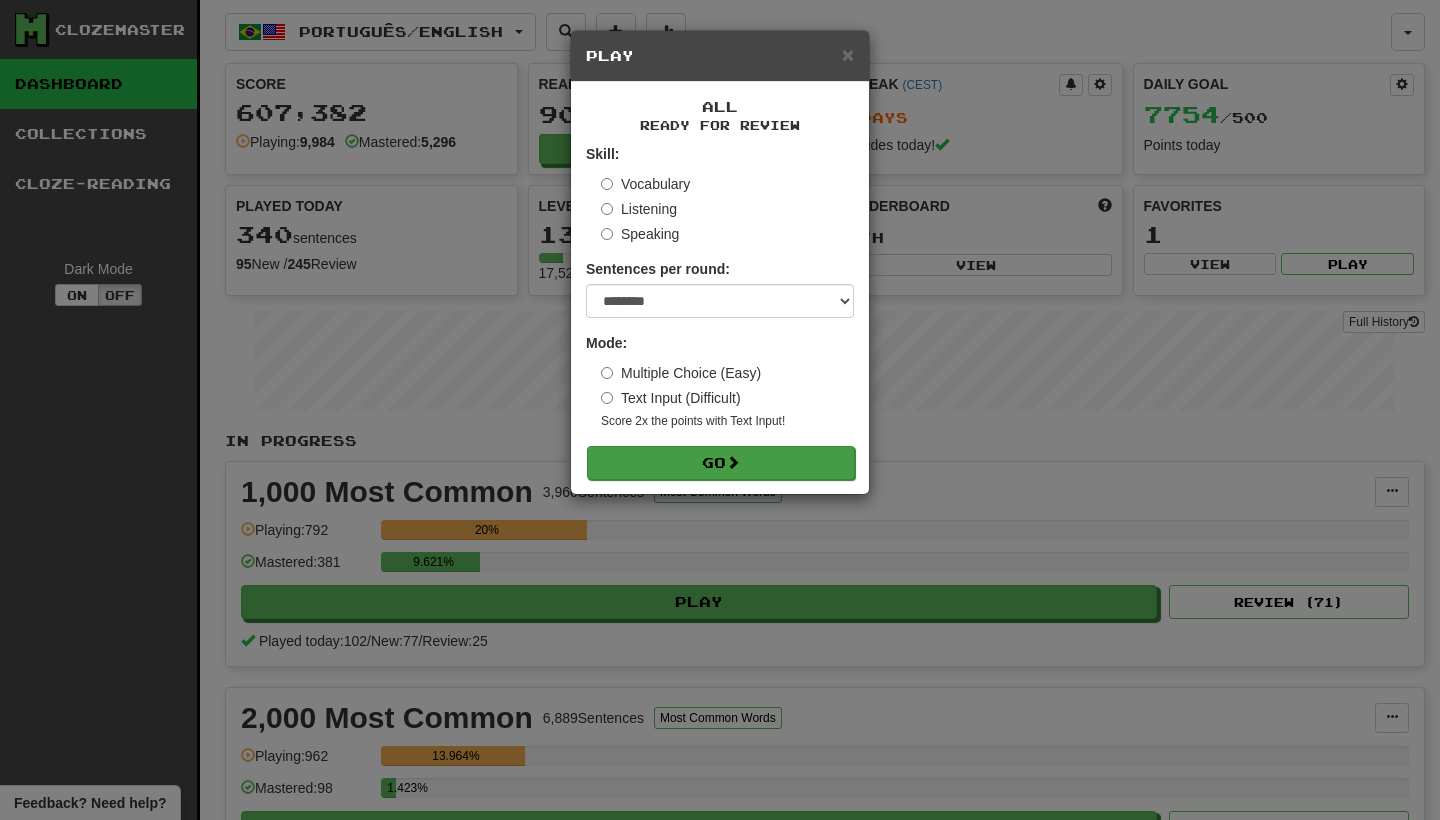 click on "Go" at bounding box center [721, 463] 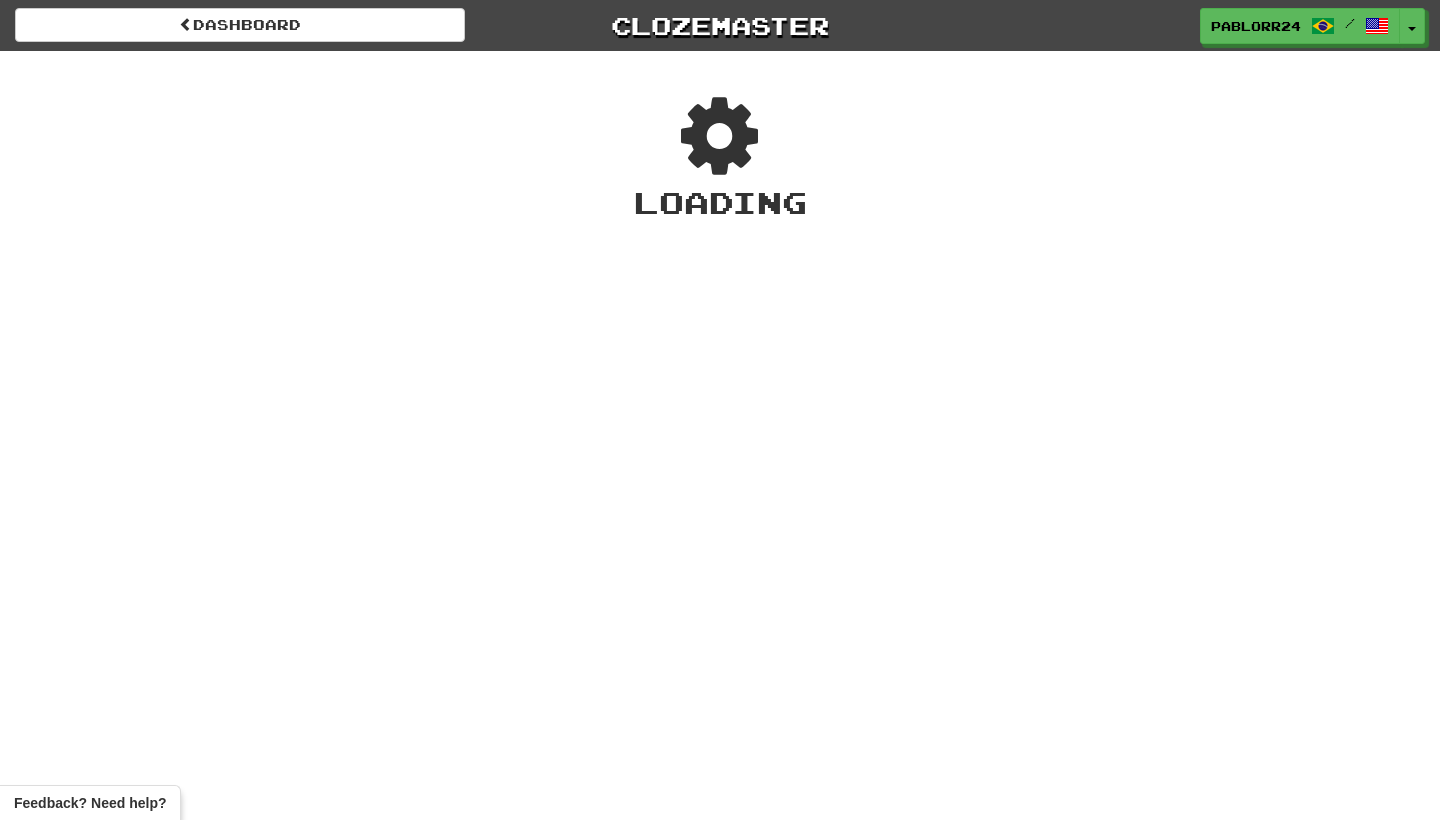 scroll, scrollTop: 0, scrollLeft: 0, axis: both 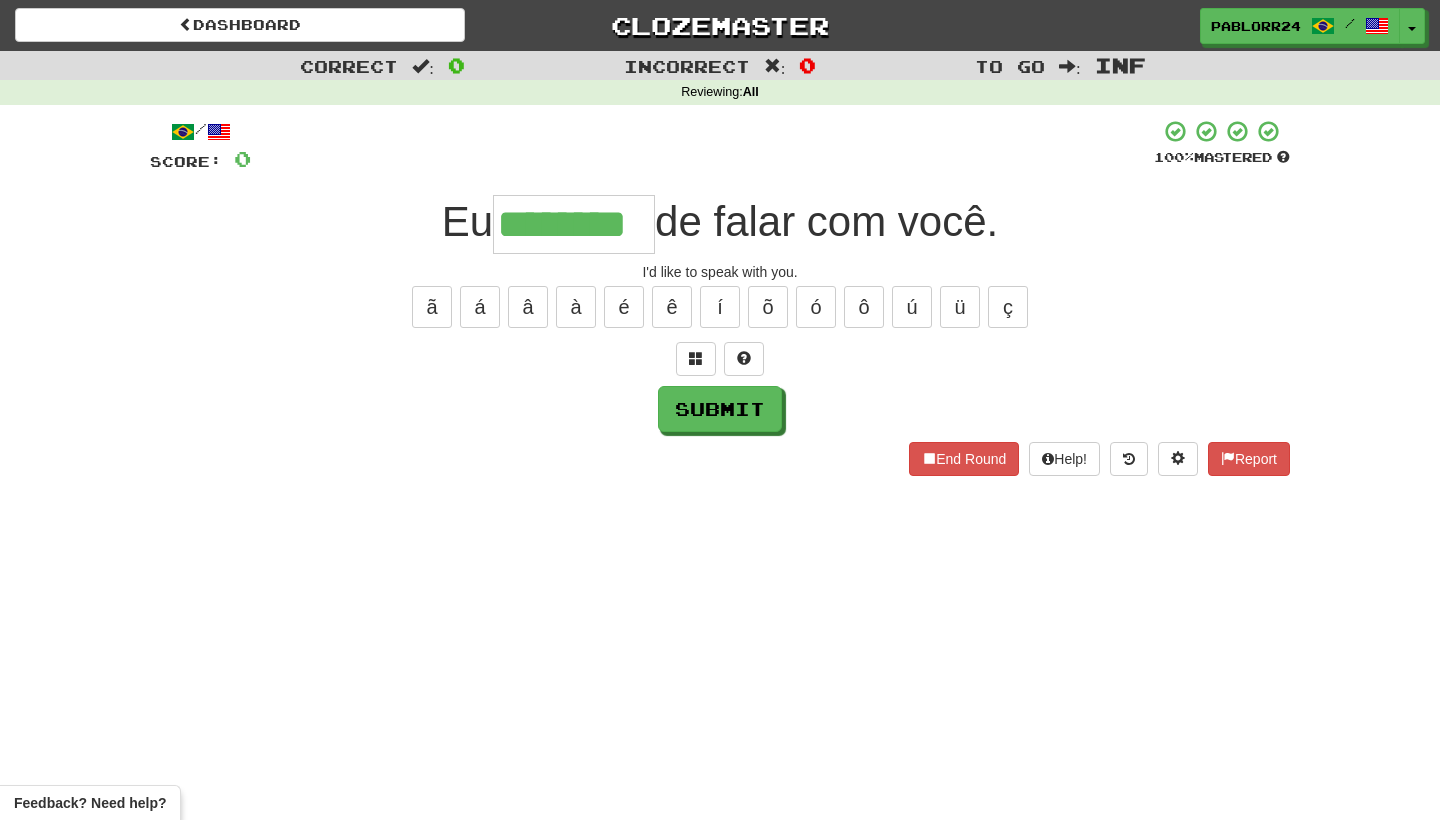 type on "********" 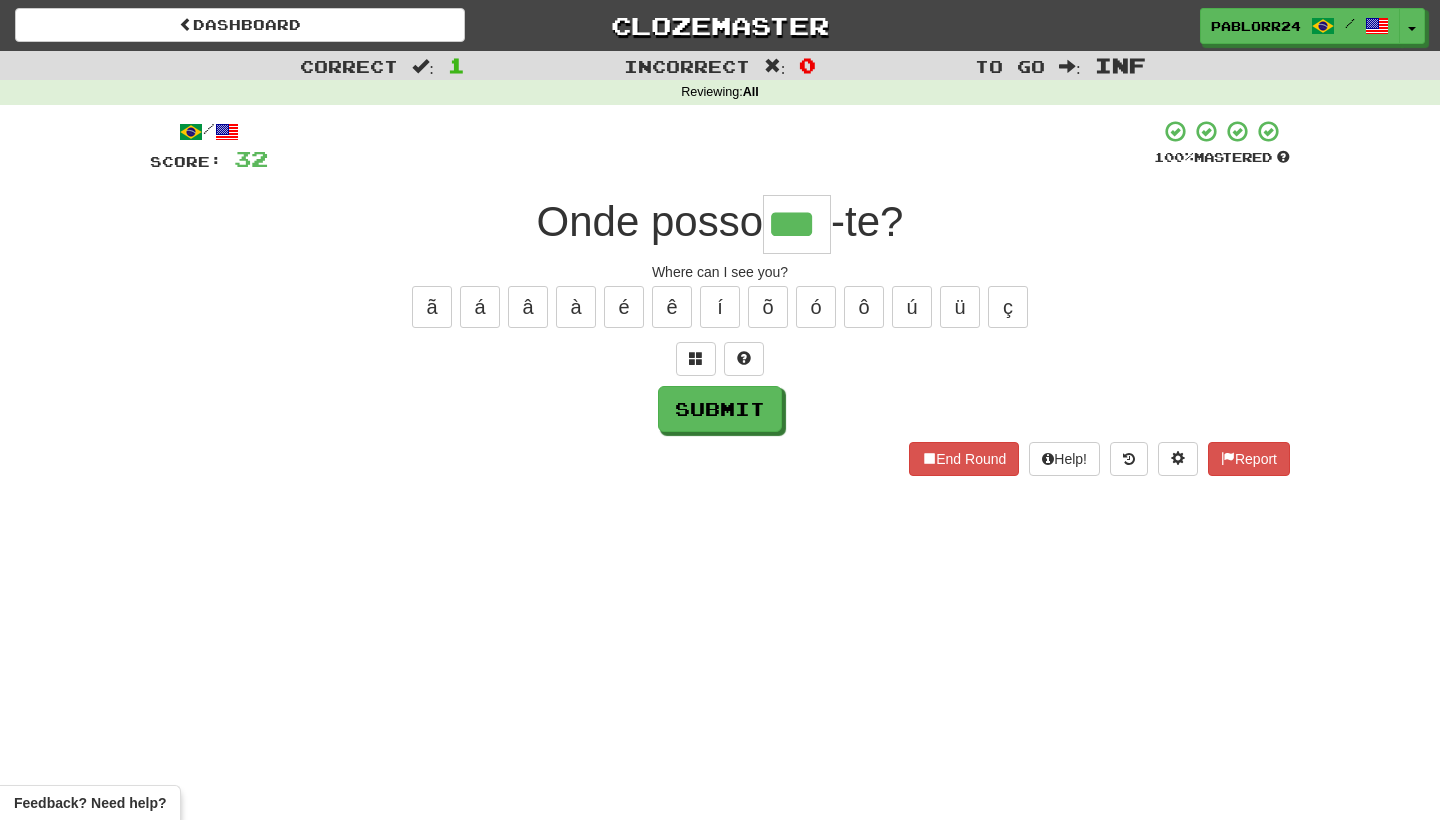 type on "***" 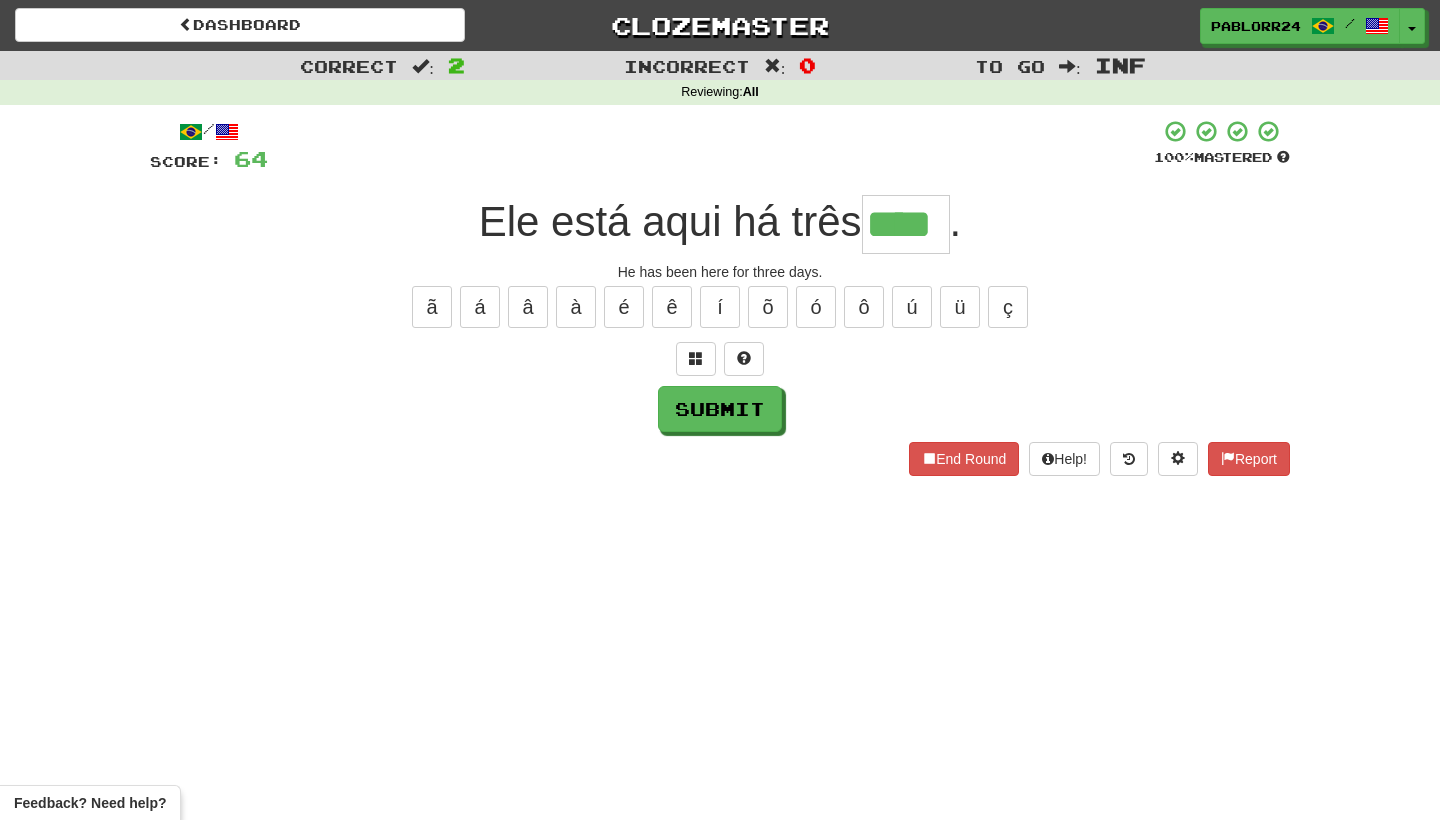 type on "****" 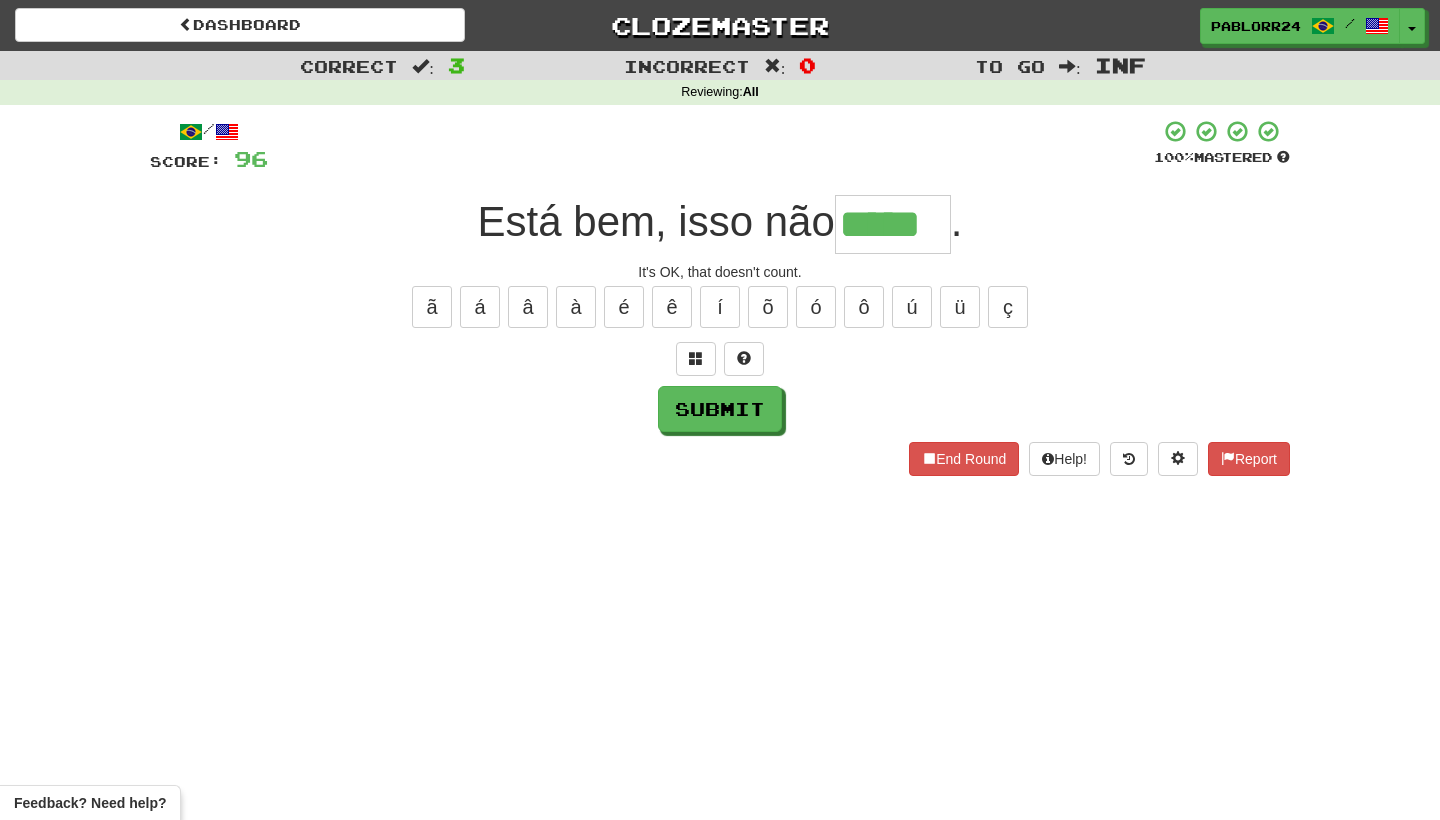 type on "*****" 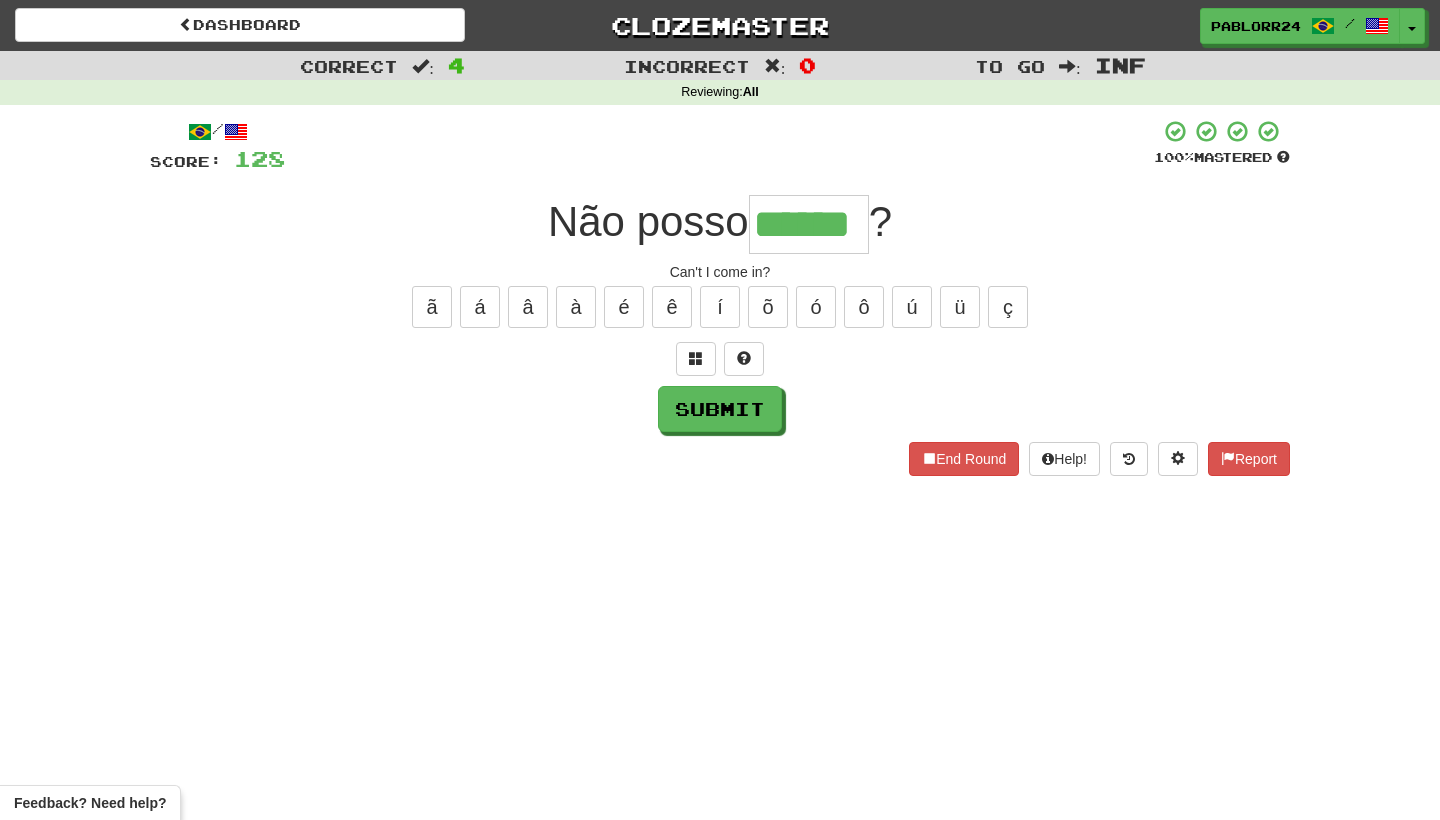 type on "******" 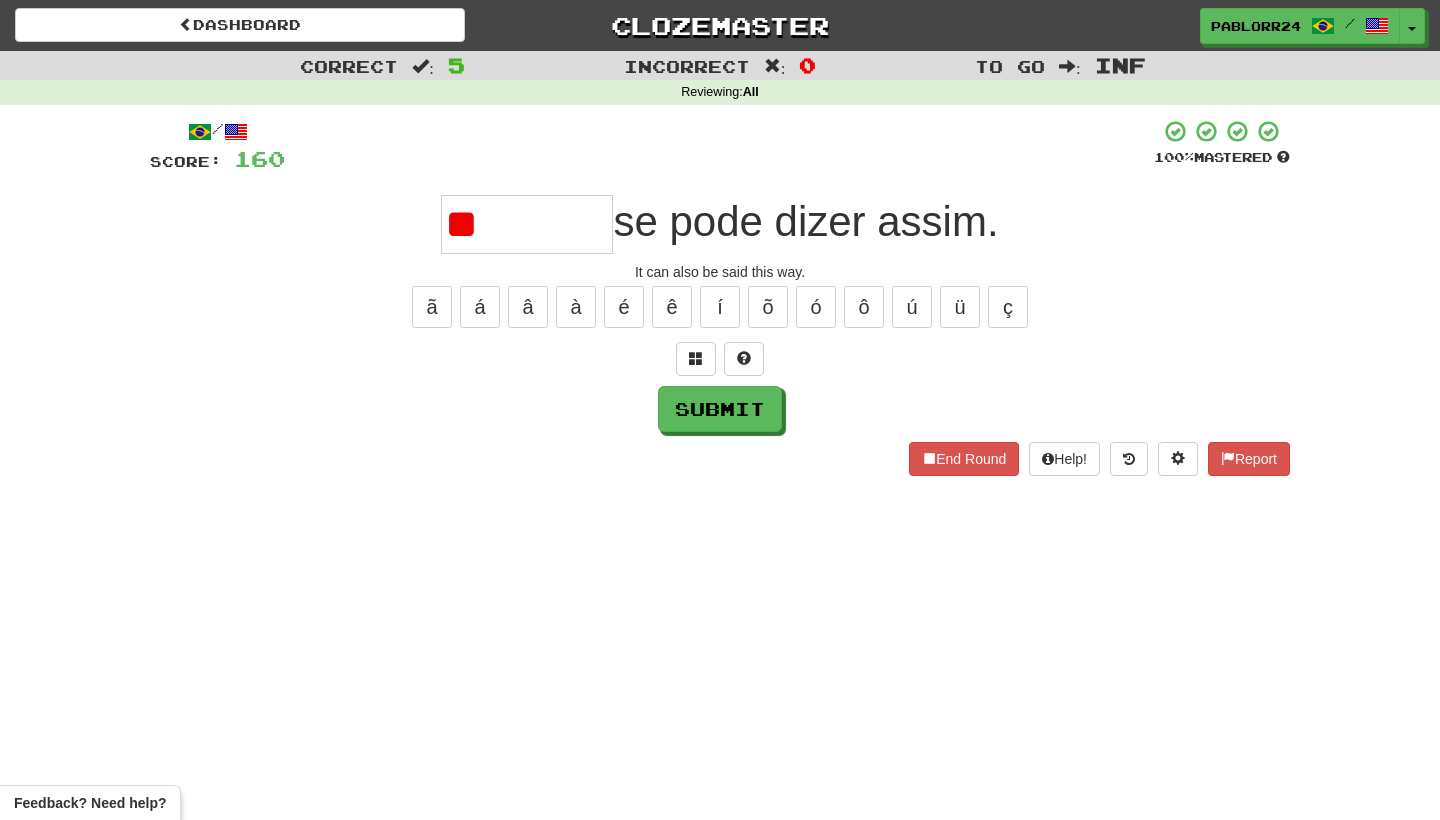 type on "*" 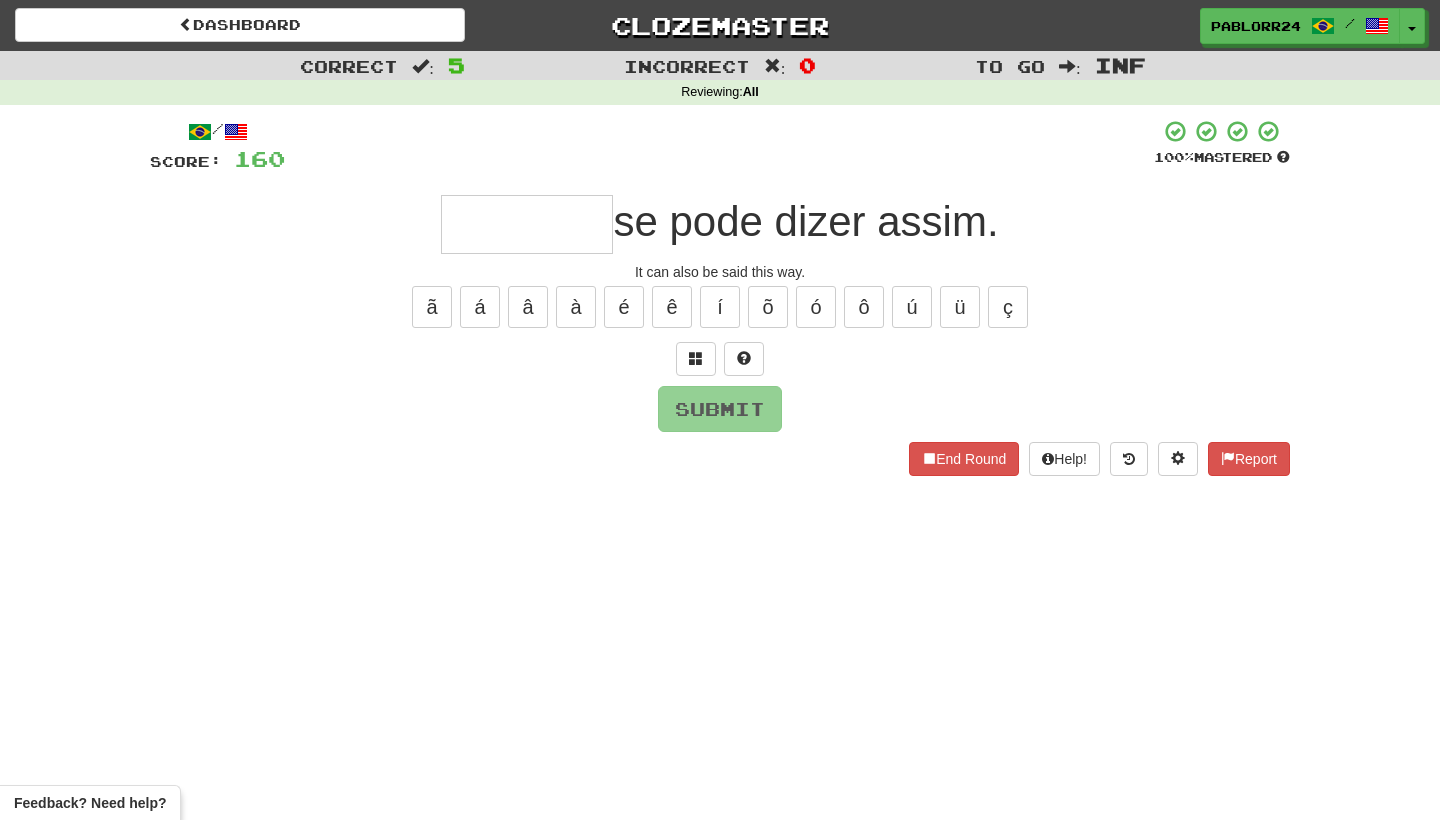 type on "*" 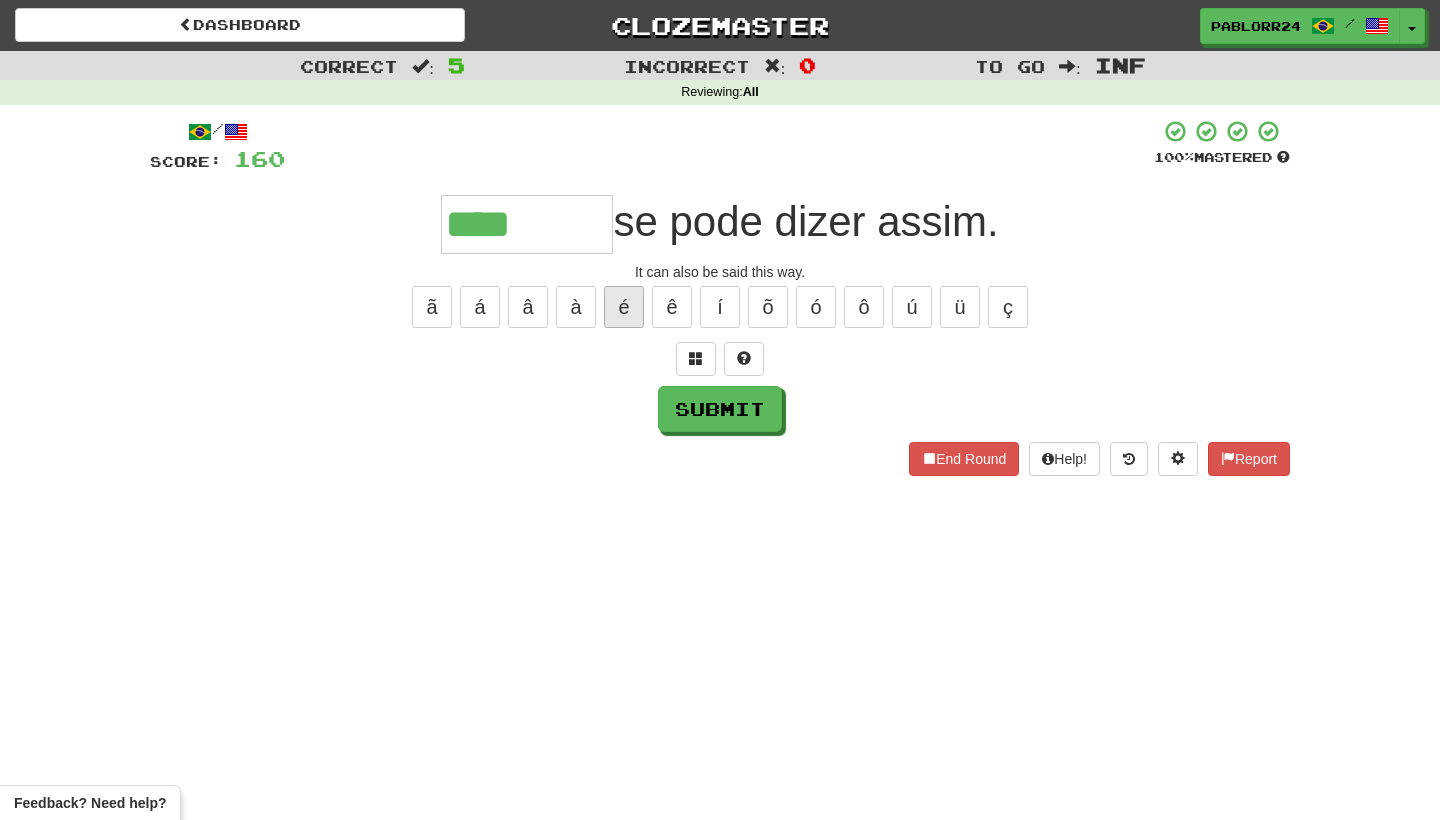 click on "é" at bounding box center [624, 307] 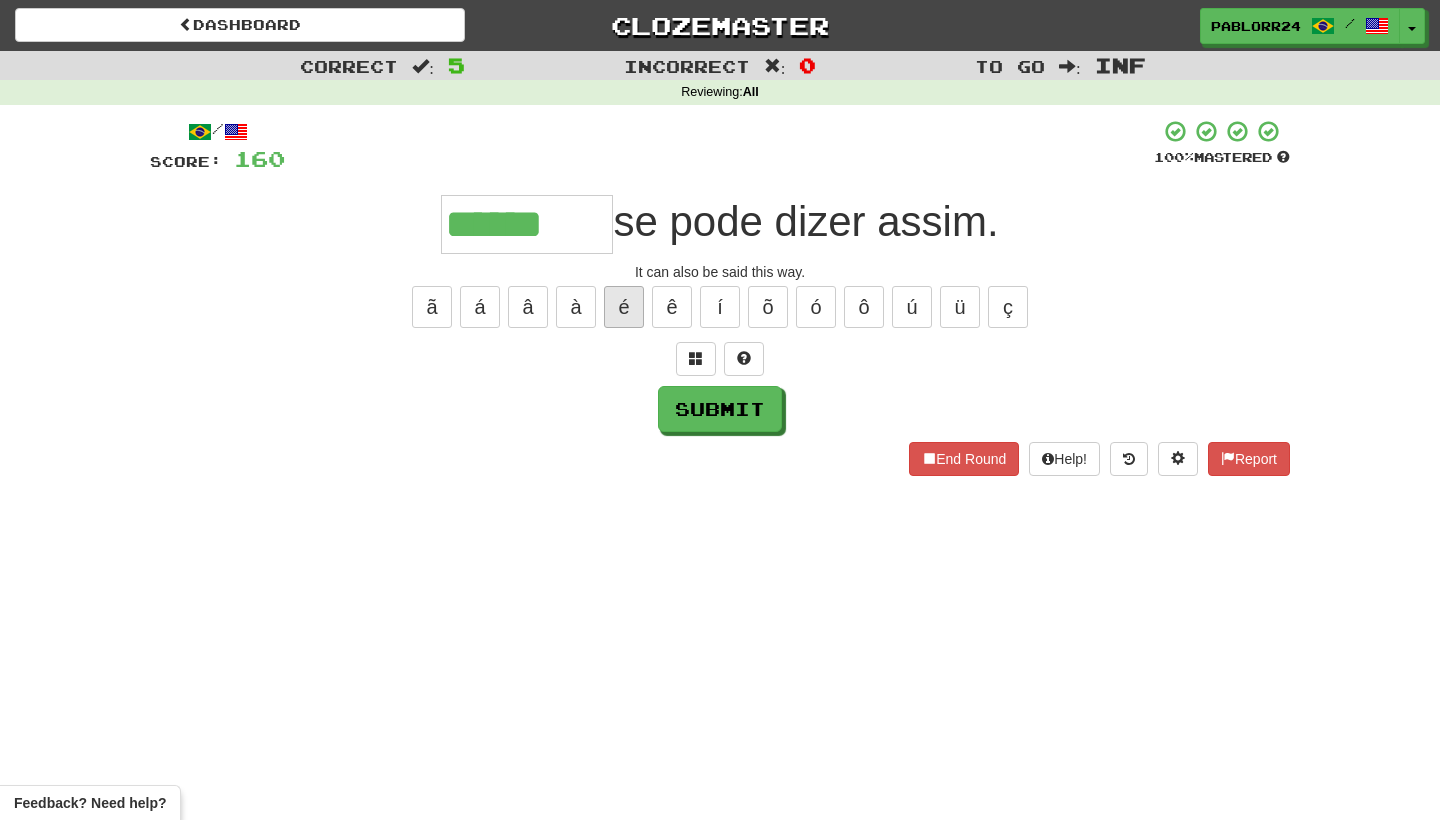 type on "******" 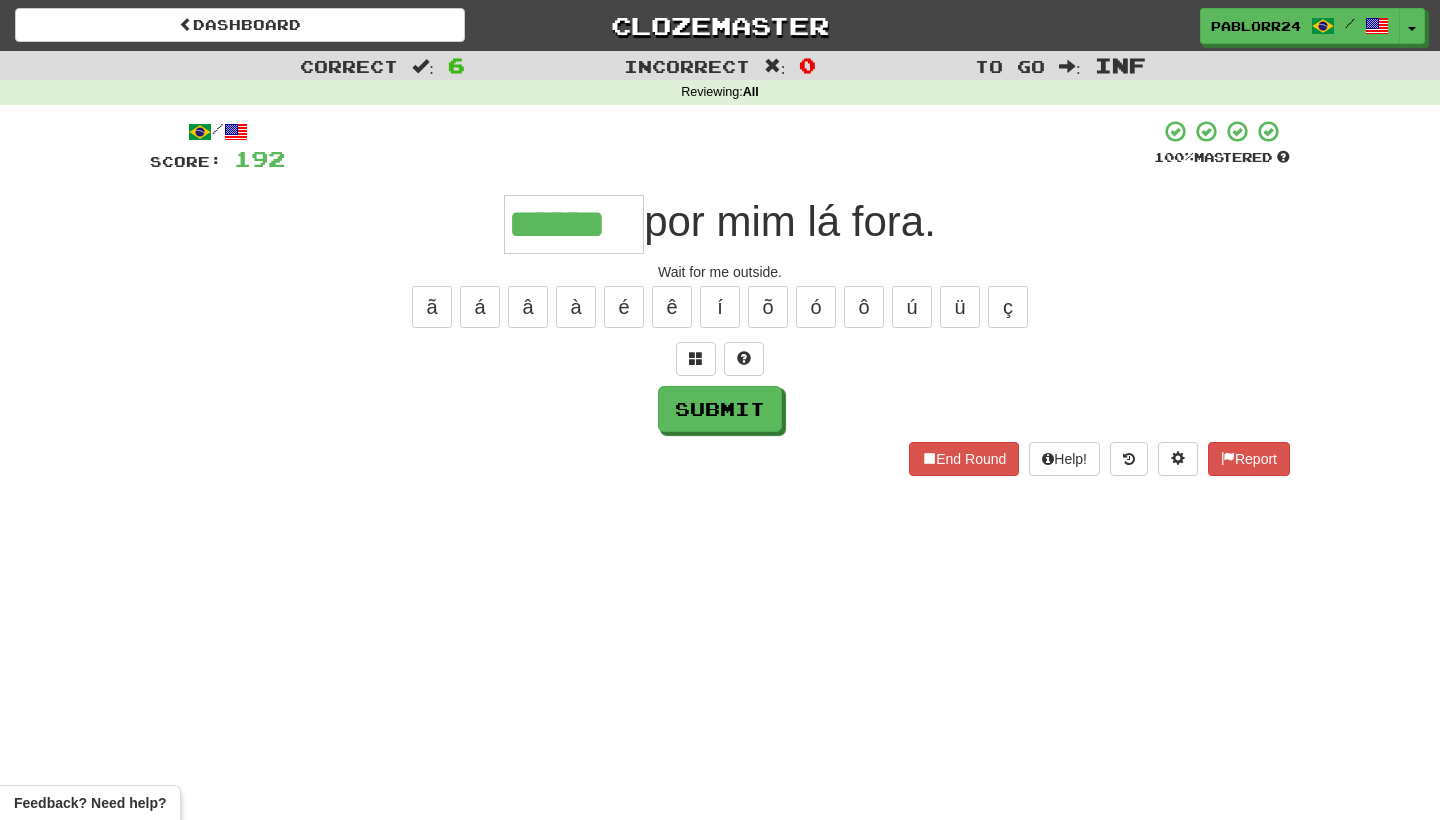 type on "******" 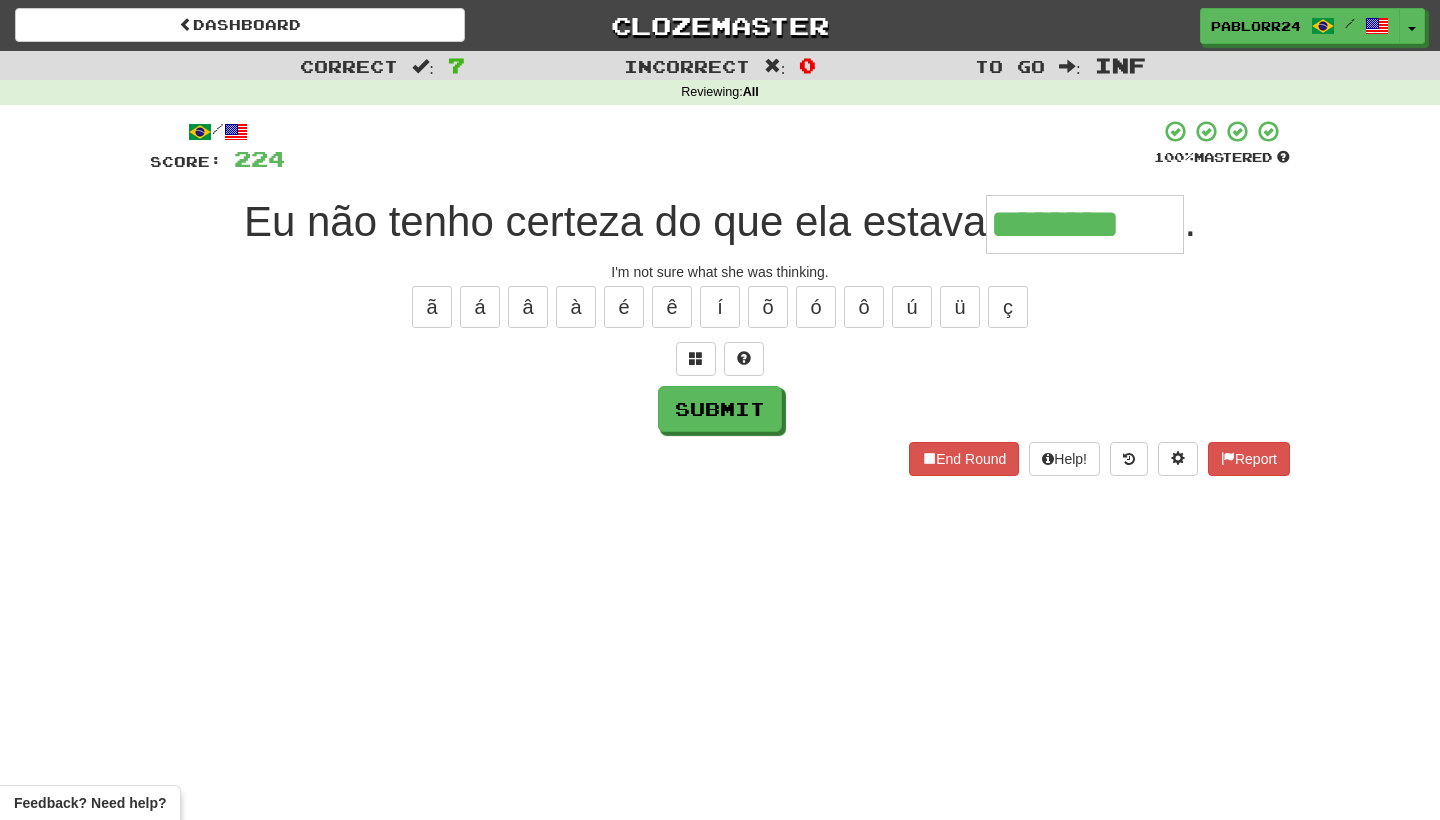 type on "********" 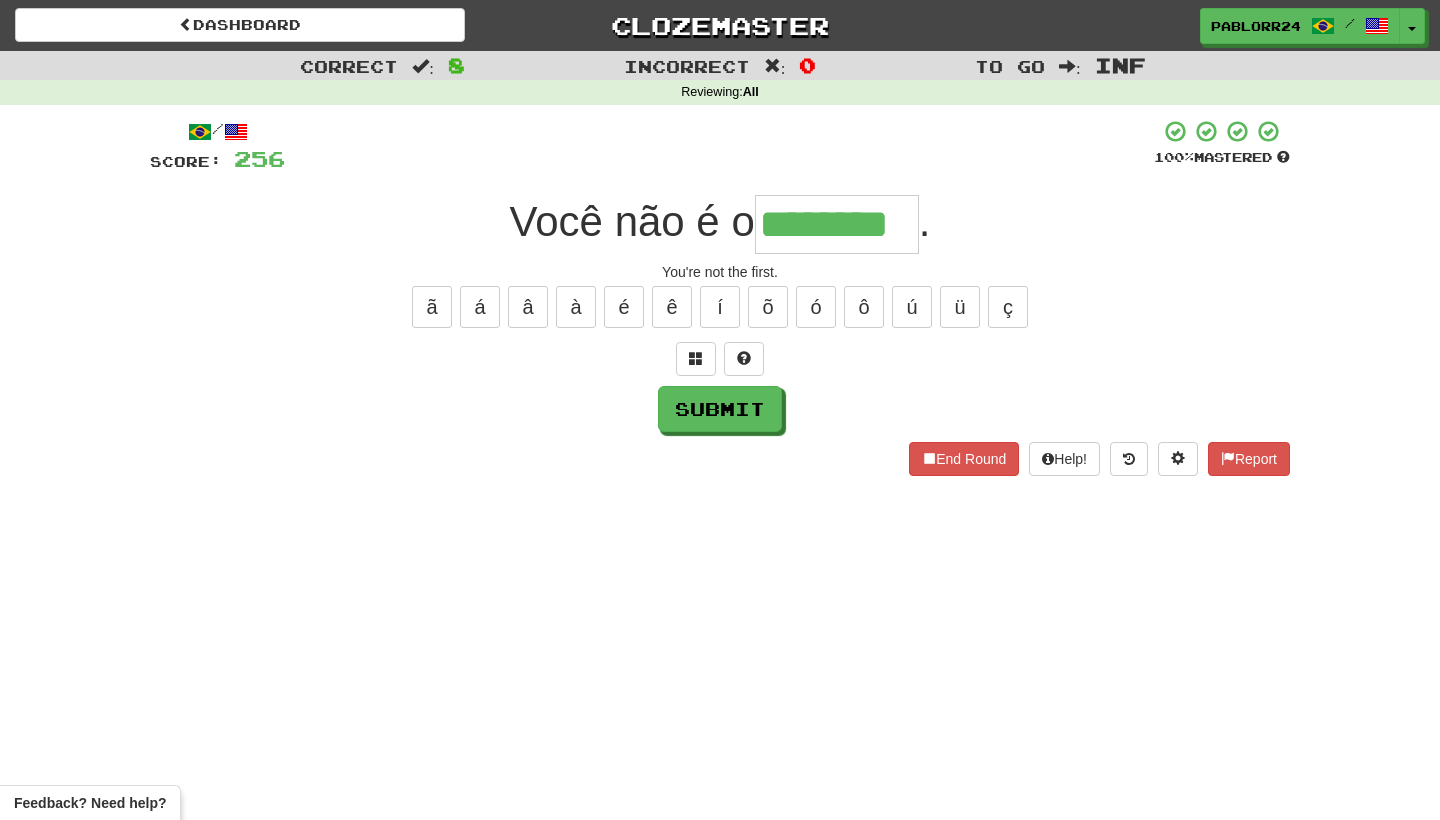 type on "********" 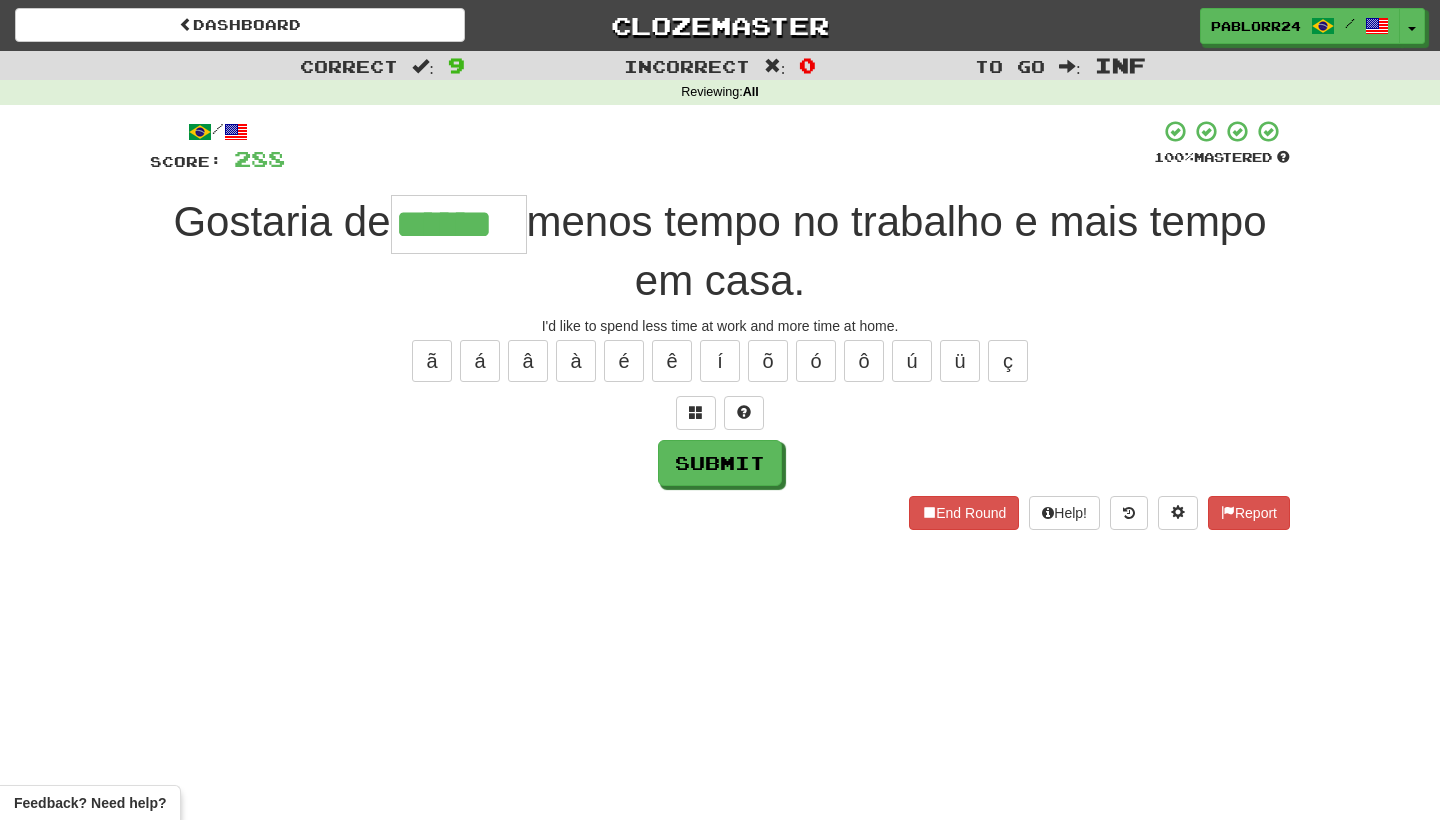 type on "******" 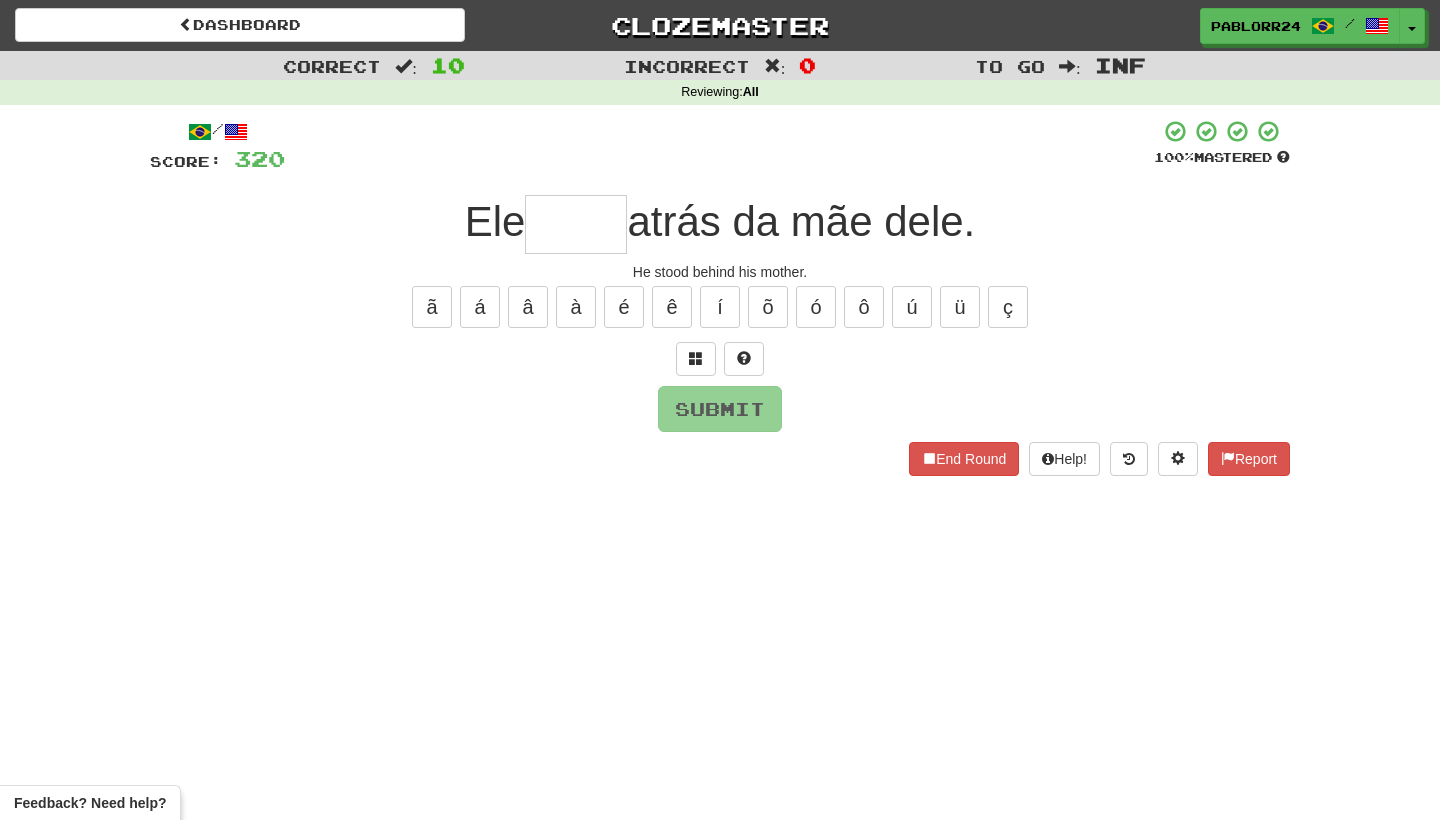 type on "*" 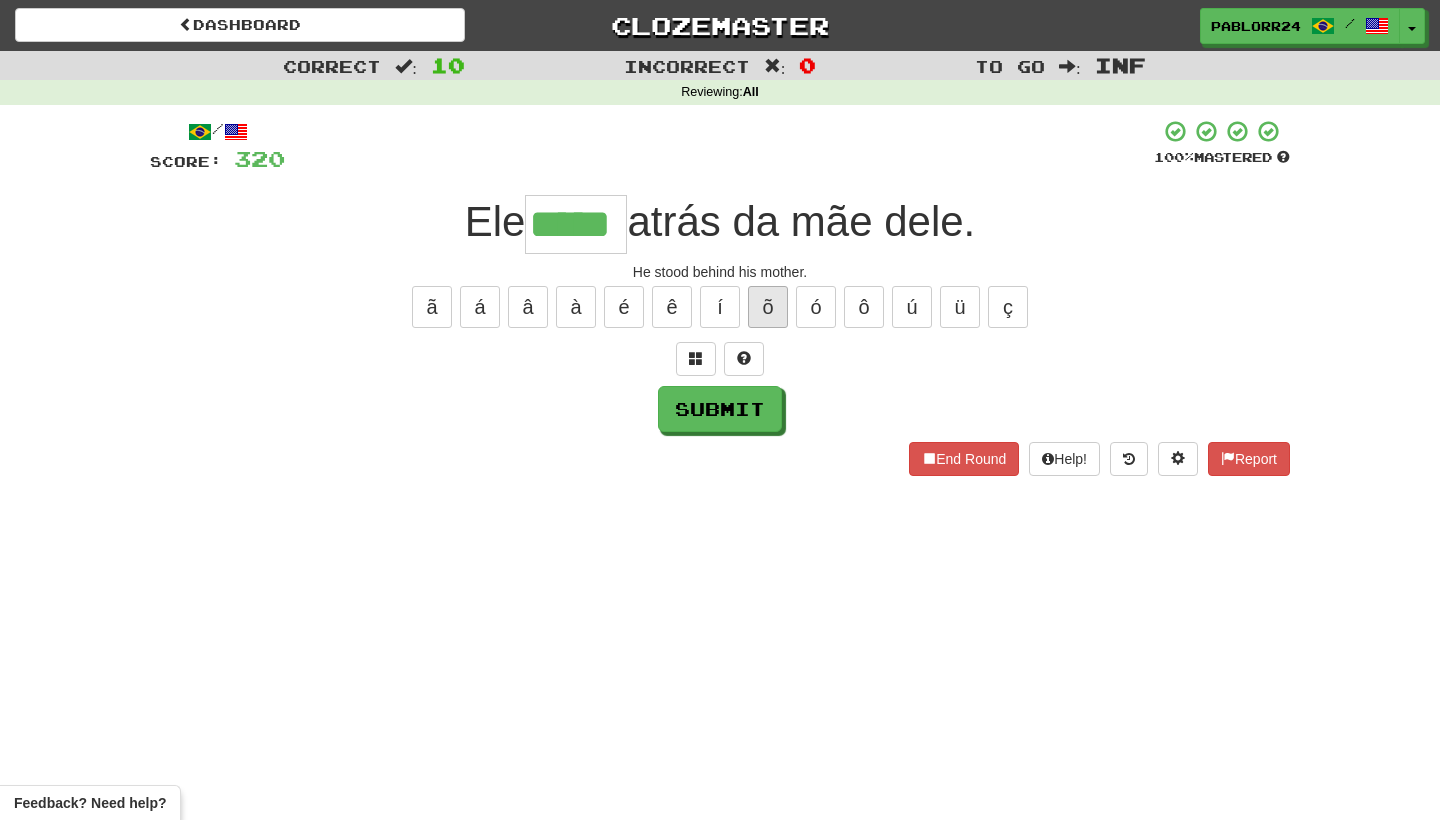 type on "*****" 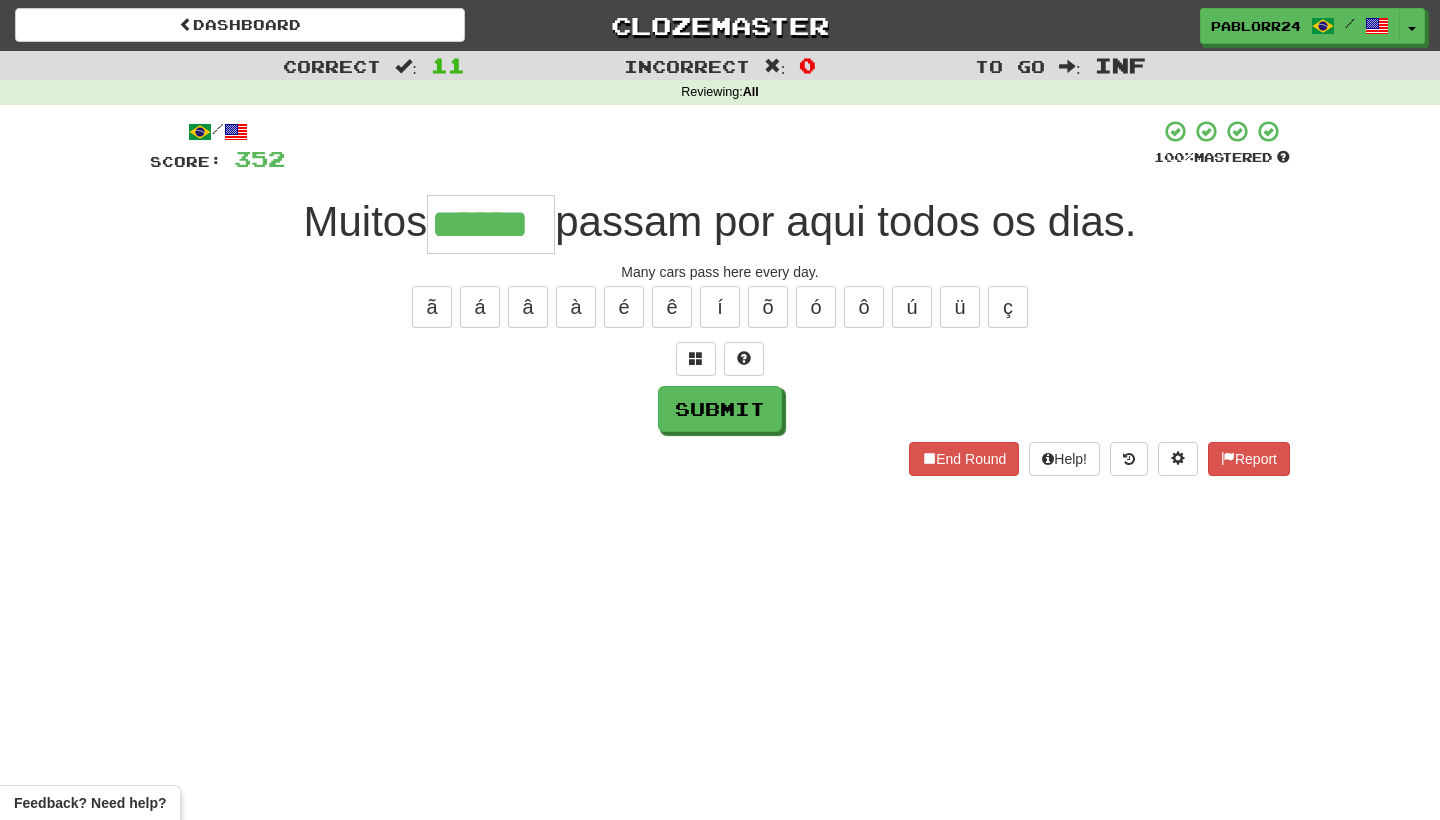 type on "******" 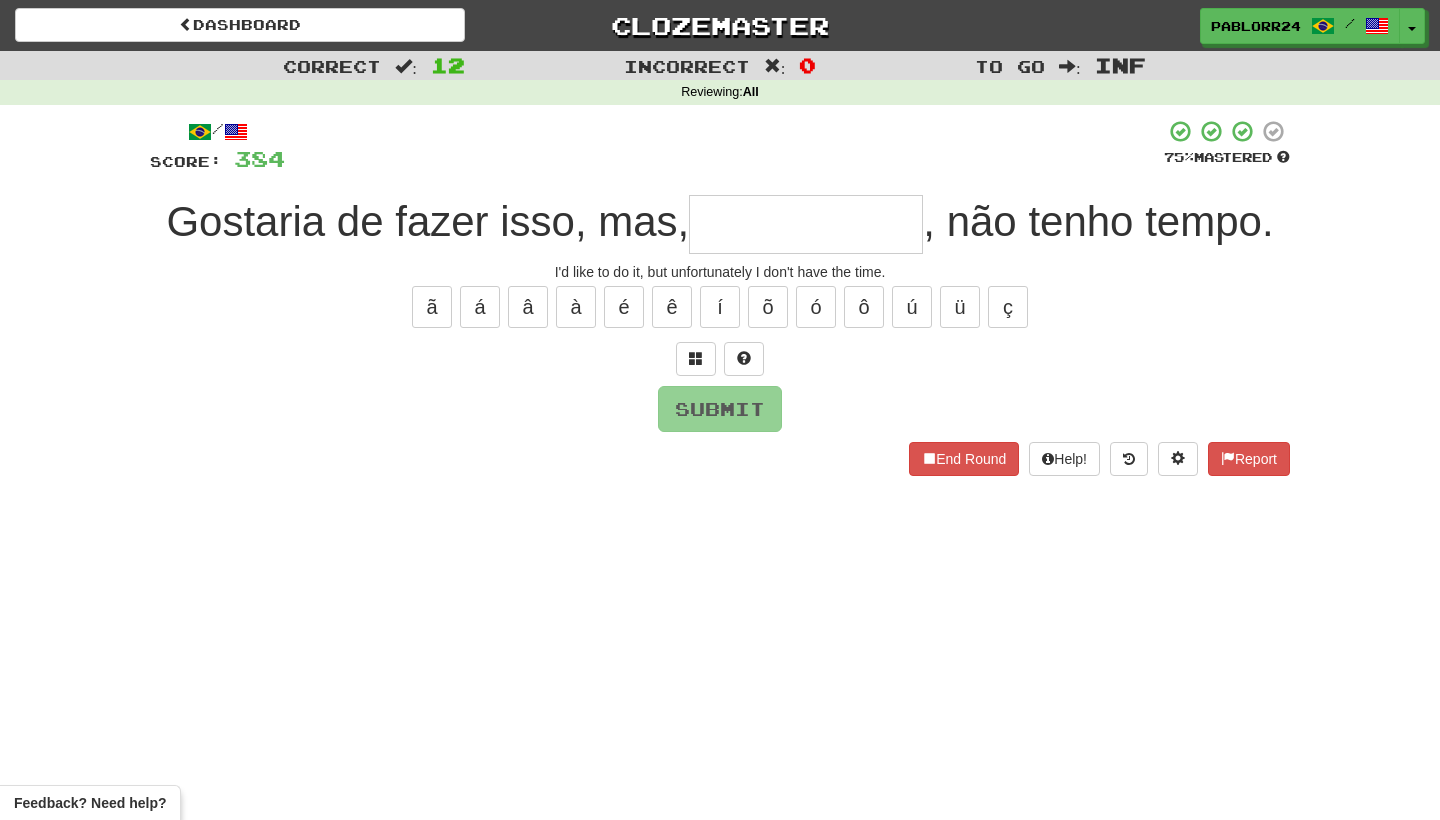 type on "*" 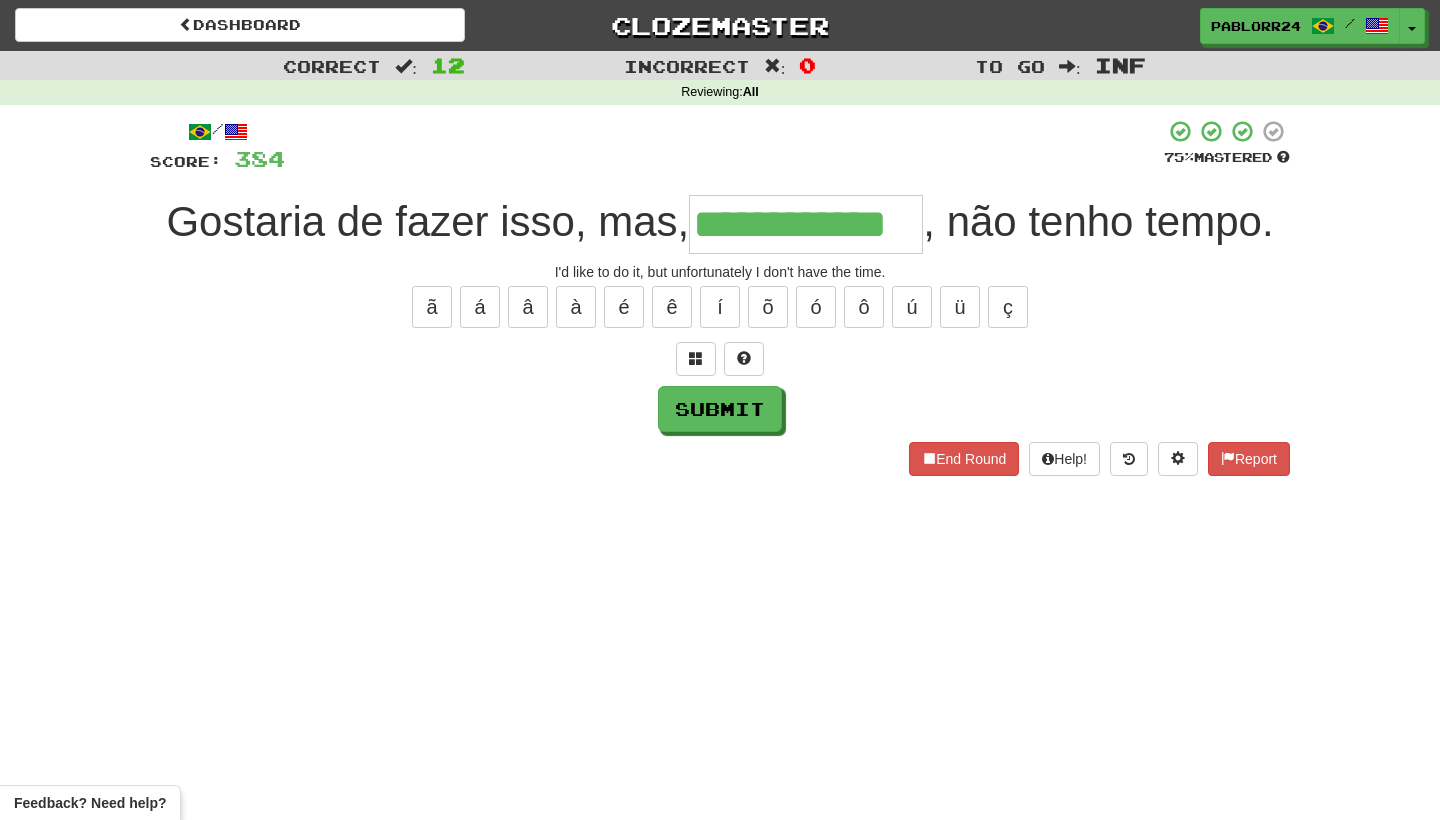 type on "**********" 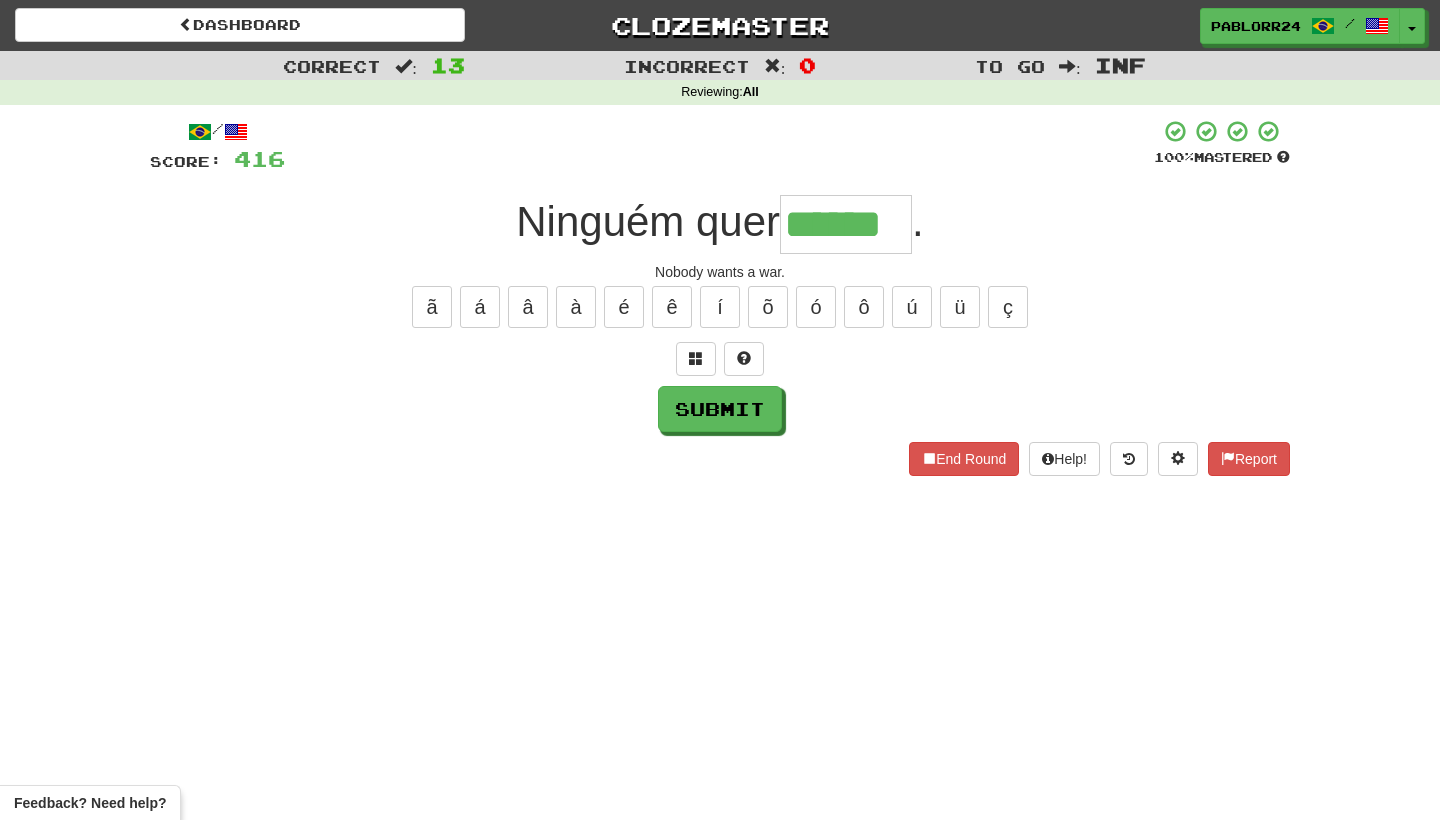 type on "******" 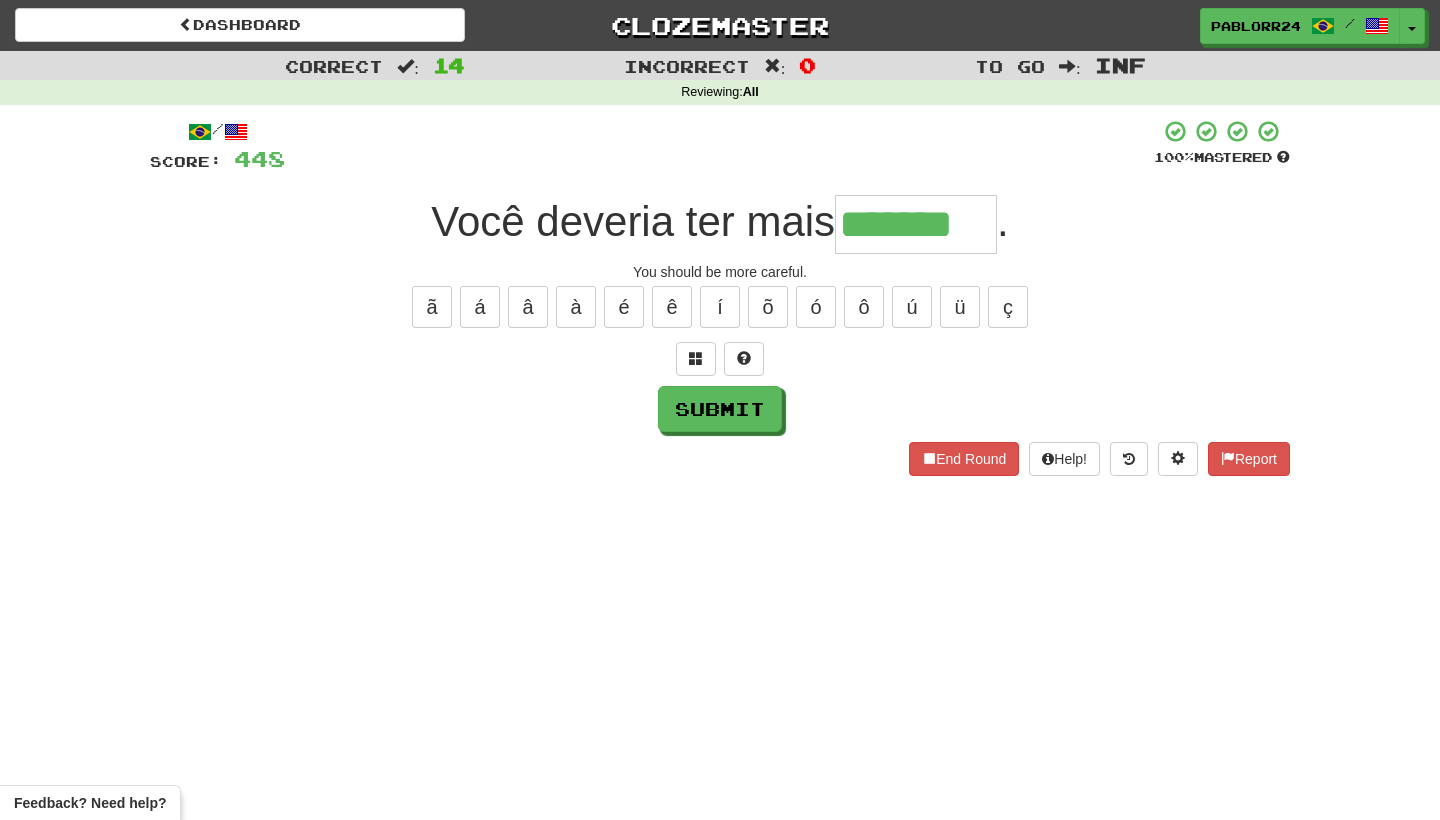 type on "*******" 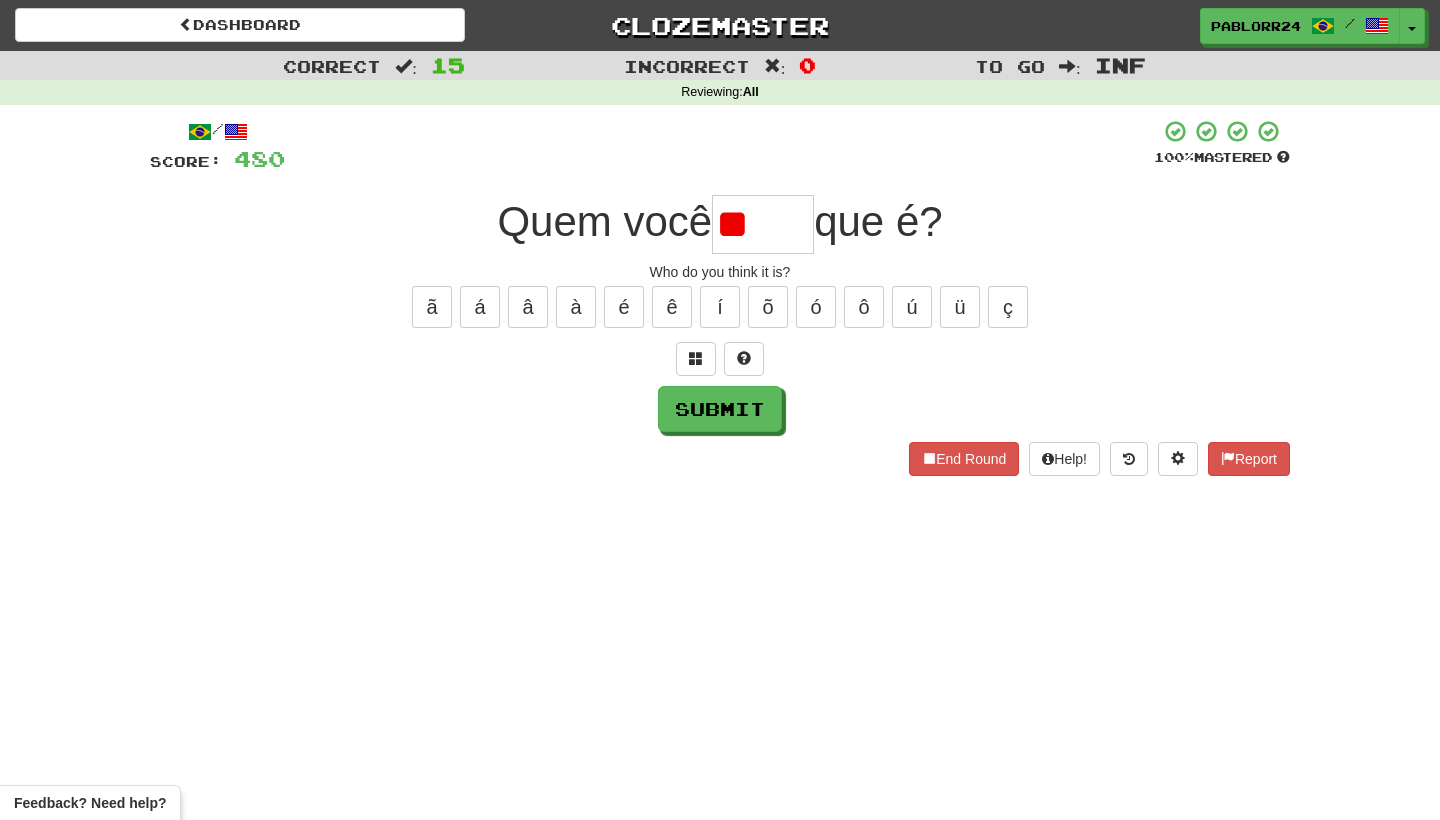 type on "*" 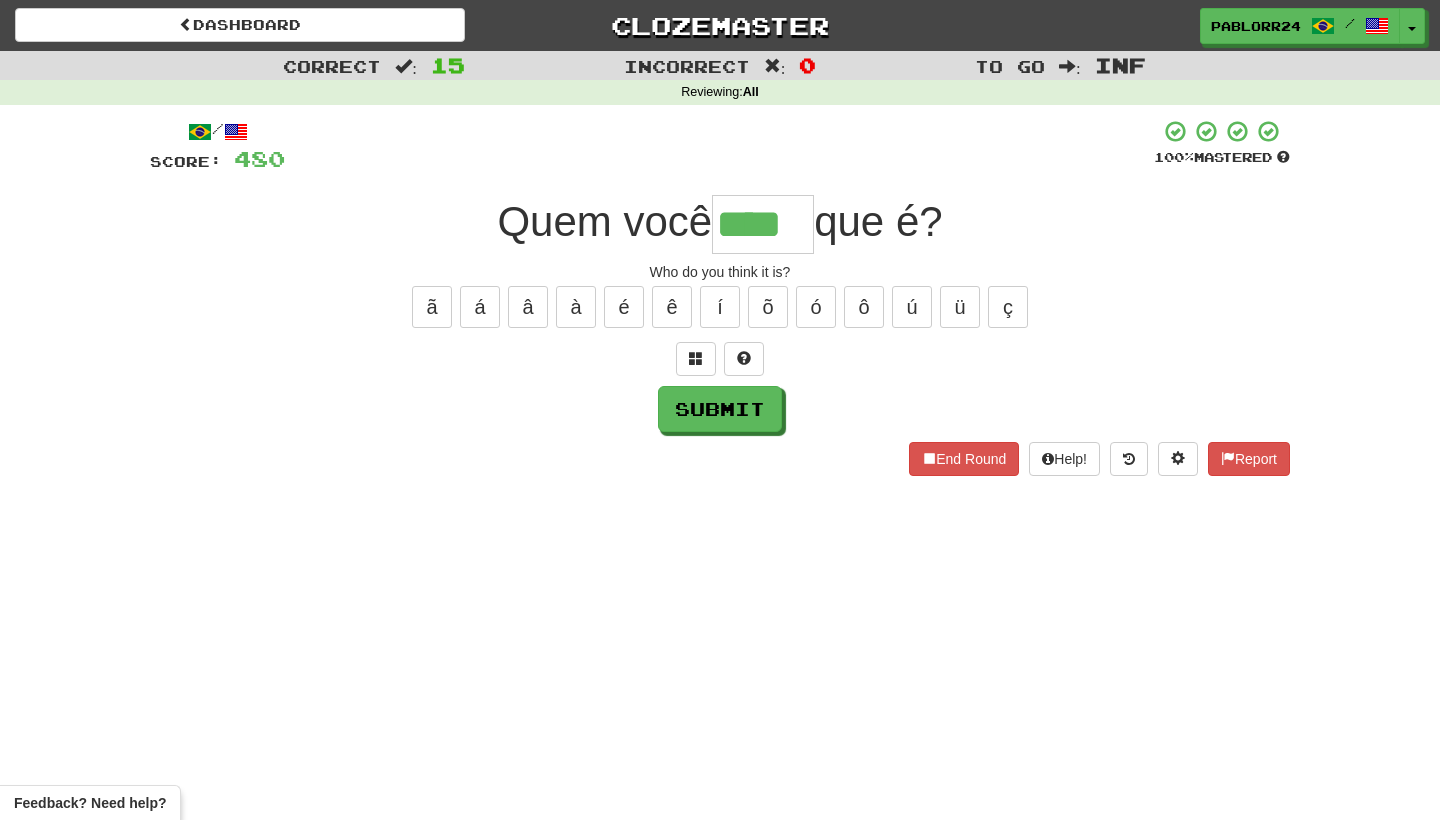 type on "****" 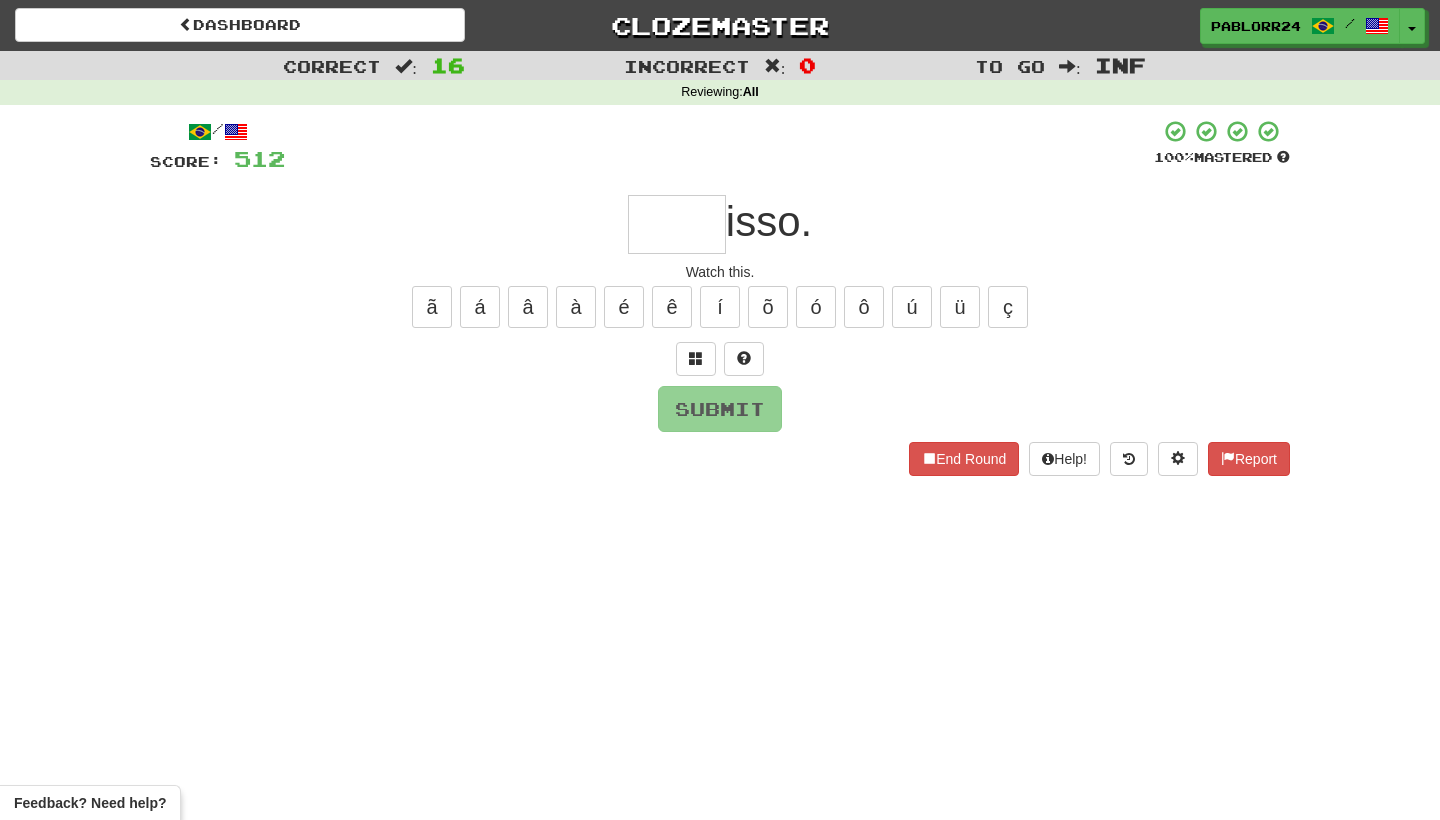 type on "*" 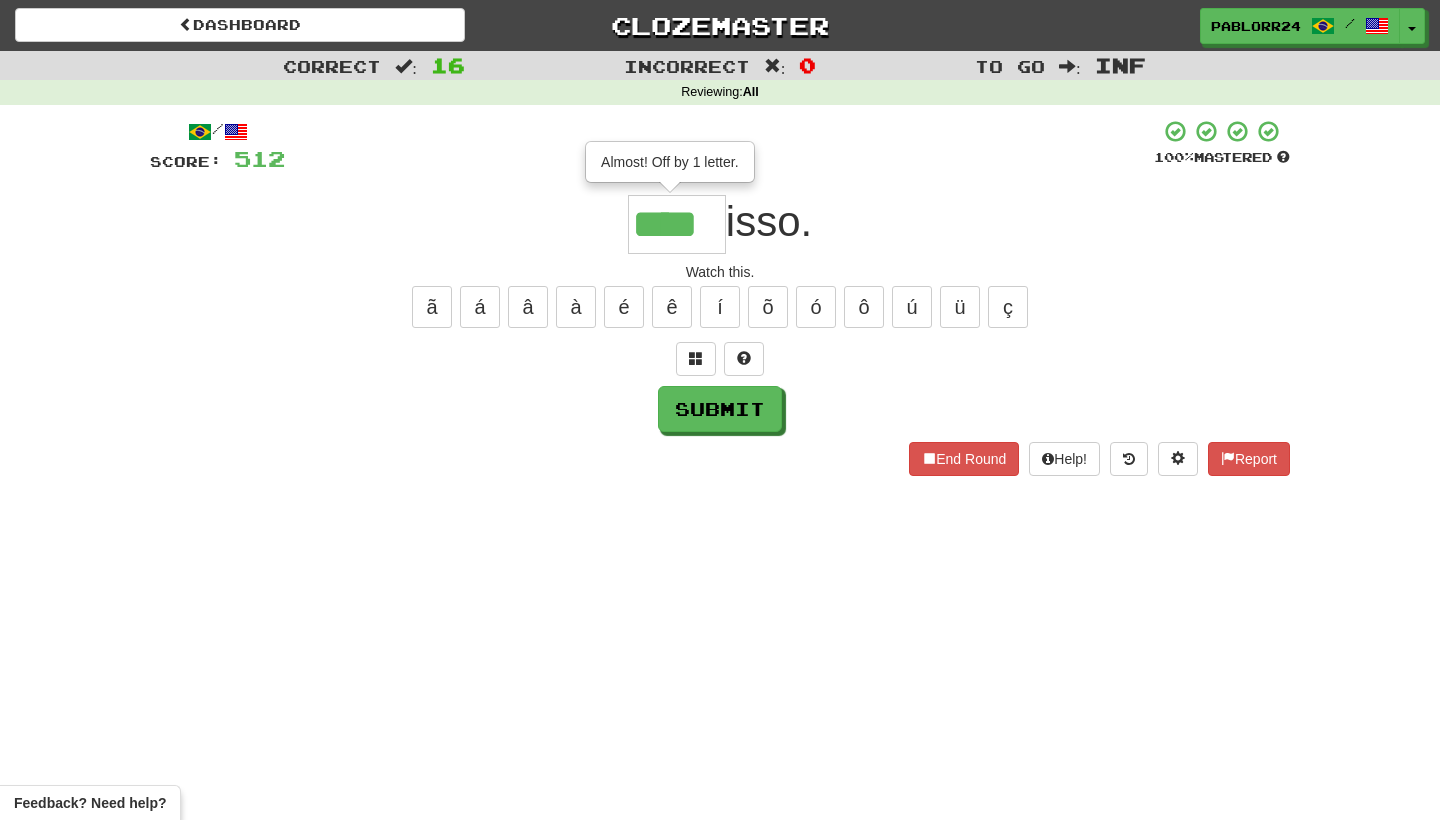 type on "****" 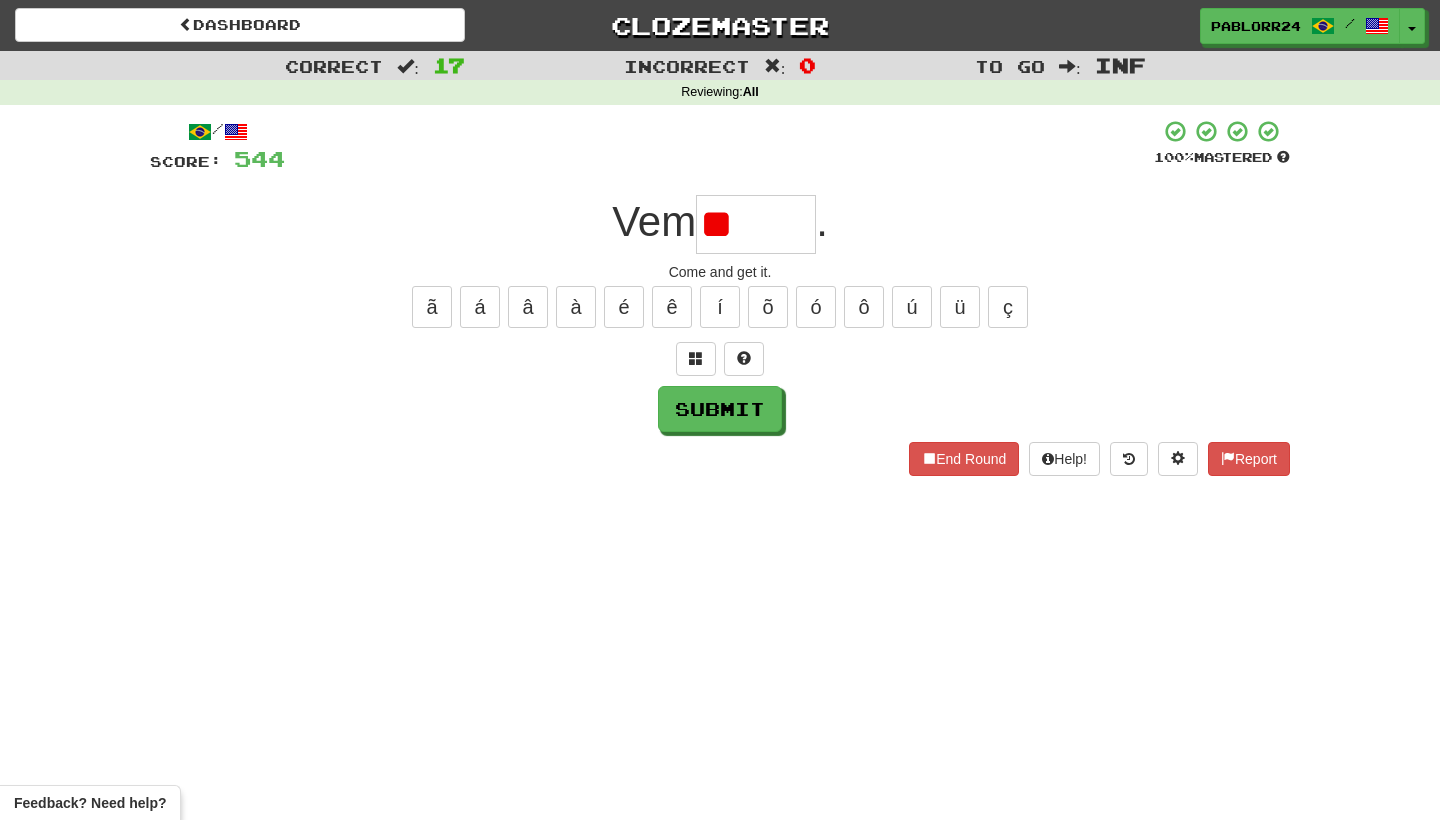 type on "*" 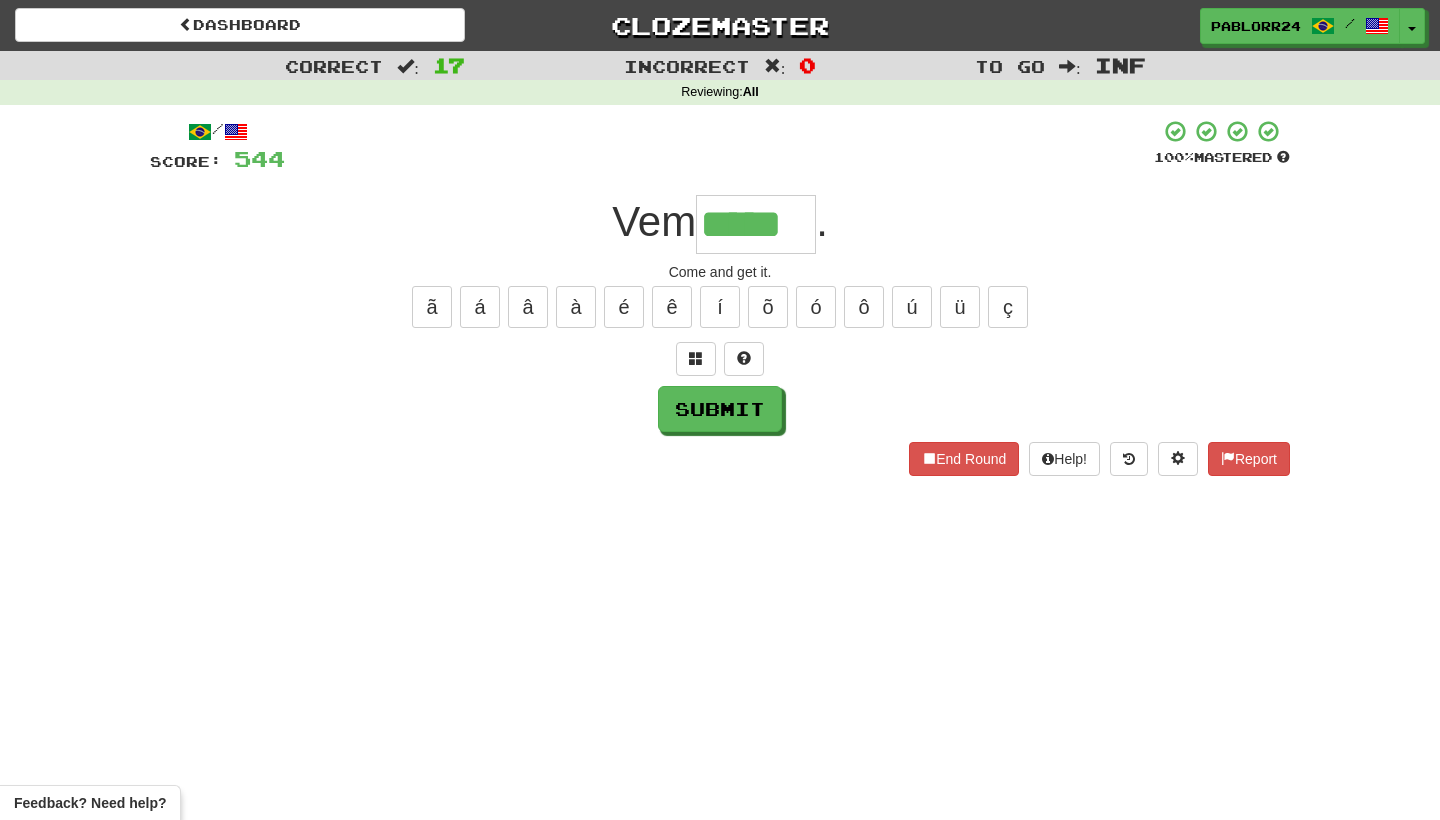 type on "*****" 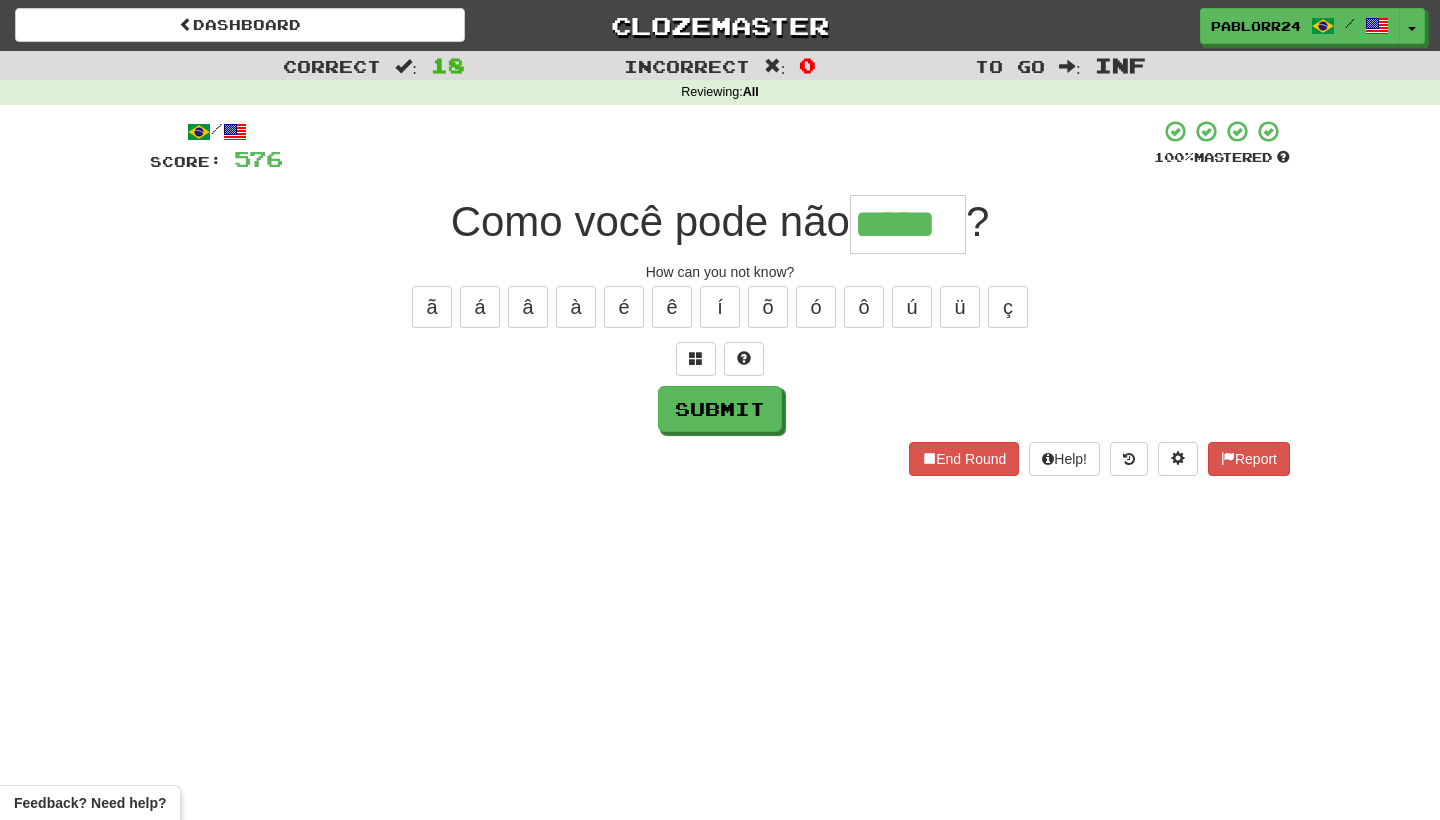 type on "*****" 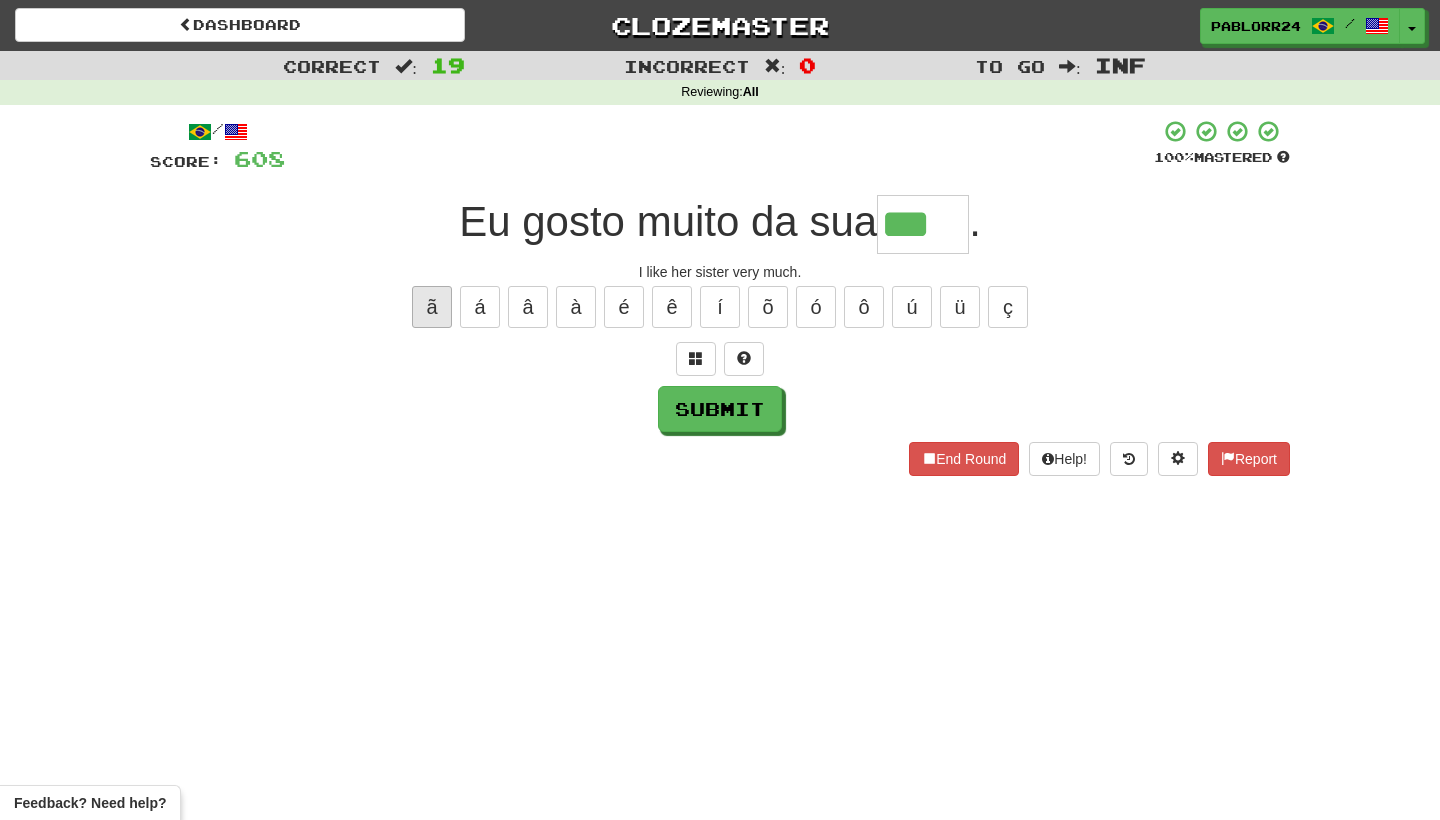 click on "ã" at bounding box center (432, 307) 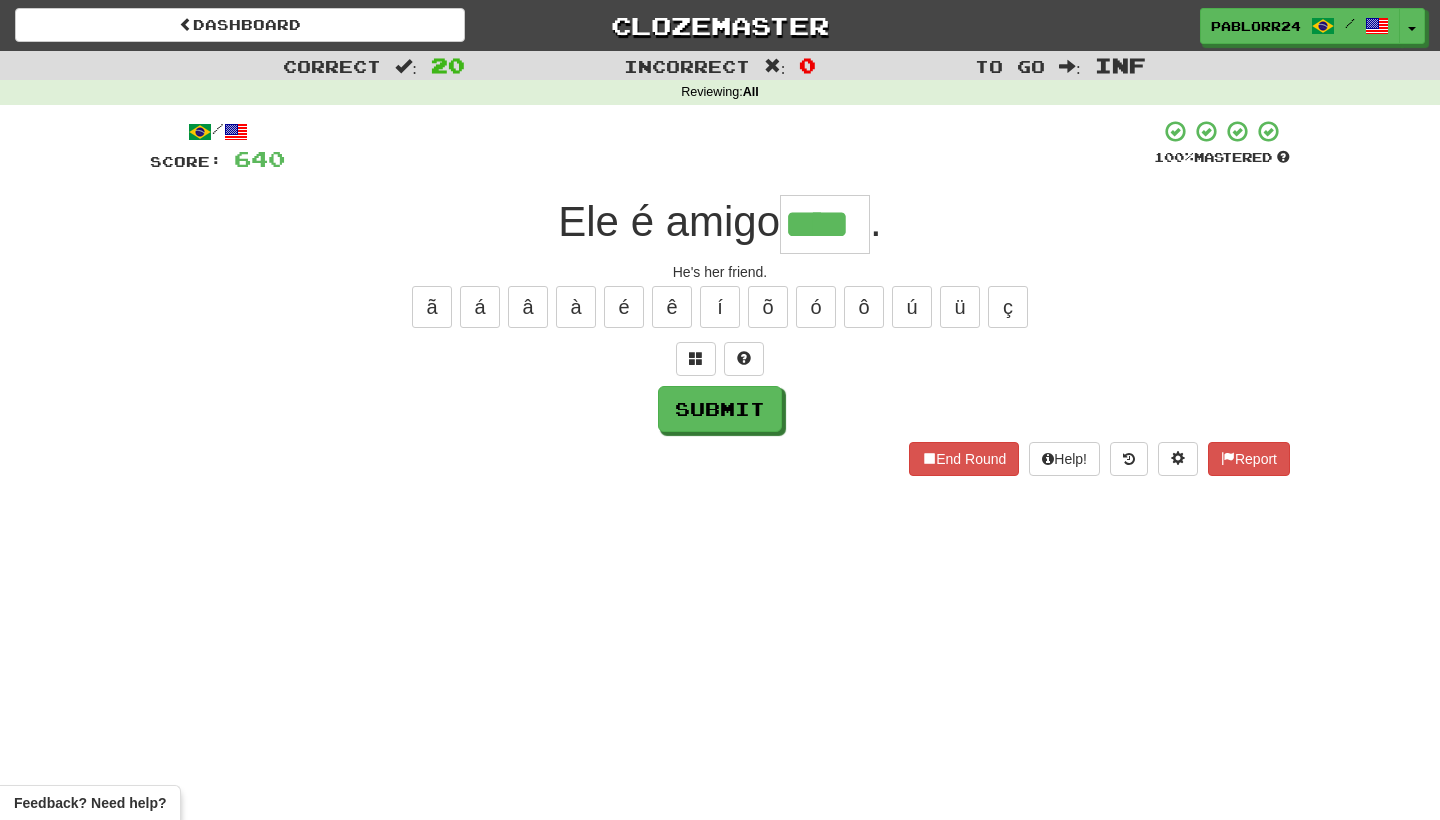 type on "****" 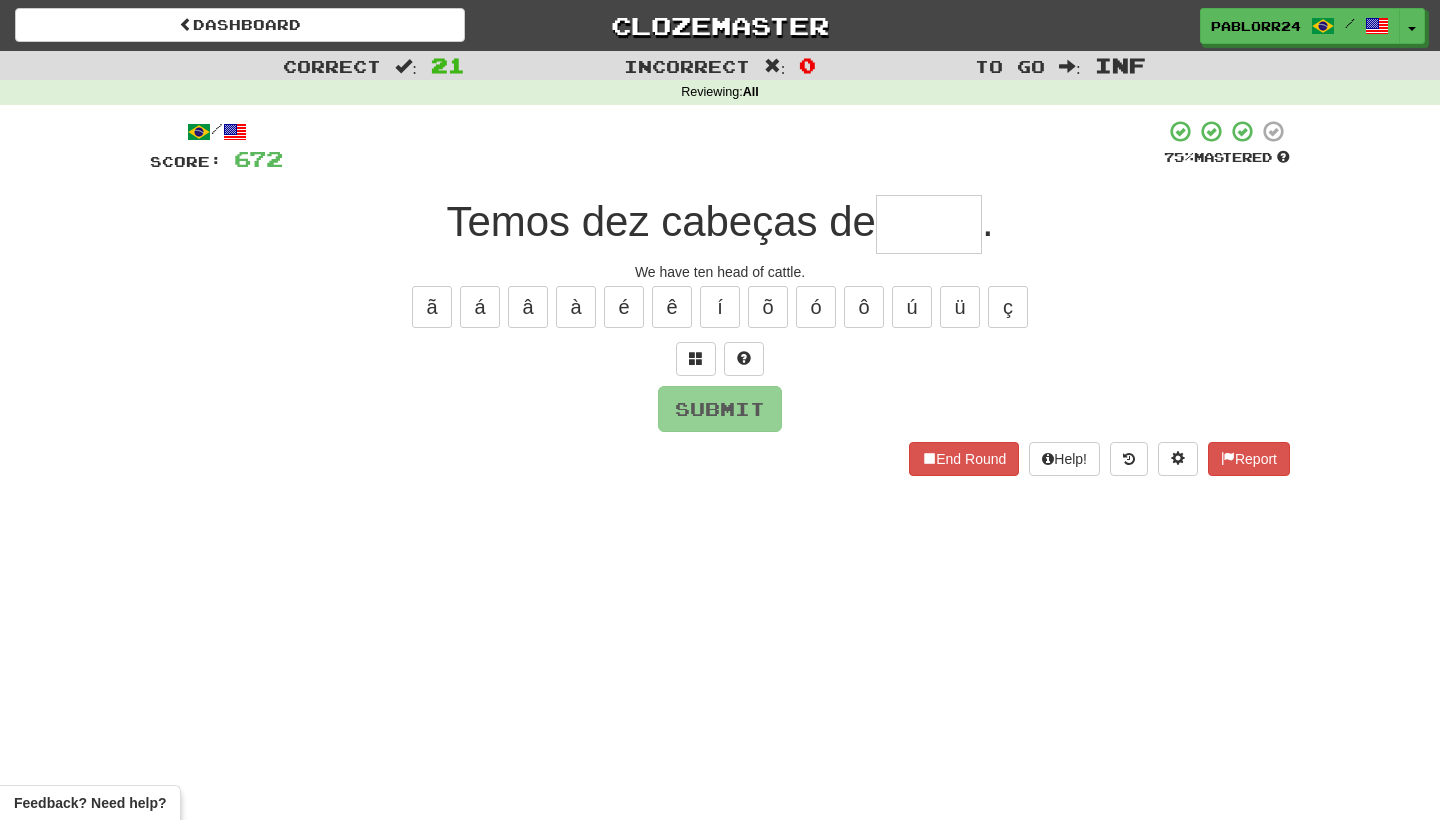 type on "*" 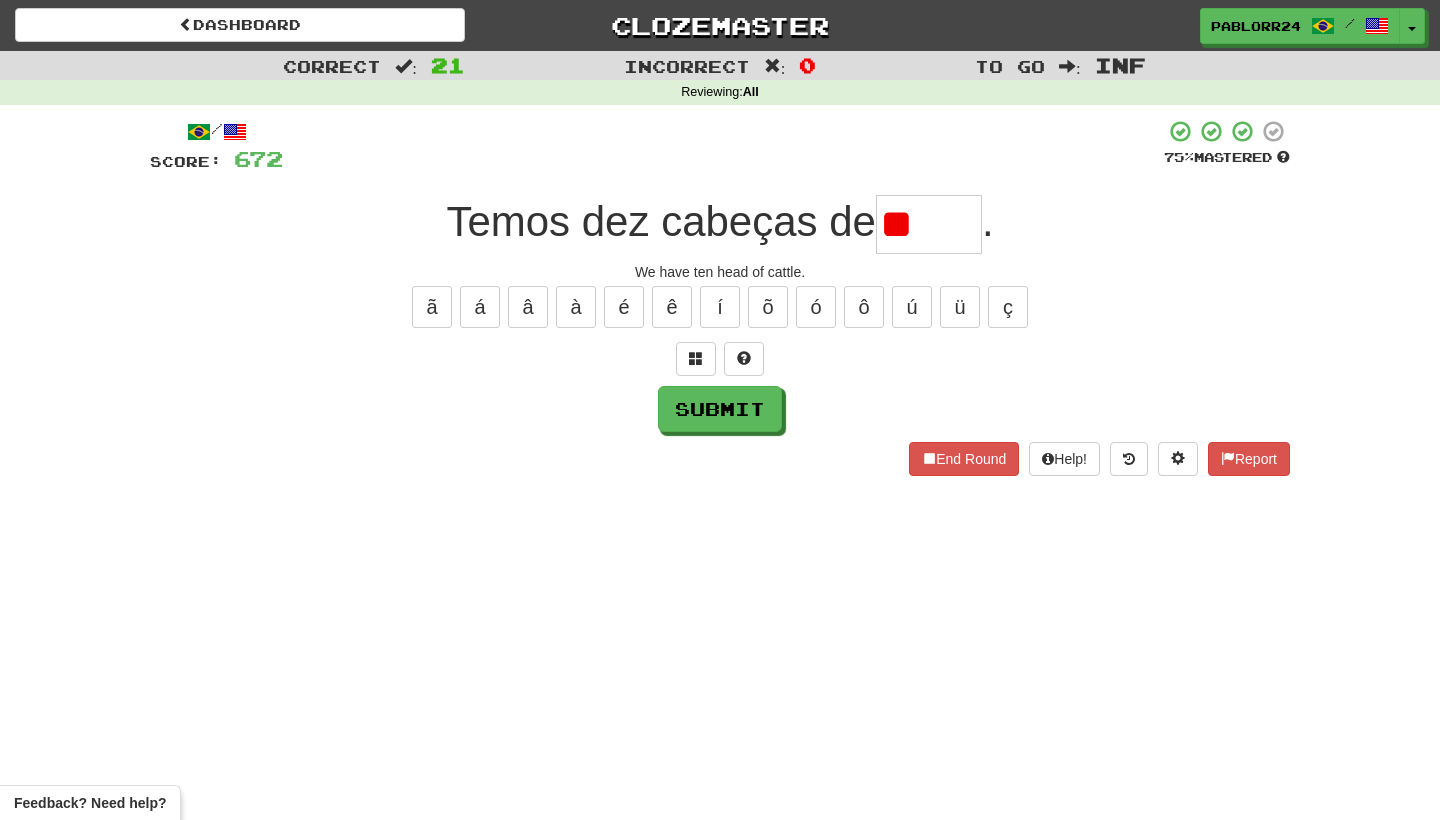 type on "*" 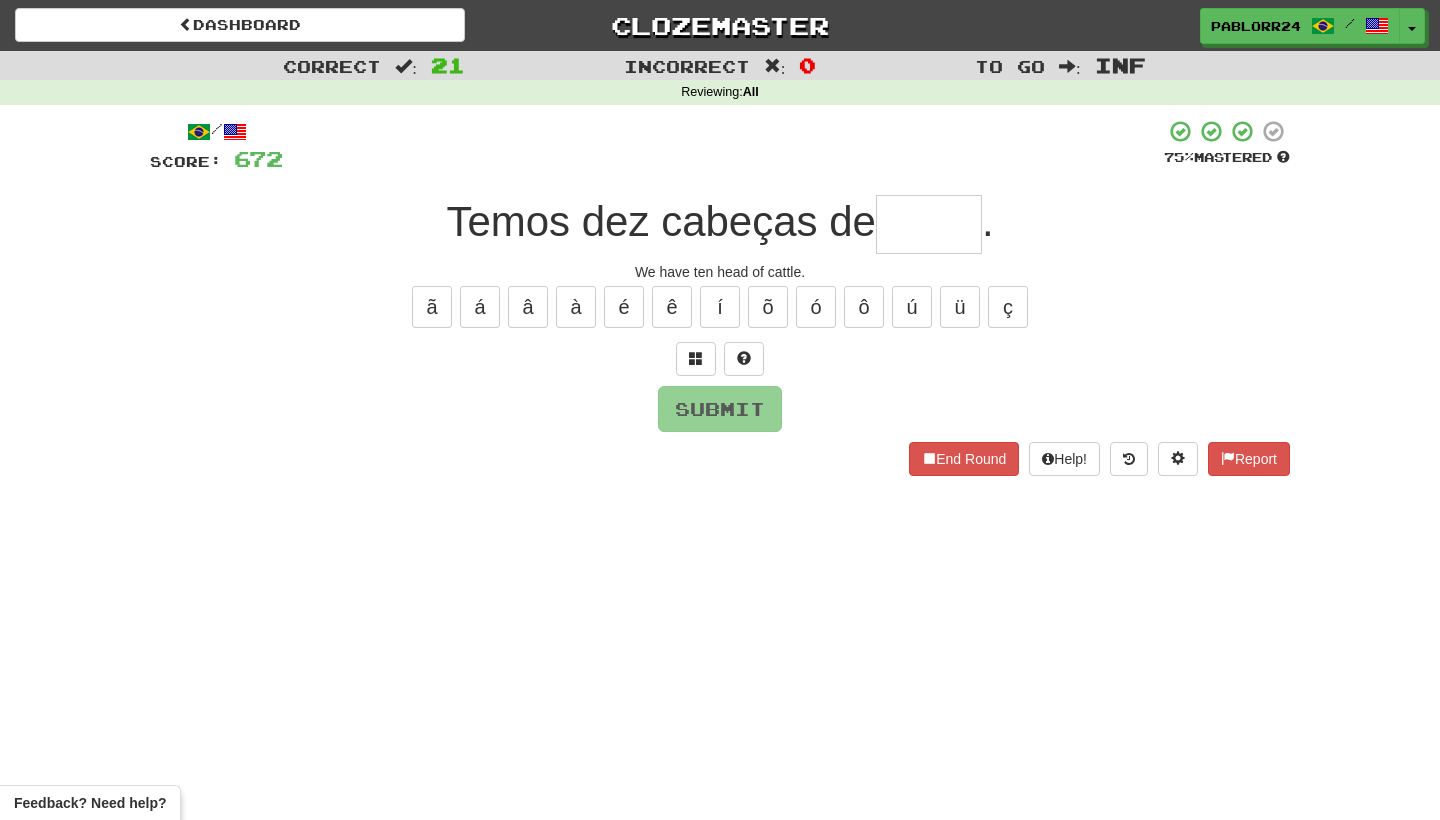 type on "*" 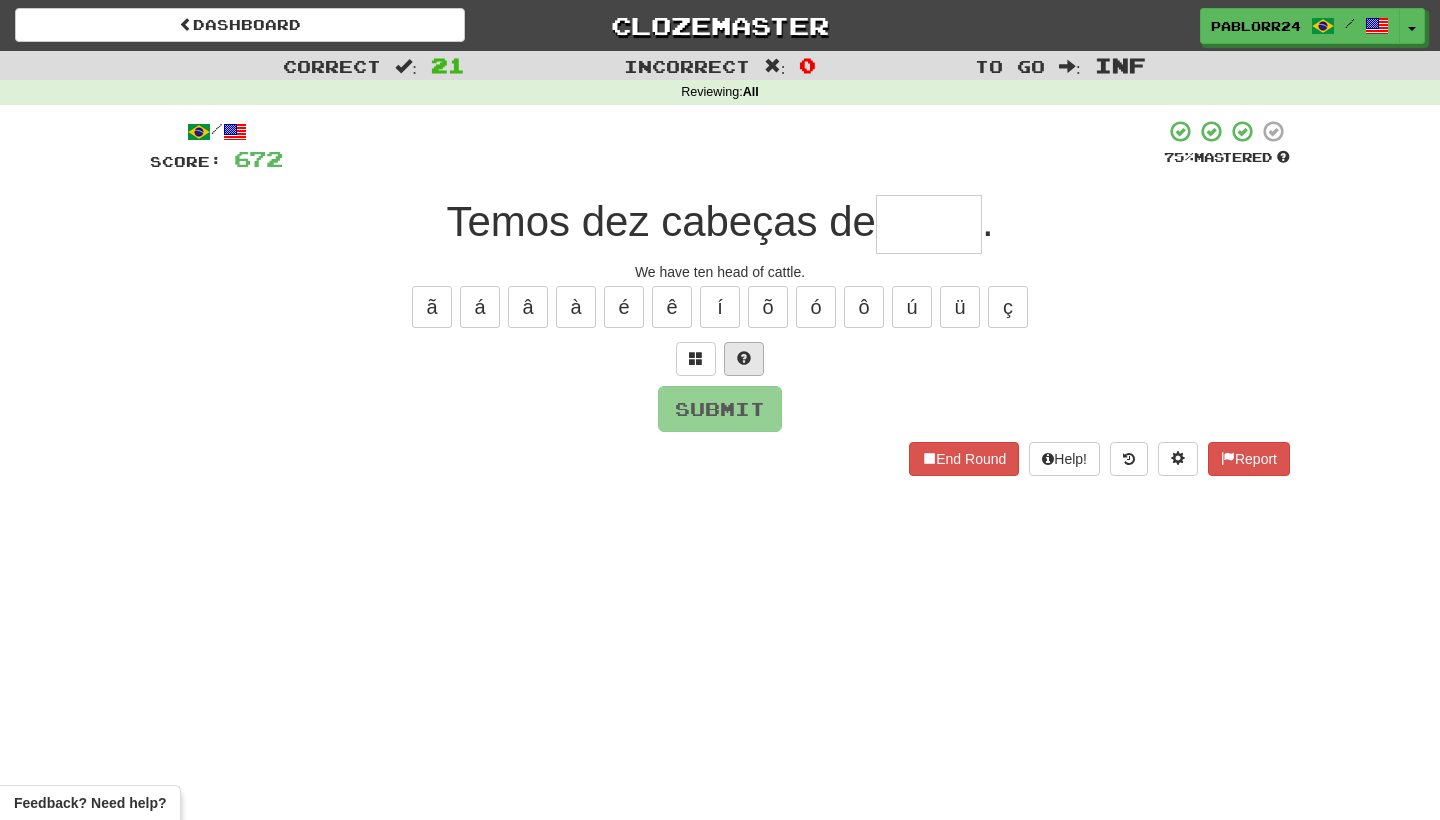 click at bounding box center [744, 358] 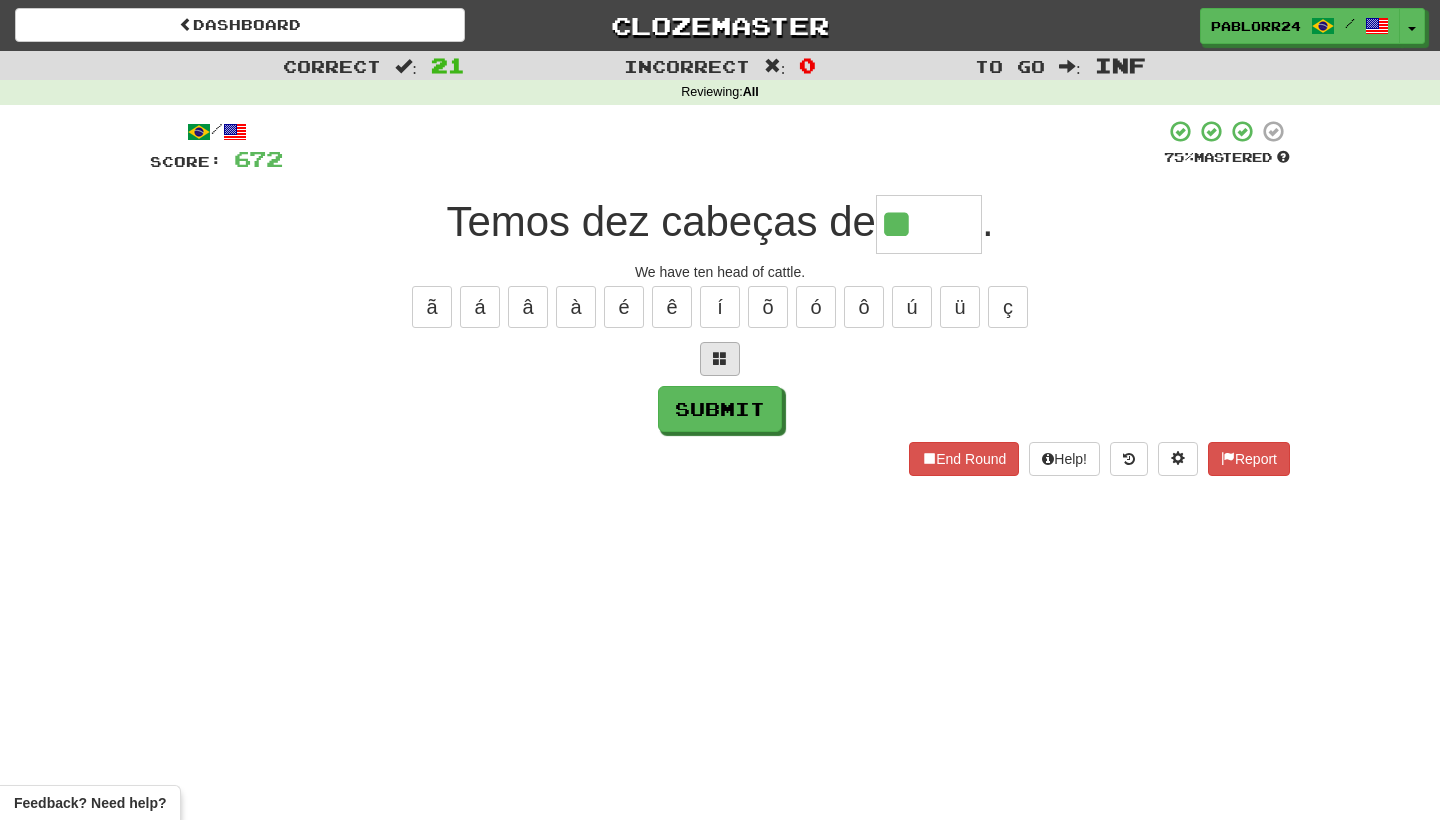 click at bounding box center [720, 358] 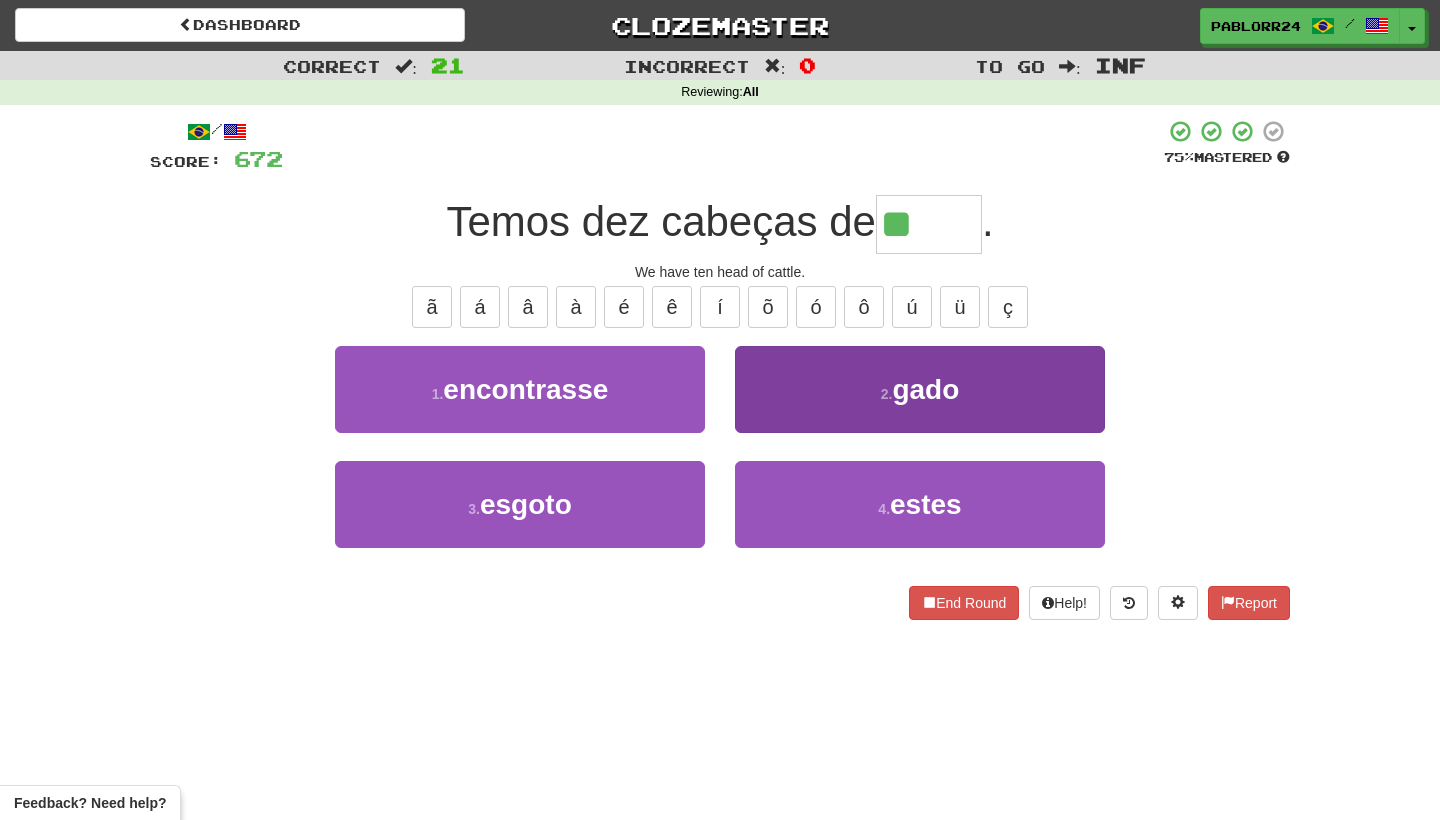 click on "2 .  gado" at bounding box center [920, 389] 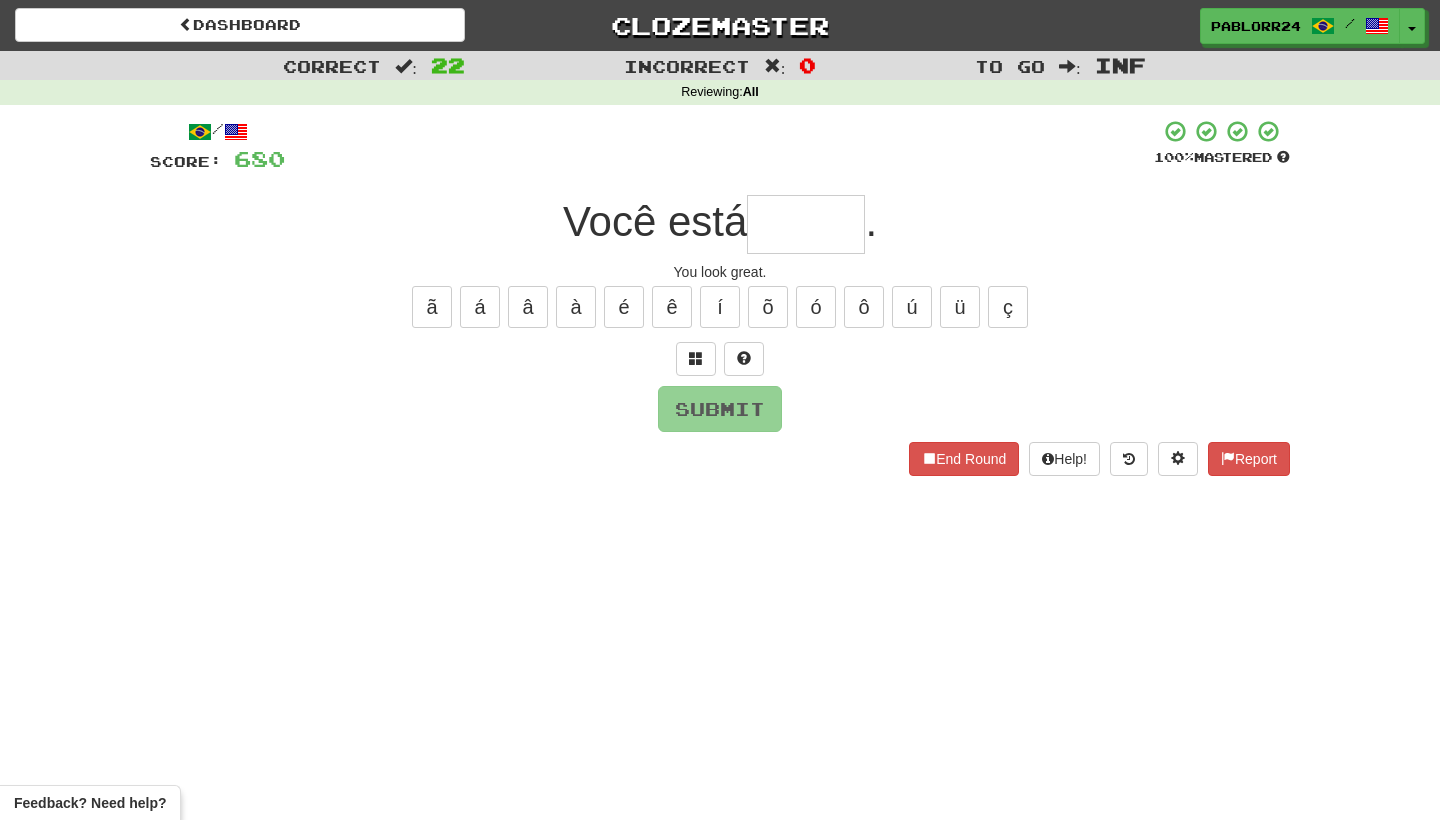 type on "*" 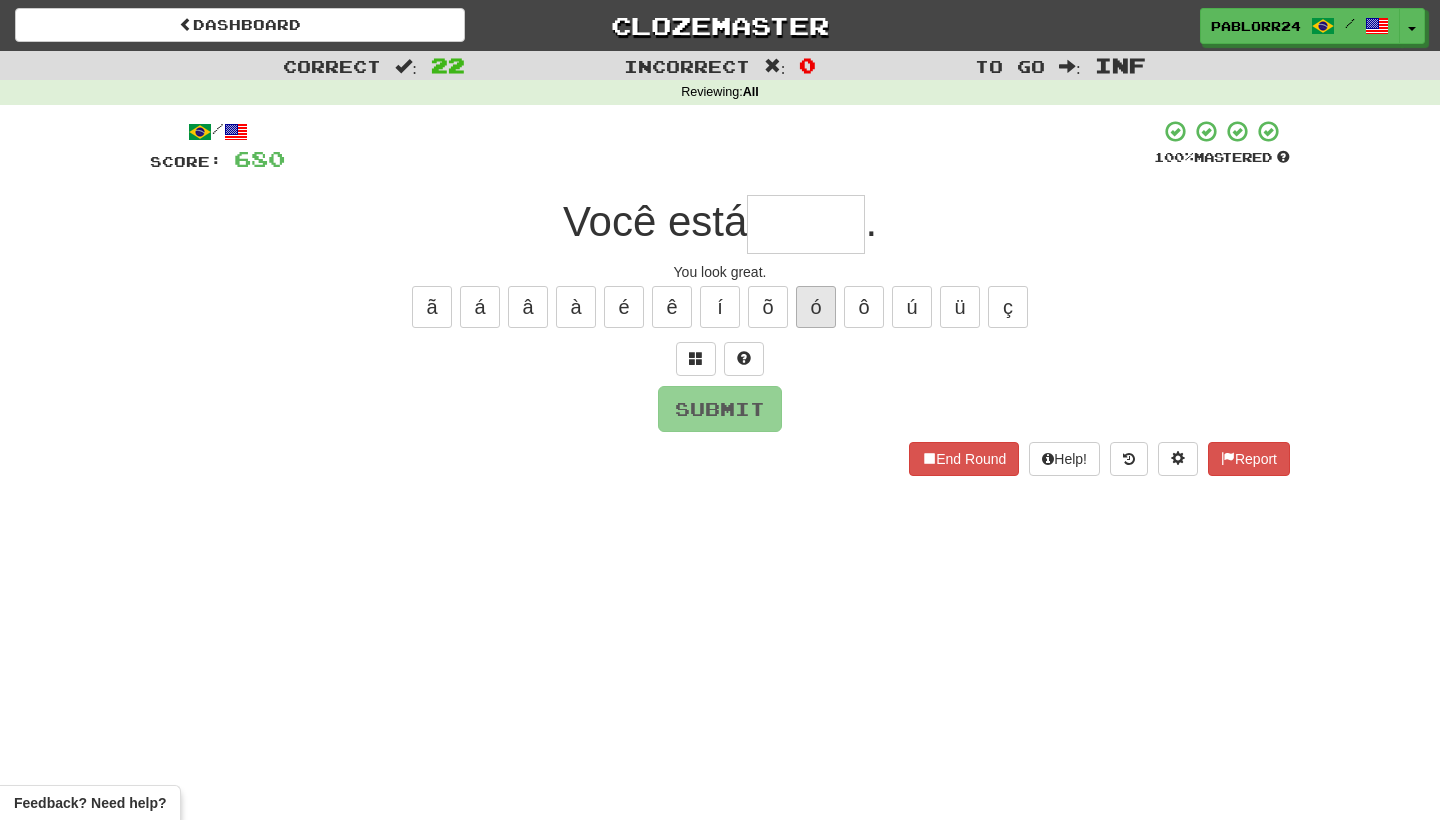 click on "ó" at bounding box center (816, 307) 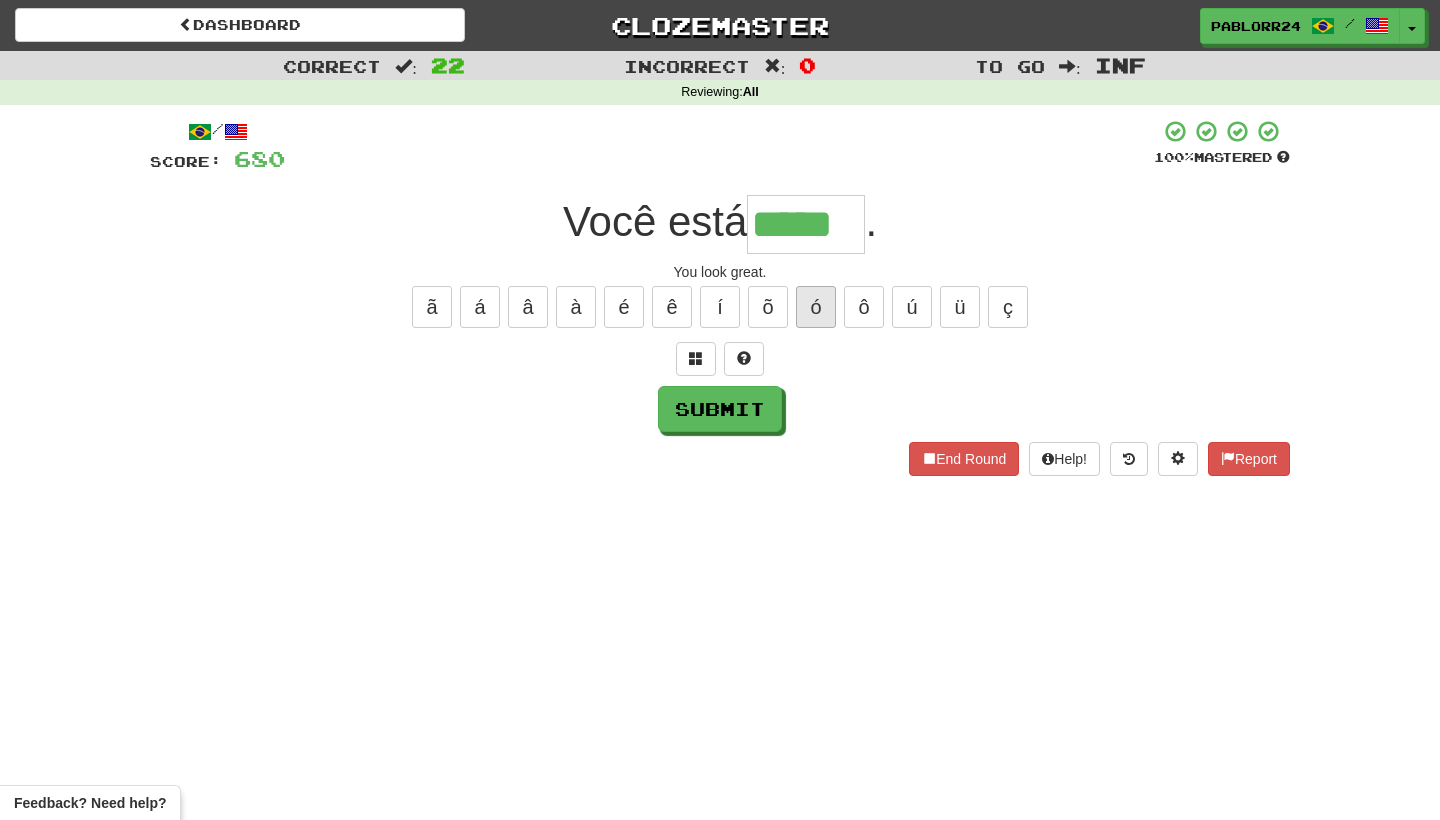 type on "*****" 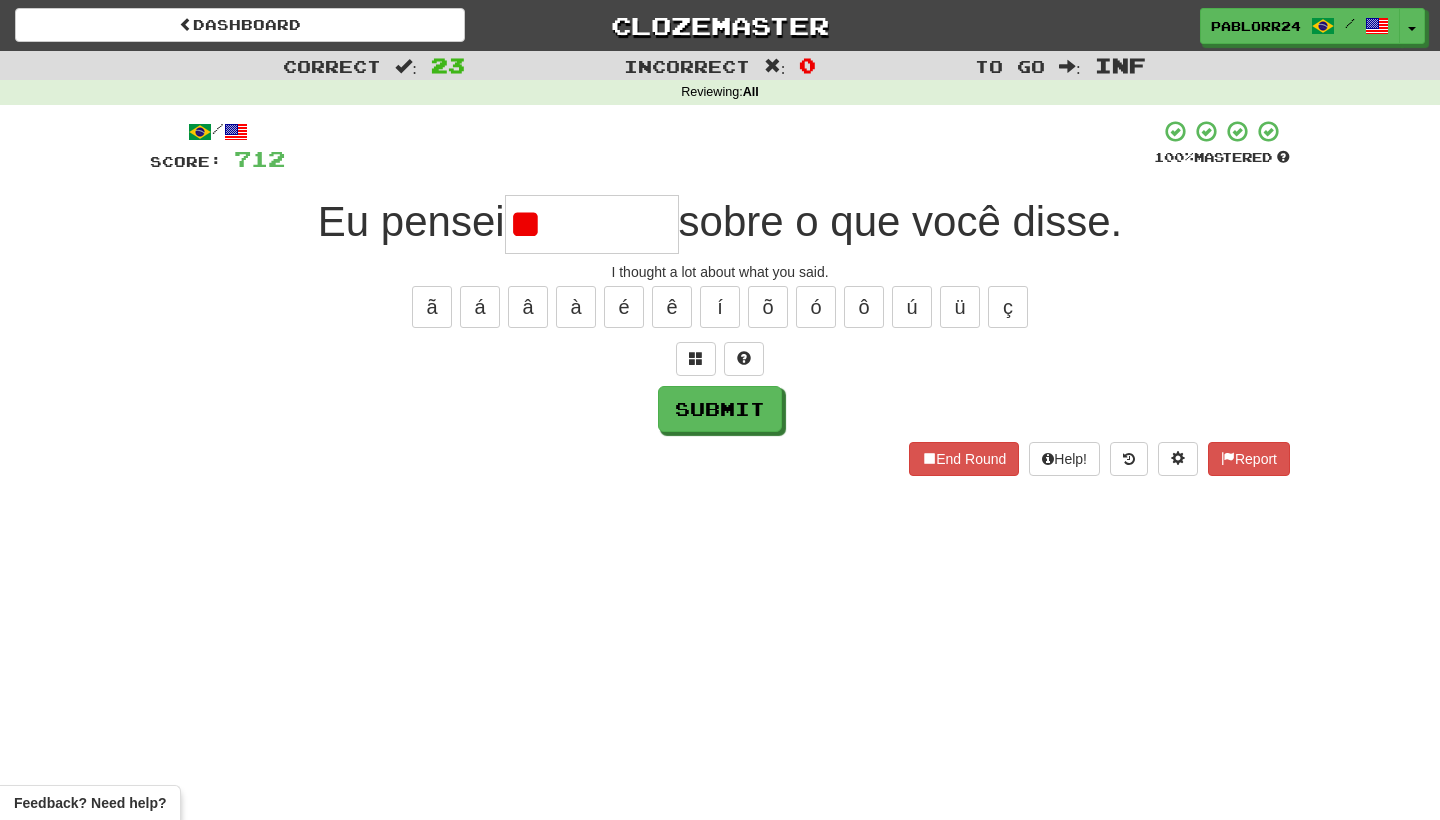 type on "*" 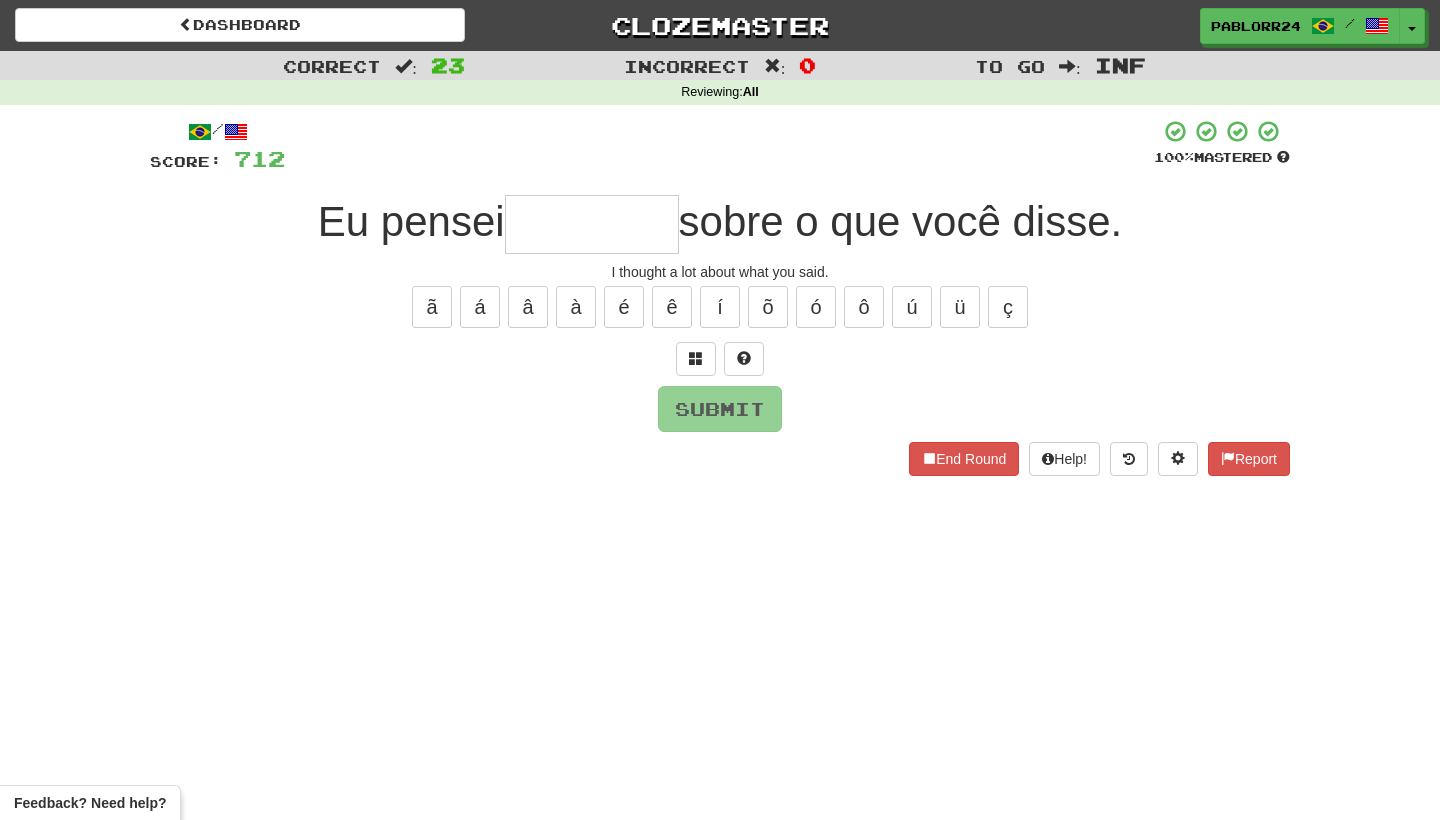 type on "*" 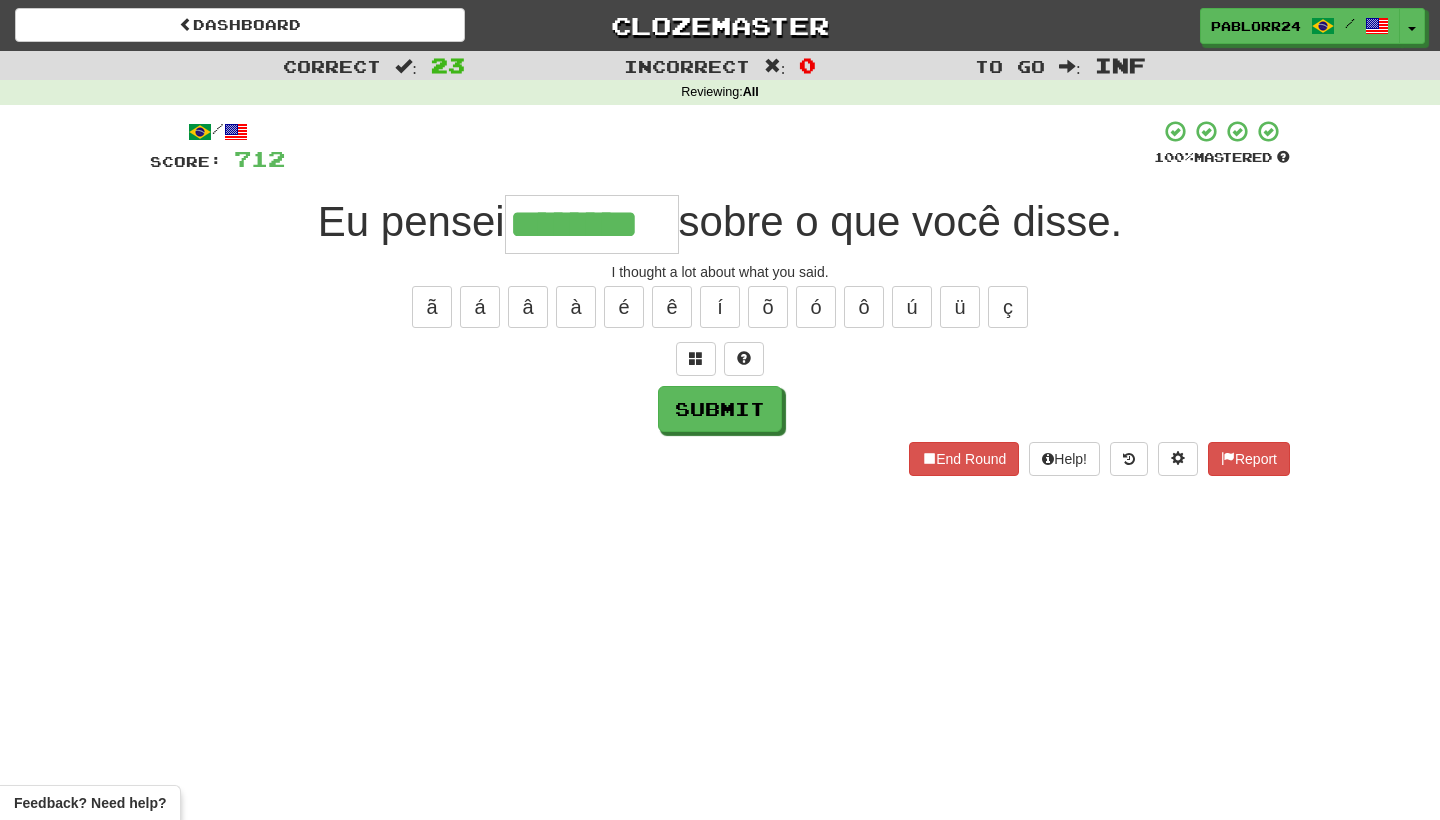 type on "********" 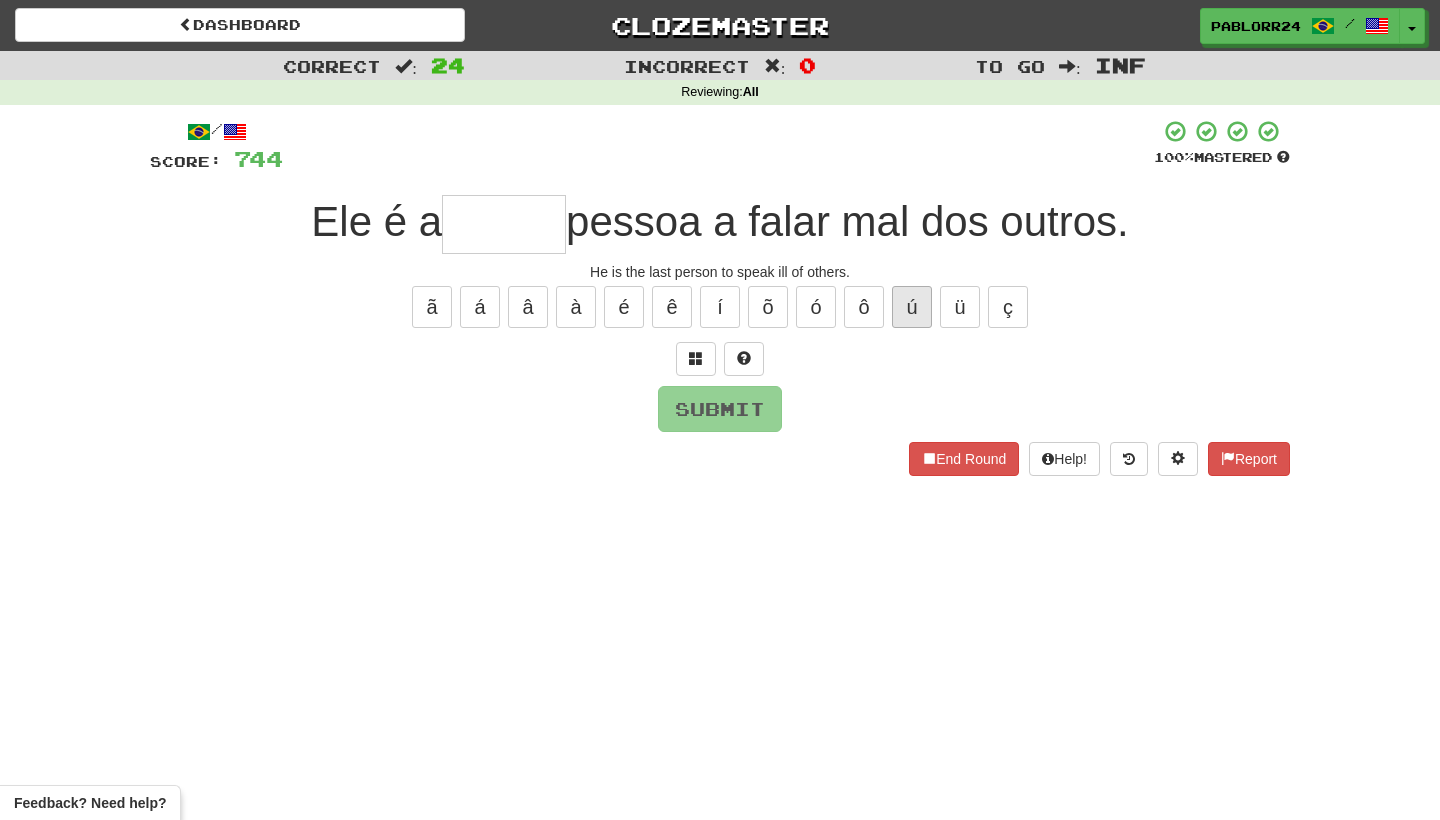 click on "ú" at bounding box center (912, 307) 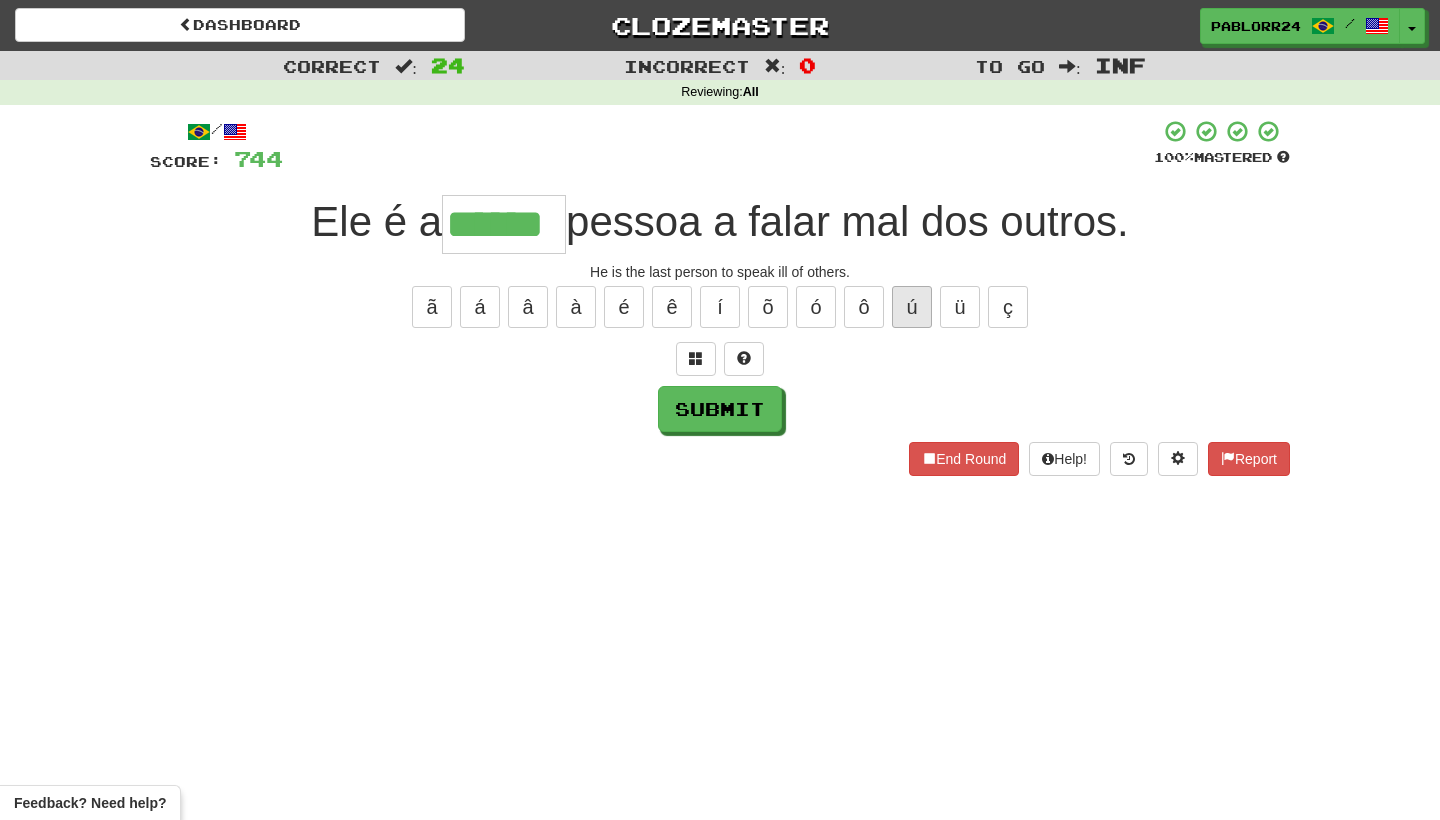 type on "******" 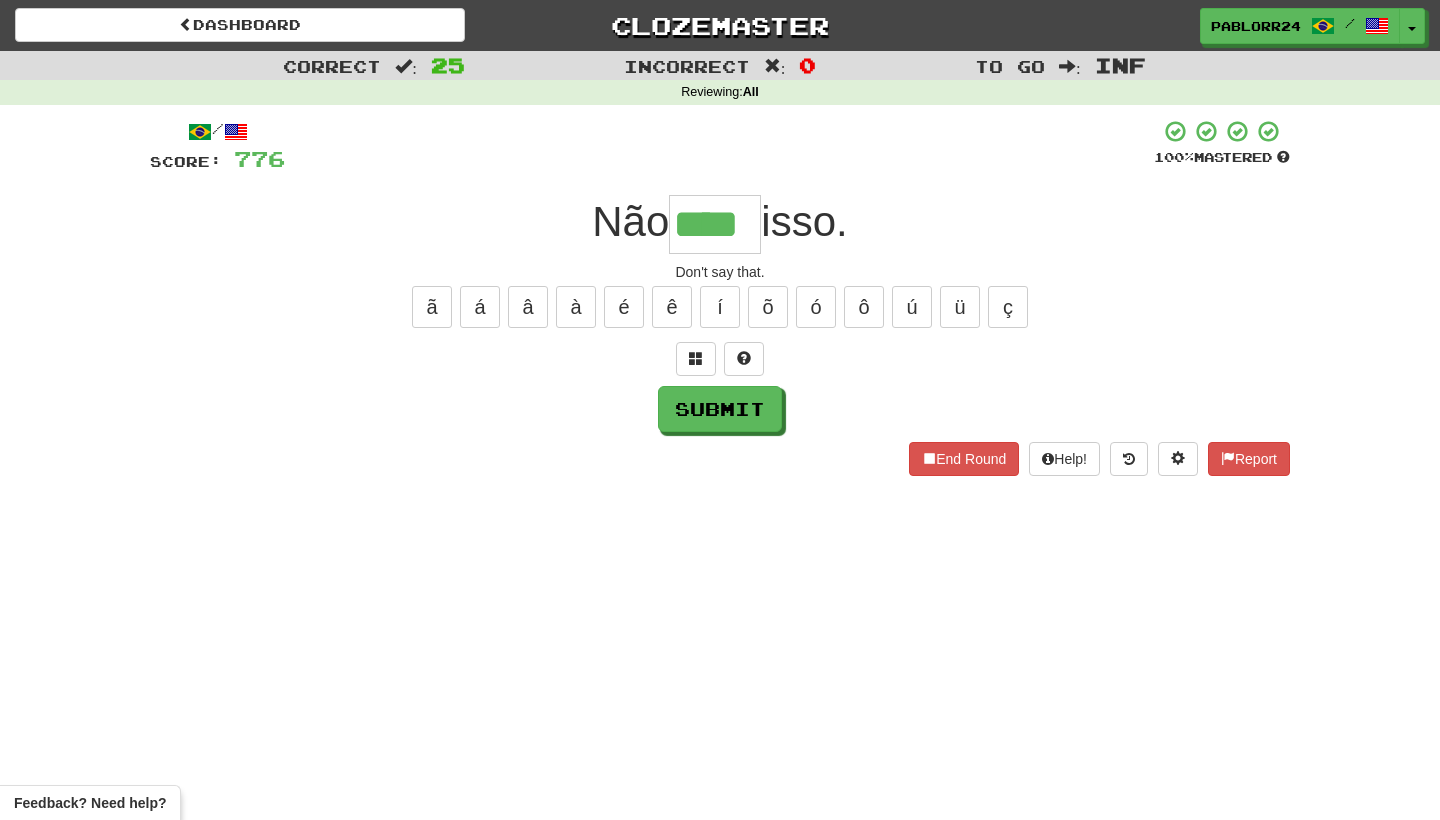 type on "****" 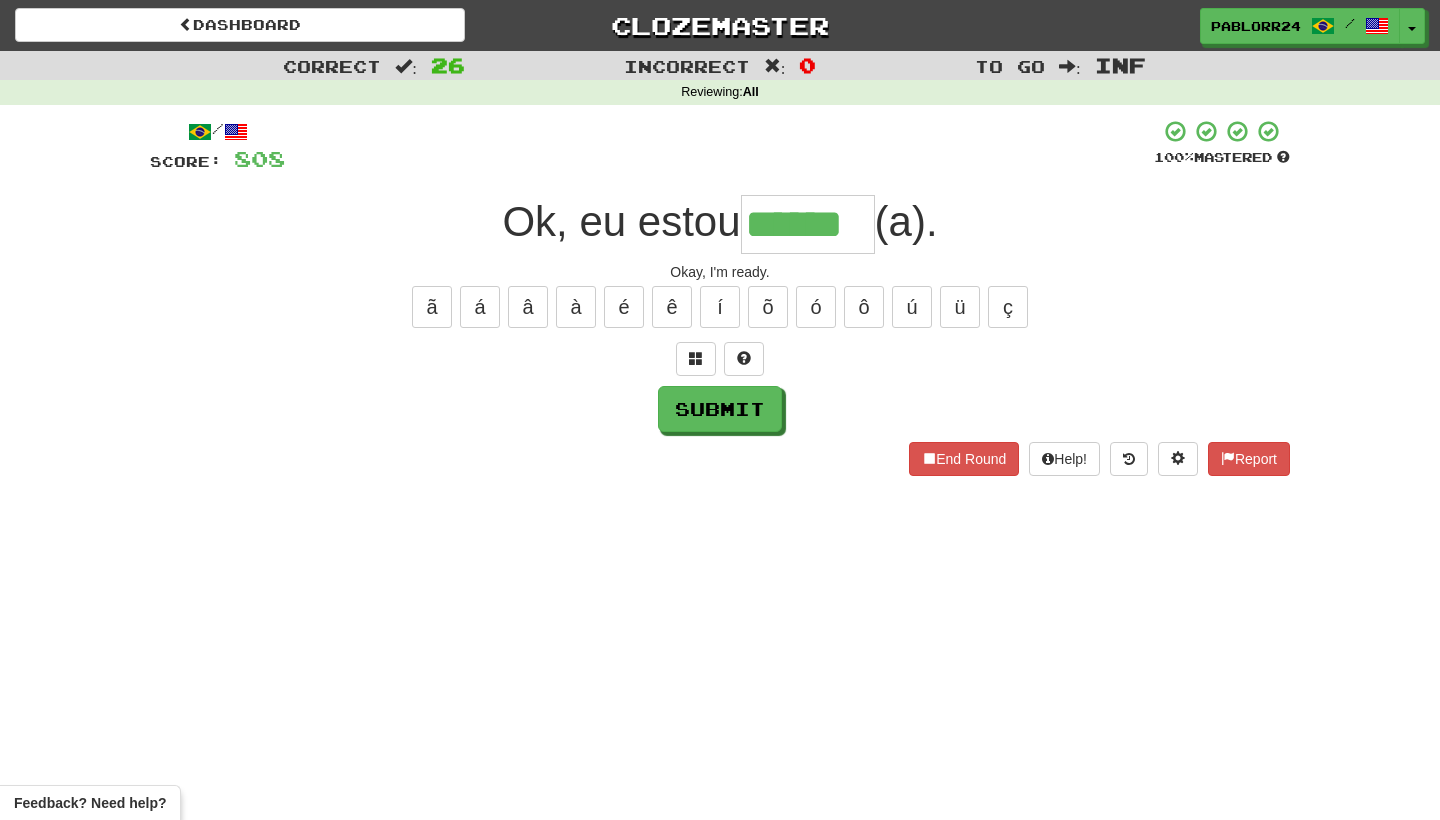 type on "******" 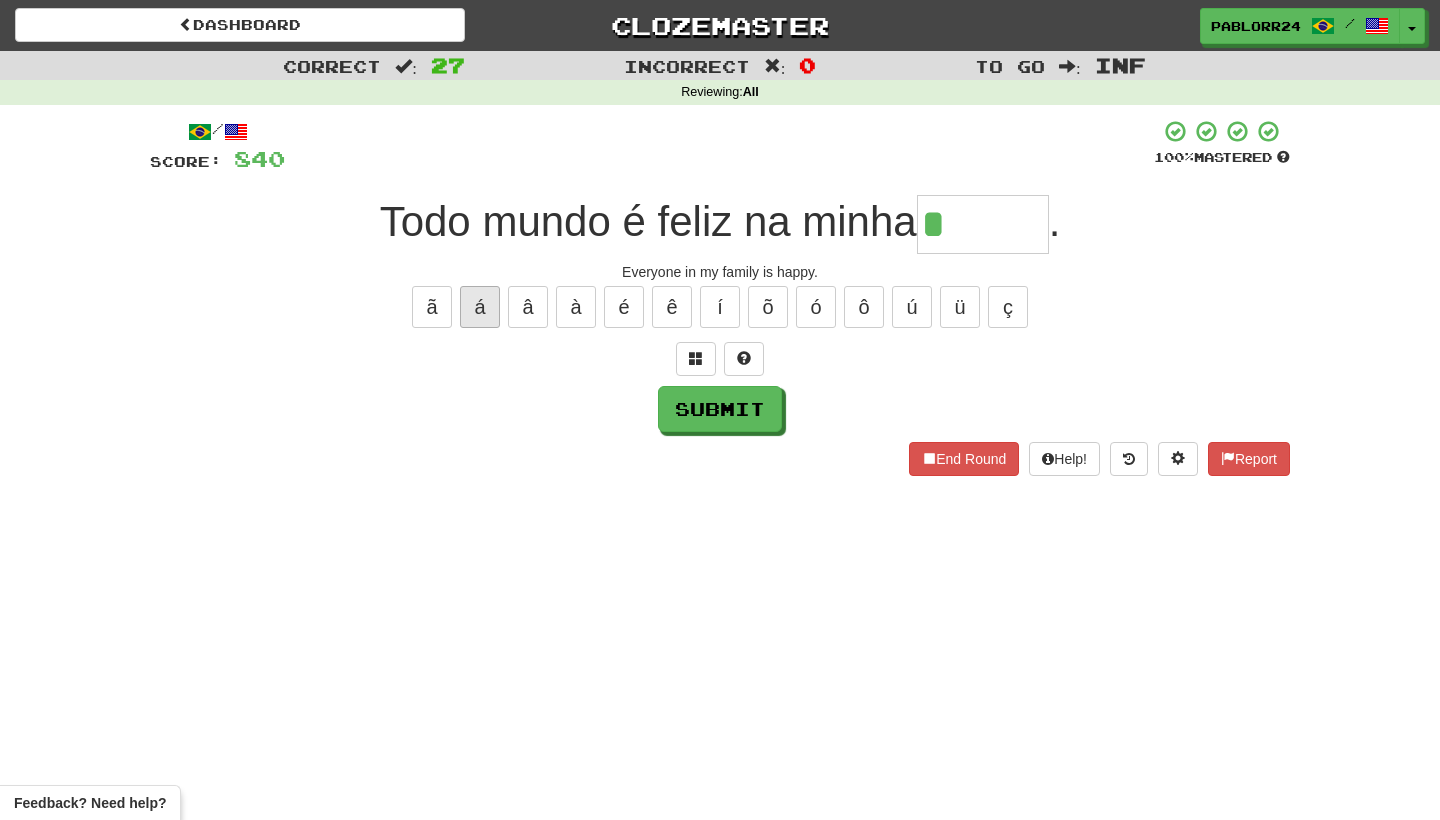 click on "á" at bounding box center (480, 307) 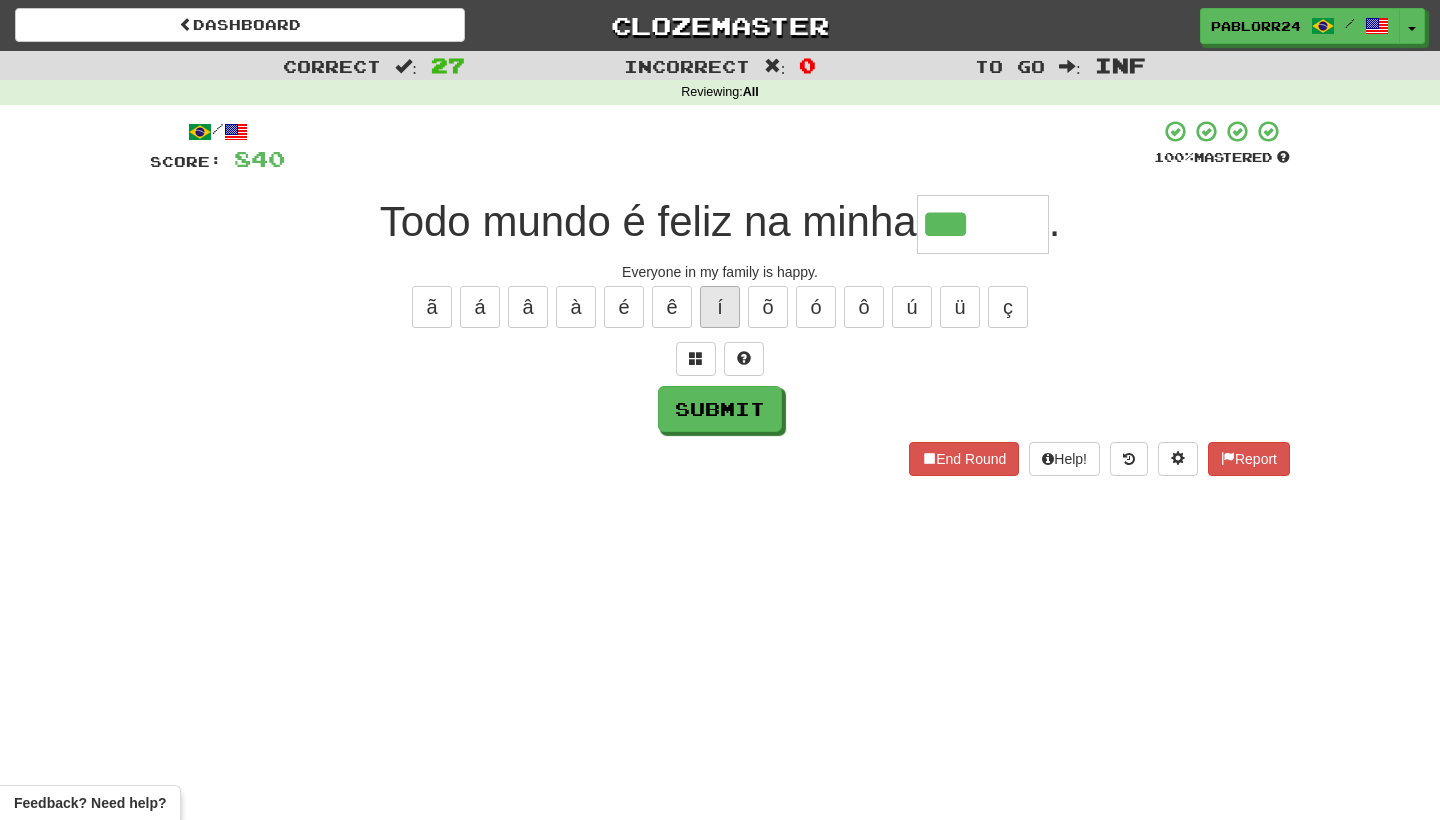 click on "í" at bounding box center [720, 307] 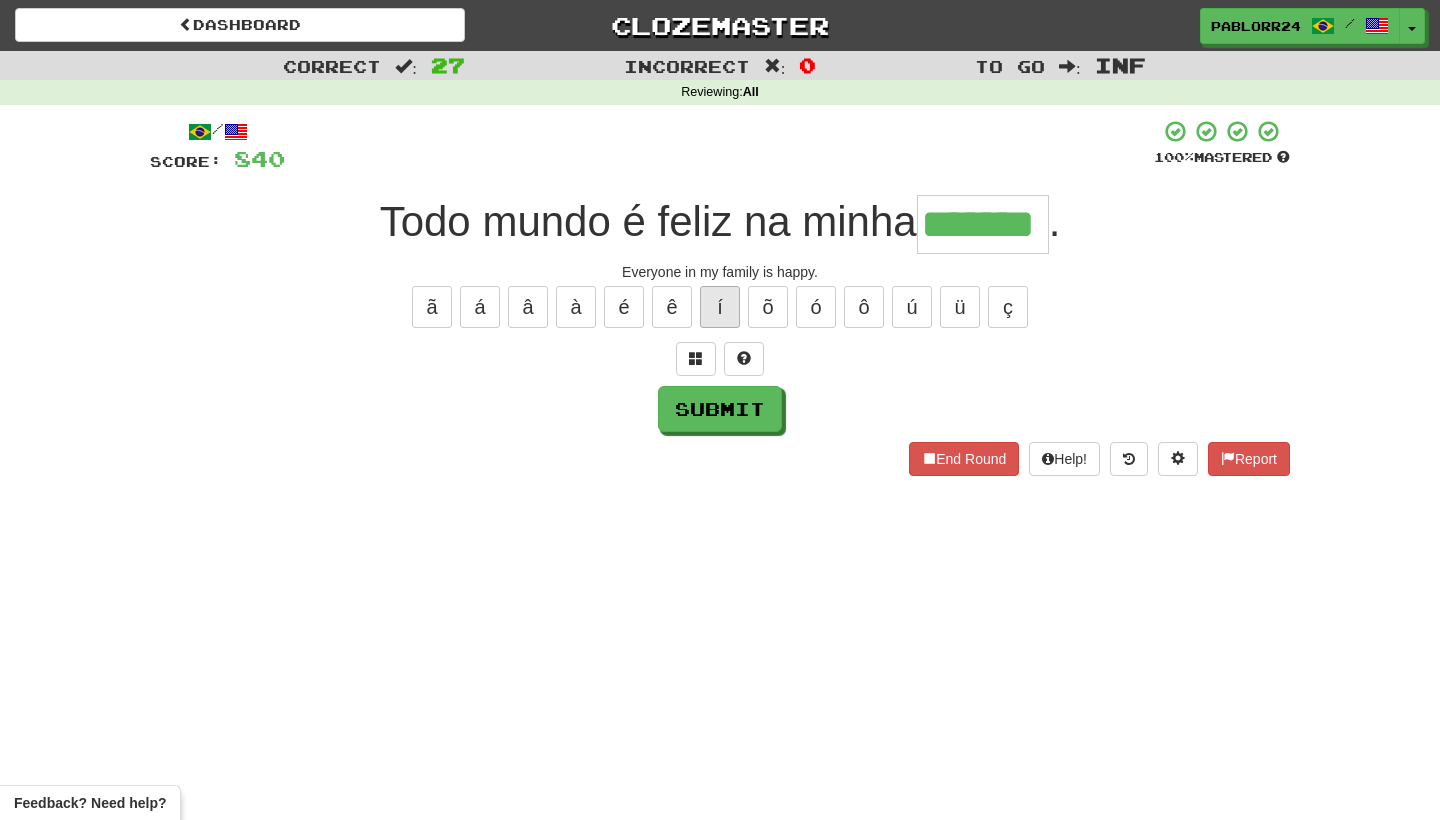 type on "*******" 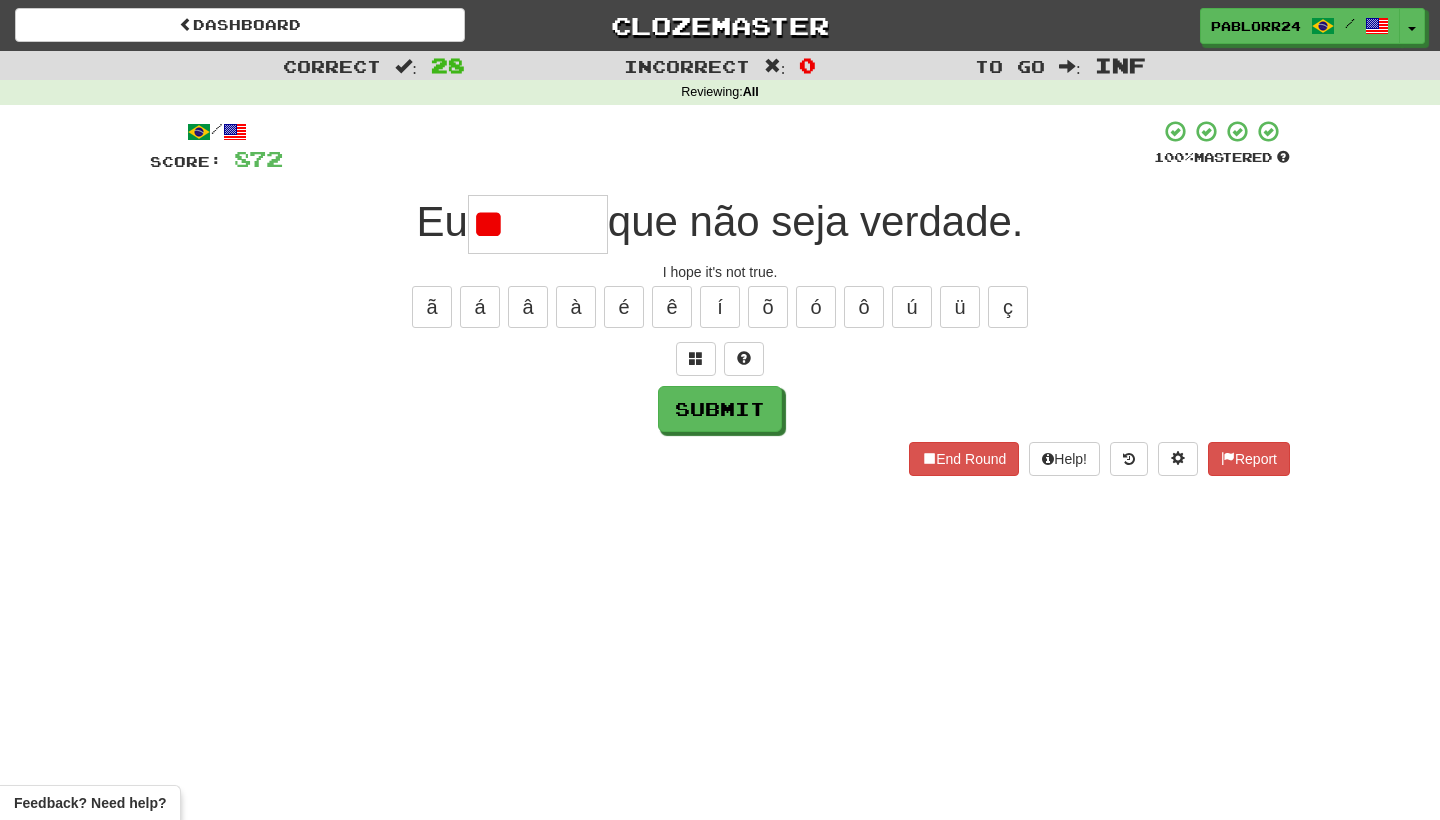 type on "*" 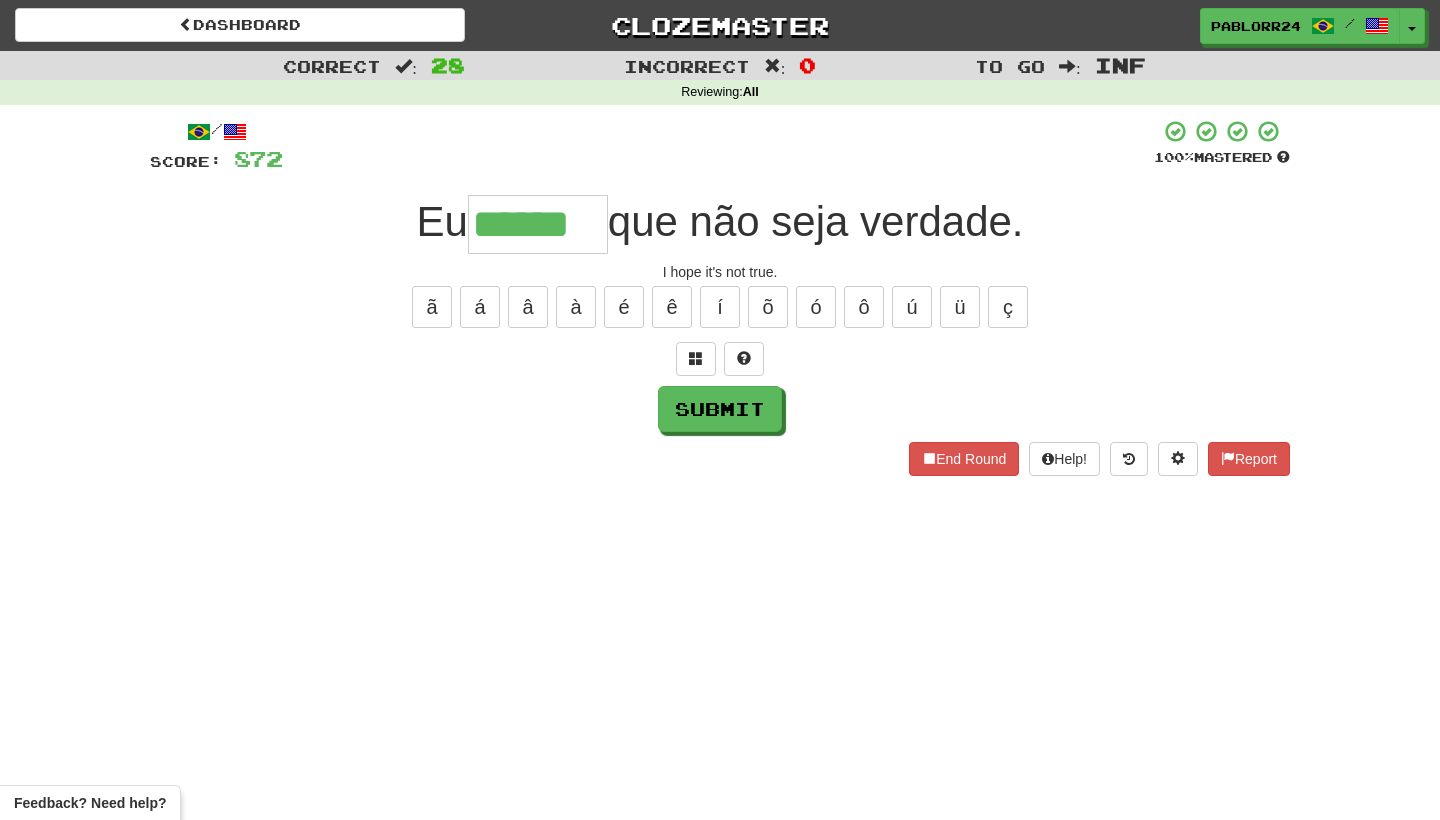 type on "******" 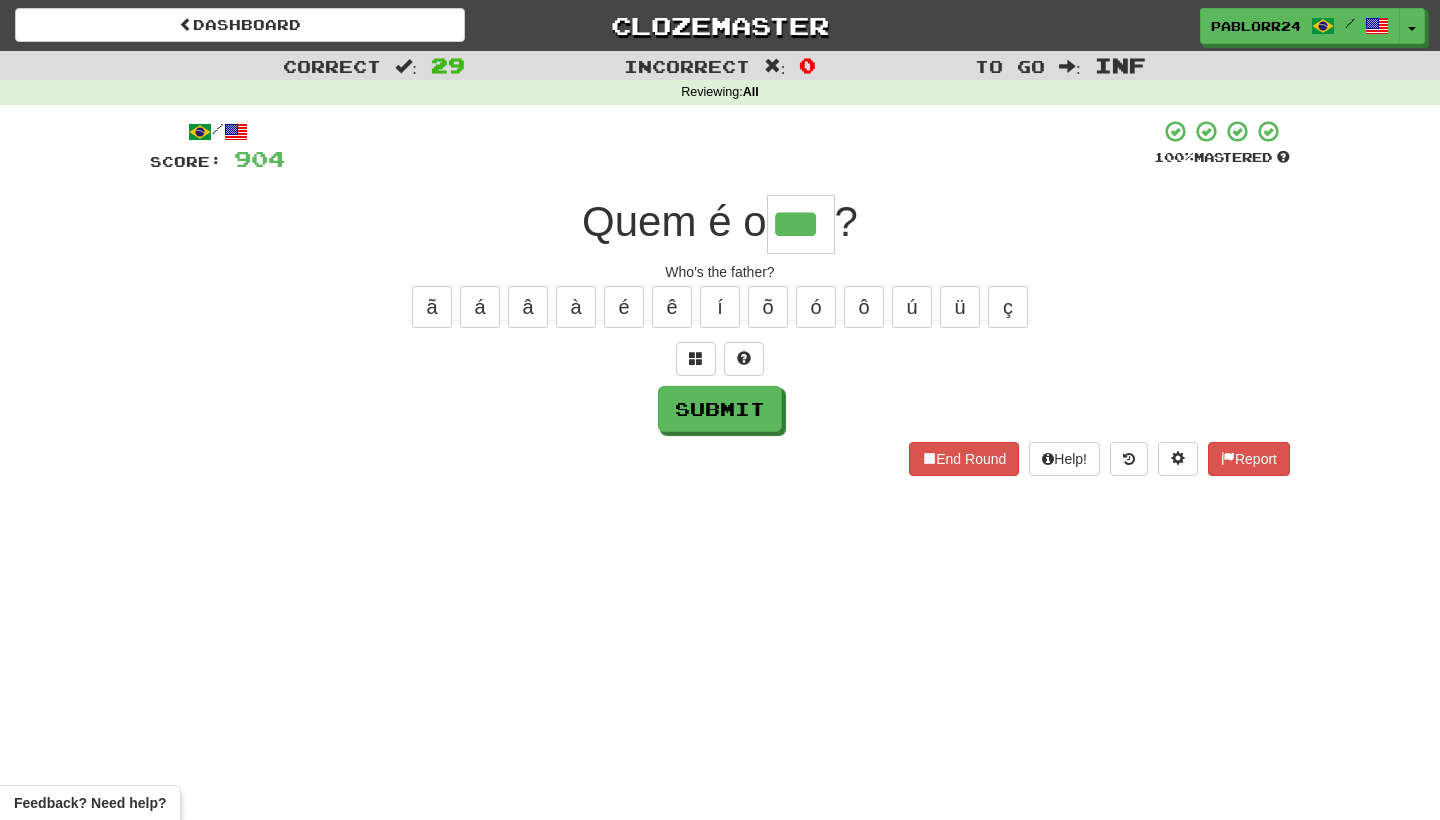 type on "***" 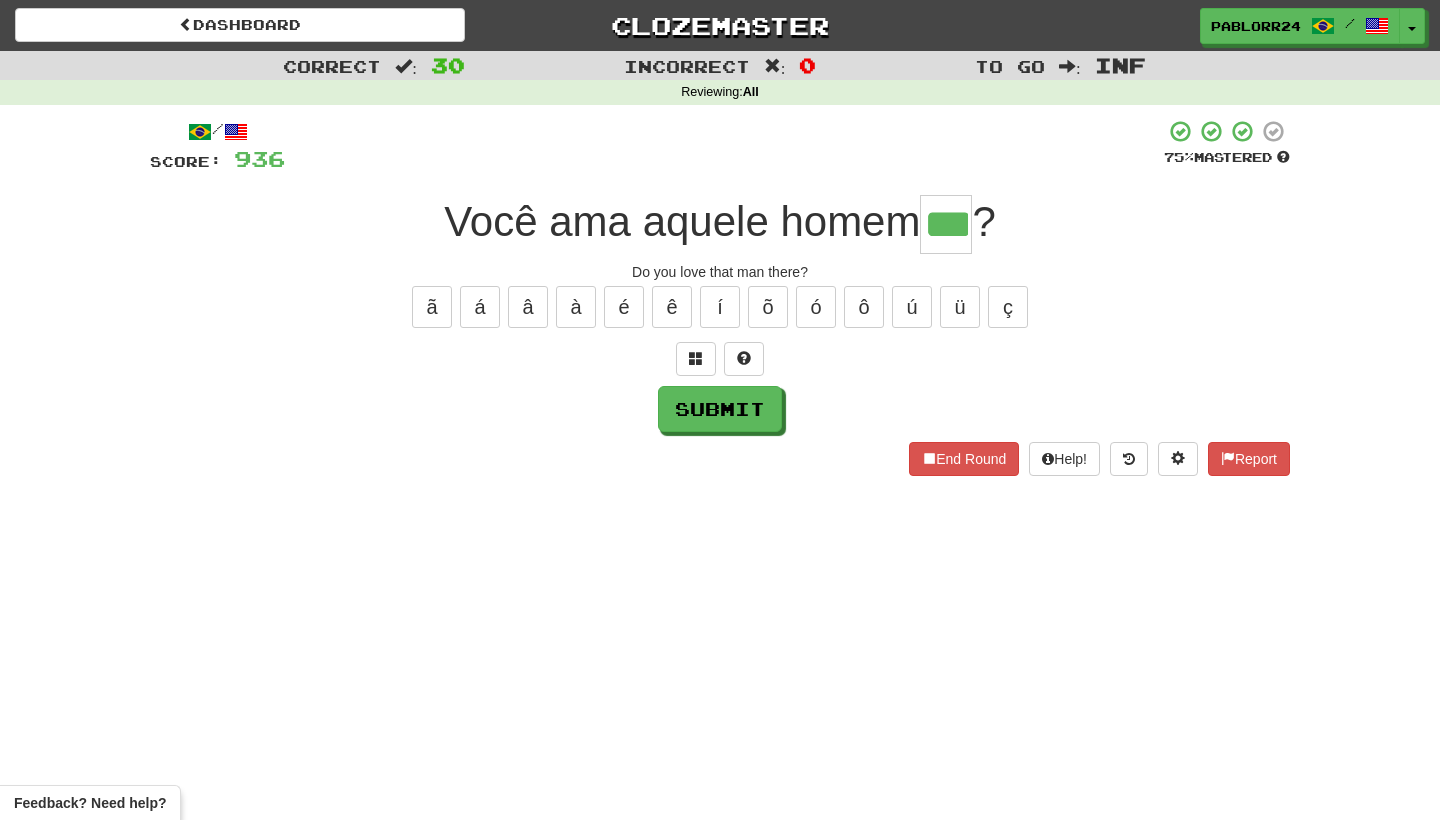 type on "***" 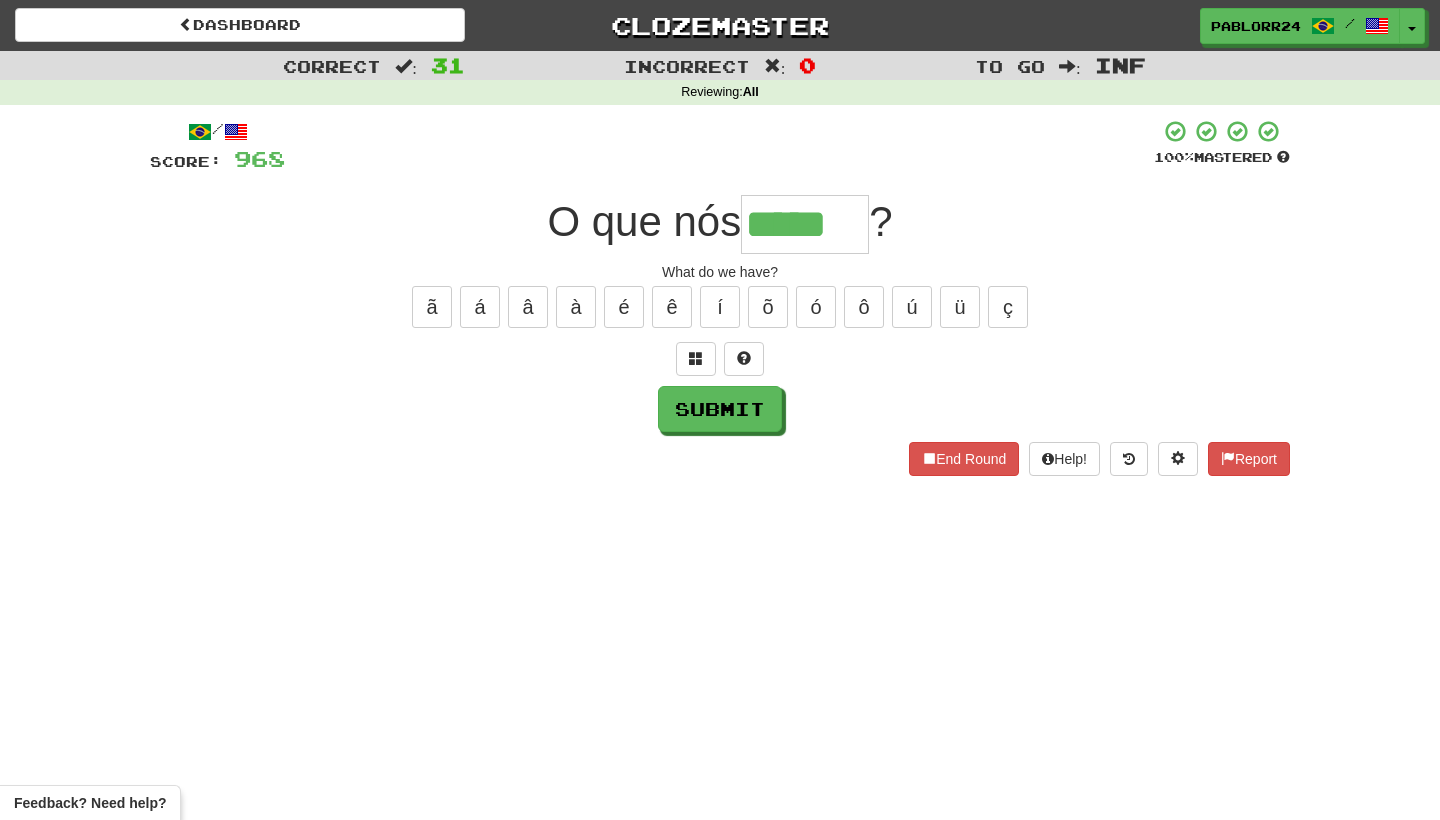 type on "*****" 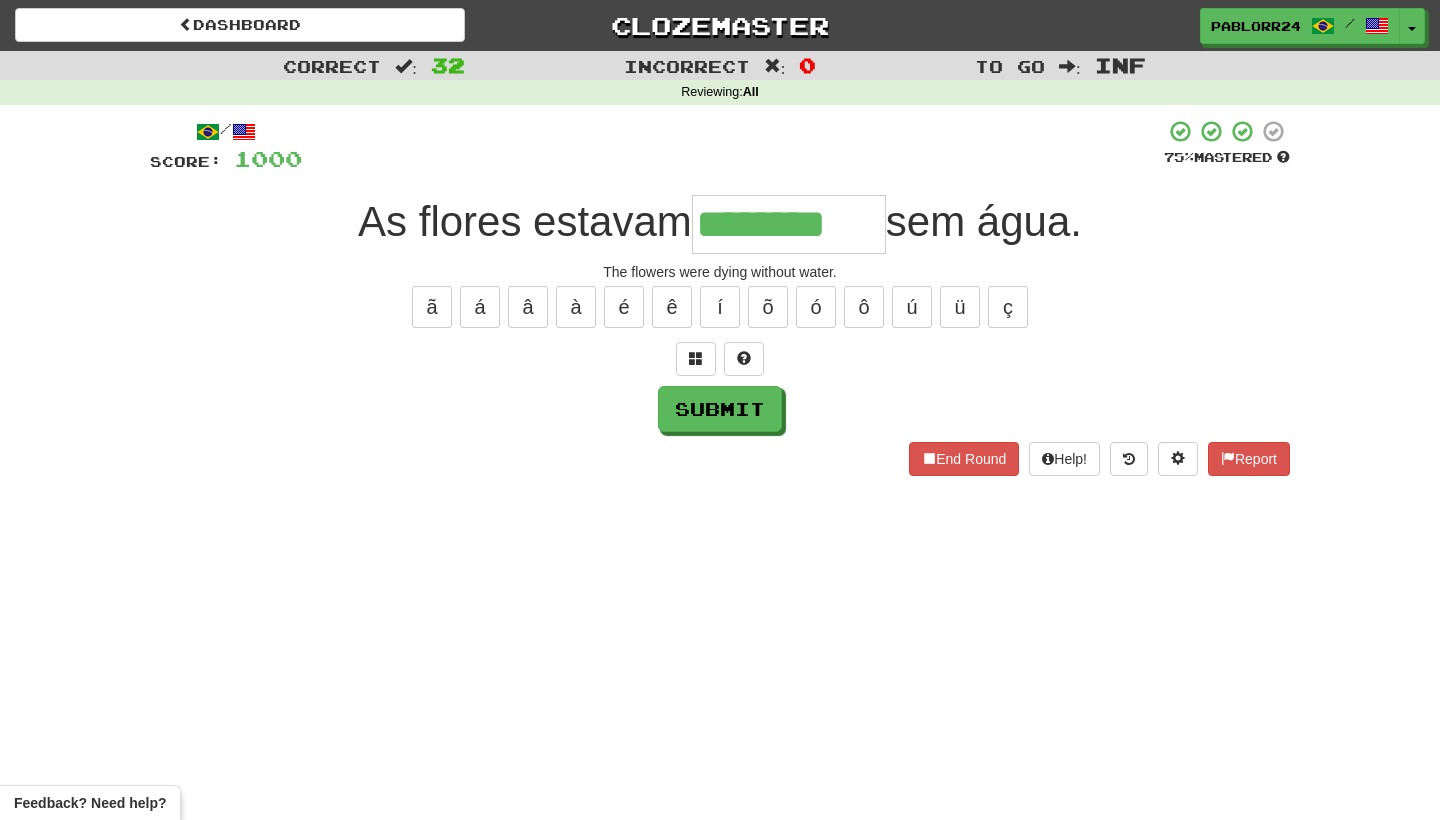 type on "********" 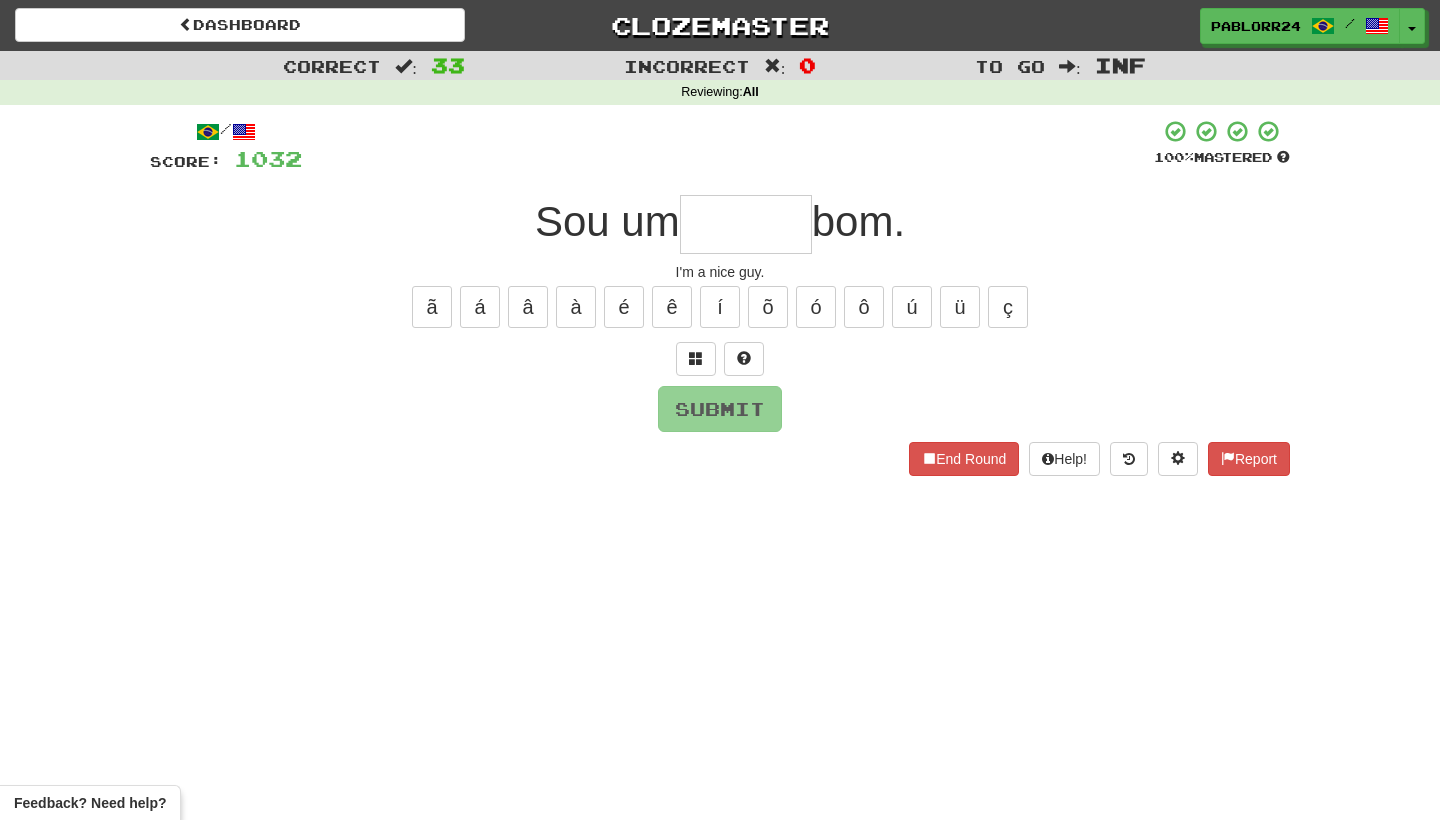 type on "*" 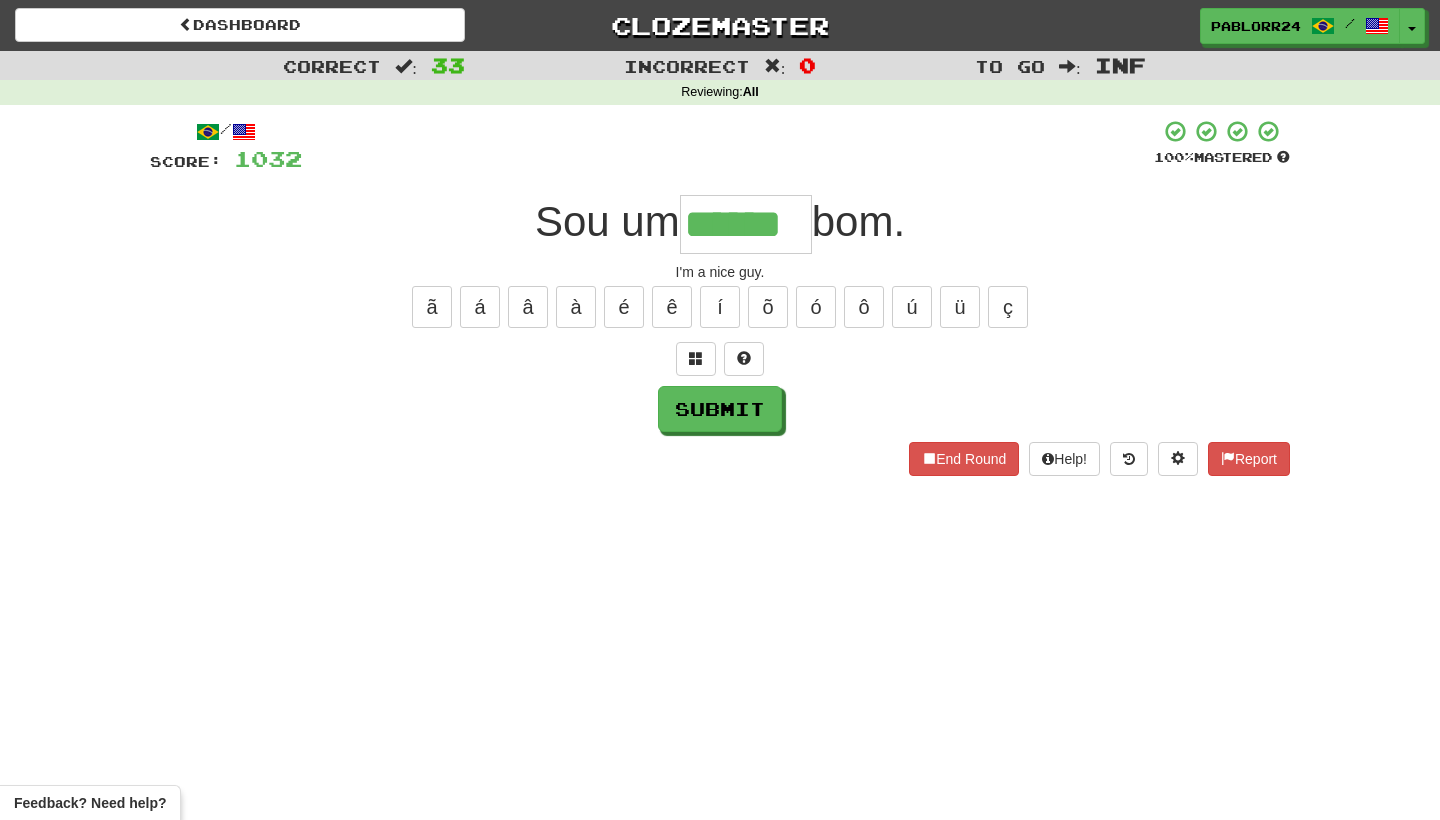type on "******" 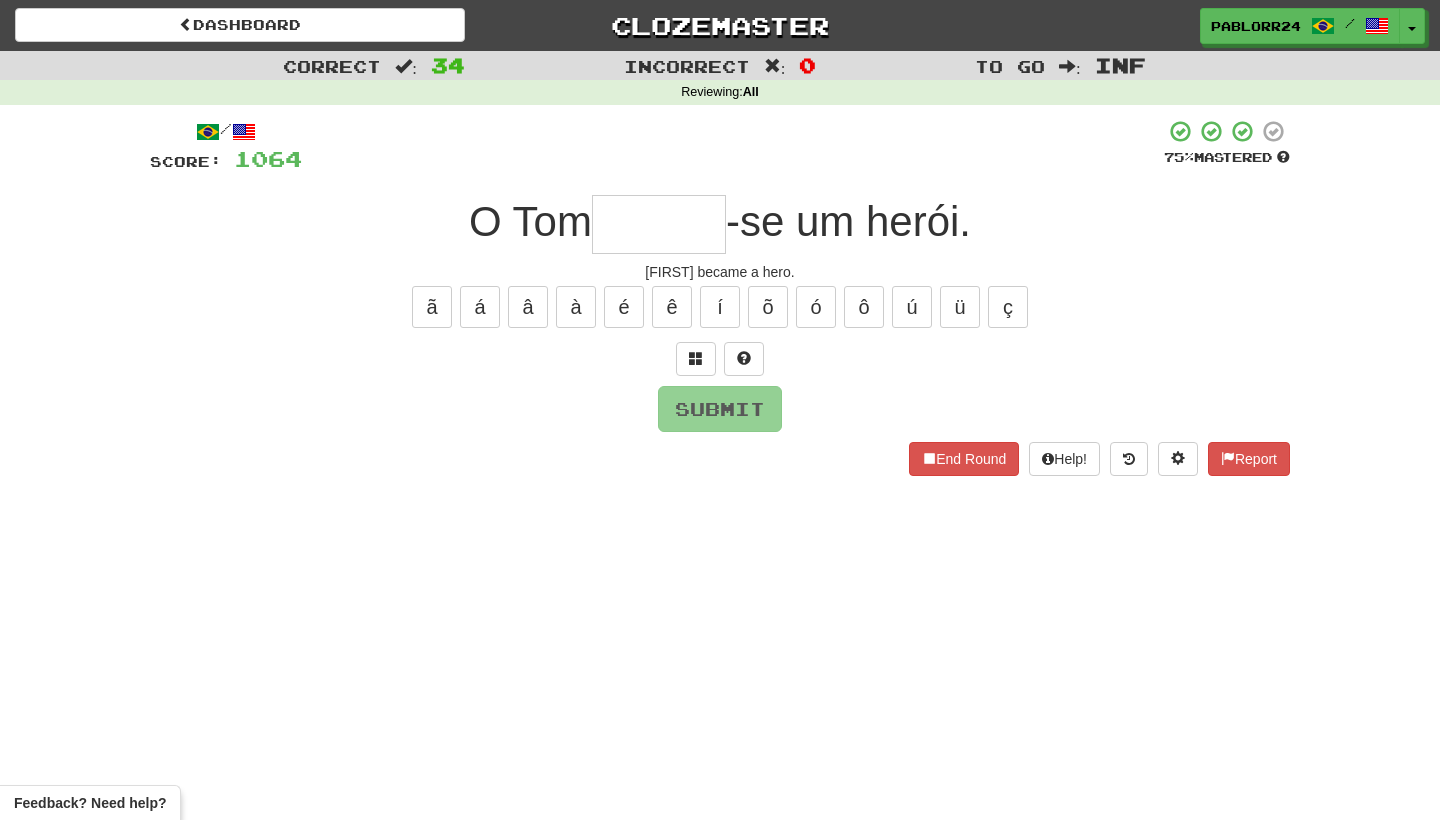 type on "*" 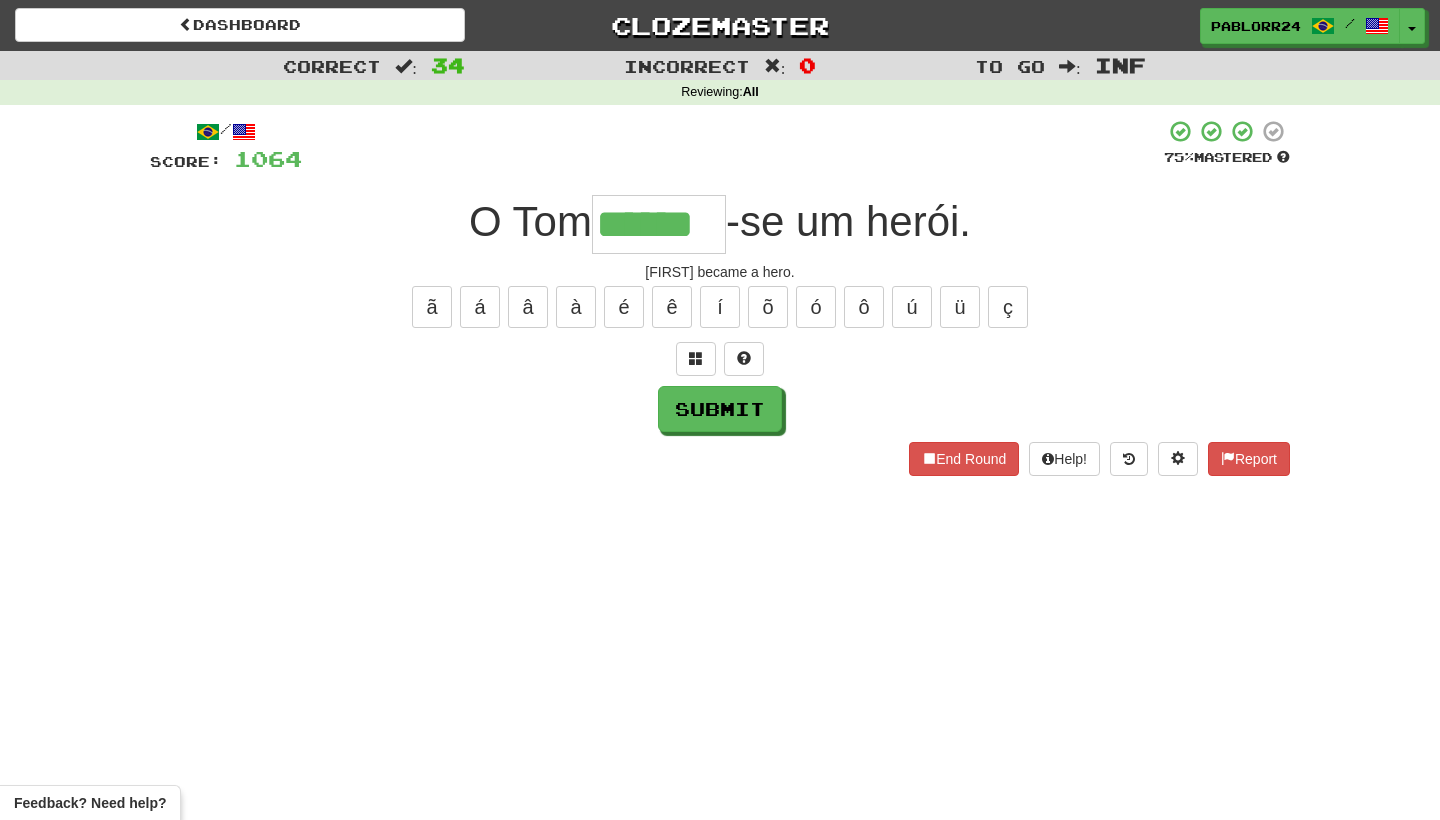 type on "******" 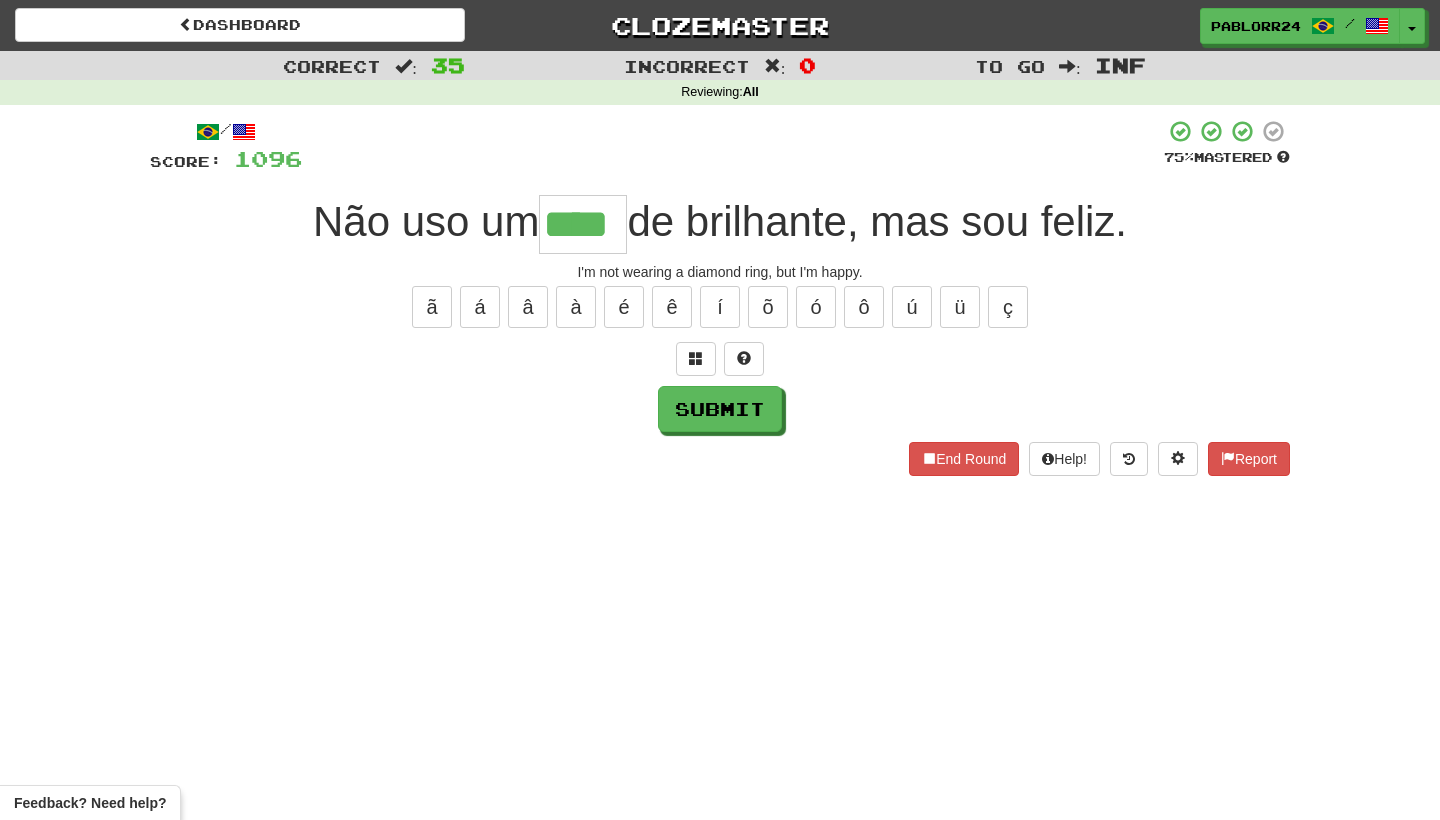 type on "****" 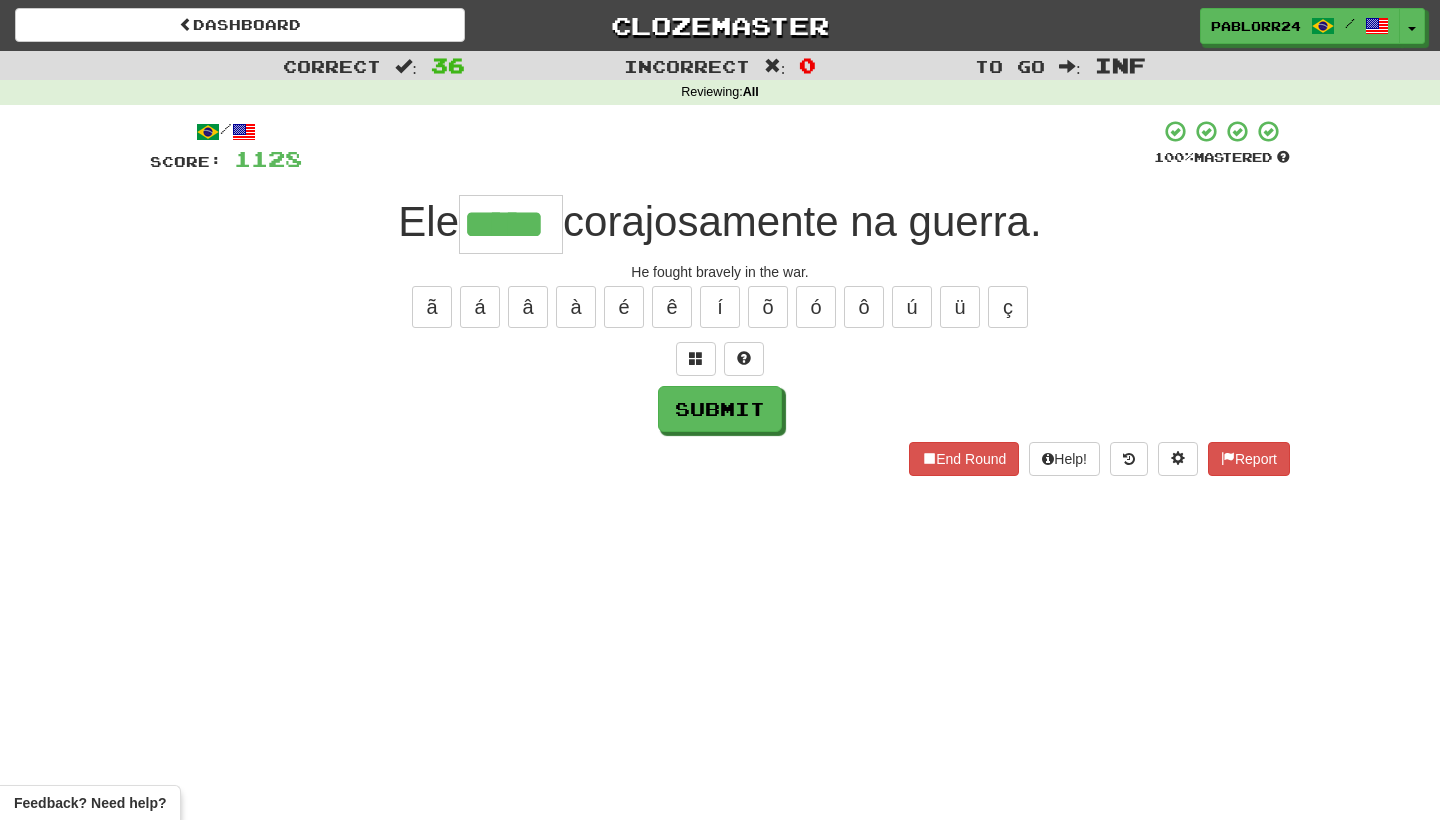 type on "*****" 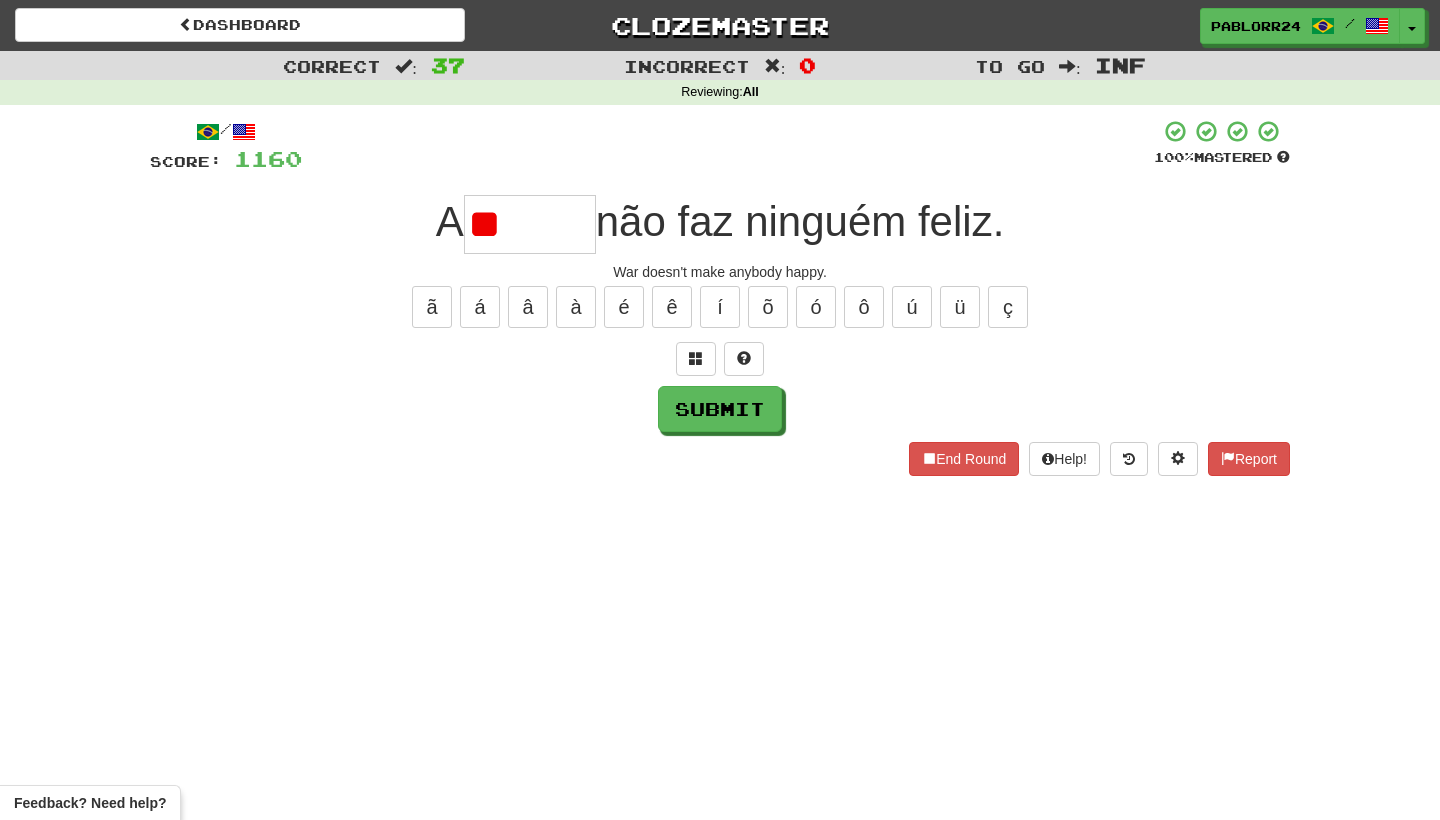 type on "*" 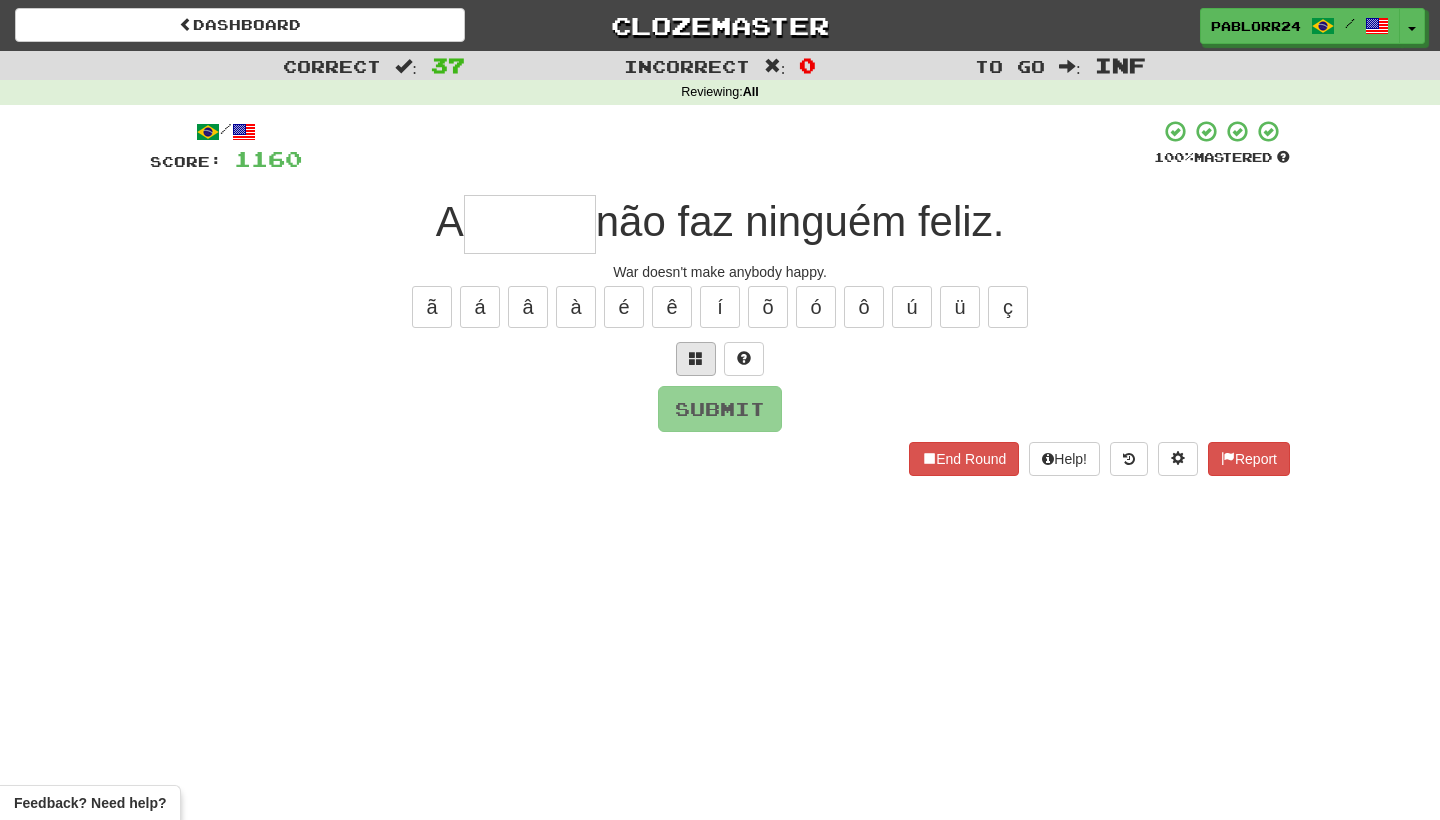 click at bounding box center [696, 358] 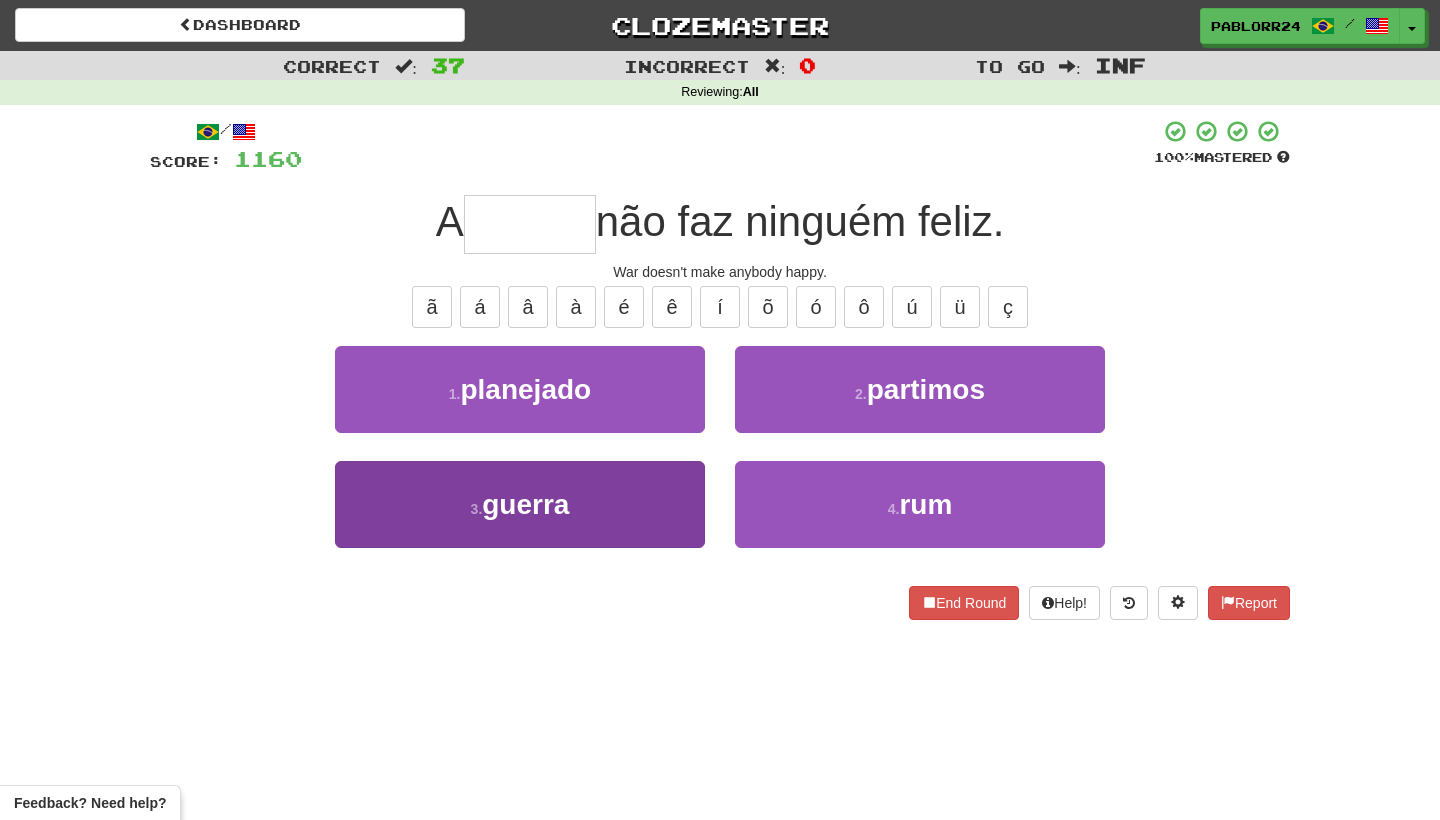 click on "3 .  guerra" at bounding box center [520, 504] 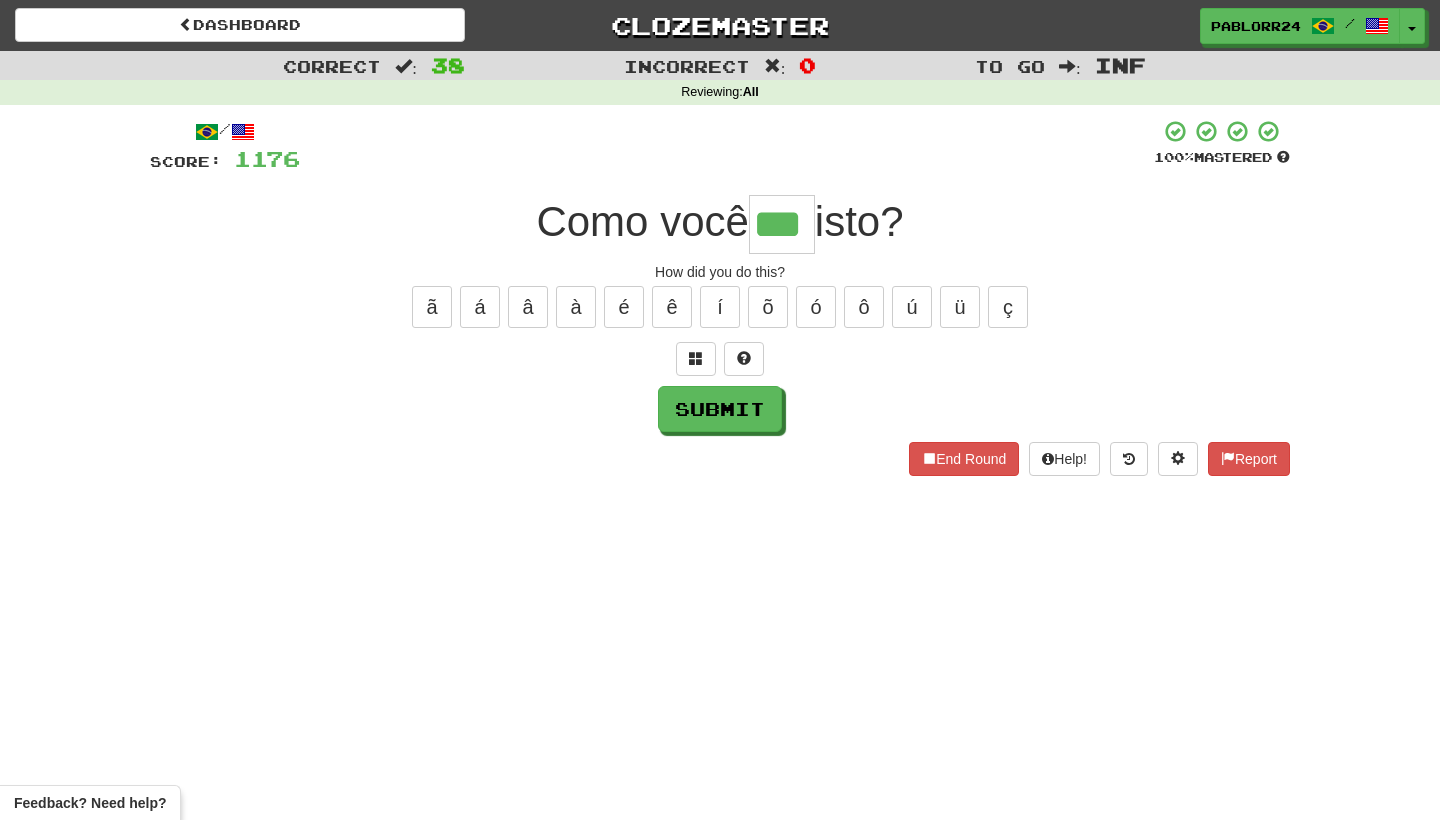 type on "***" 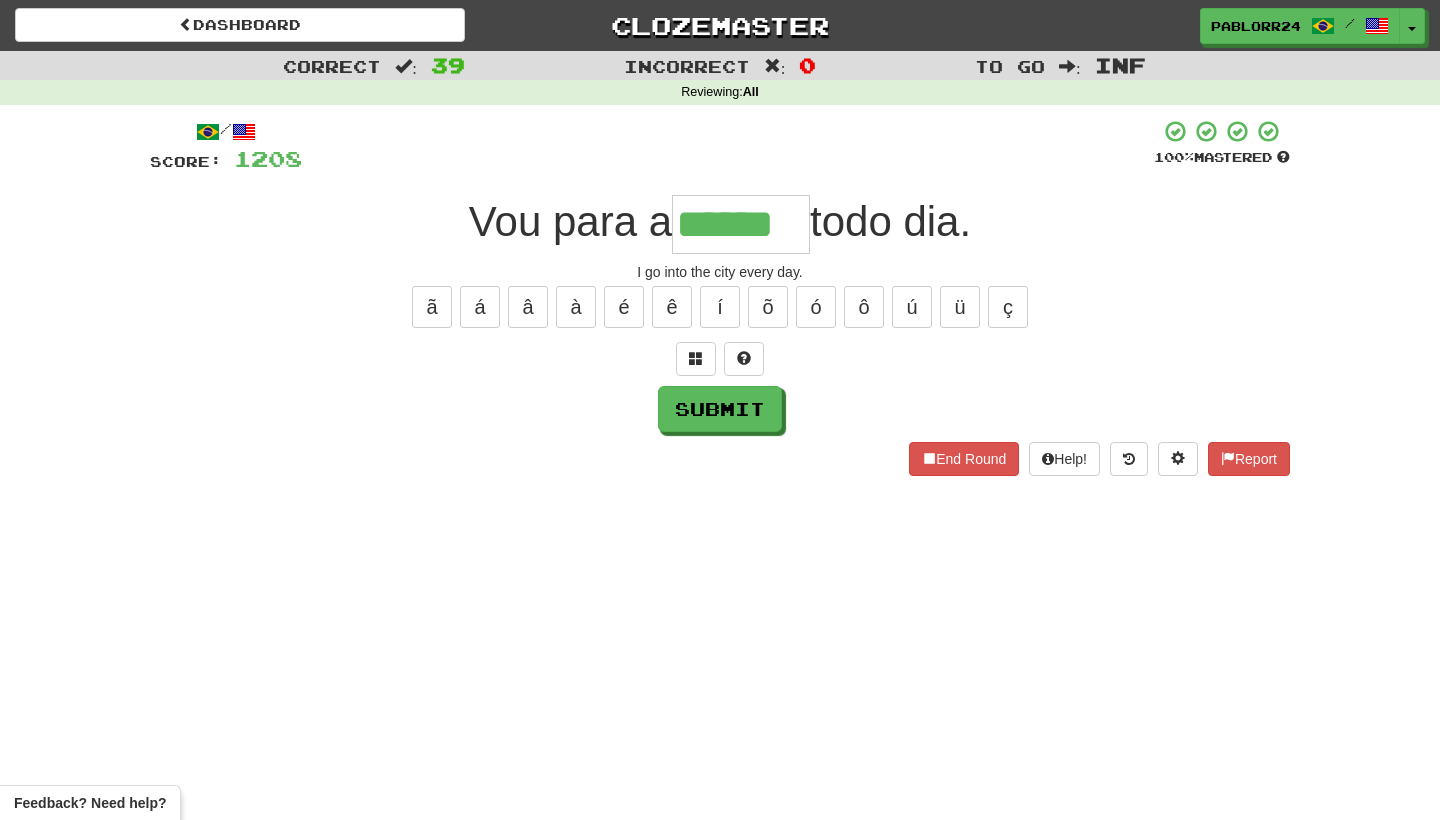 type on "******" 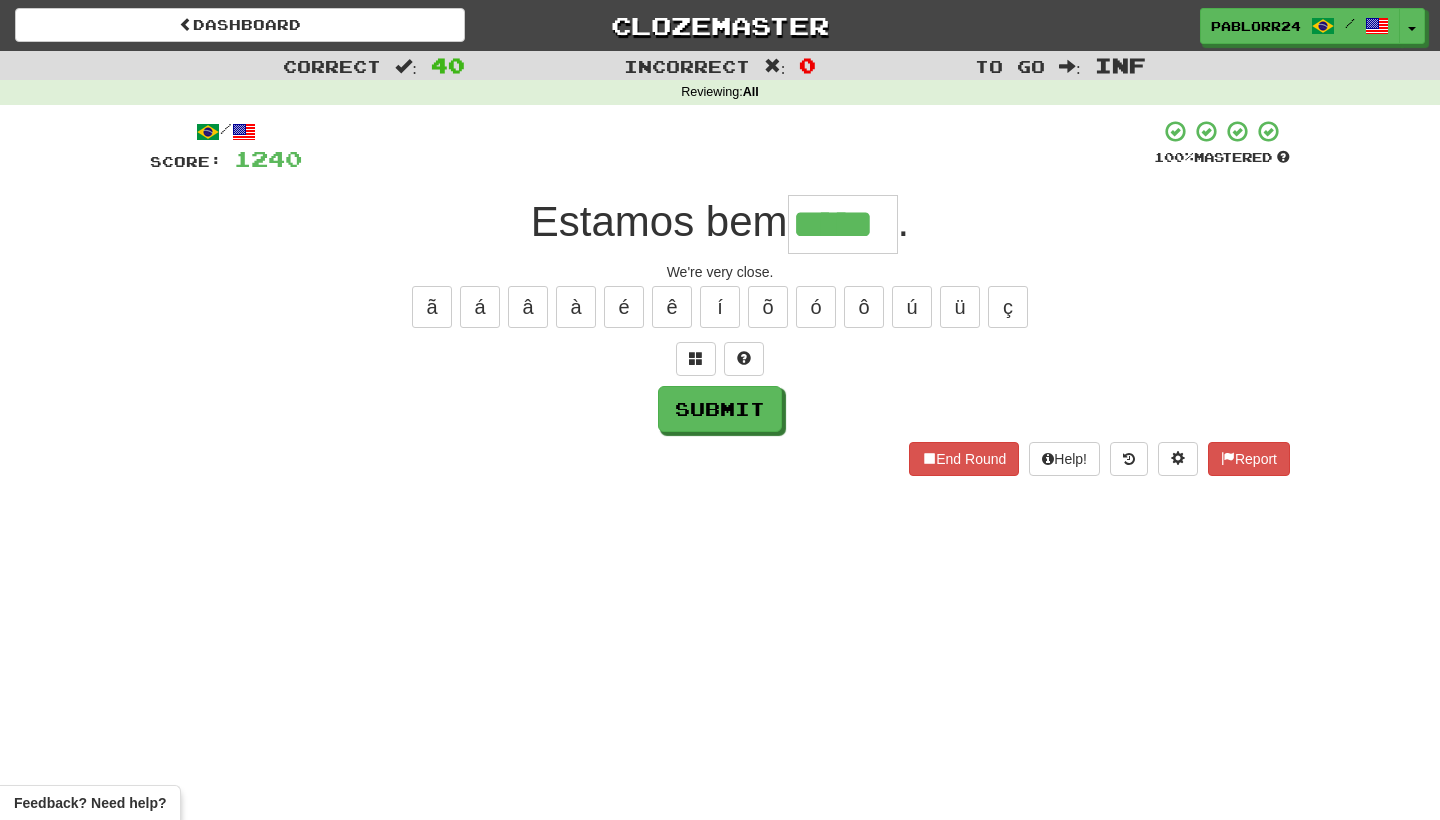 type on "*****" 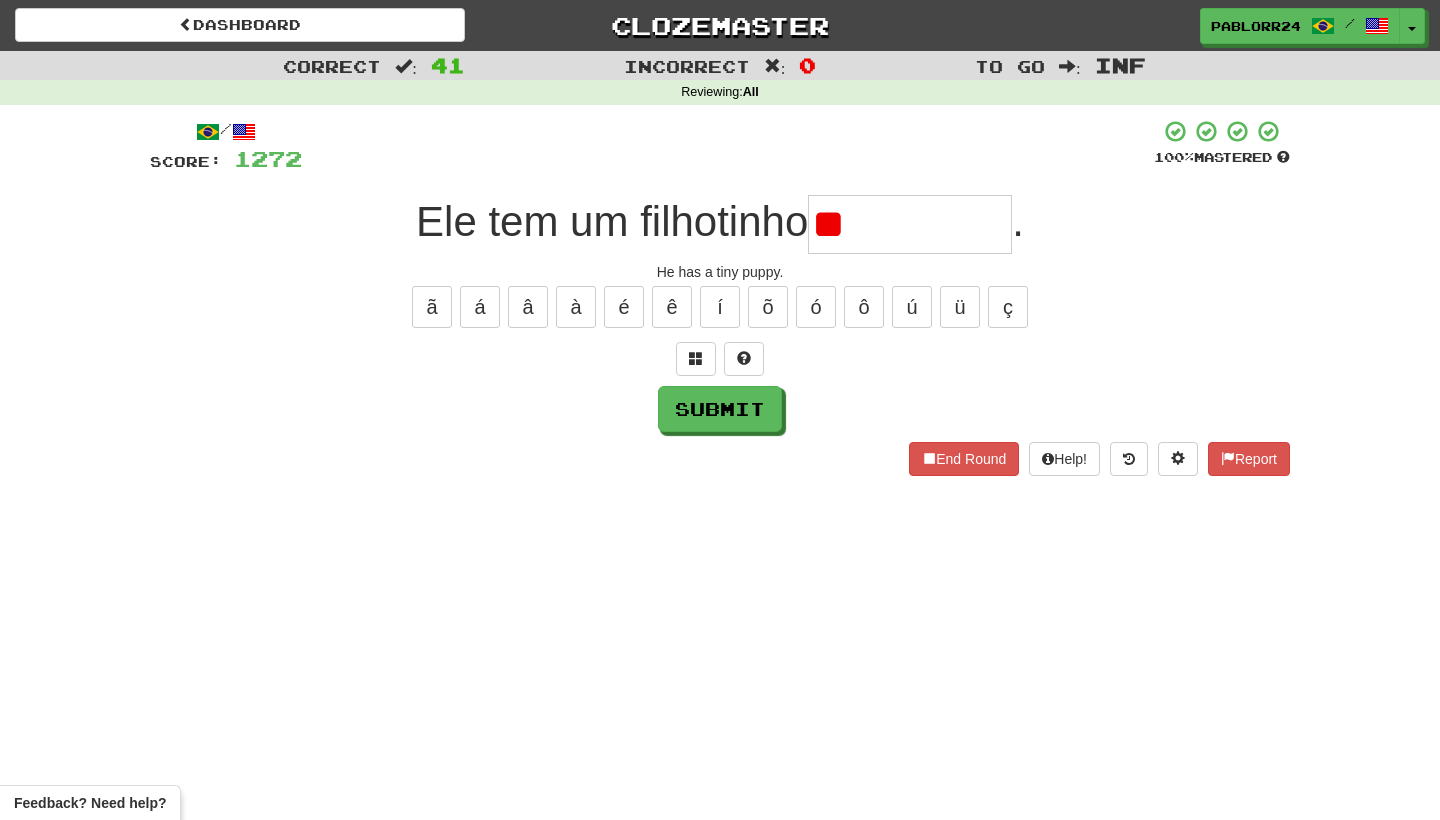 type on "*" 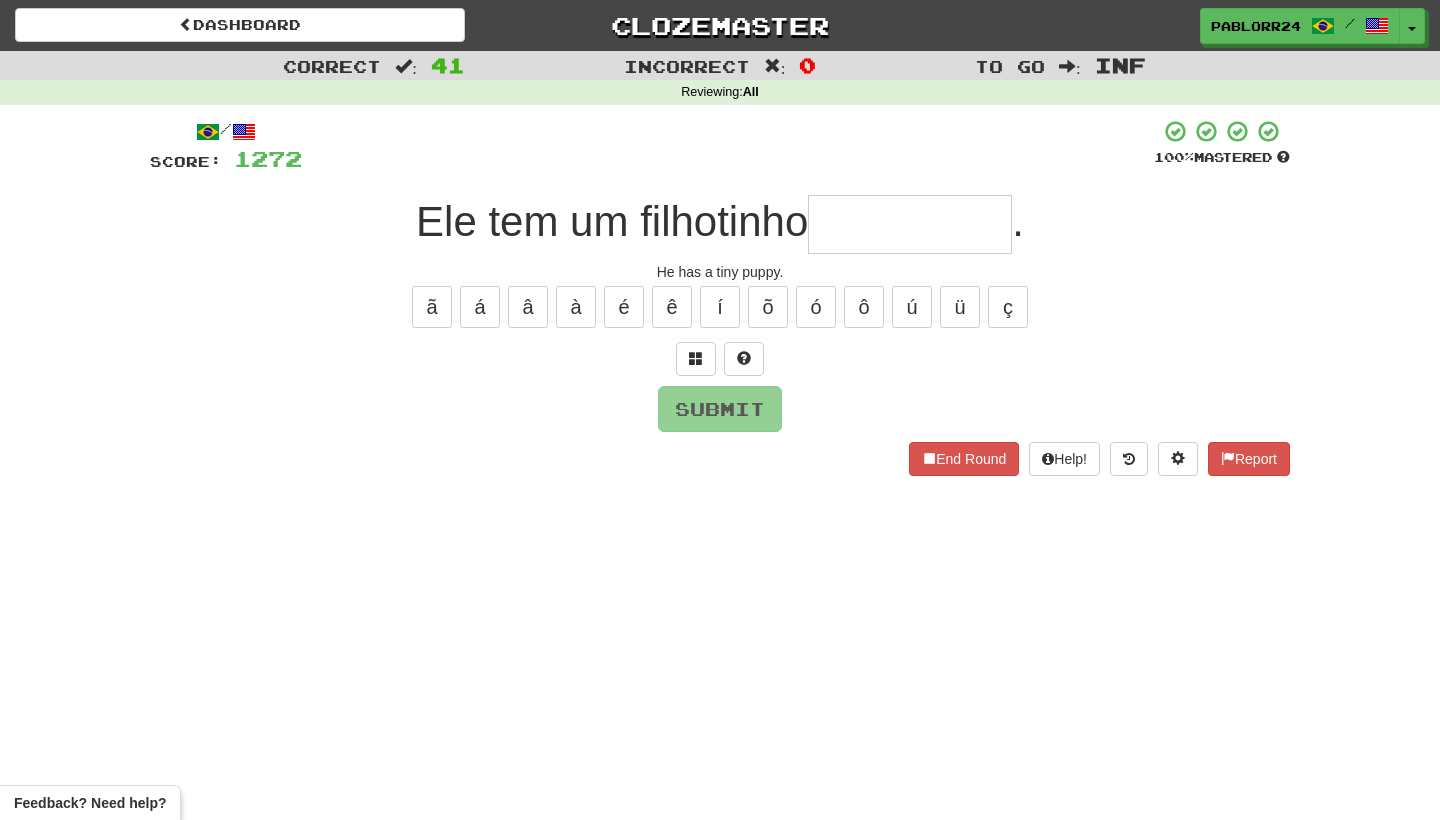 type on "*" 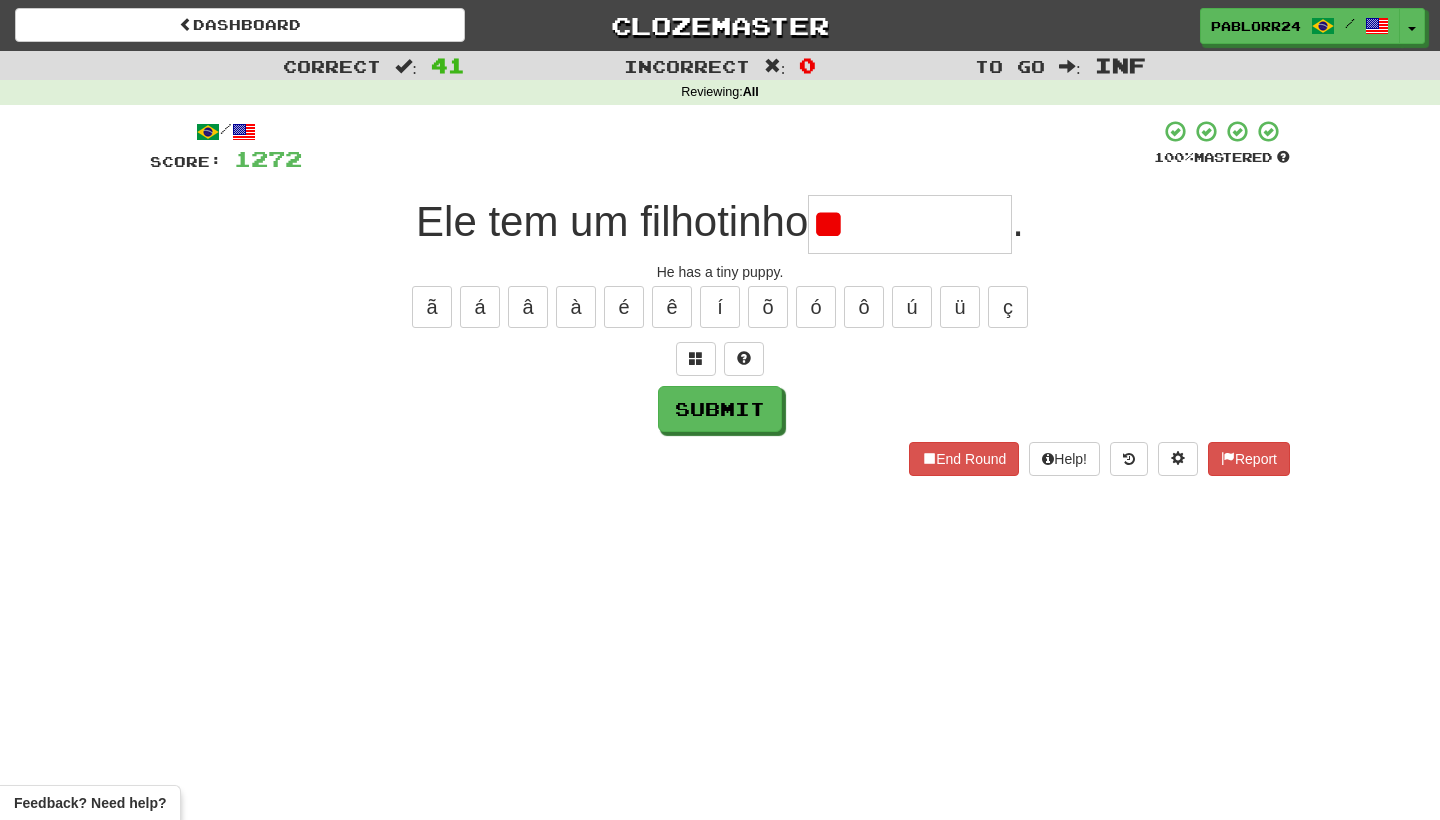 type on "*" 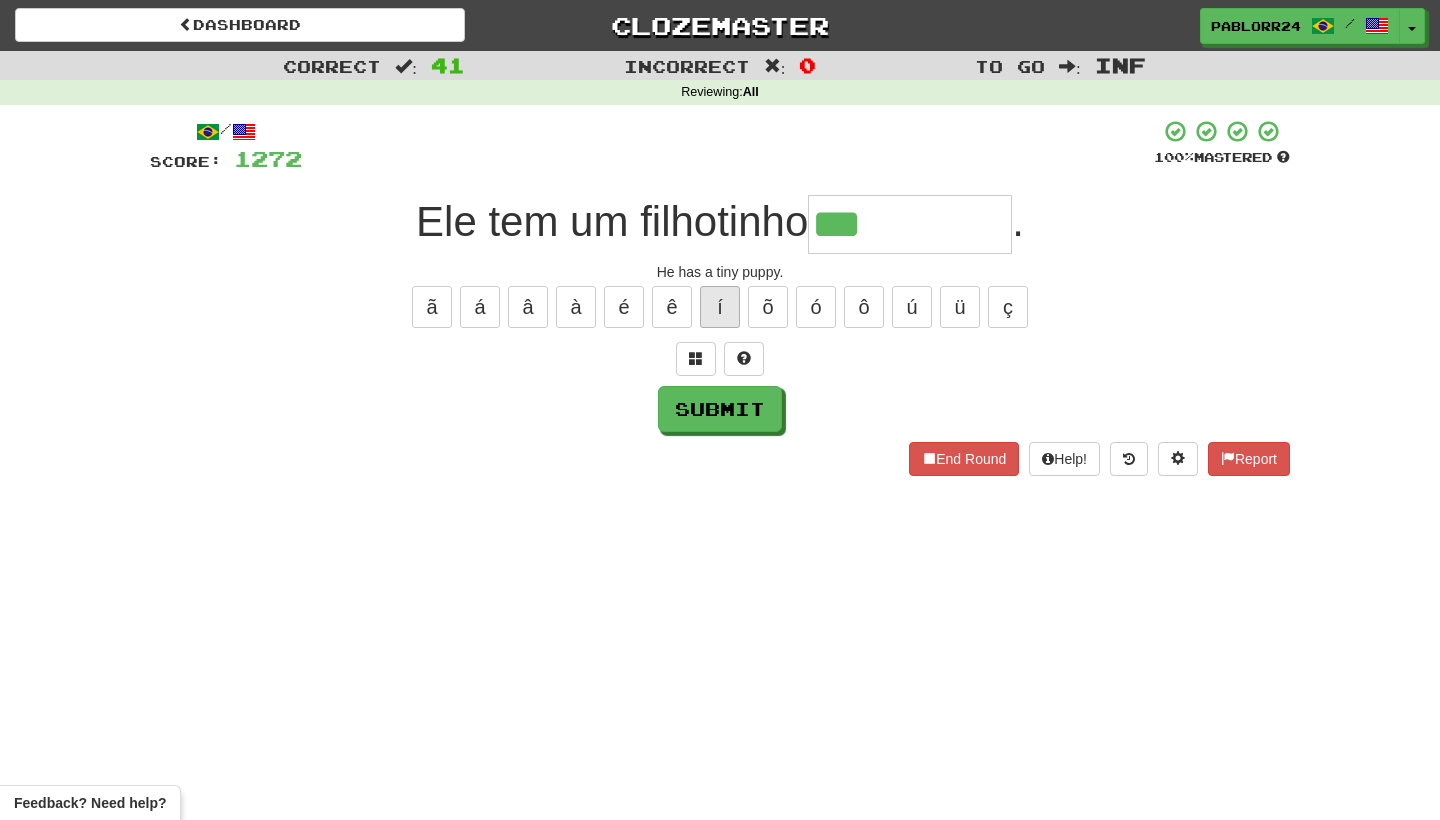 click on "í" at bounding box center [720, 307] 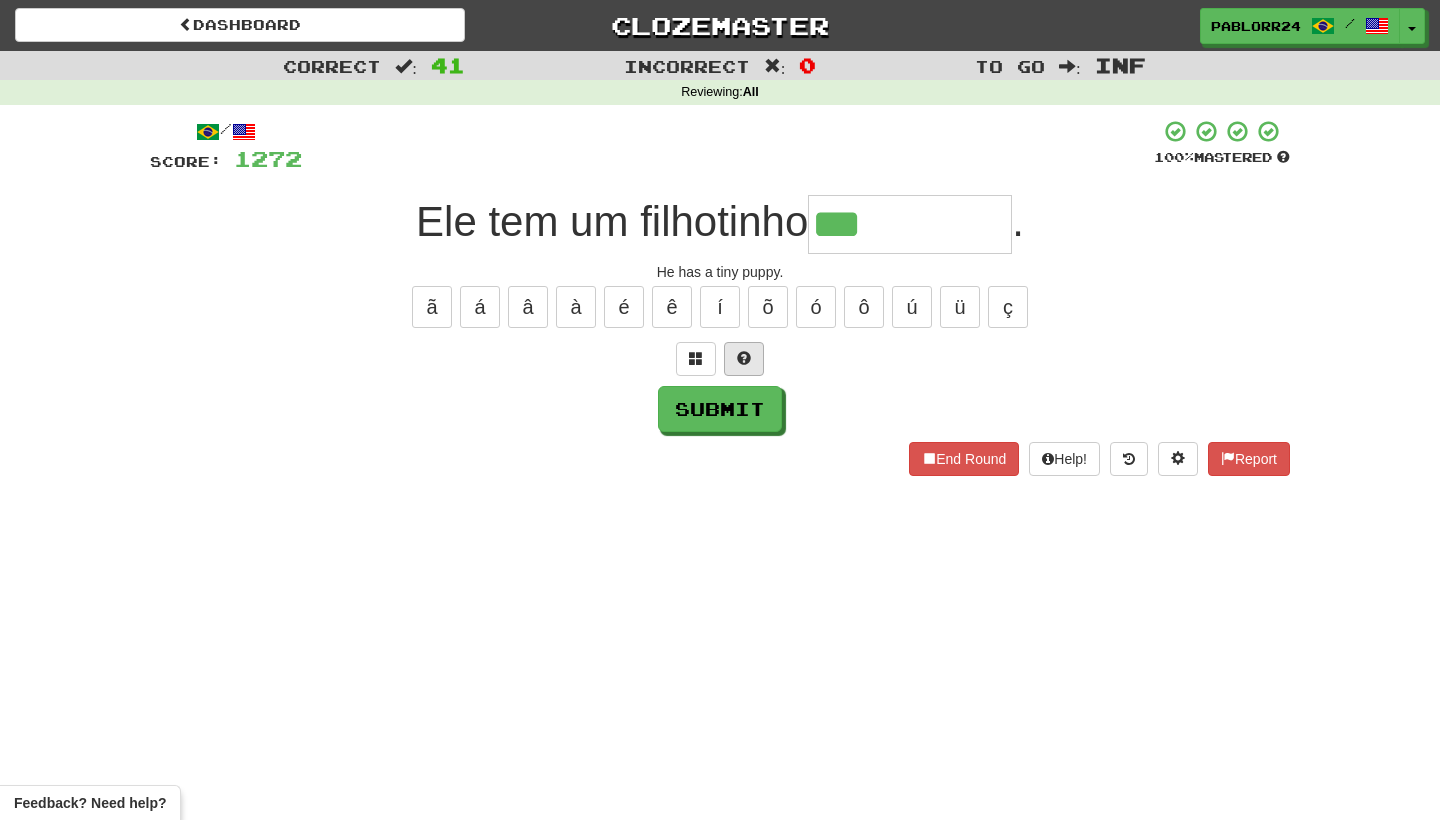 click at bounding box center (744, 358) 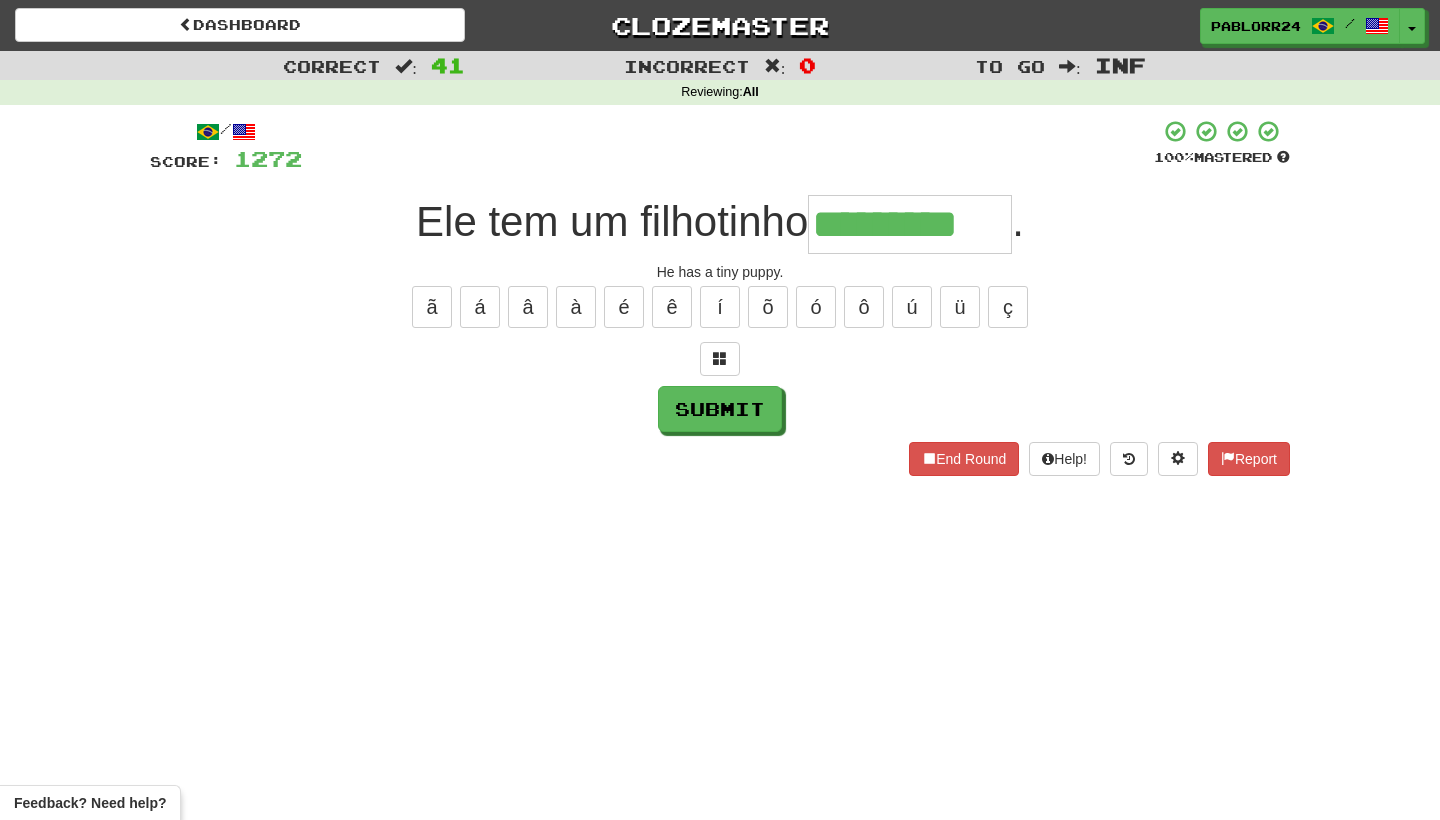 type on "*********" 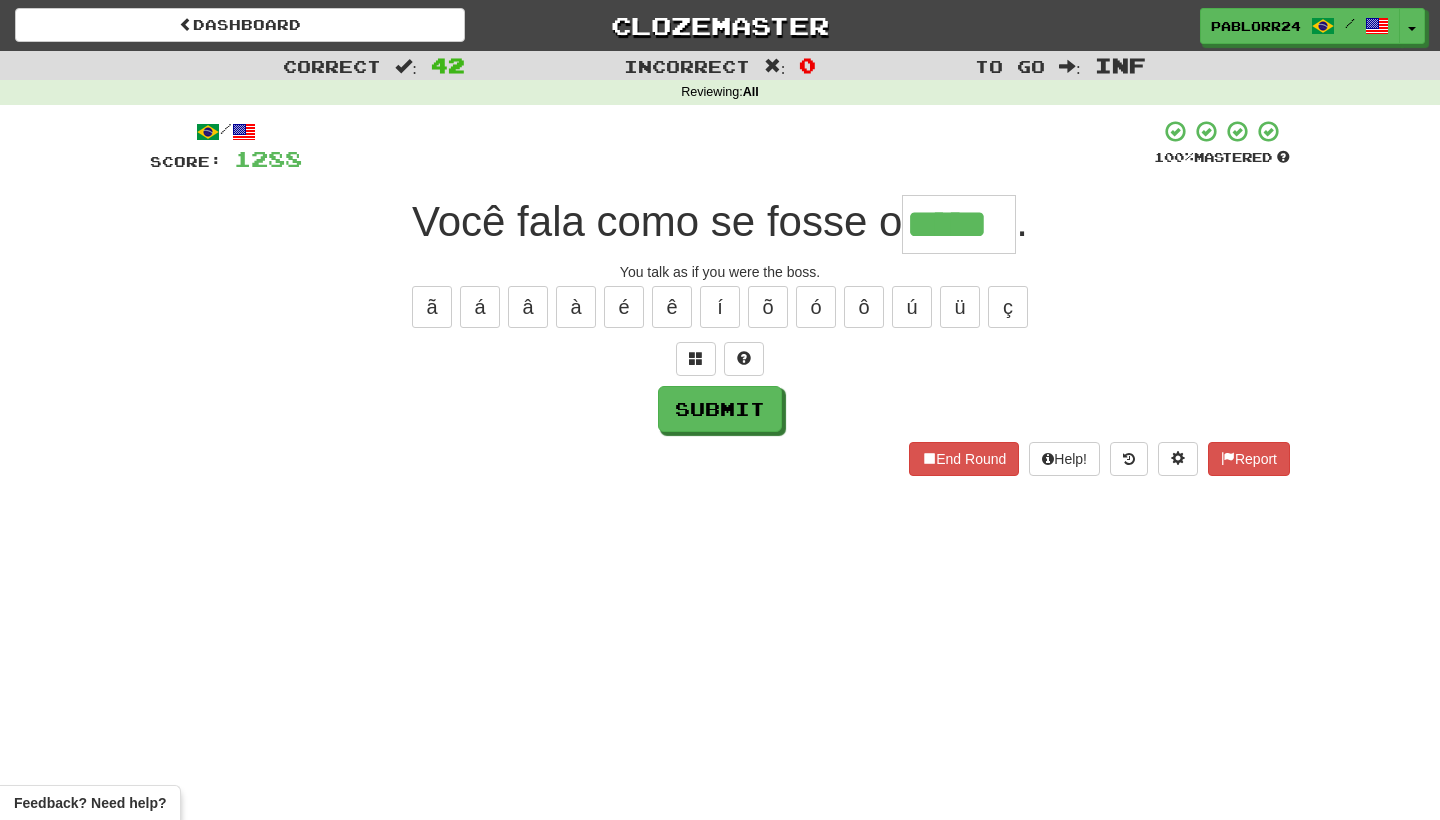 type on "*****" 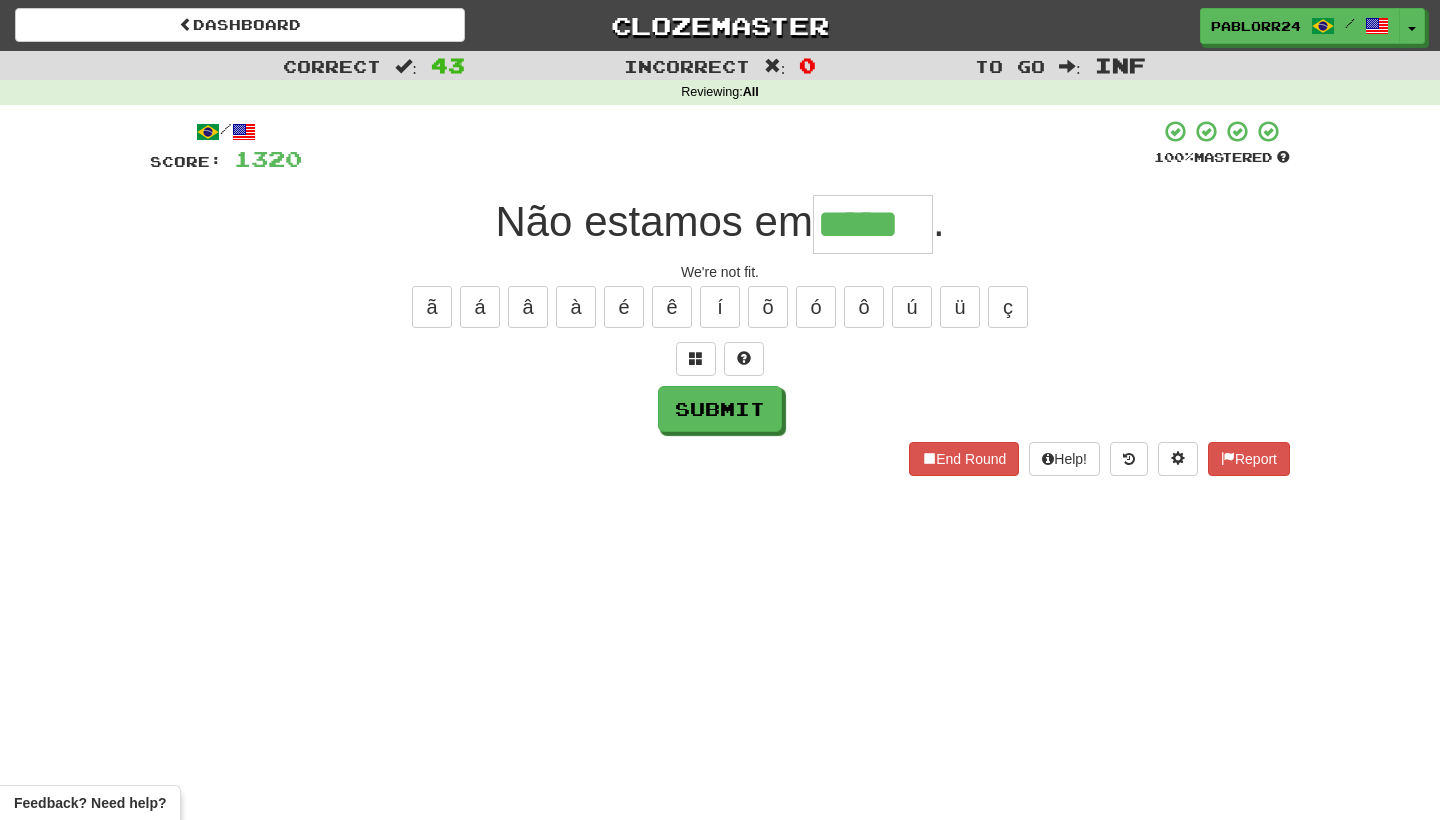 type on "*****" 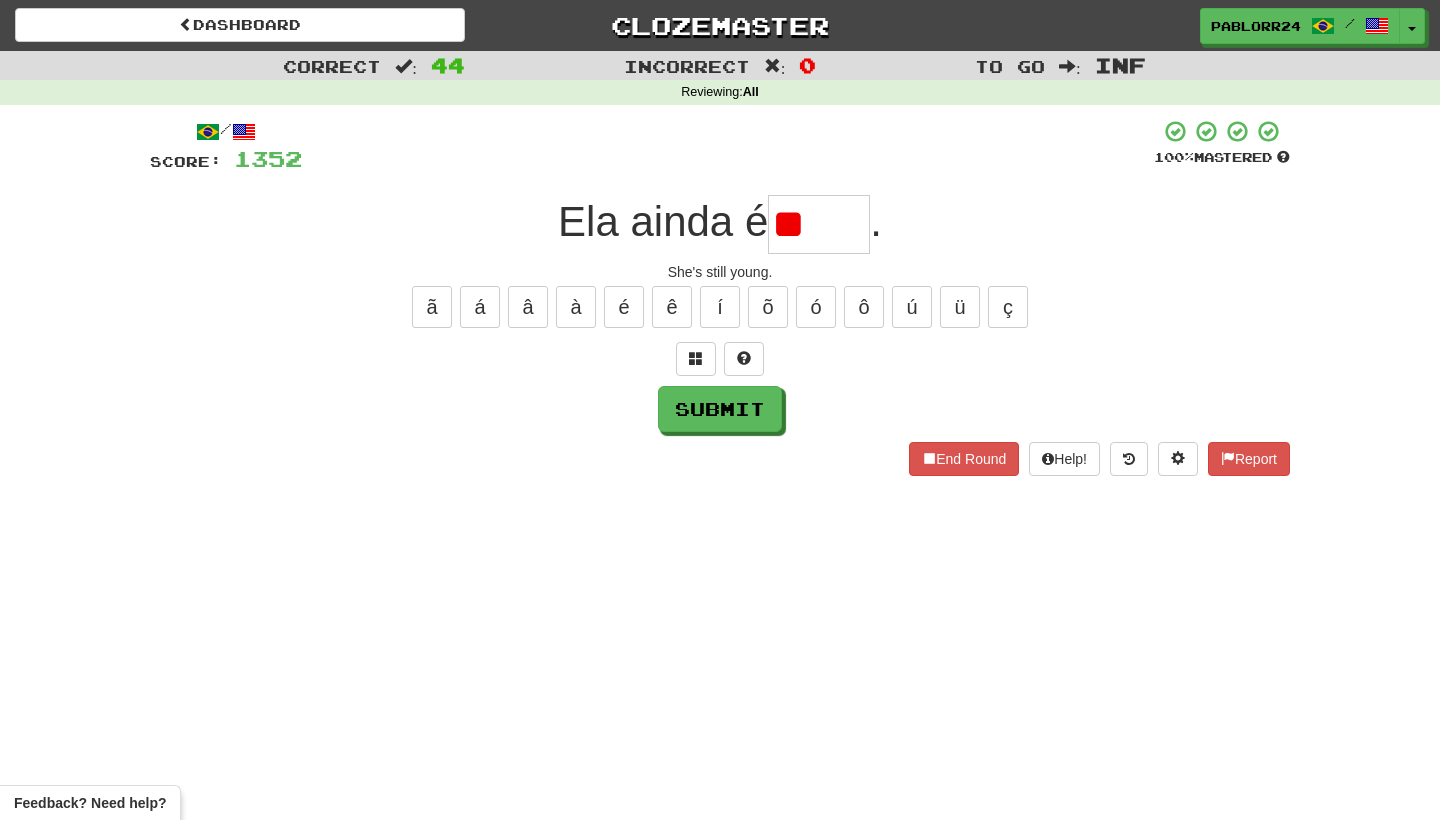type on "*" 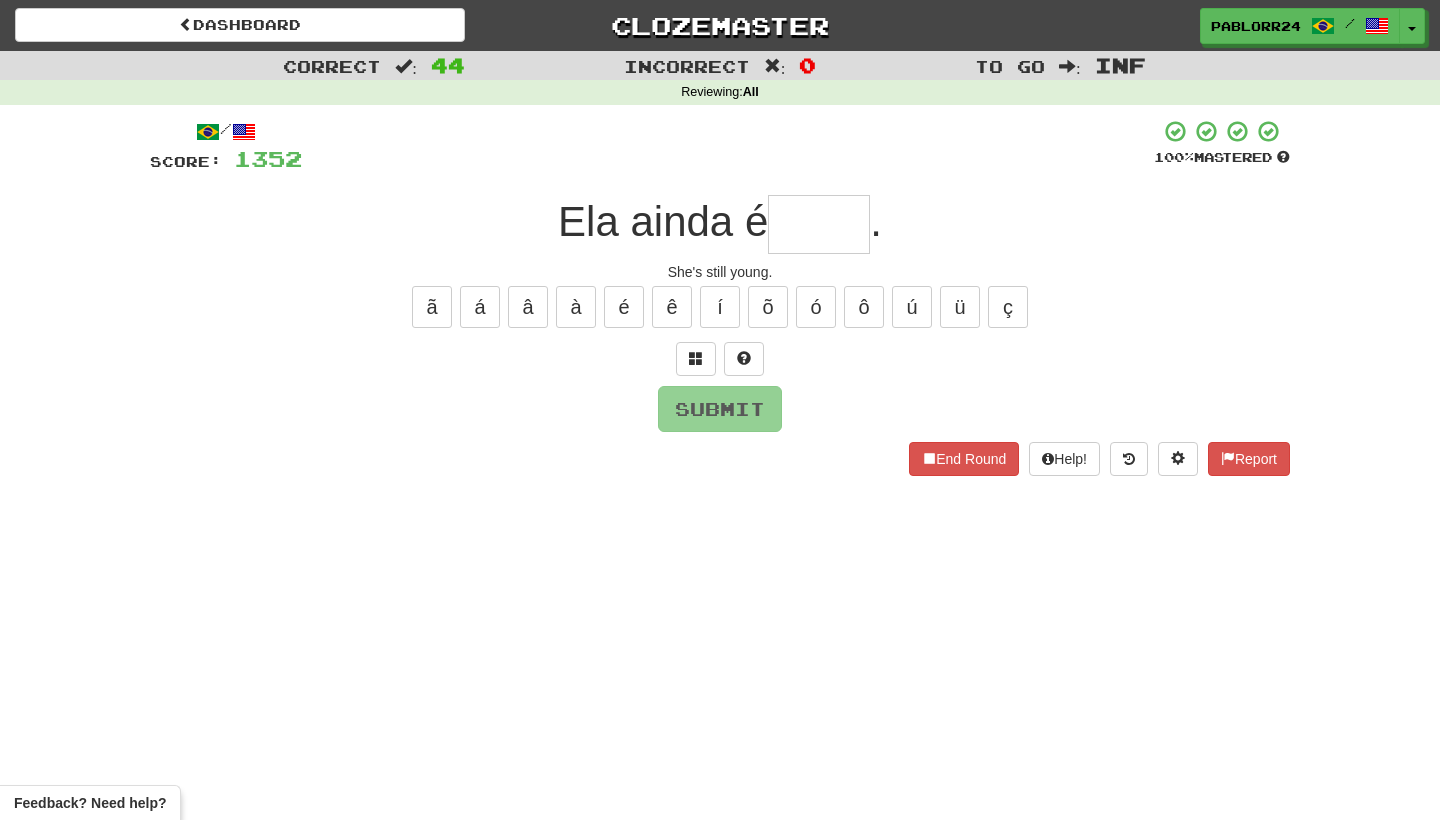type on "*" 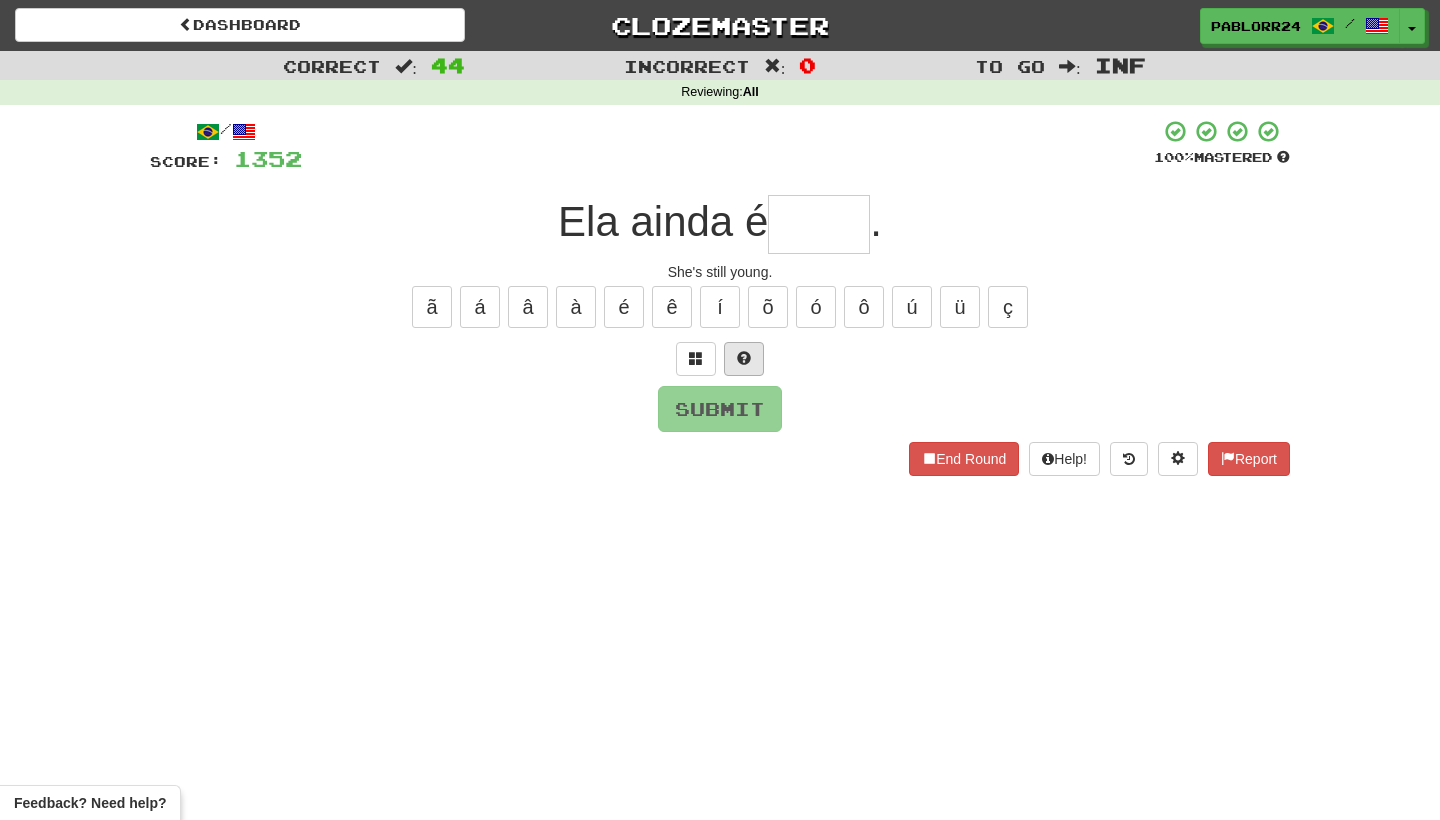 click at bounding box center [744, 359] 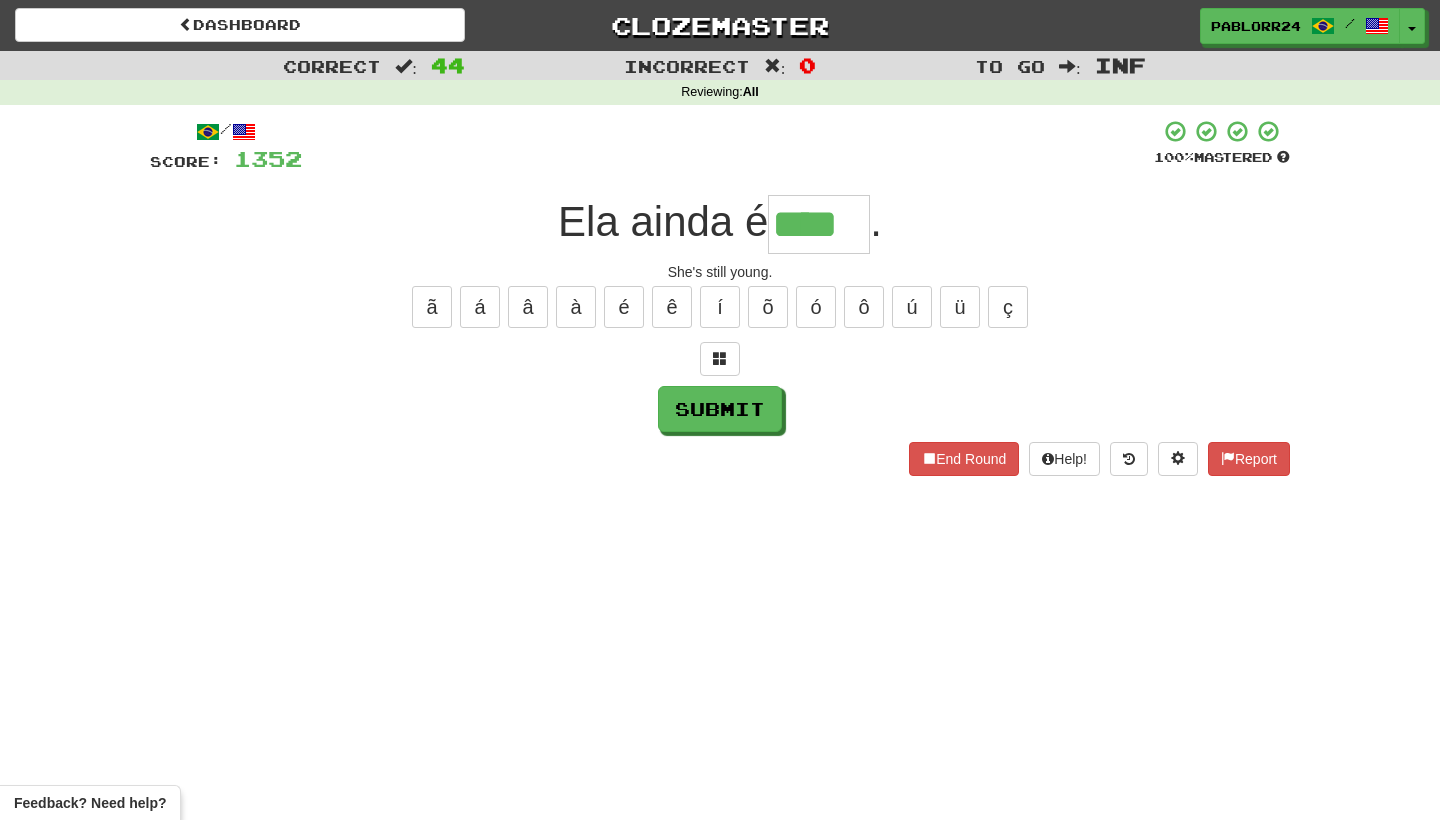 type on "****" 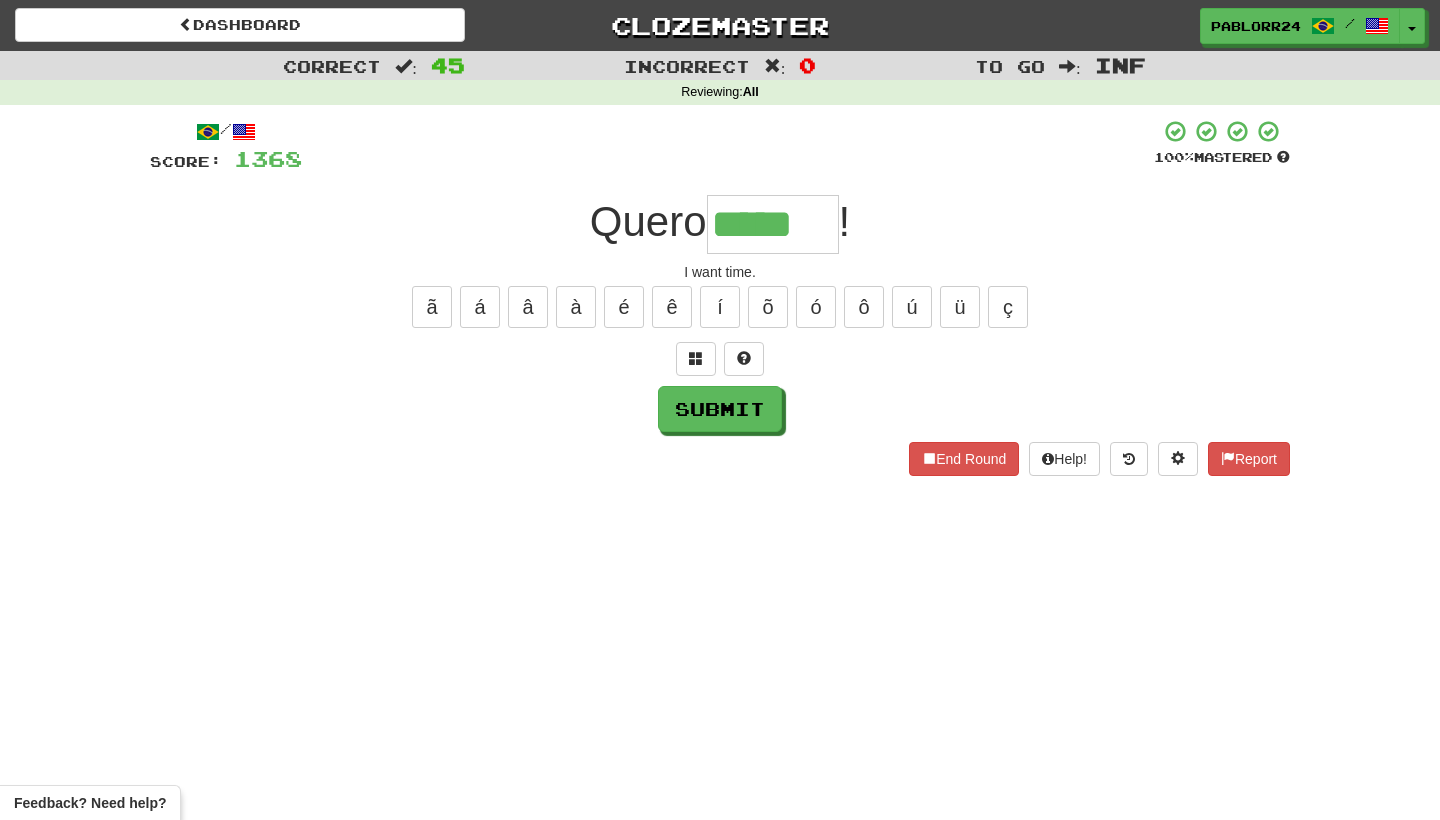 type on "*****" 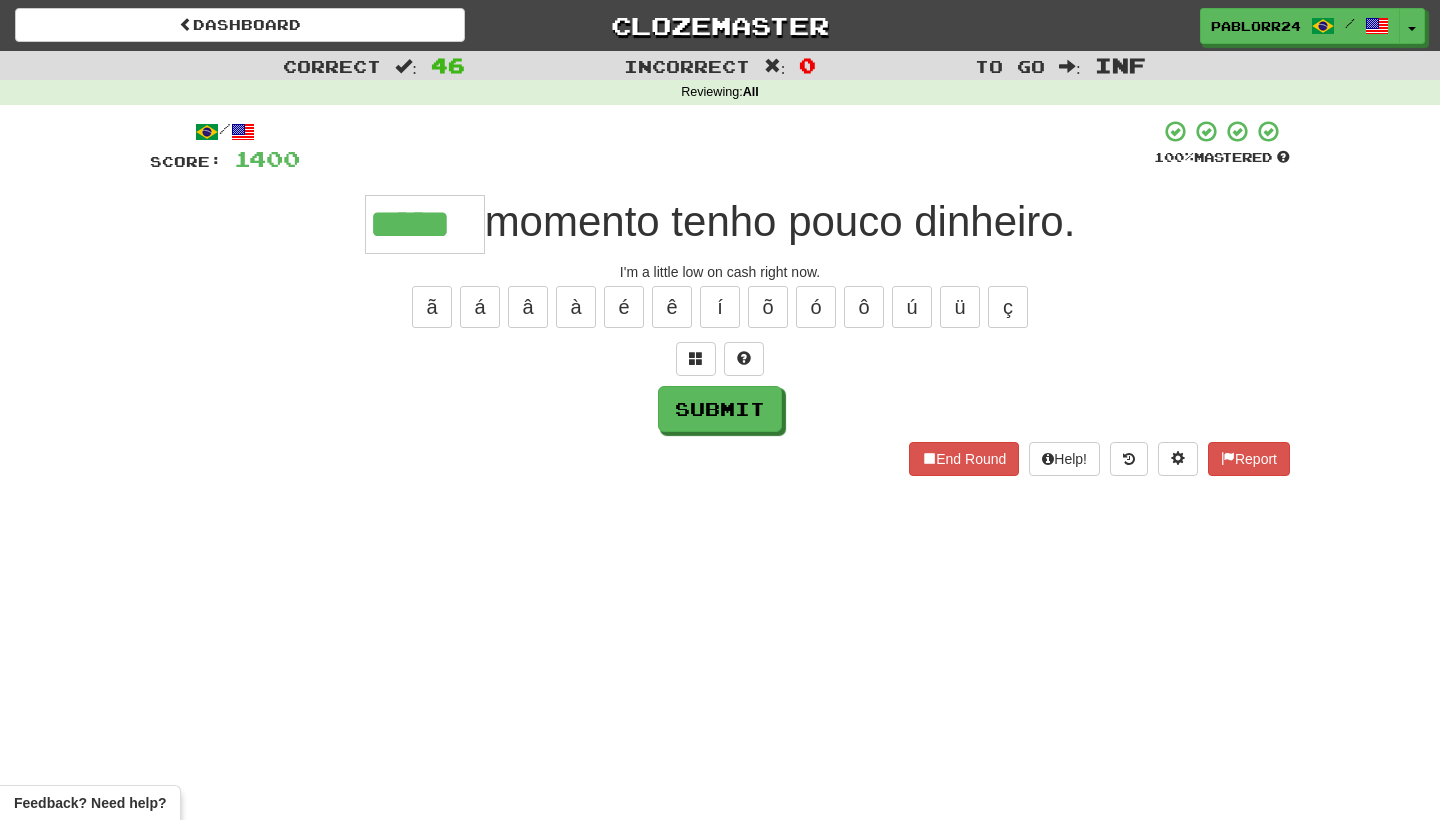 type on "*****" 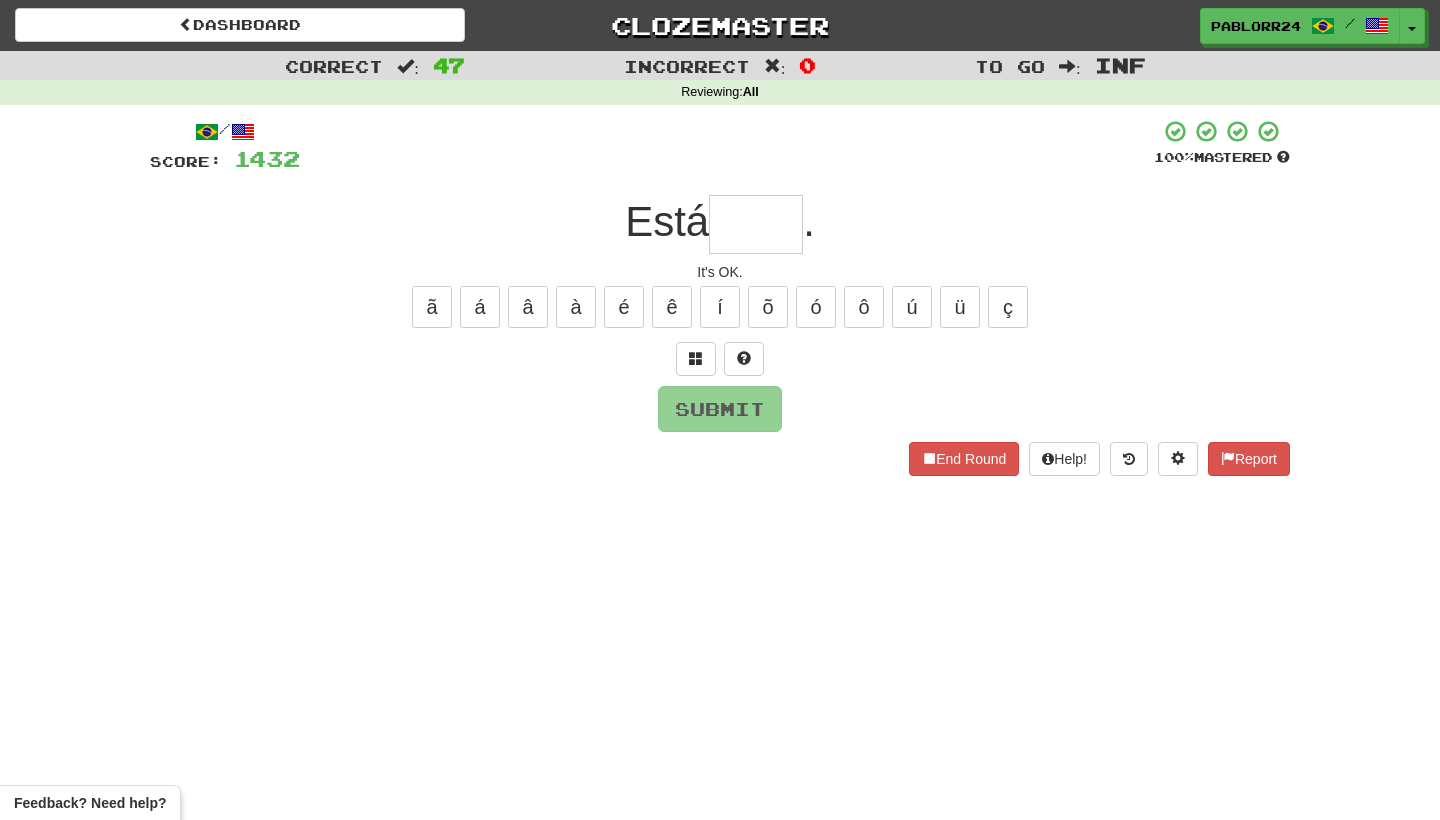 type on "*" 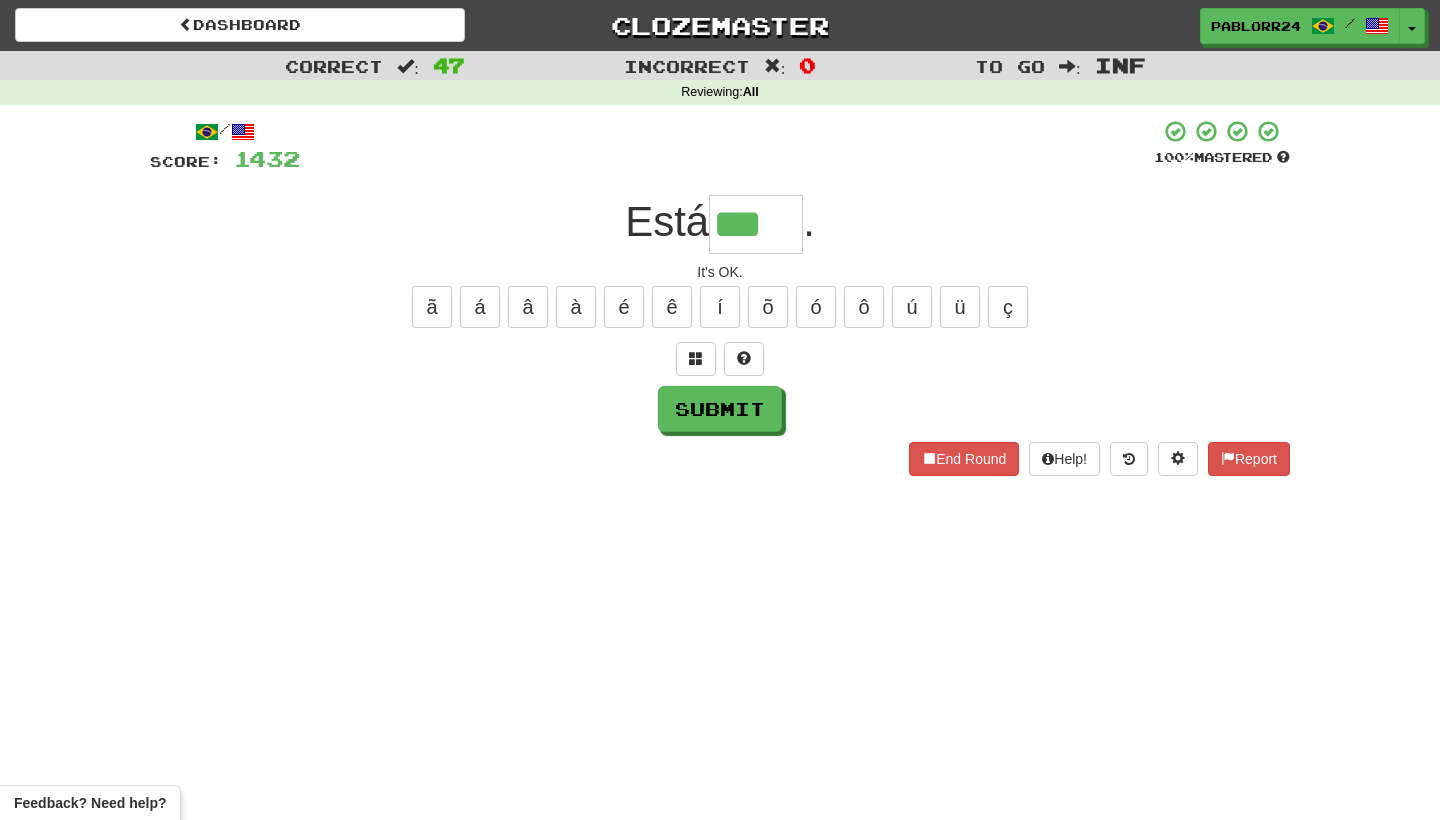 type on "***" 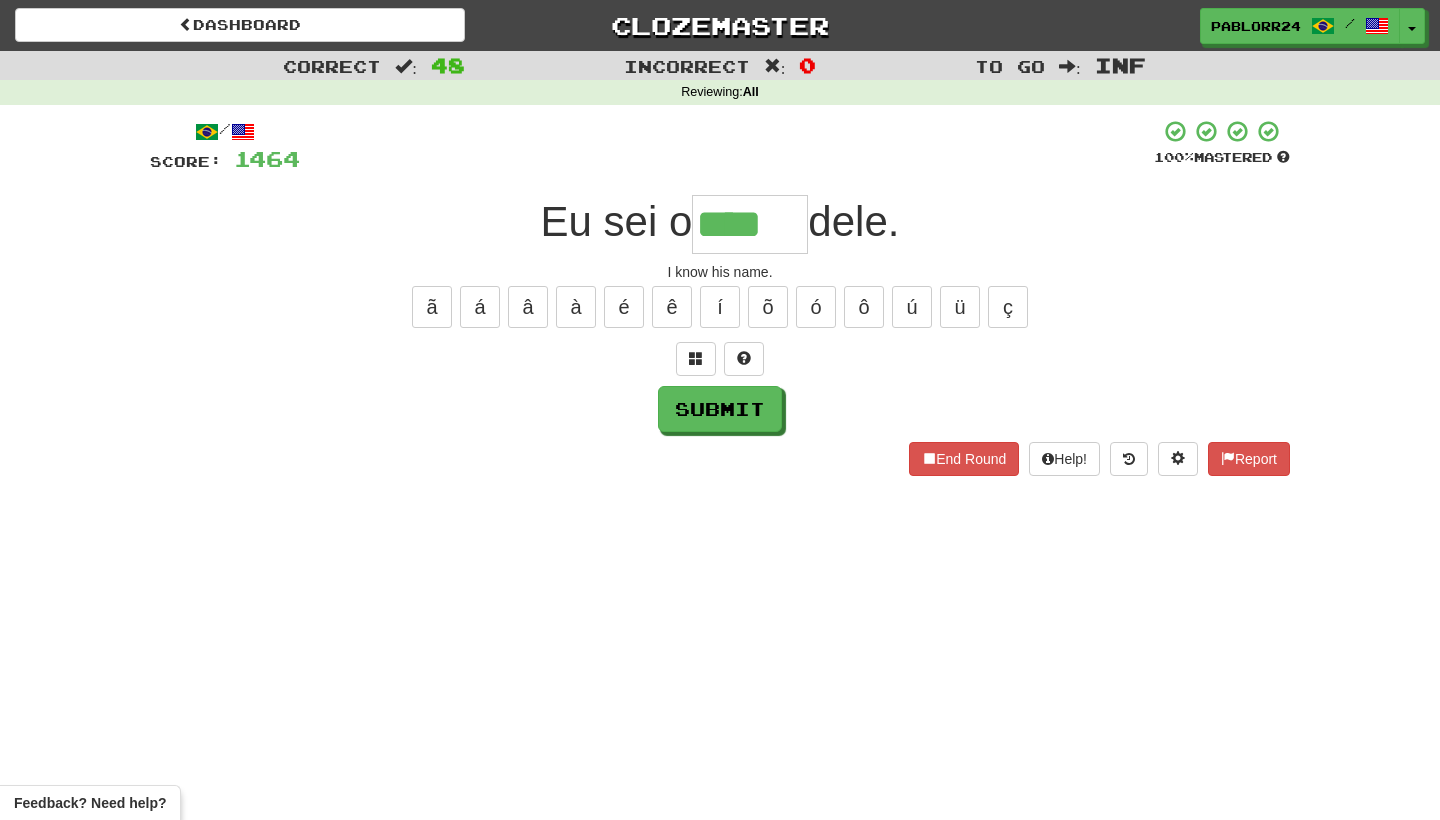 type on "****" 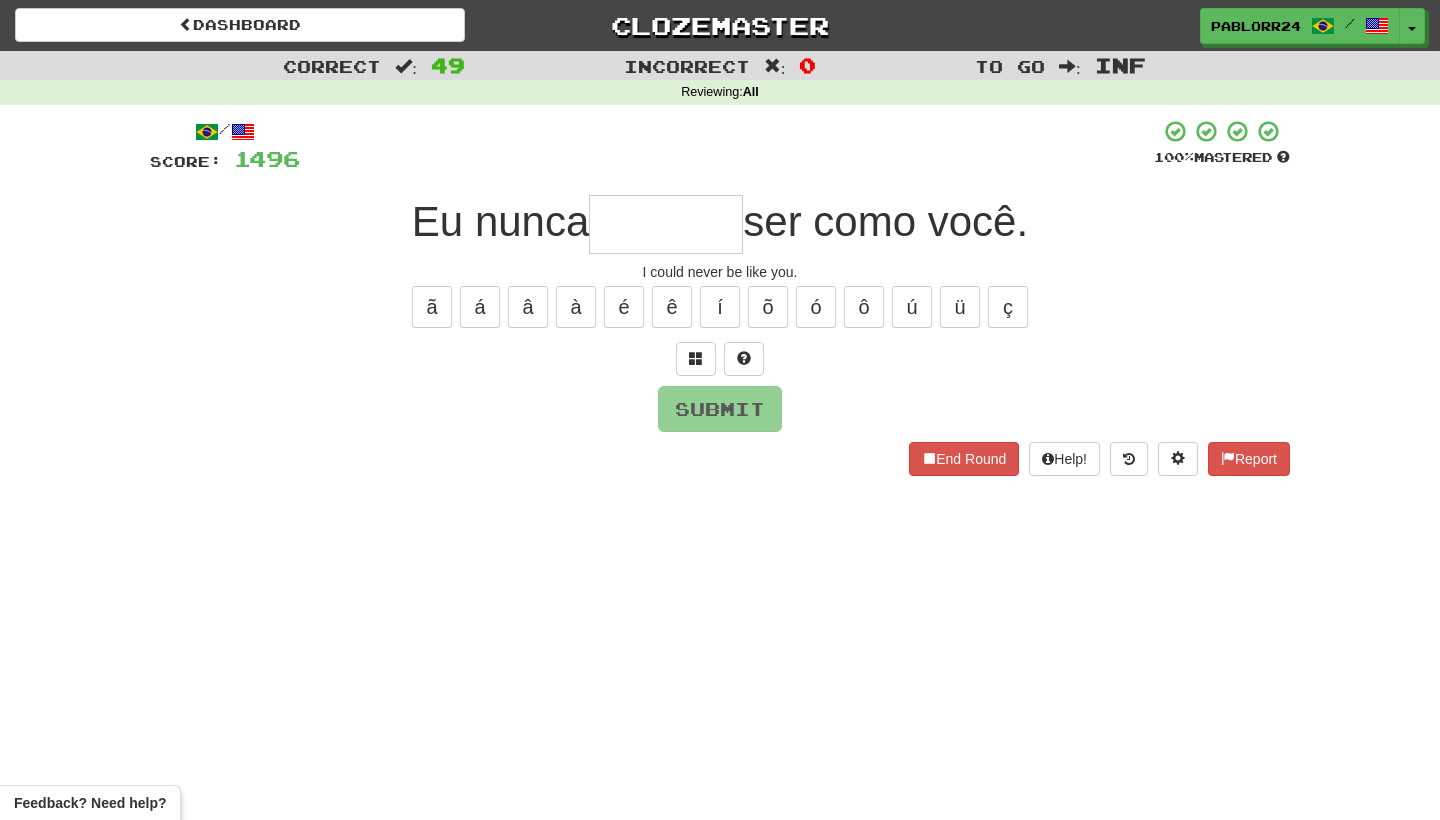 type on "*" 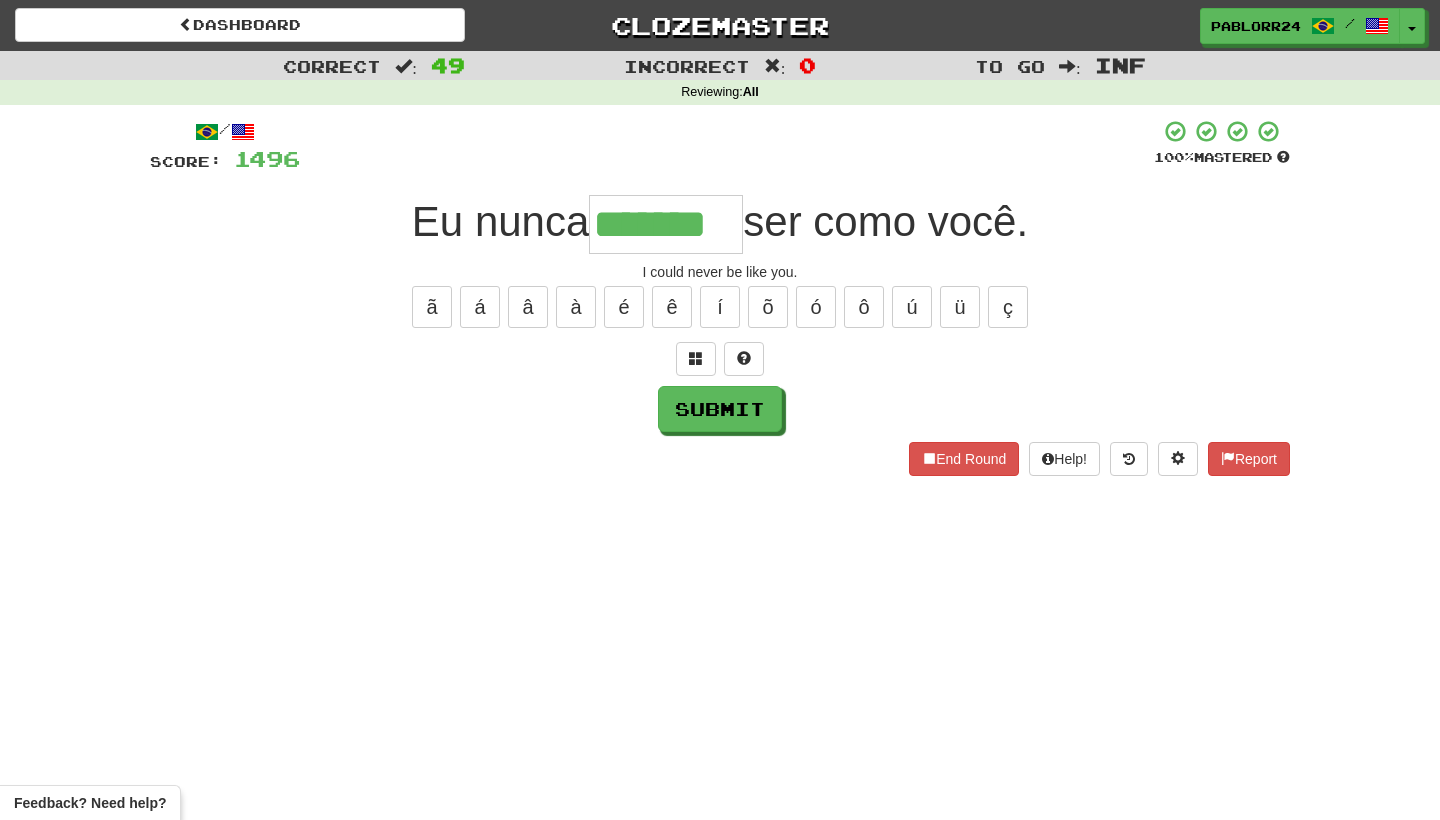 type on "*******" 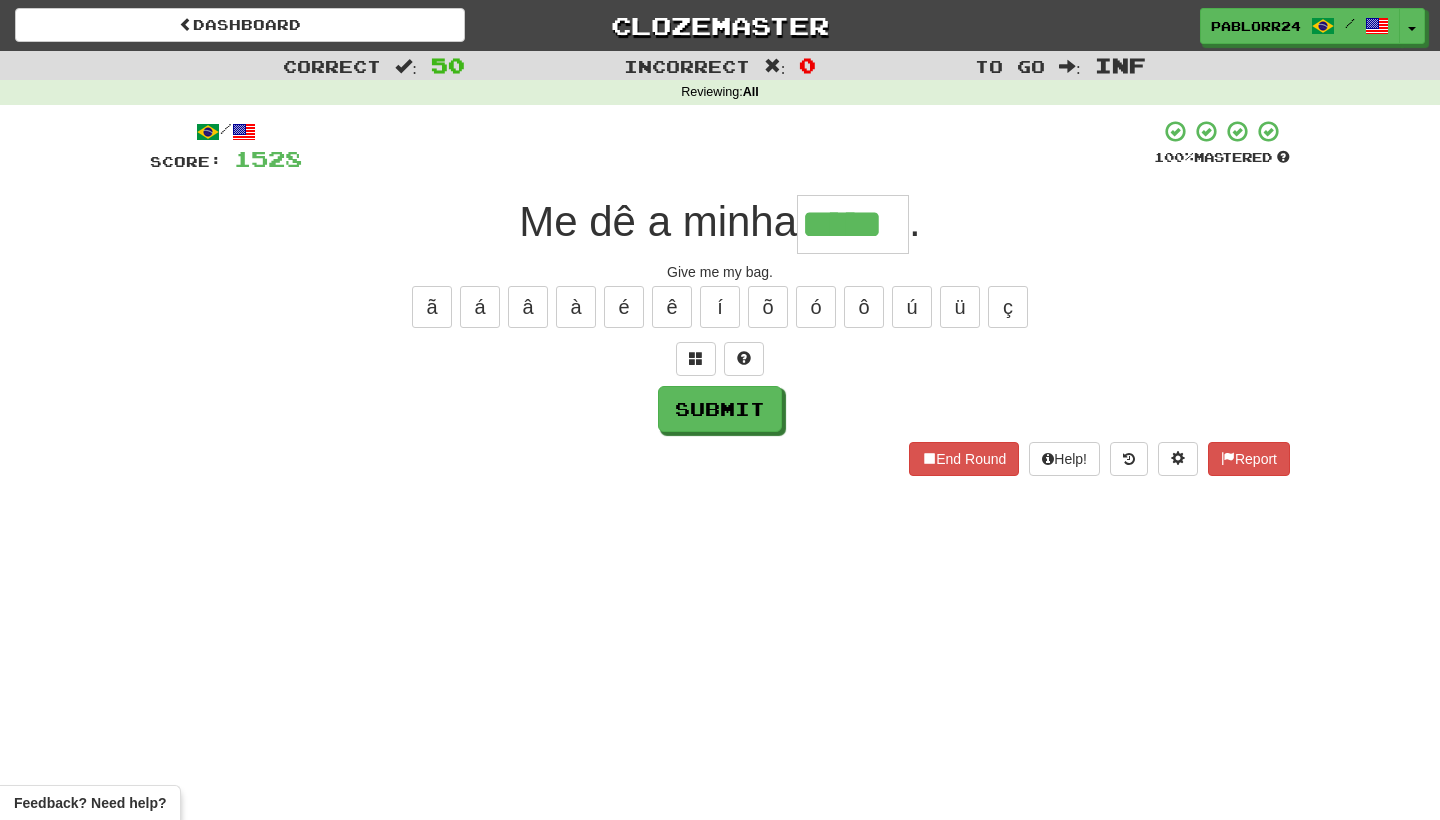 type on "*****" 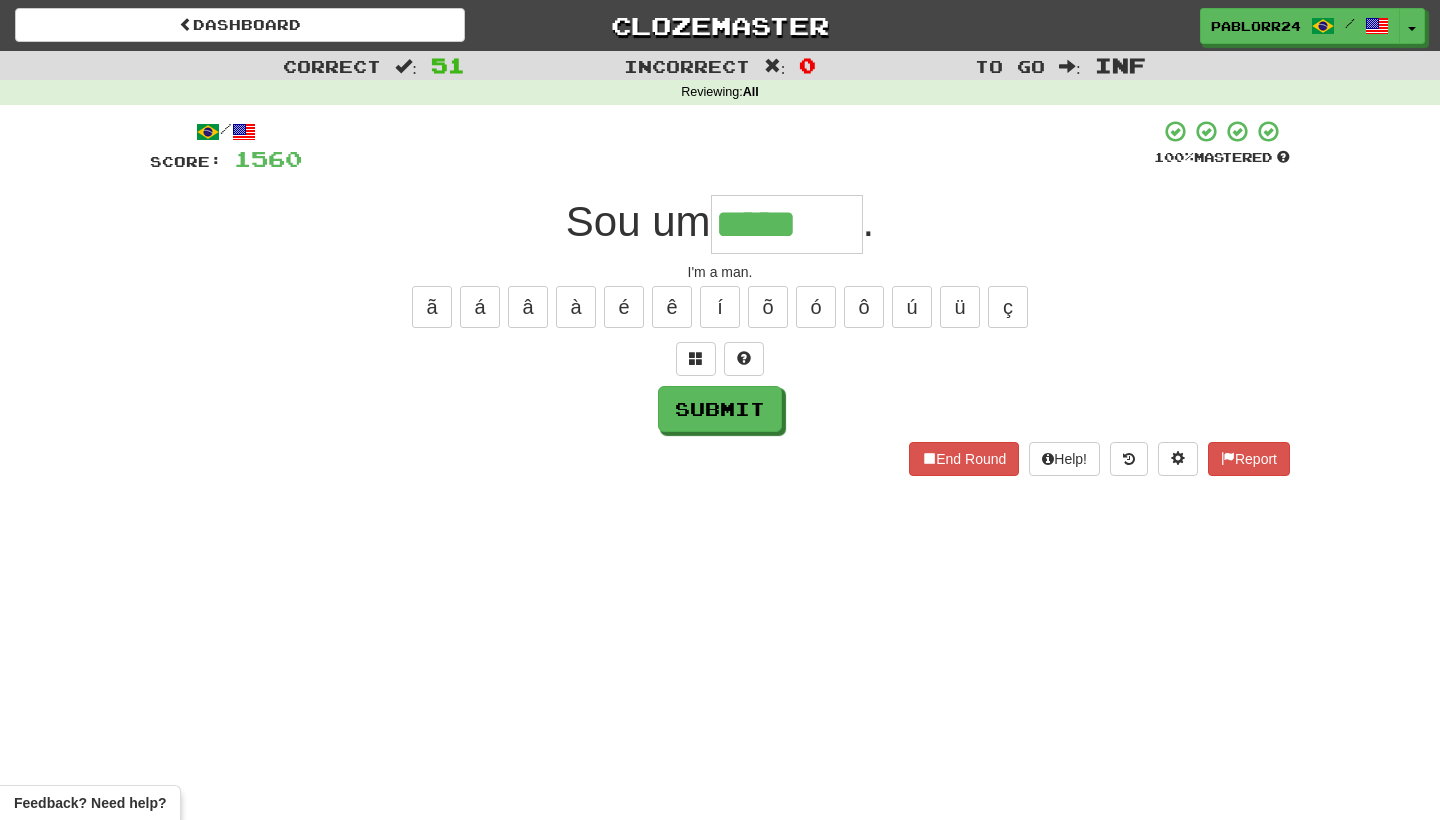 type on "*****" 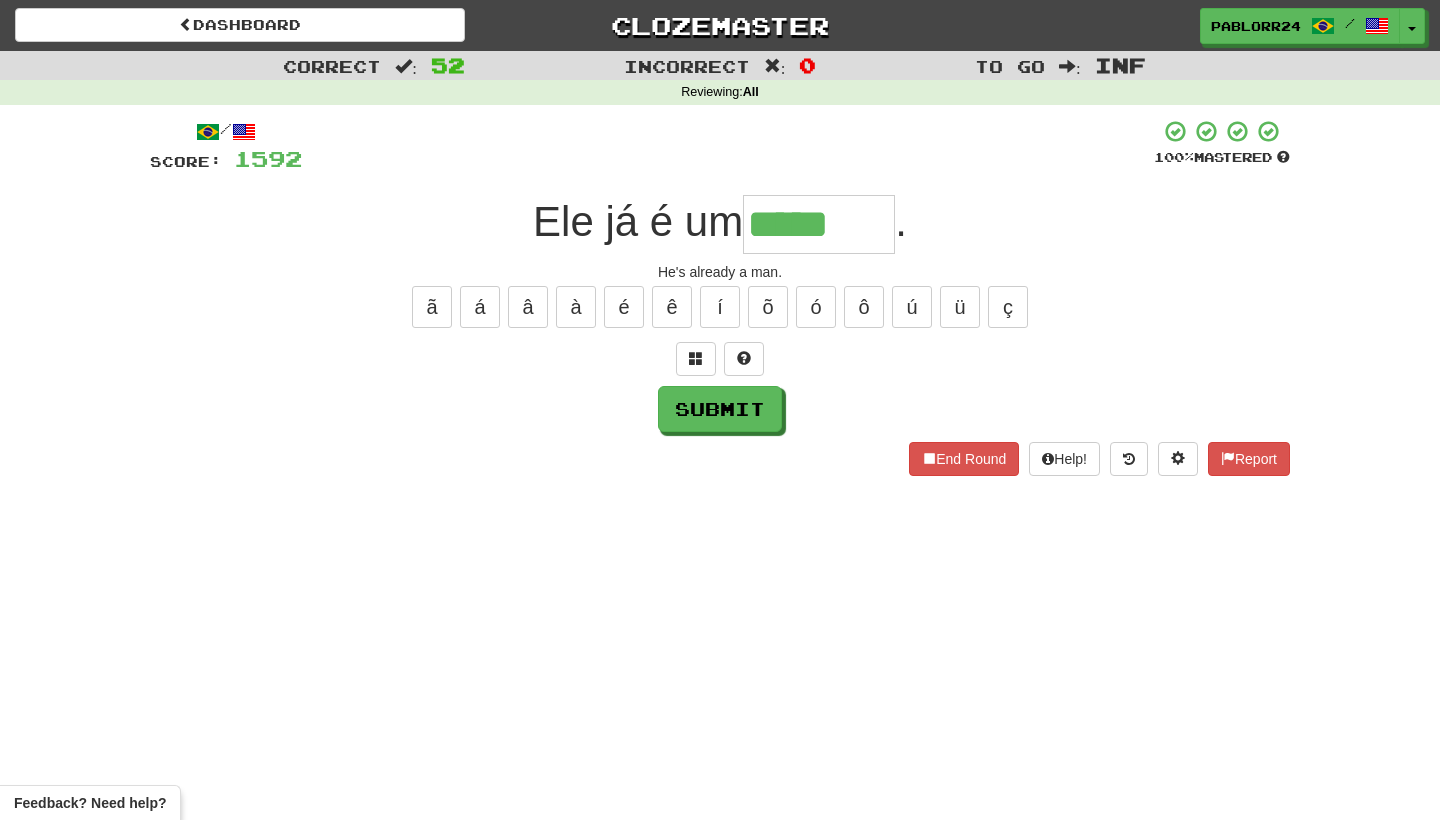 type on "*****" 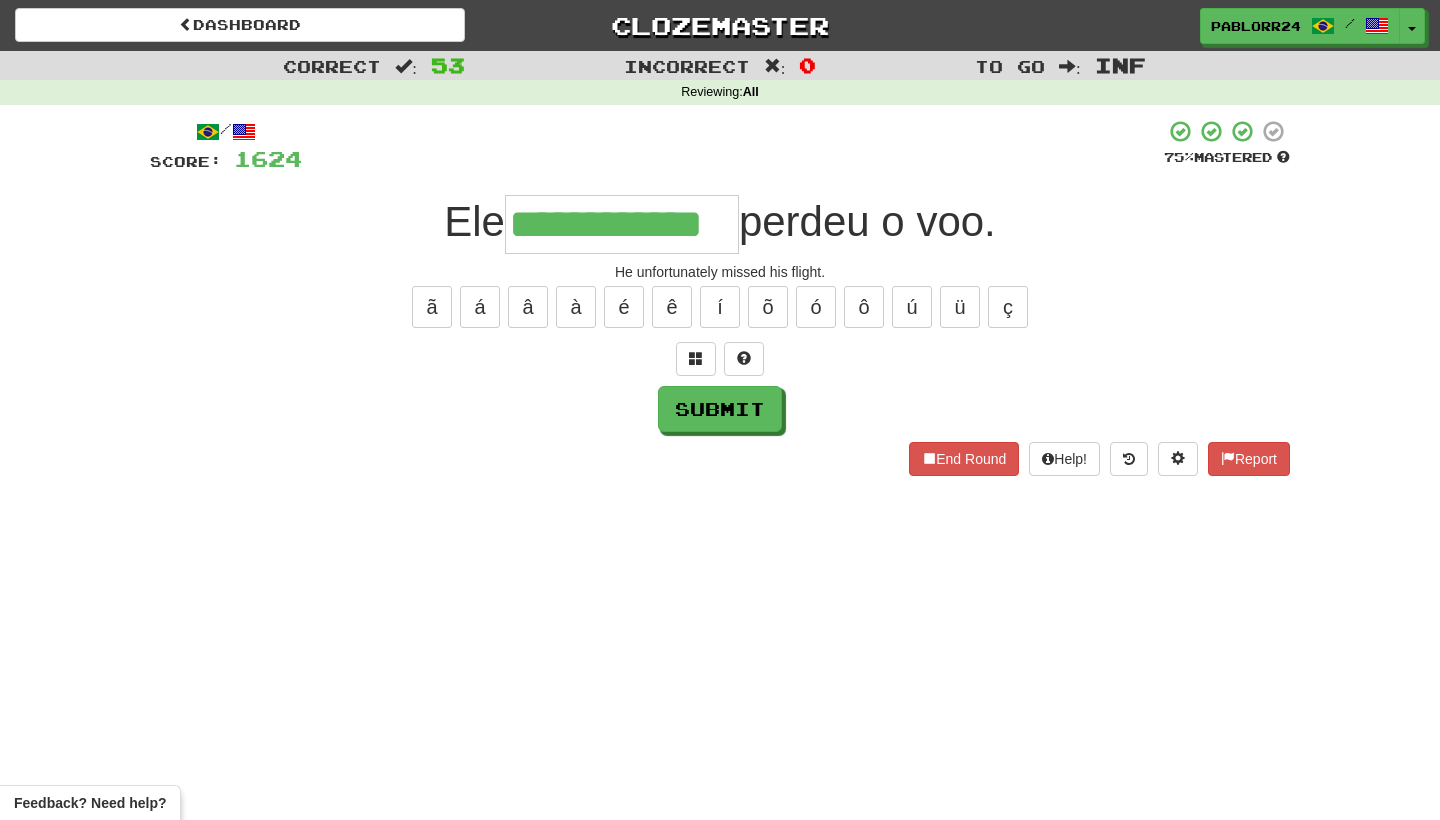 type on "**********" 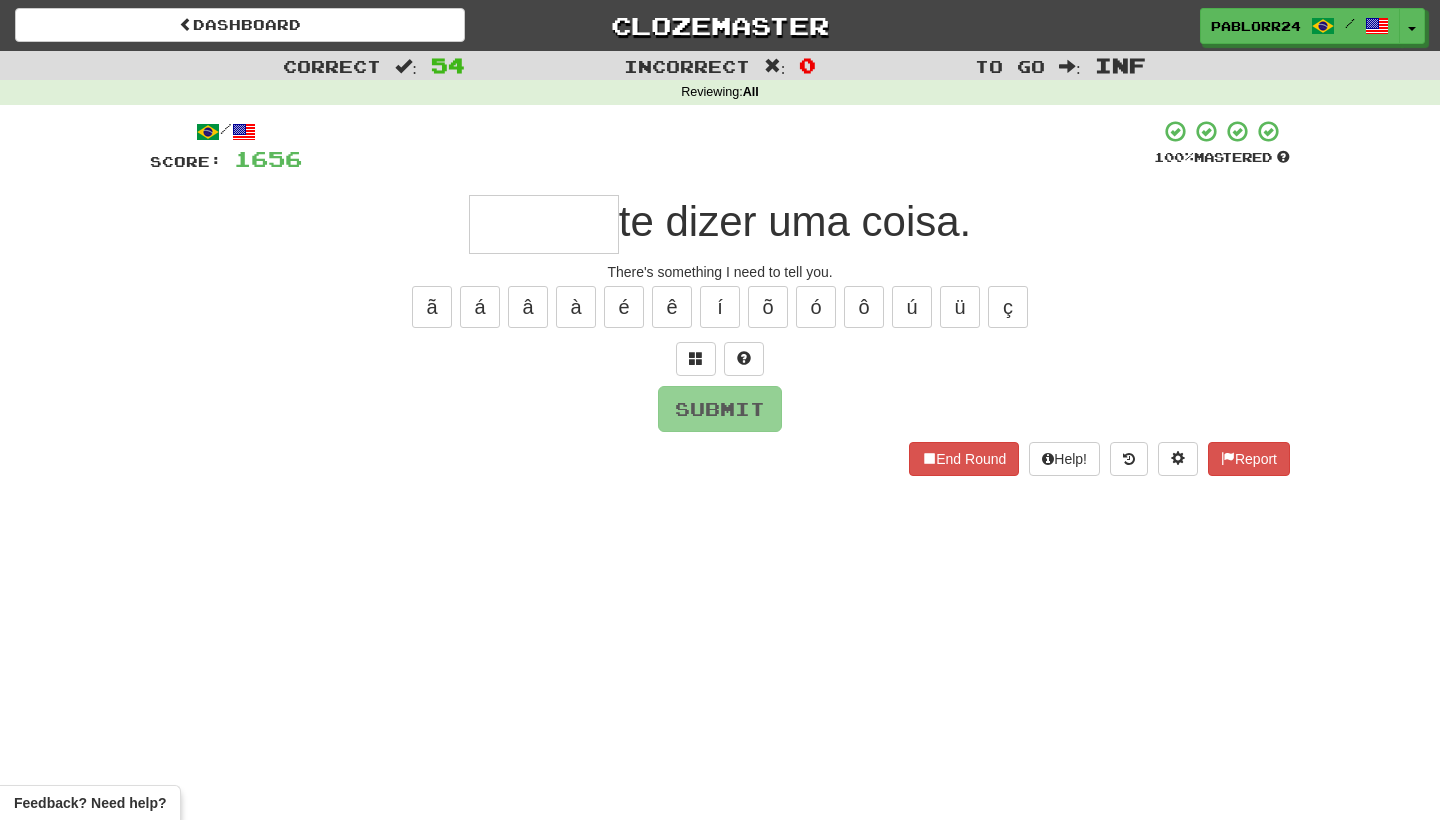 type on "*" 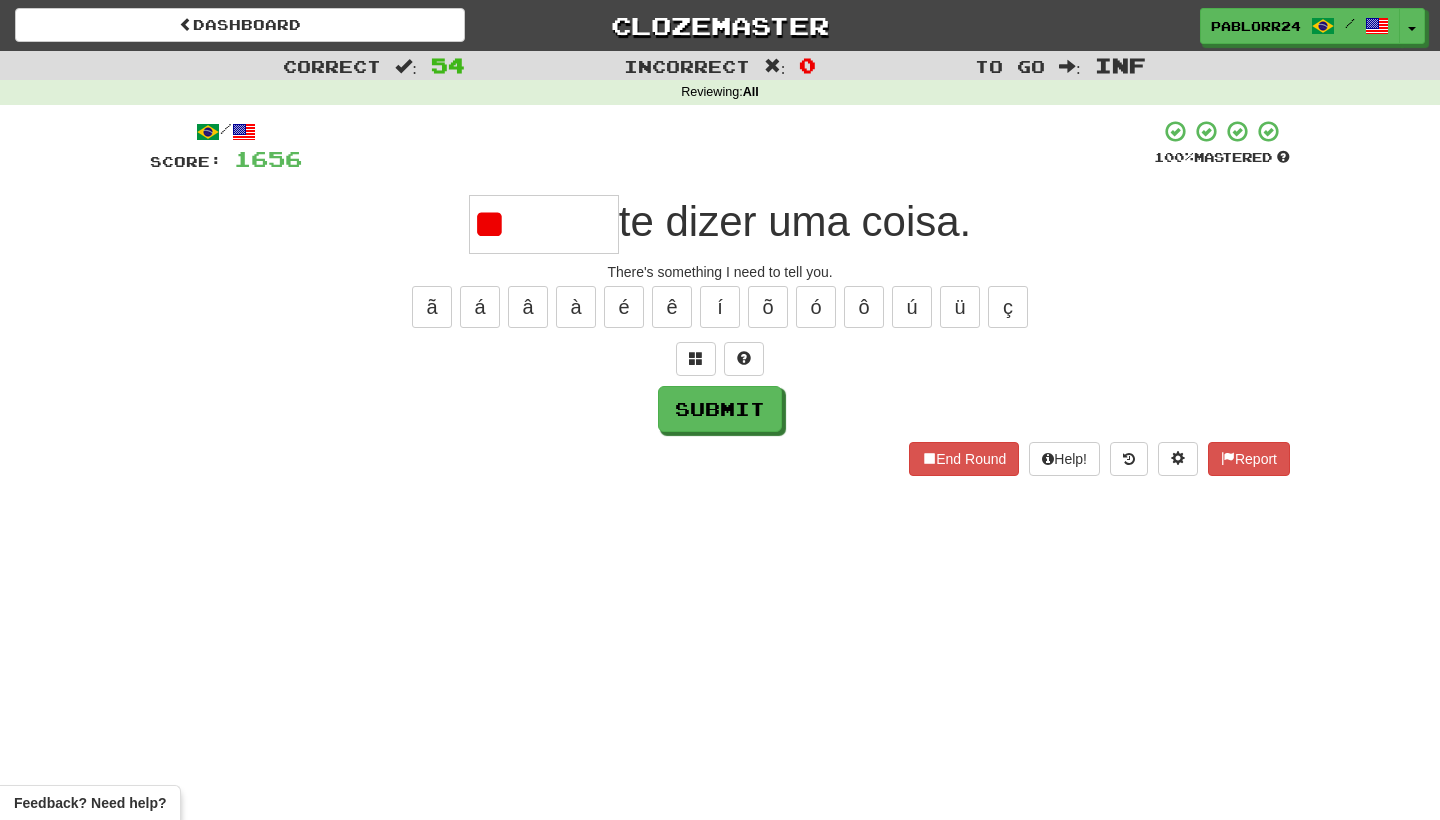 type on "*" 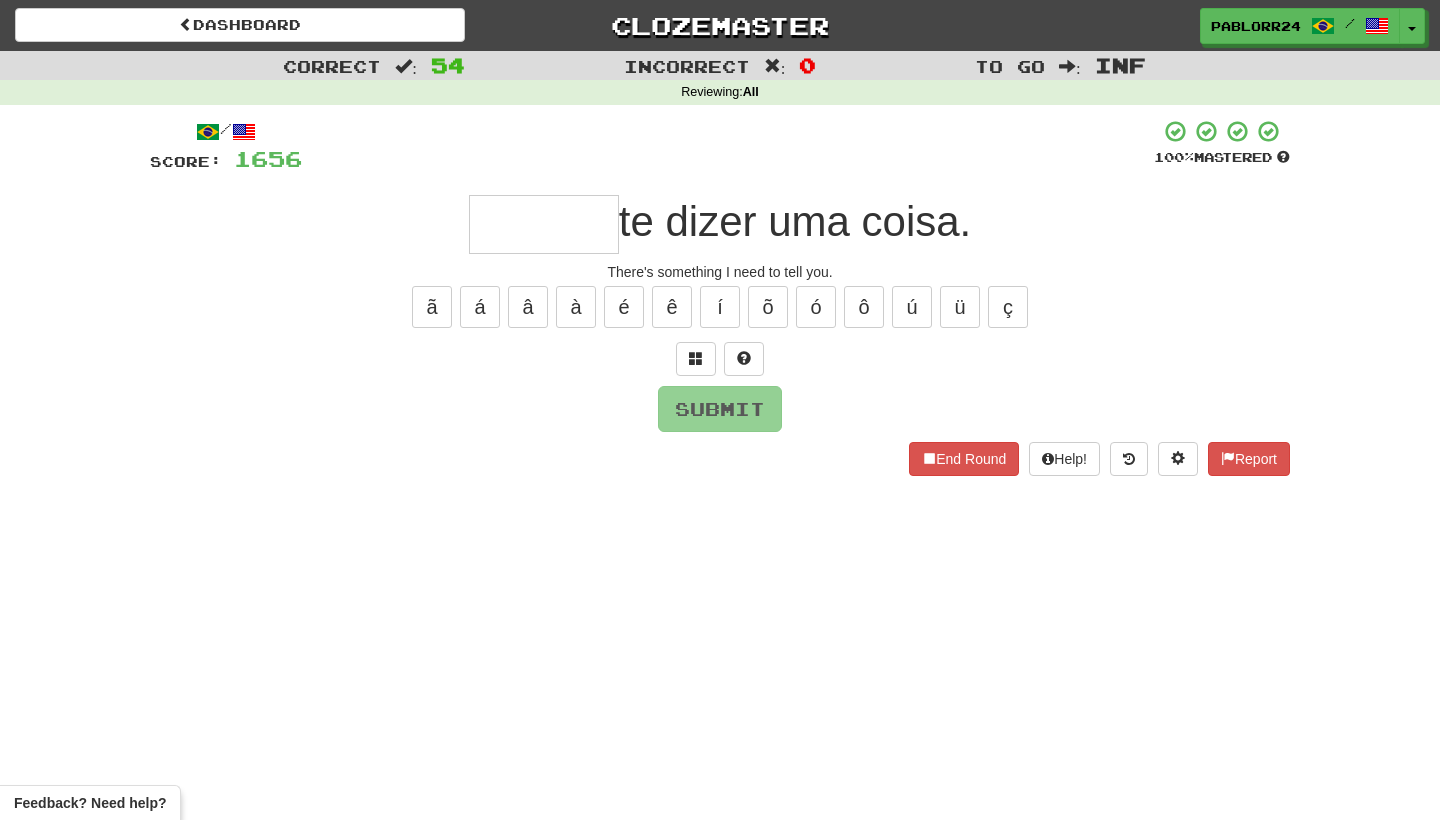 type on "*" 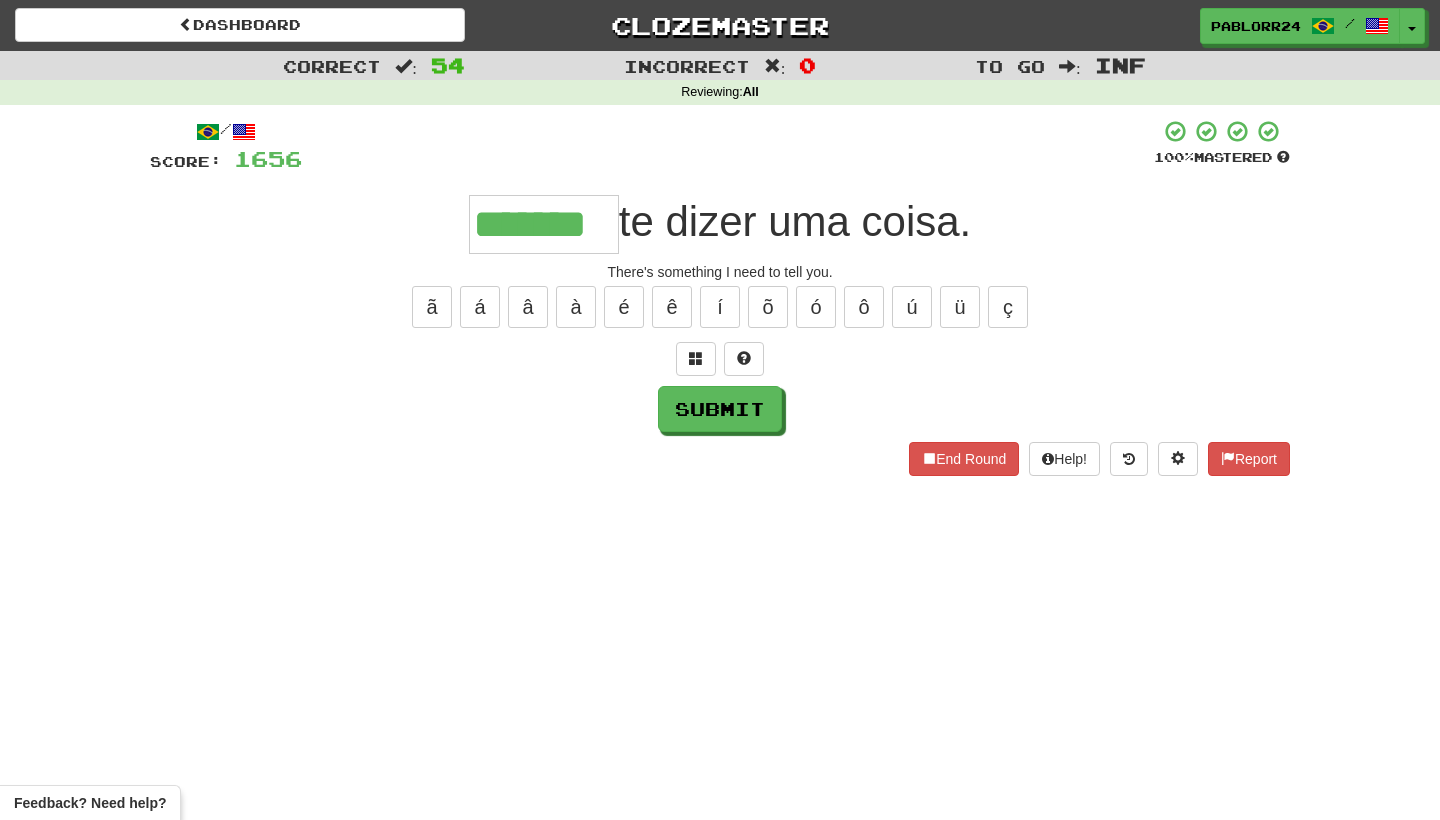 type on "*******" 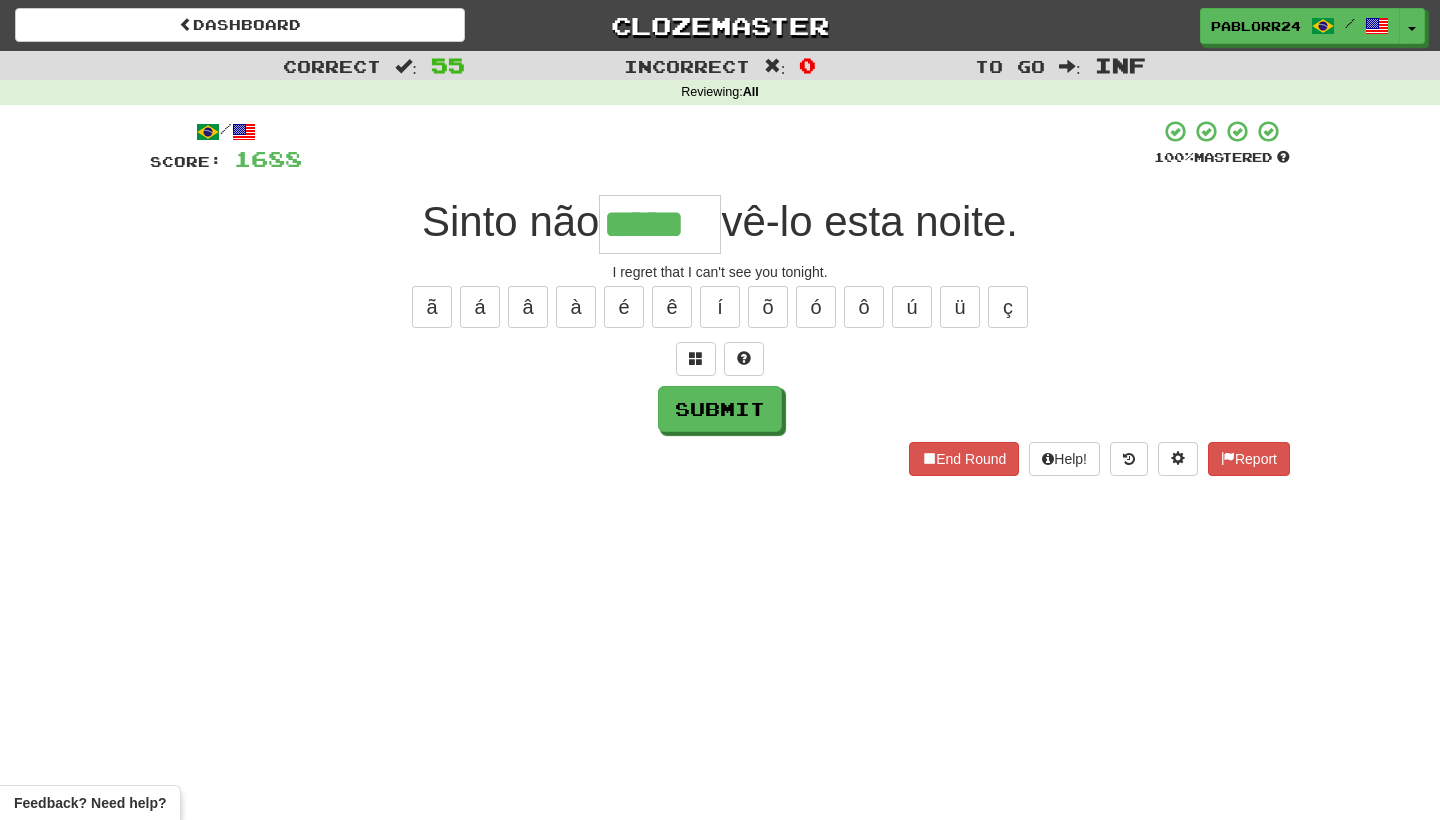type on "*****" 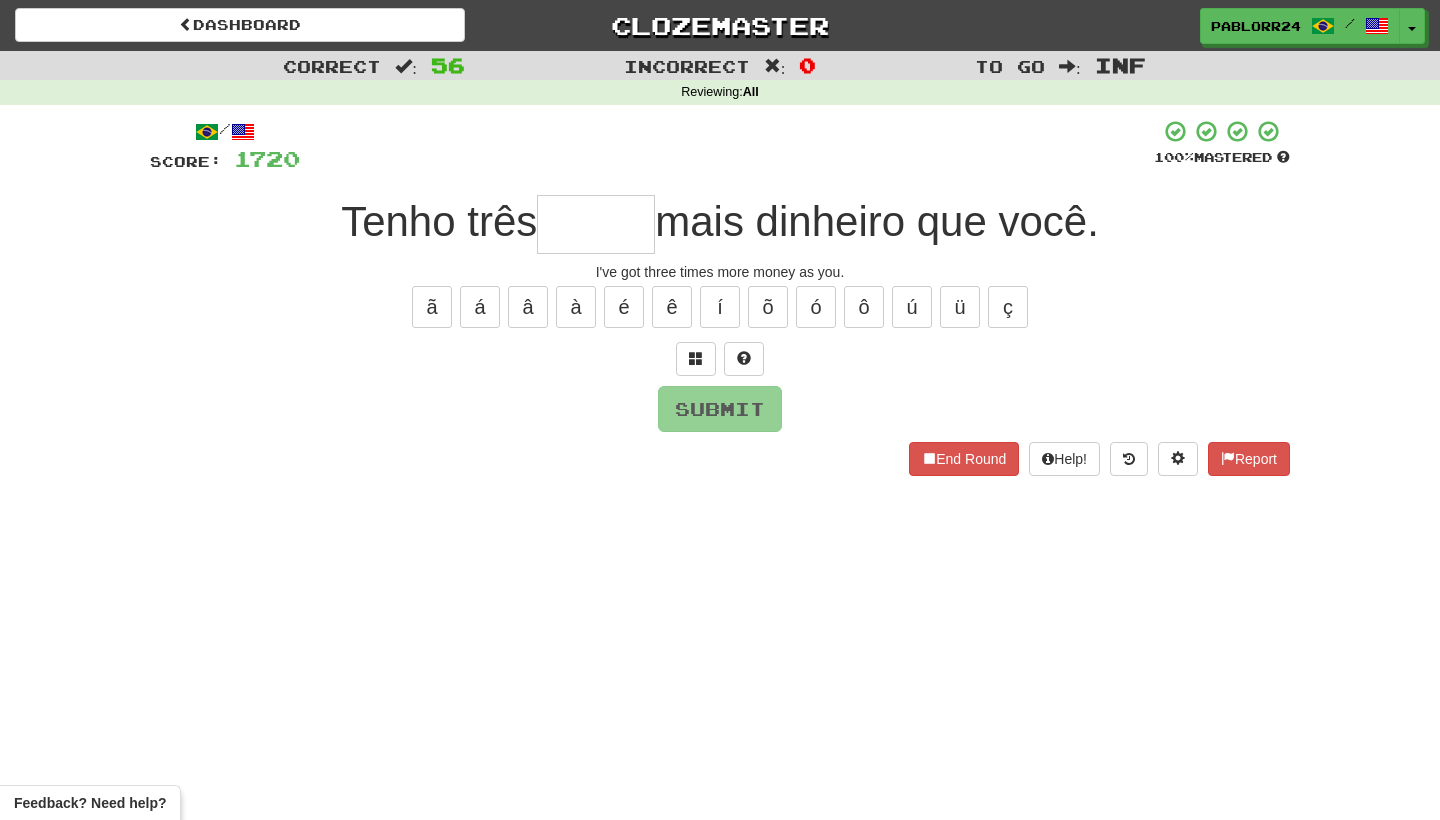 type on "*" 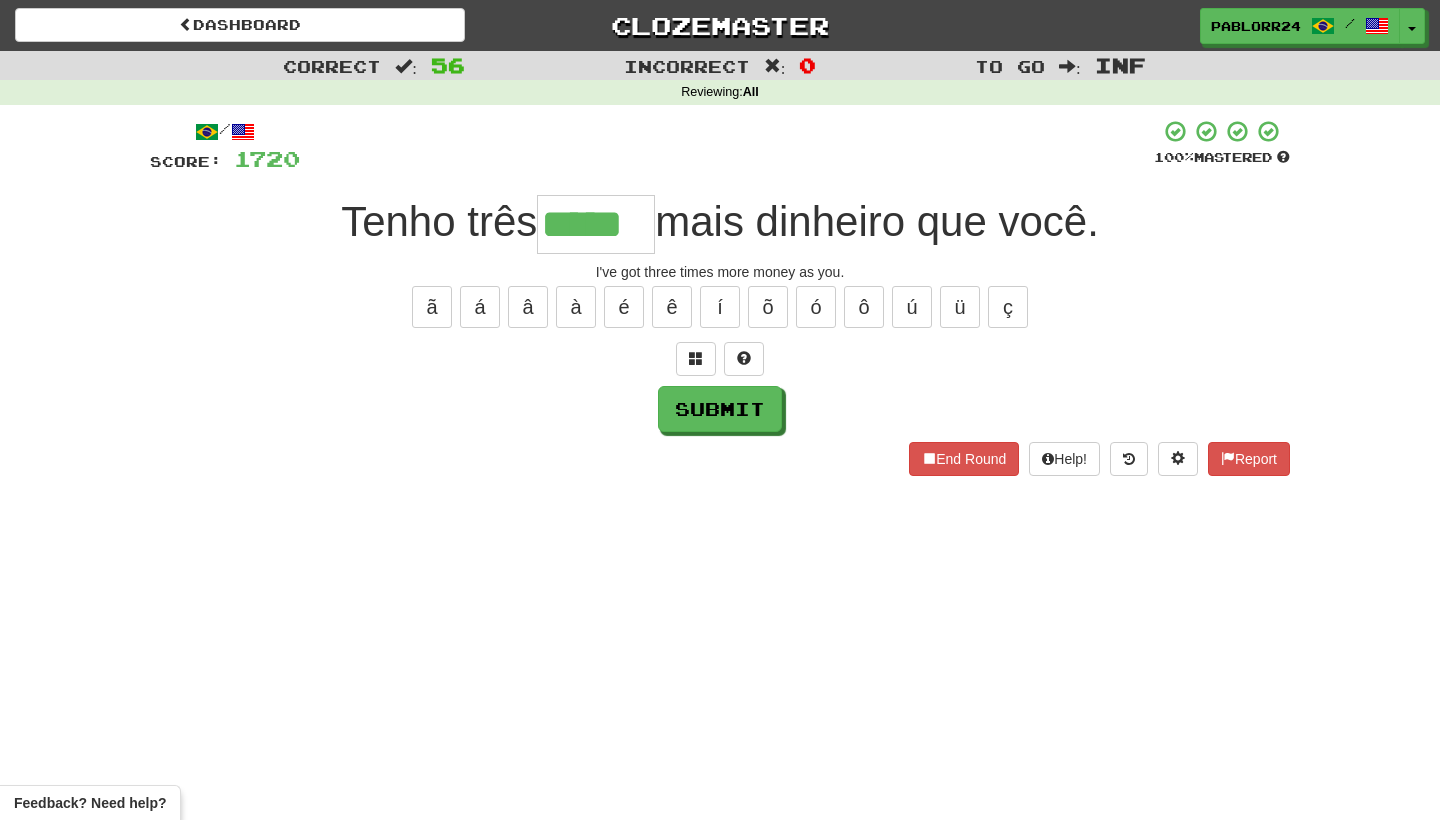 type on "*****" 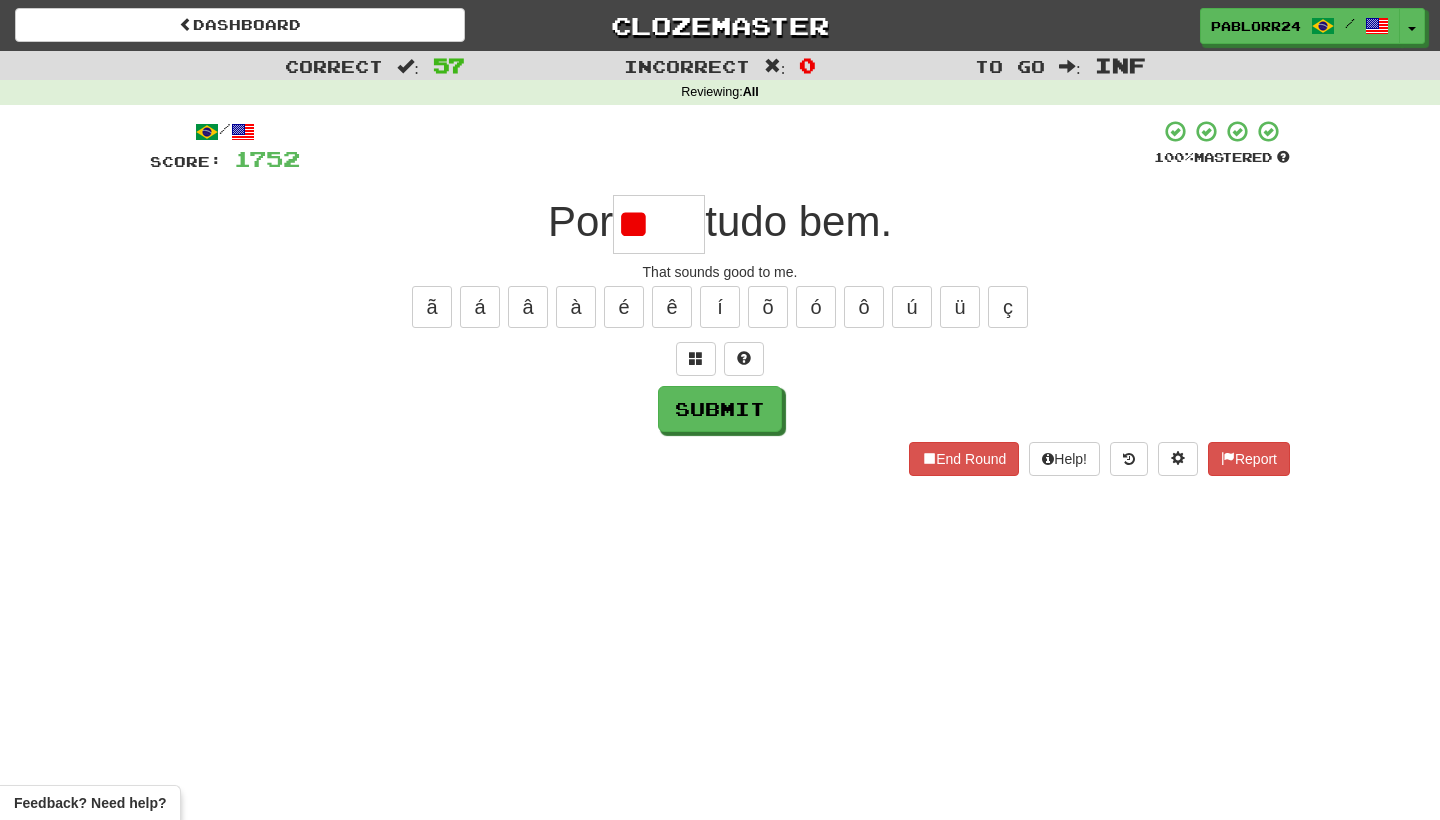 type on "*" 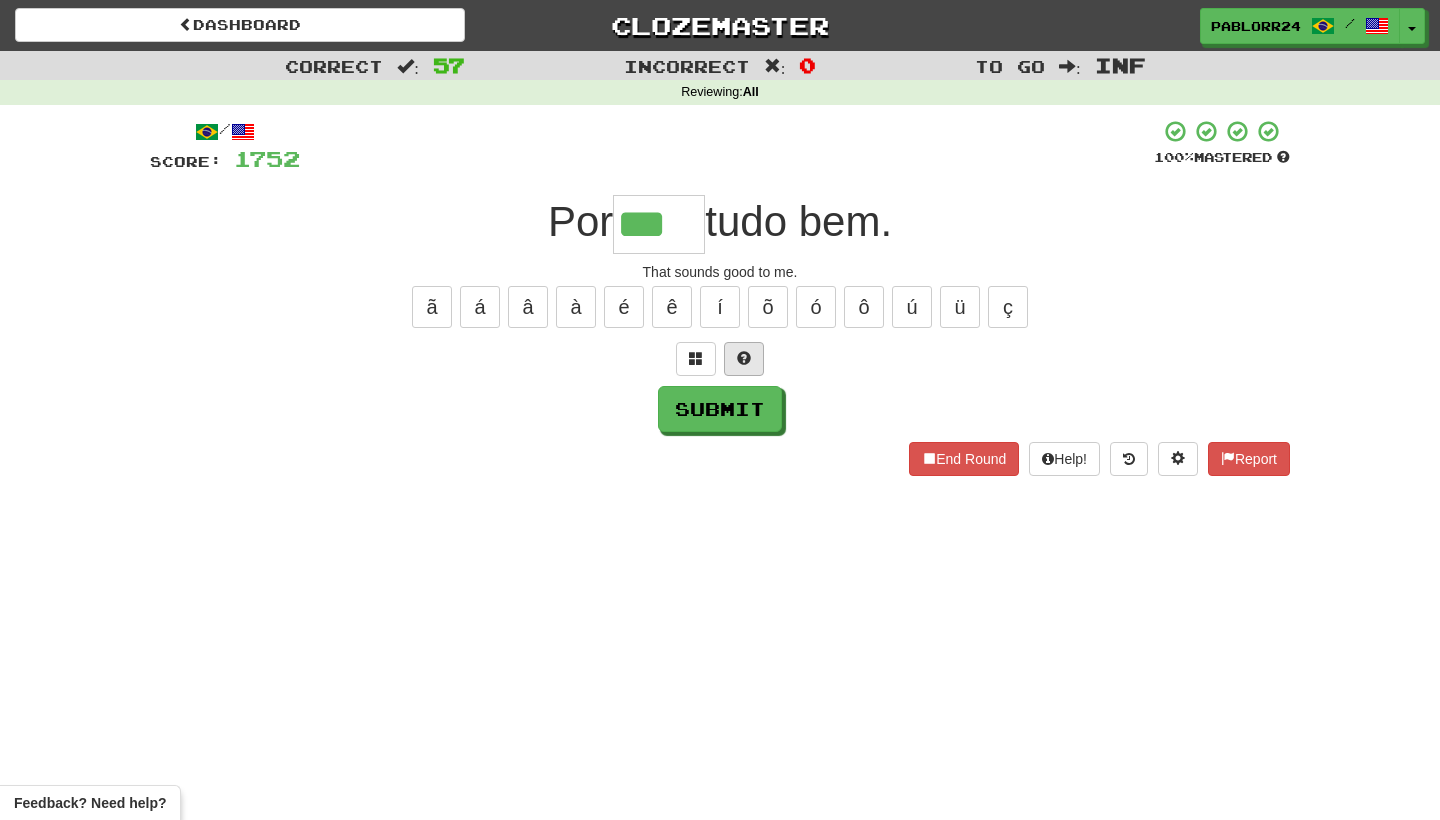 type on "***" 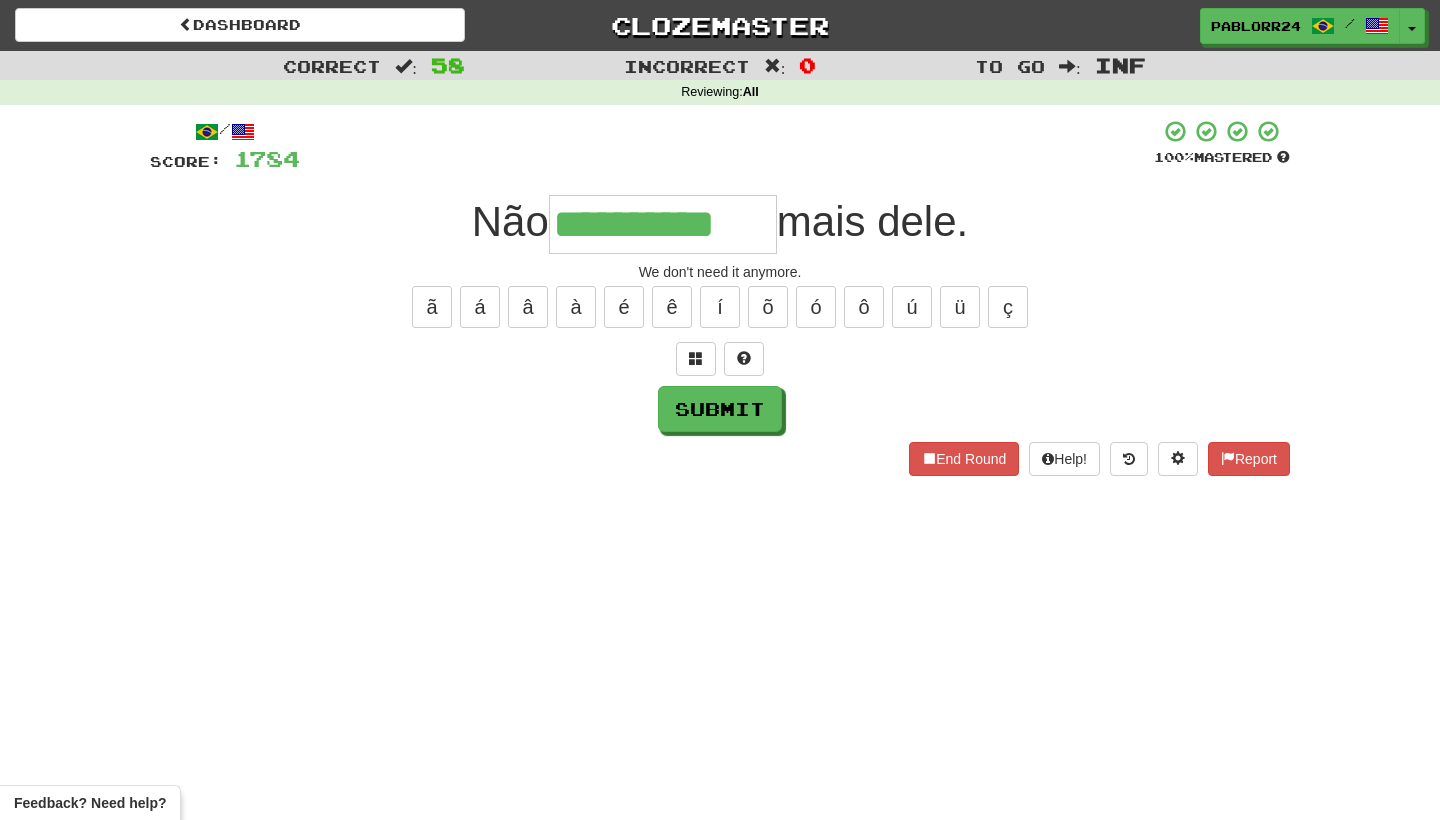 type on "**********" 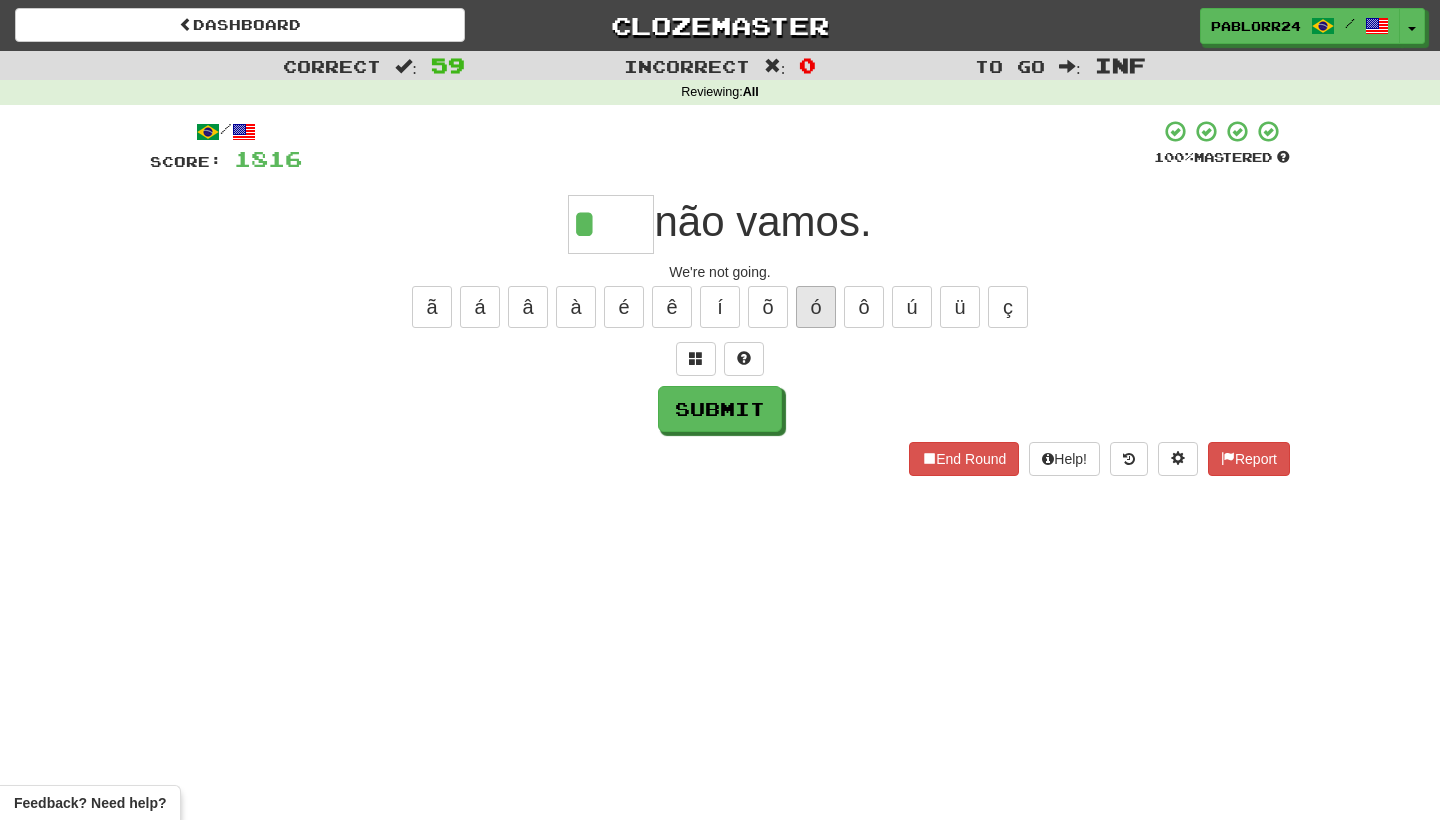 click on "ó" at bounding box center (816, 307) 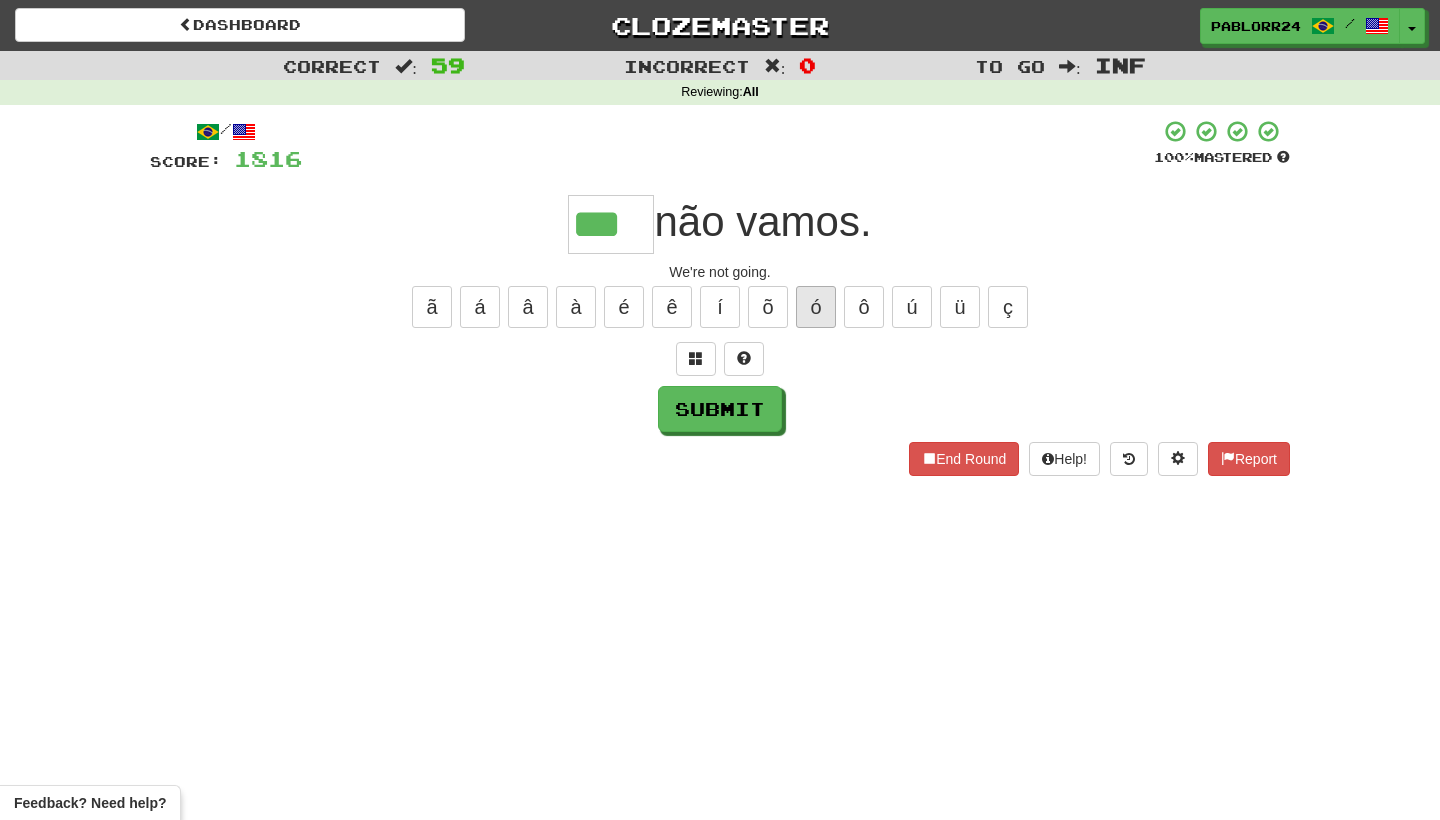 type on "***" 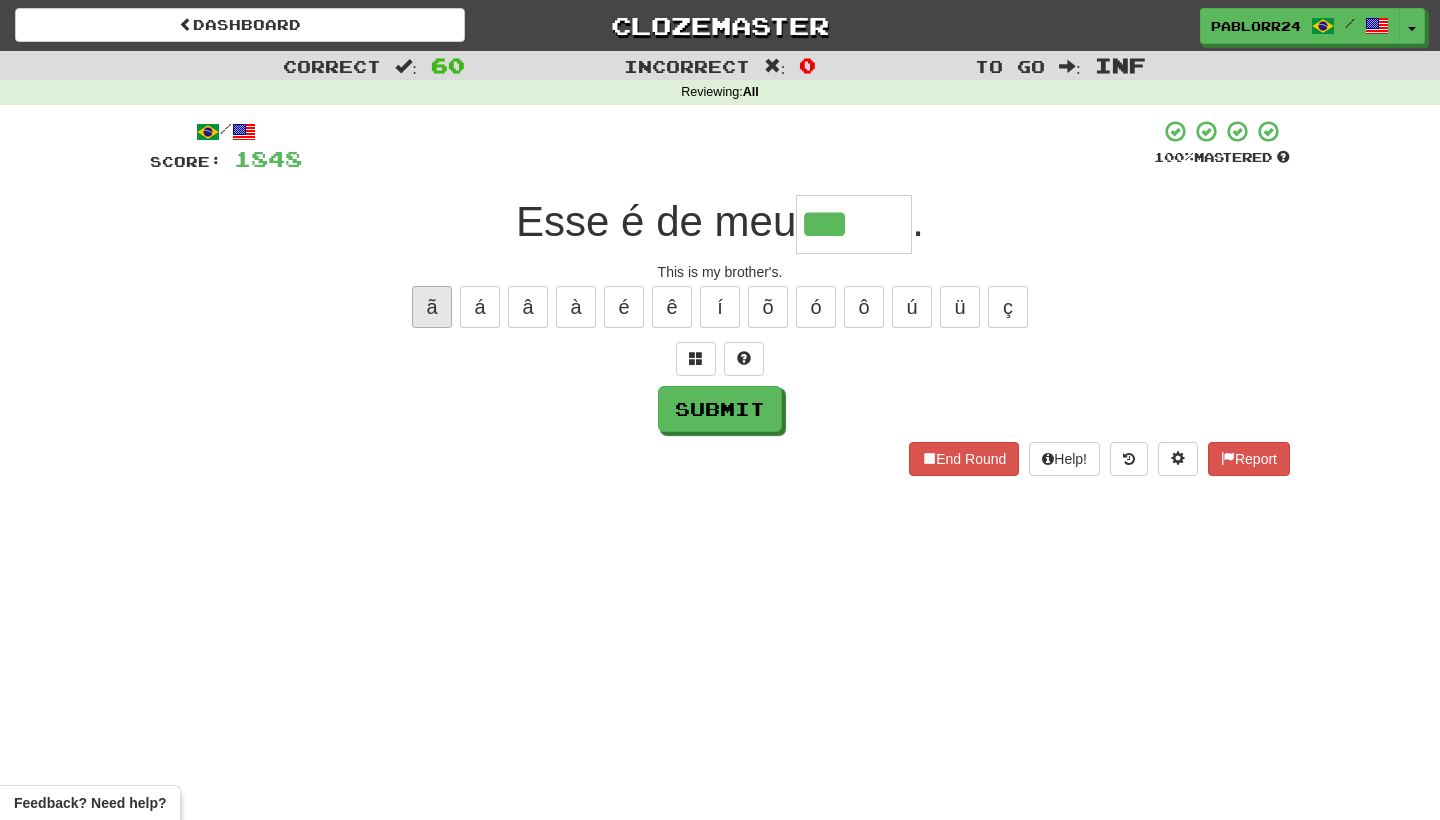click on "ã" at bounding box center (432, 307) 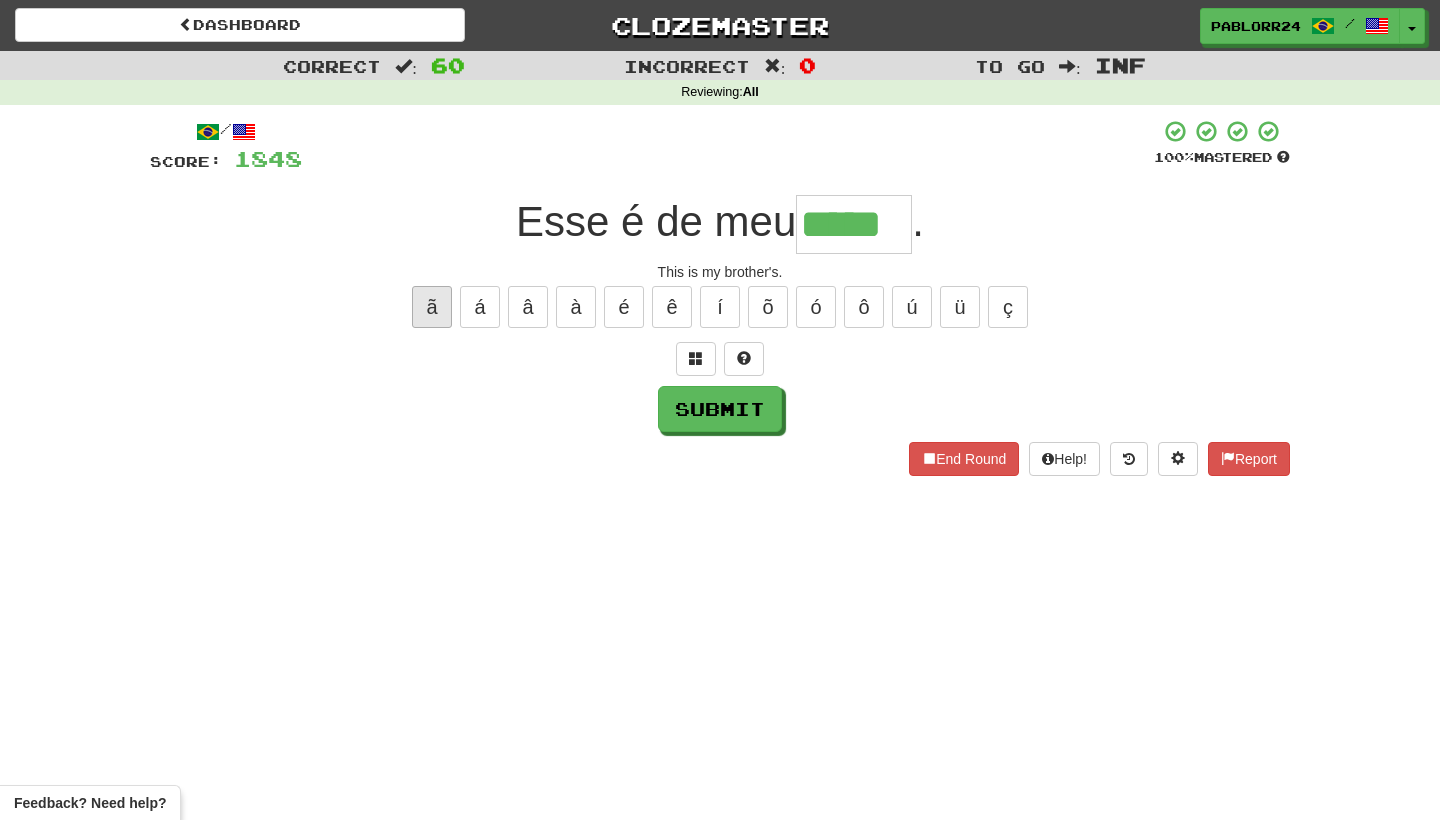 type on "*****" 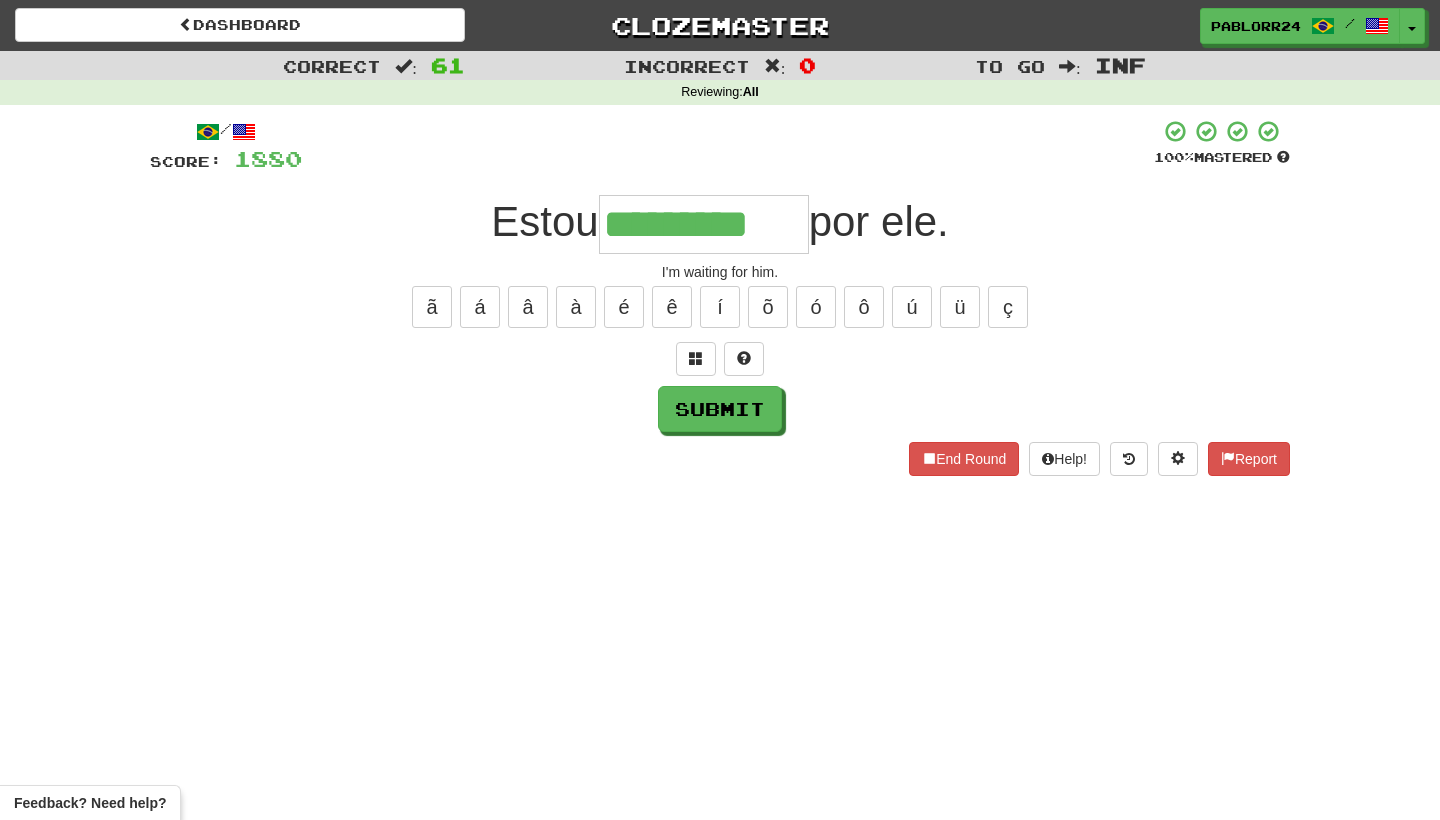 type on "*********" 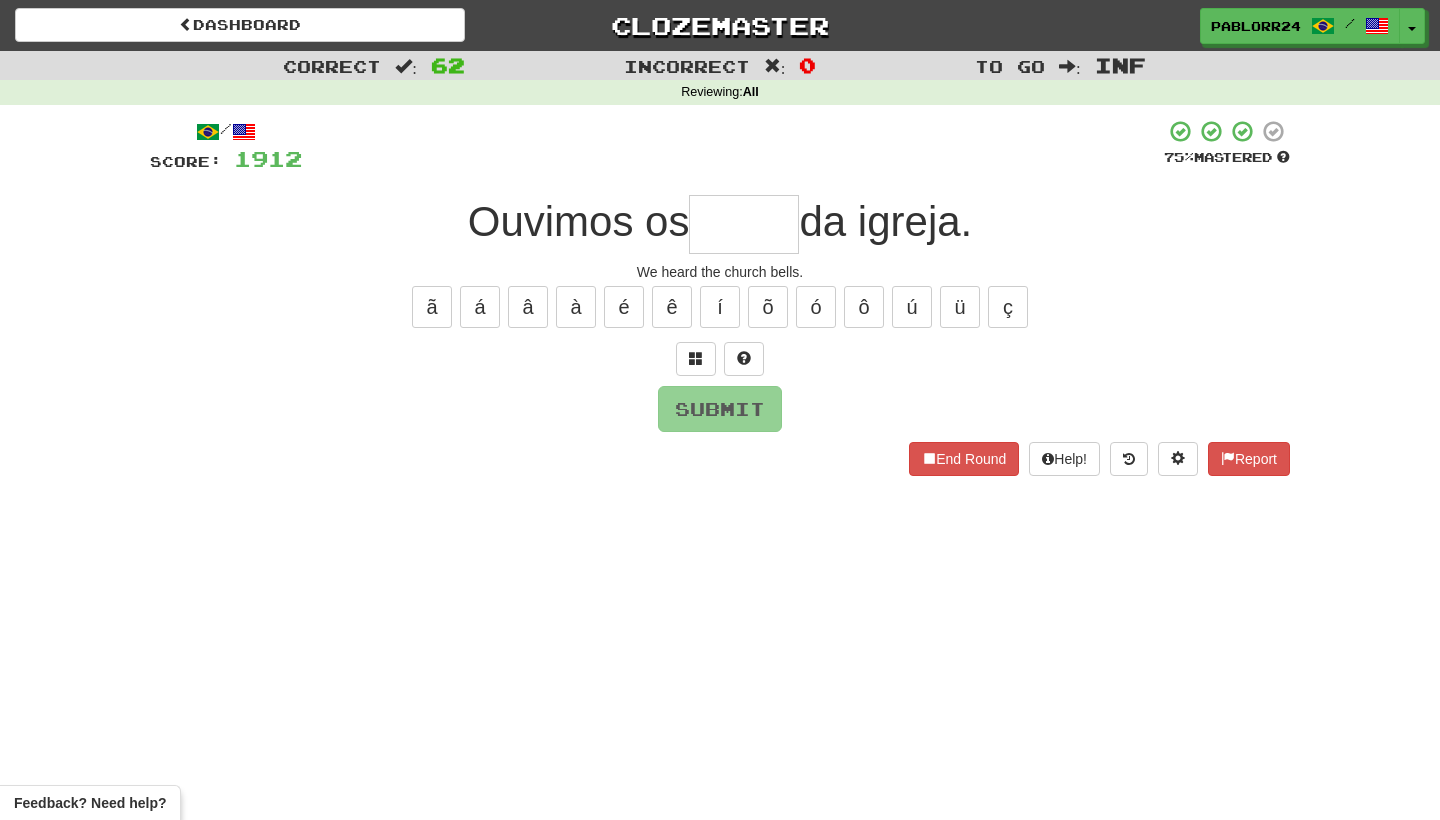 type on "*" 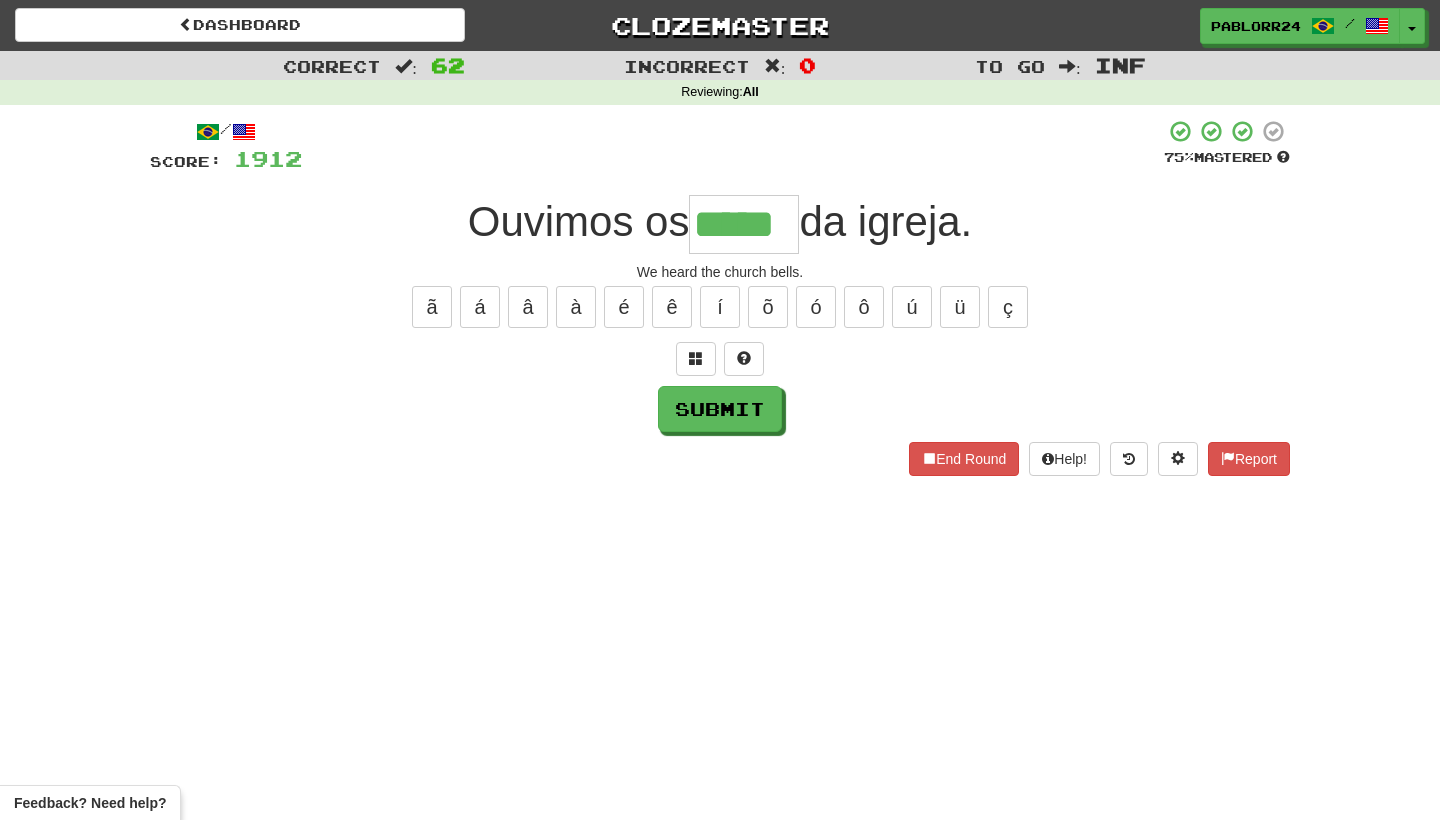 type on "*****" 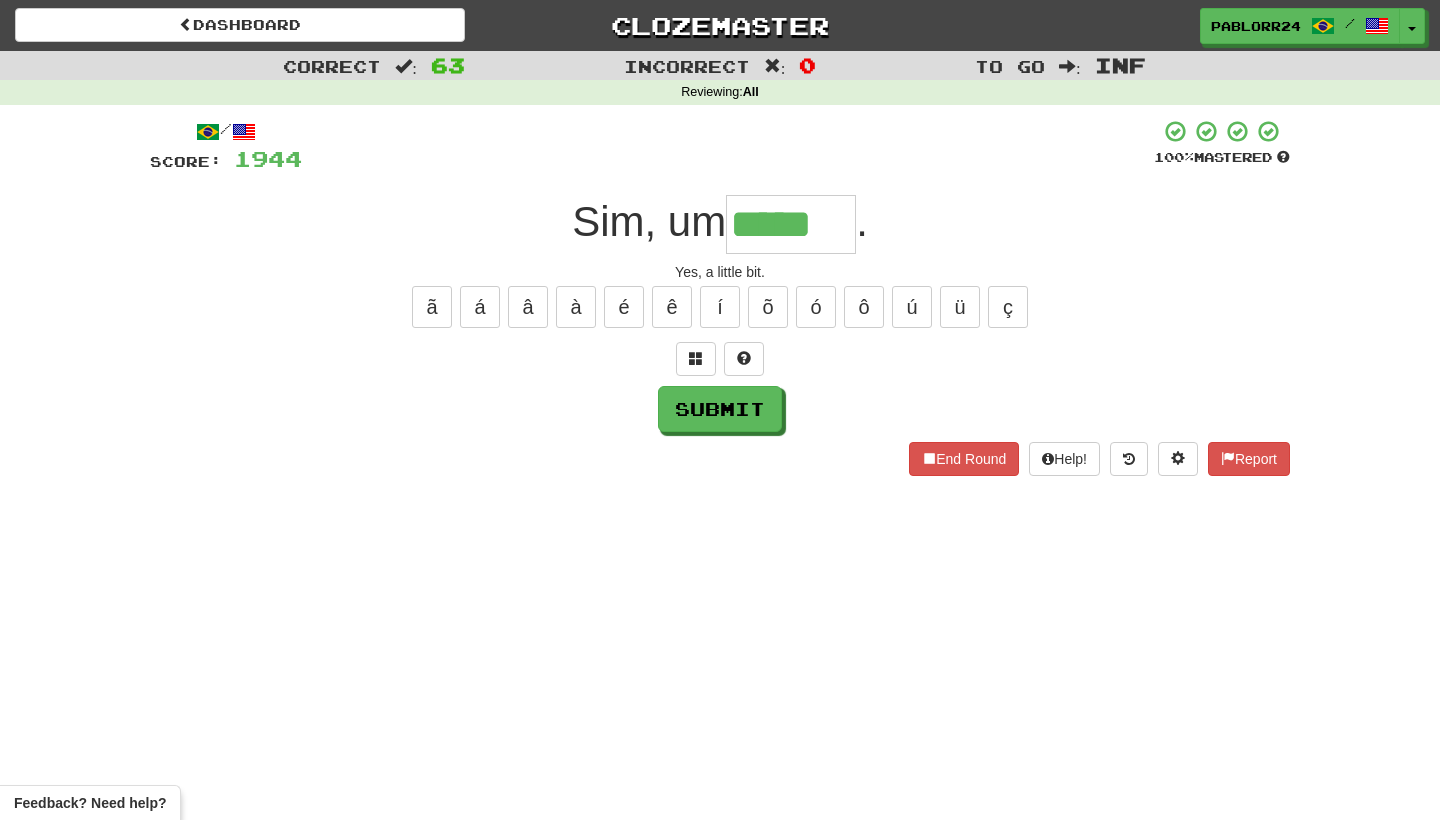 type on "*****" 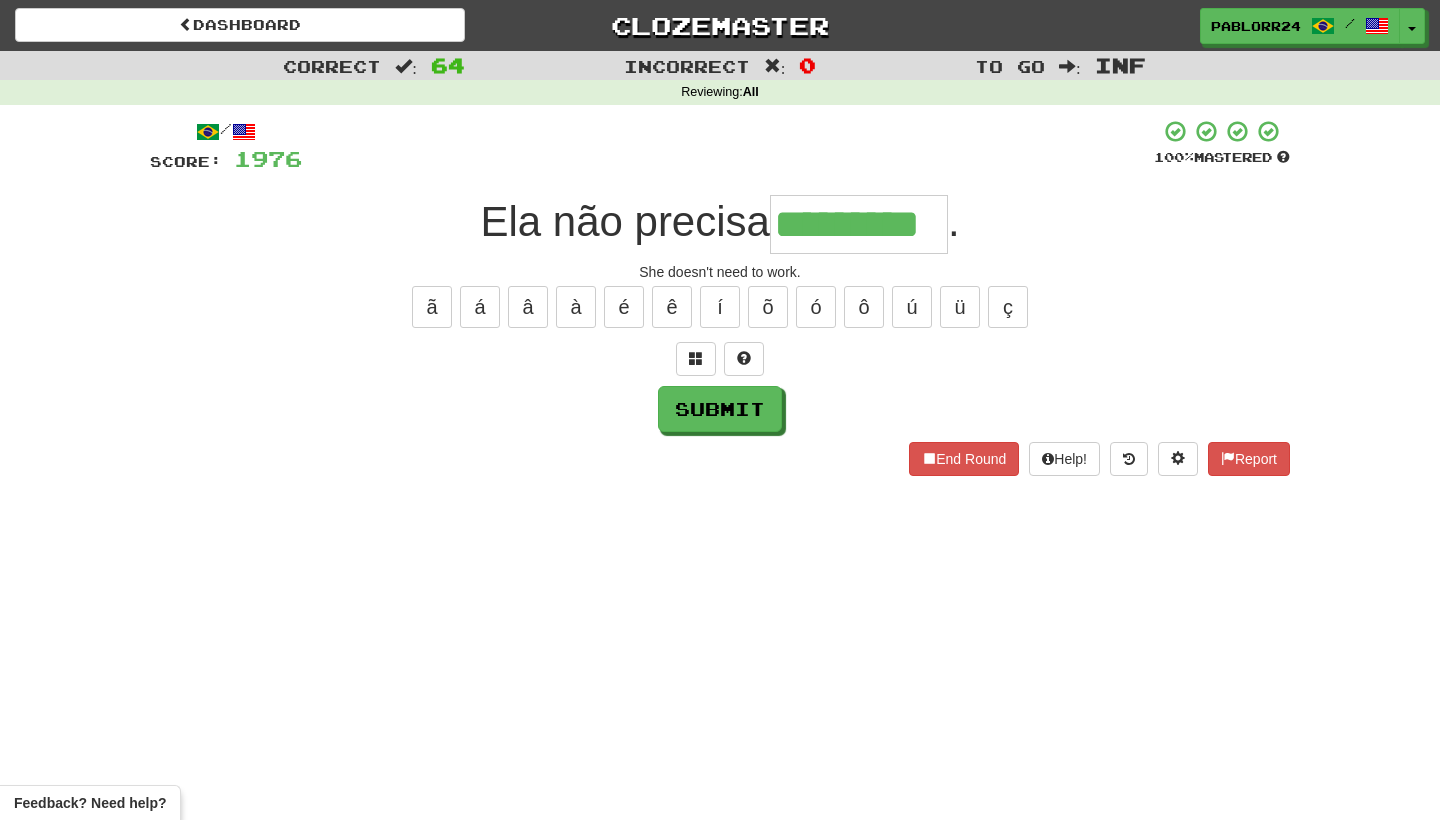 type on "*********" 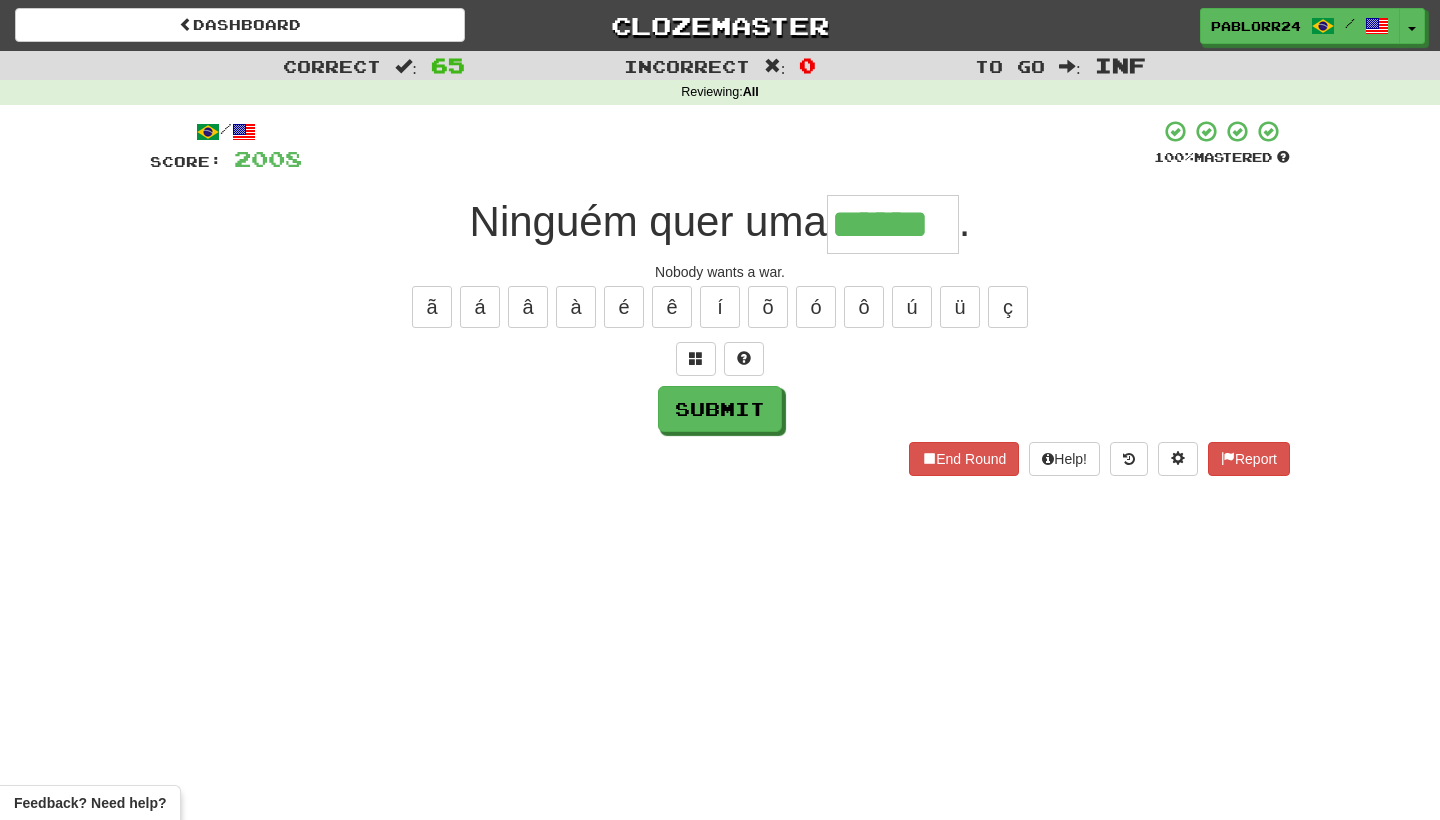 type on "******" 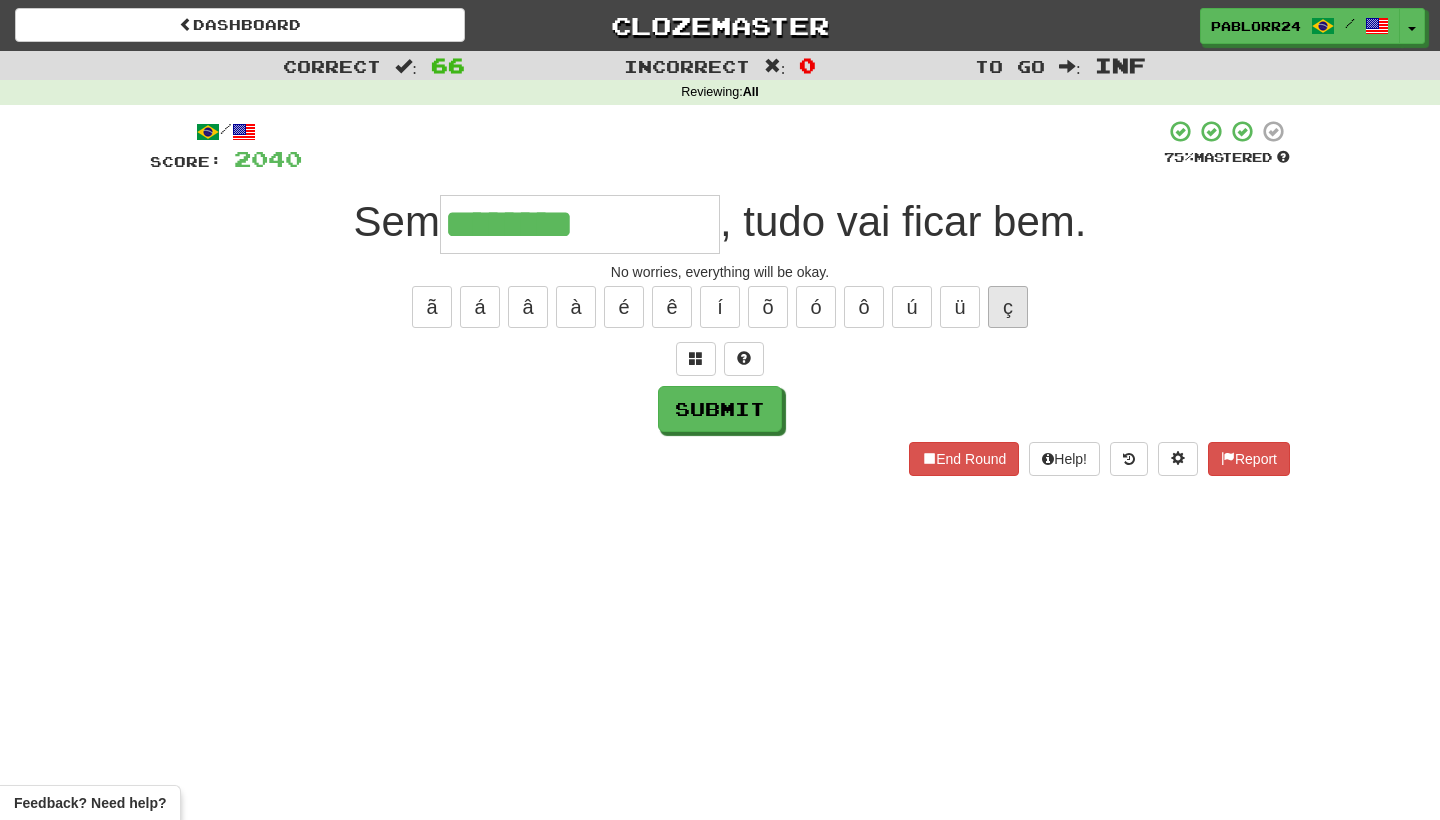 click on "ç" at bounding box center (1008, 307) 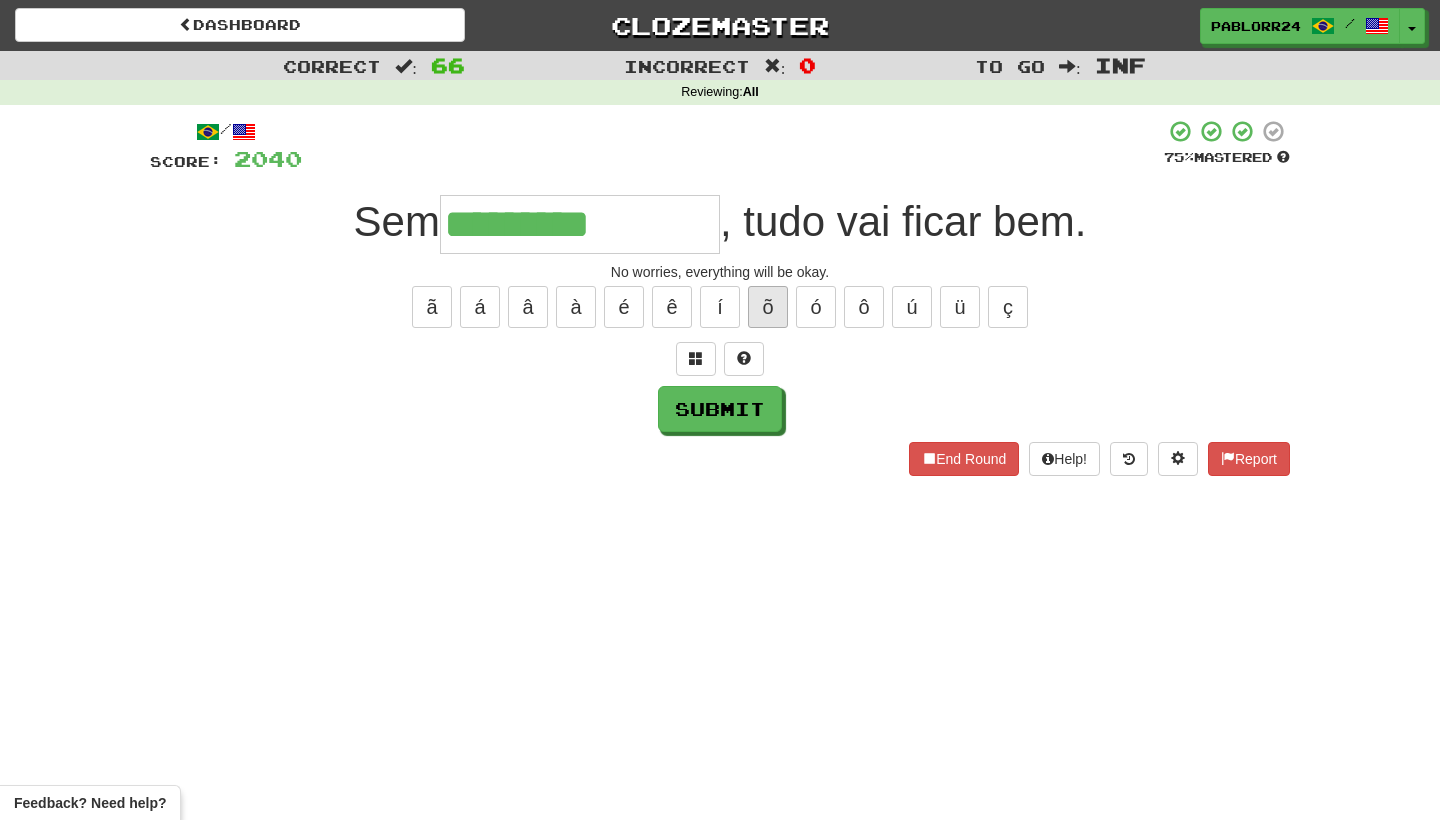 click on "õ" at bounding box center [768, 307] 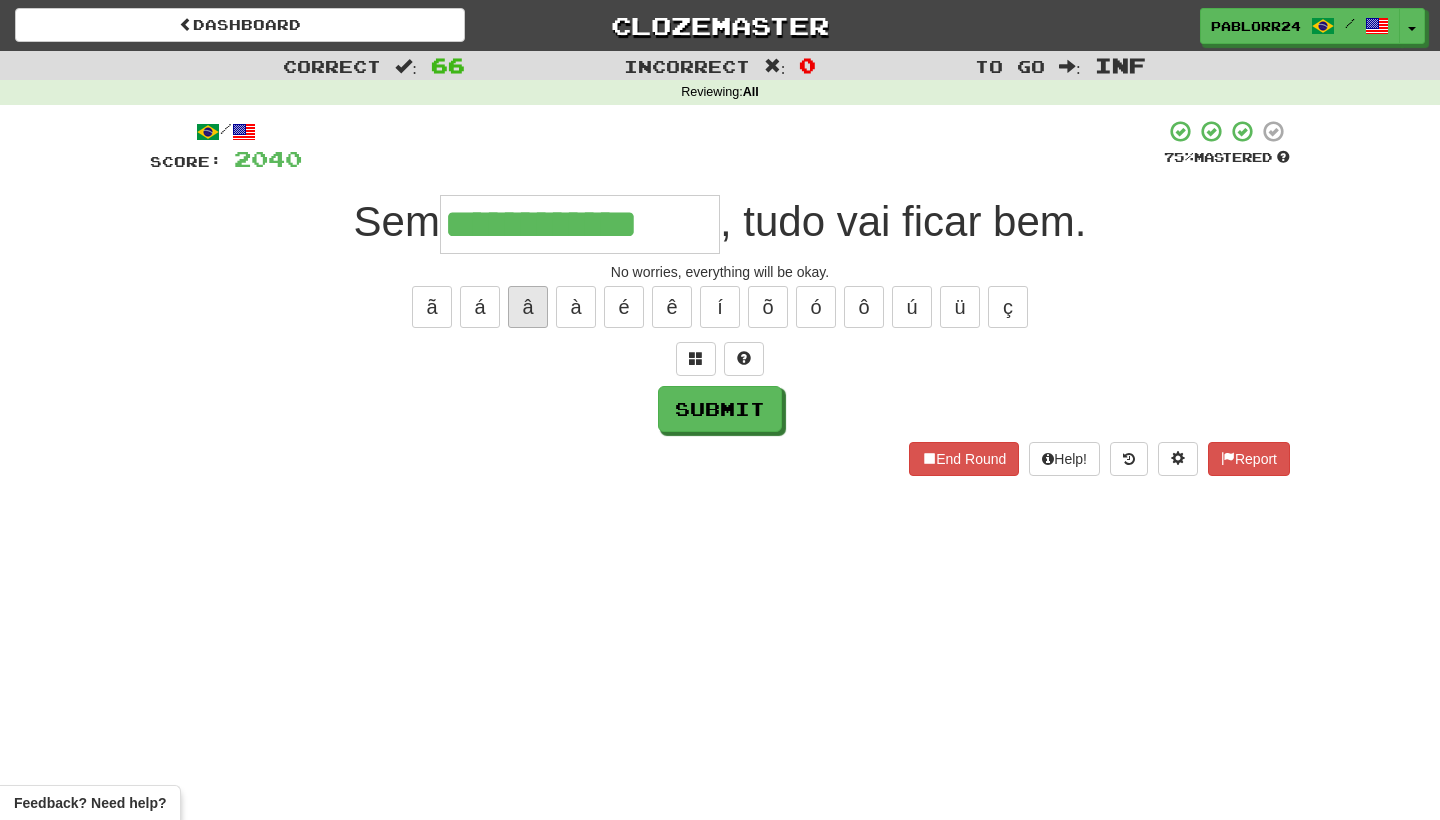 type on "**********" 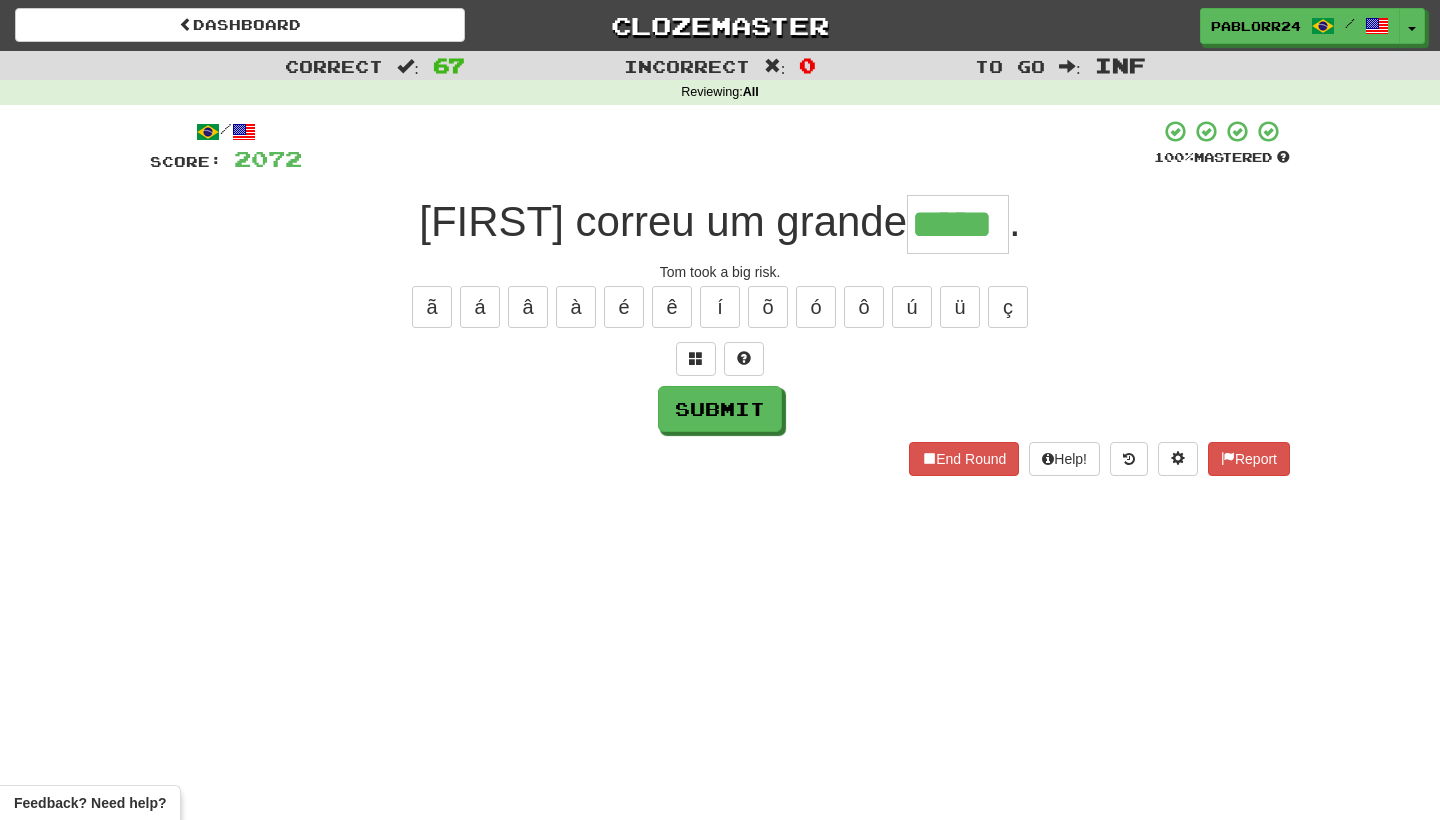type on "*****" 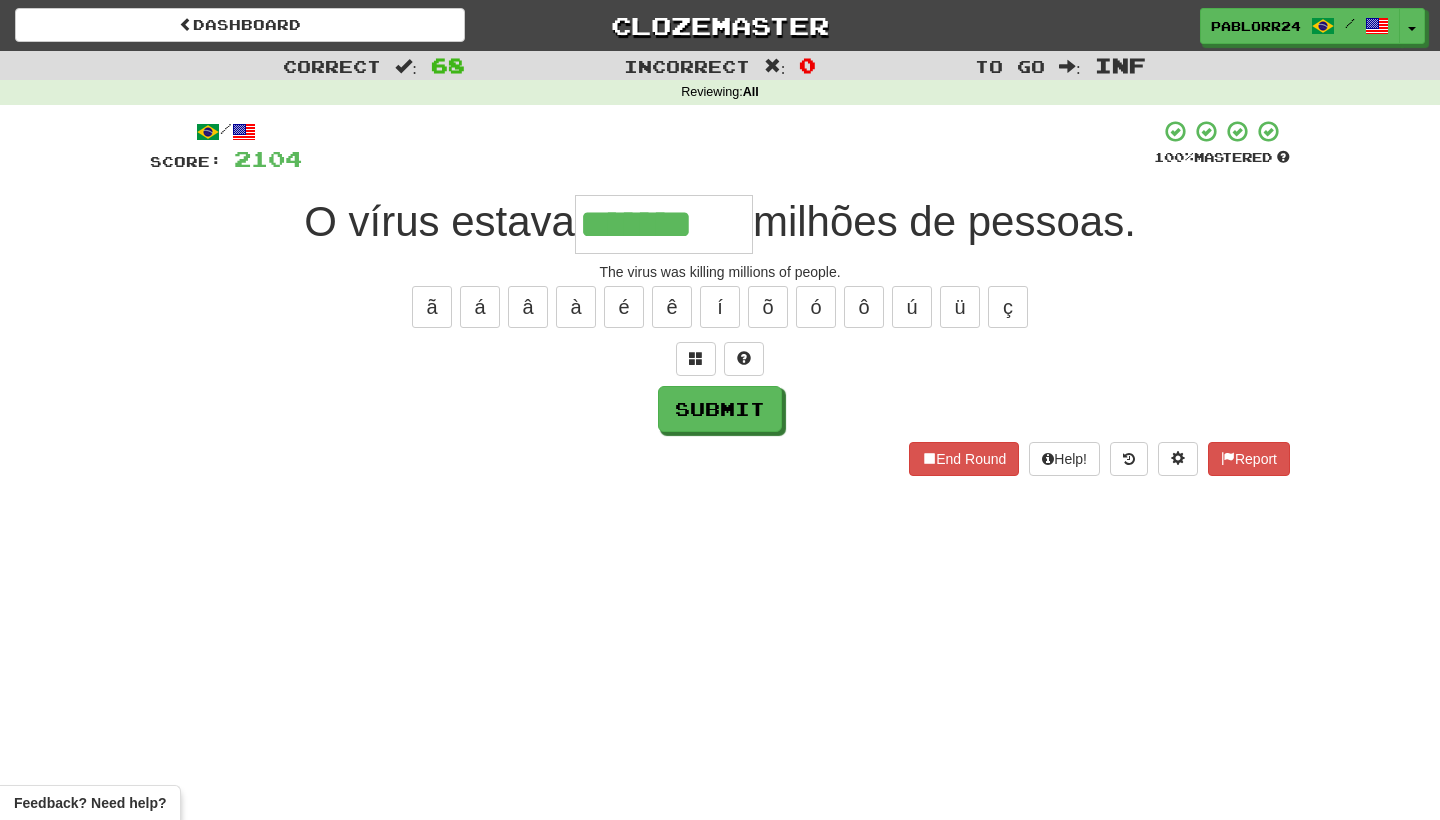 type on "*******" 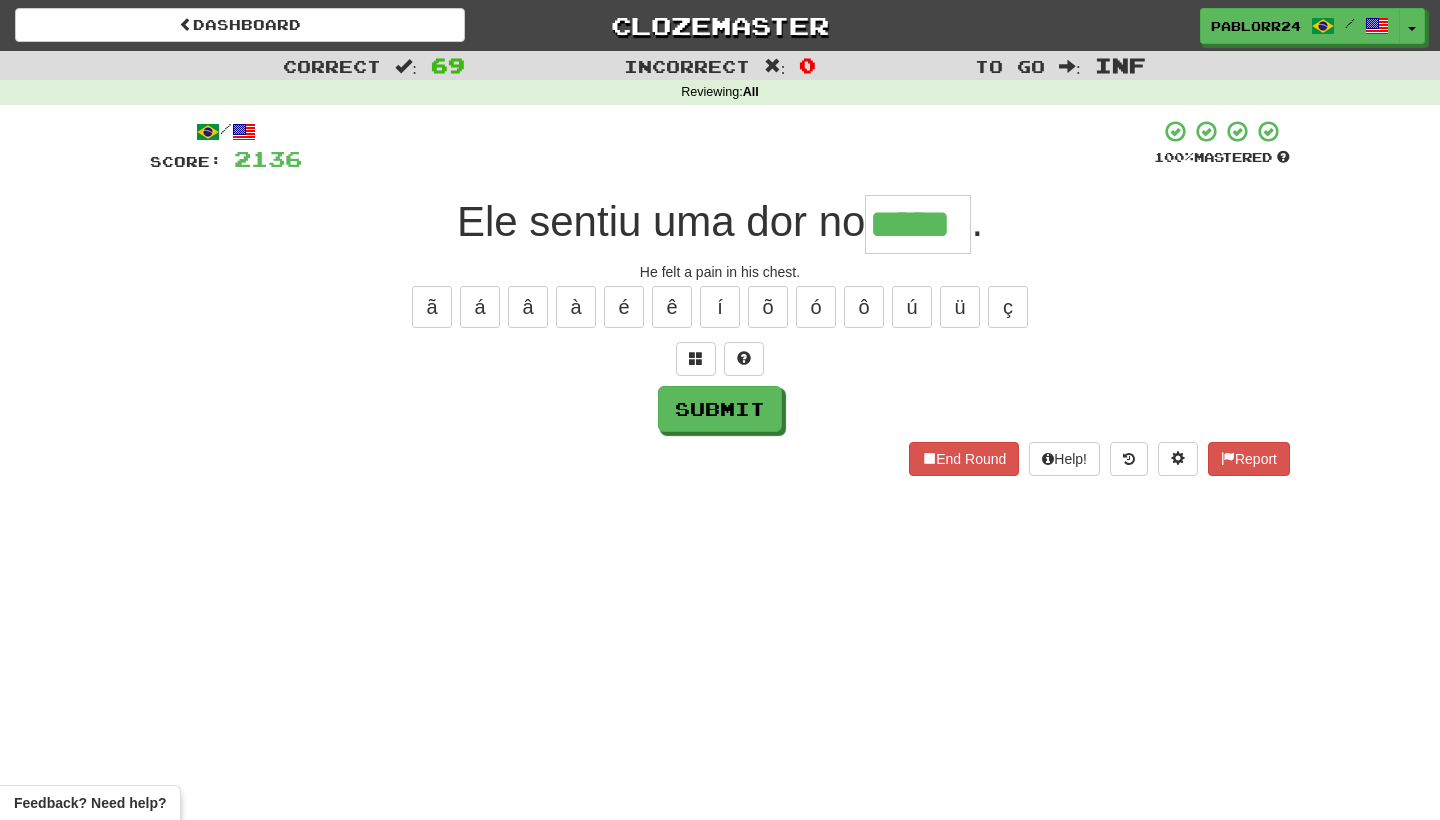 type on "*****" 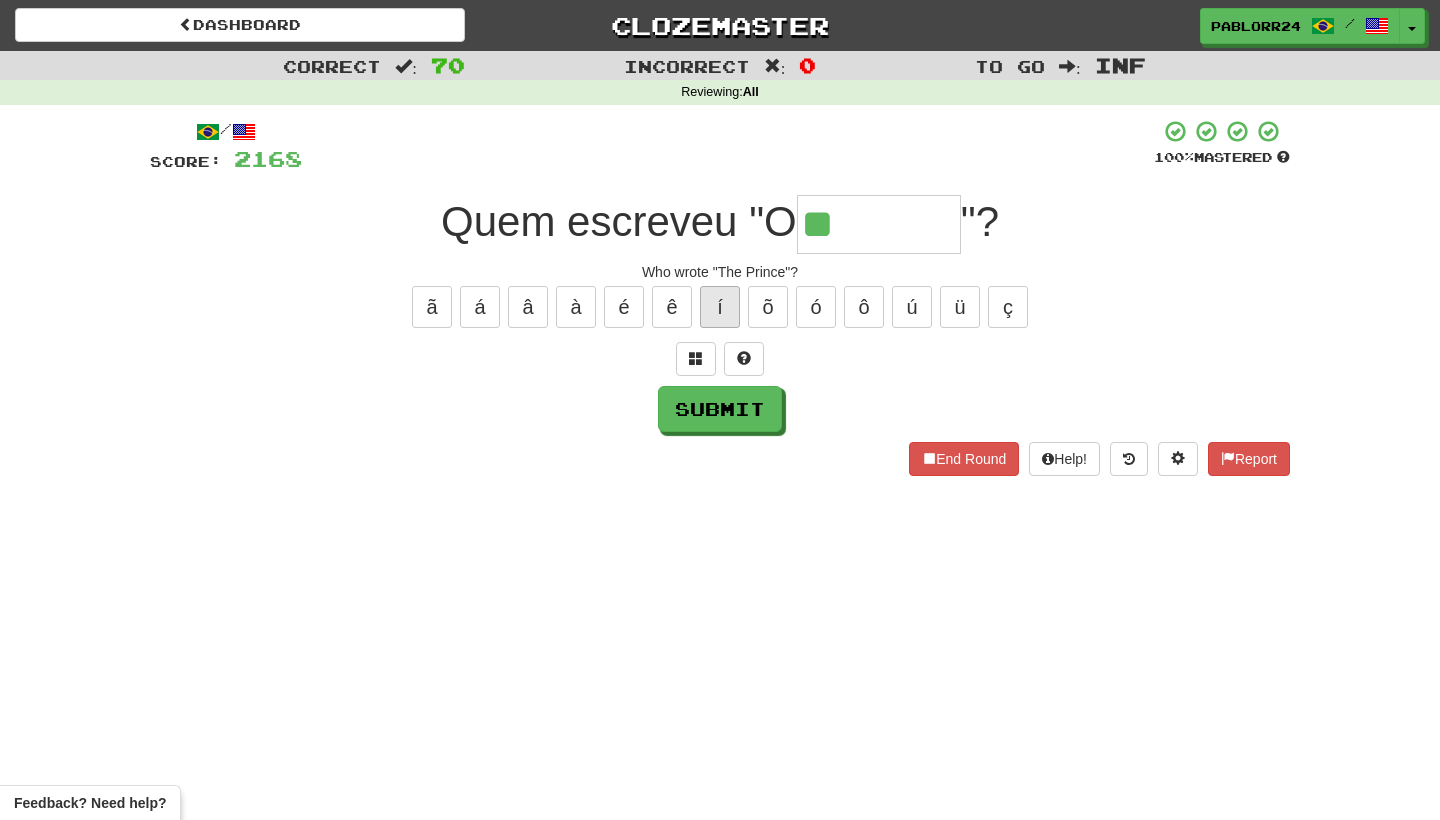 click on "í" at bounding box center [720, 307] 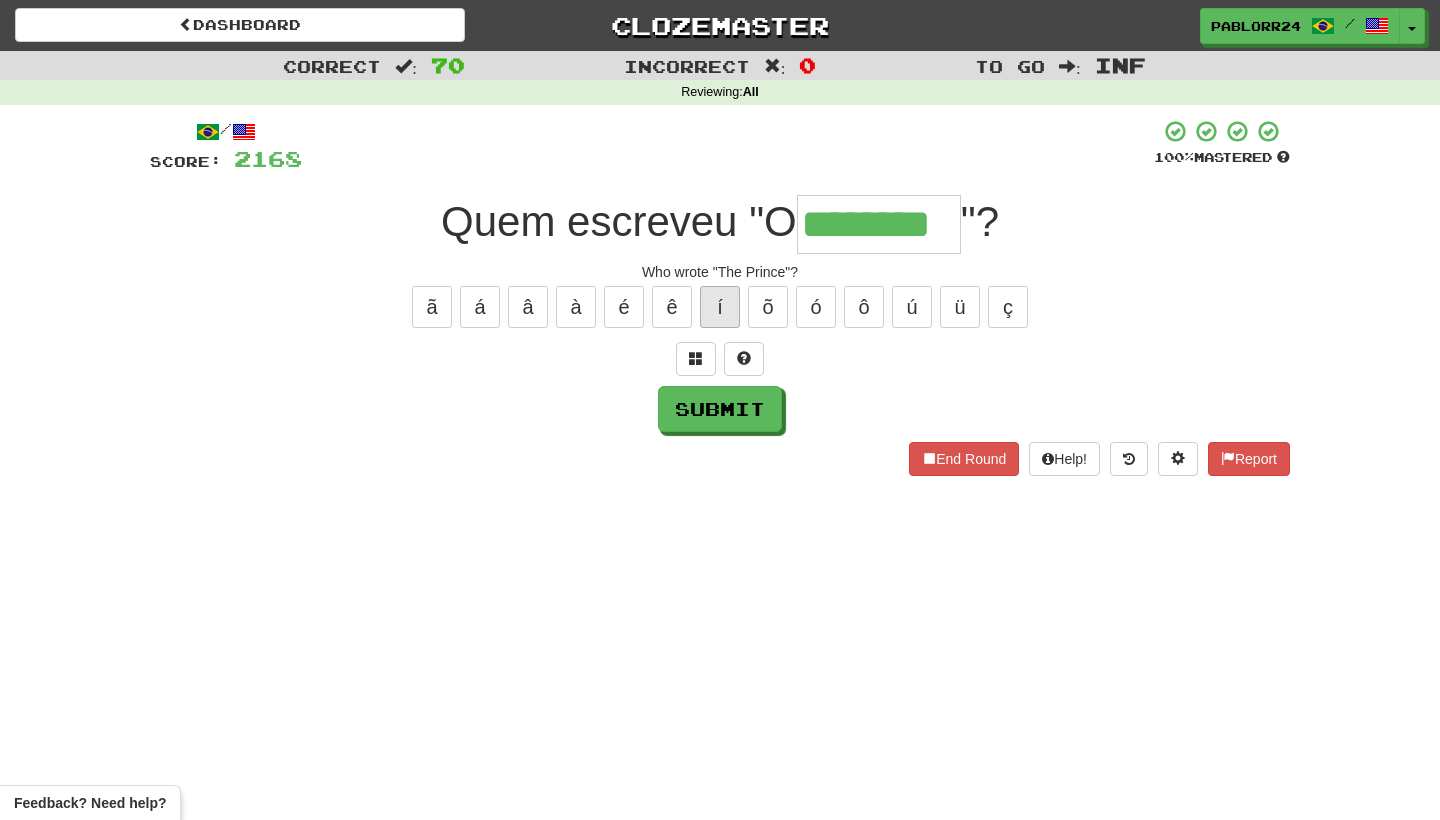 type on "********" 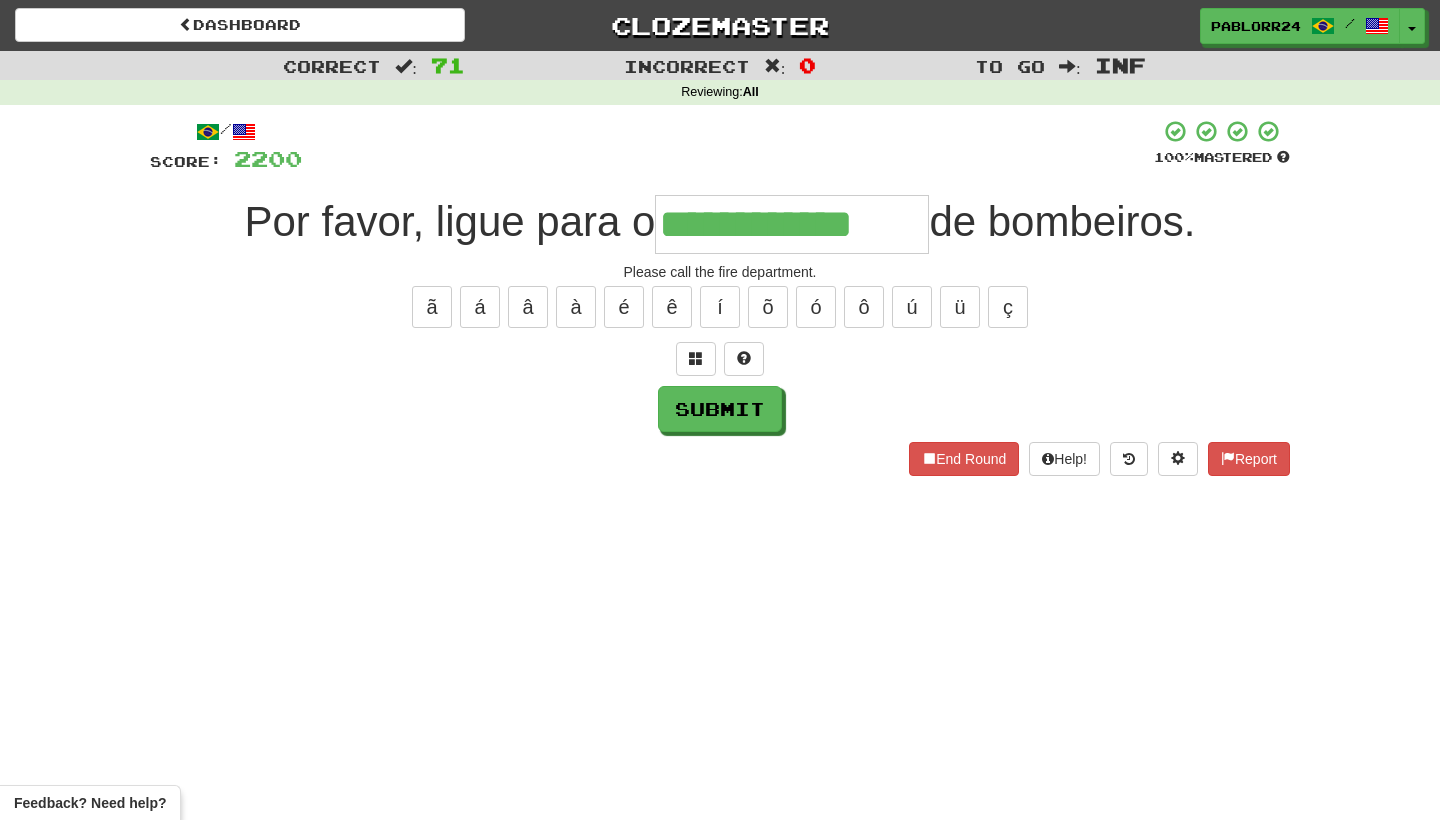 type on "**********" 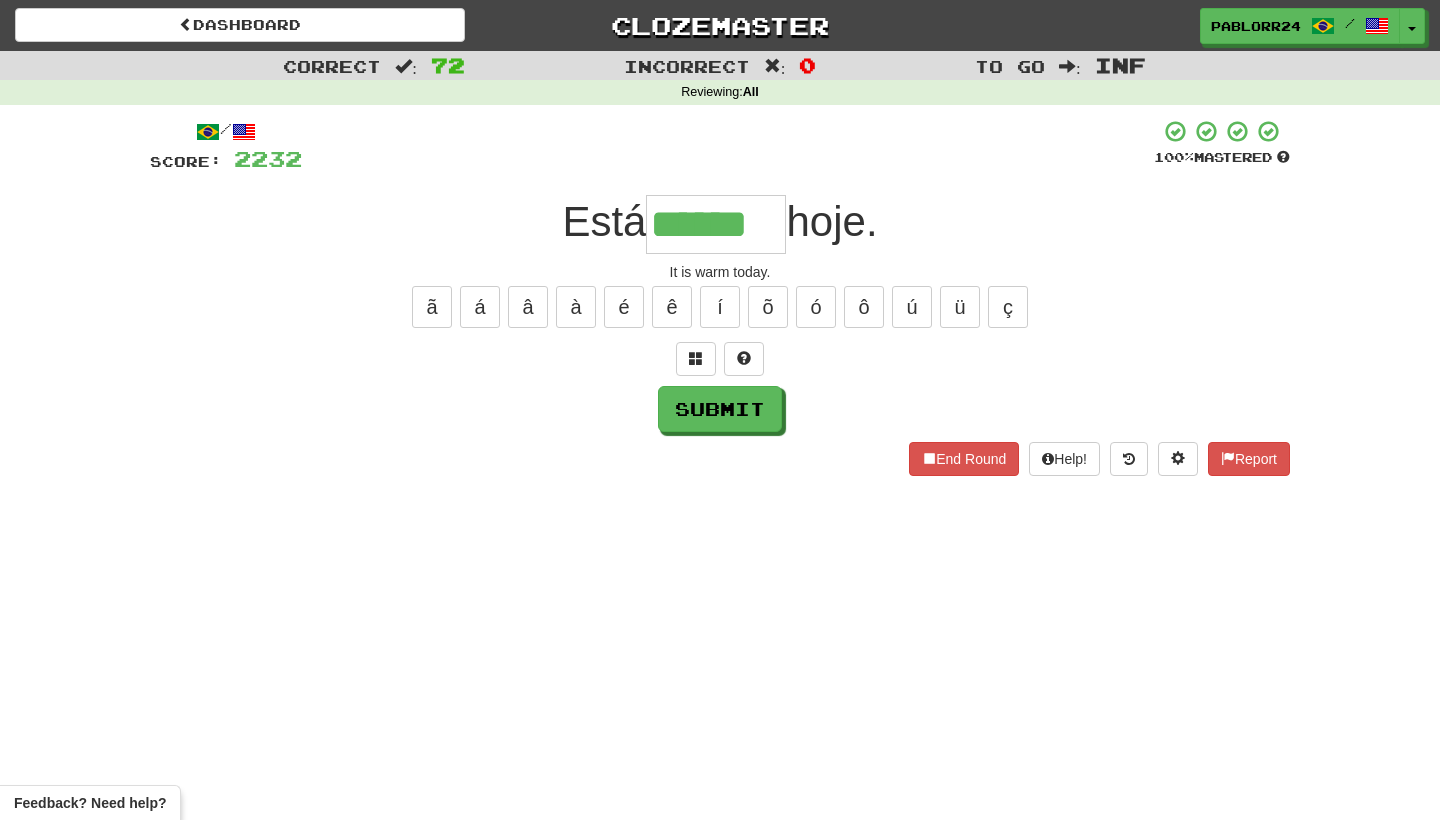 type on "******" 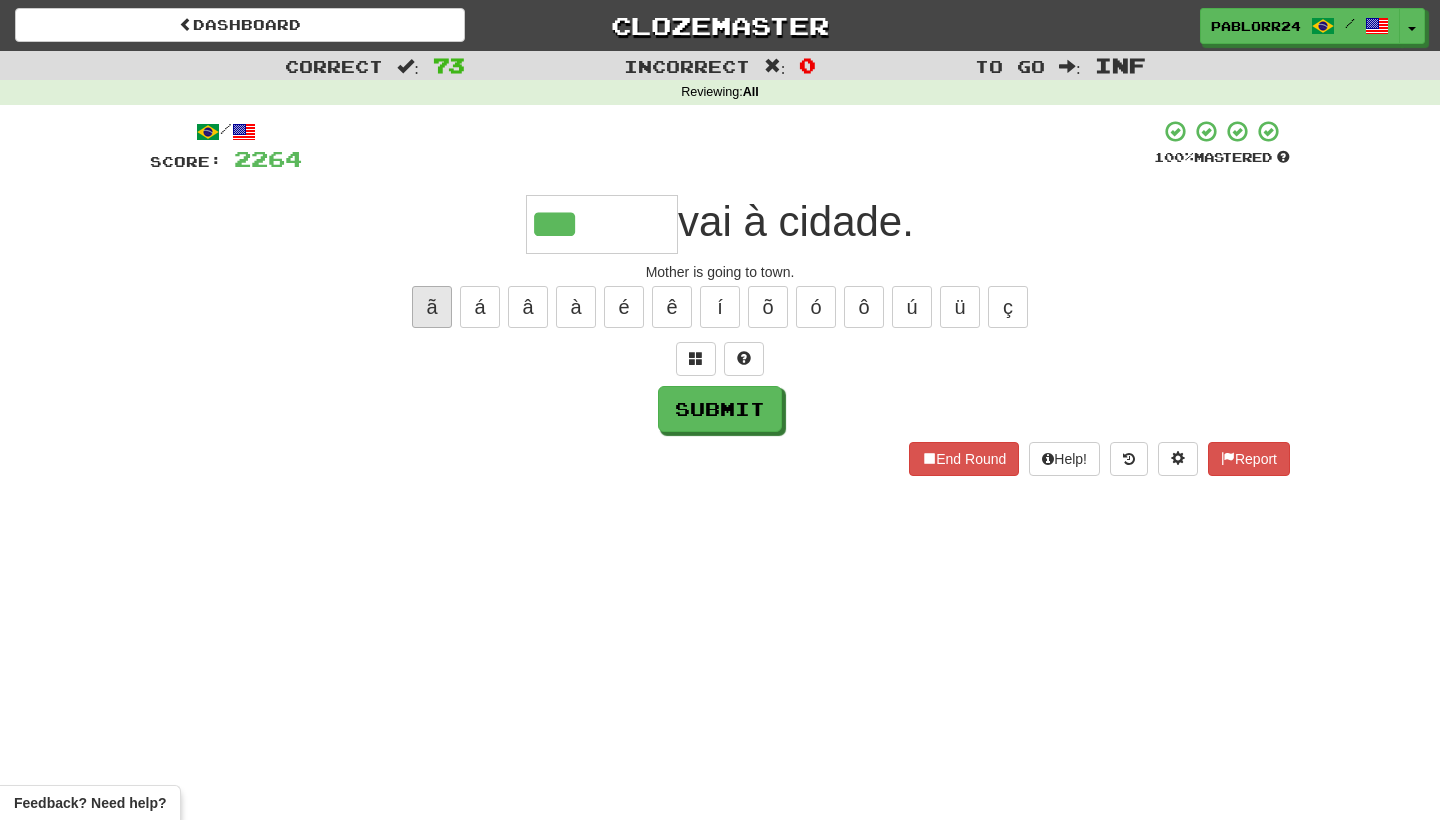 click on "ã" at bounding box center [432, 307] 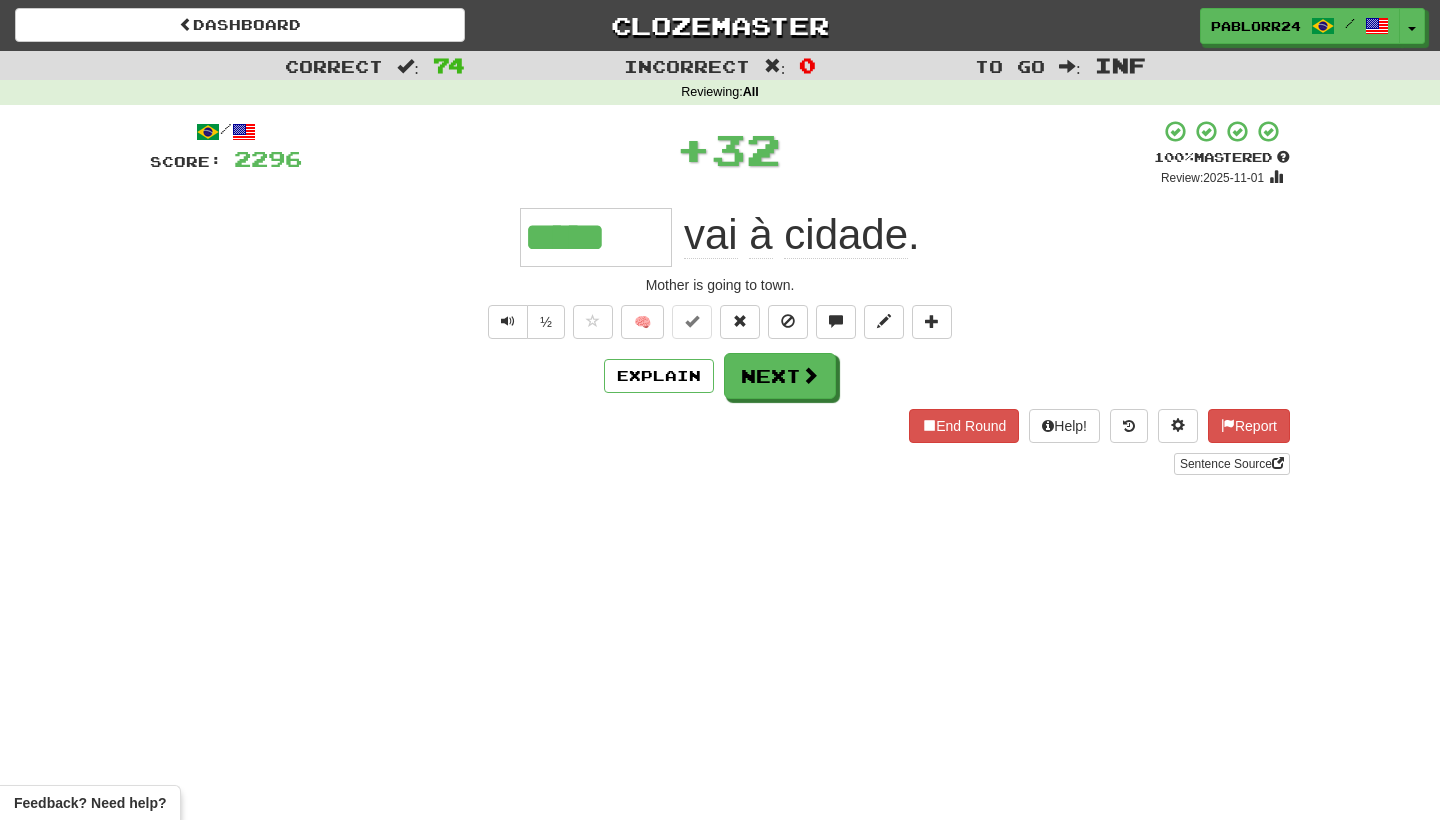 type on "*****" 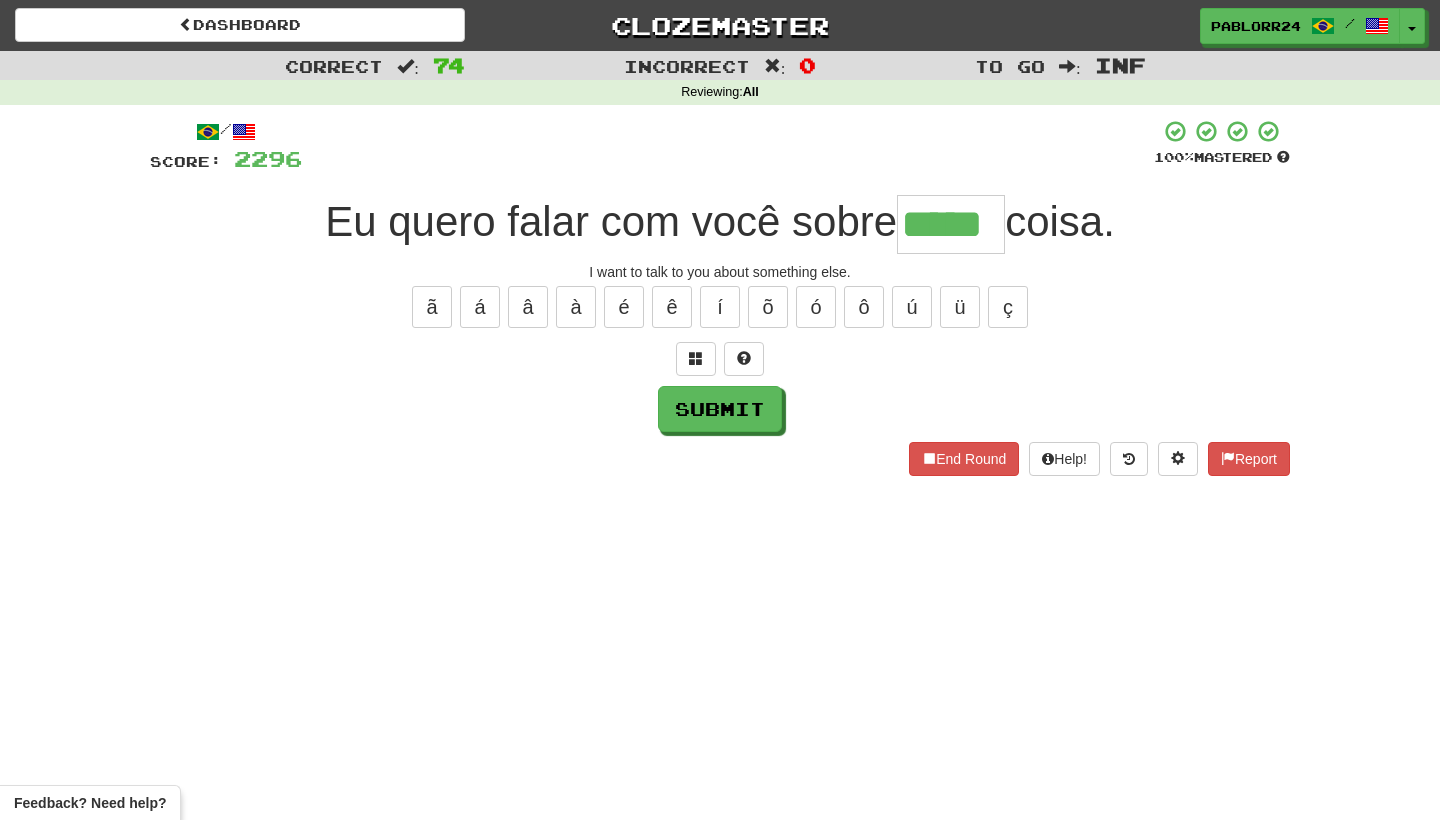 type on "*****" 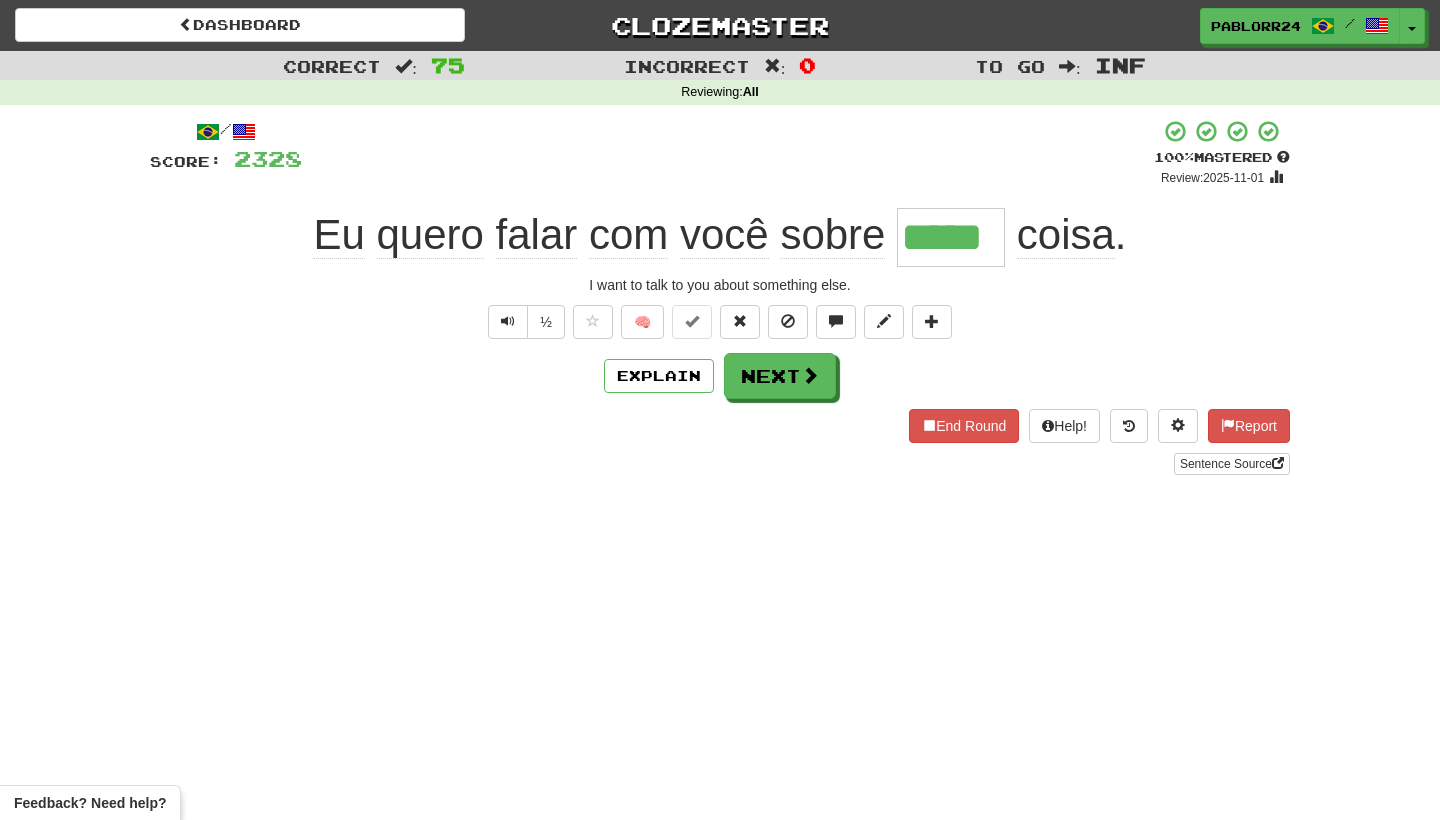 click on "/  Score:   2328 + 32 100 %  Mastered Review:  2025-11-01 Eu   quero   falar   com   você   sobre   *****   coisa . I want to talk to you about something else. ½ 🧠 Explain Next  End Round  Help!  Report Sentence Source" at bounding box center [720, 297] 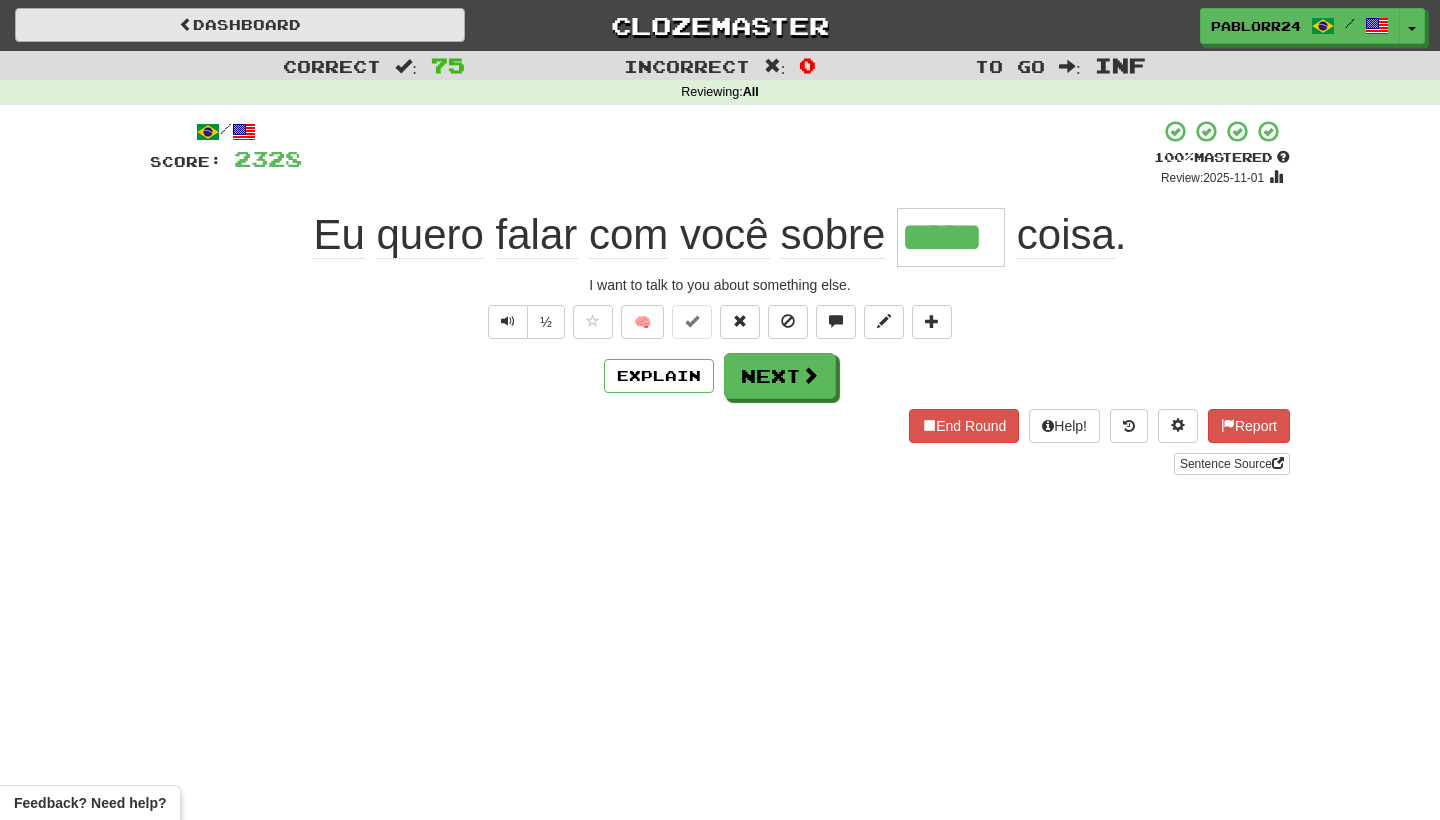 click on "Dashboard" at bounding box center (240, 25) 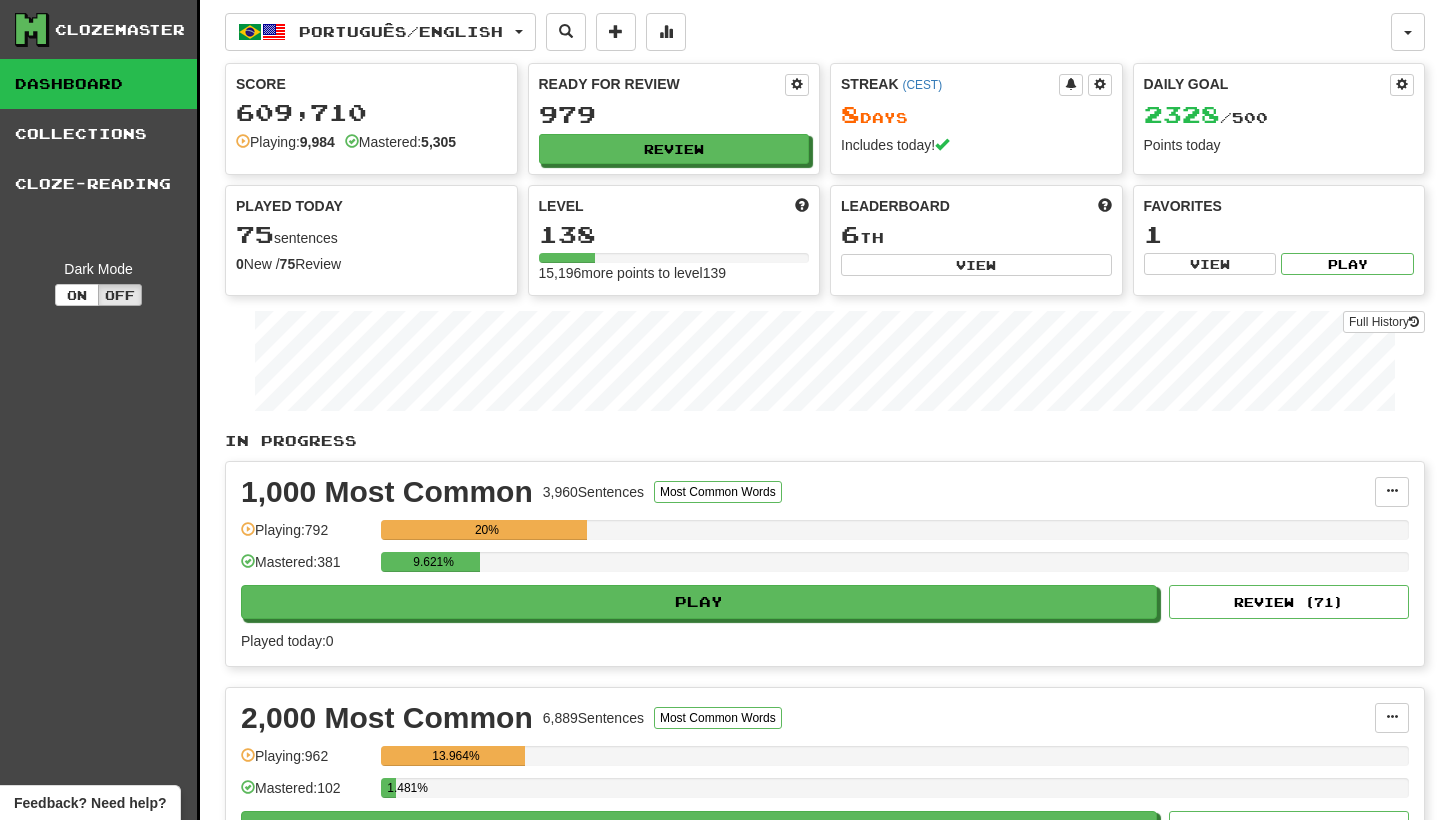 scroll, scrollTop: 0, scrollLeft: 0, axis: both 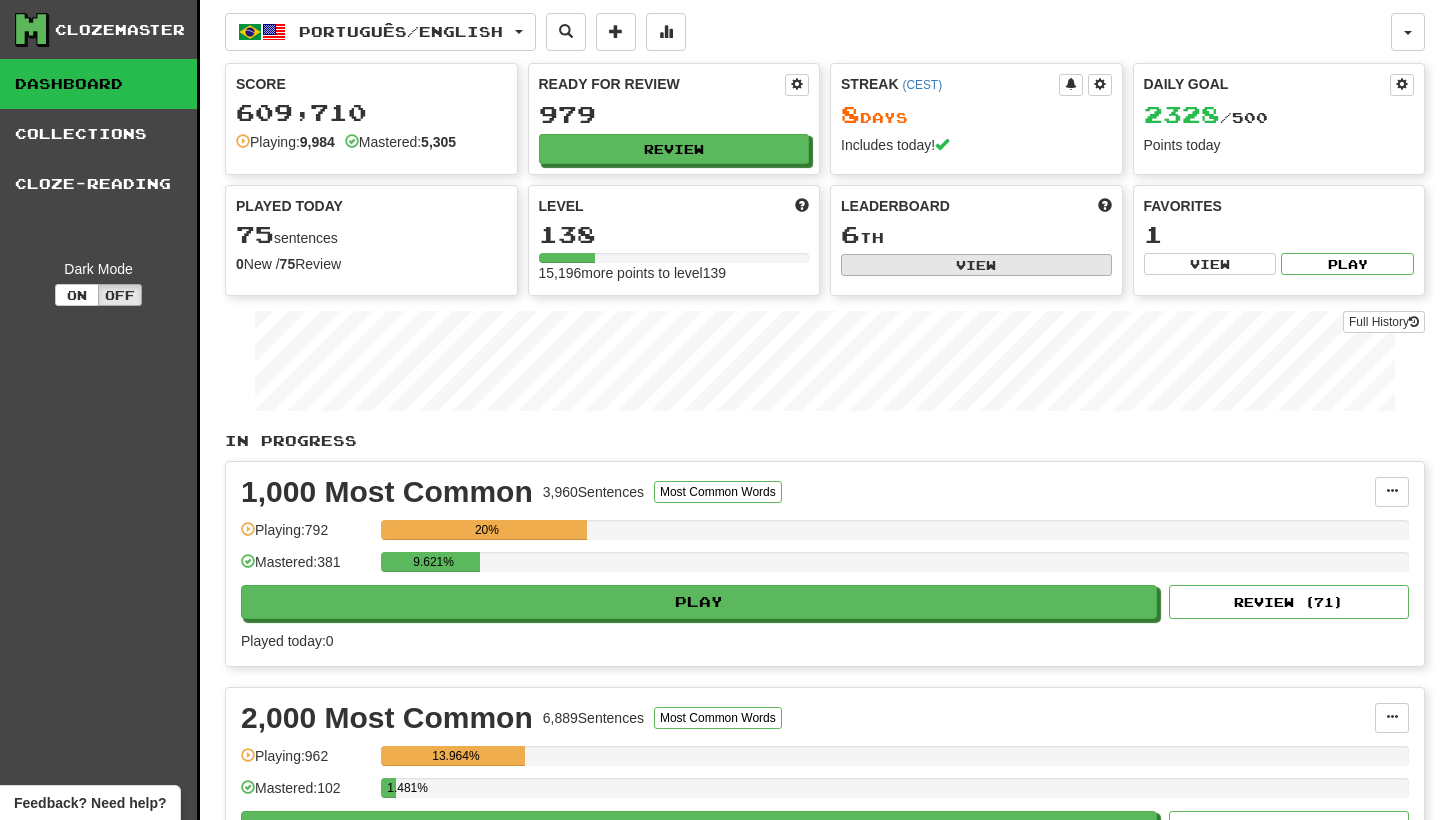 click on "View" at bounding box center (976, 265) 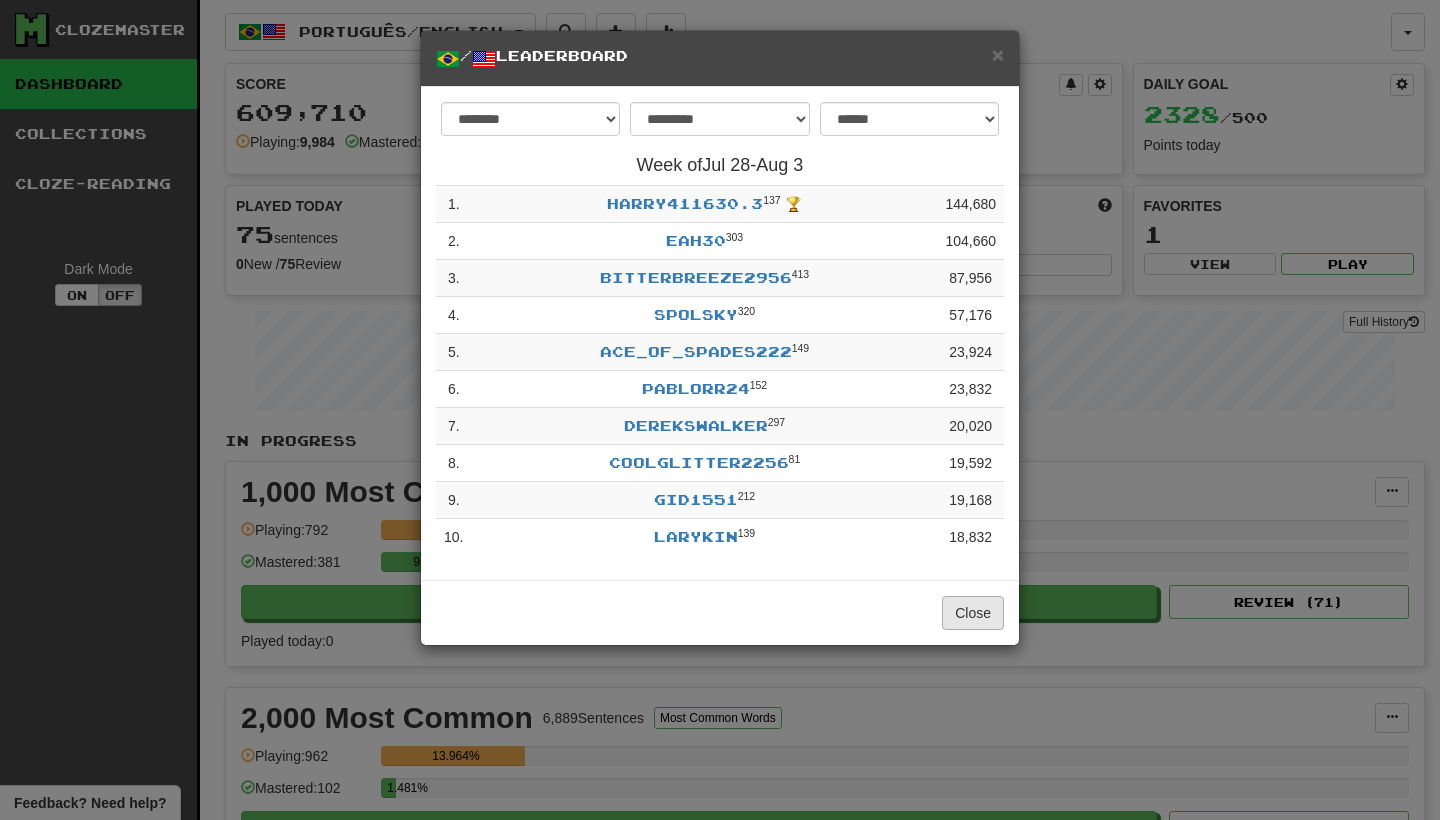 click on "Close" at bounding box center (973, 613) 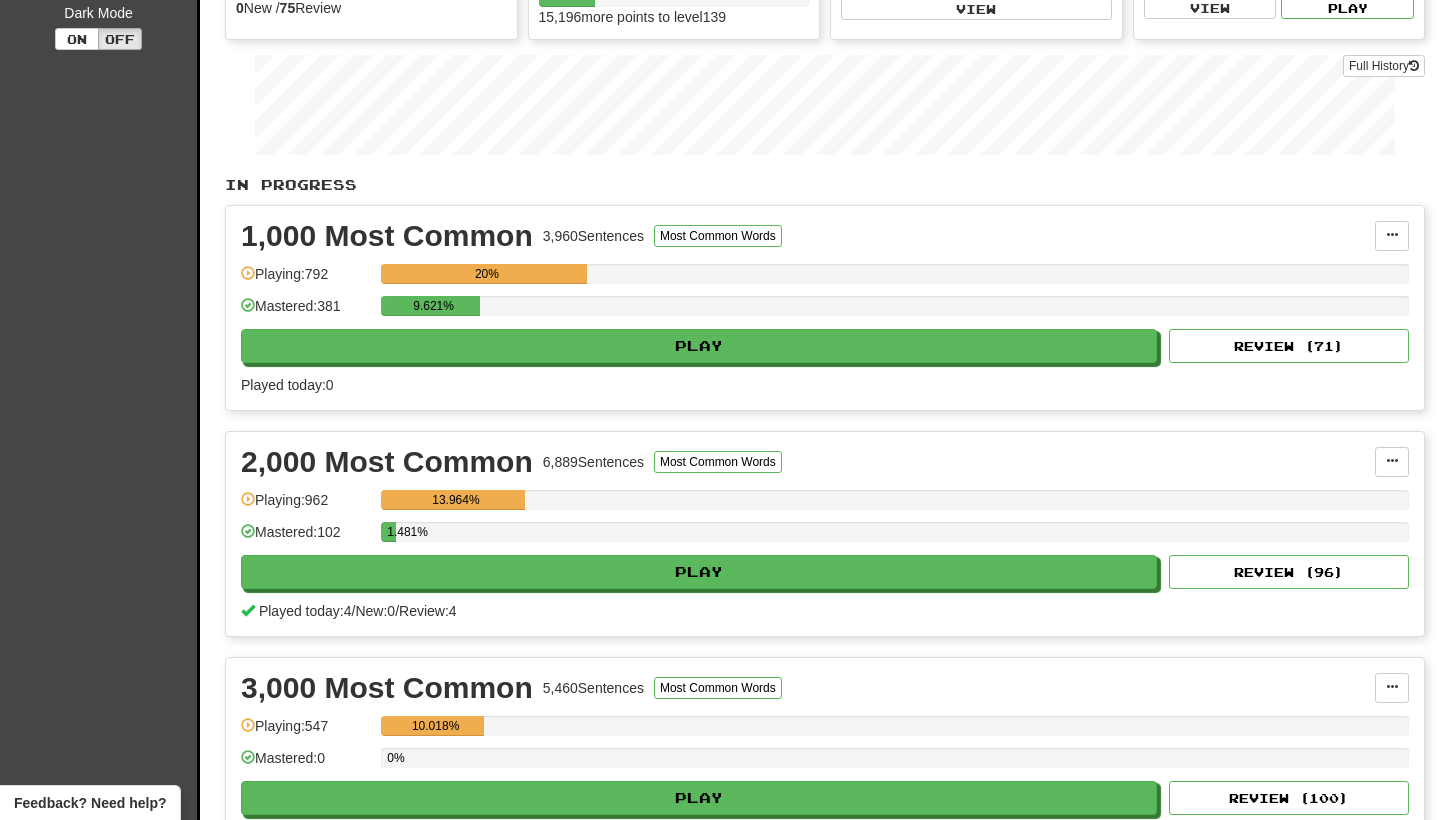 scroll, scrollTop: 269, scrollLeft: 0, axis: vertical 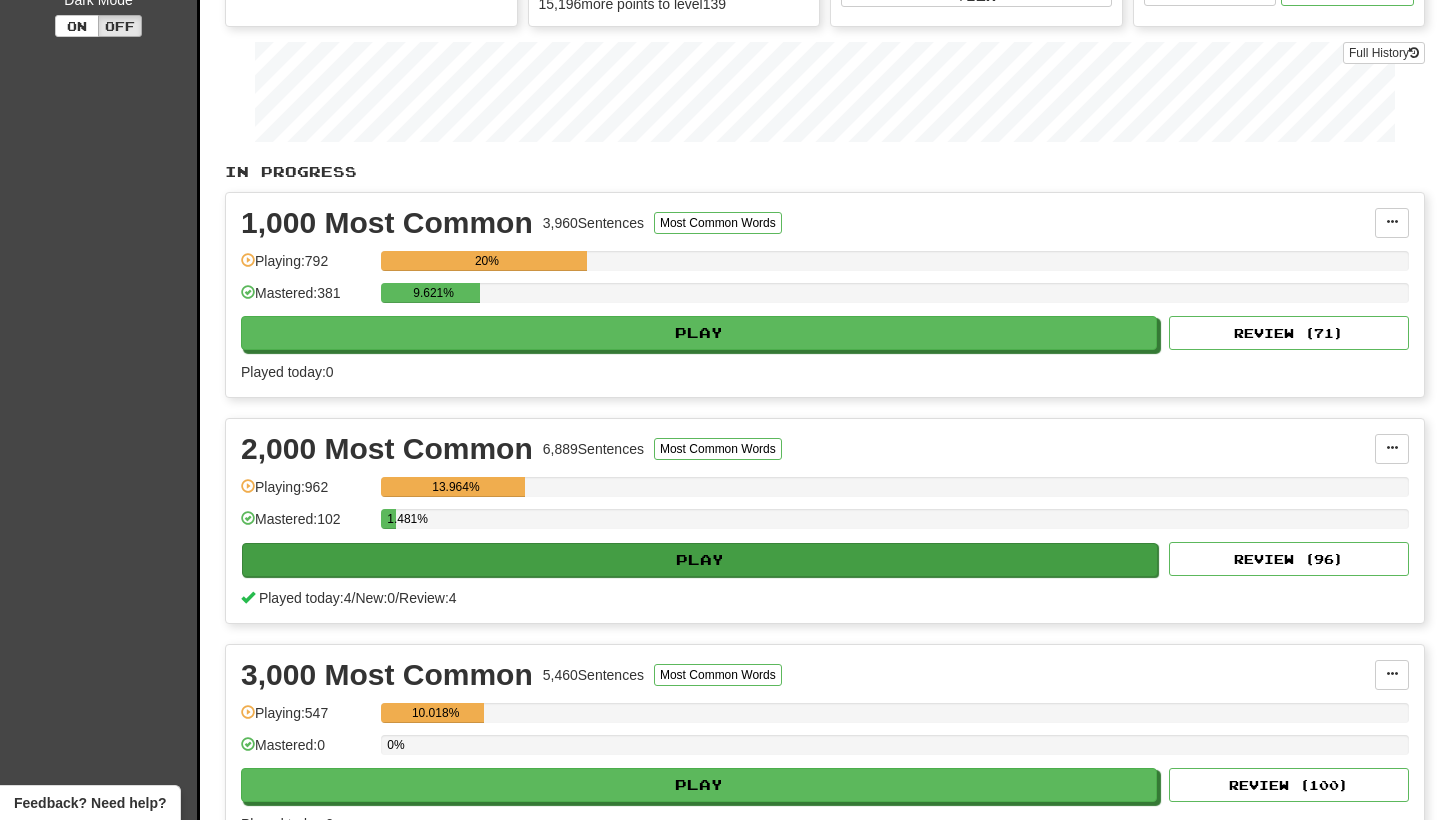 click on "Play" at bounding box center (700, 560) 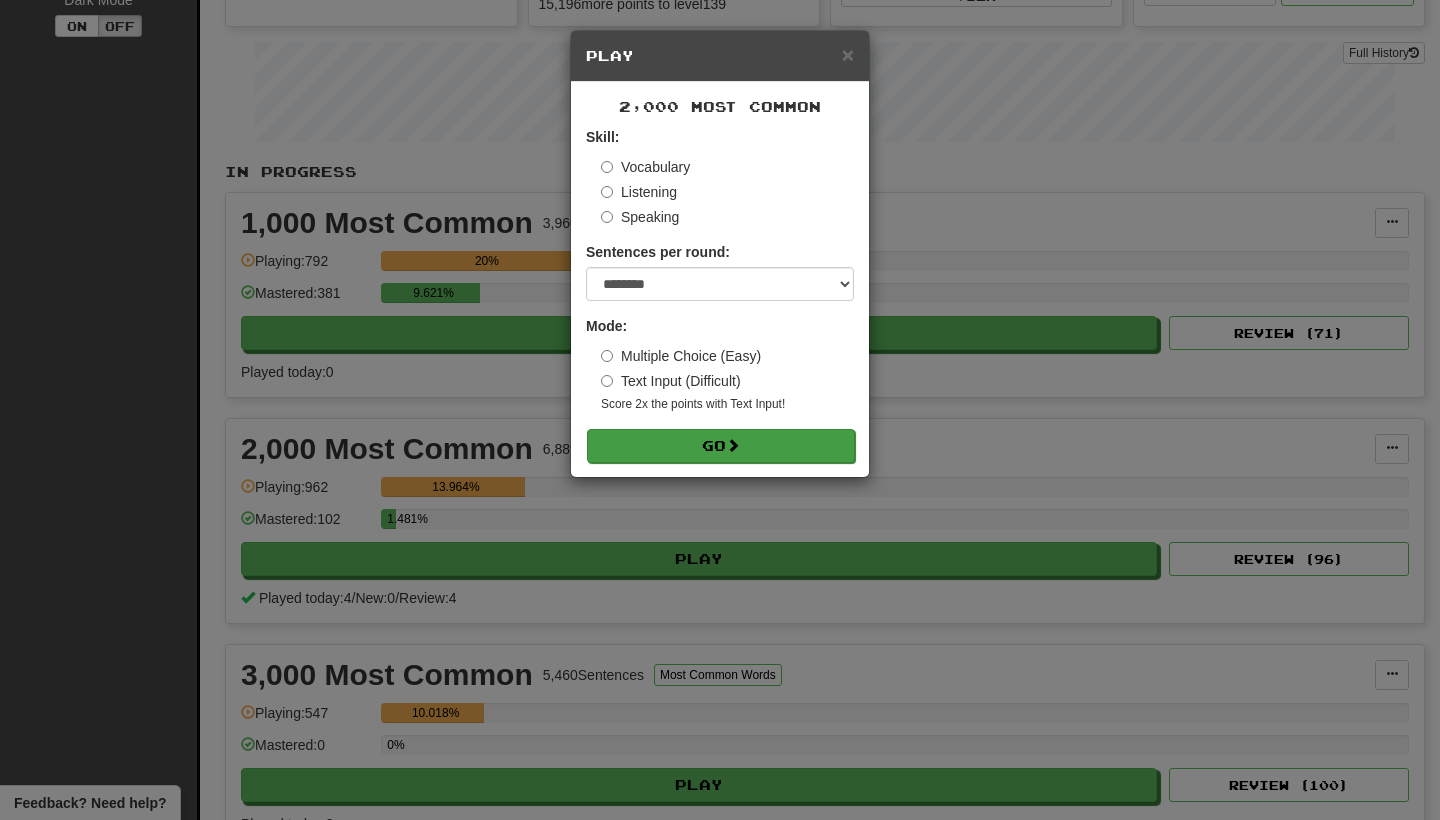 click on "Go" at bounding box center (721, 446) 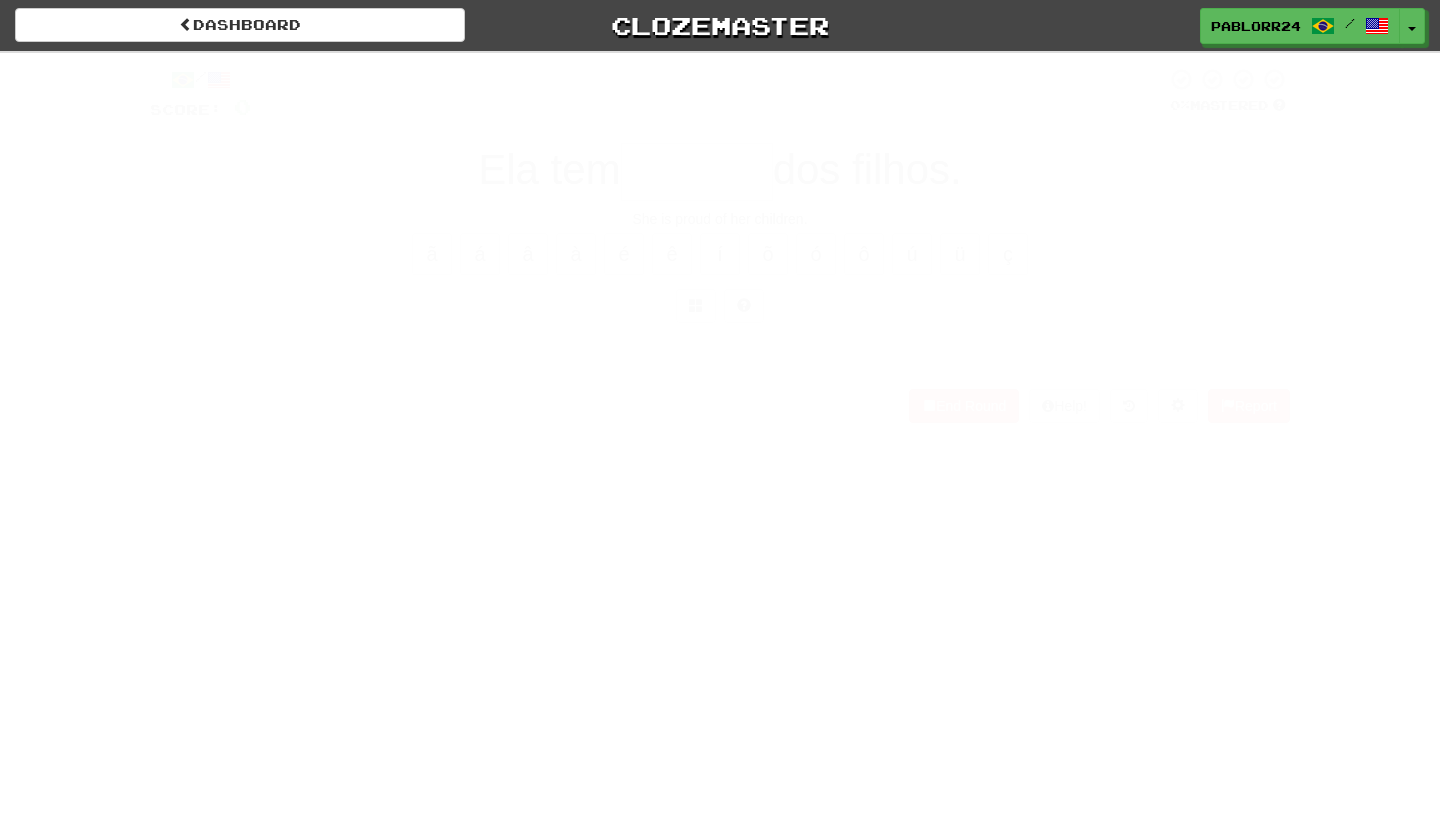 scroll, scrollTop: 0, scrollLeft: 0, axis: both 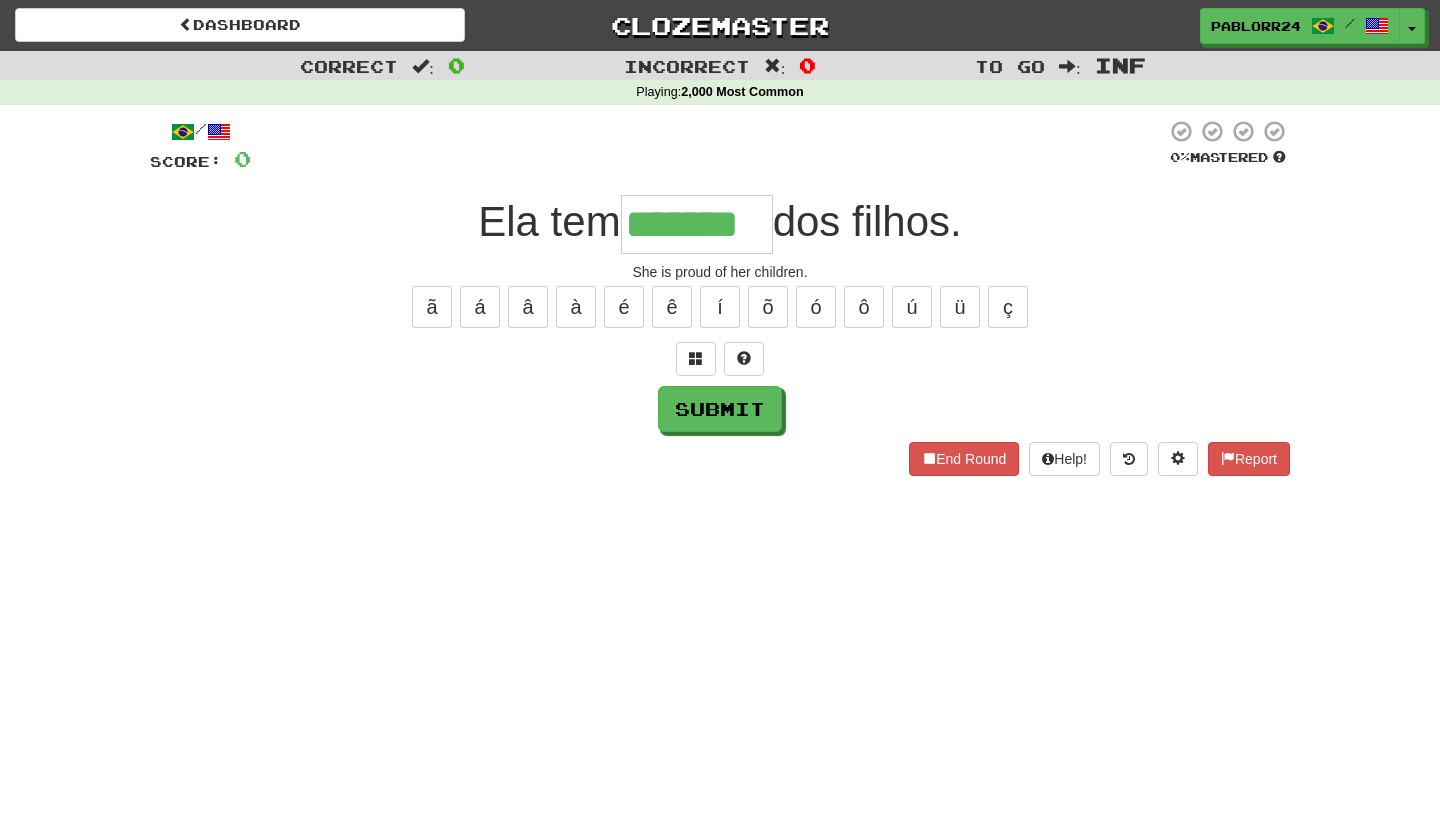 type on "*******" 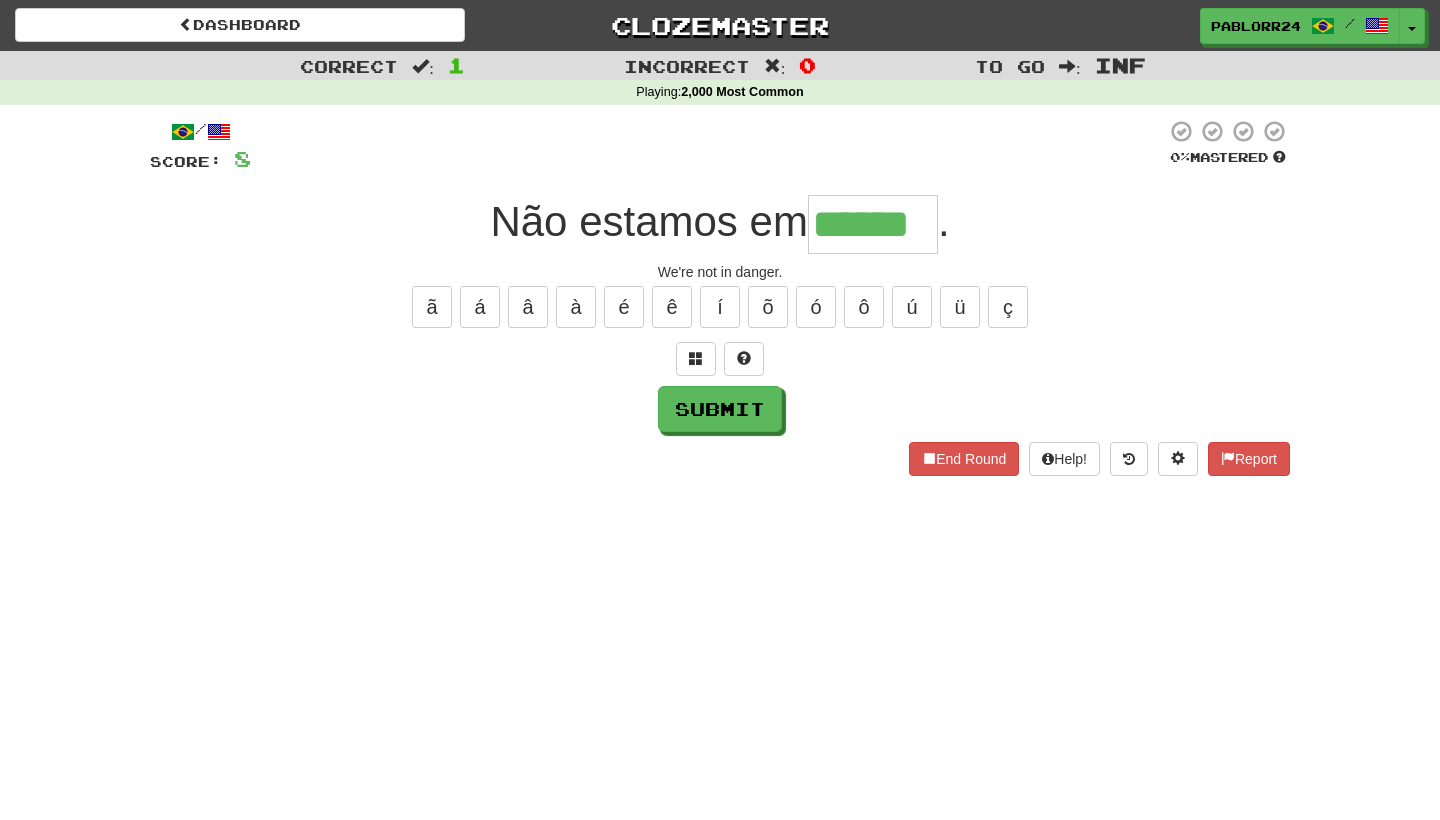 type on "******" 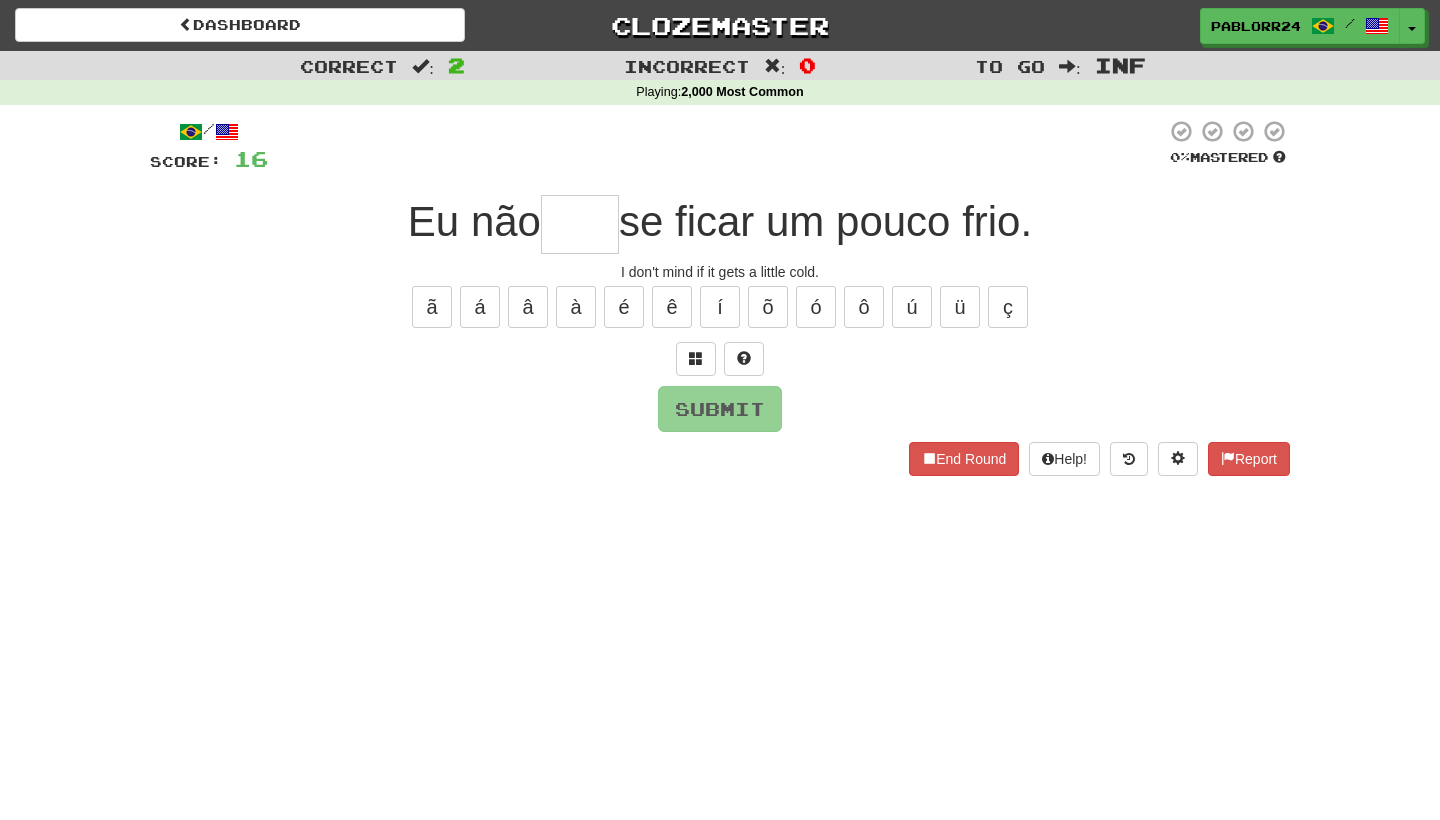 type on "*" 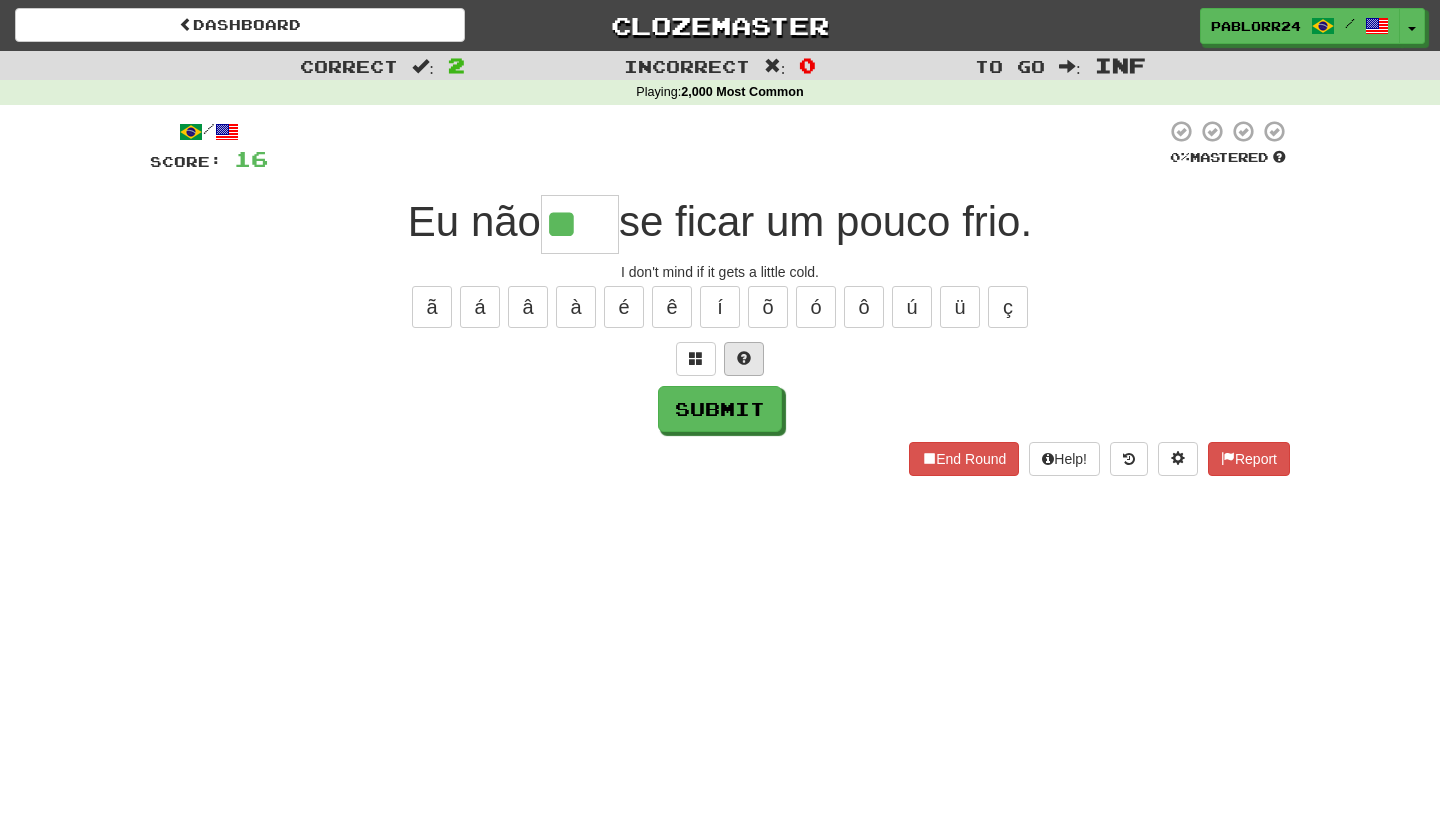 click at bounding box center (744, 358) 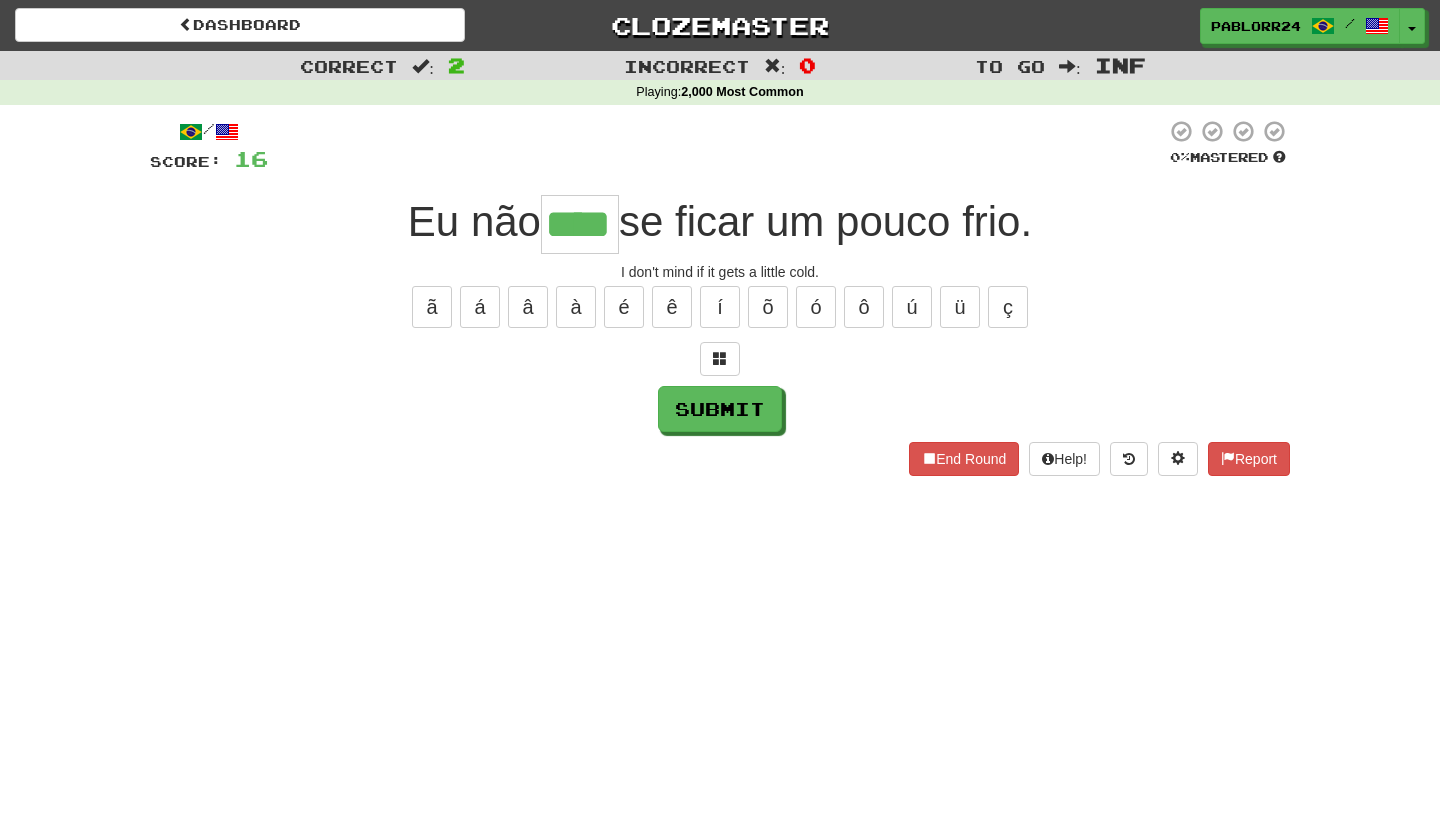 type on "****" 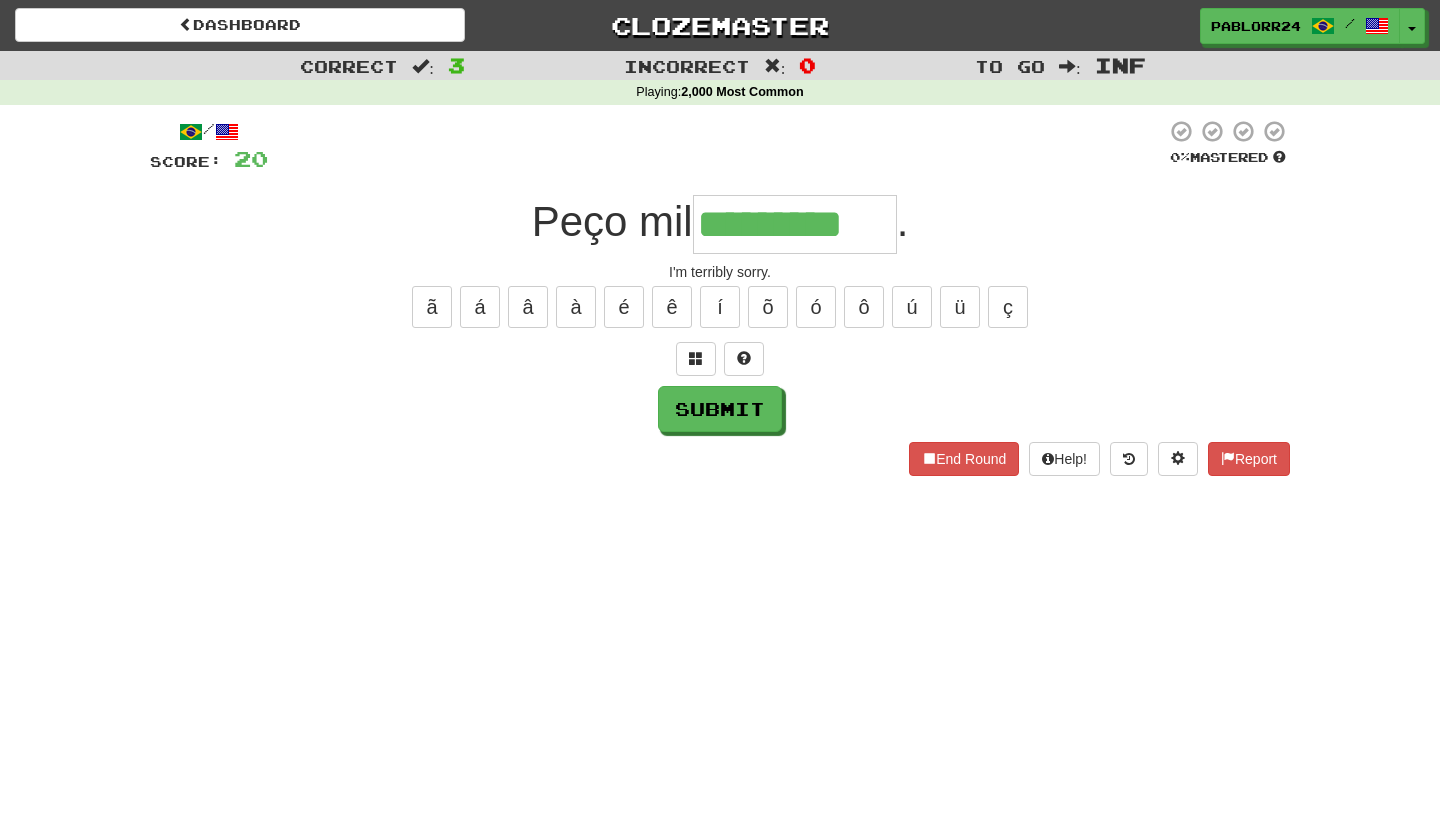 type on "*********" 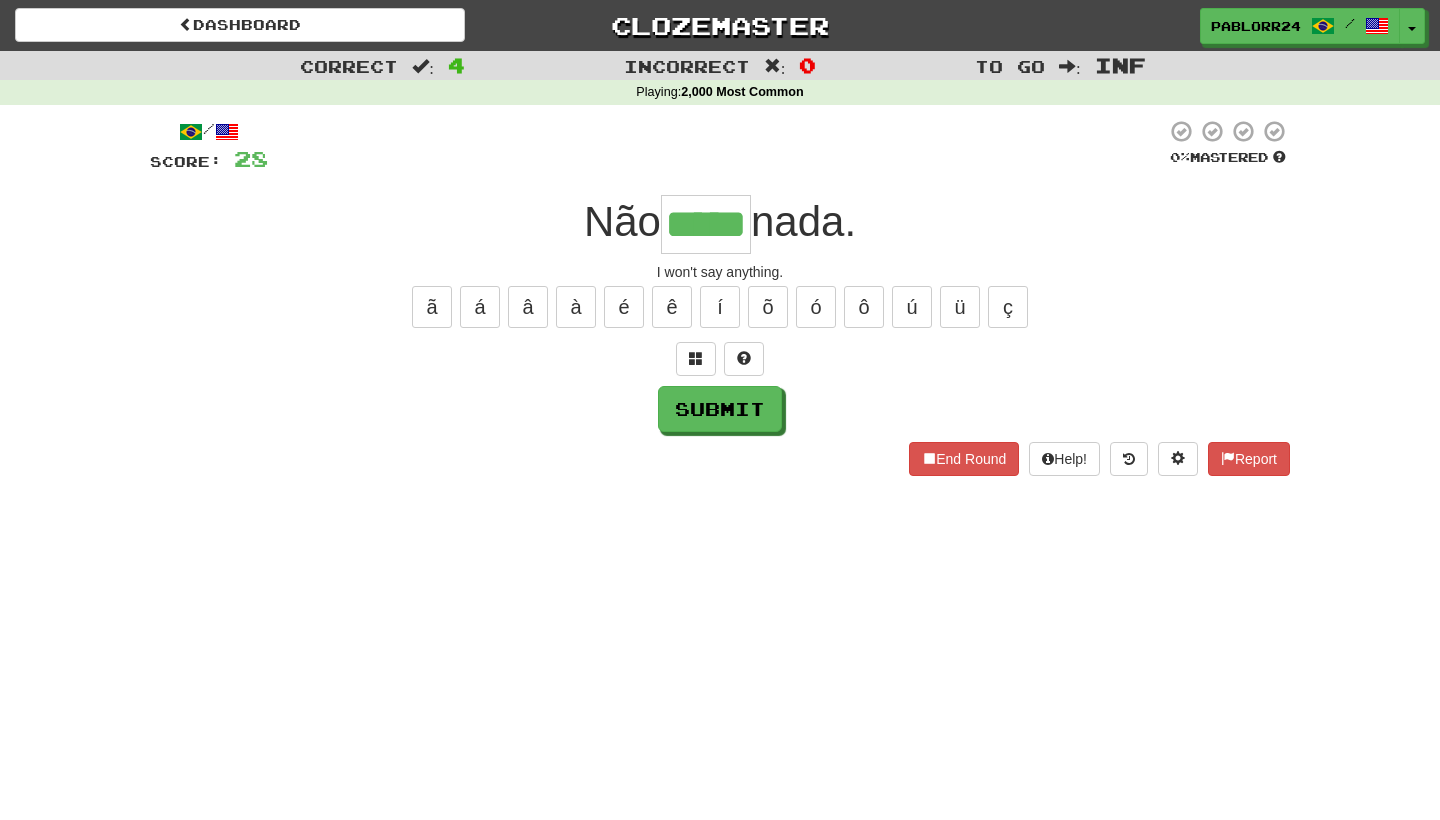 type on "*****" 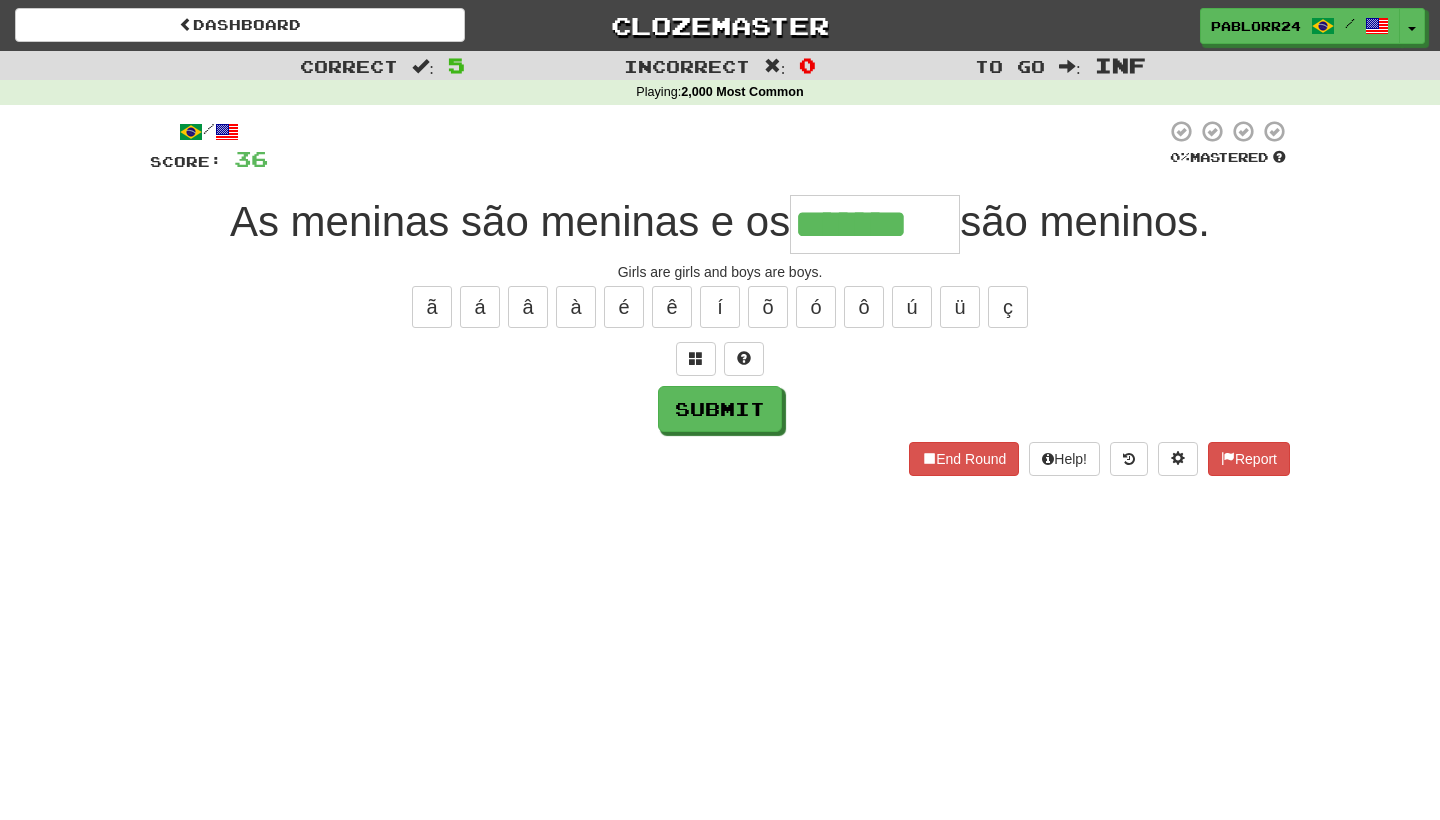 type on "*******" 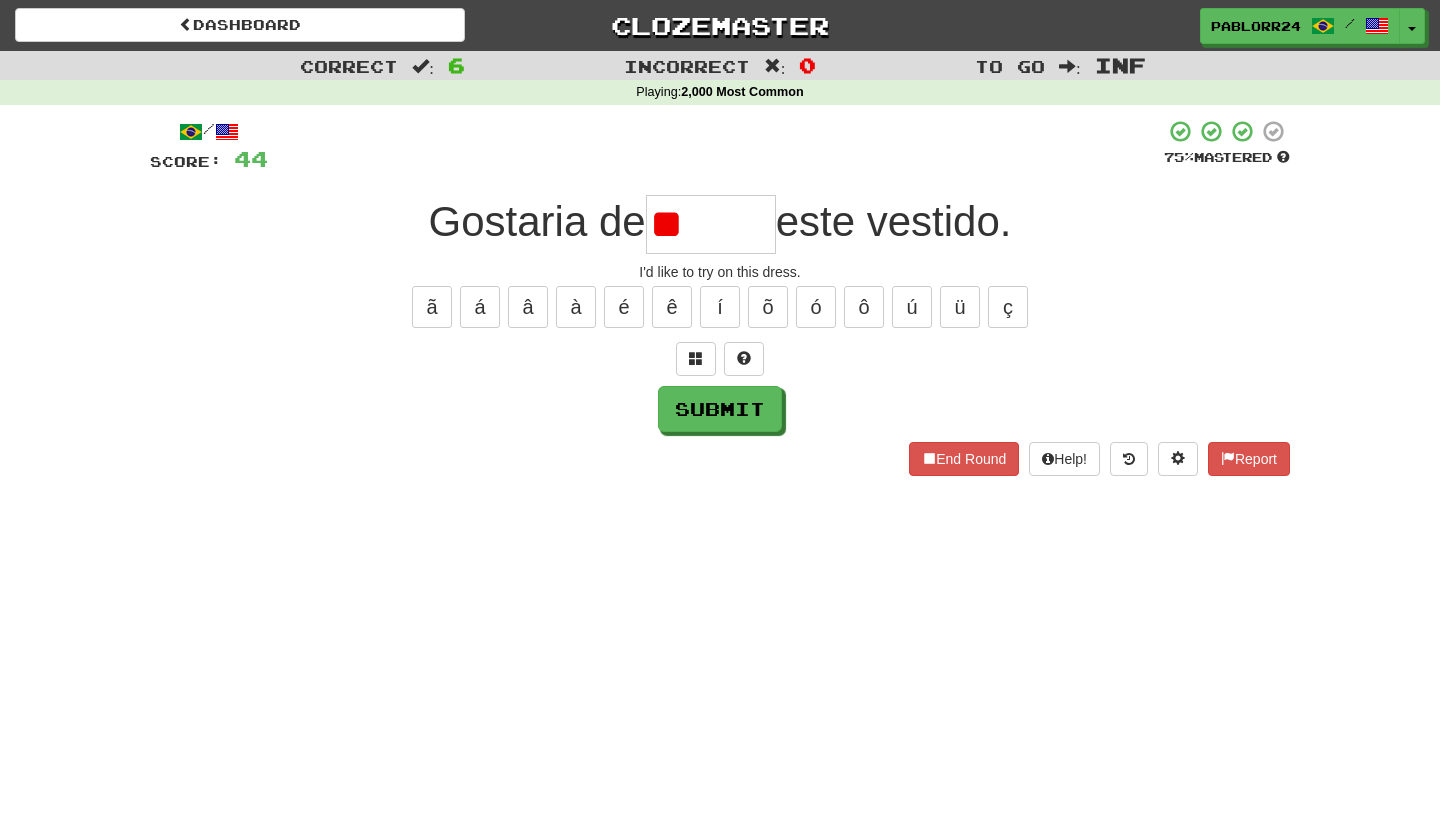 type on "*" 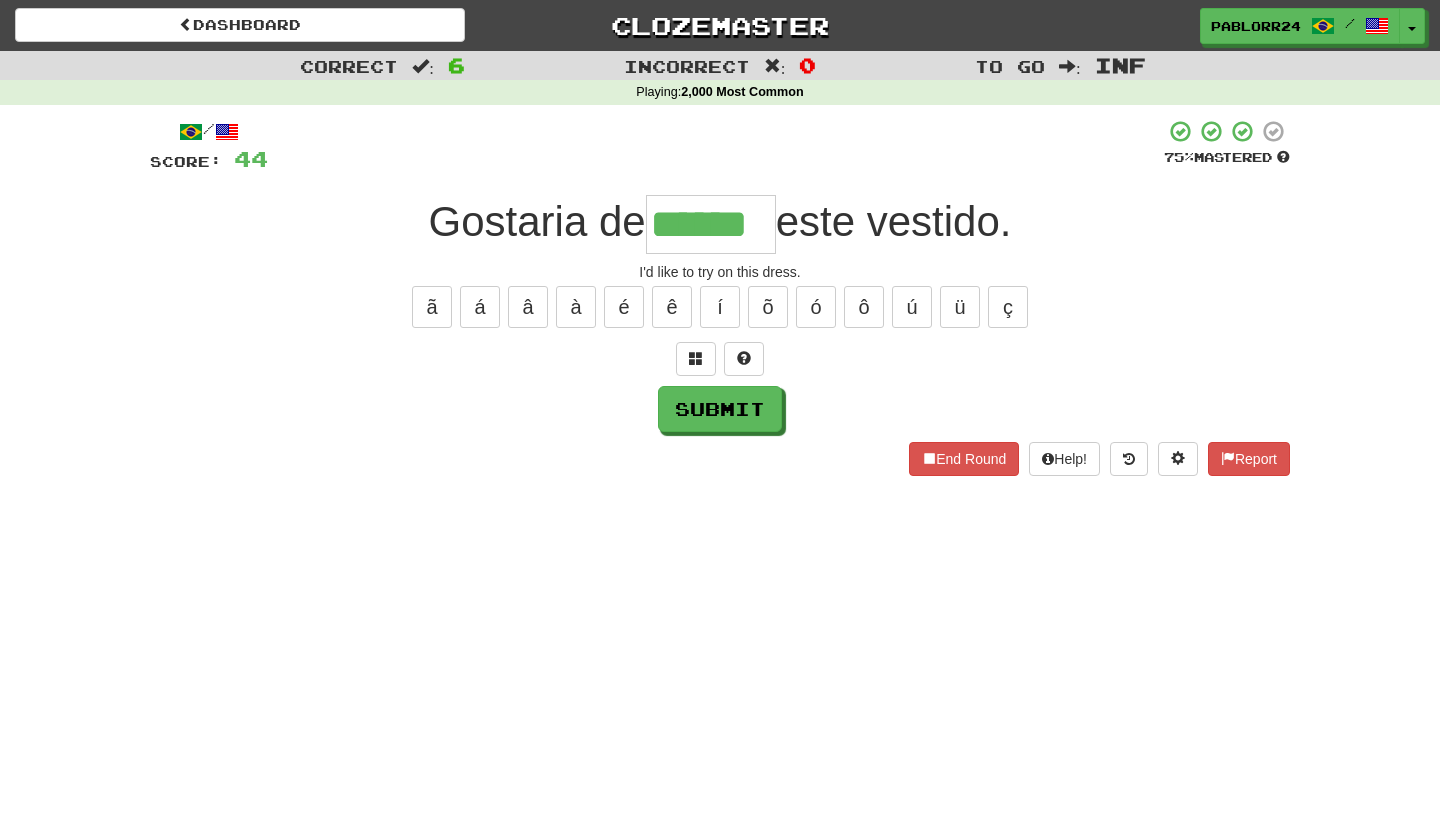 type on "******" 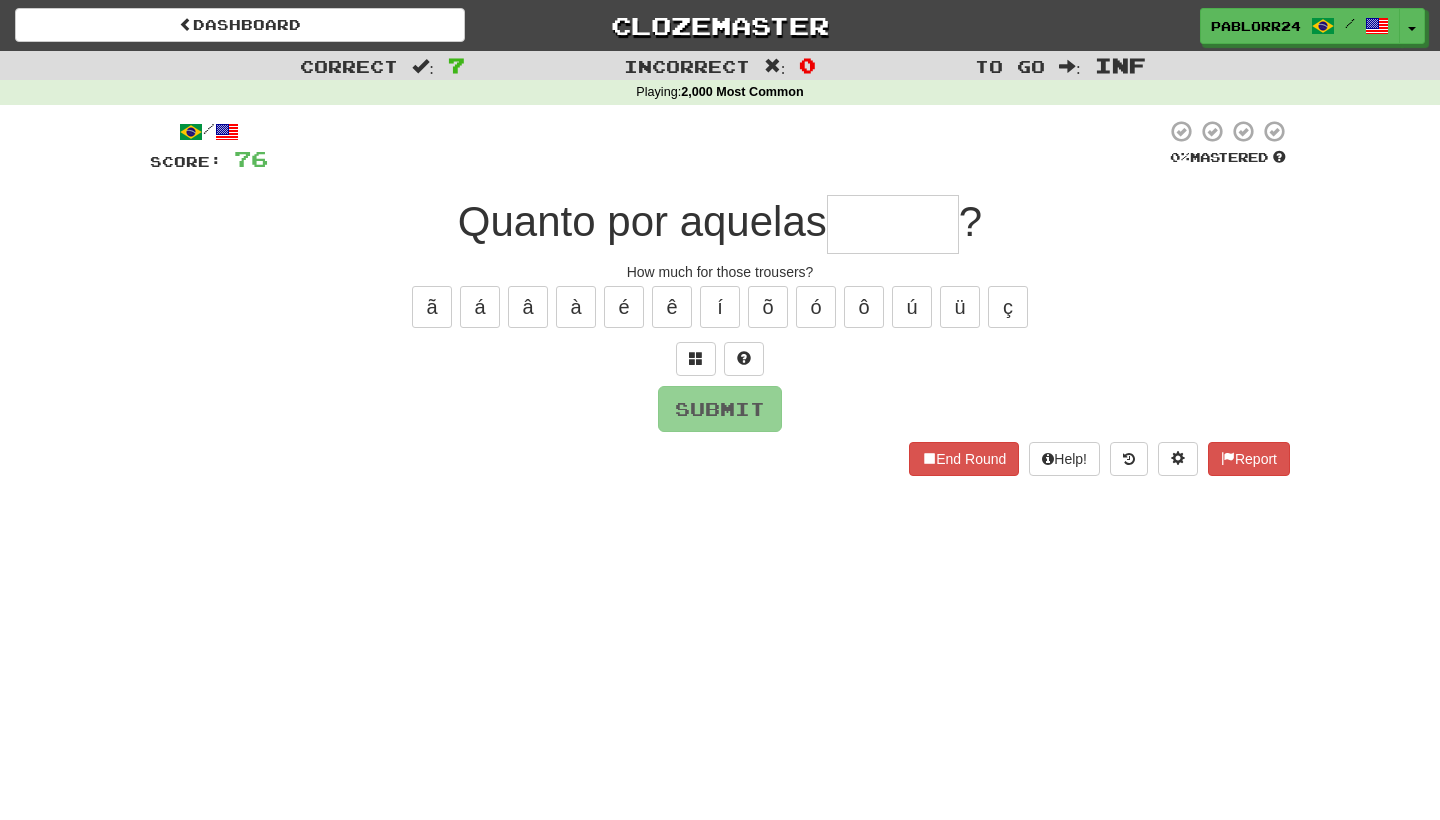 type on "*" 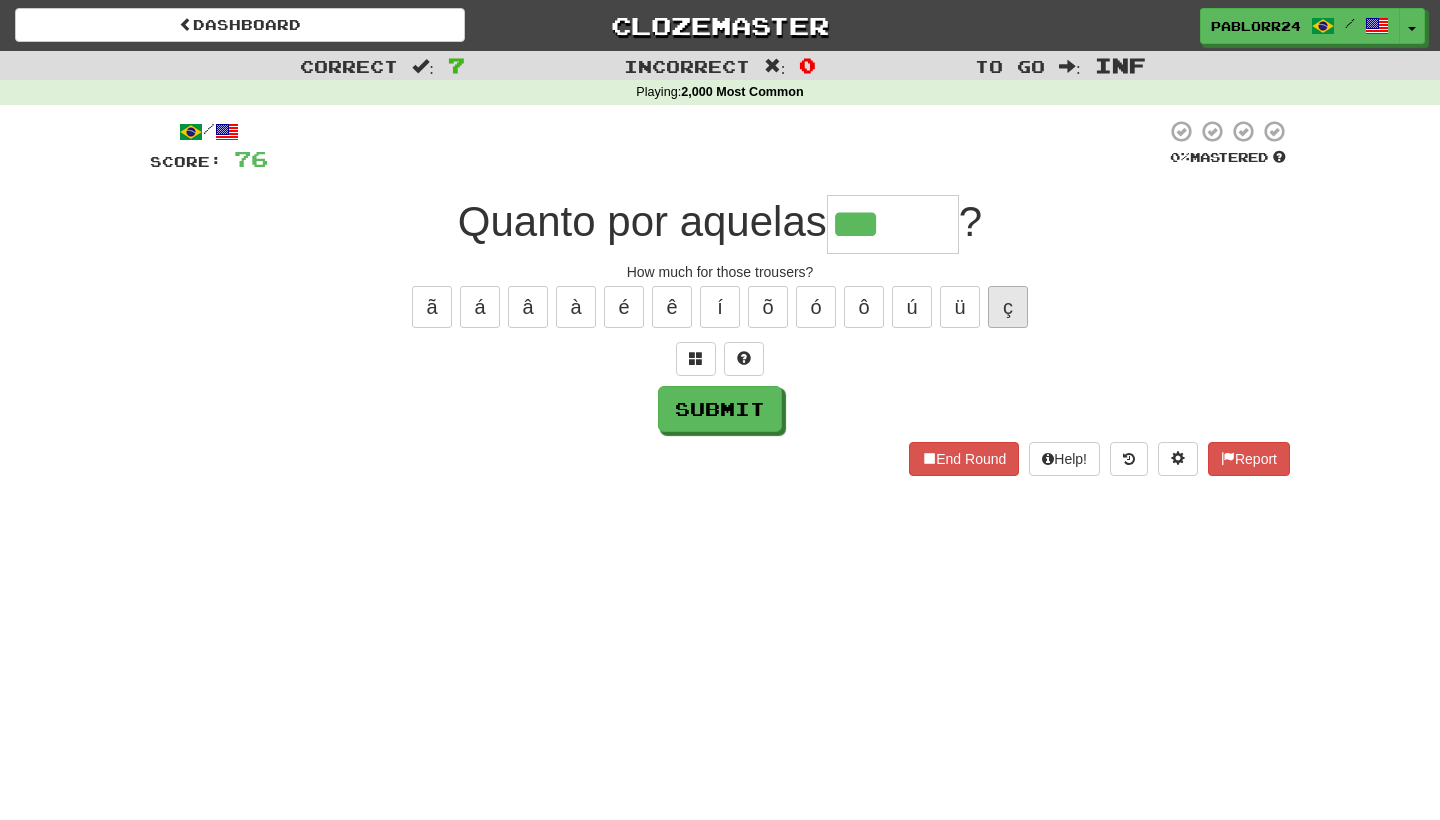 click on "ç" at bounding box center (1008, 307) 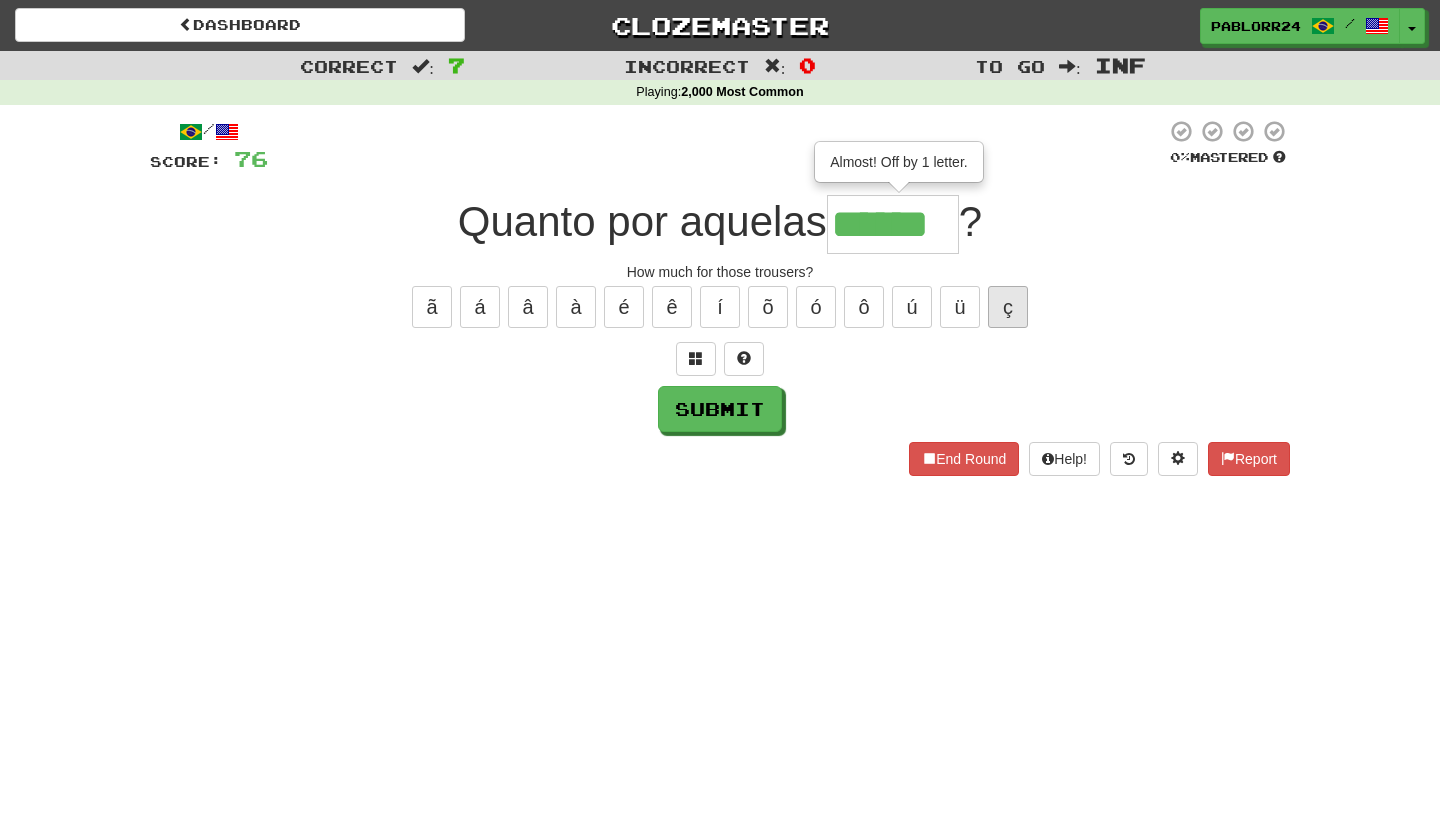 type on "******" 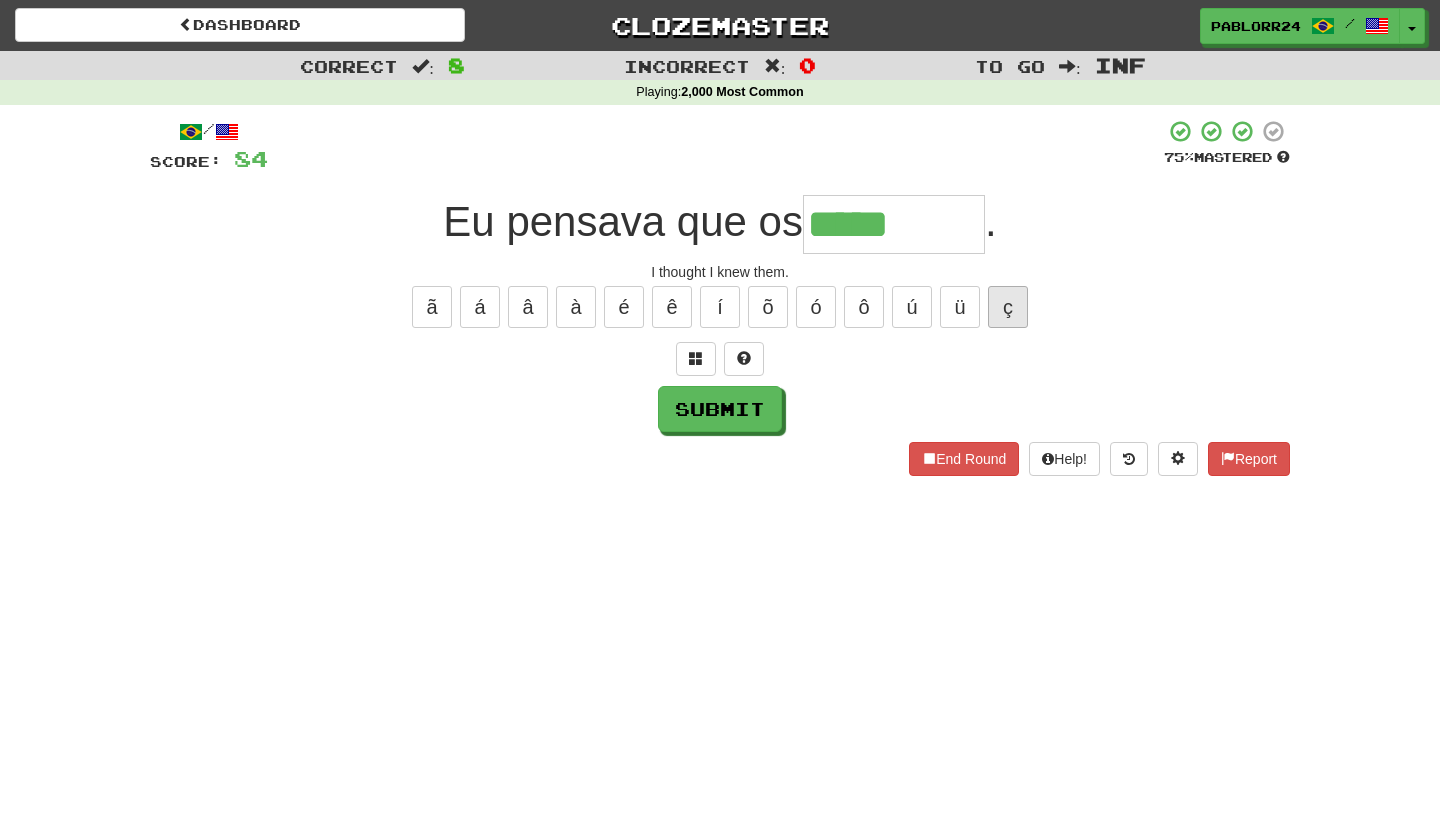 click on "ç" at bounding box center [1008, 307] 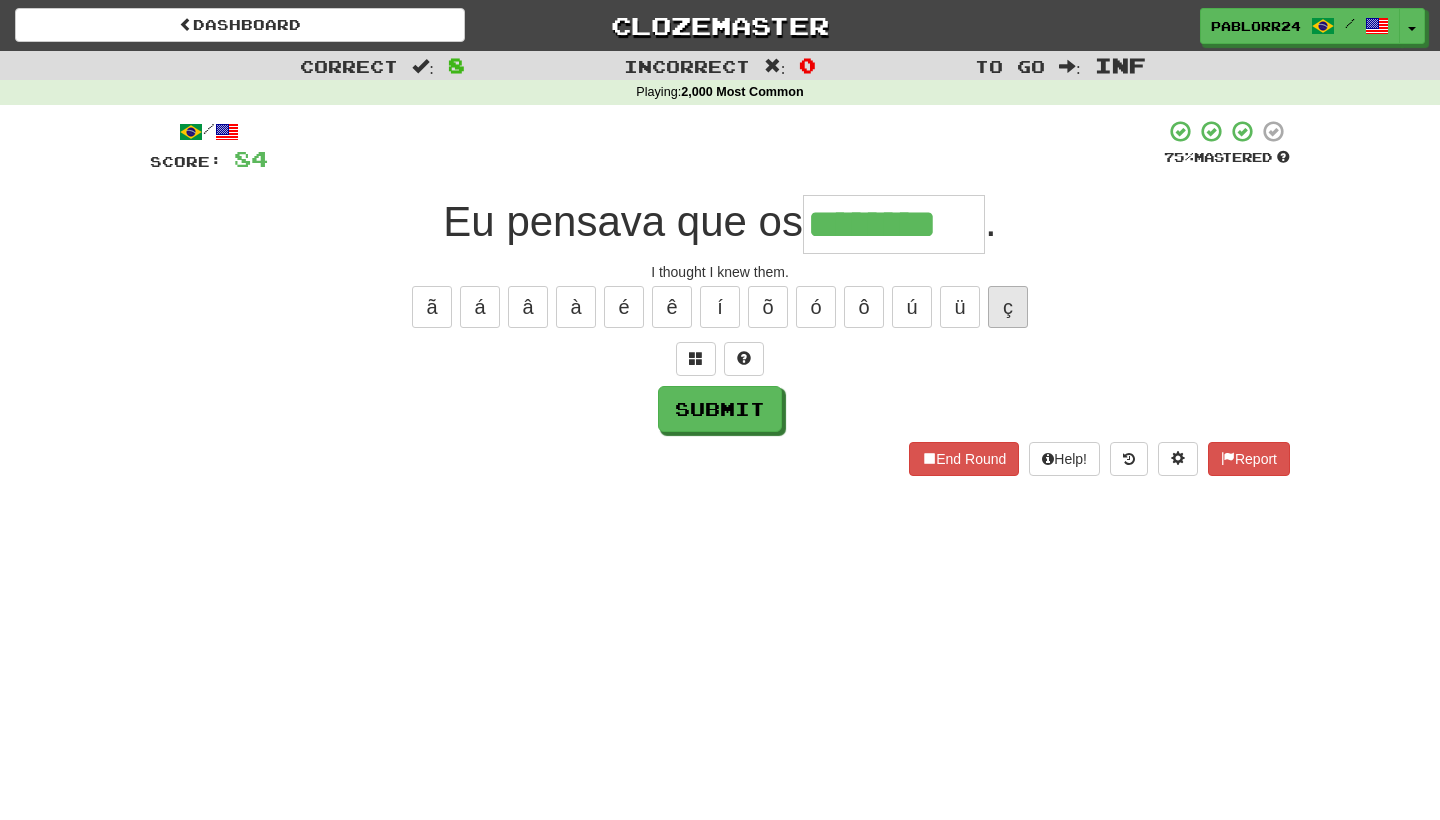 type on "********" 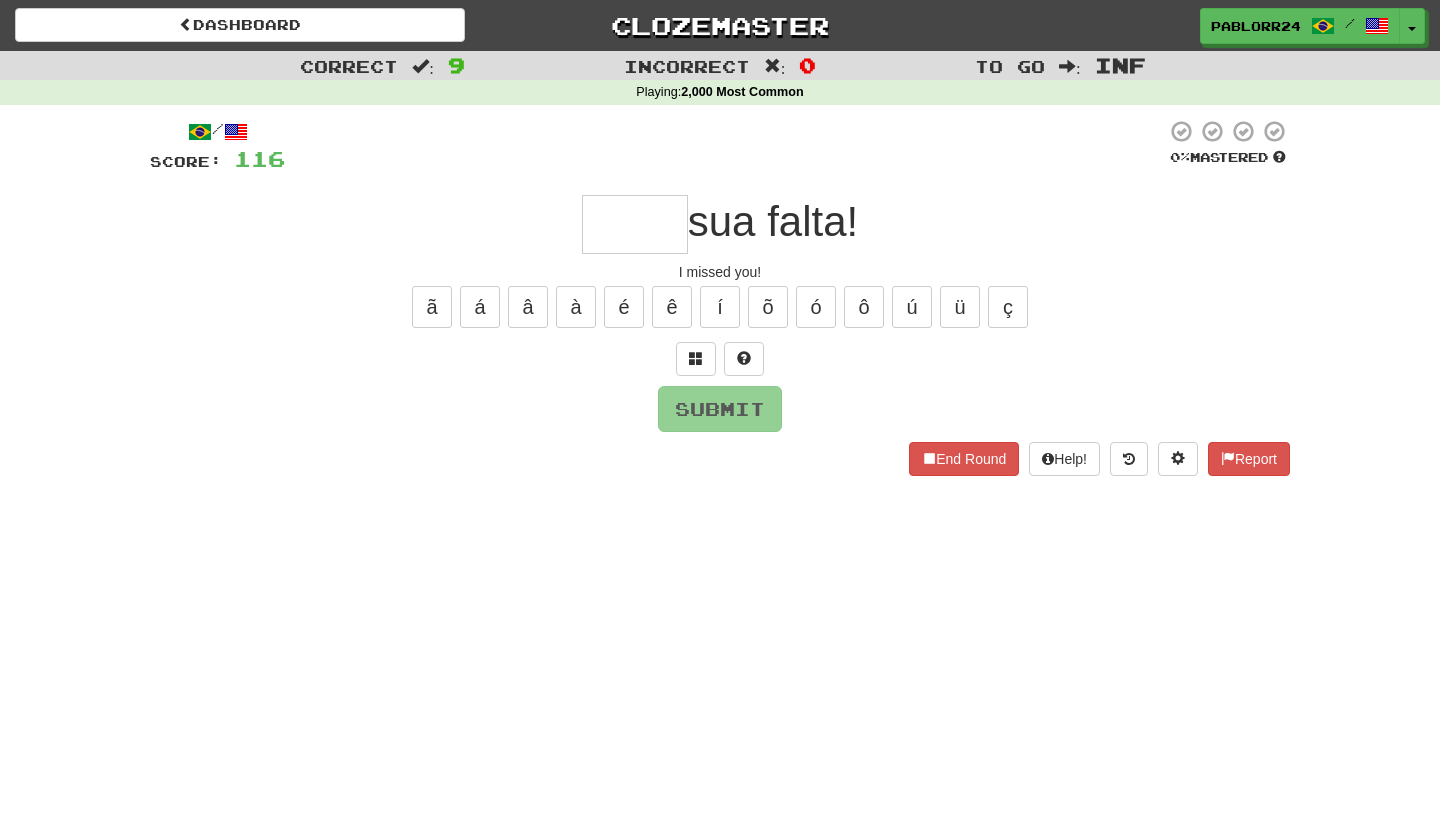 type on "*" 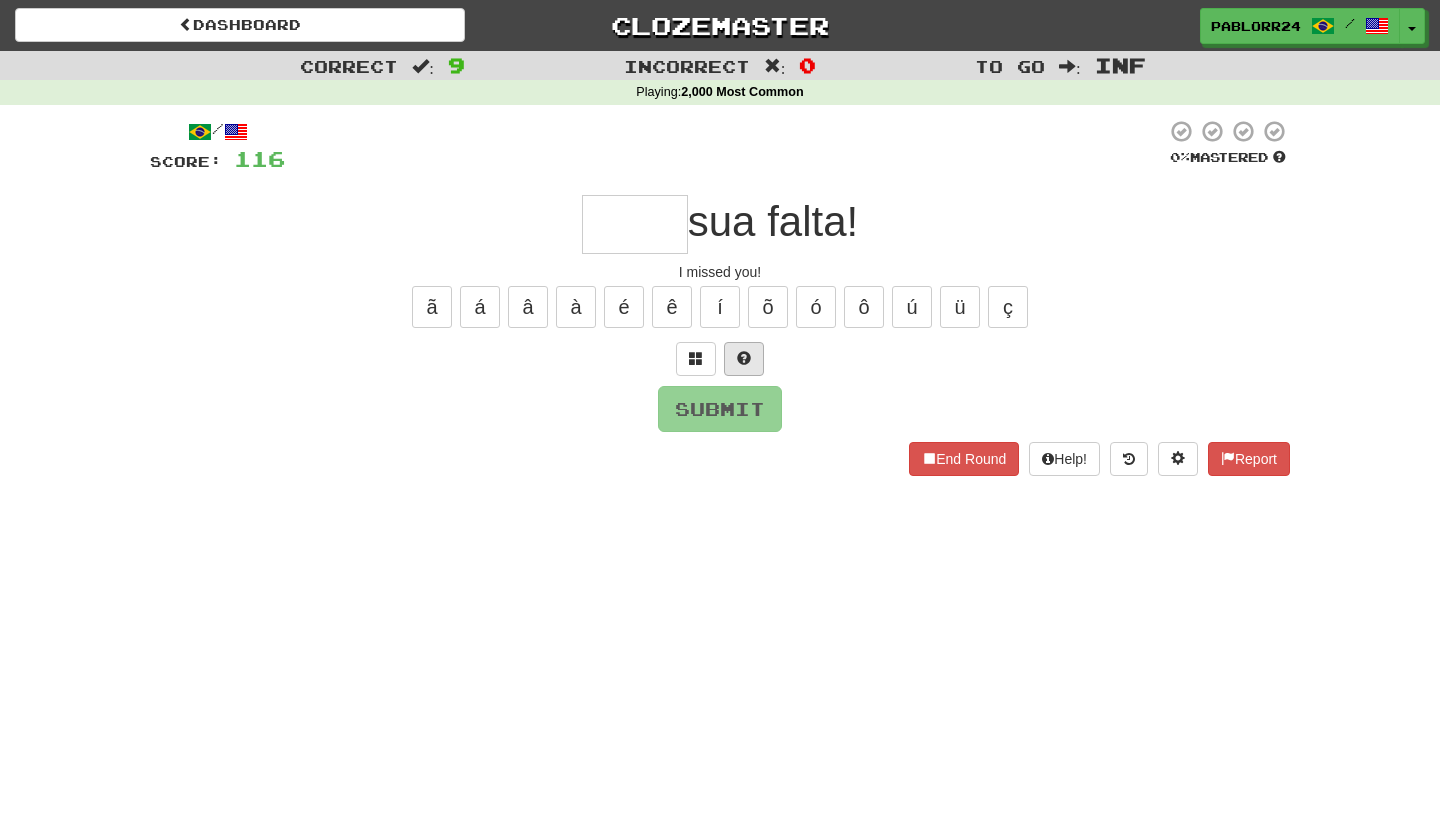 click at bounding box center [744, 359] 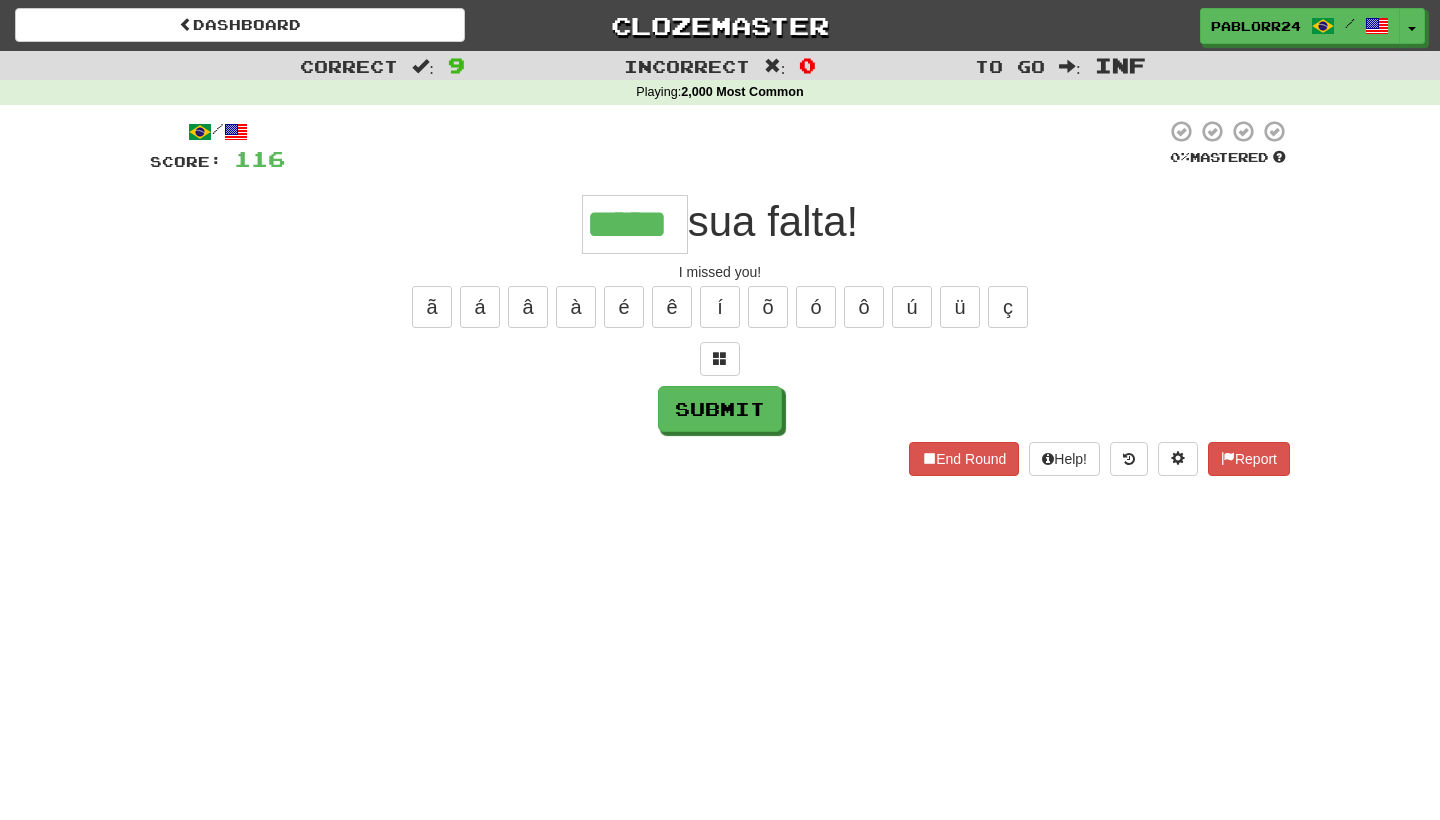 type on "*****" 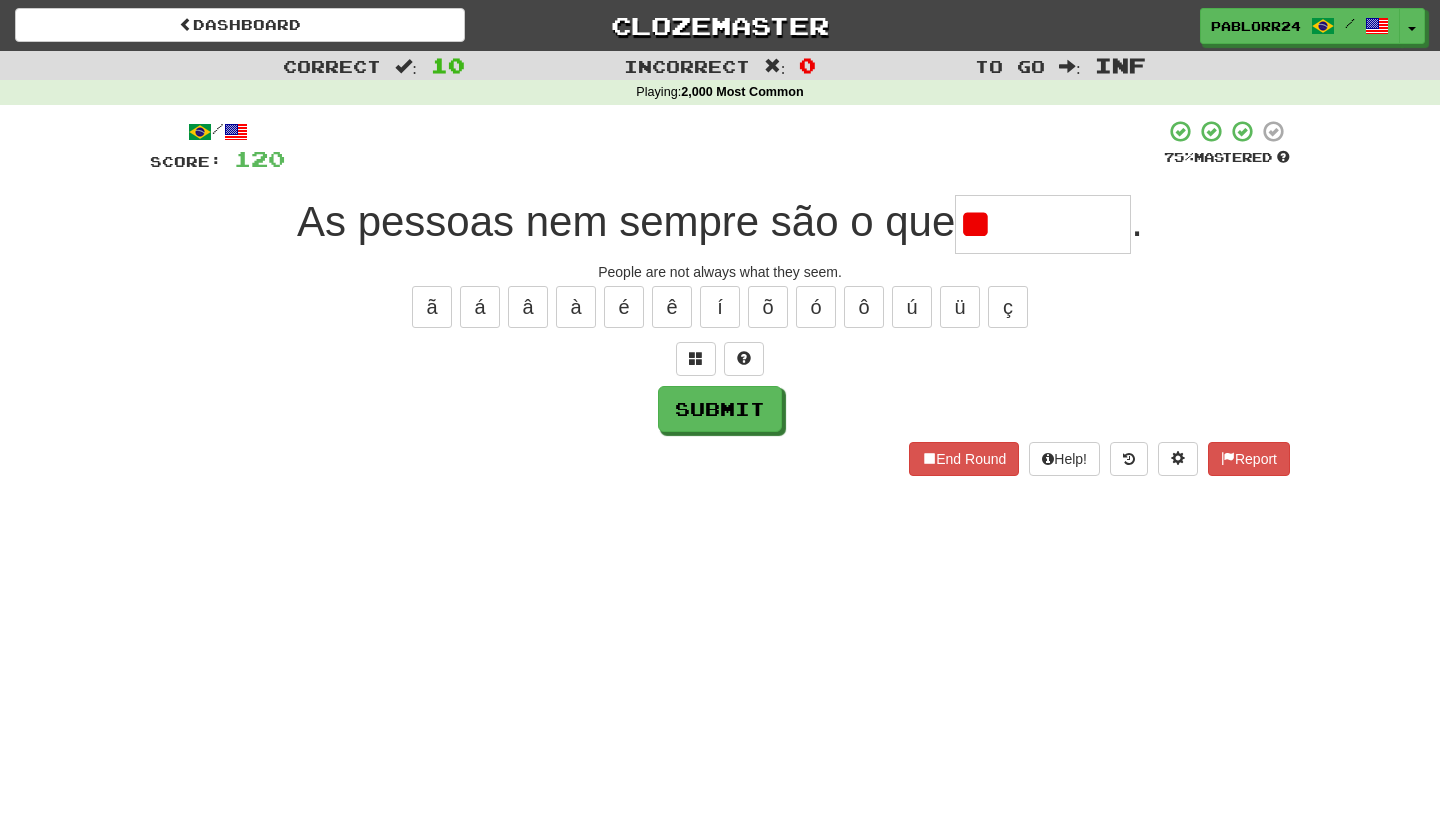 type on "*" 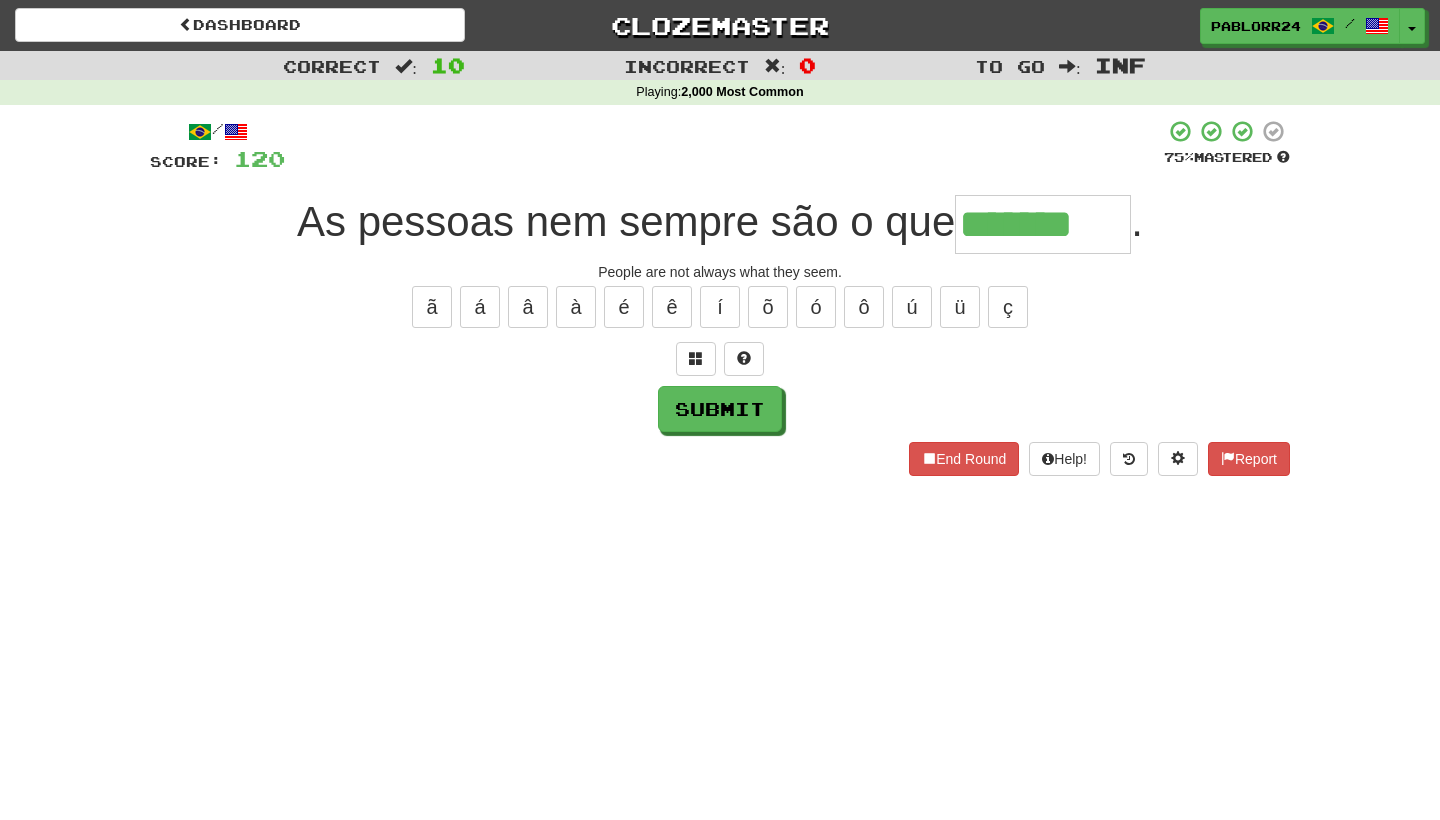 type on "*******" 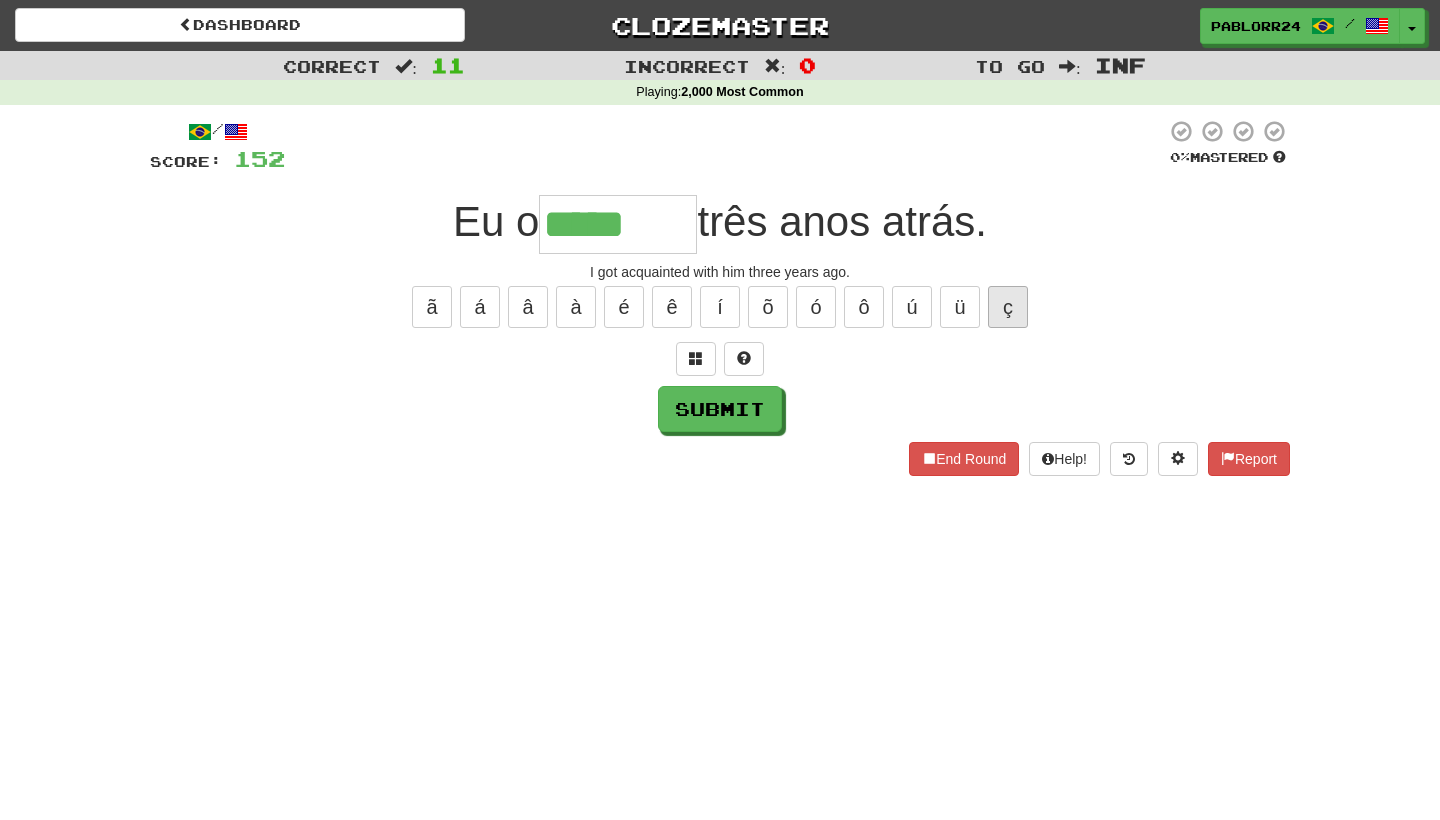 click on "ç" at bounding box center [1008, 307] 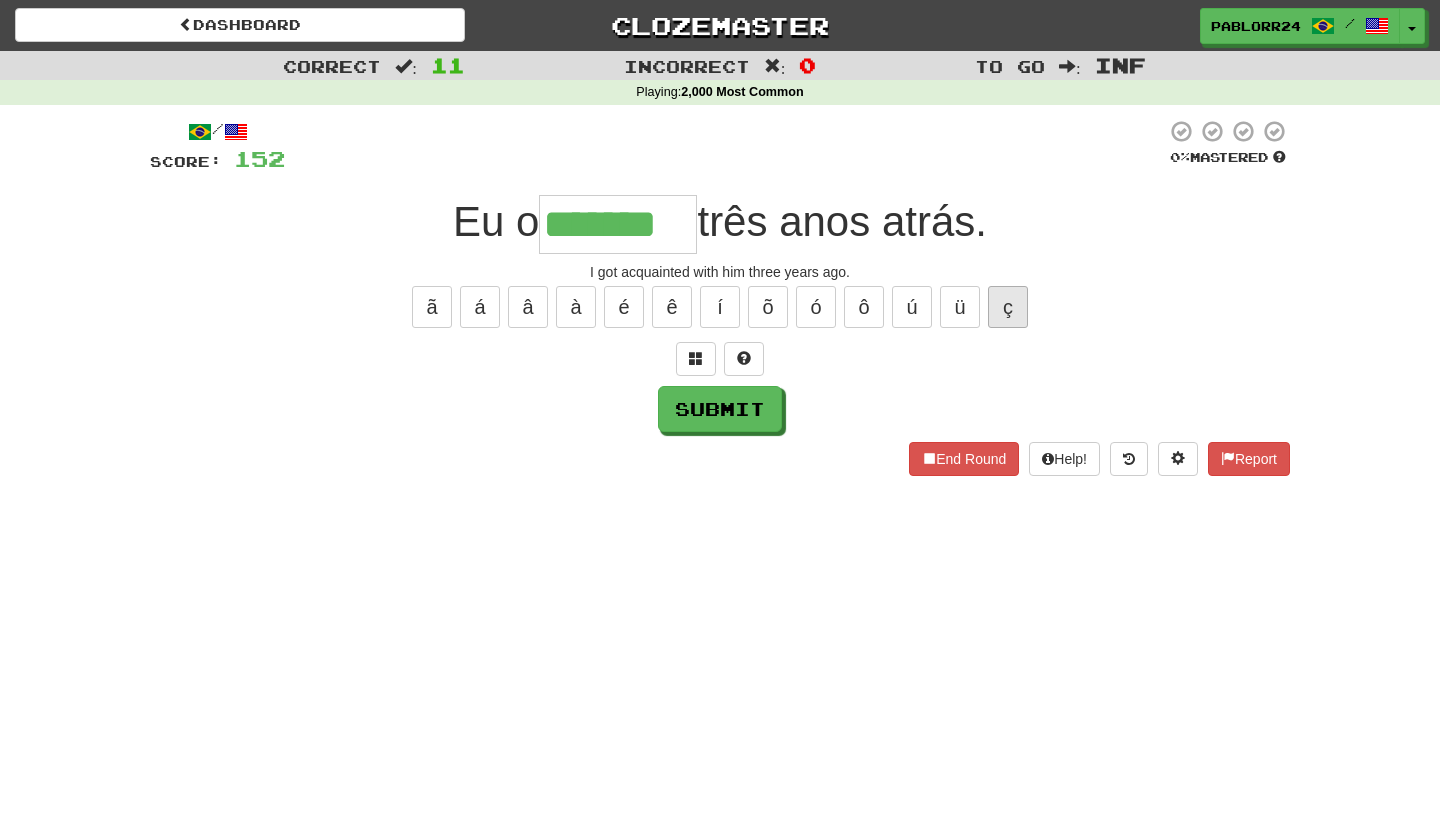 type on "*******" 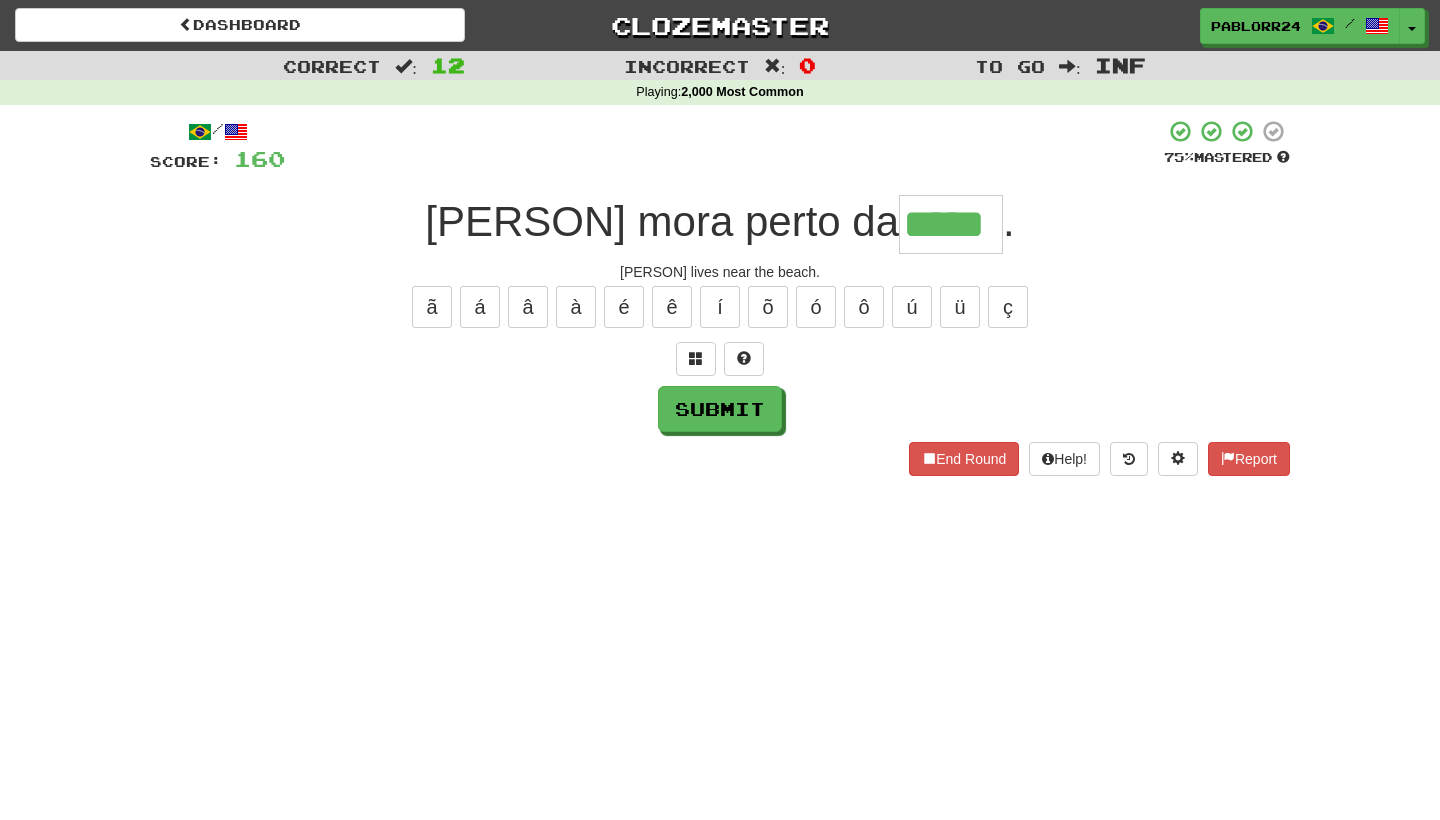 type on "*****" 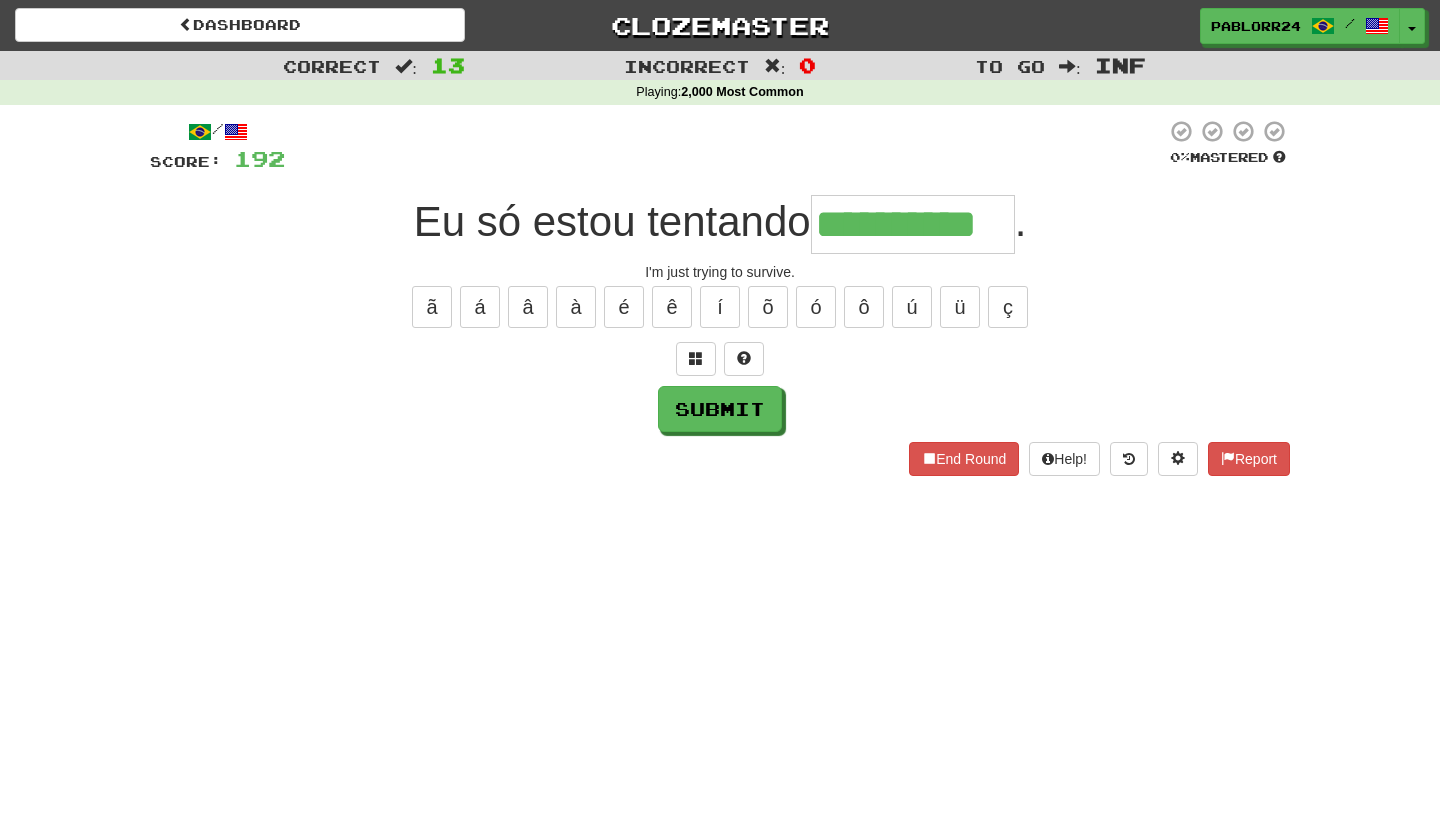 type on "**********" 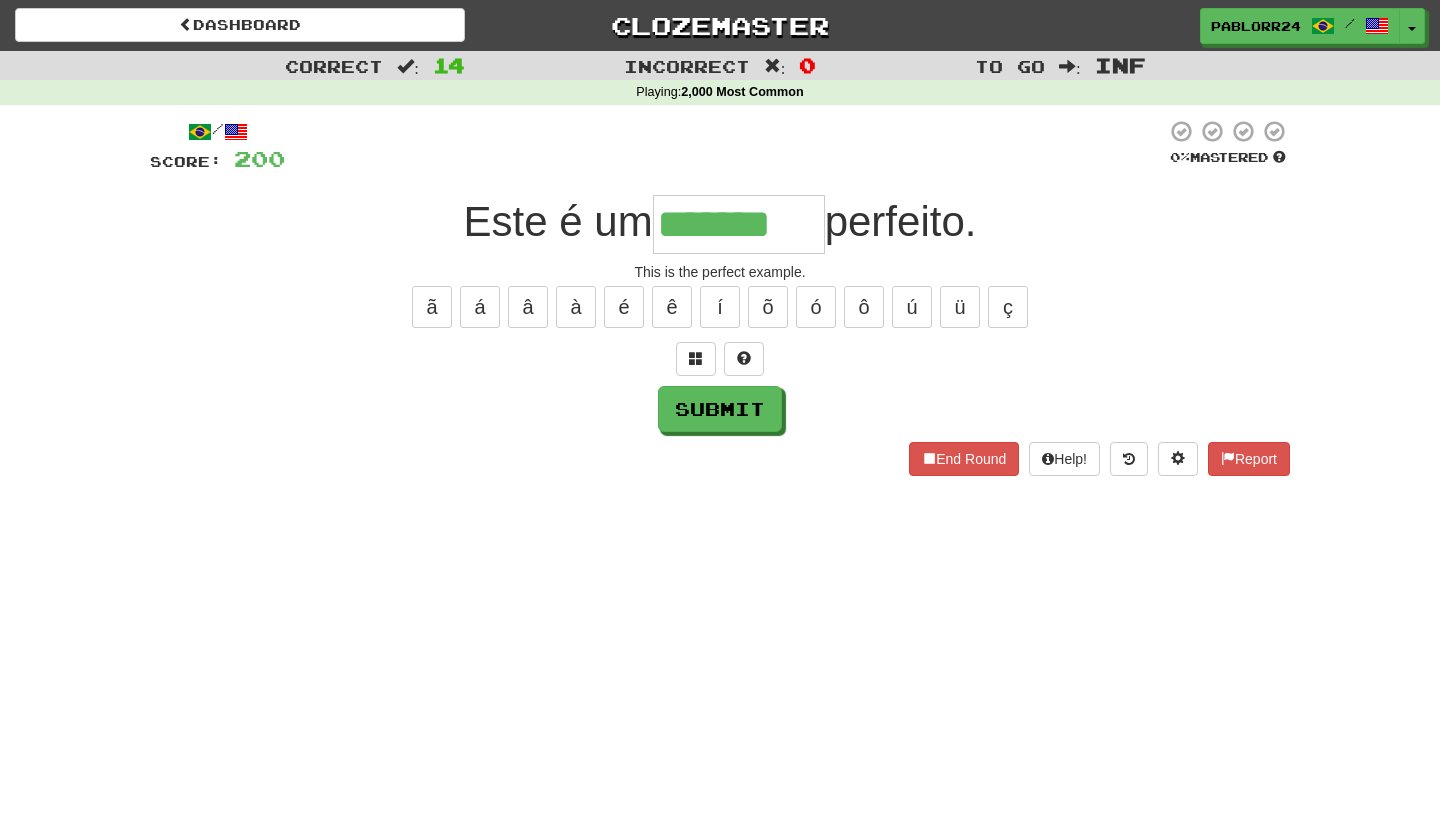 type on "*******" 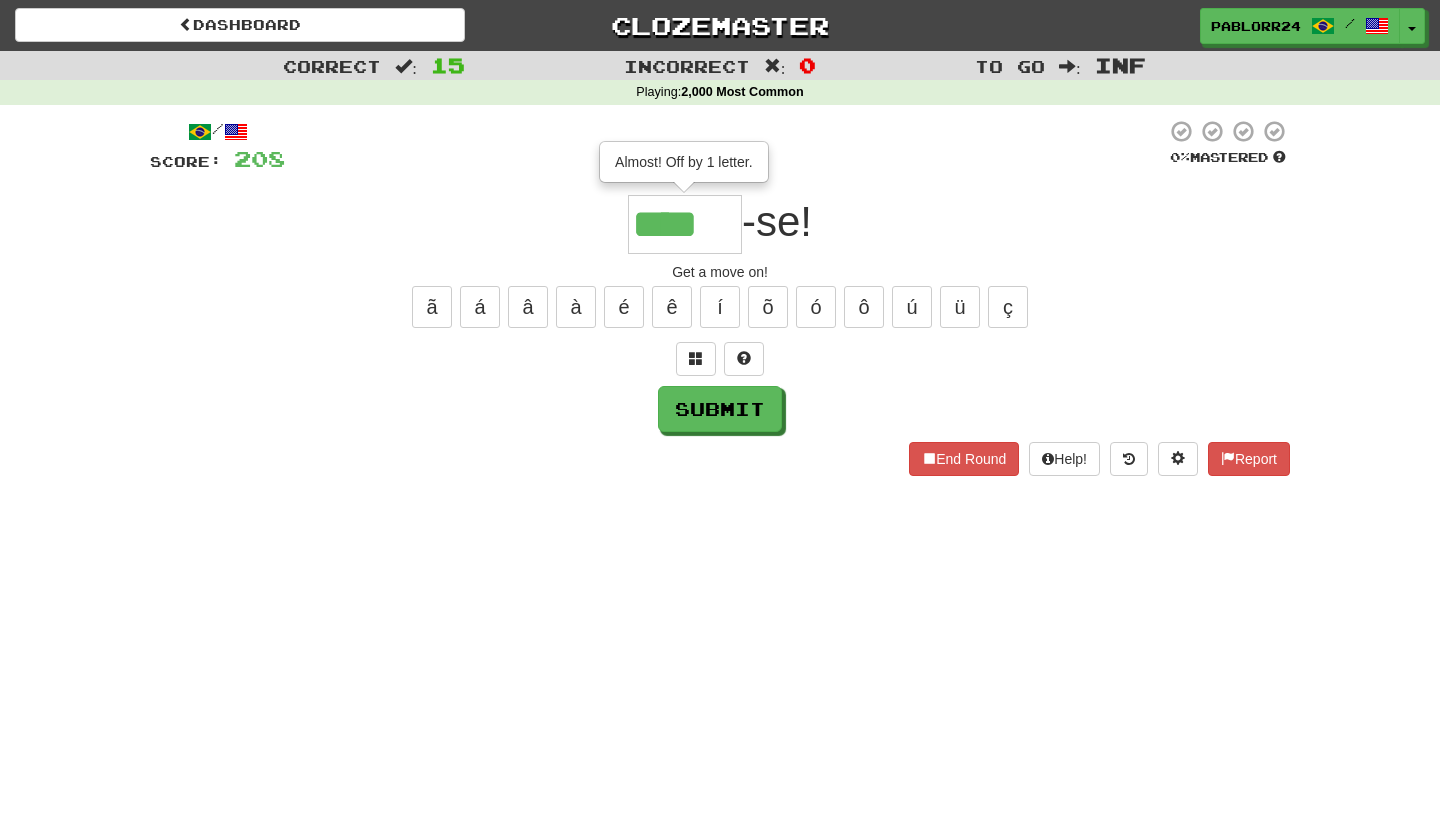 type on "****" 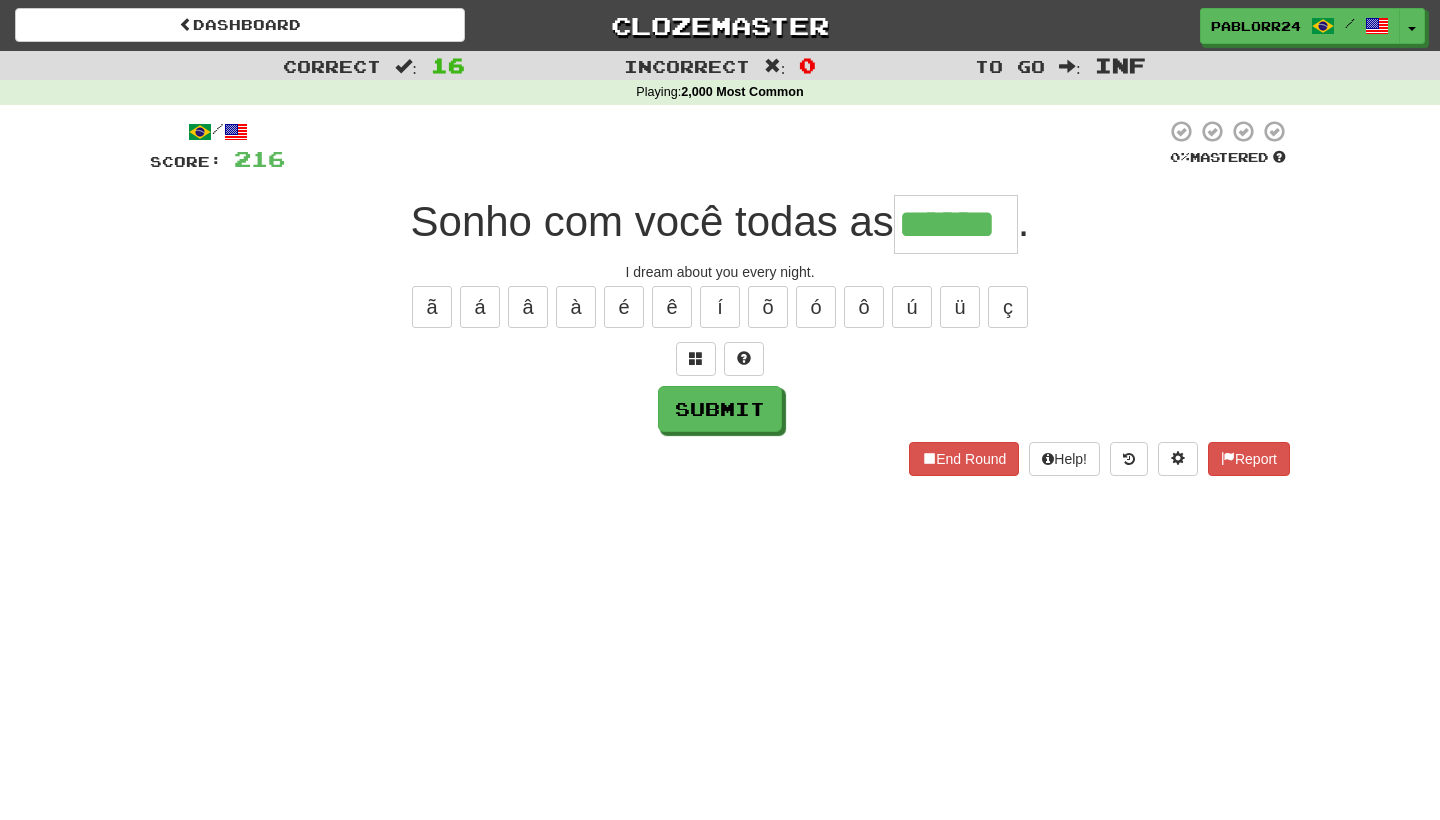 type on "******" 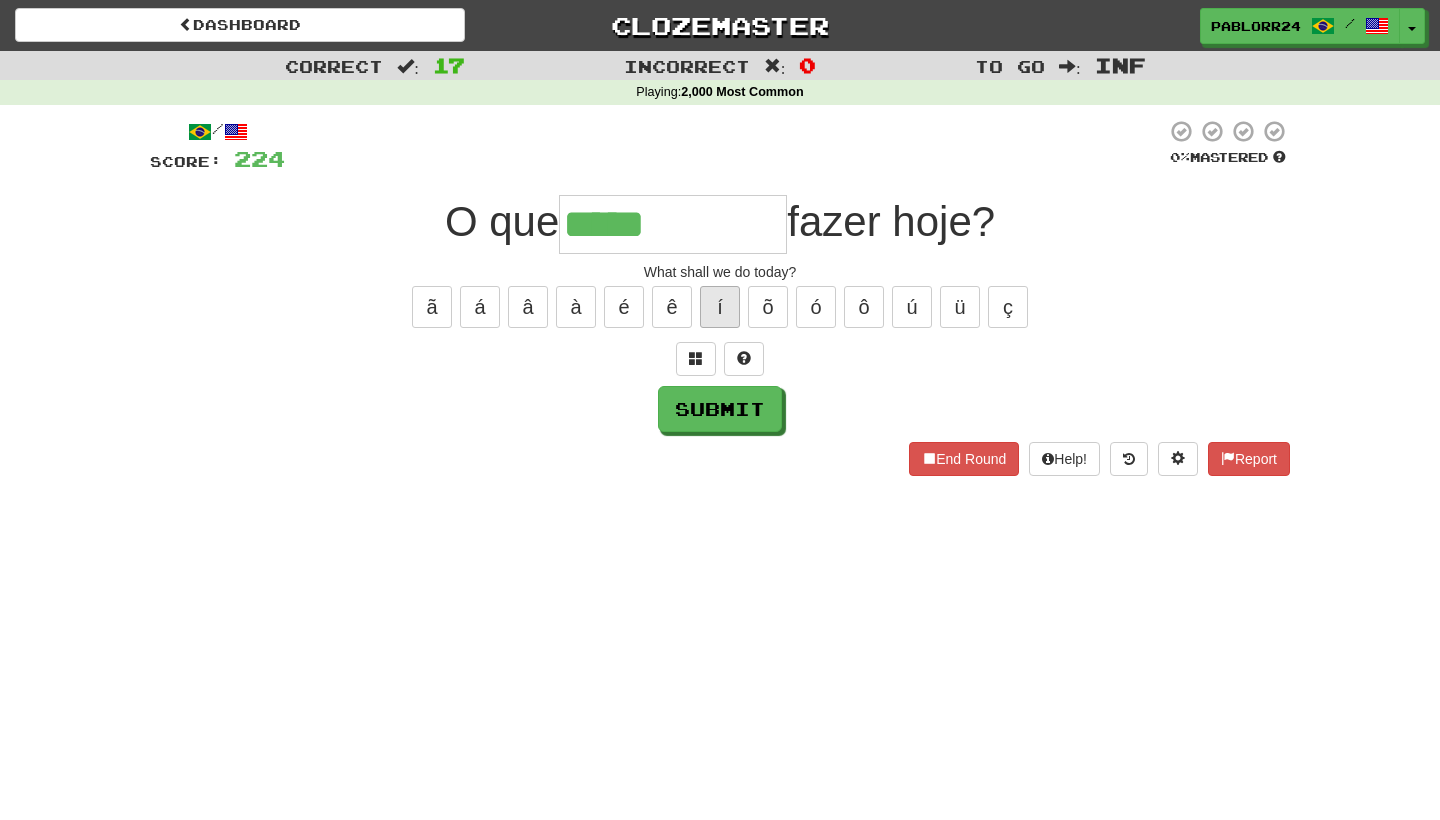 click on "í" at bounding box center [720, 307] 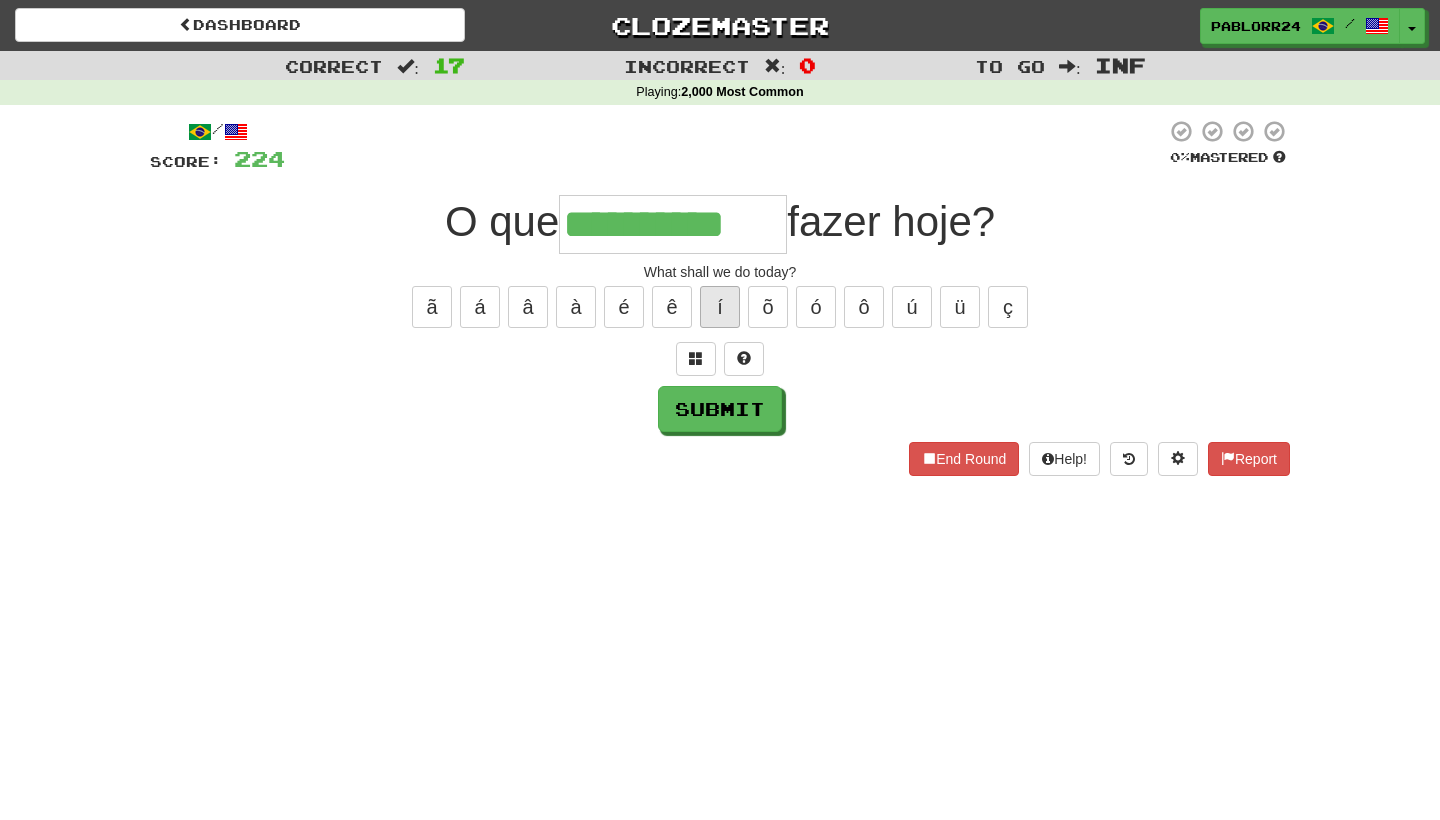 type on "**********" 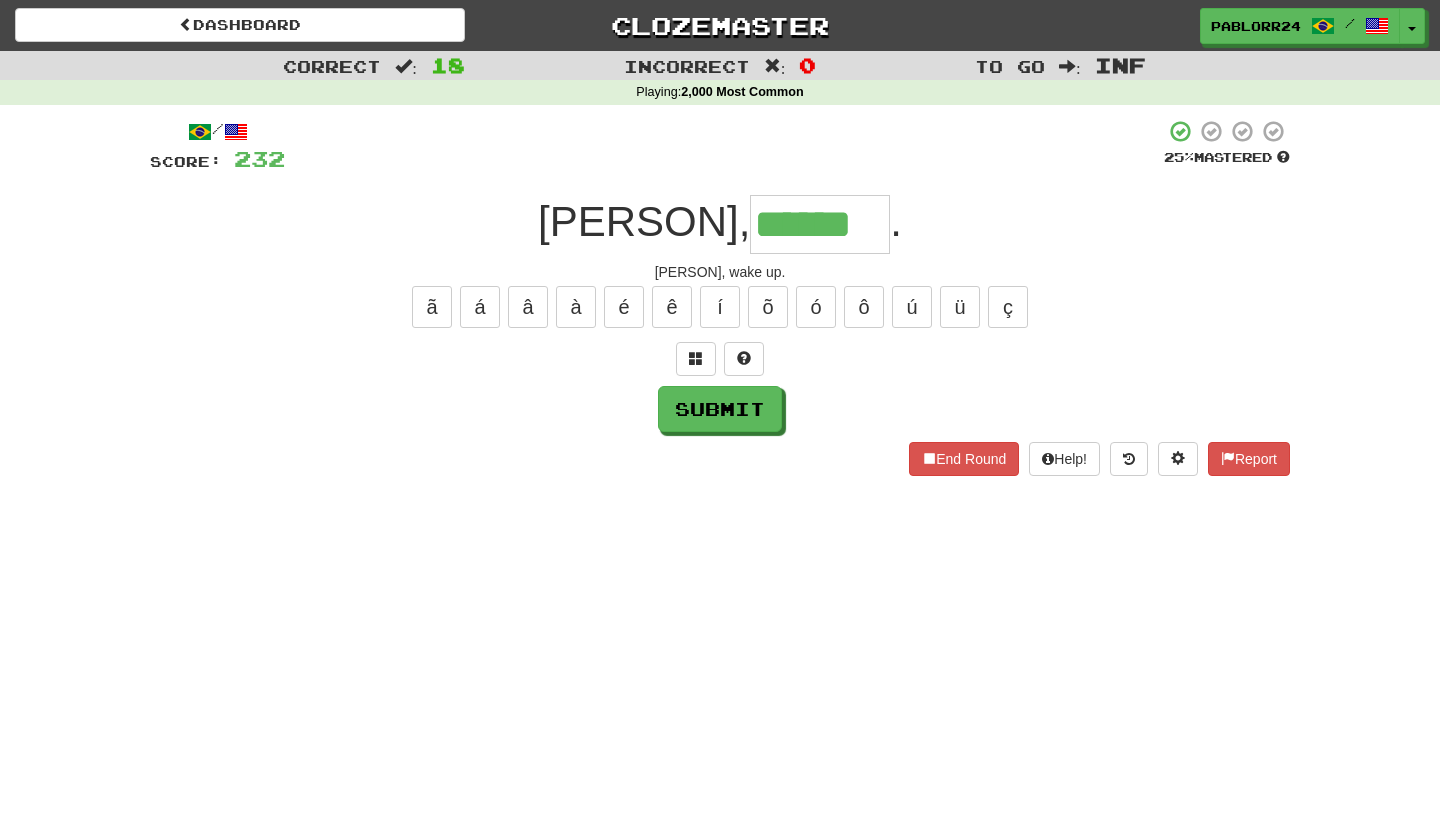 type on "******" 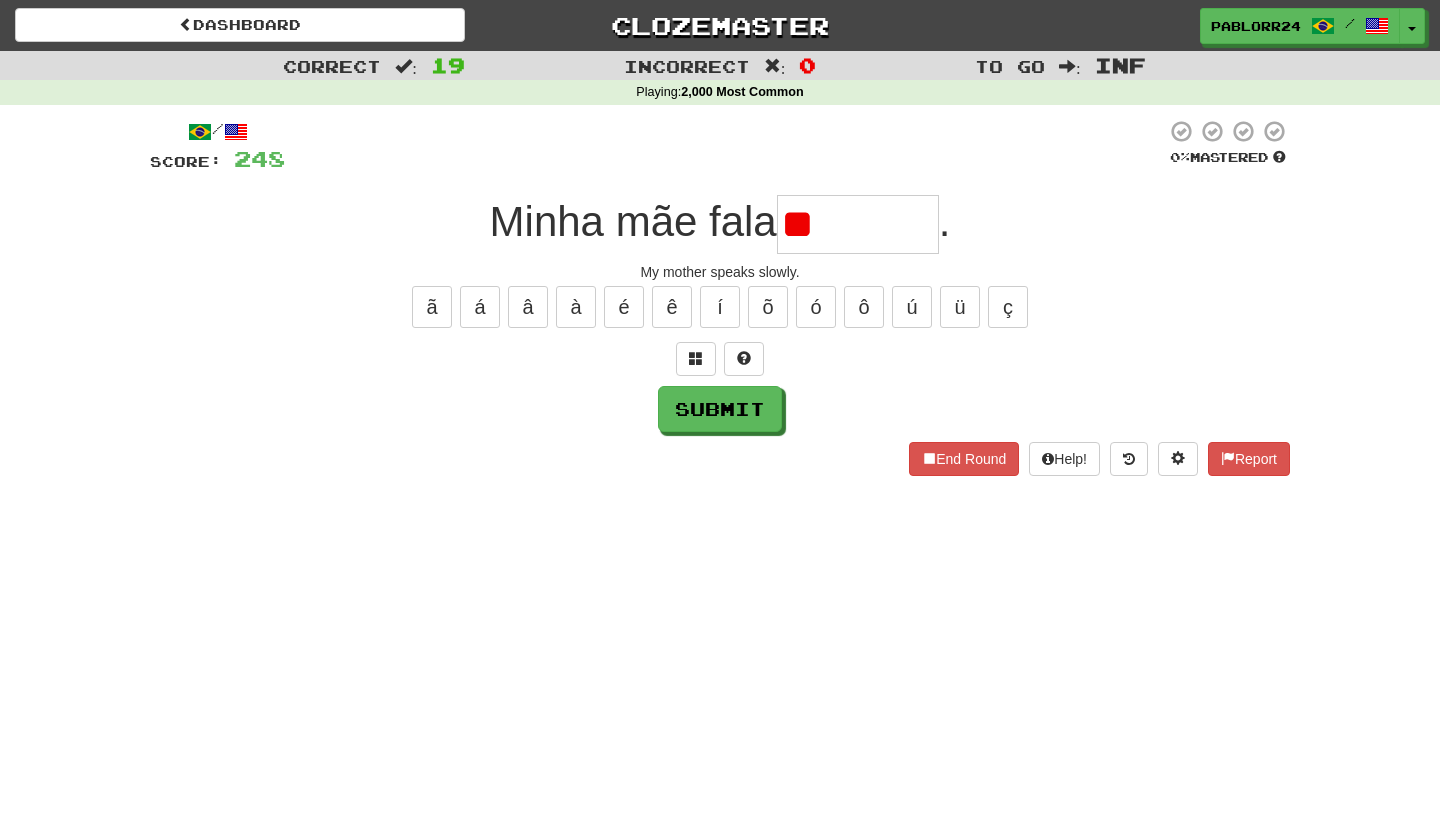 type on "*" 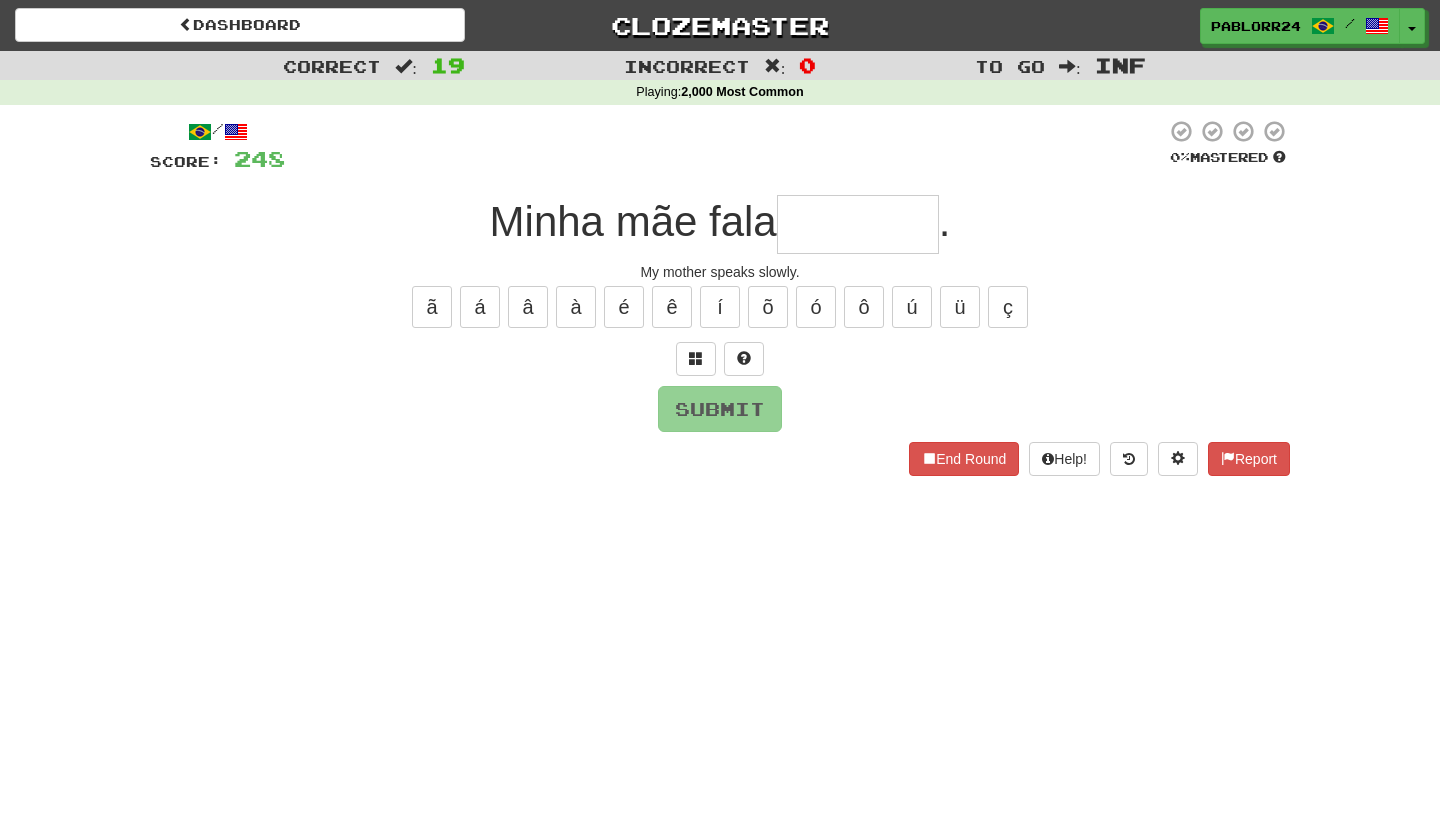 type on "*" 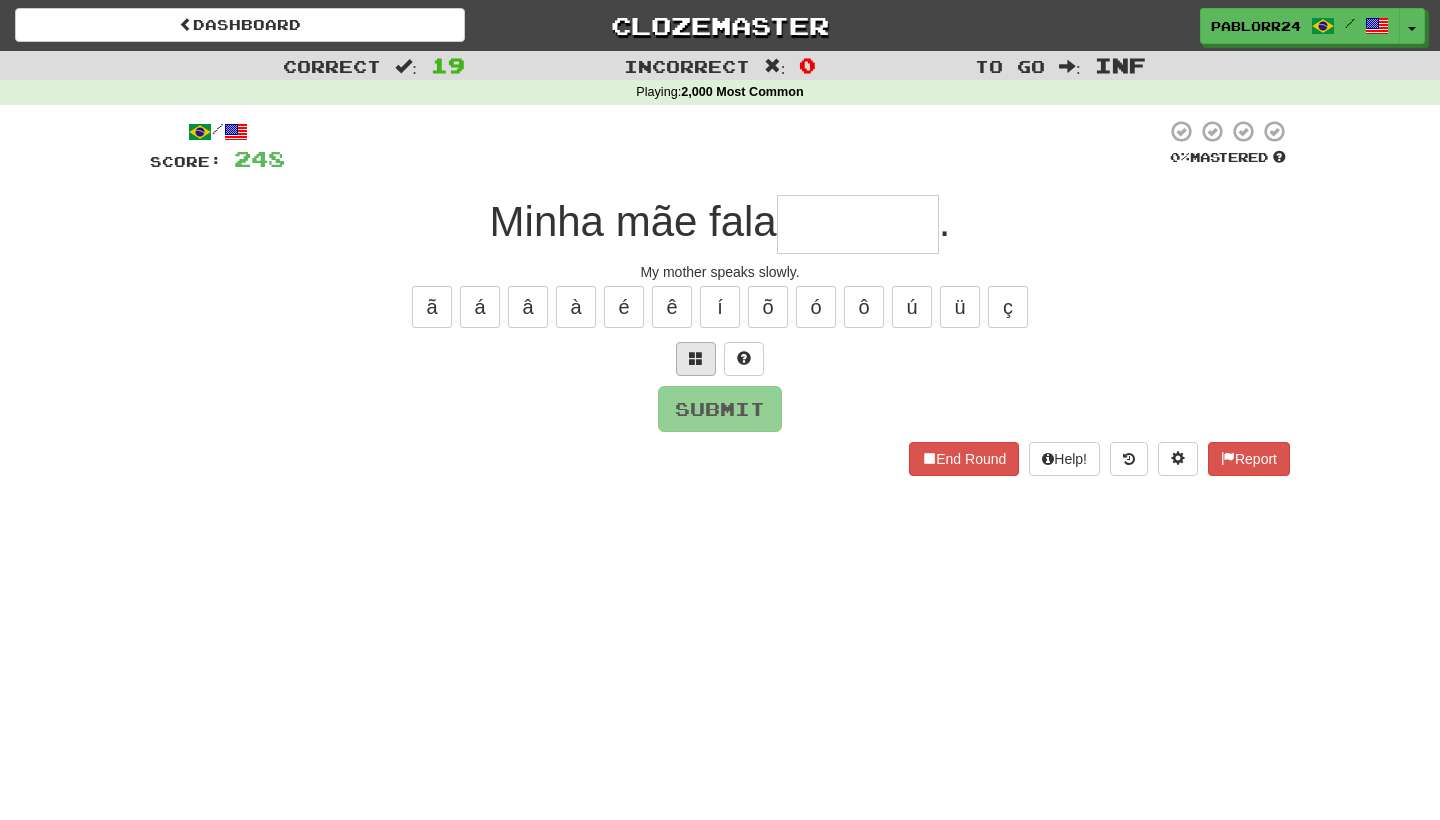 click at bounding box center [696, 359] 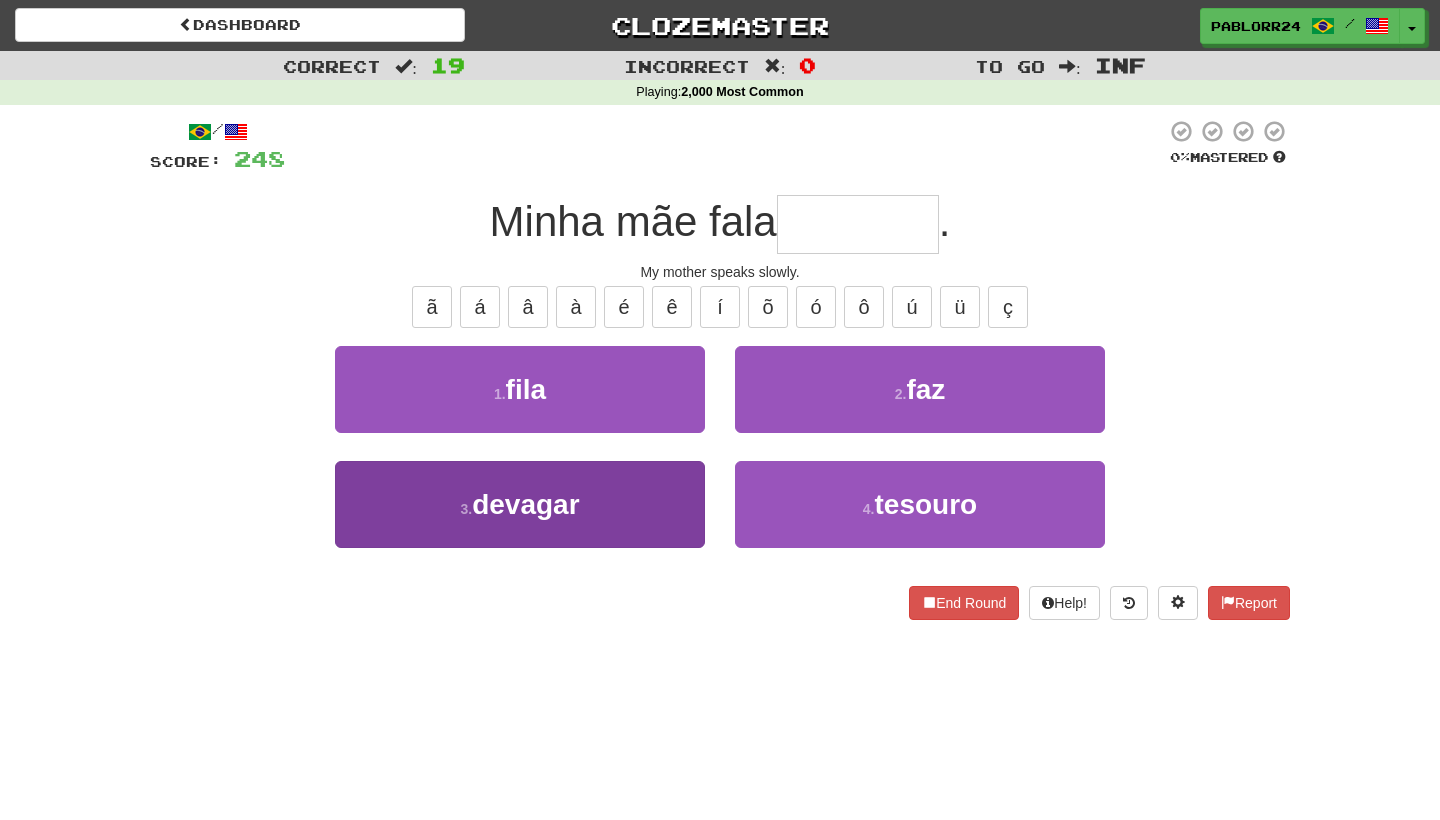 click on "3 .  devagar" at bounding box center (520, 504) 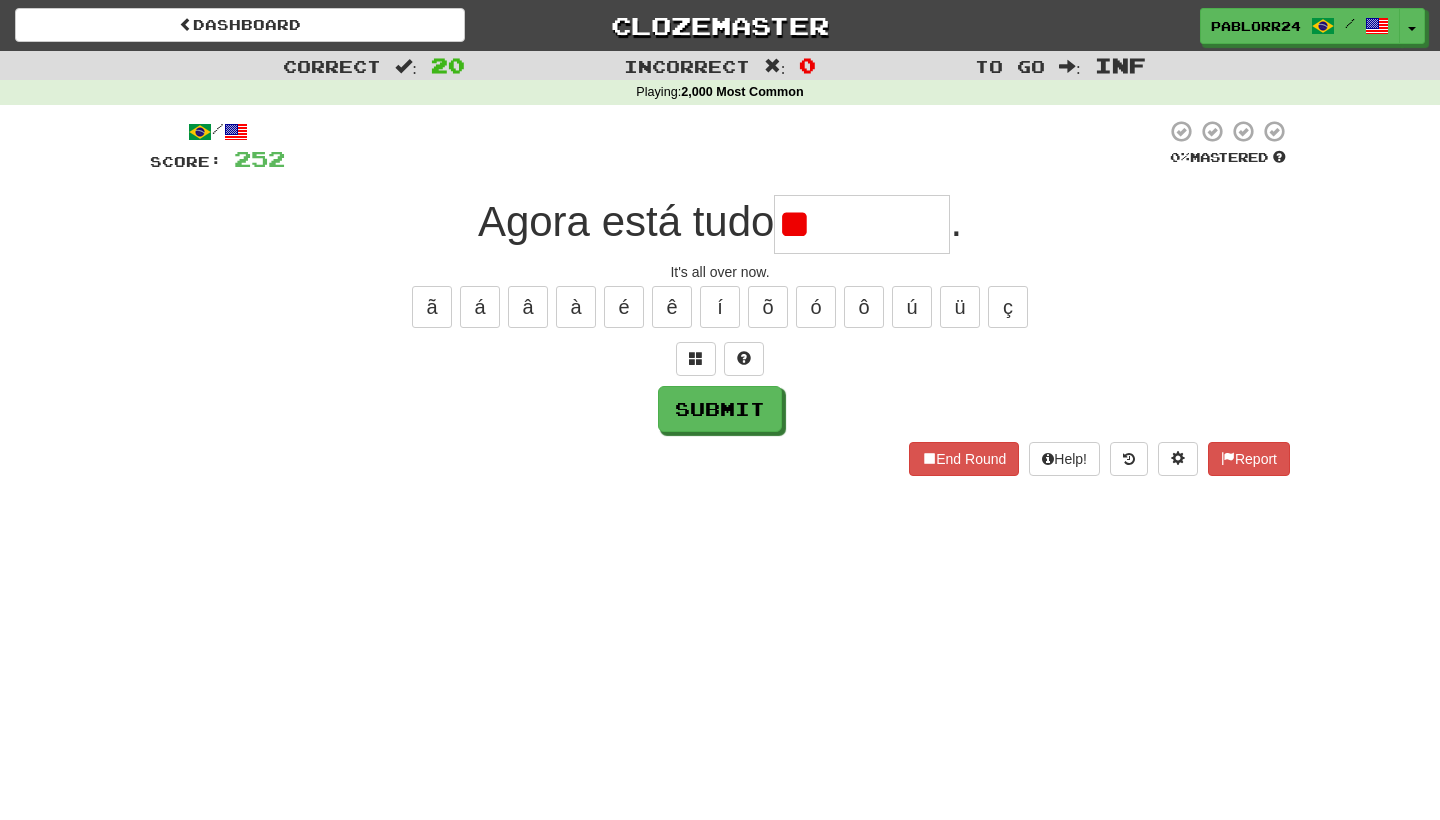 type on "*" 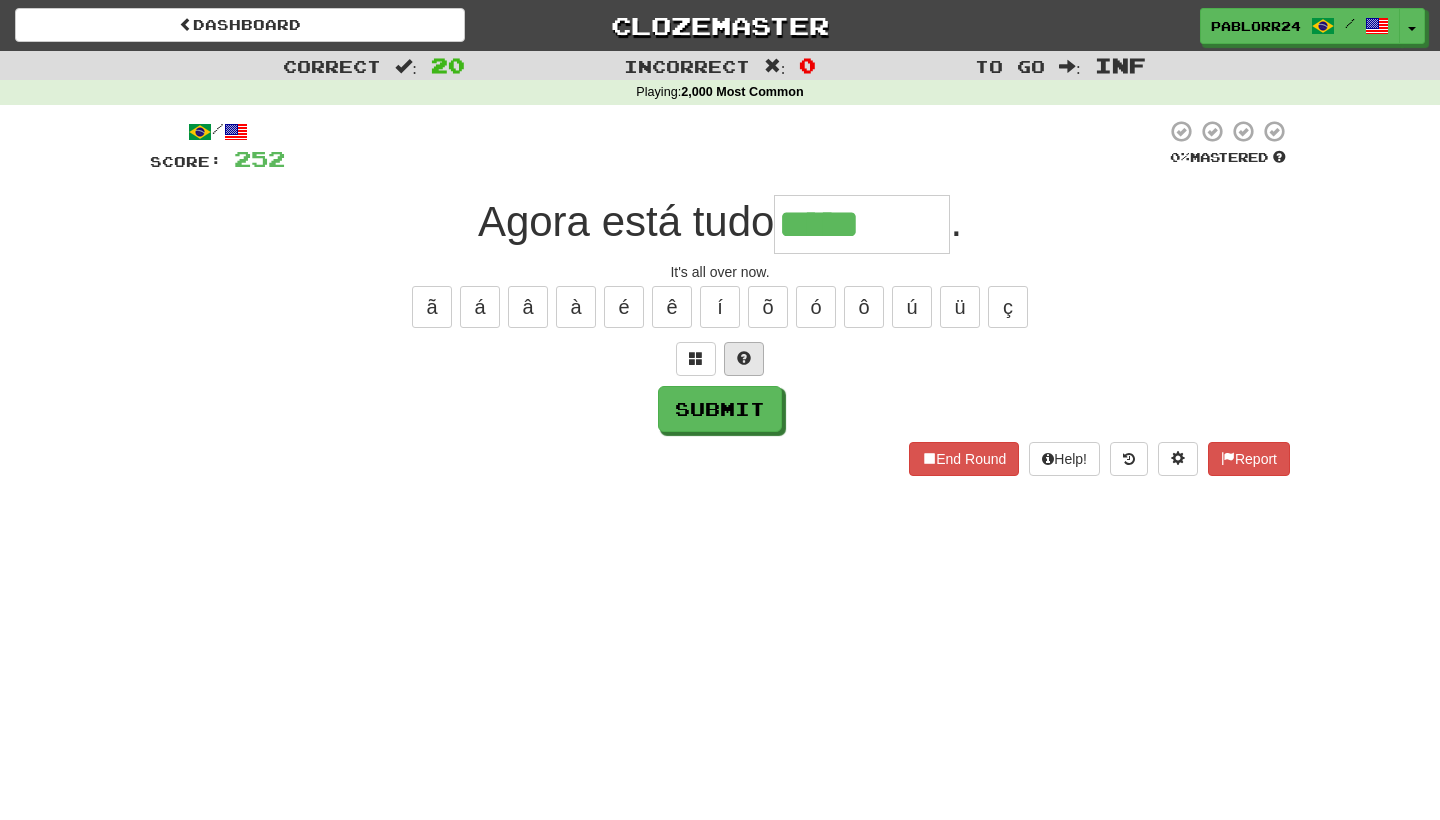 click at bounding box center [744, 358] 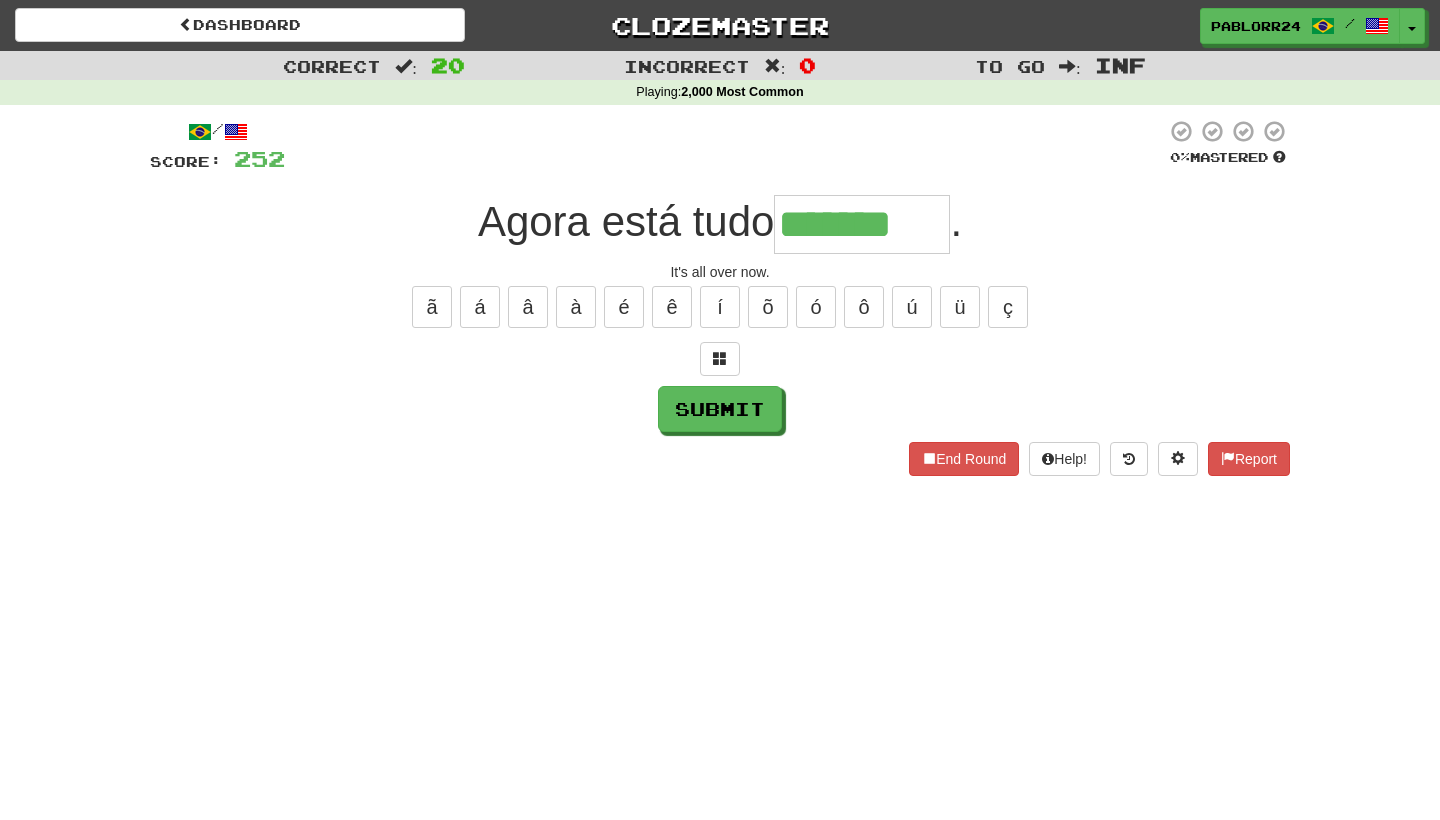 type on "*******" 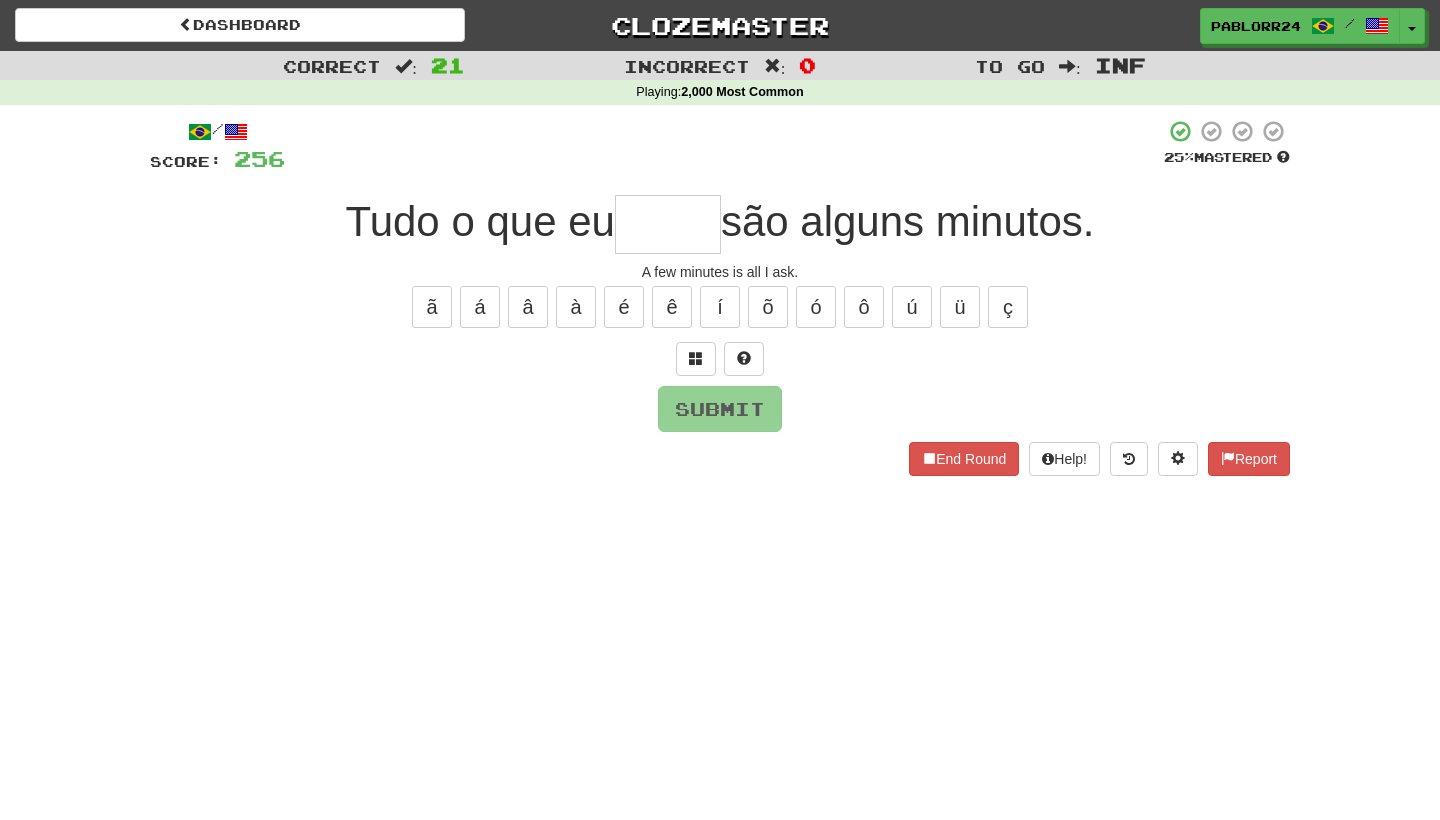 type on "*" 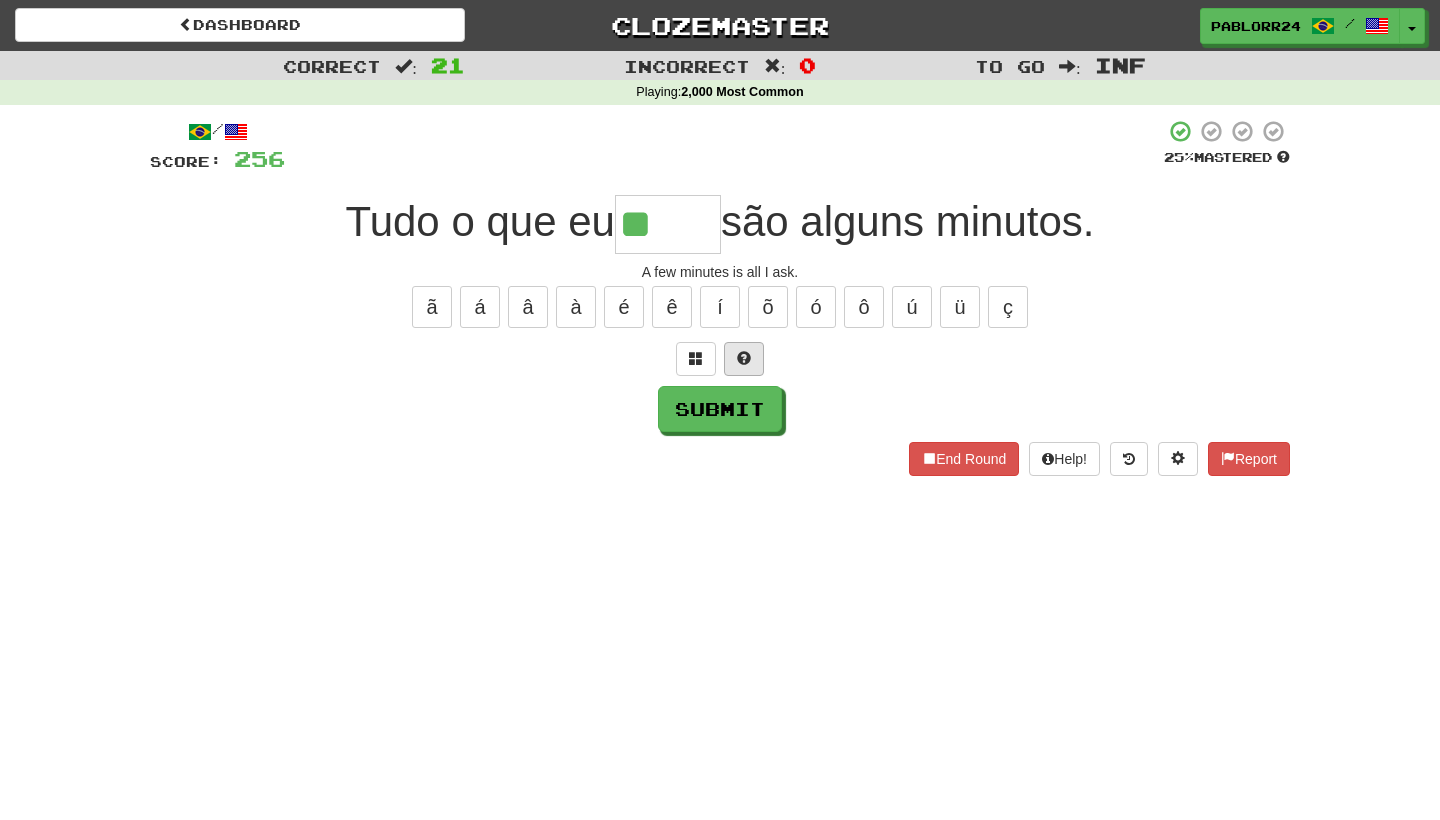 click at bounding box center [744, 359] 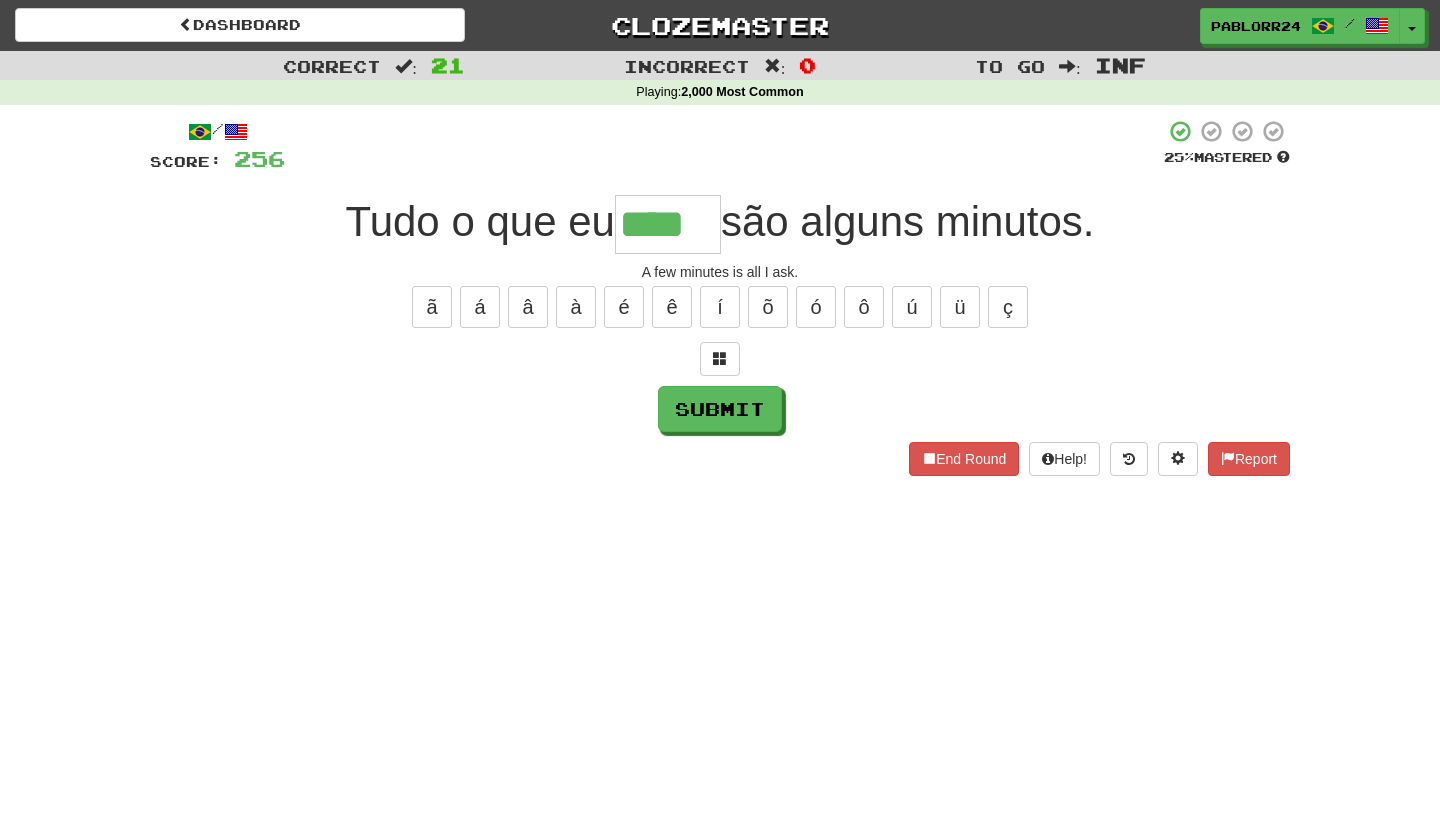 type on "****" 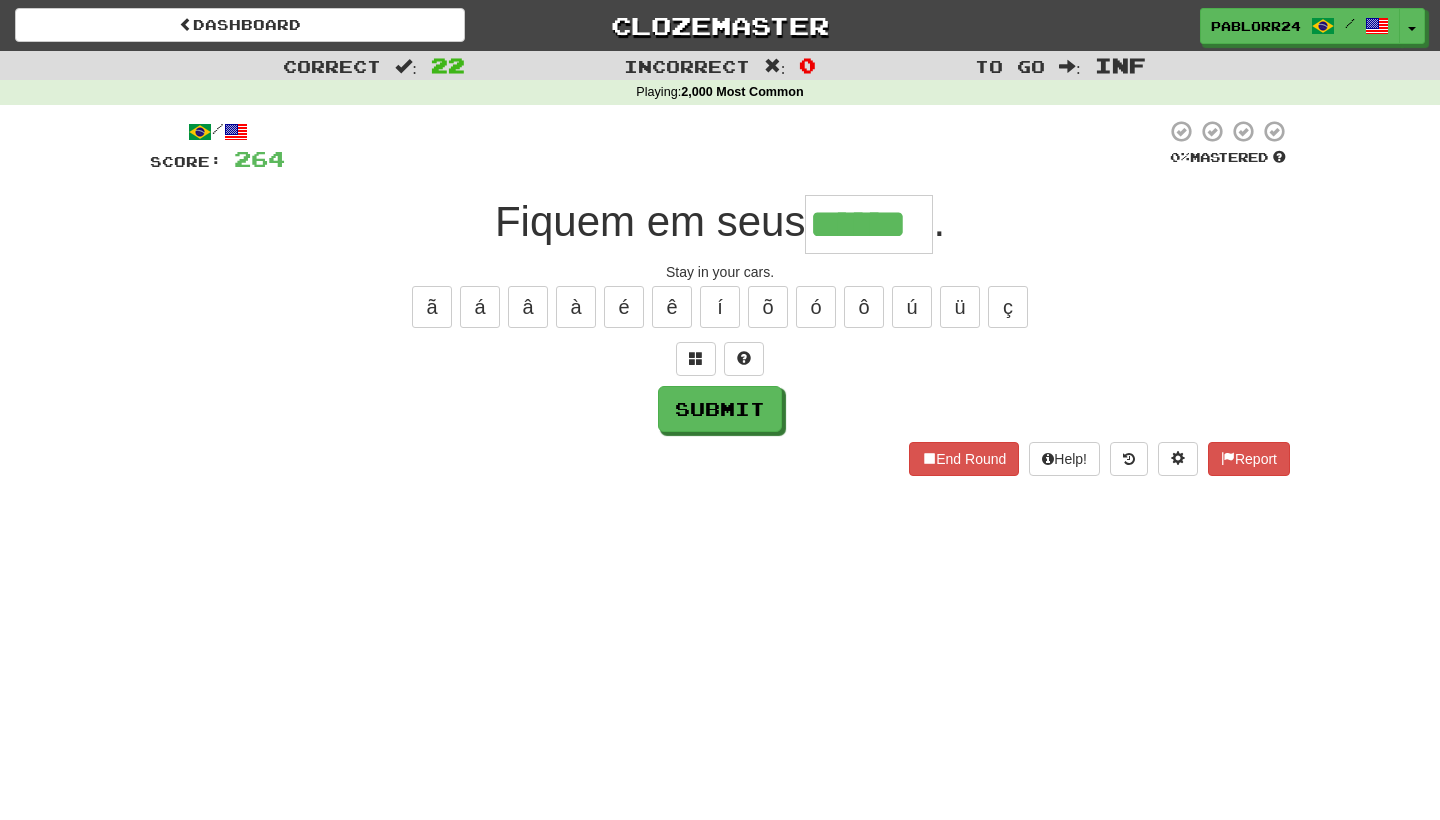 type on "******" 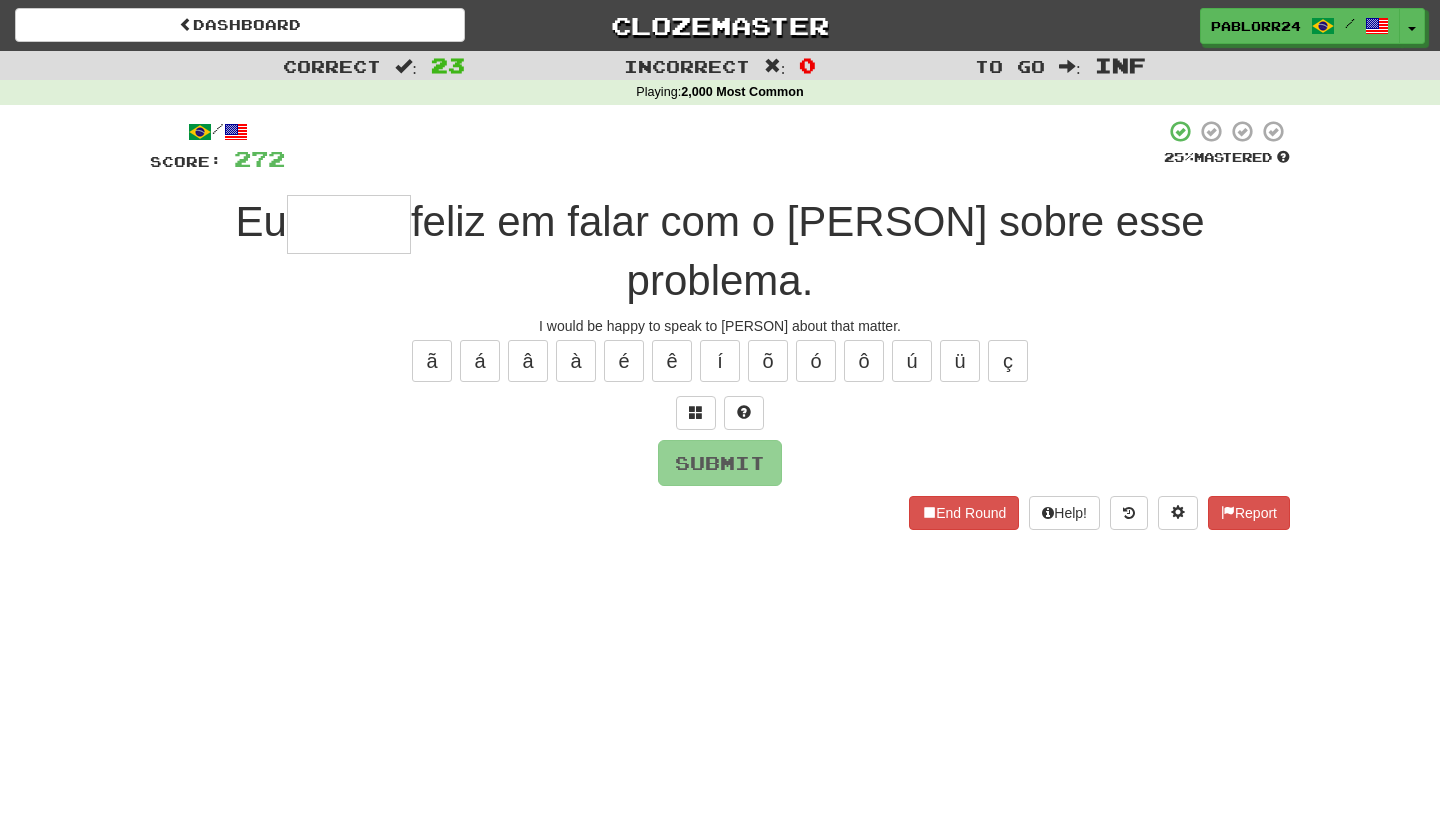 type on "*" 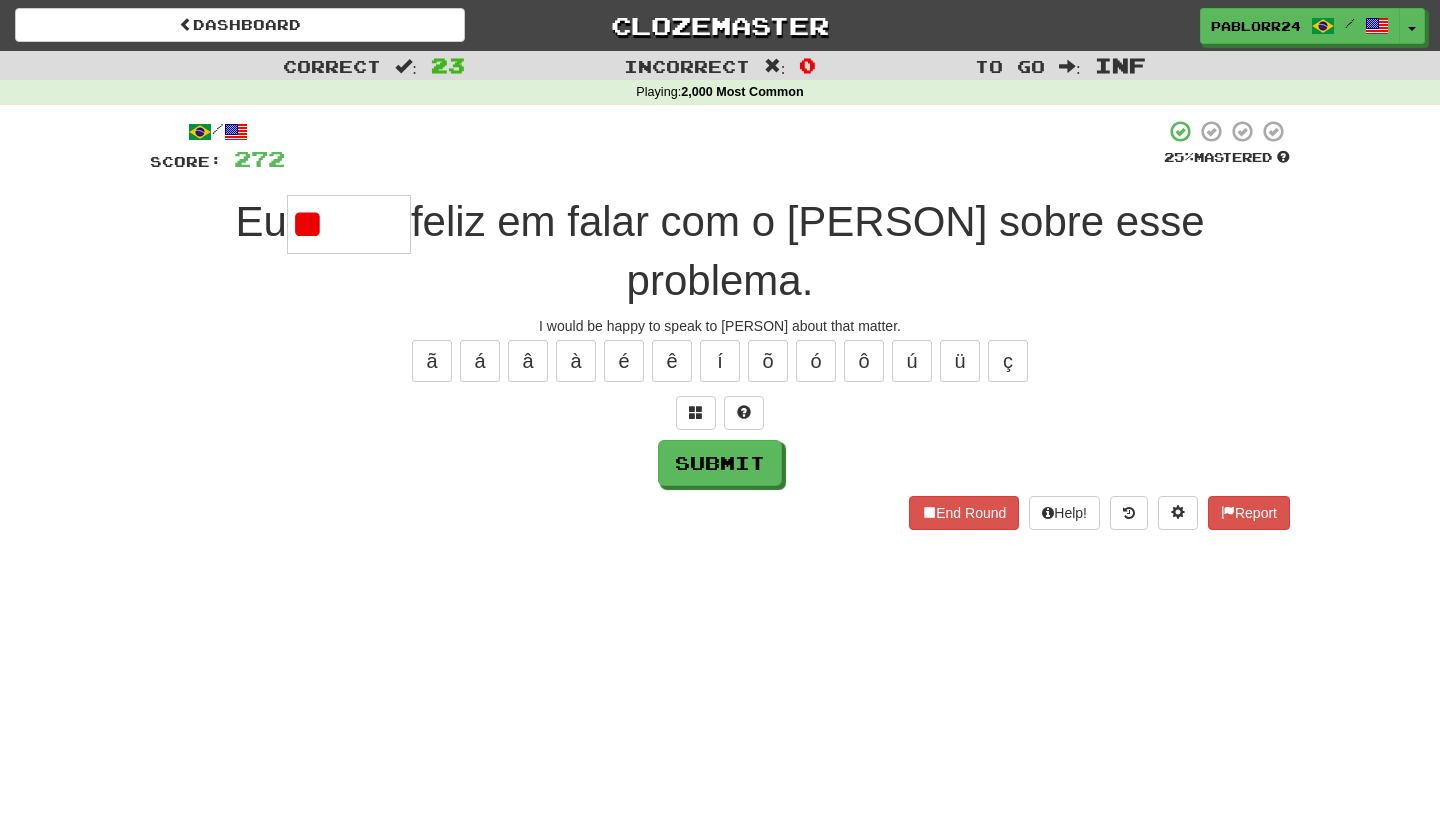 type on "*" 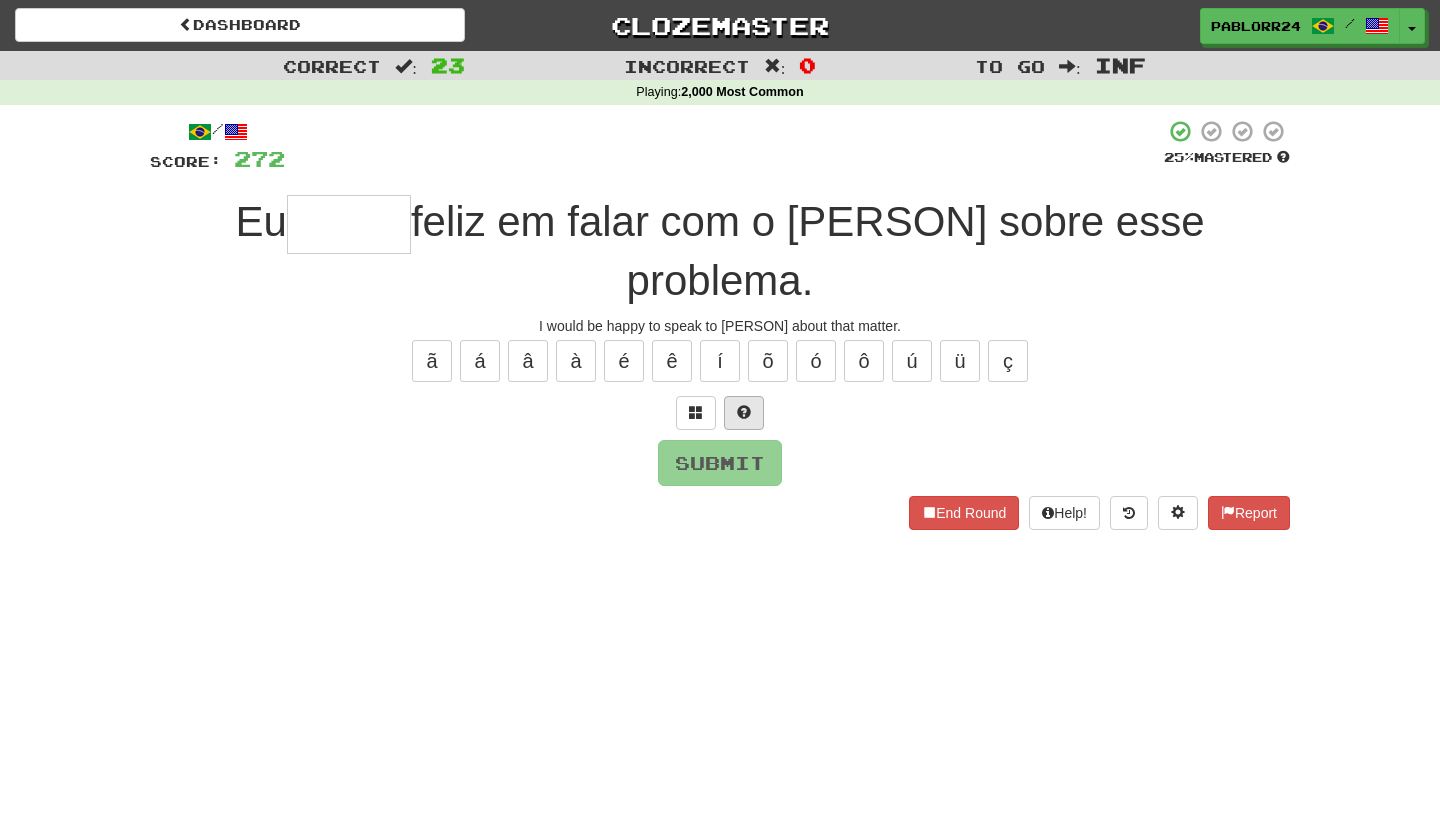 click at bounding box center (744, 413) 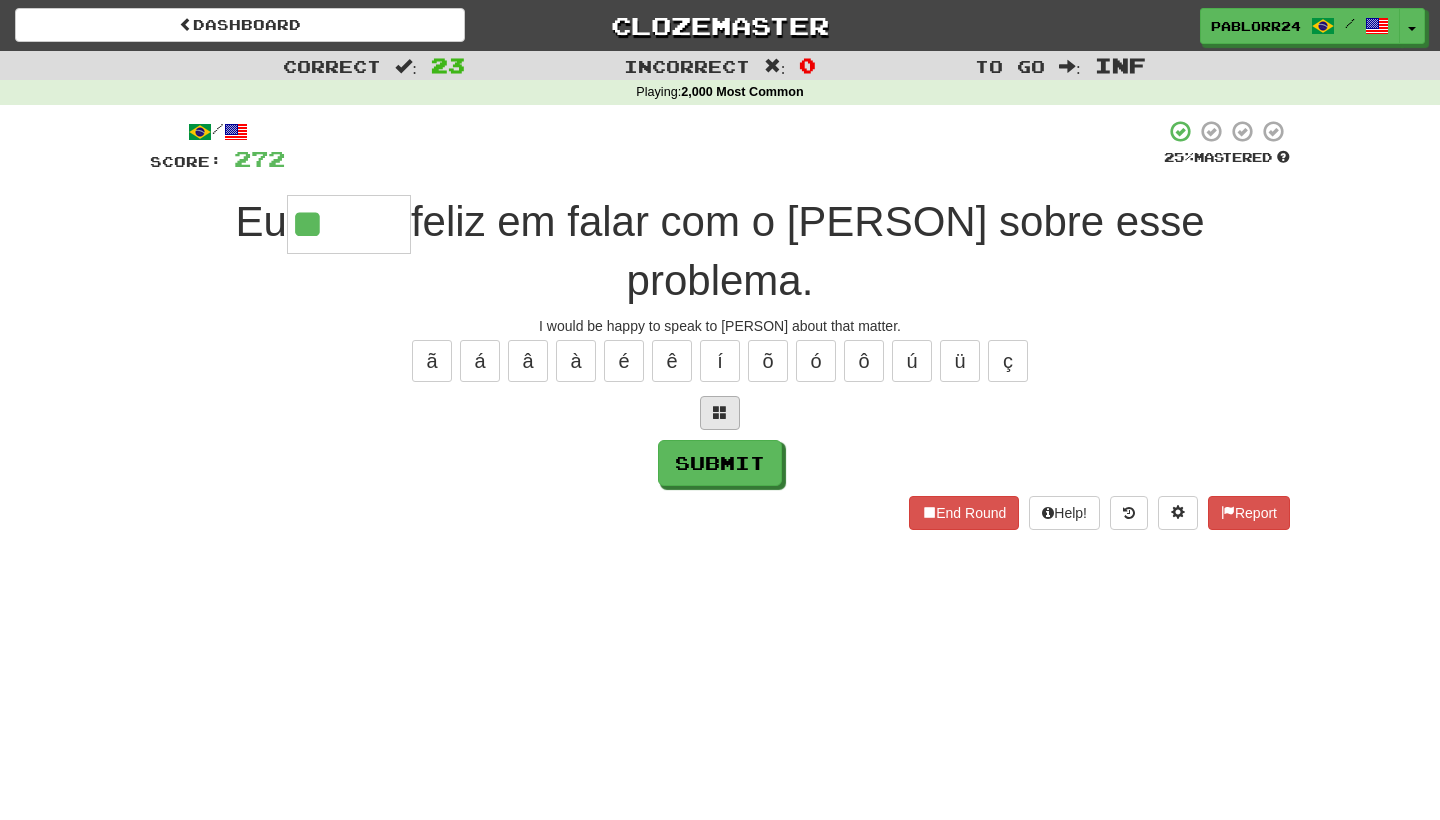 click at bounding box center (720, 412) 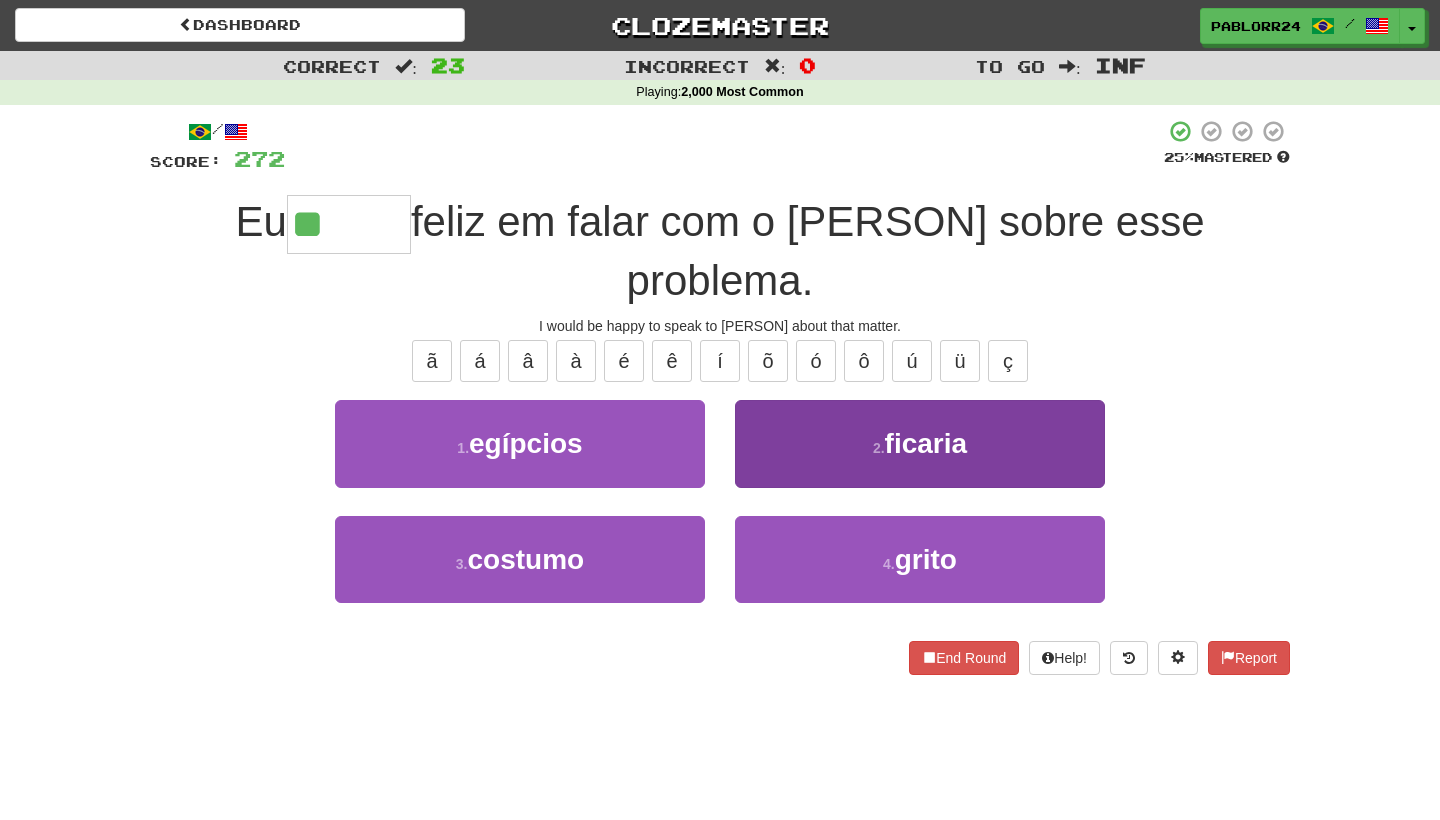 click on "2 .  ficaria" at bounding box center [920, 443] 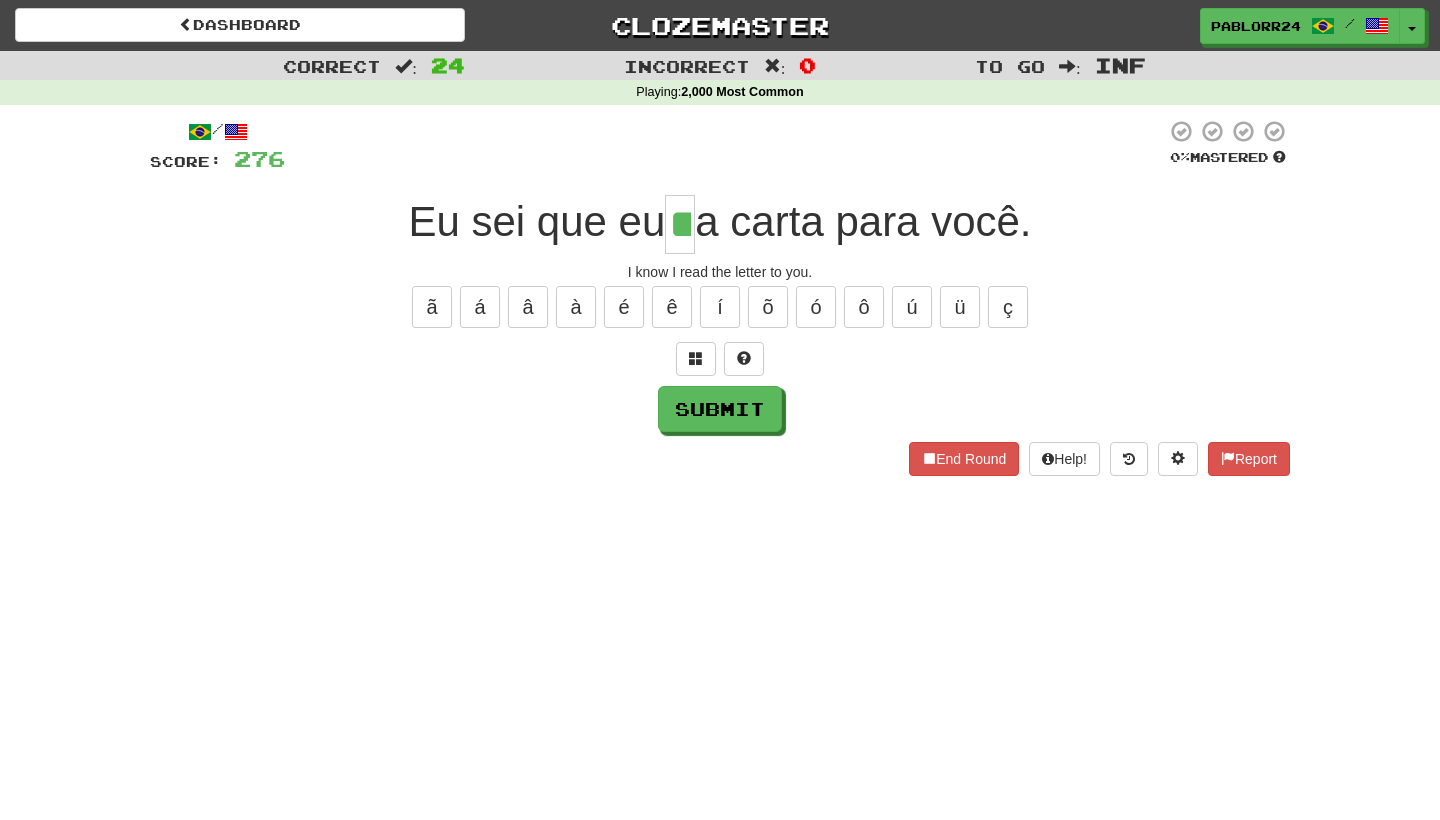type on "**" 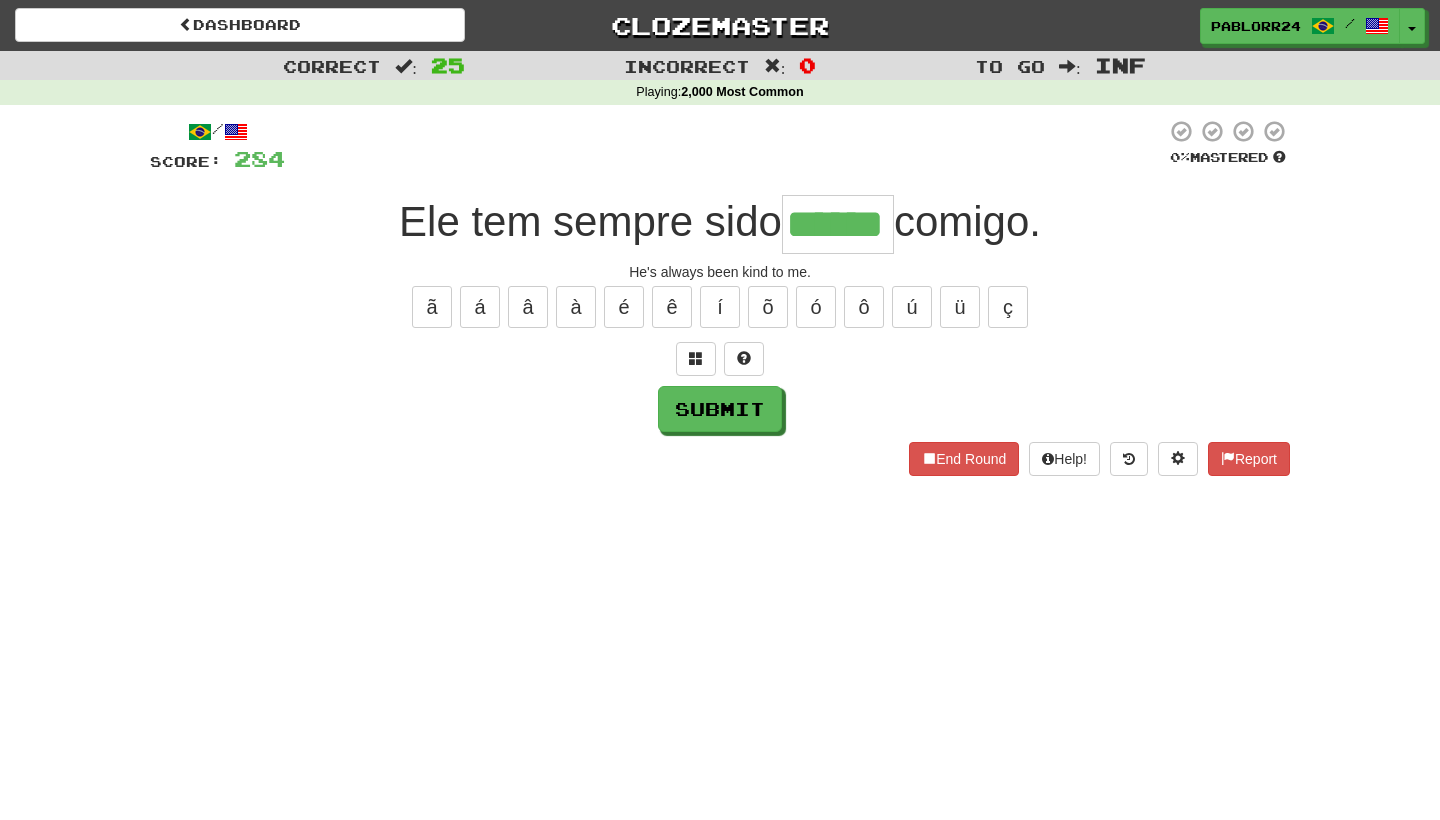 type on "******" 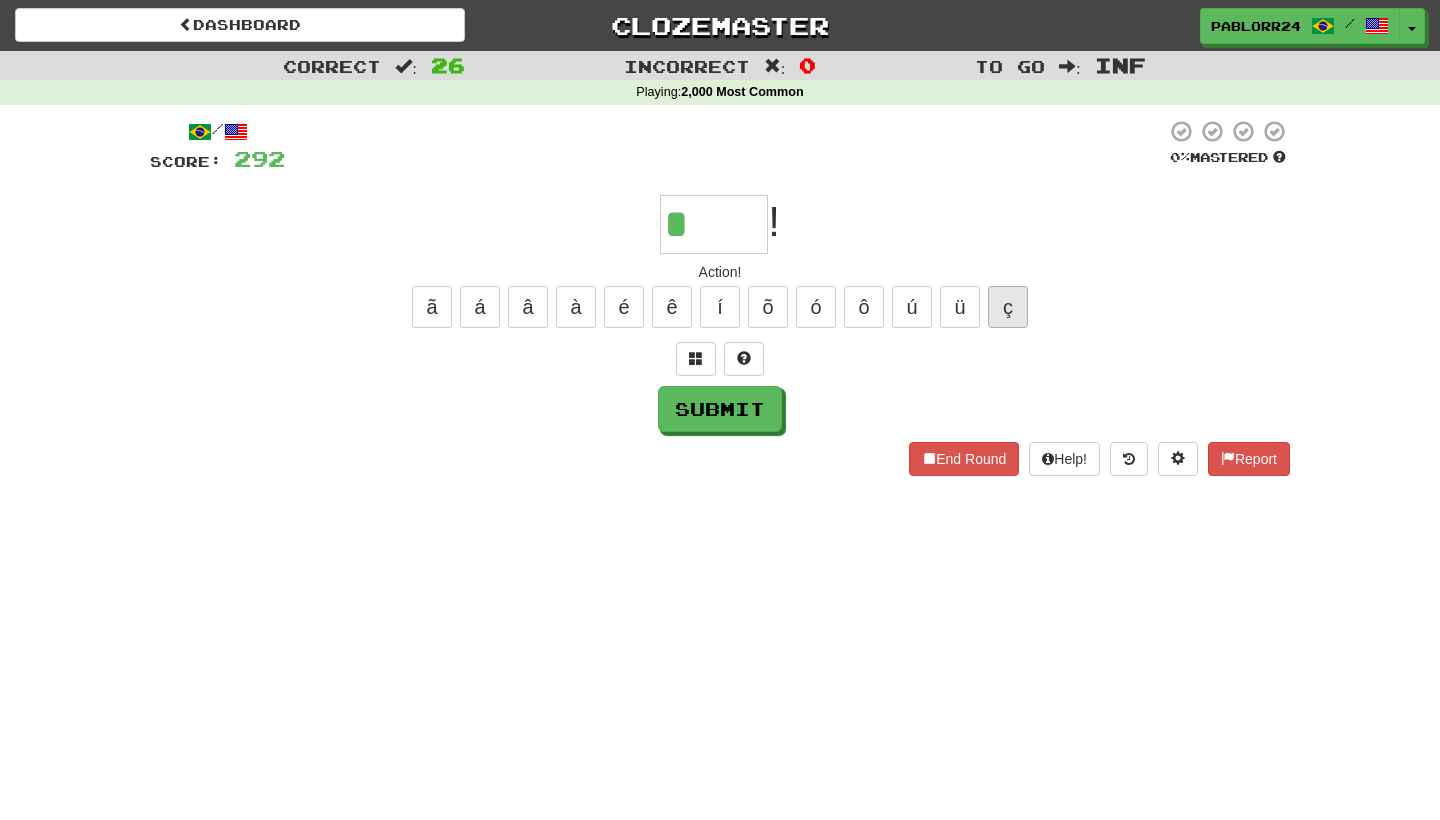 click on "ç" at bounding box center [1008, 307] 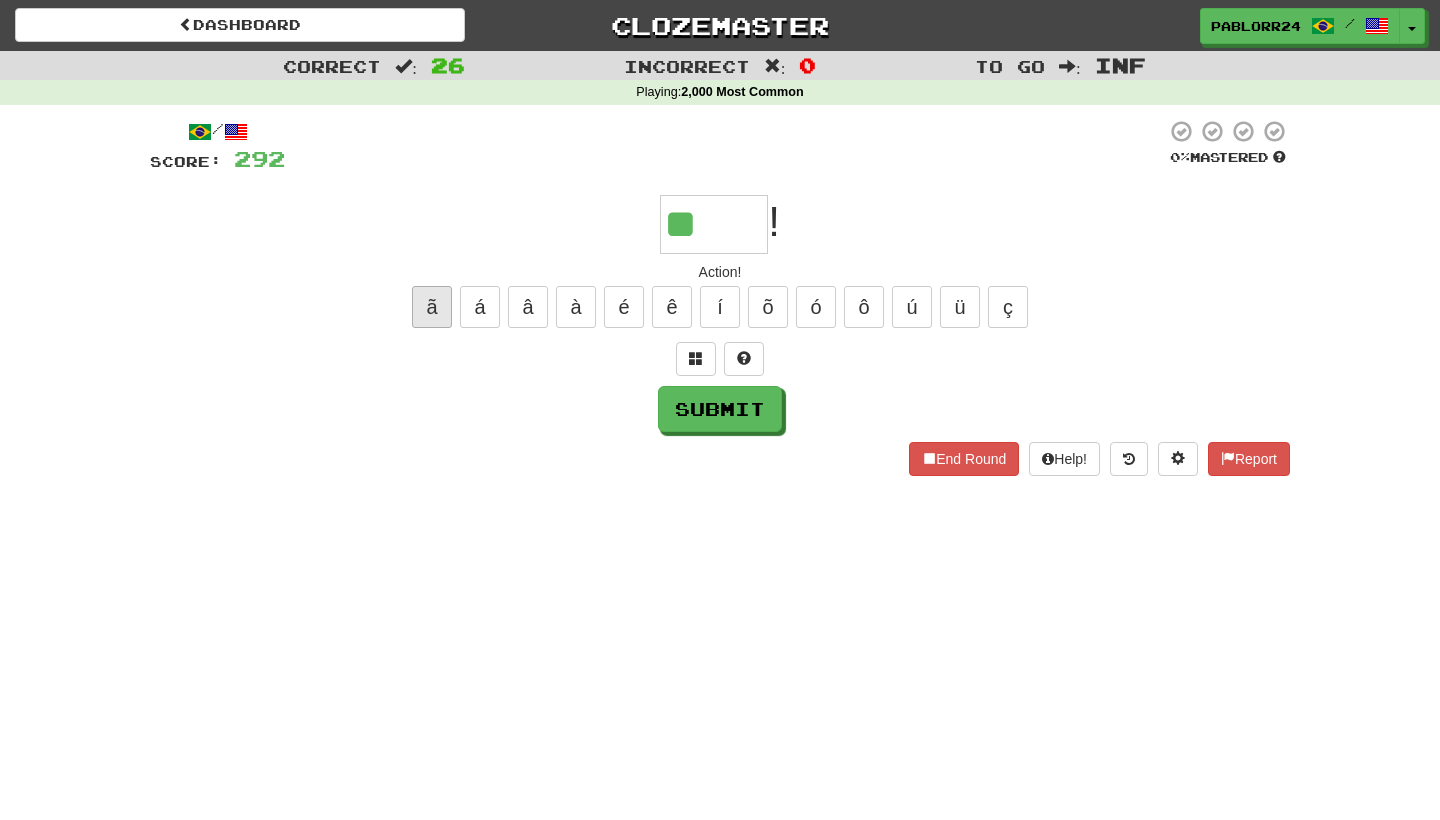 click on "ã" at bounding box center [432, 307] 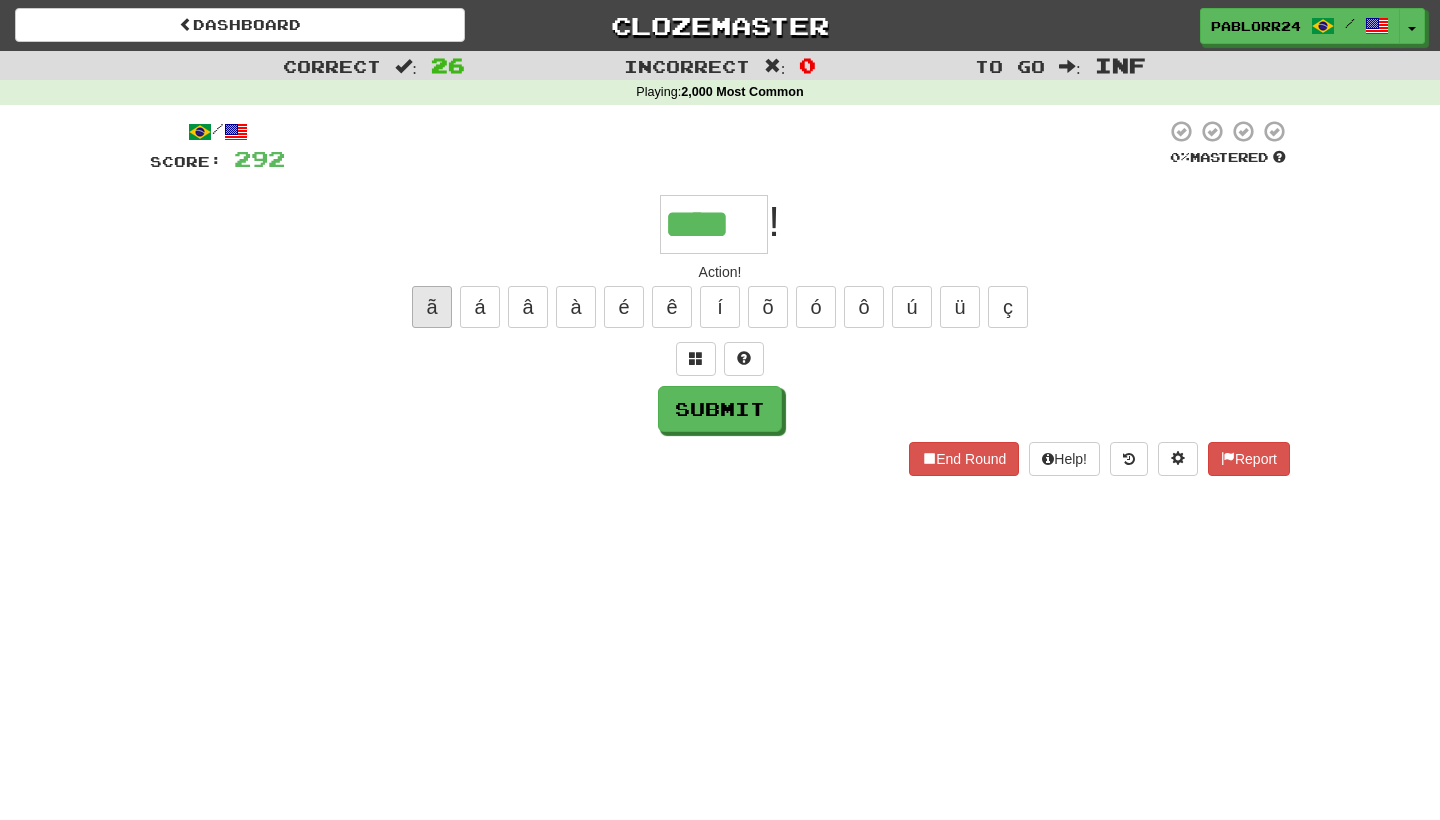 type on "****" 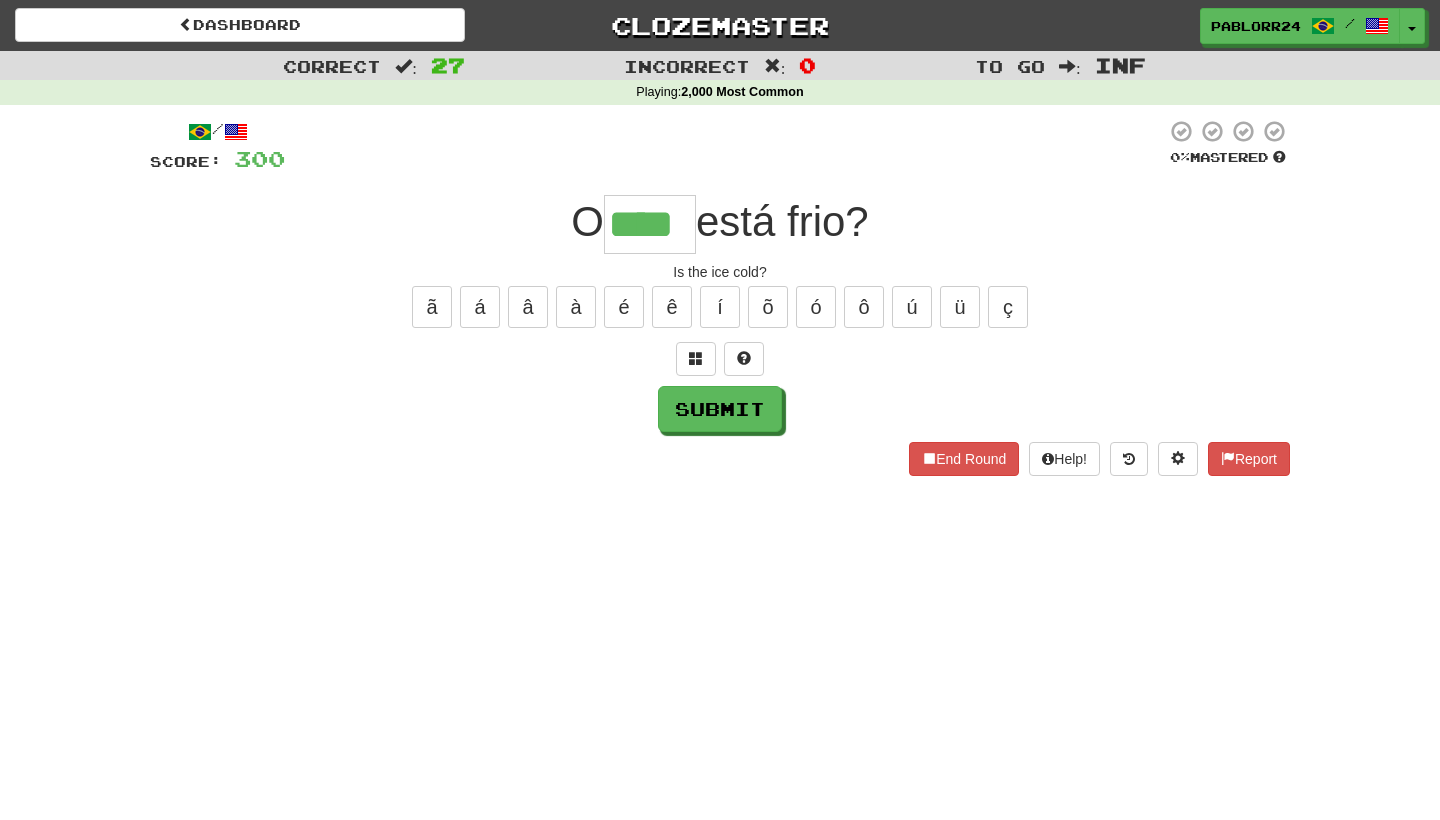 type on "****" 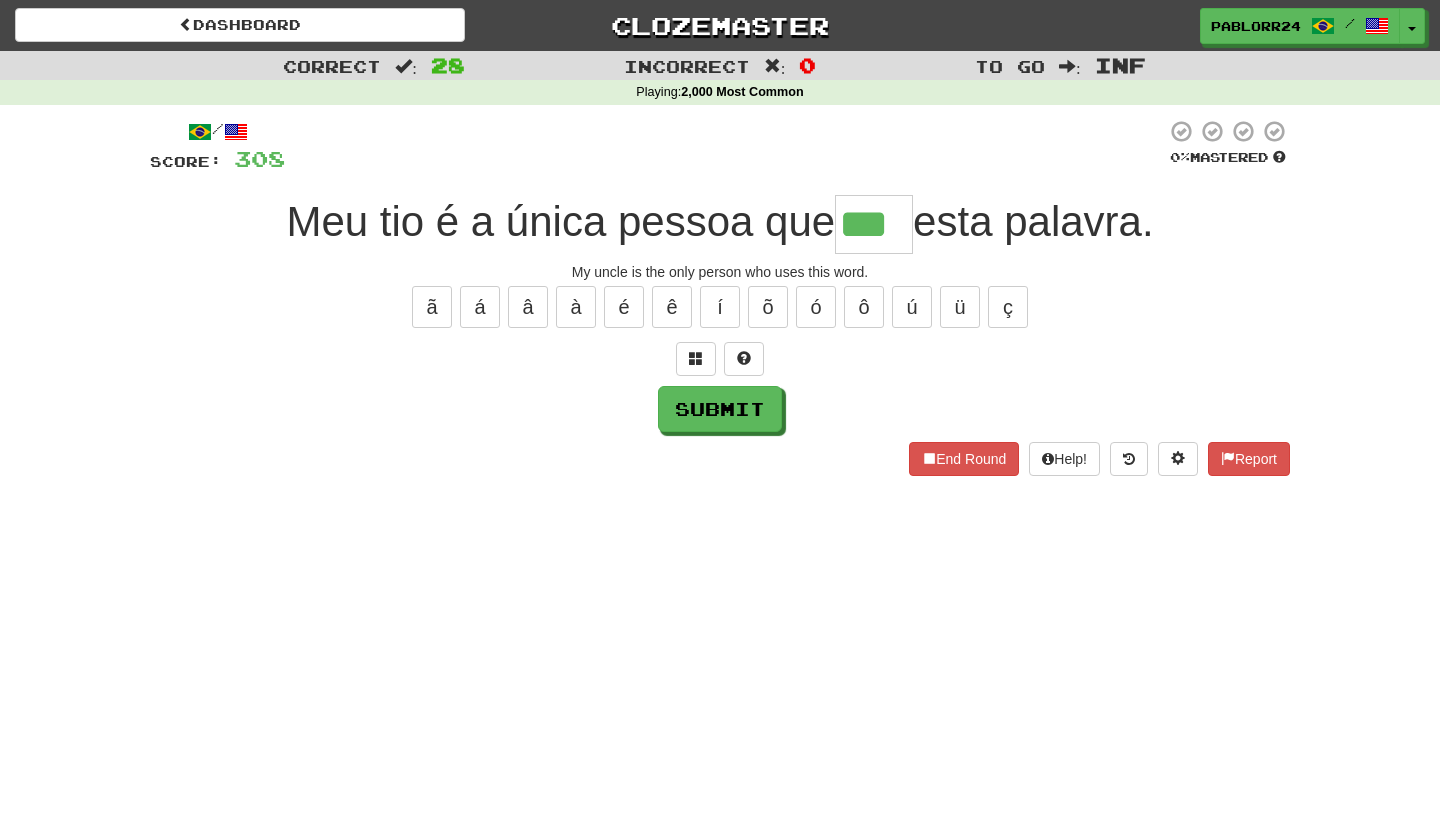type on "***" 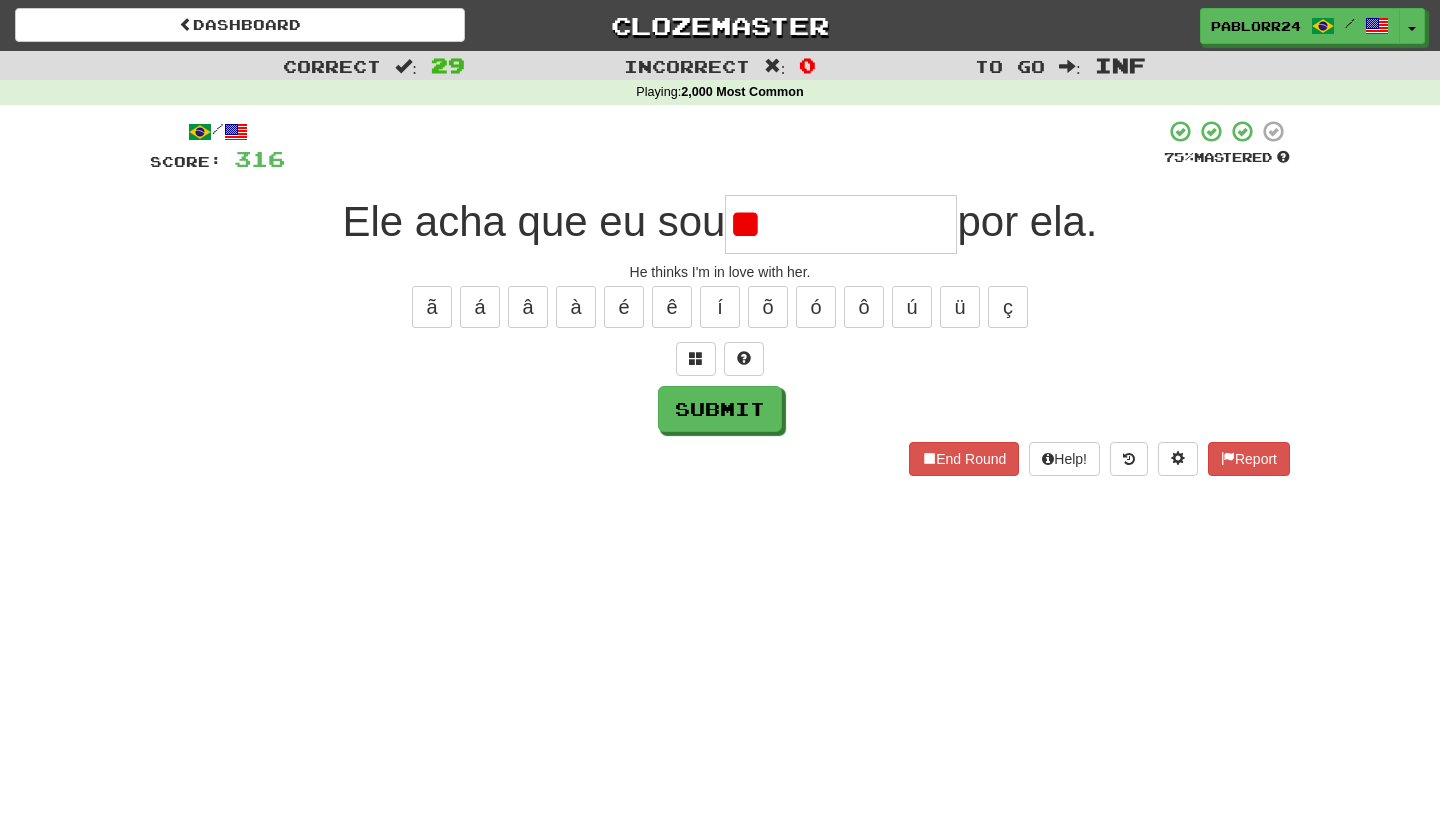 type on "*" 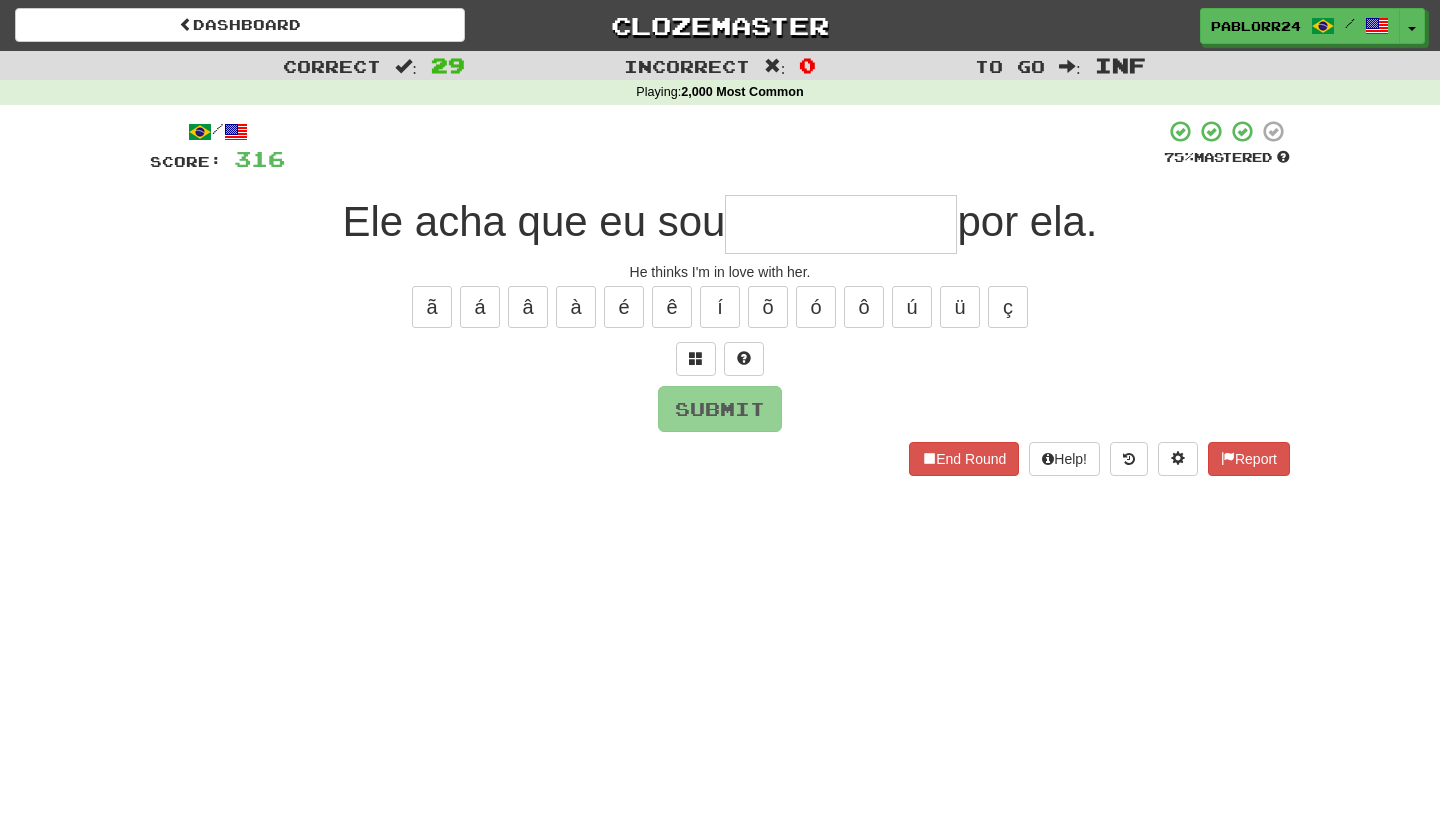 type on "*" 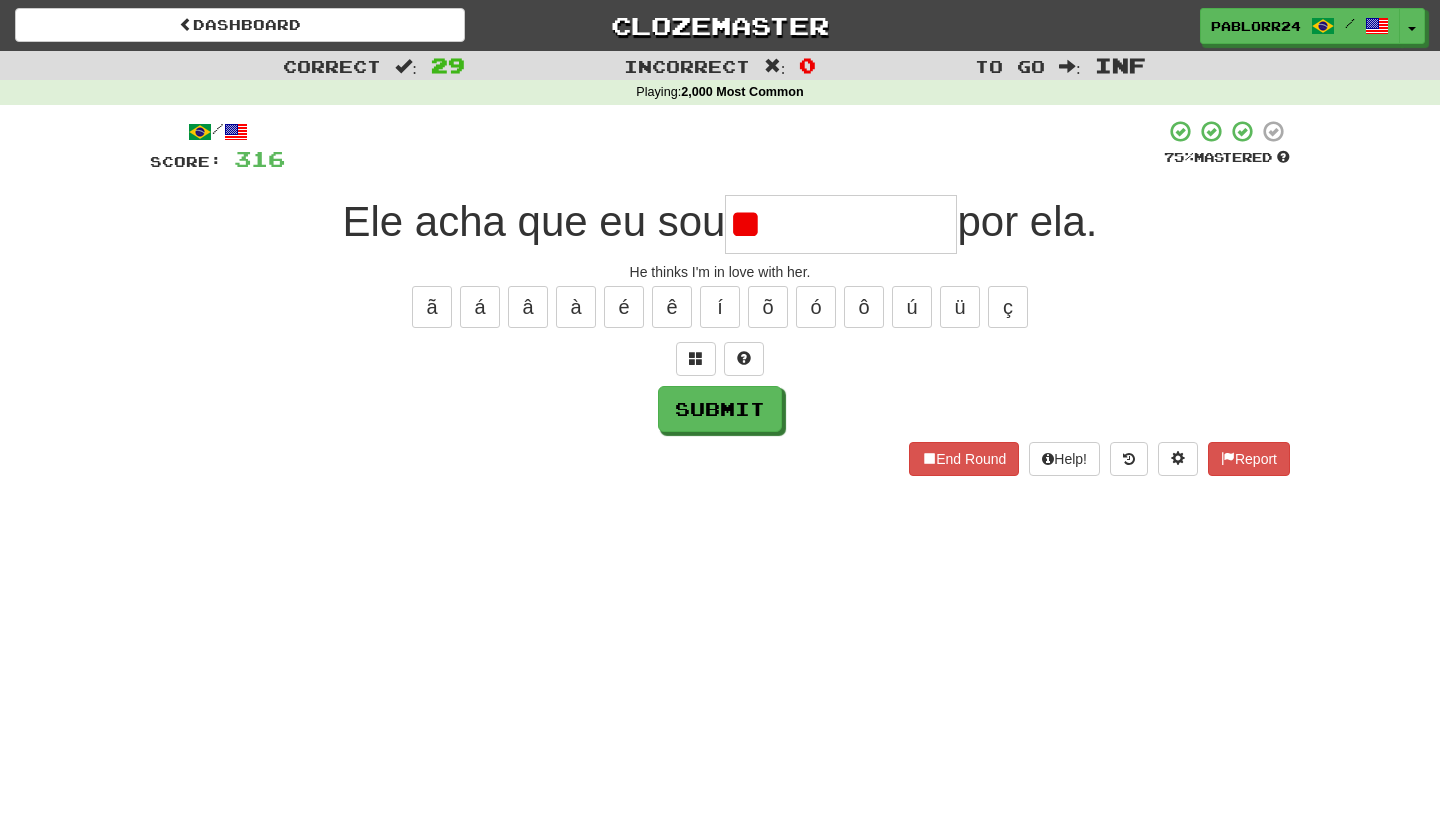 type on "*" 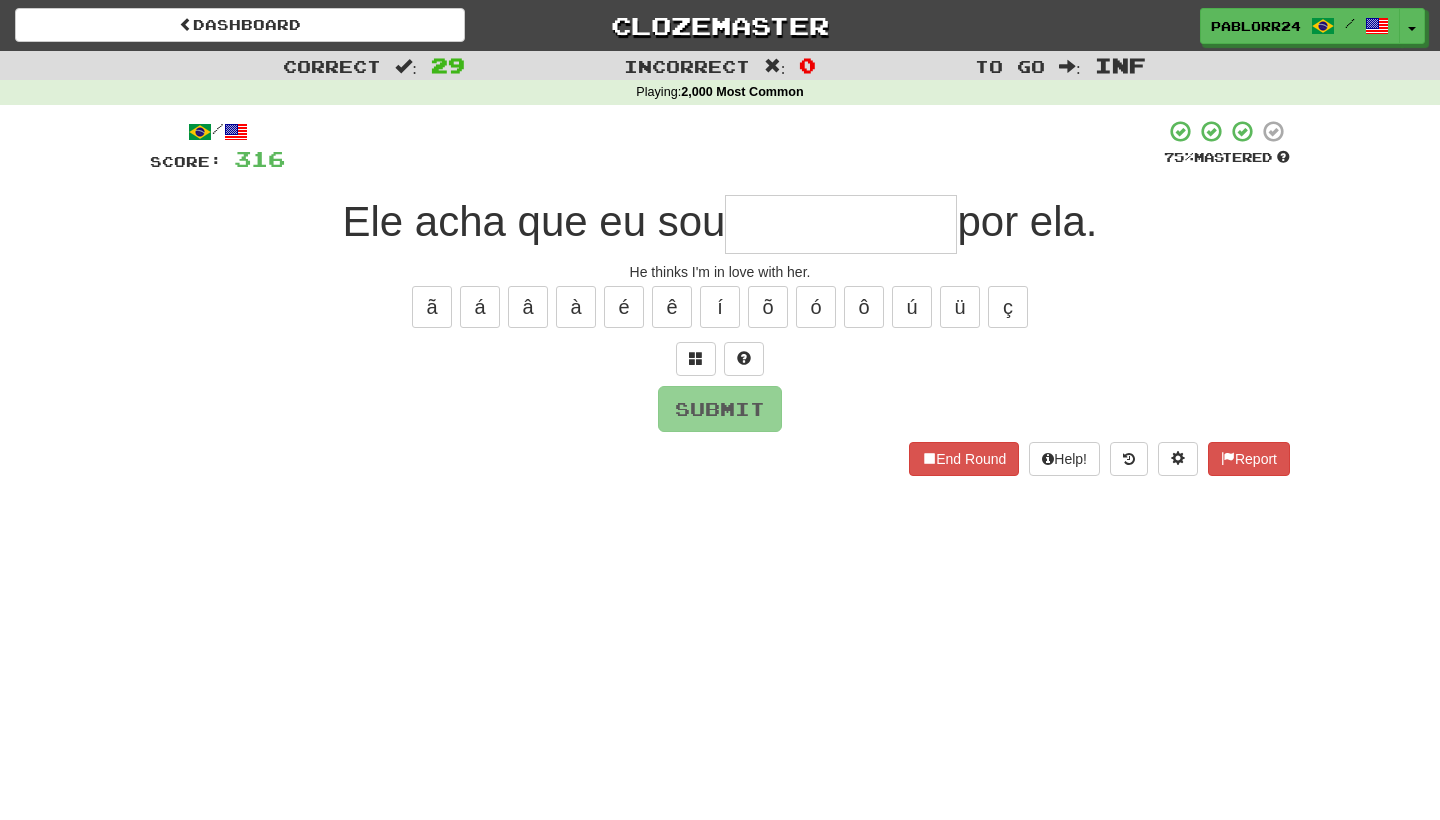 type on "*" 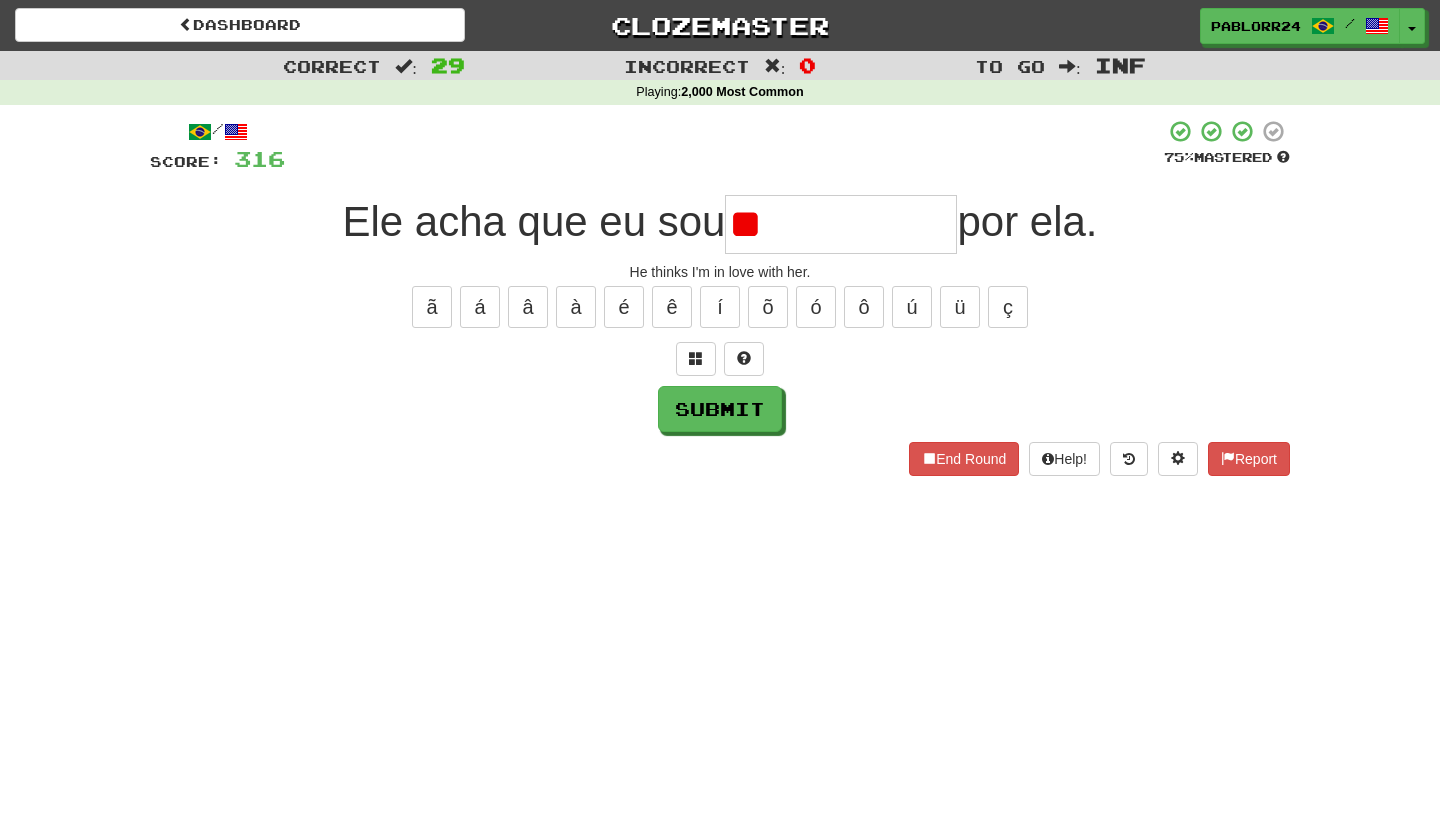 type on "*" 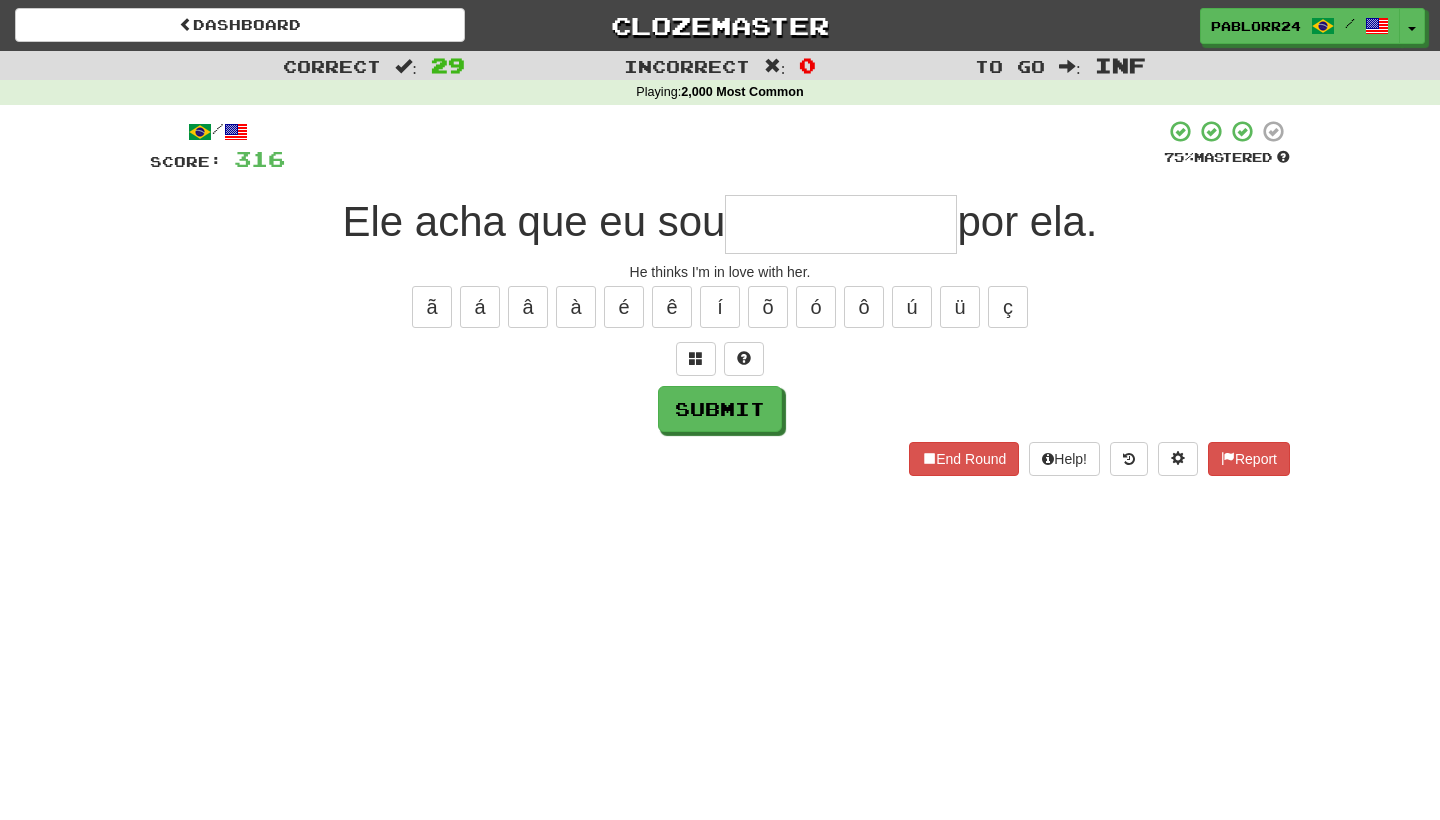 type on "*" 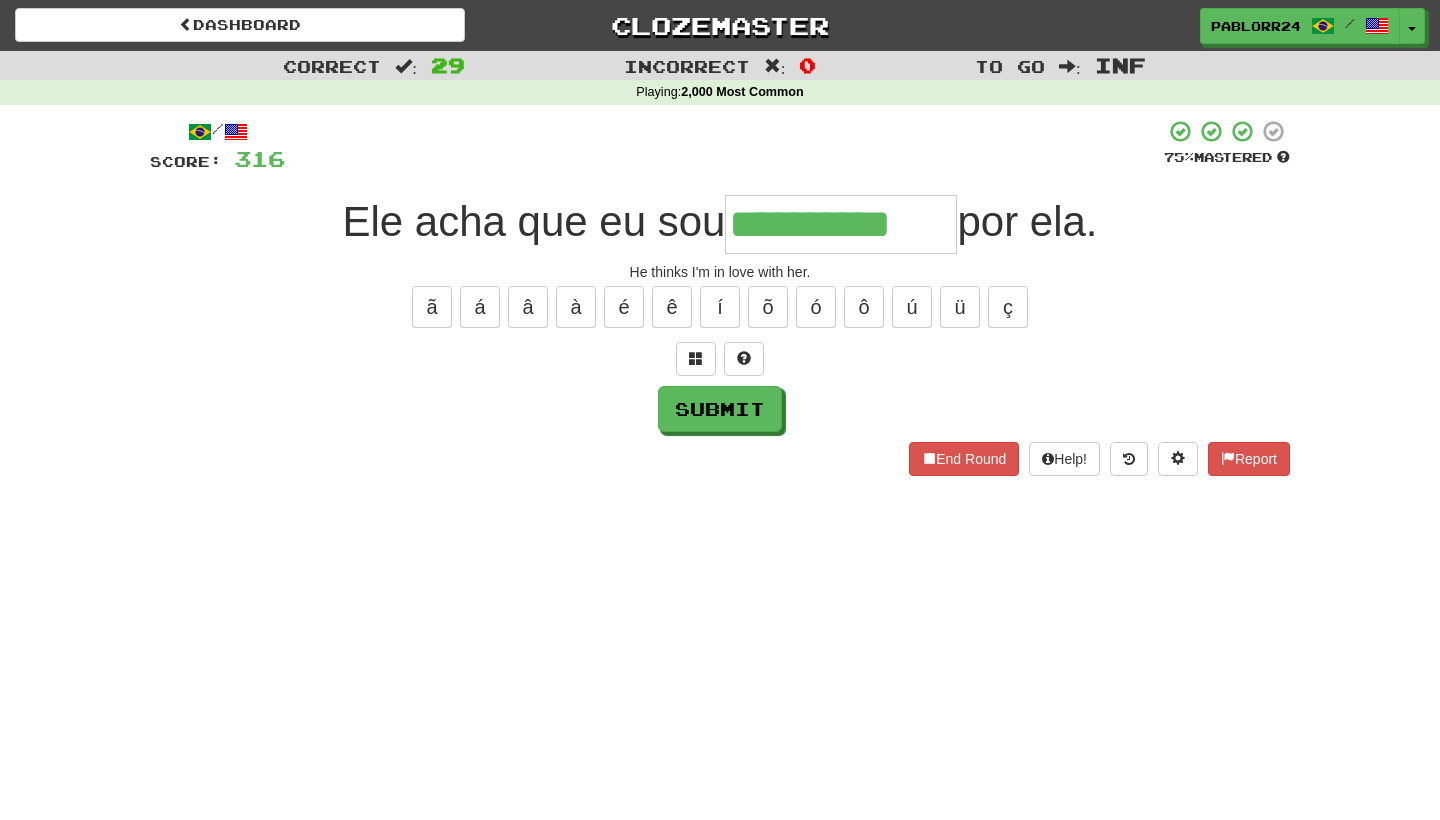 type on "**********" 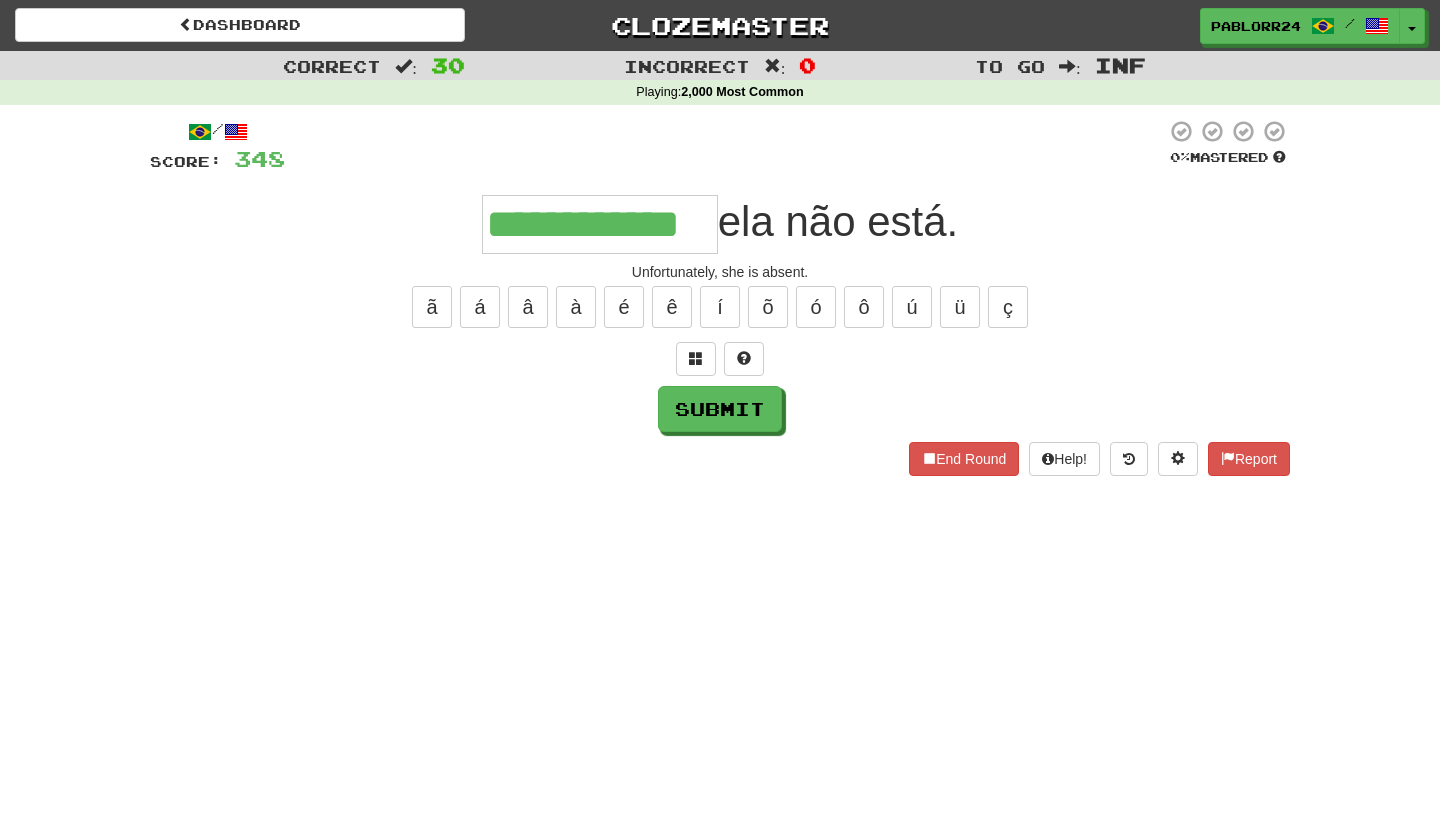 type on "**********" 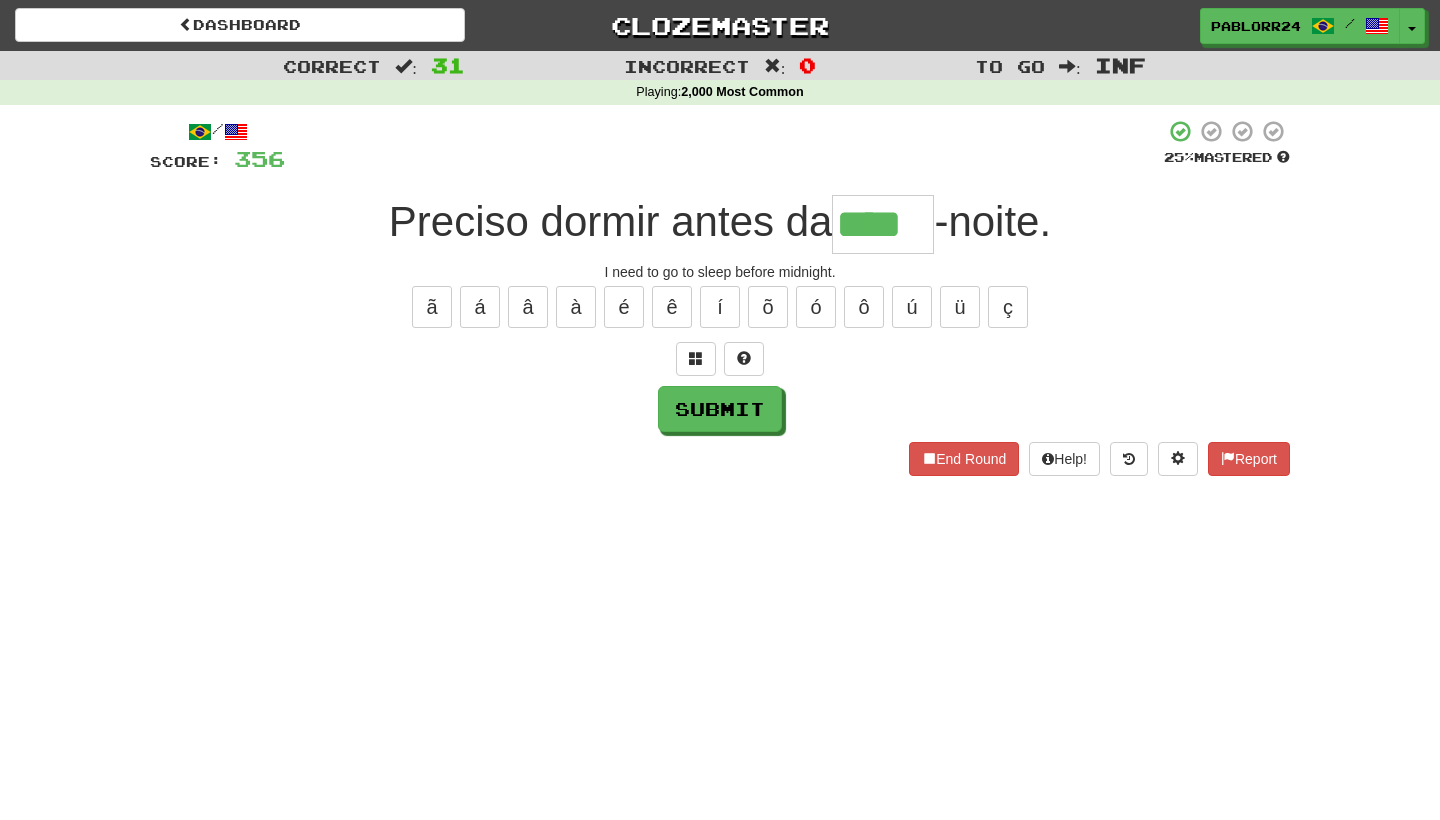 type on "****" 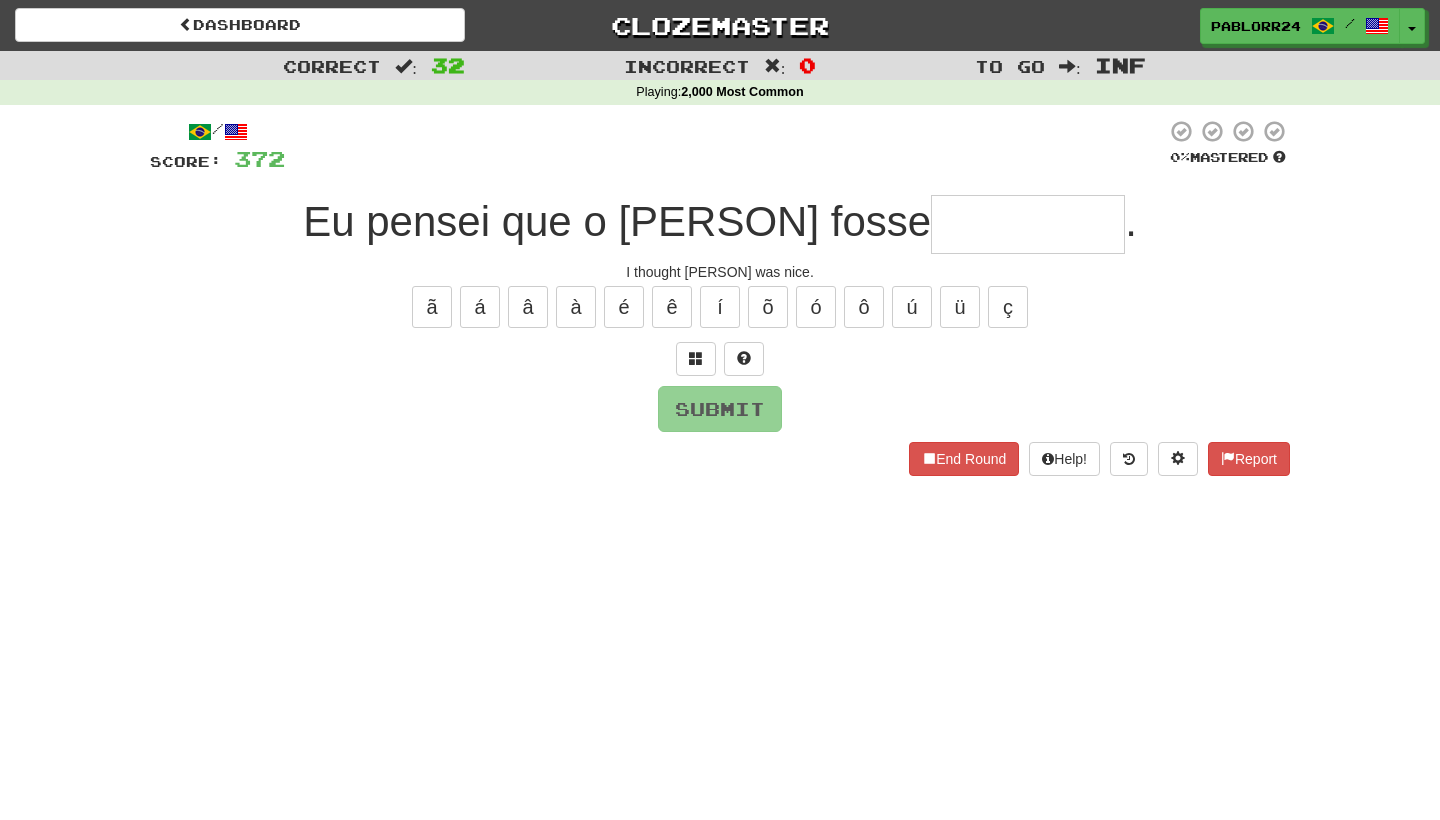 type on "*" 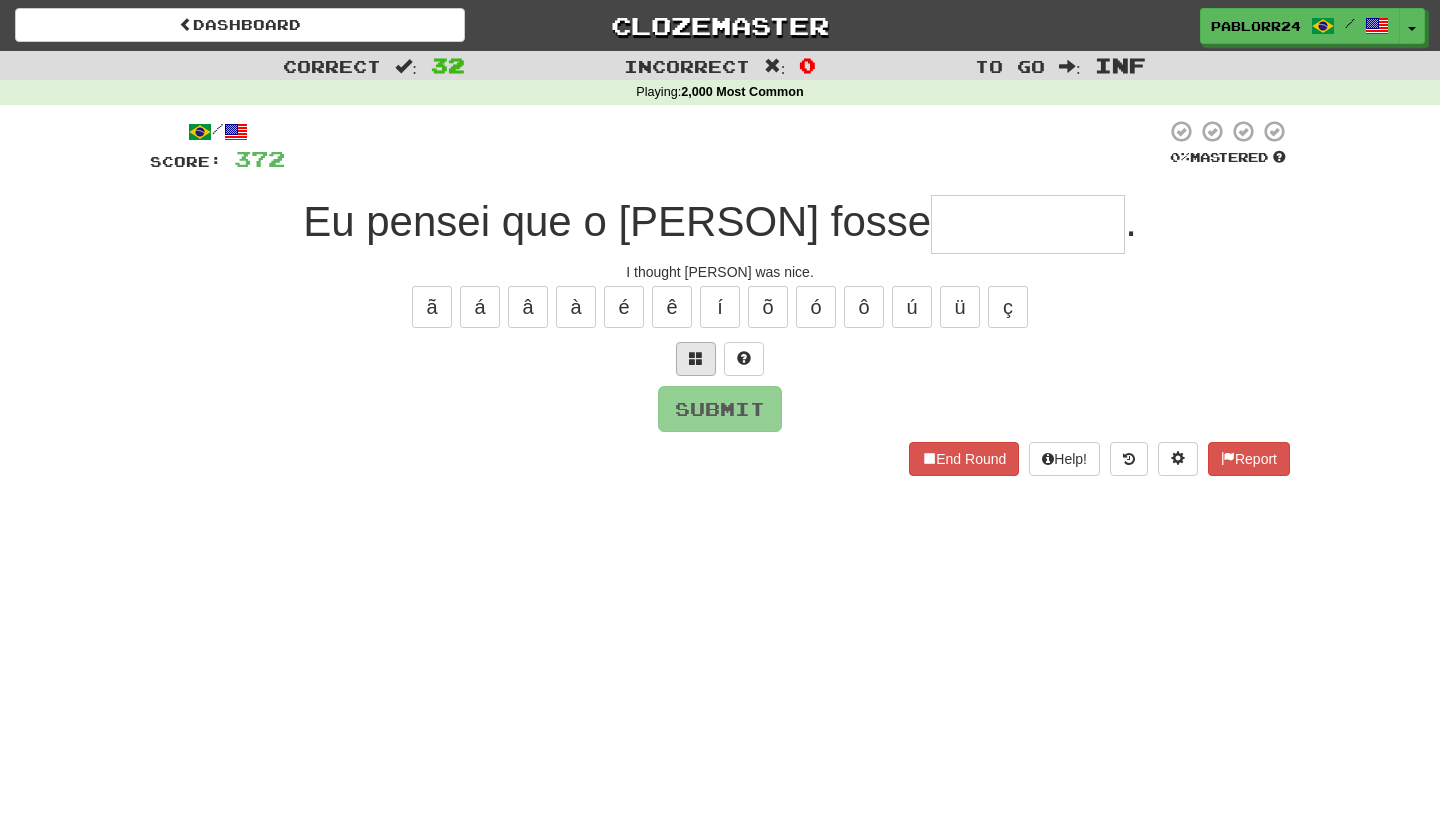 click at bounding box center (696, 359) 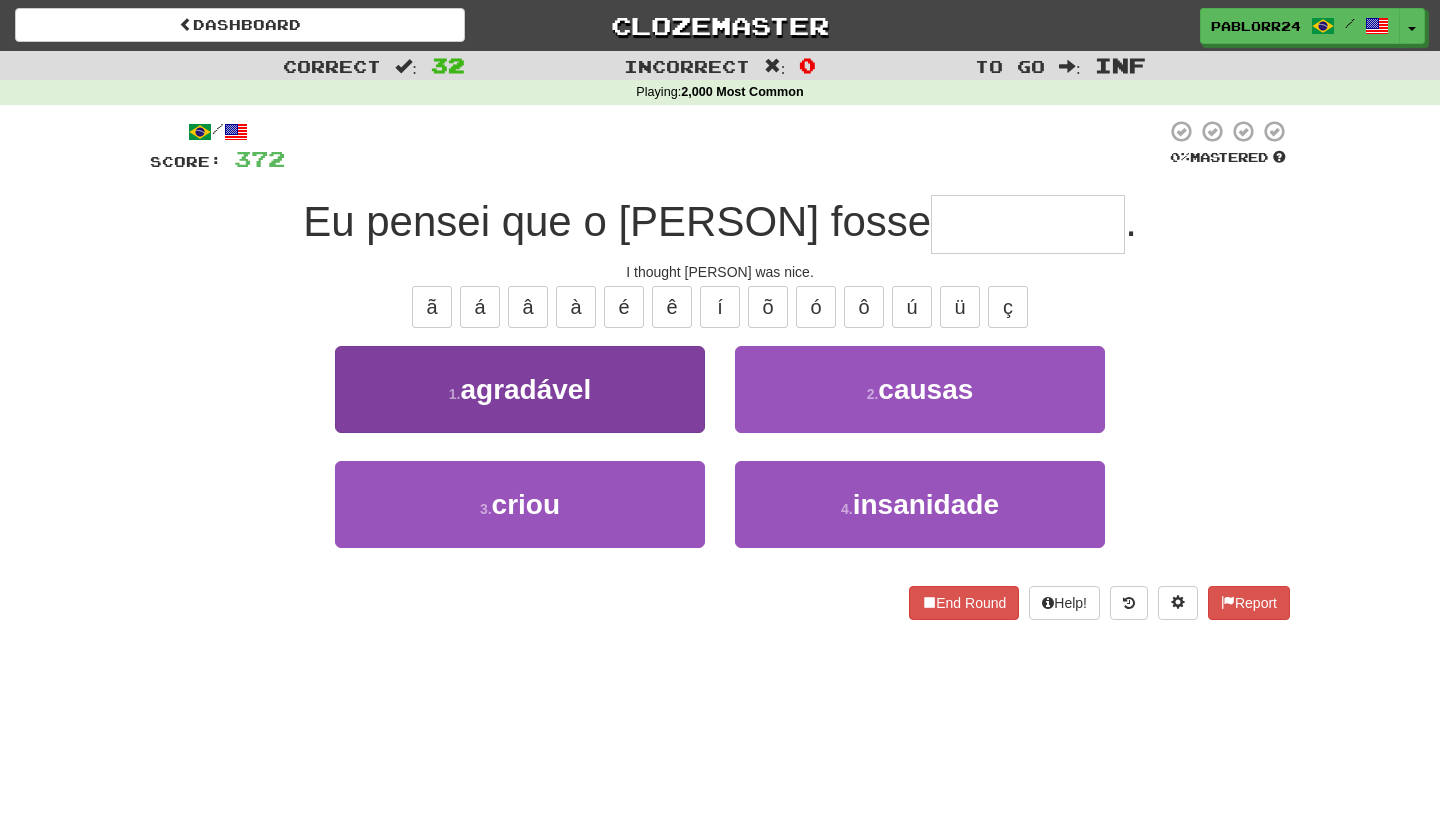 click on "1 .  agradável" at bounding box center [520, 389] 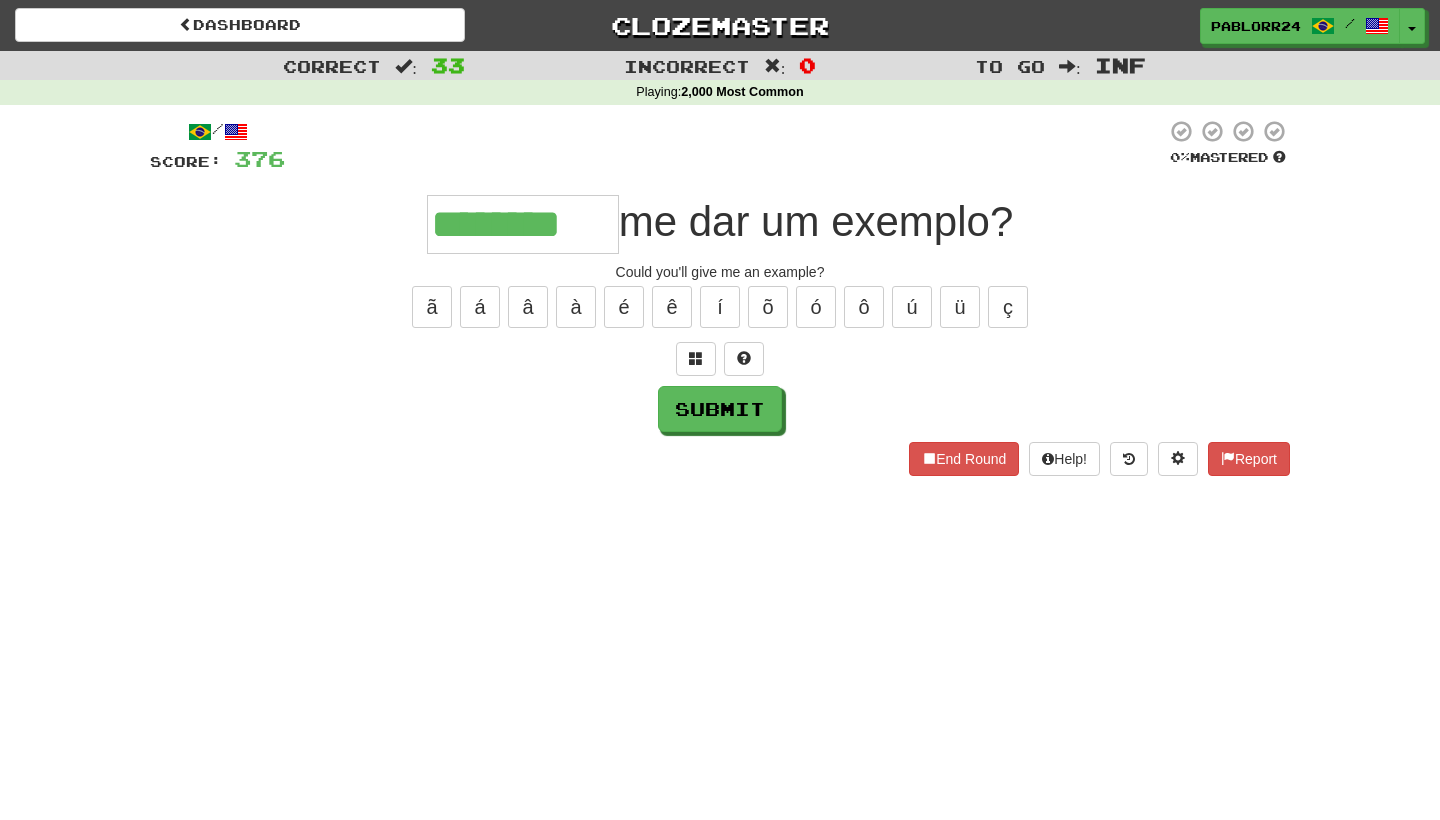 type on "********" 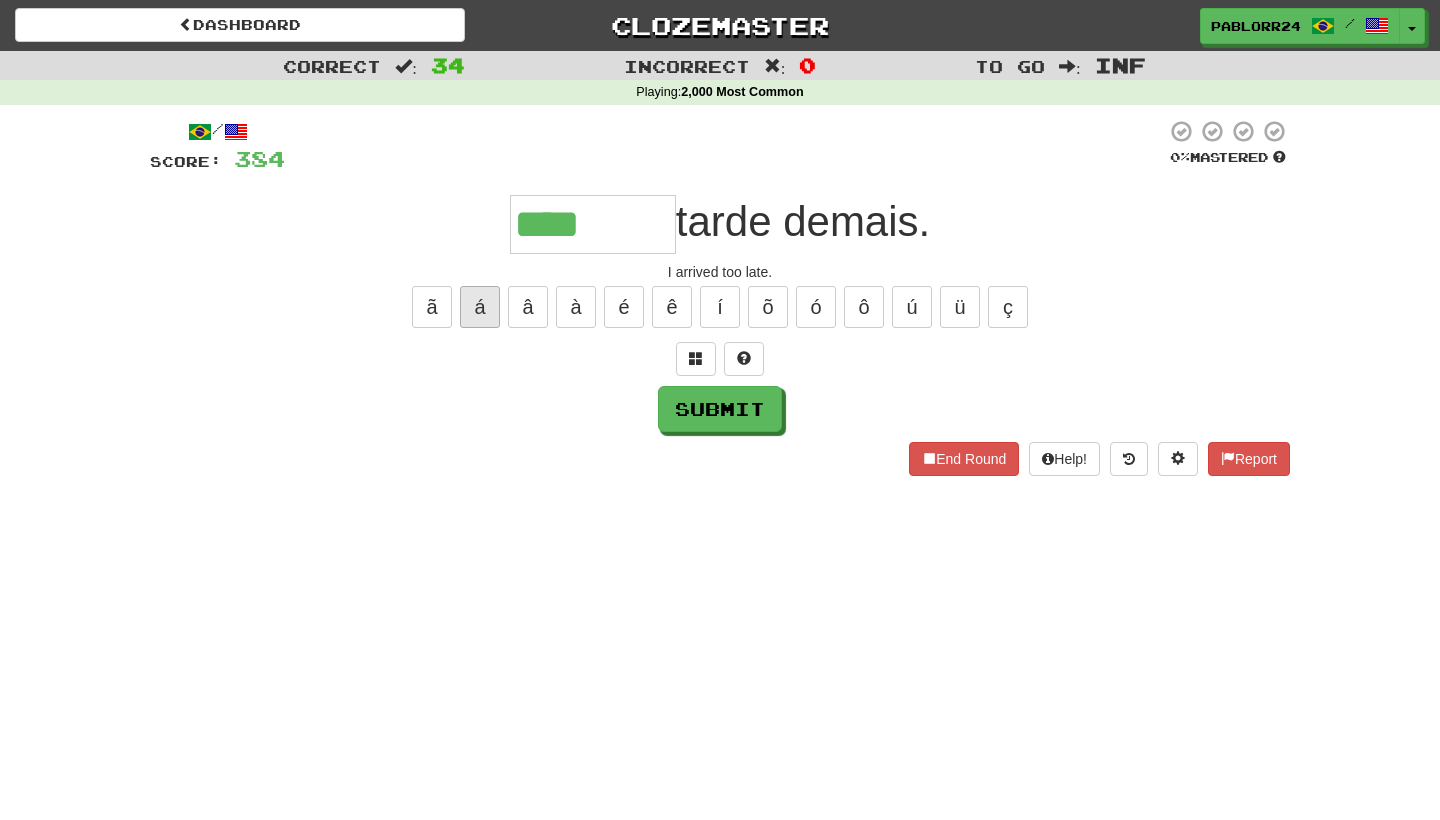 click on "á" at bounding box center [480, 307] 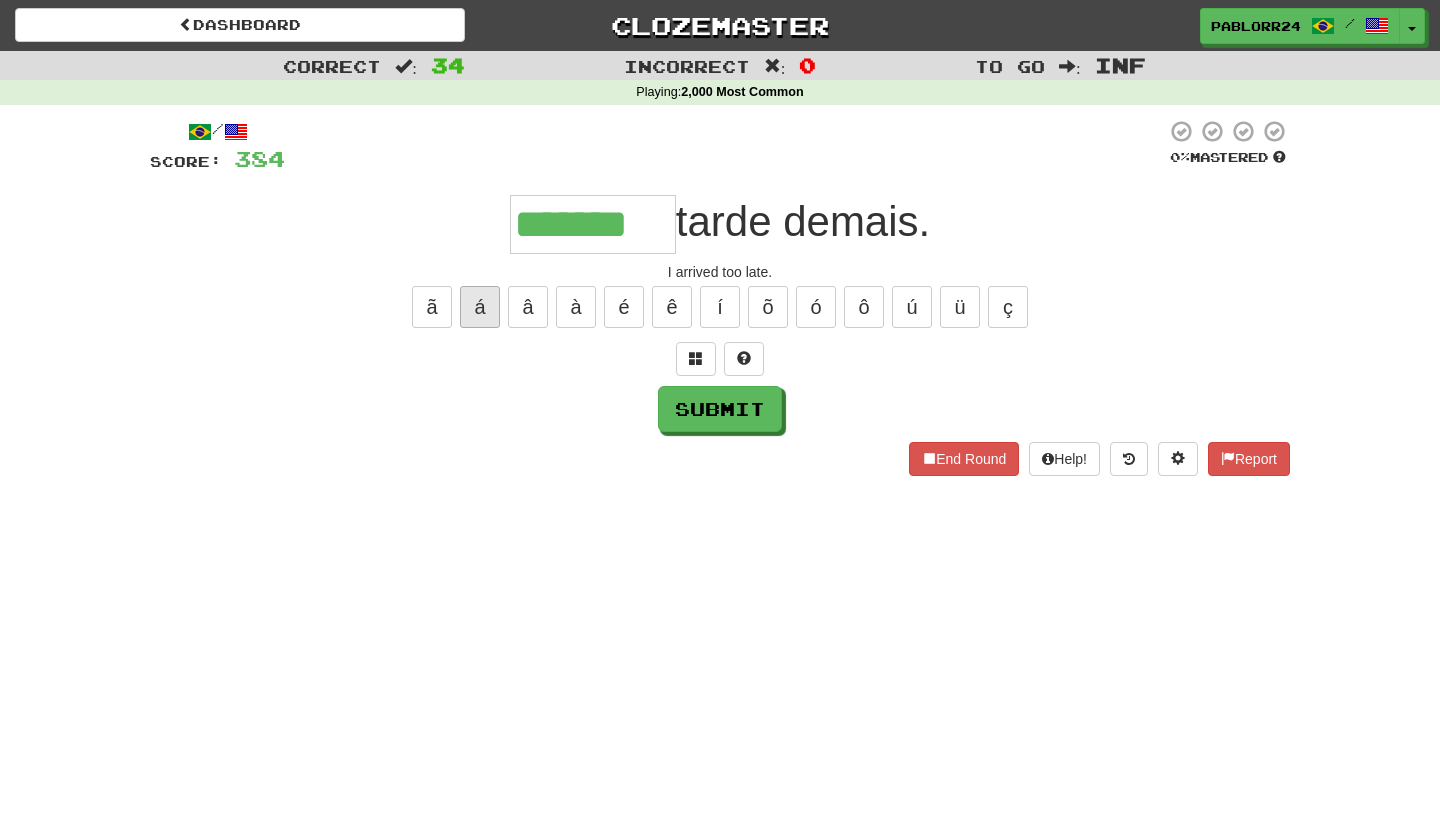 type on "*******" 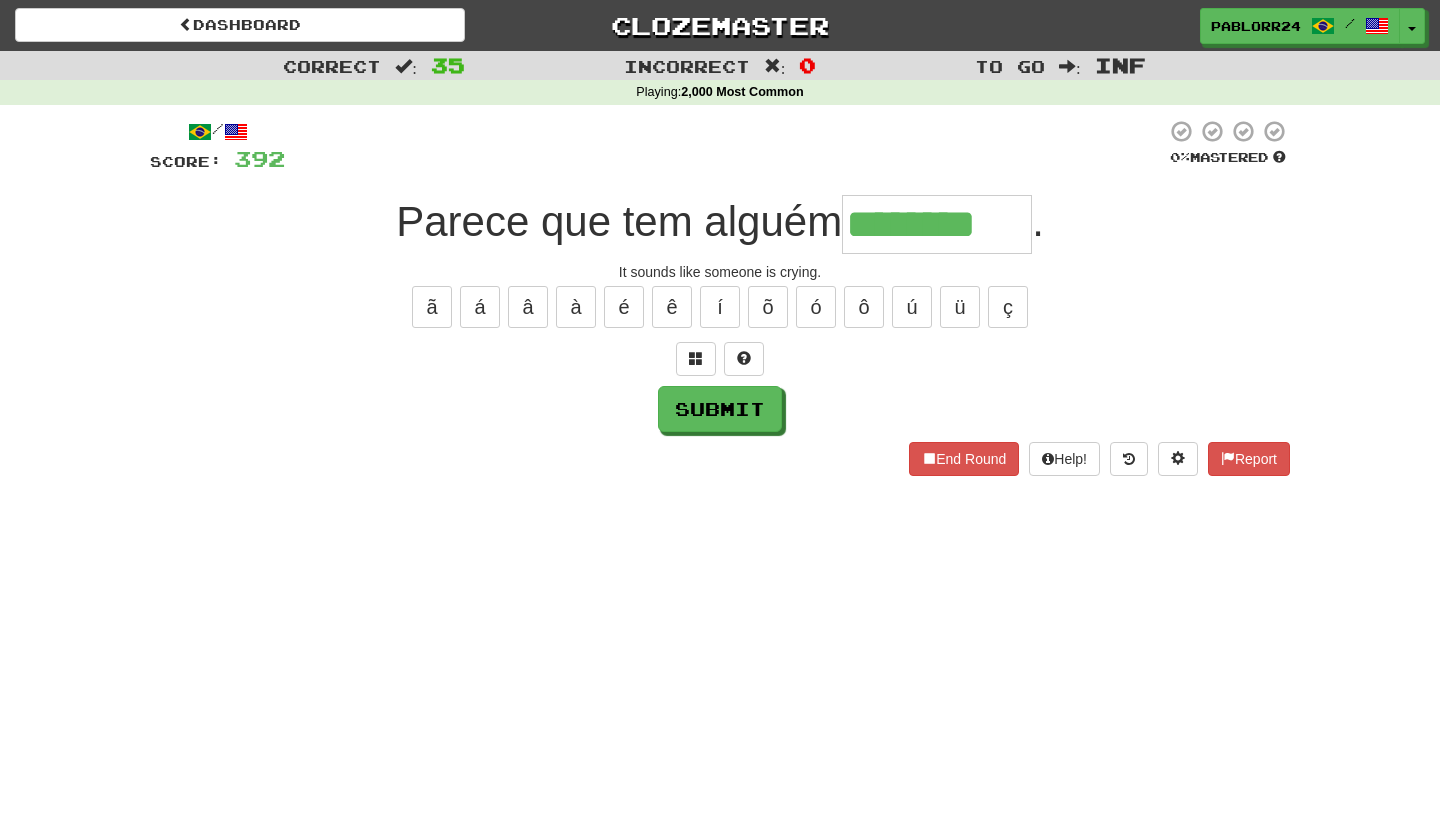 type on "********" 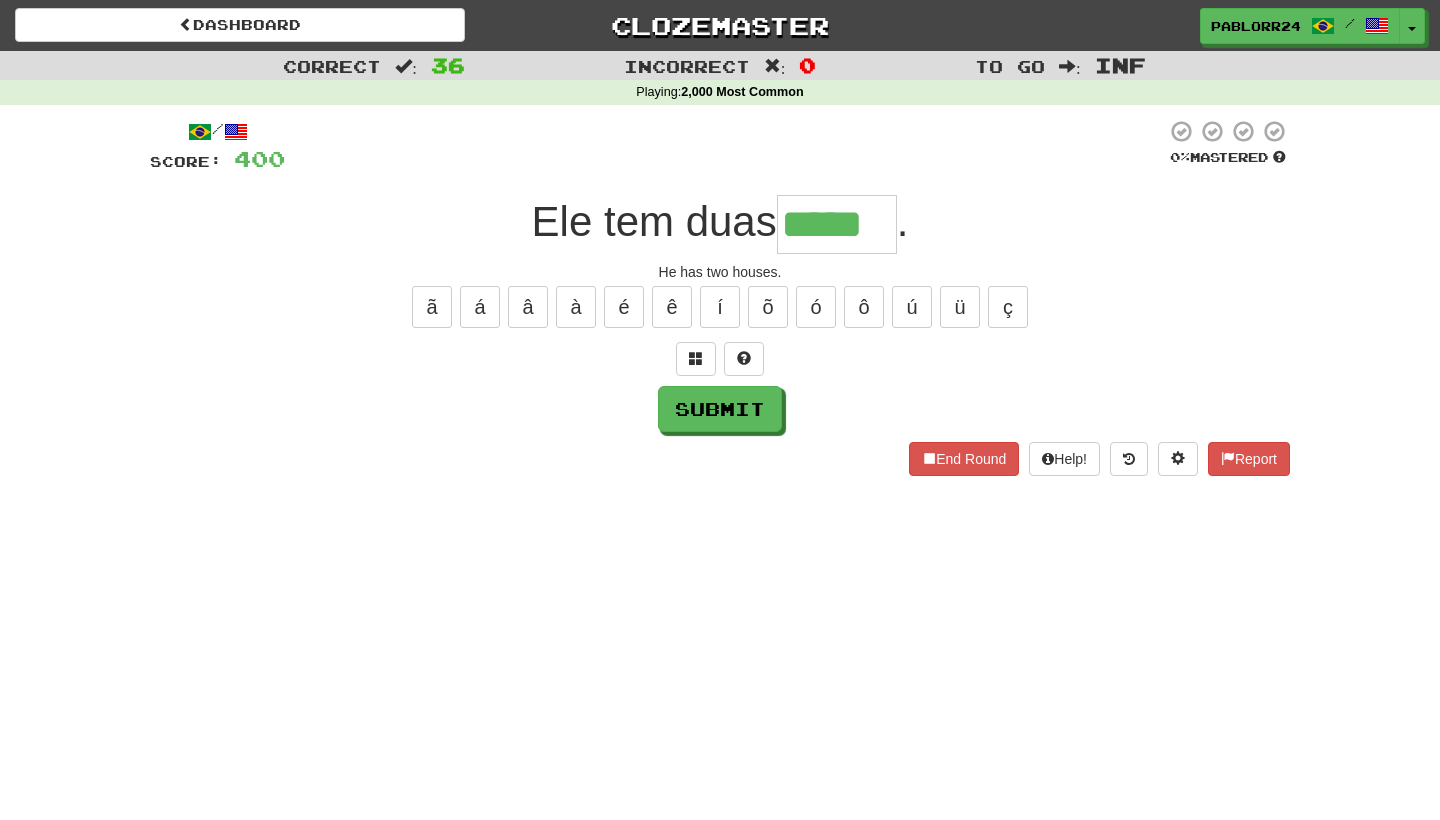 type on "*****" 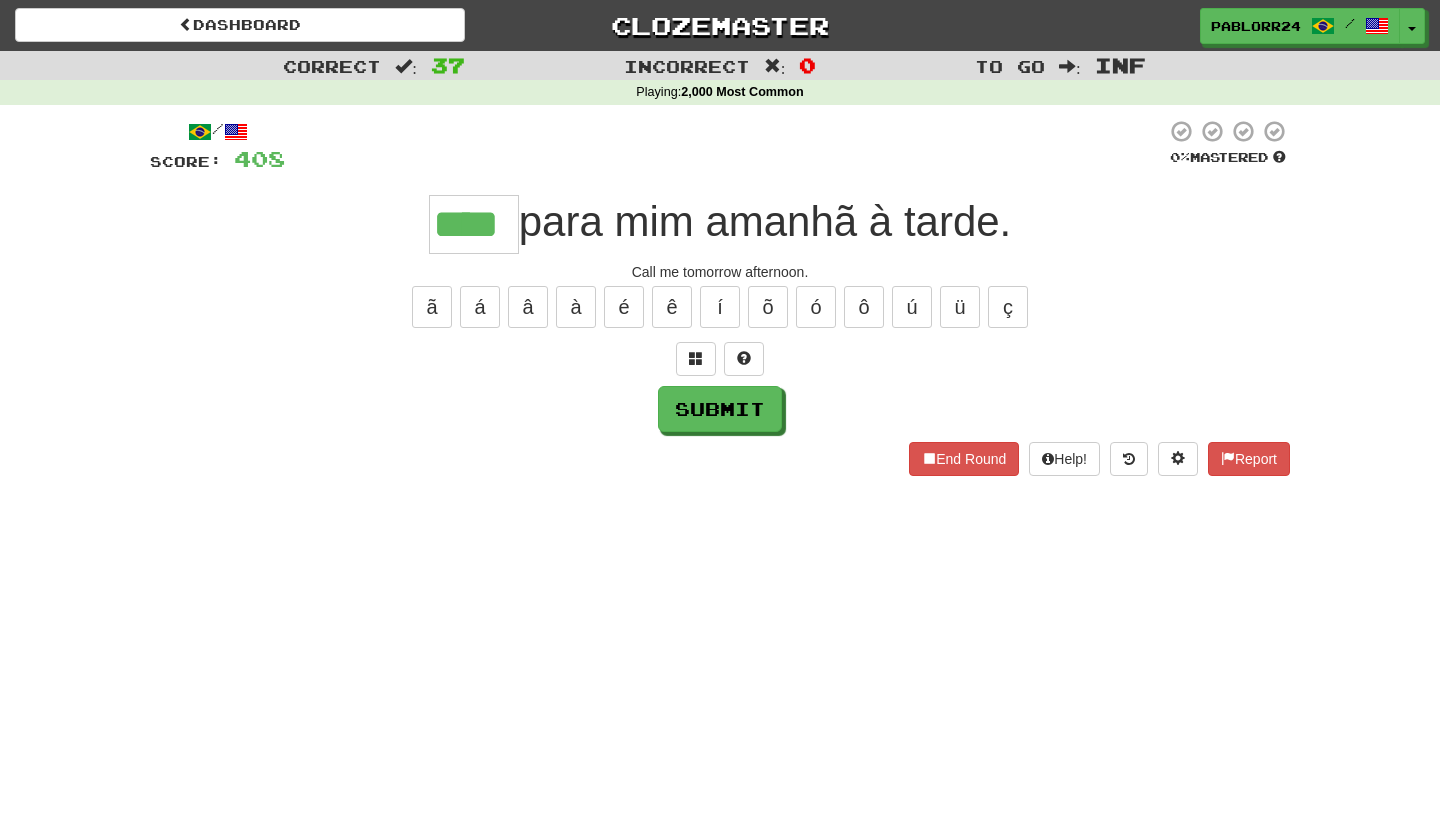 type on "****" 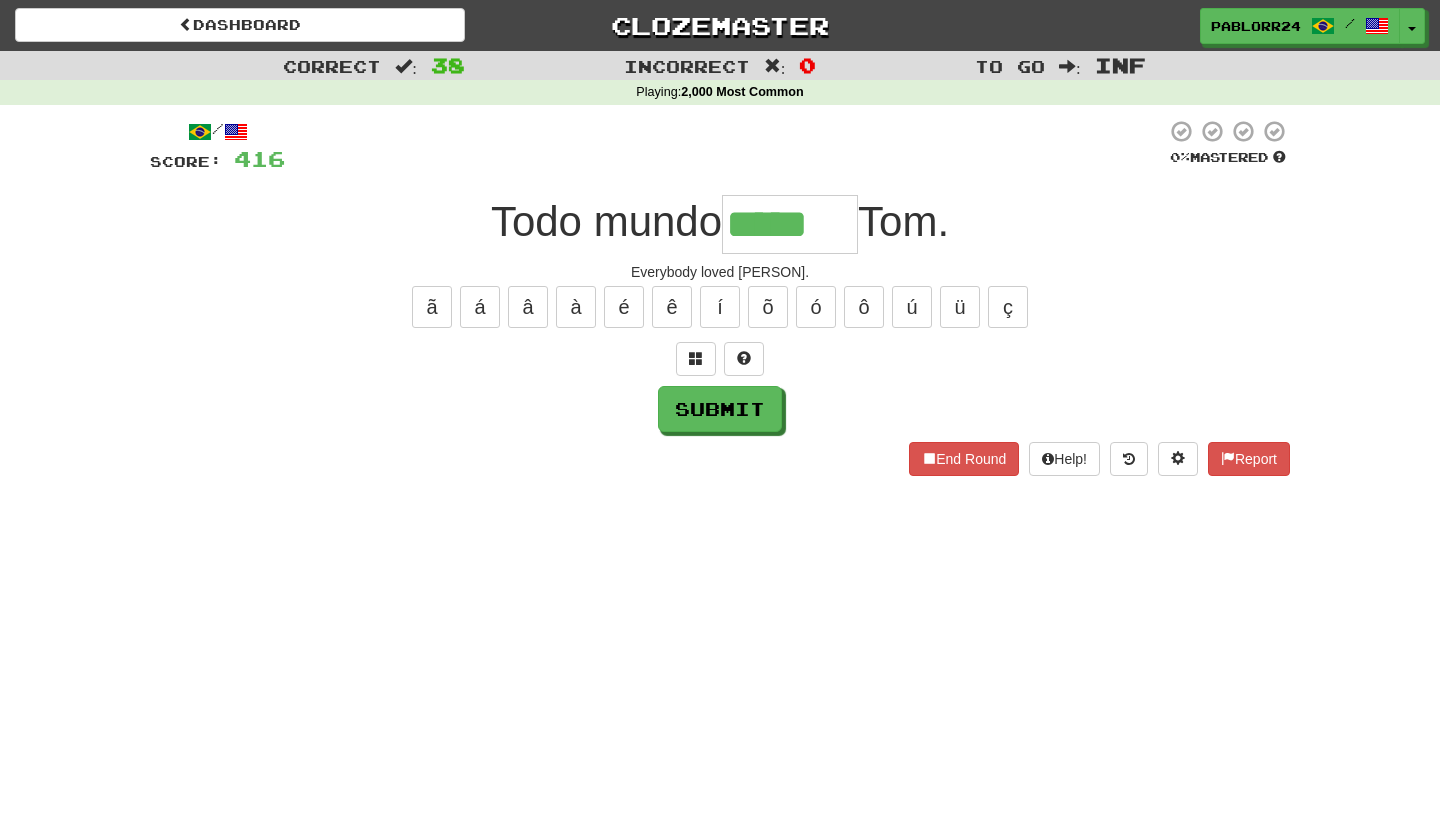 type on "*****" 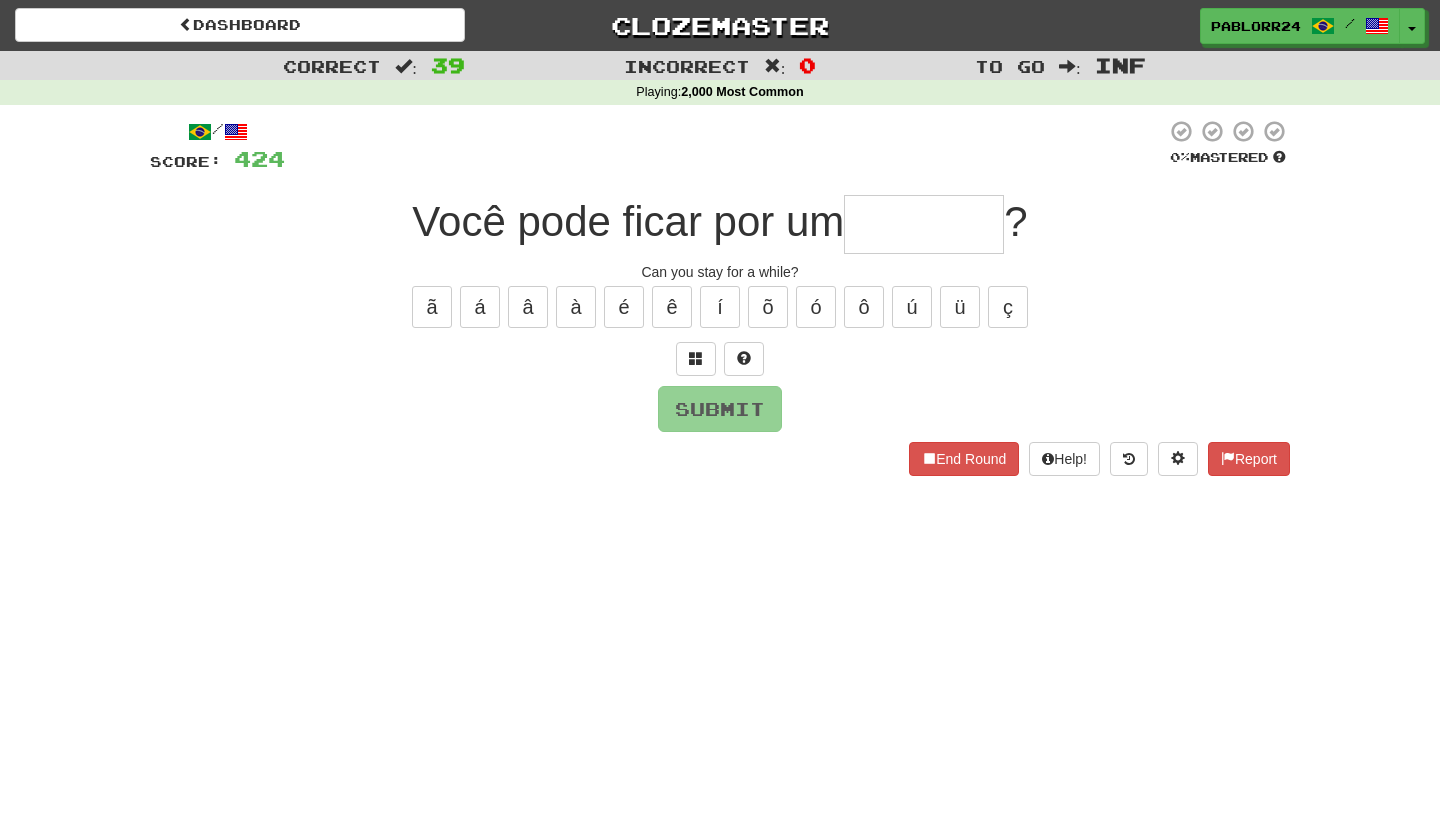 type on "*" 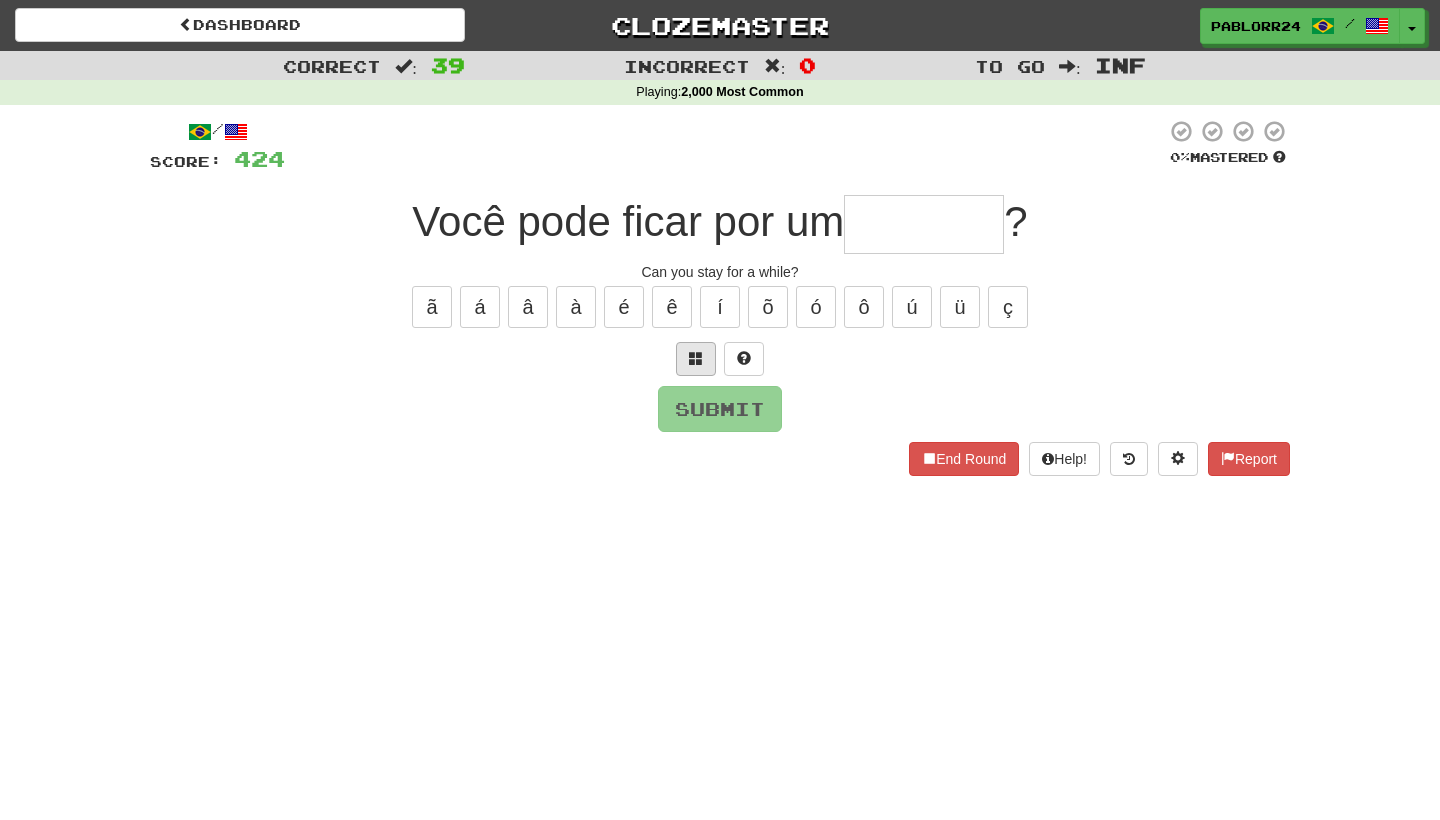 click at bounding box center (696, 359) 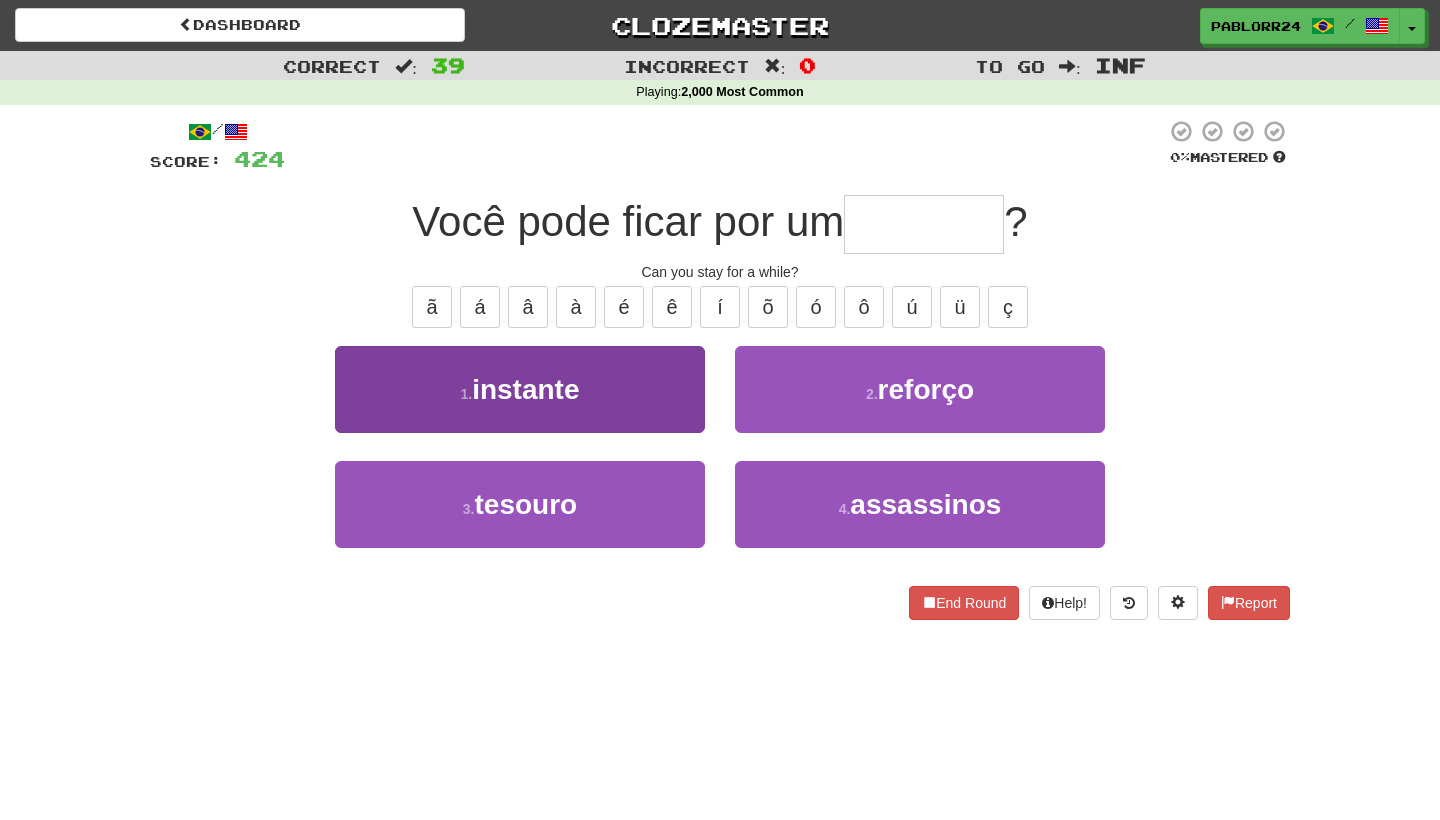 click on "1 .  instante" at bounding box center [520, 389] 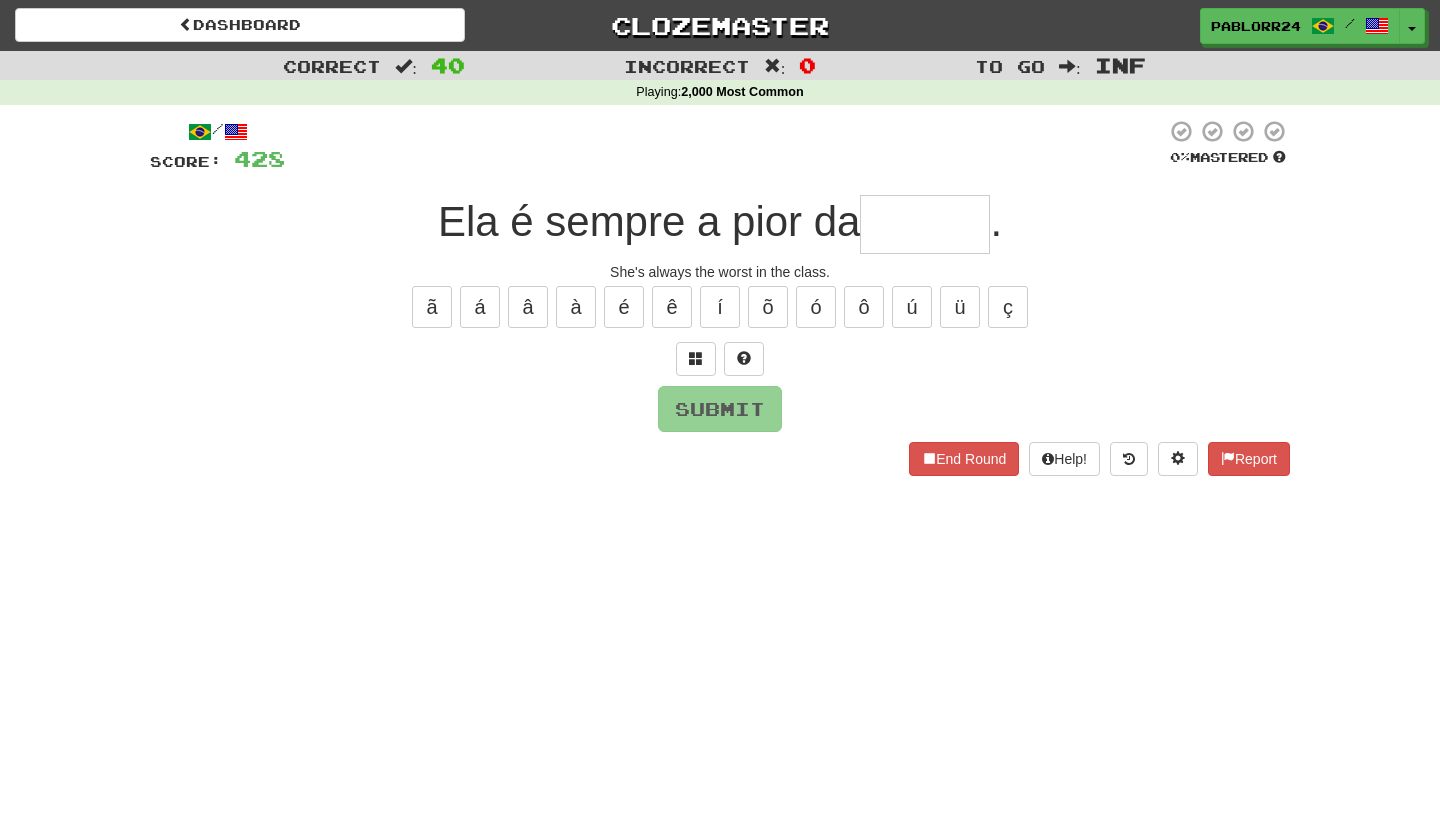 type on "******" 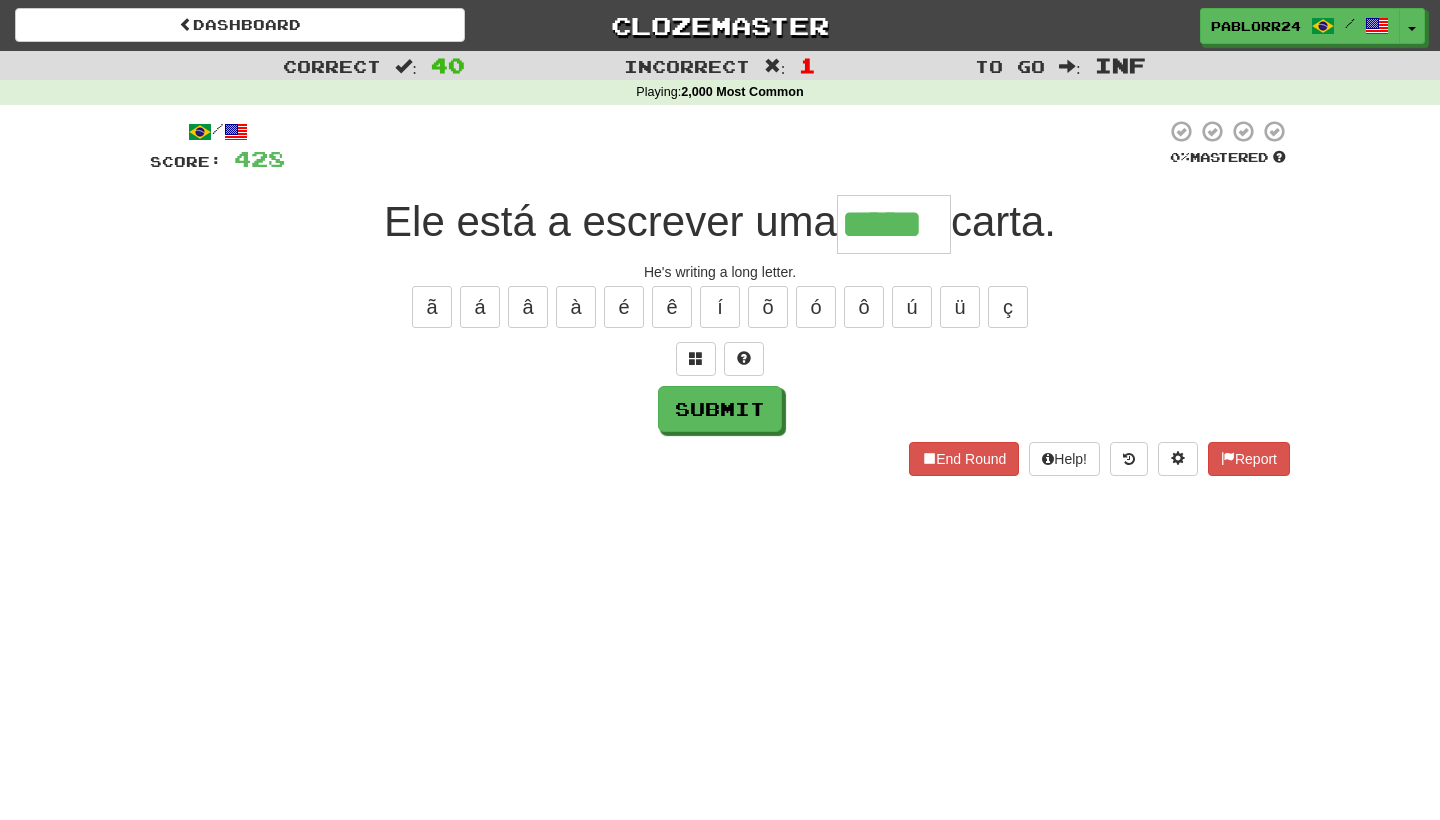 type on "*****" 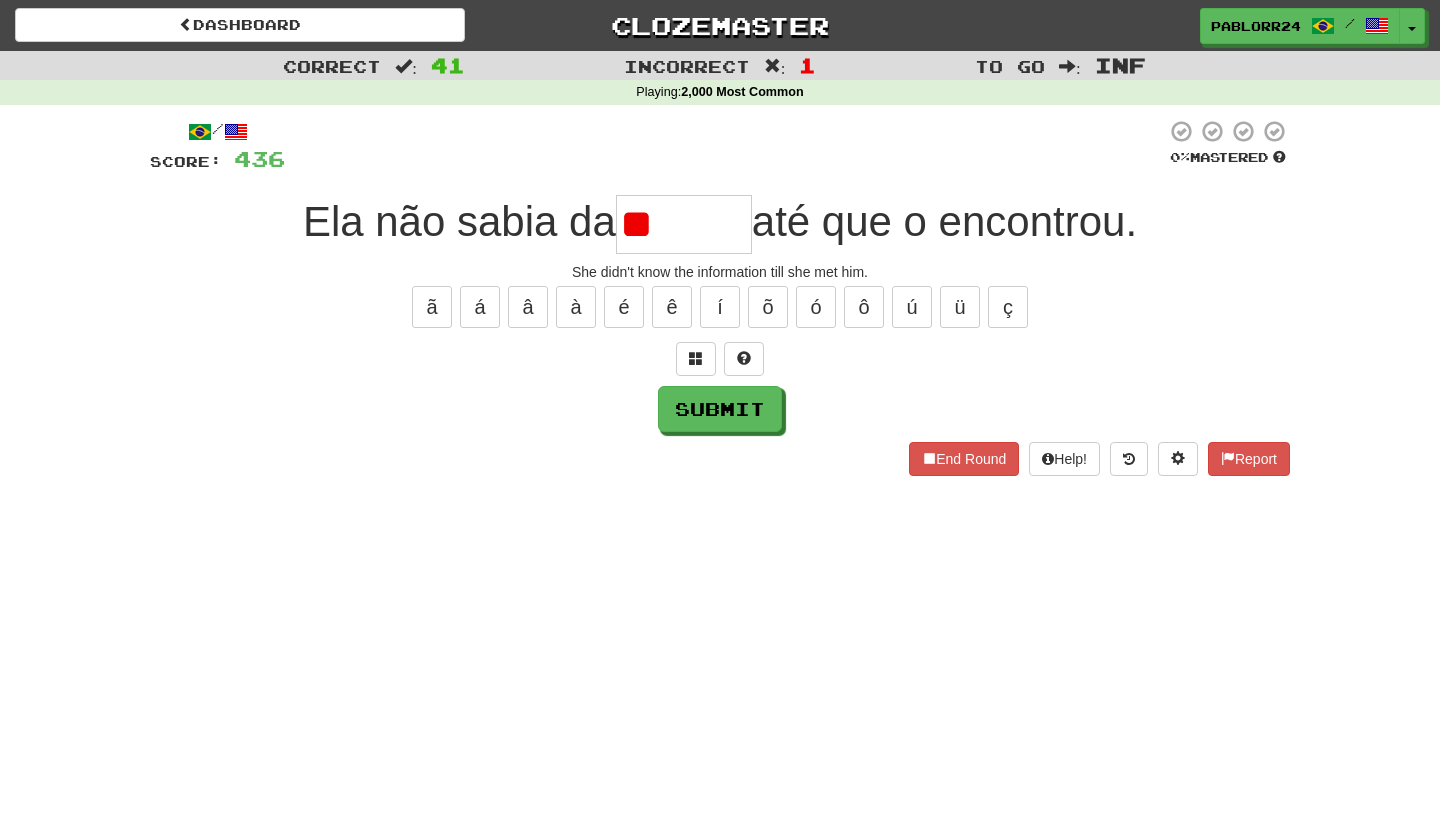 type on "*" 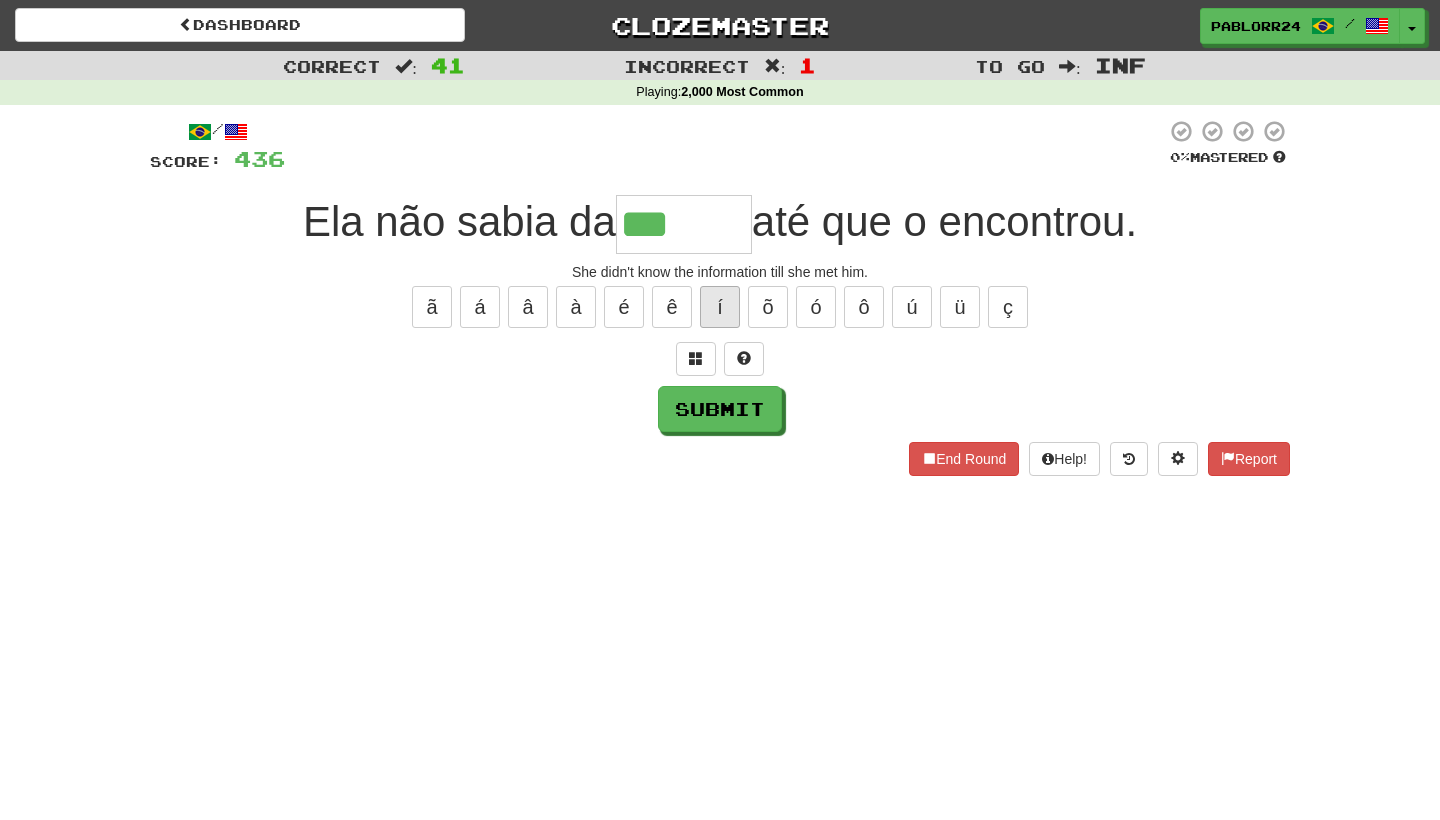 click on "í" at bounding box center (720, 307) 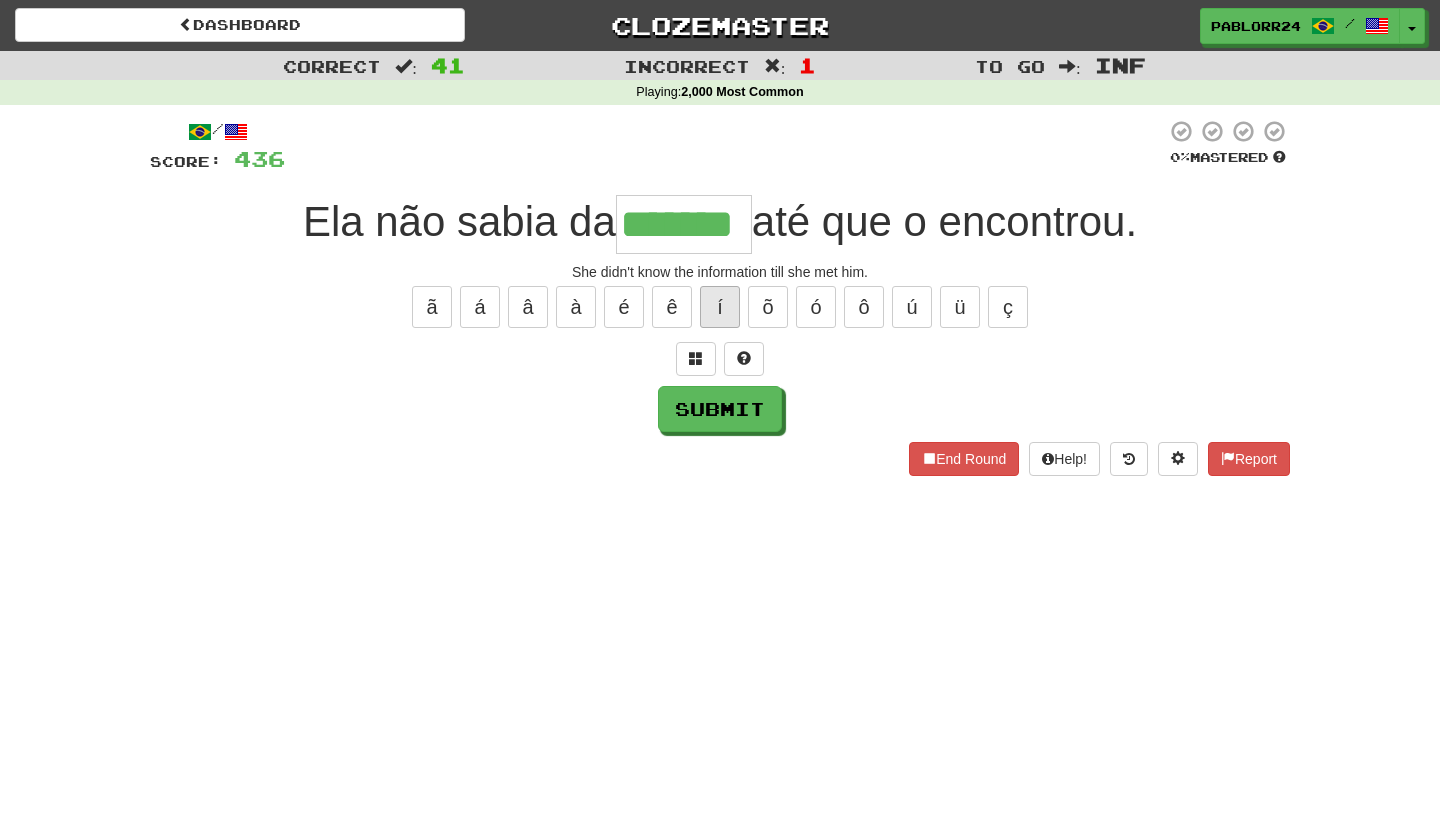 type on "*******" 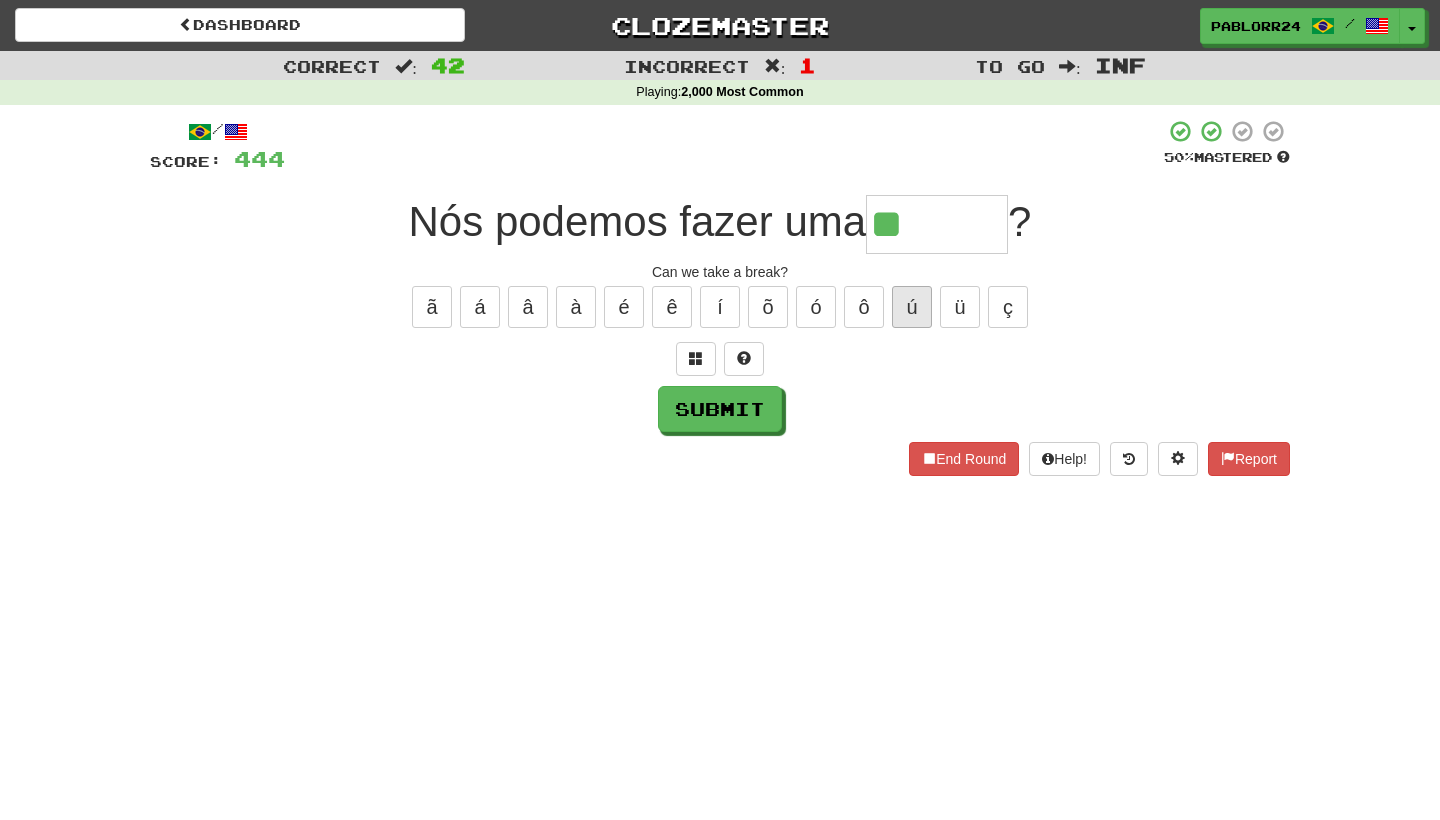 click on "ú" at bounding box center (912, 307) 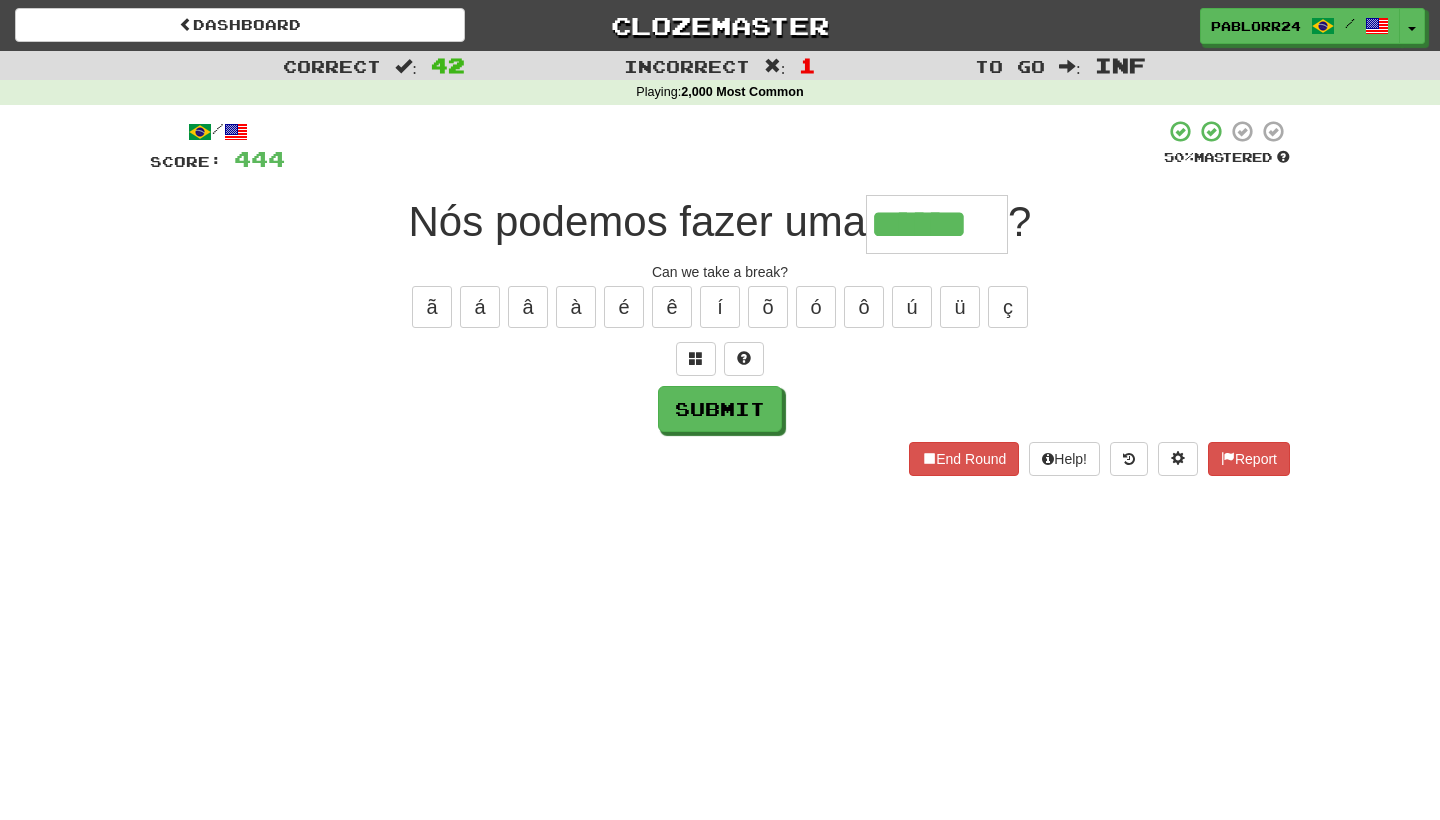 type on "******" 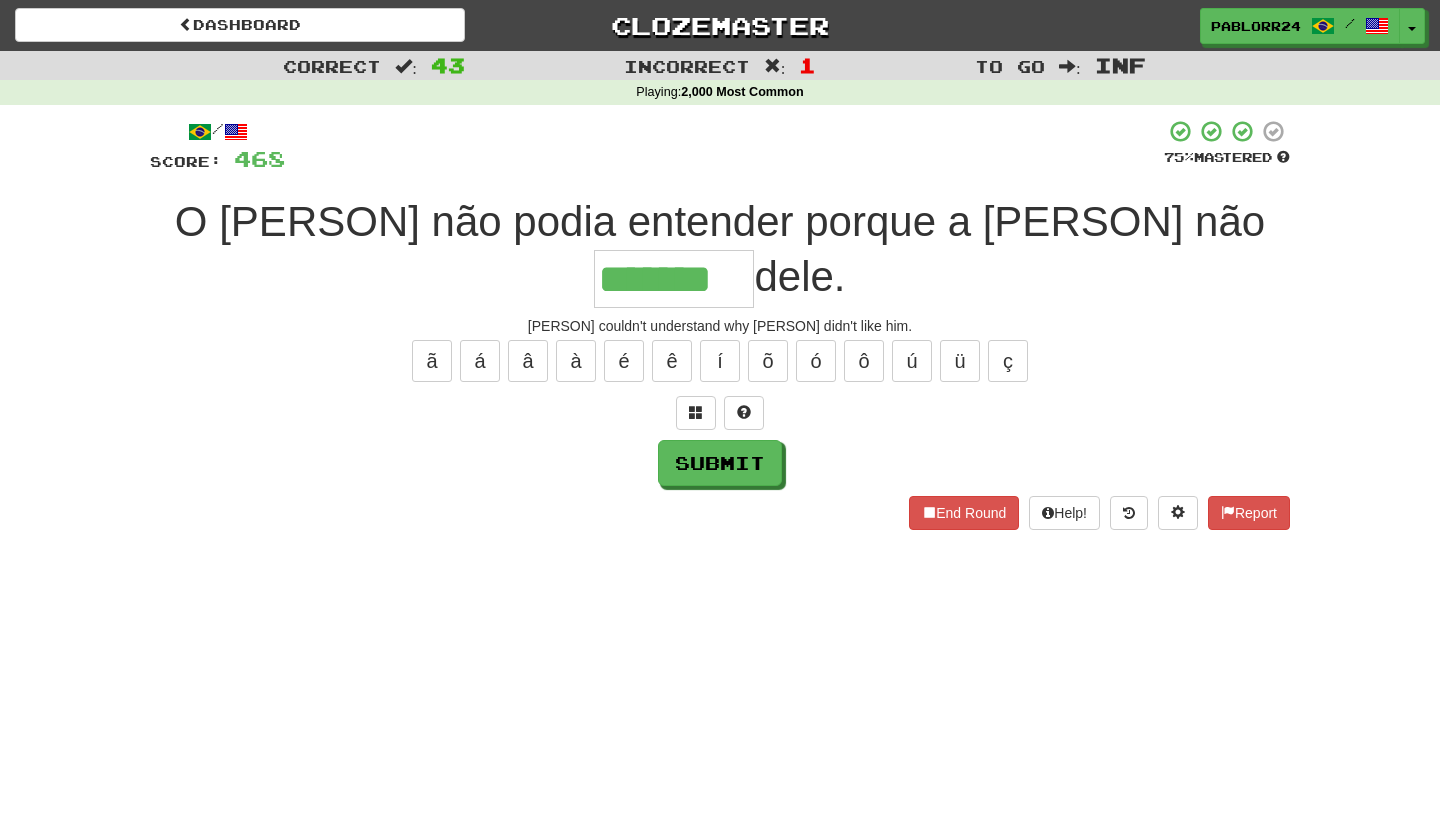 type on "*******" 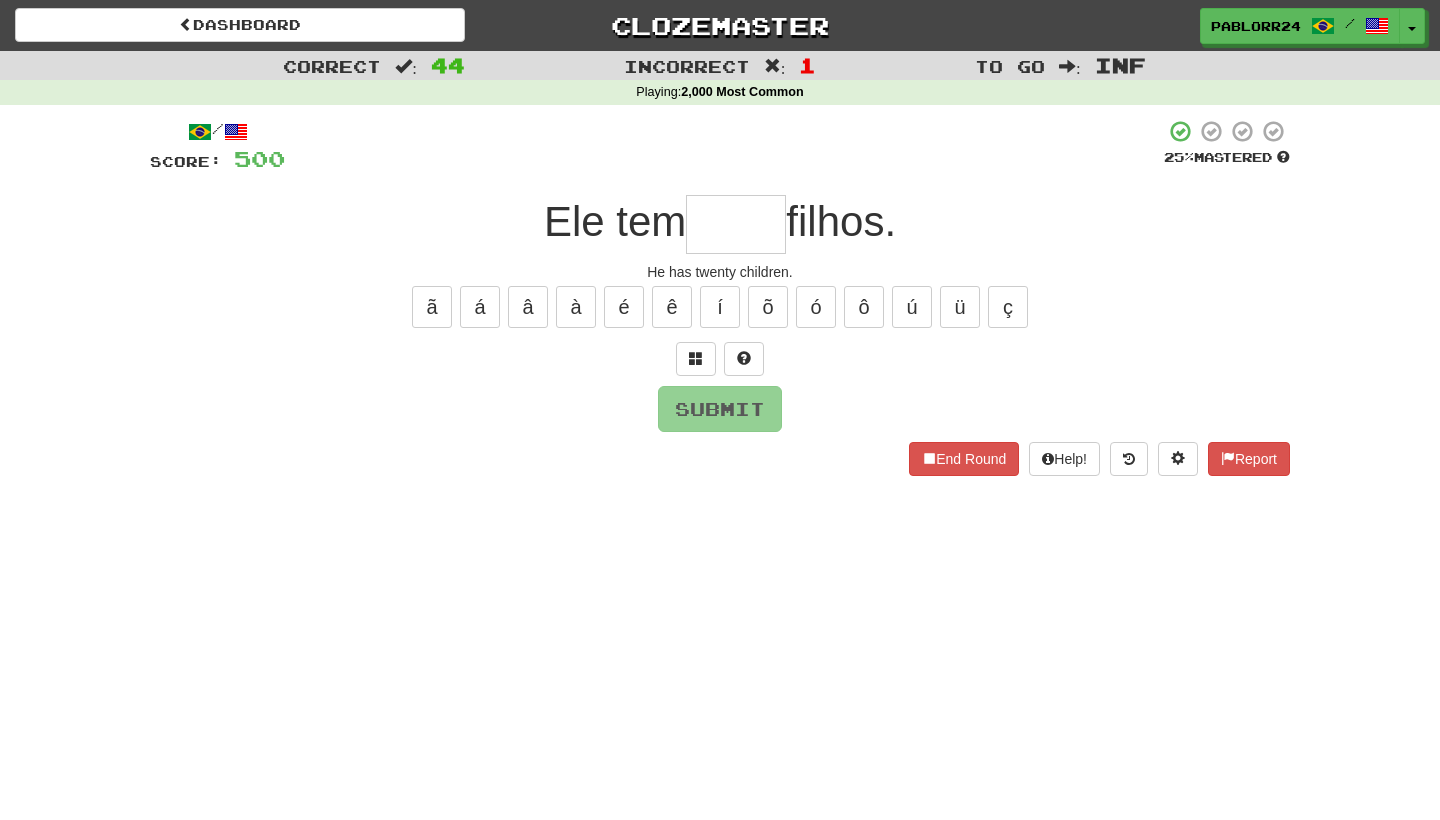 type on "*" 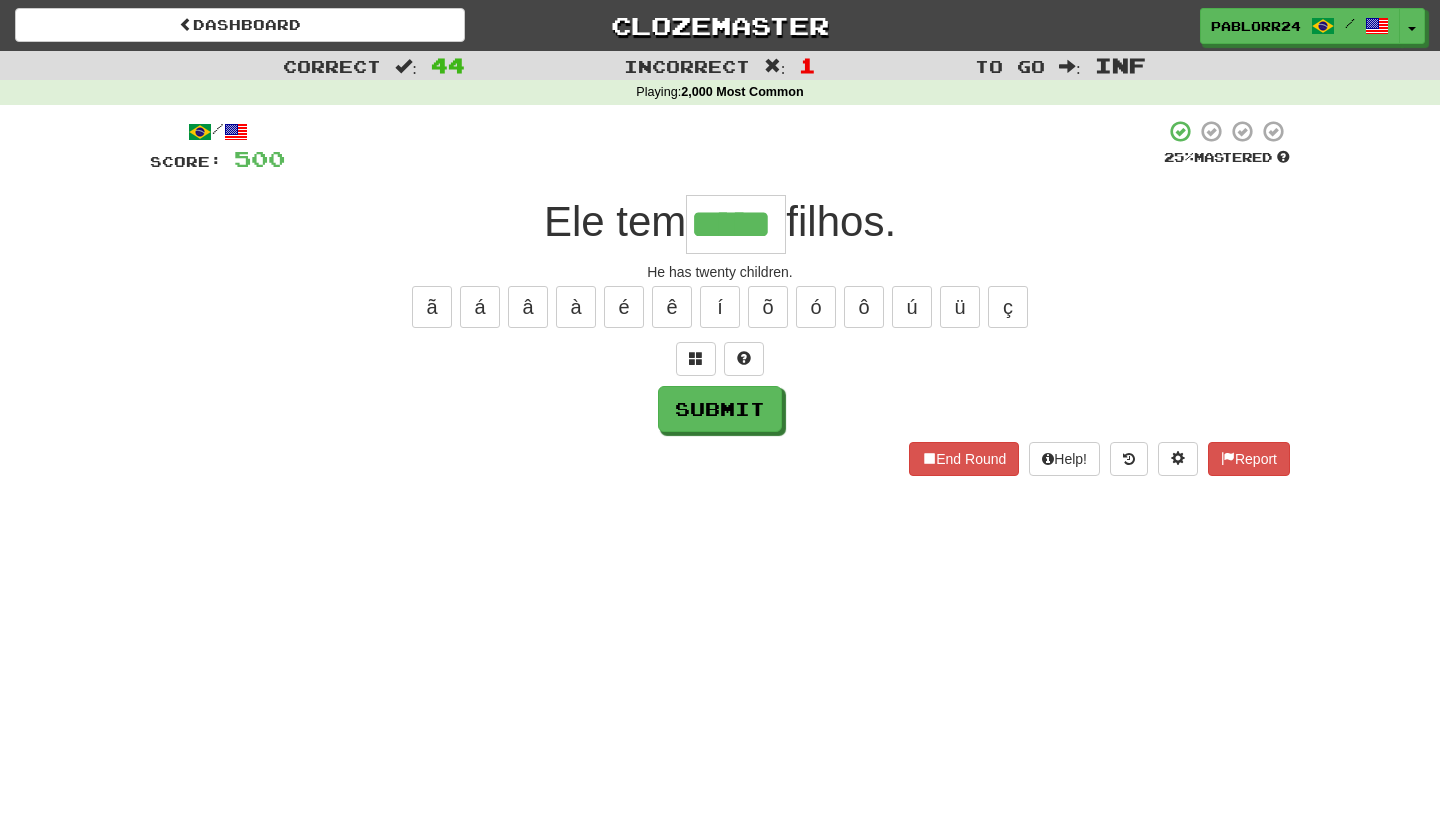 type on "*****" 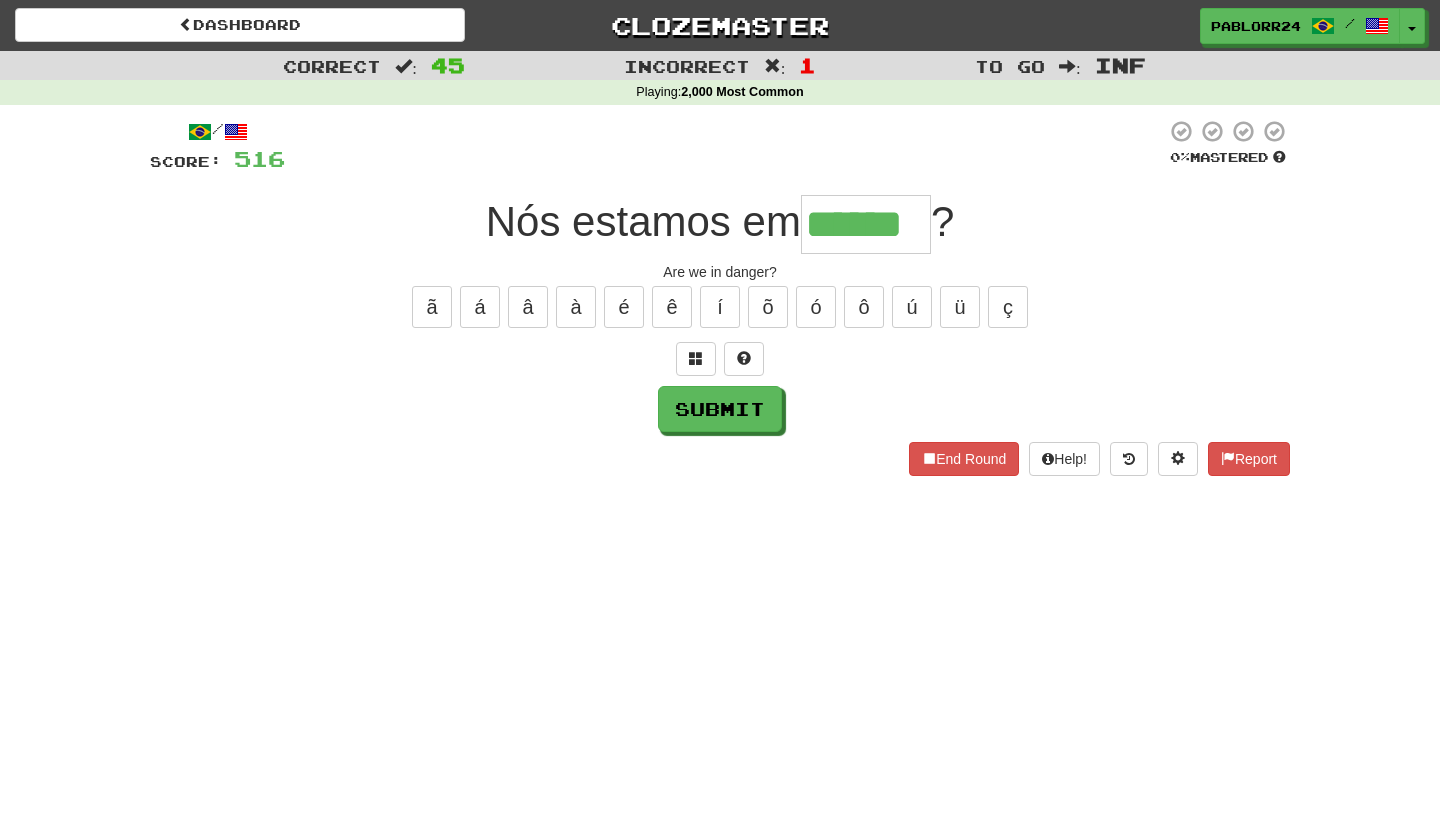 type on "******" 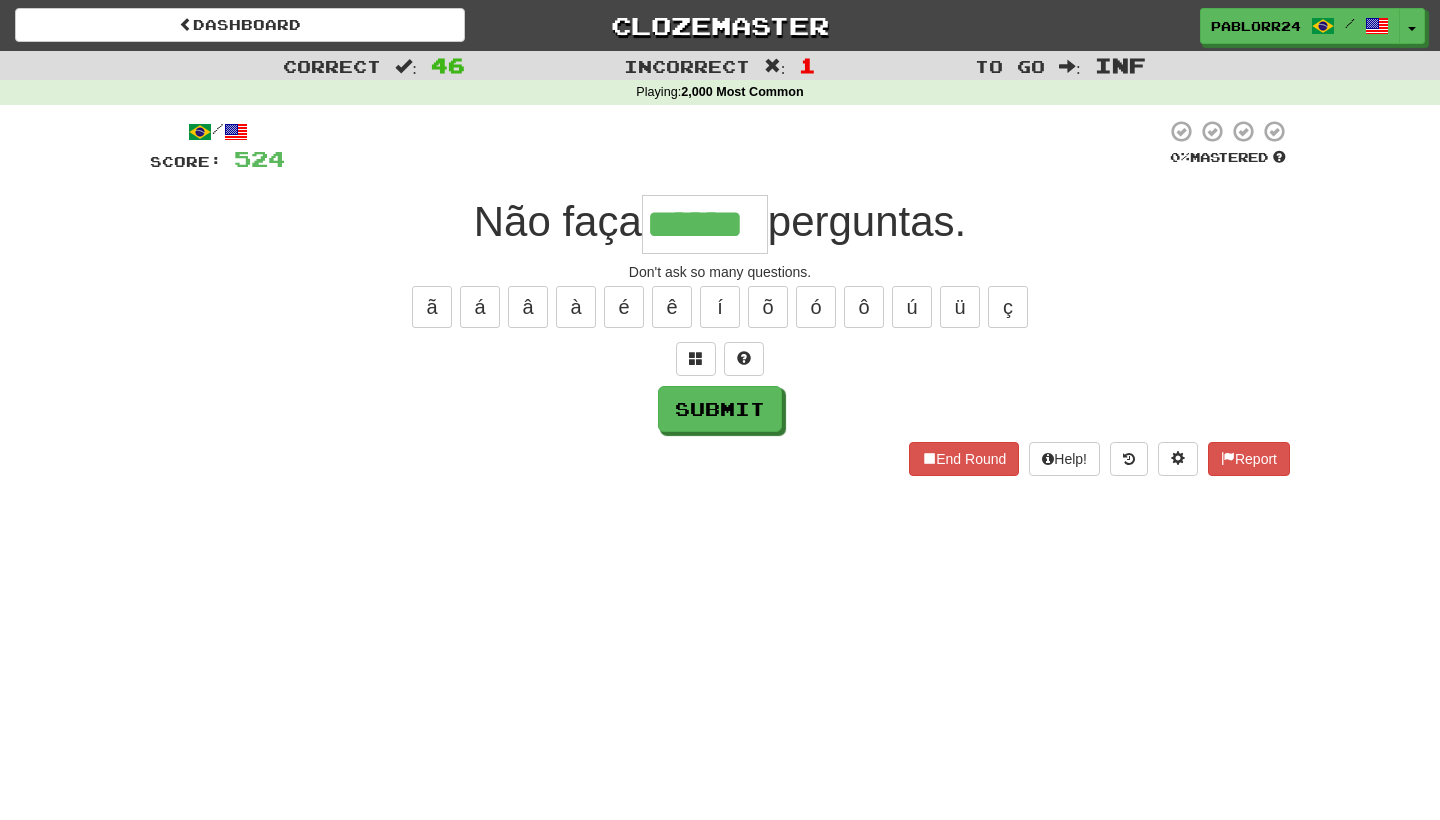 type on "******" 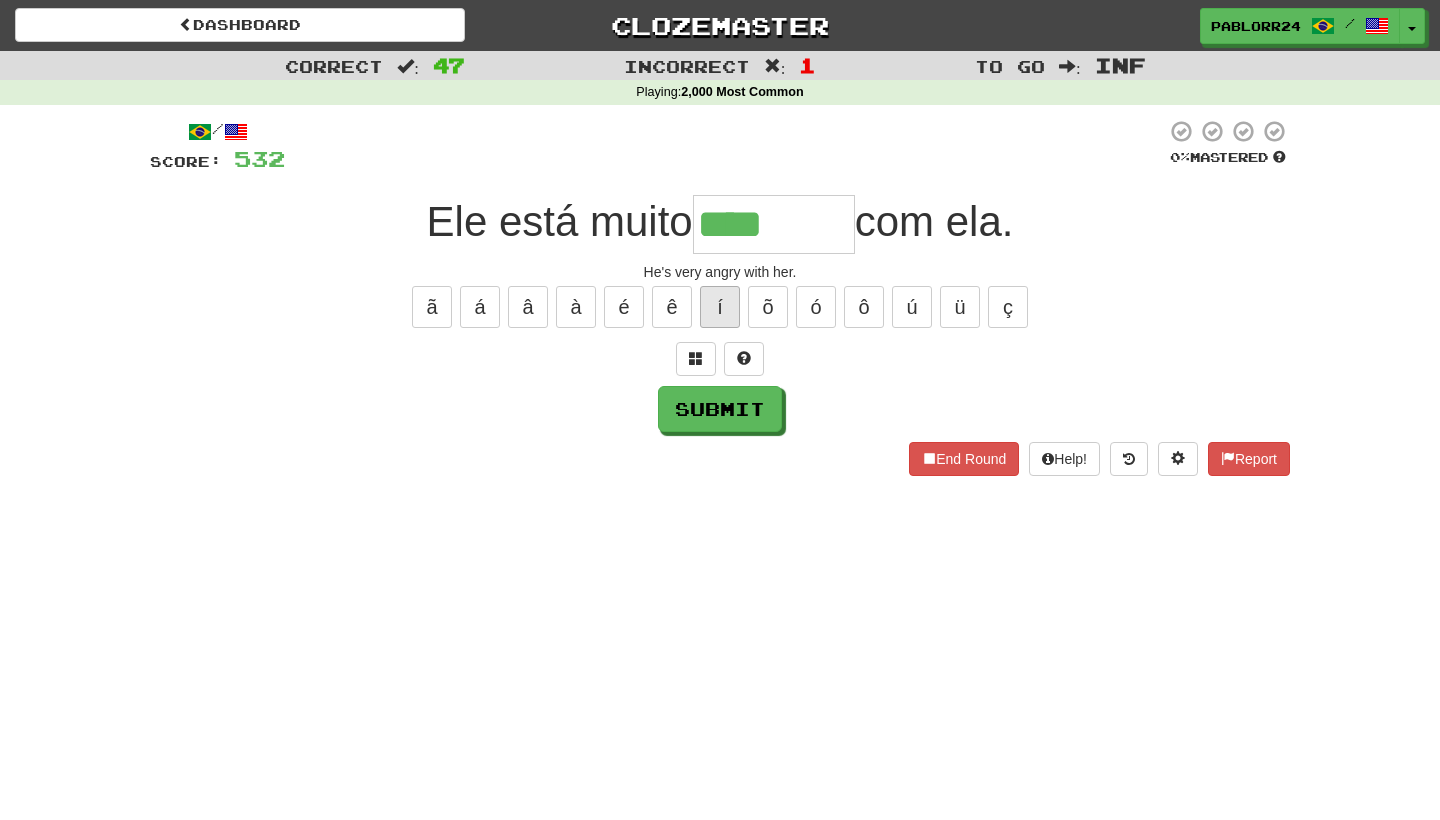 click on "í" at bounding box center (720, 307) 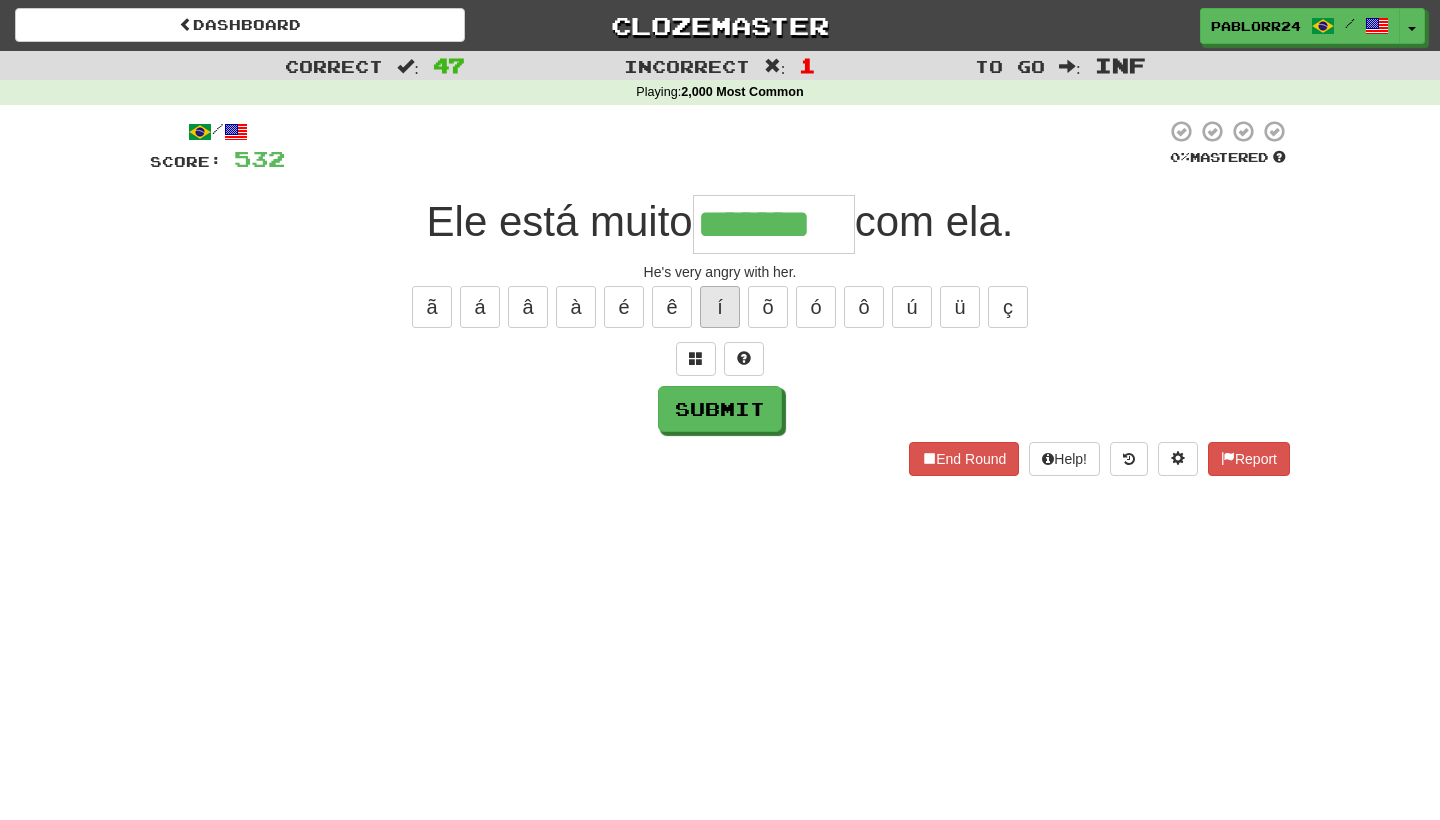 type on "*******" 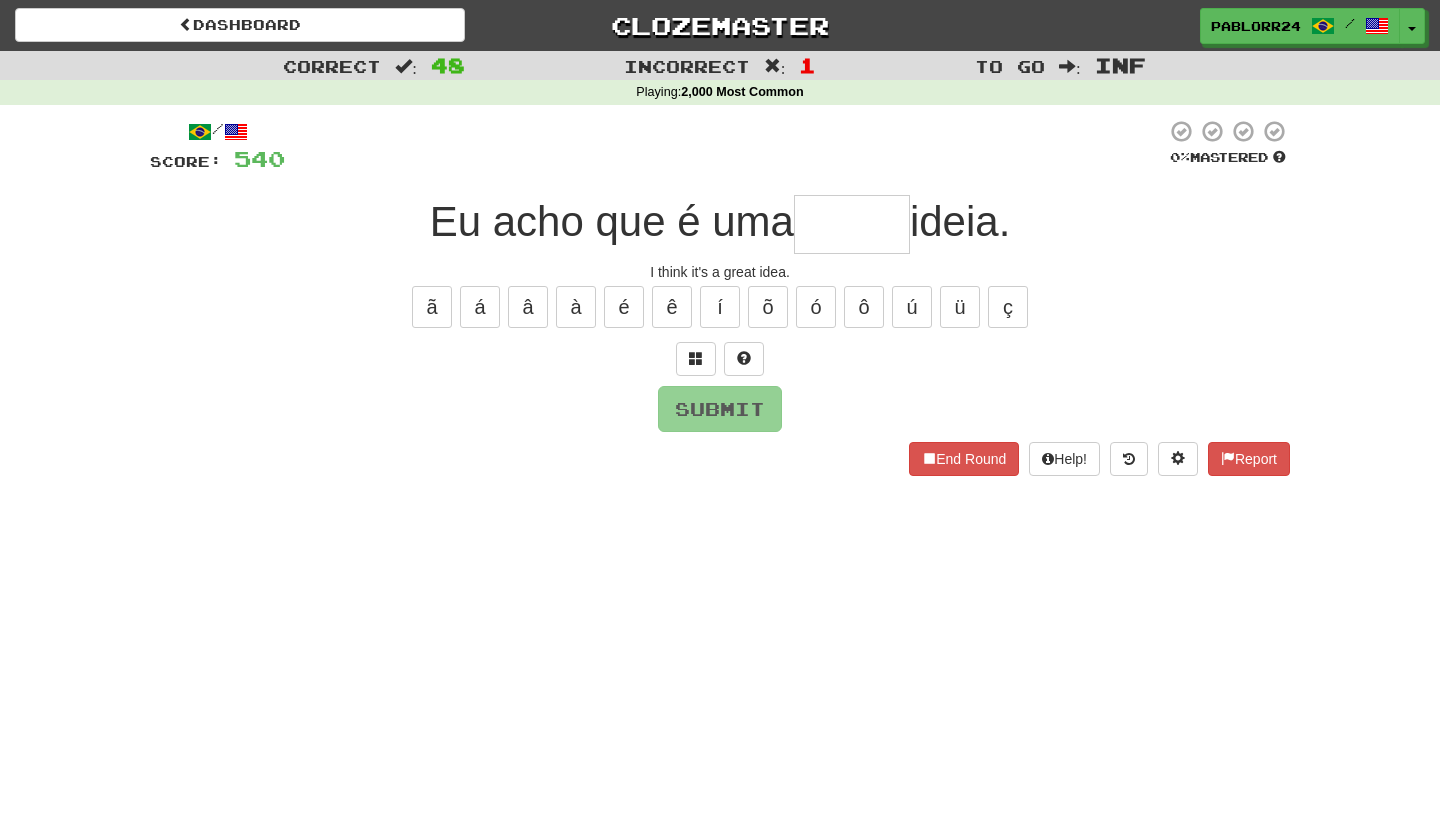 type on "*" 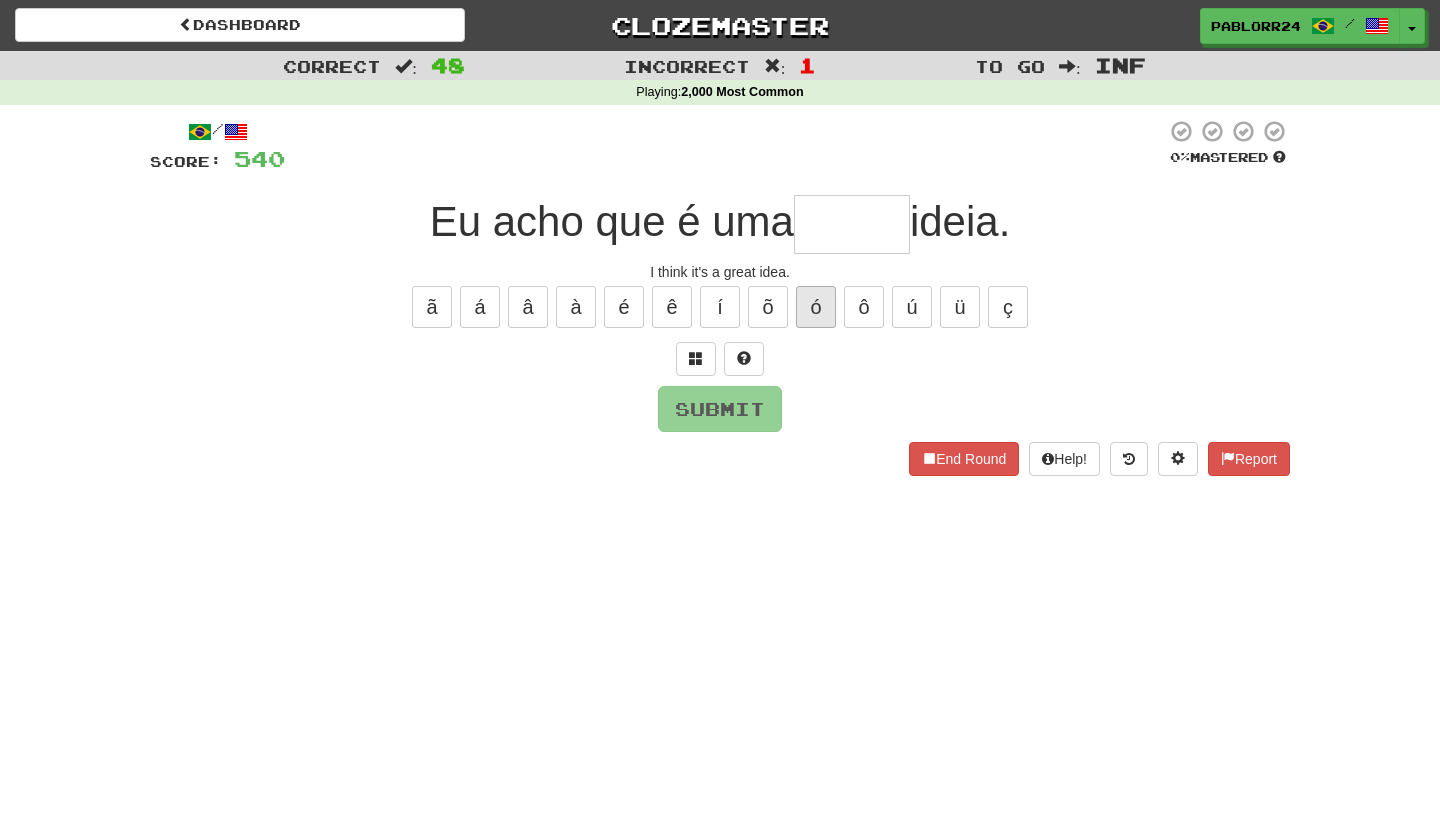 click on "ó" at bounding box center [816, 307] 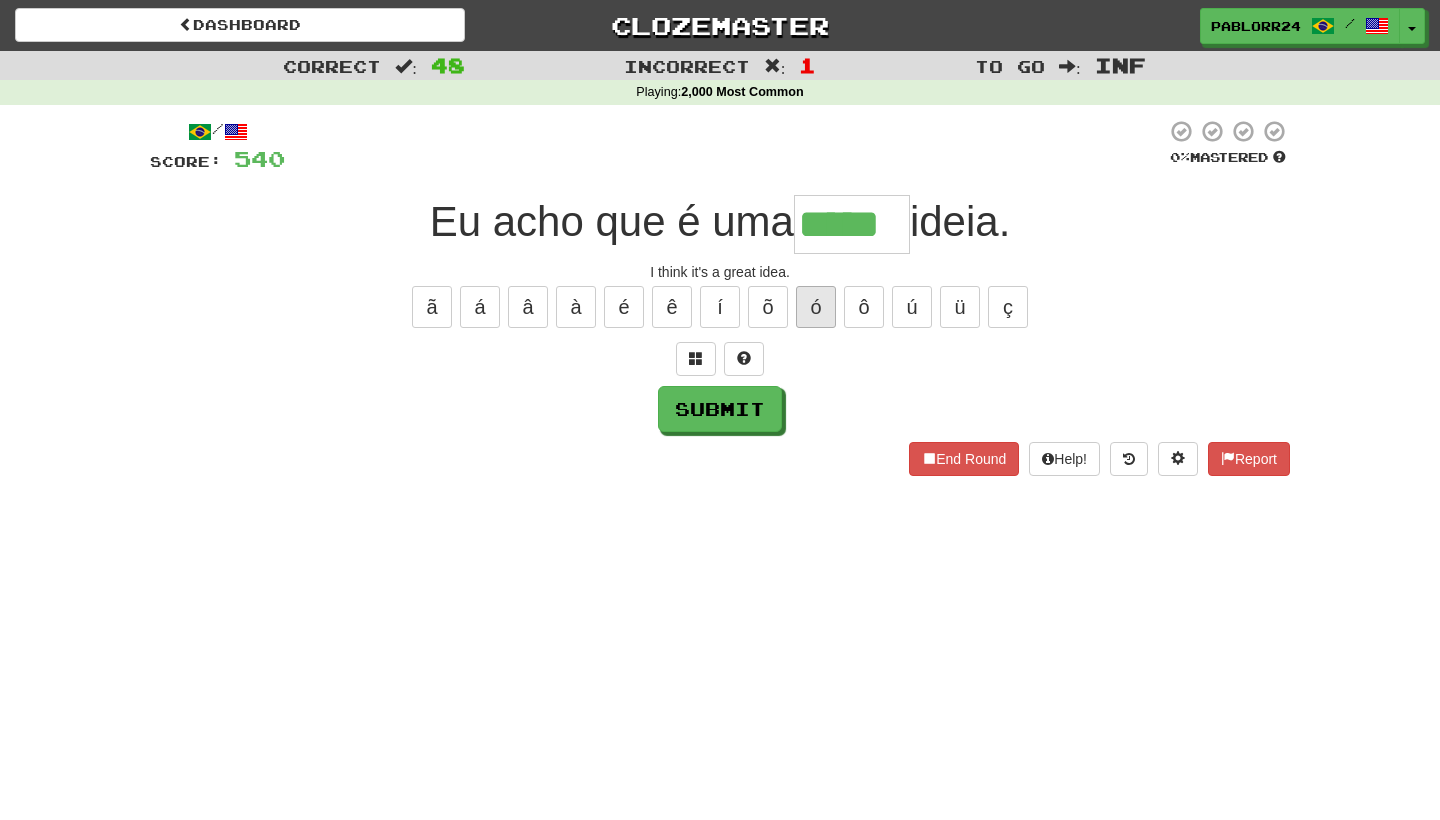 type on "*****" 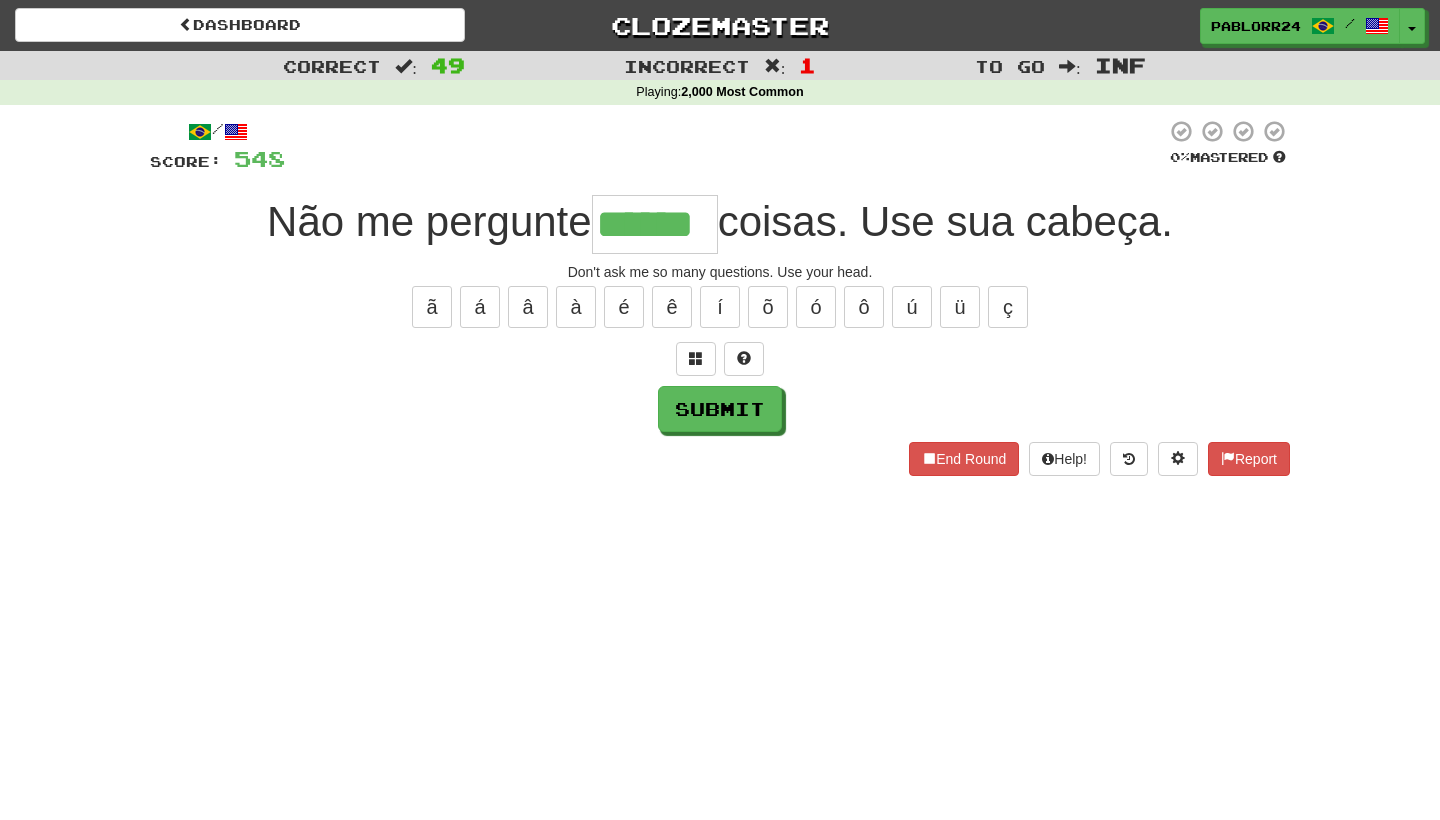 type on "******" 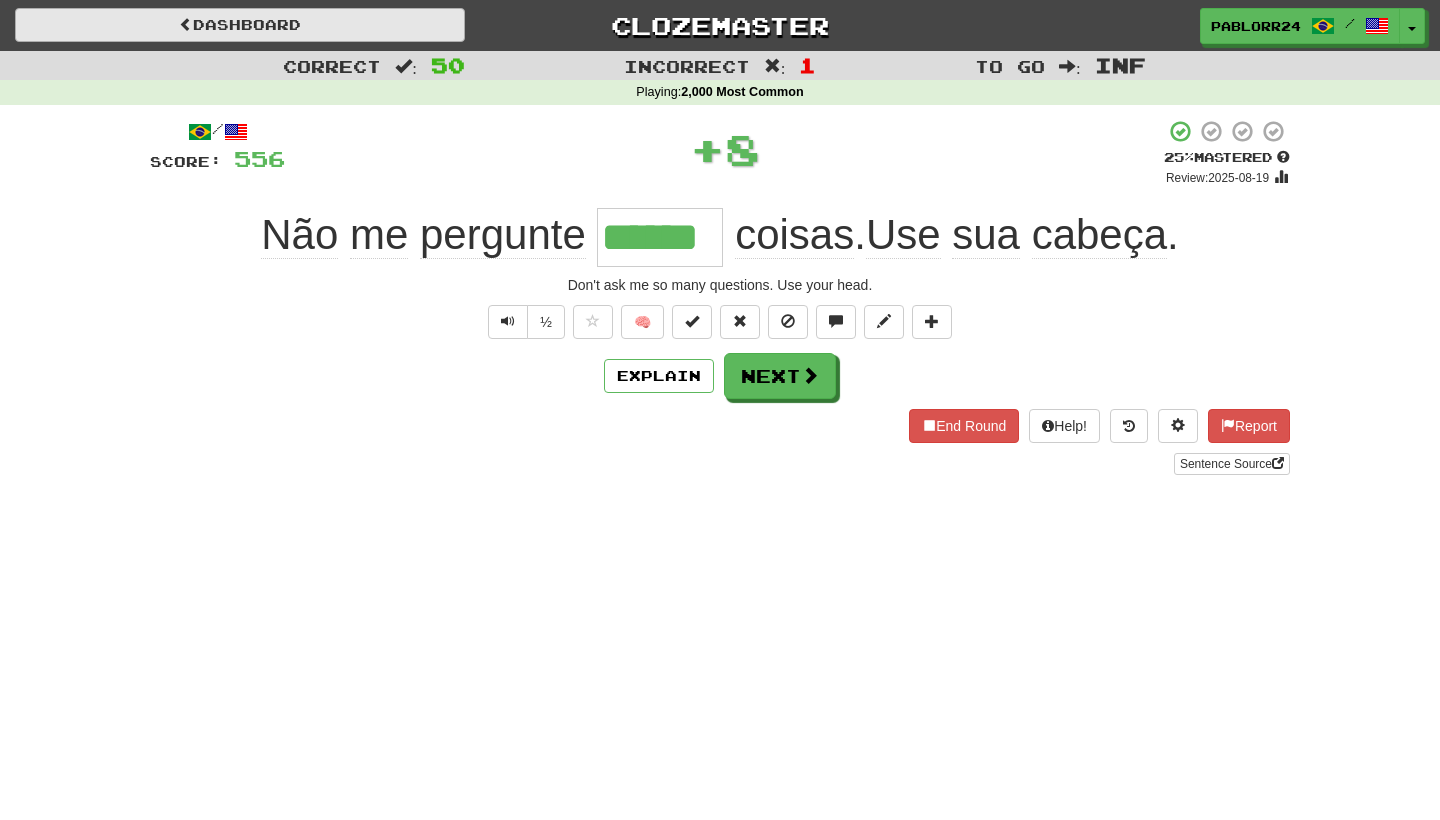click on "Dashboard" at bounding box center [240, 25] 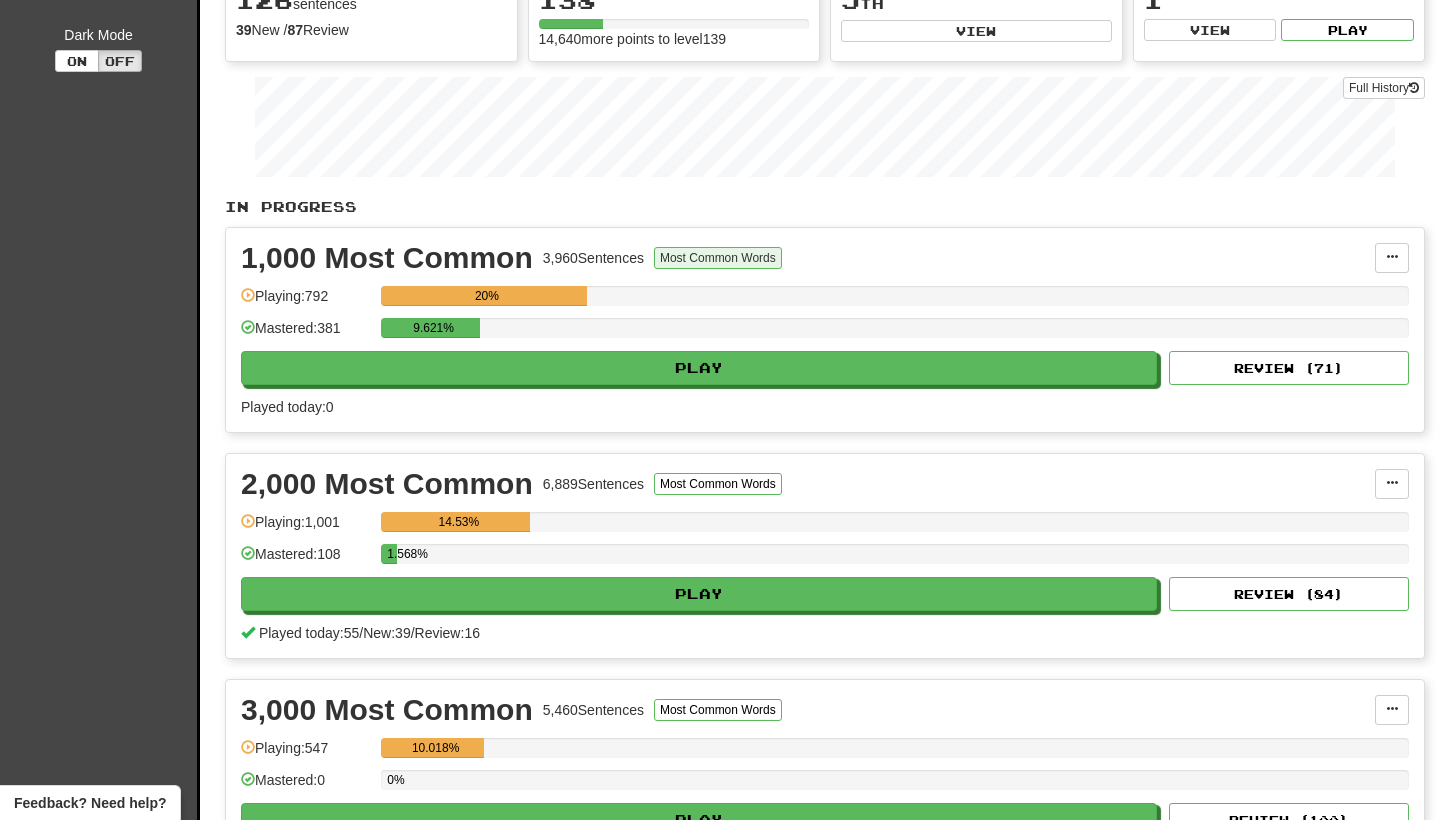 scroll, scrollTop: 263, scrollLeft: 0, axis: vertical 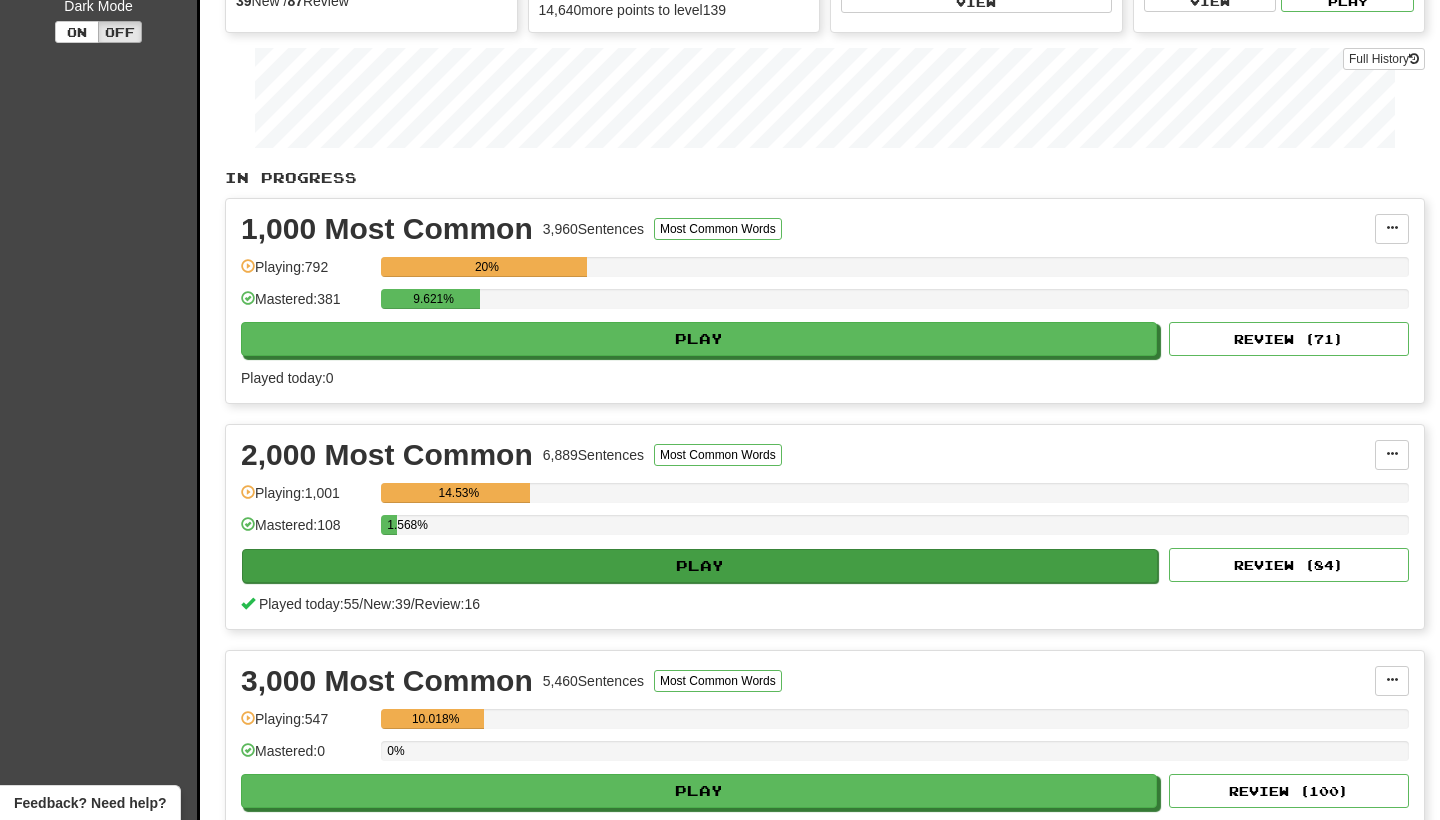 click on "Play" at bounding box center (700, 566) 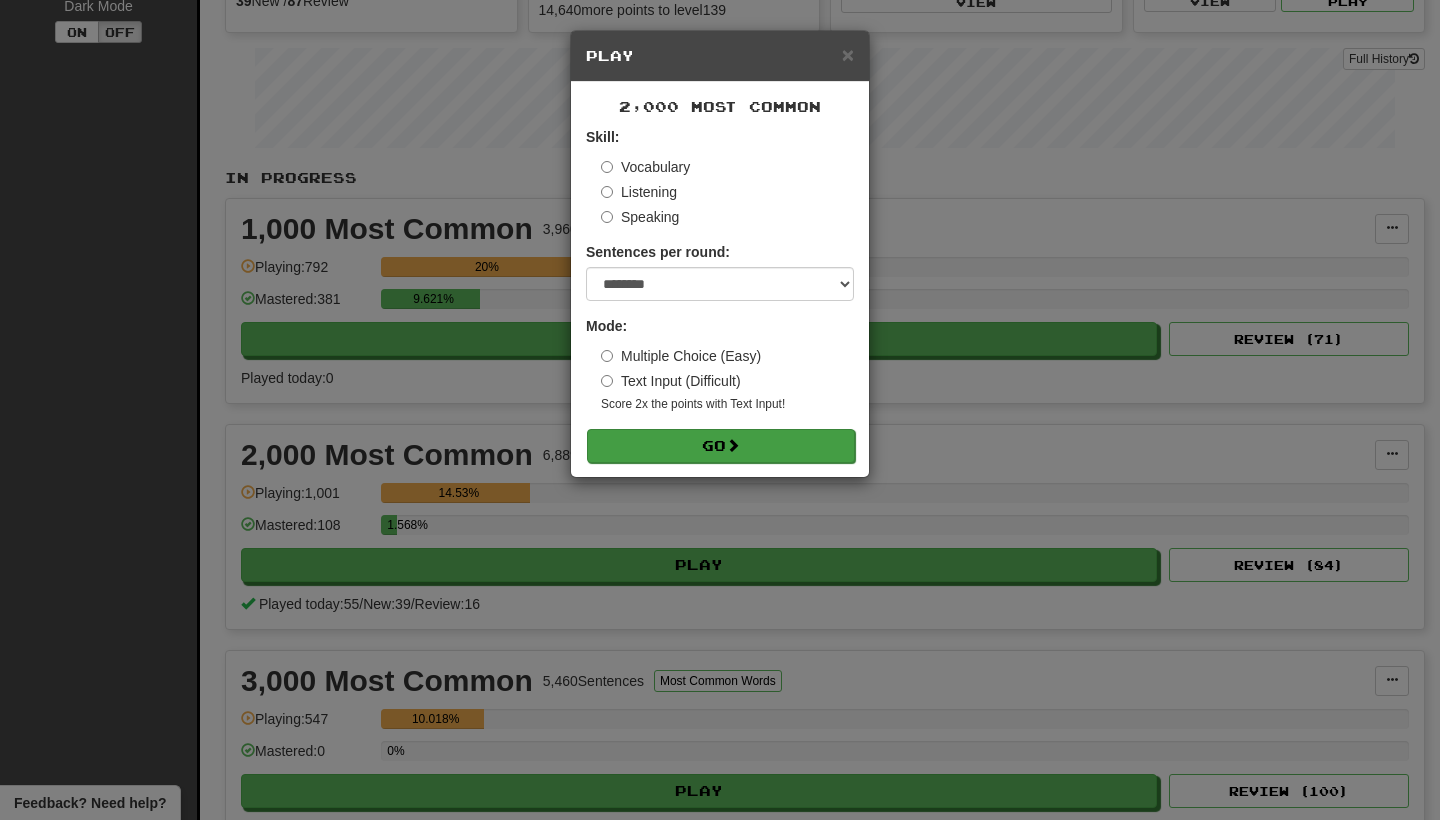 click on "Go" at bounding box center (721, 446) 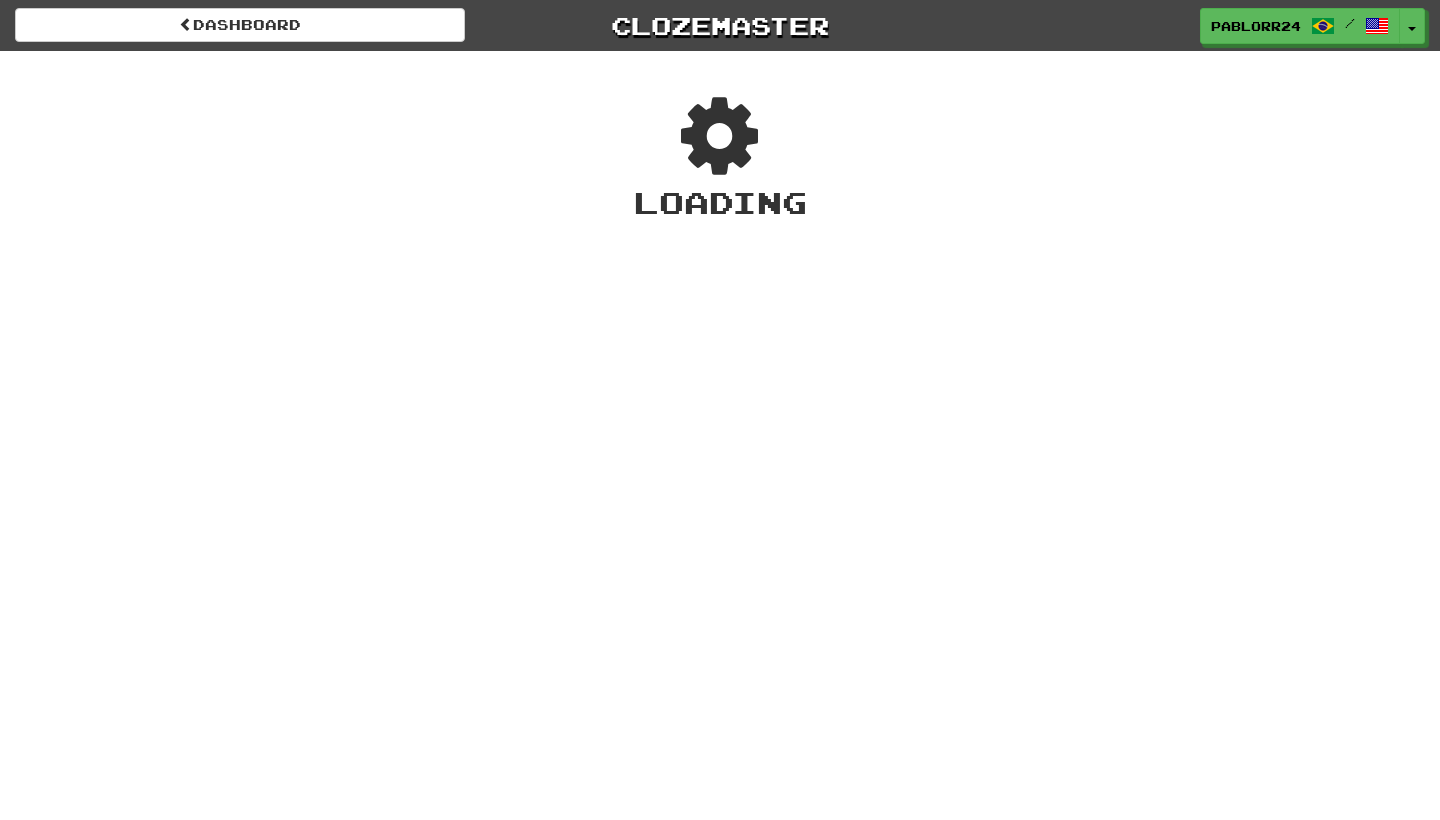 scroll, scrollTop: 0, scrollLeft: 0, axis: both 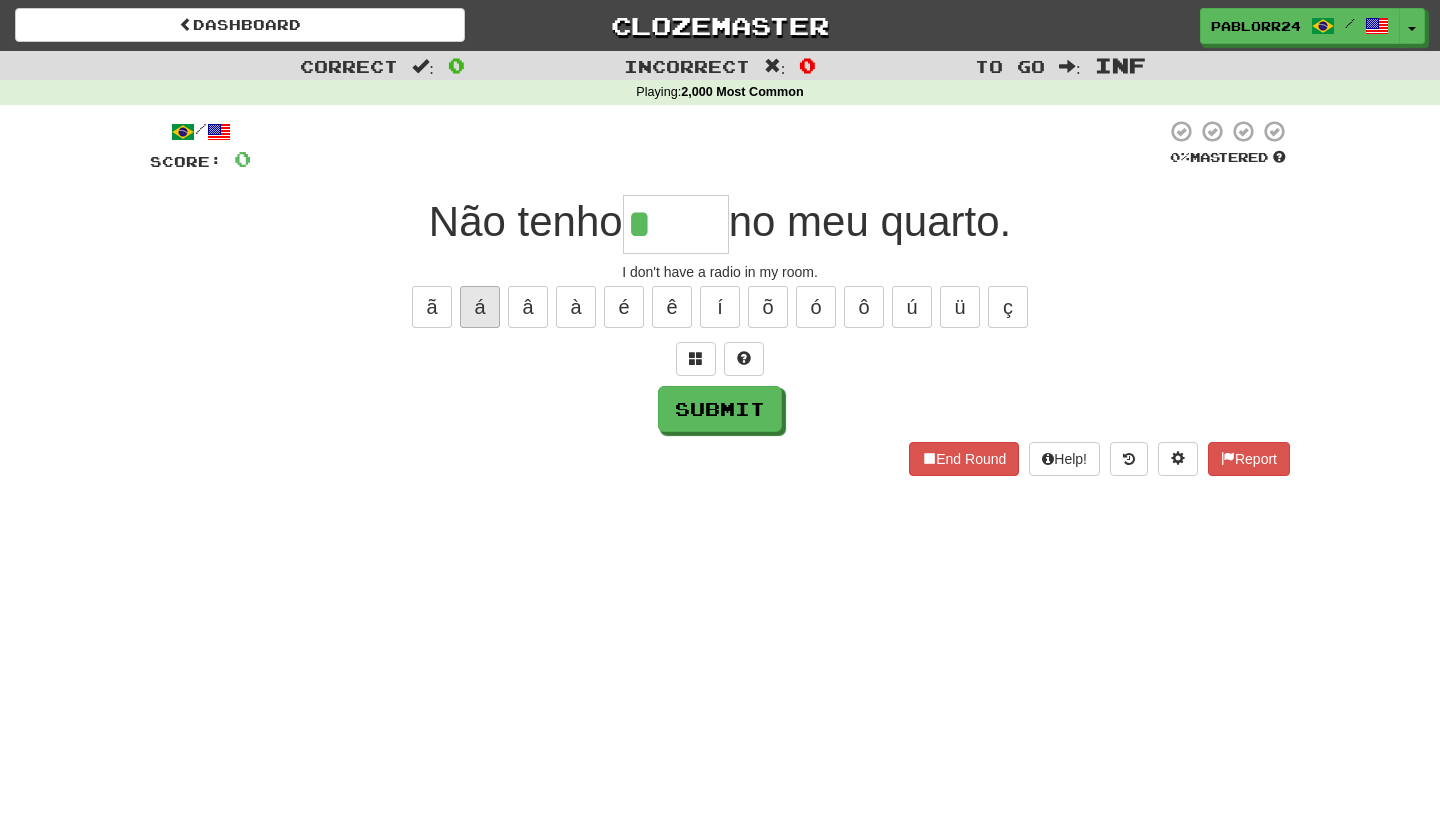 click on "á" at bounding box center [480, 307] 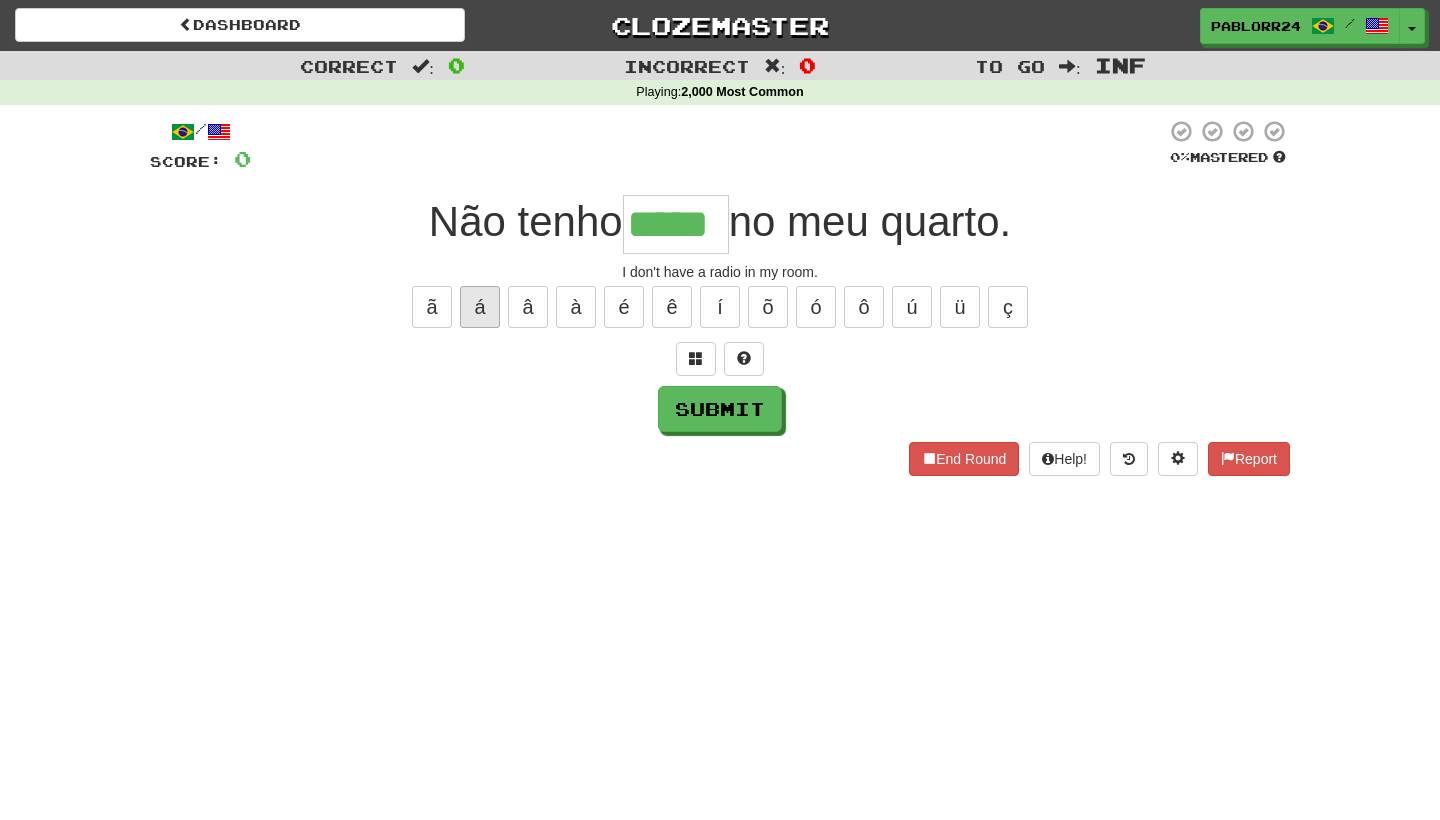 type on "*****" 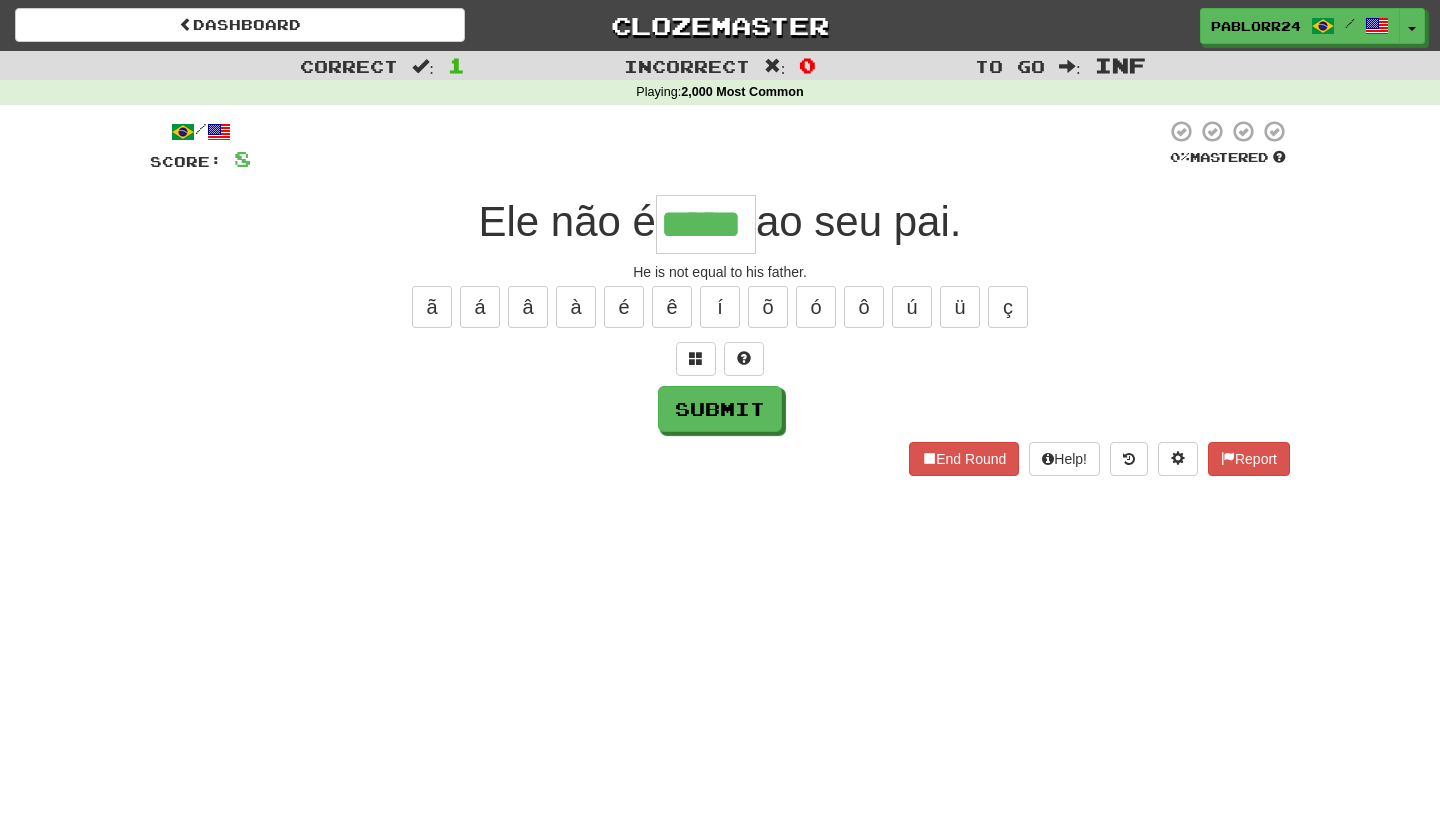 type on "*****" 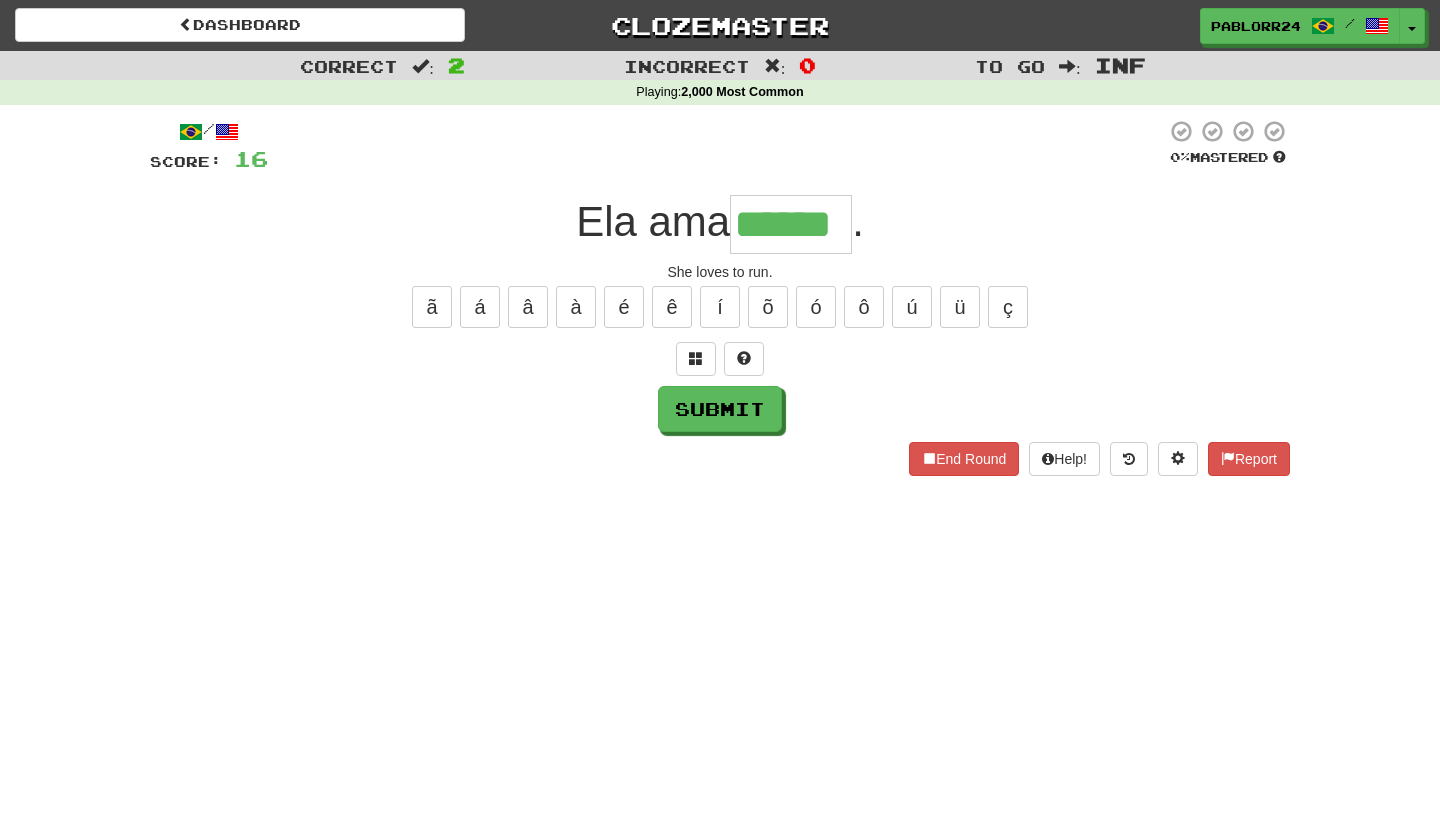 type on "******" 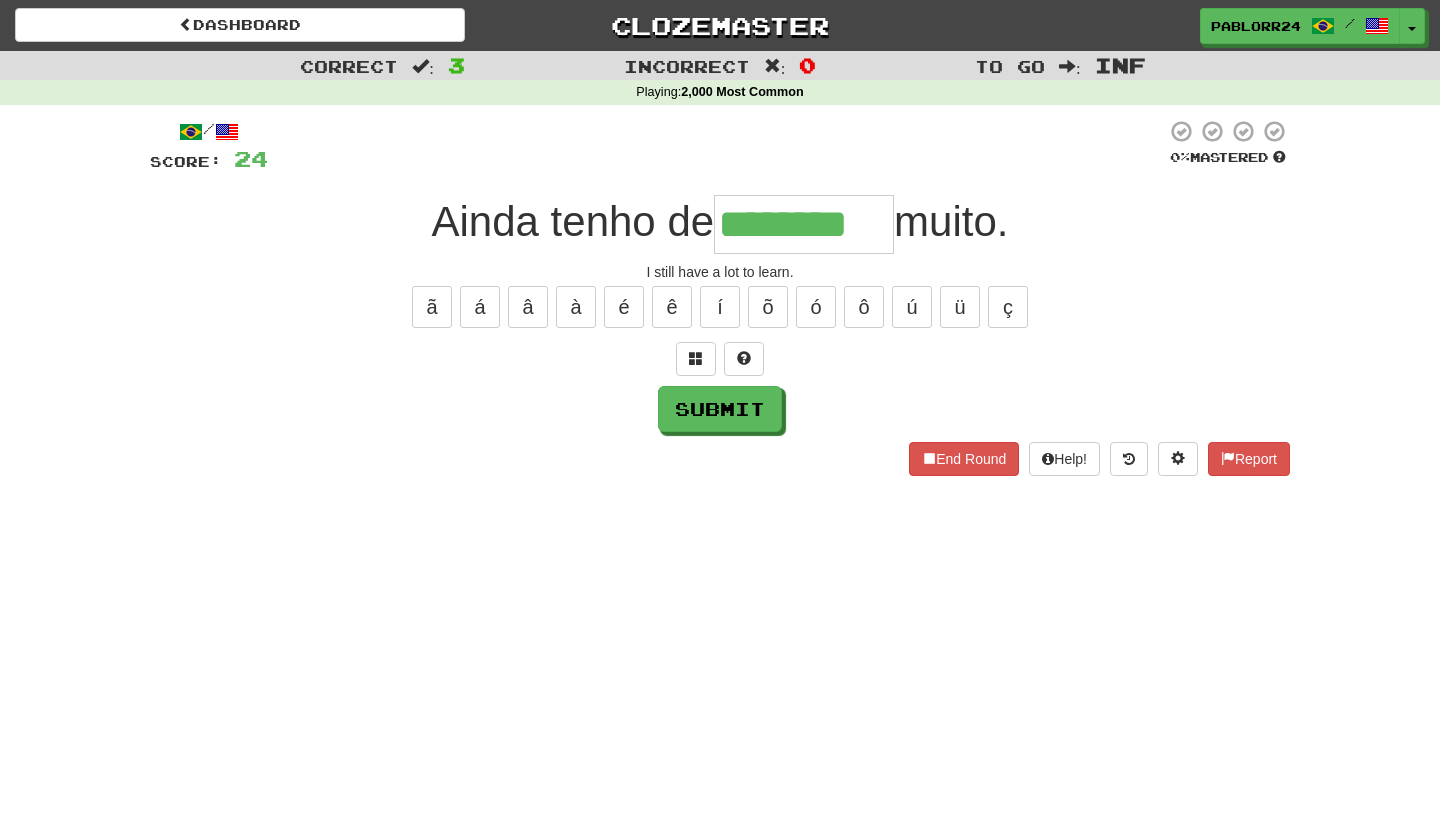 type on "********" 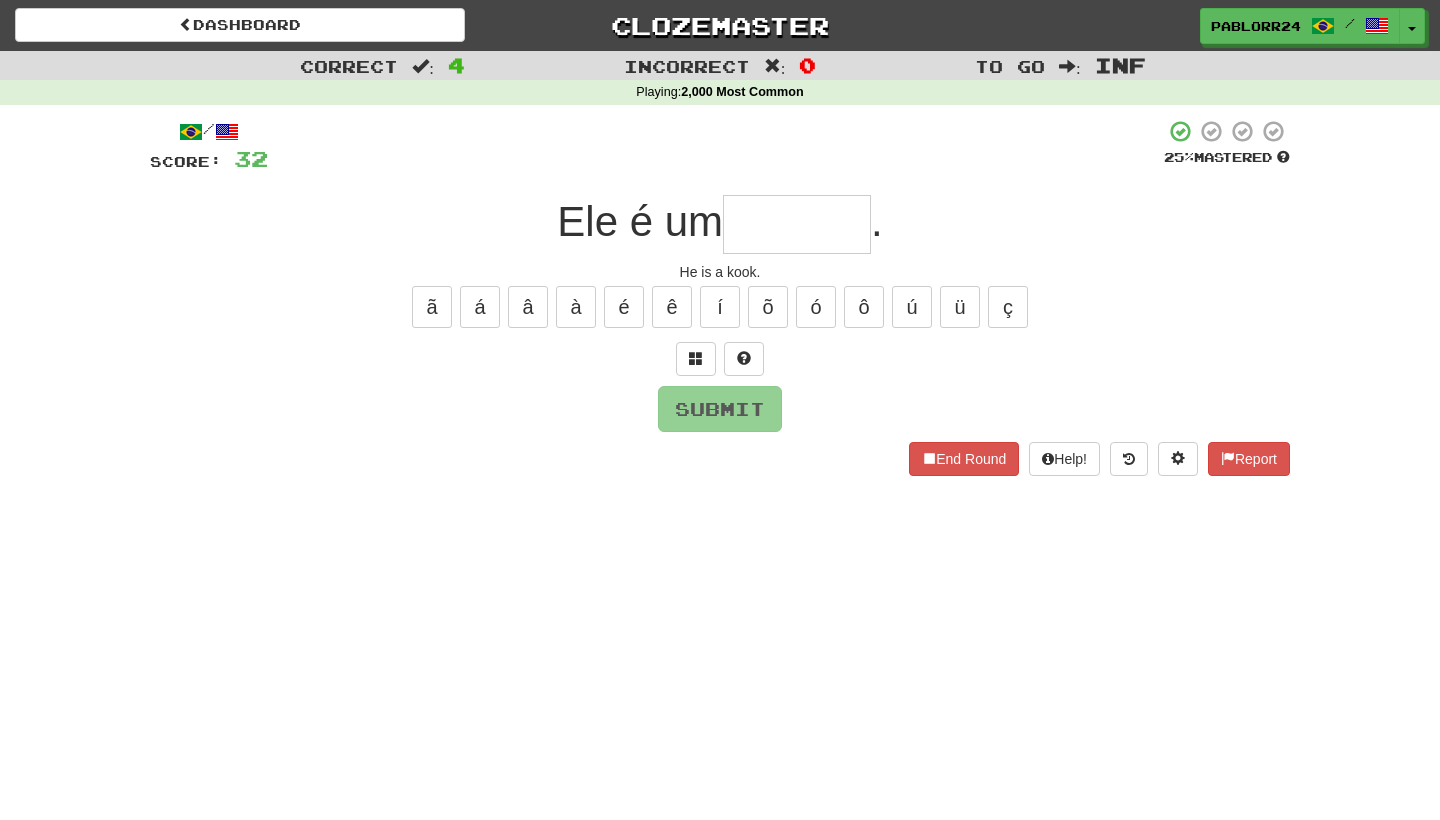 type on "*" 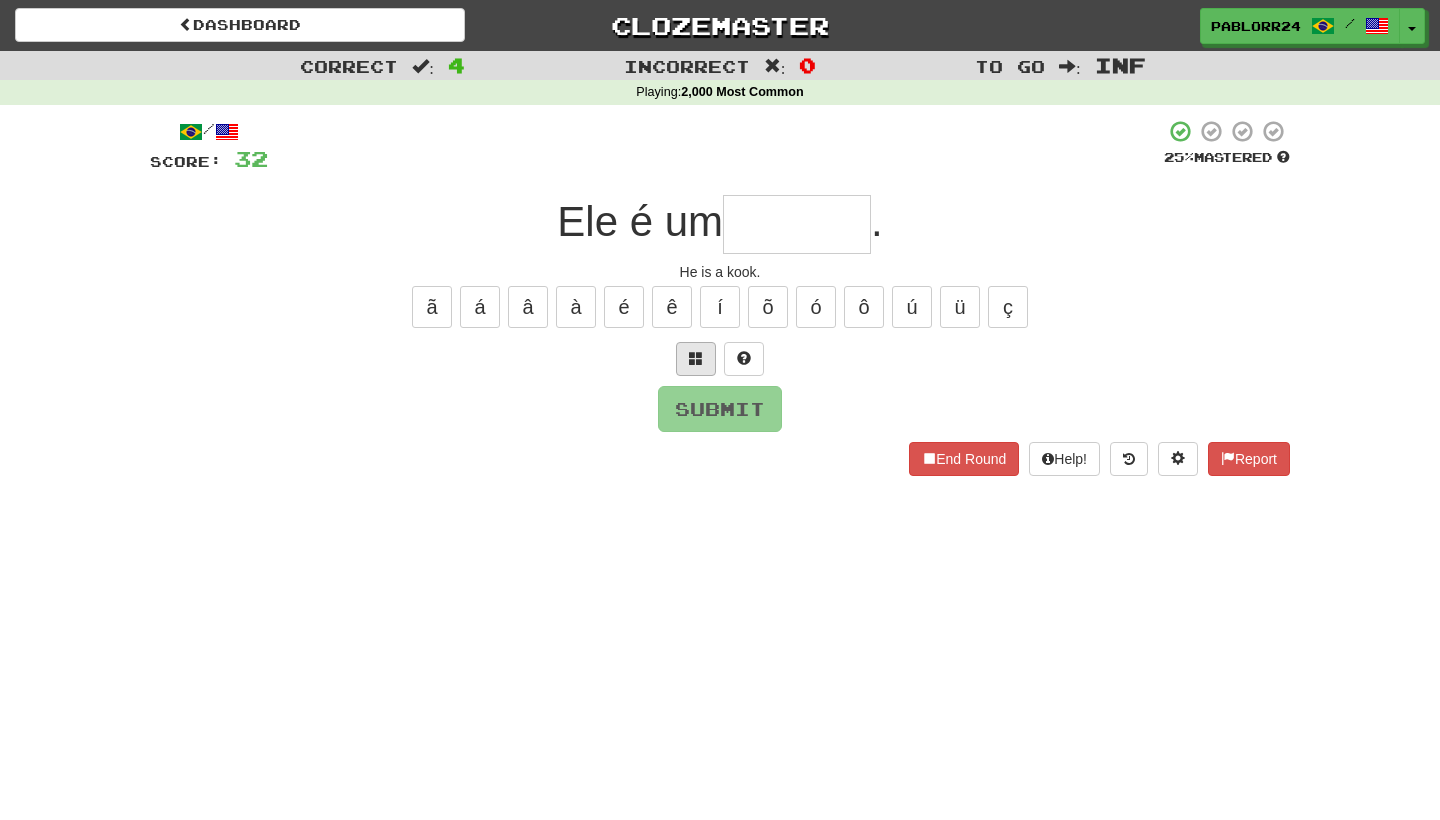 click at bounding box center (696, 359) 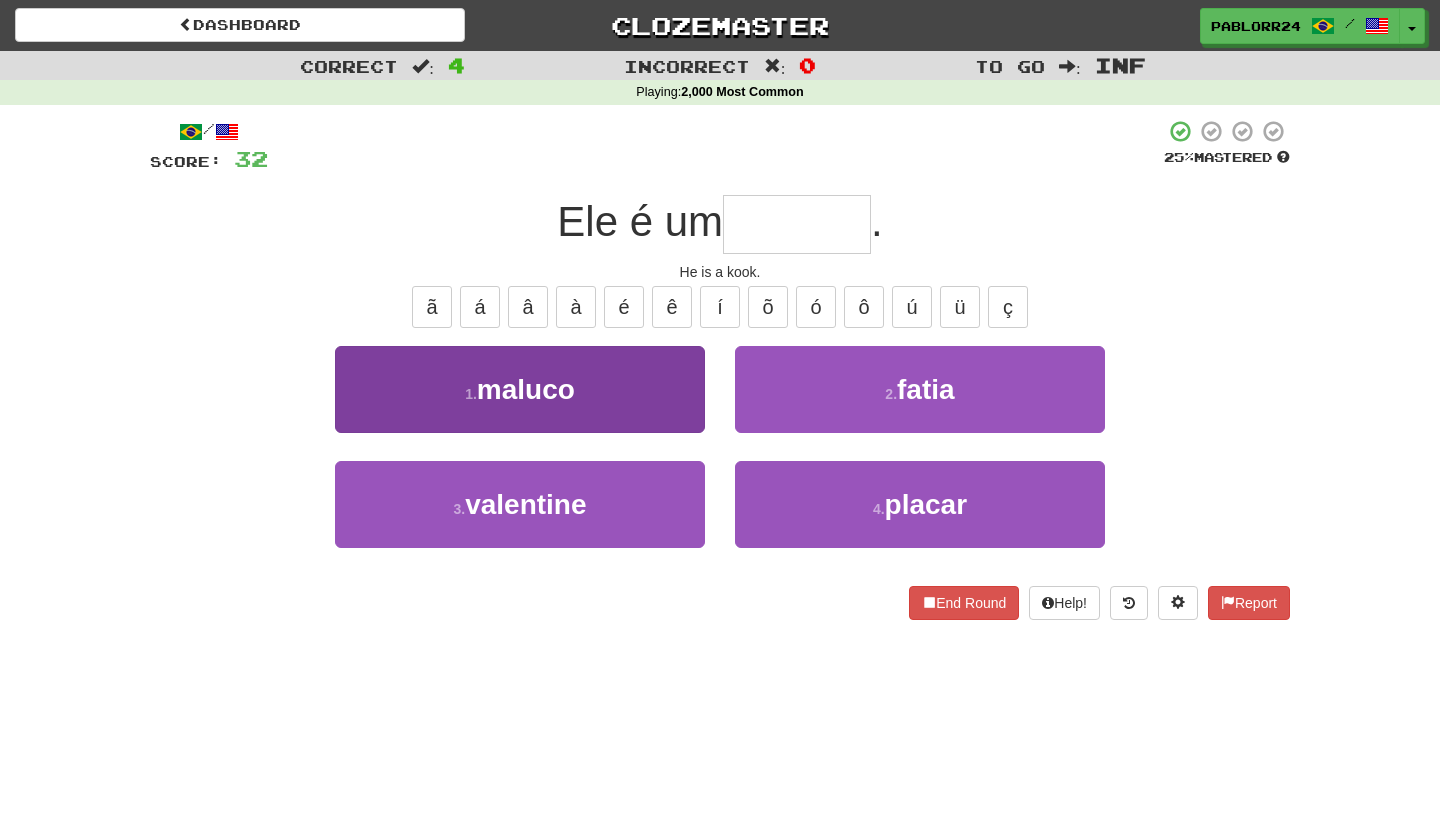 click on "1 .  maluco" at bounding box center (520, 389) 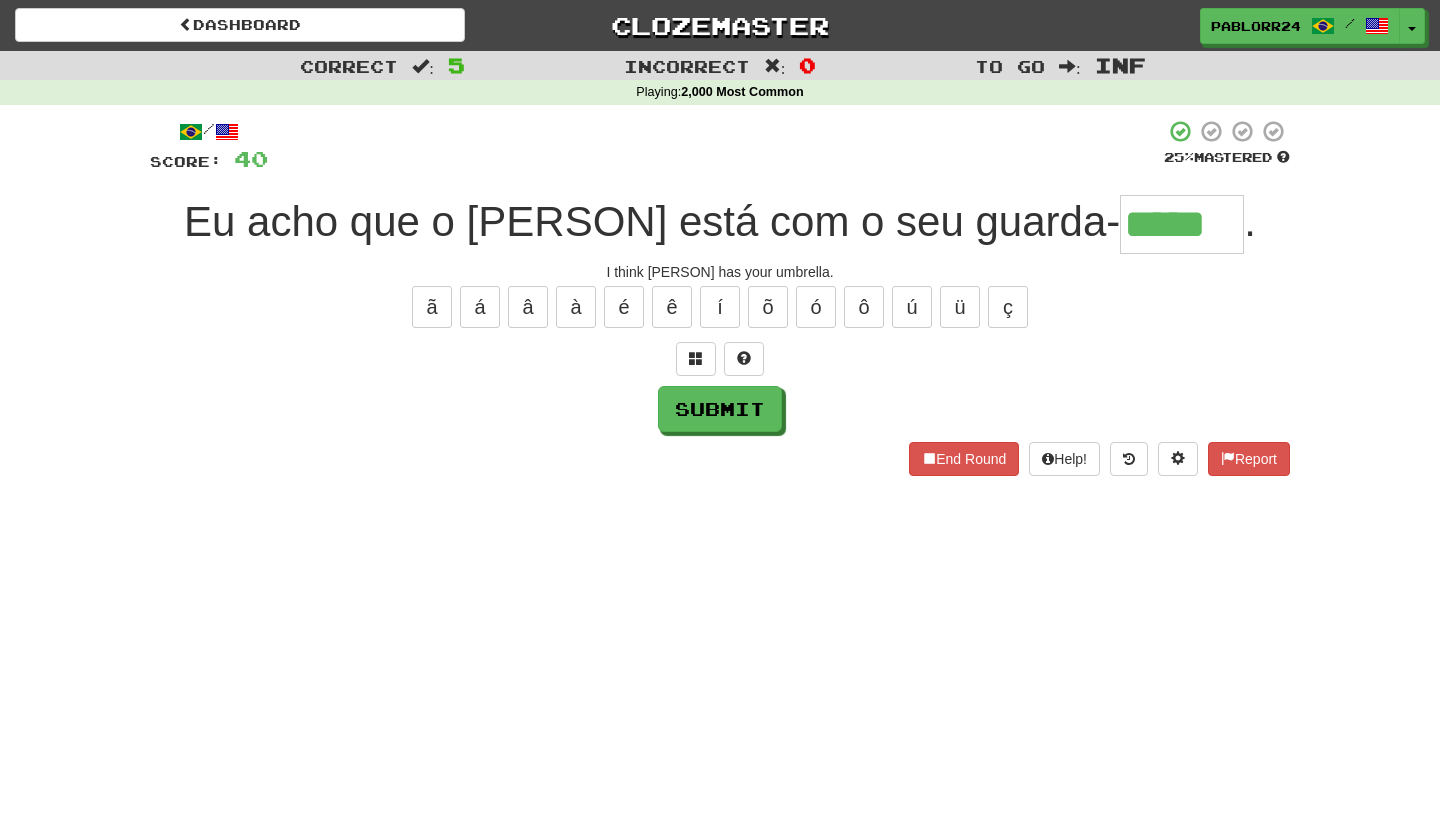 type on "*****" 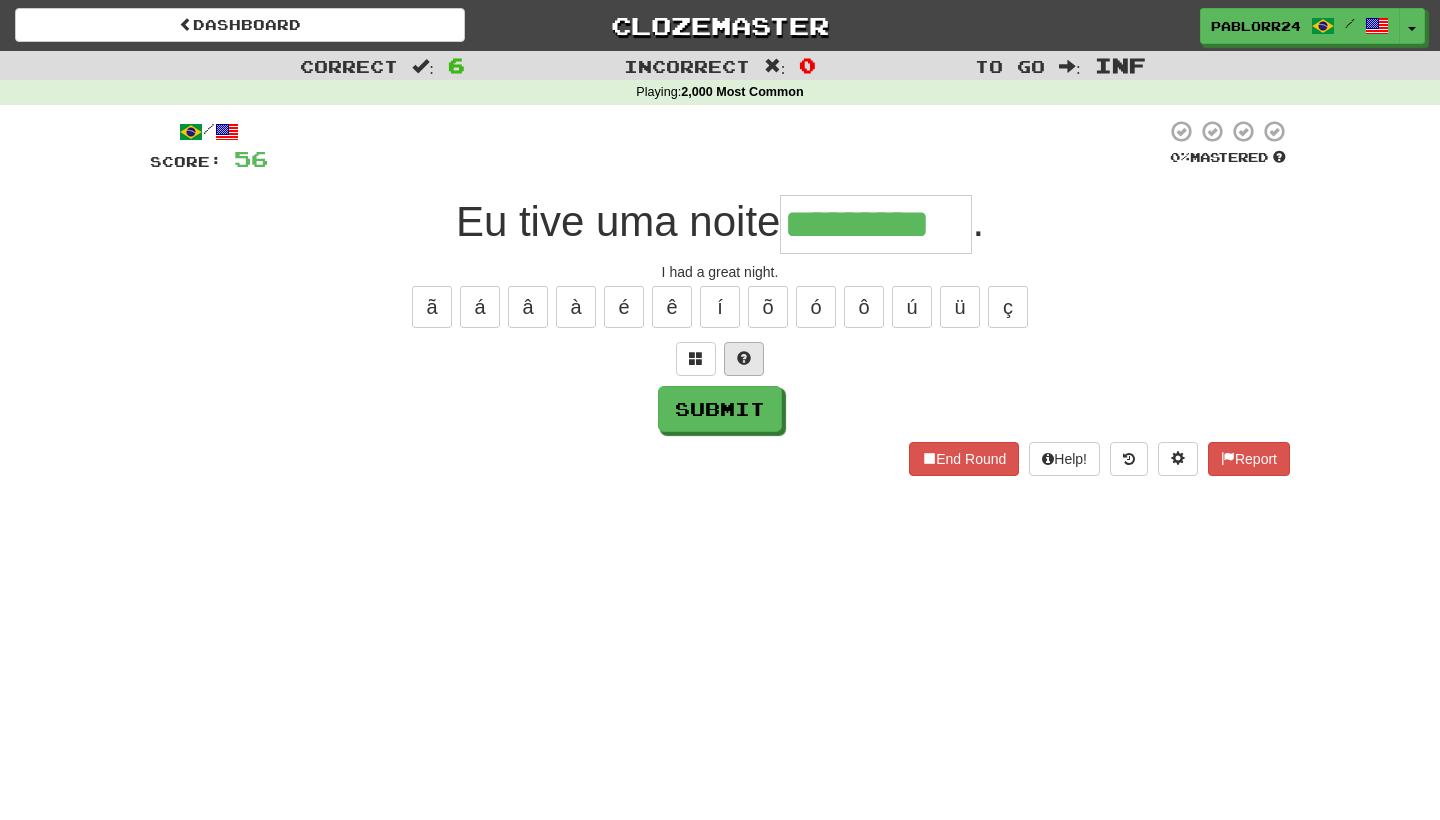 type on "*********" 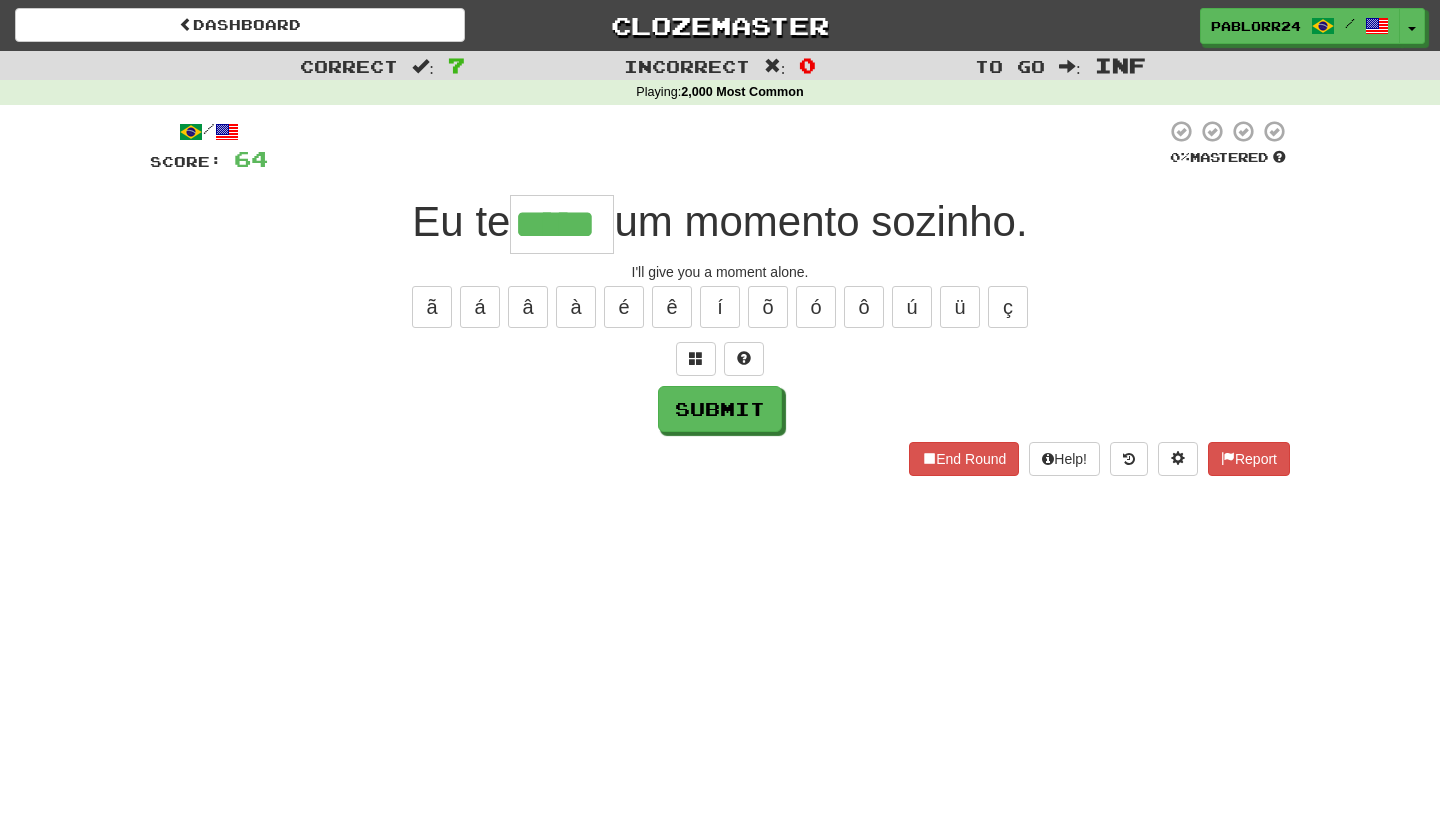 type on "*****" 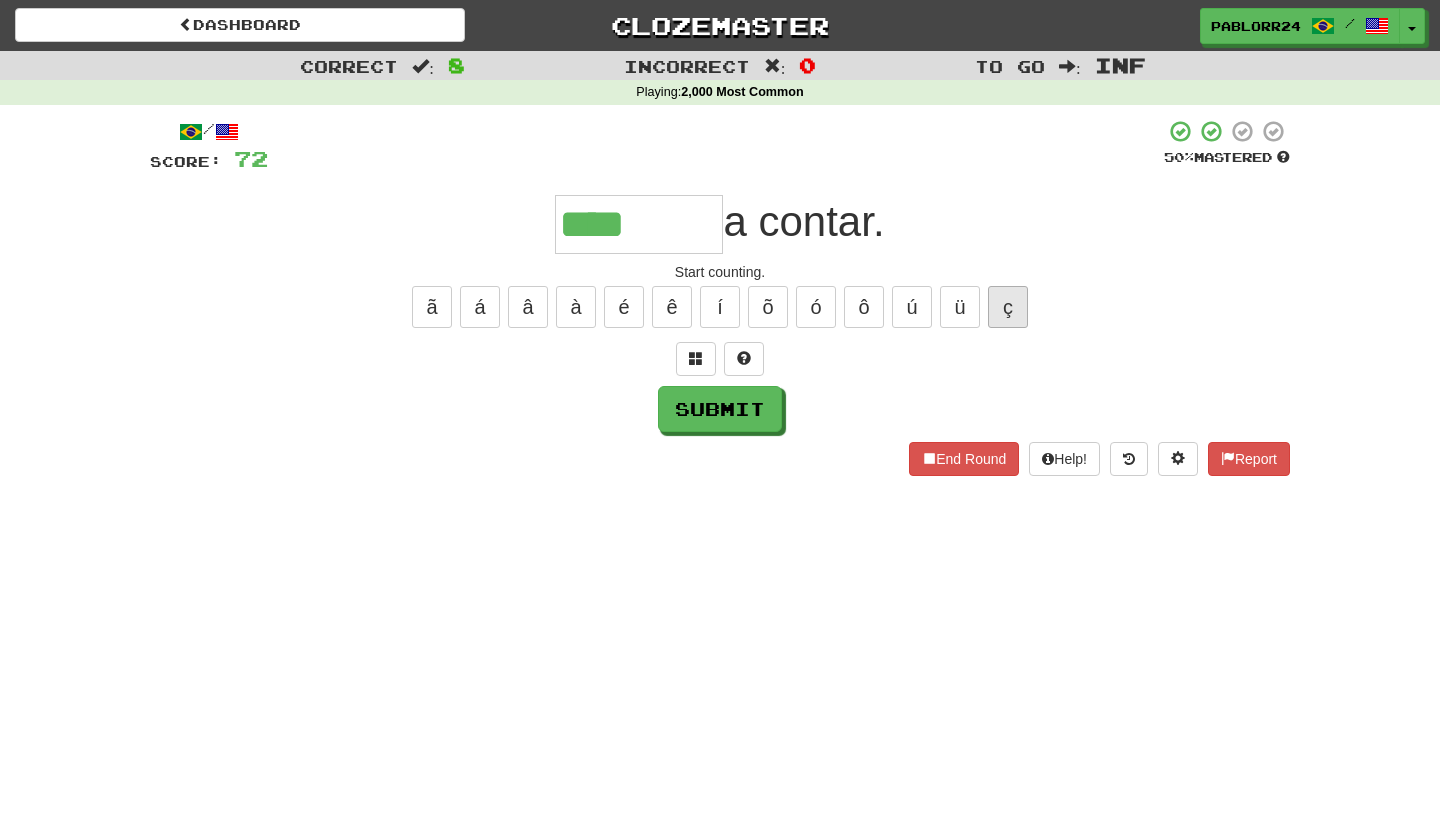 click on "ç" at bounding box center (1008, 307) 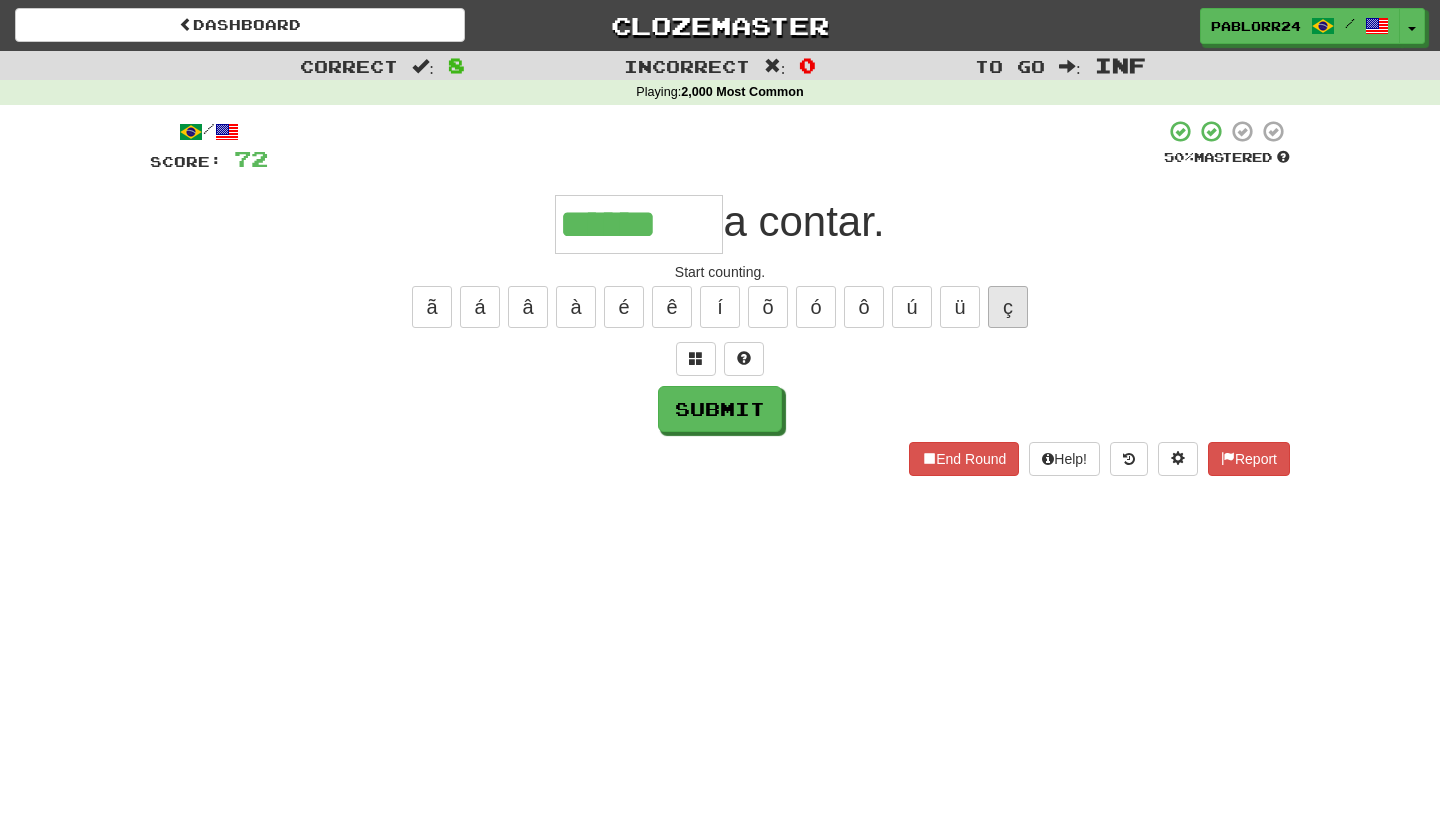 type on "******" 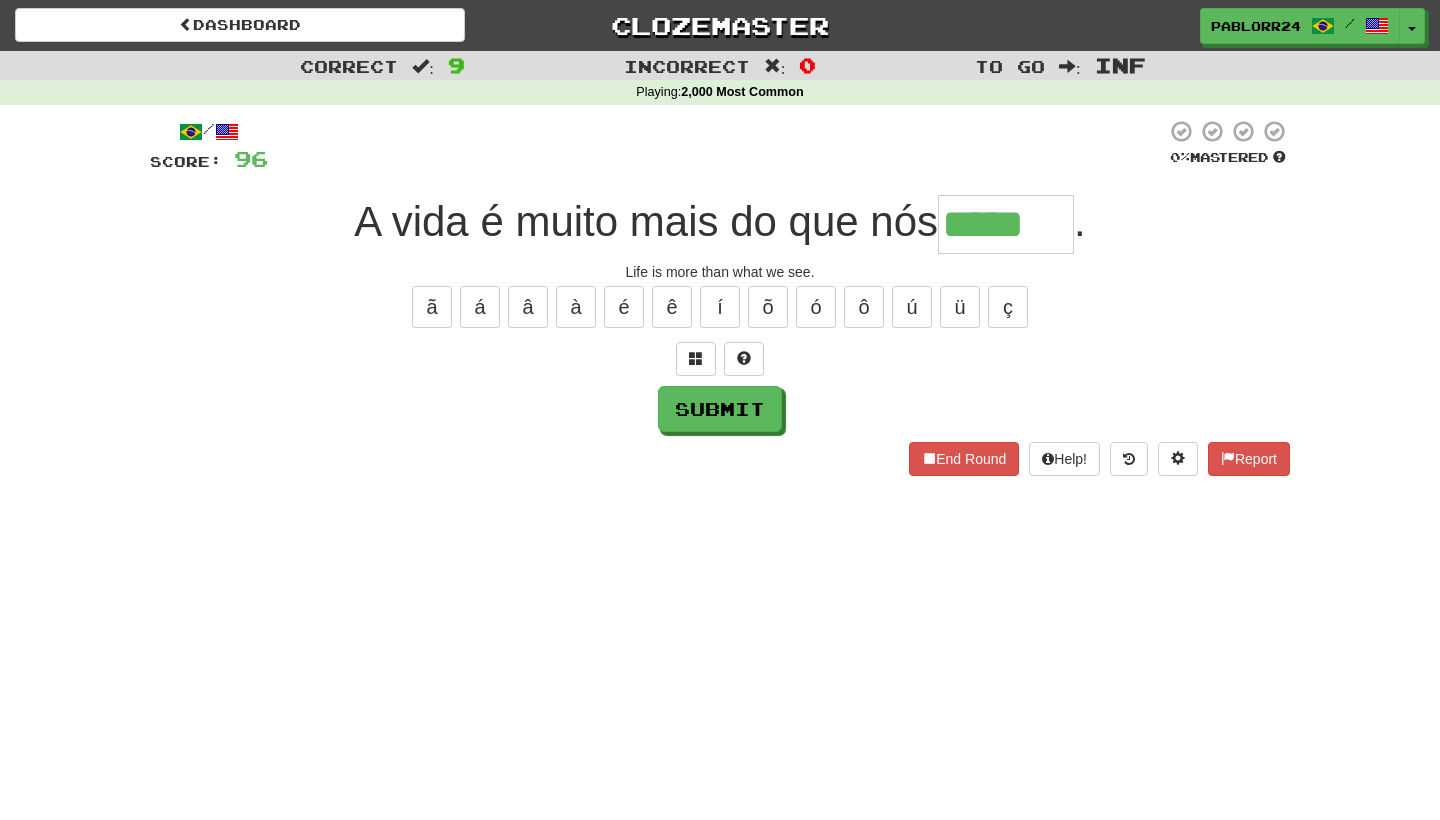 type on "*****" 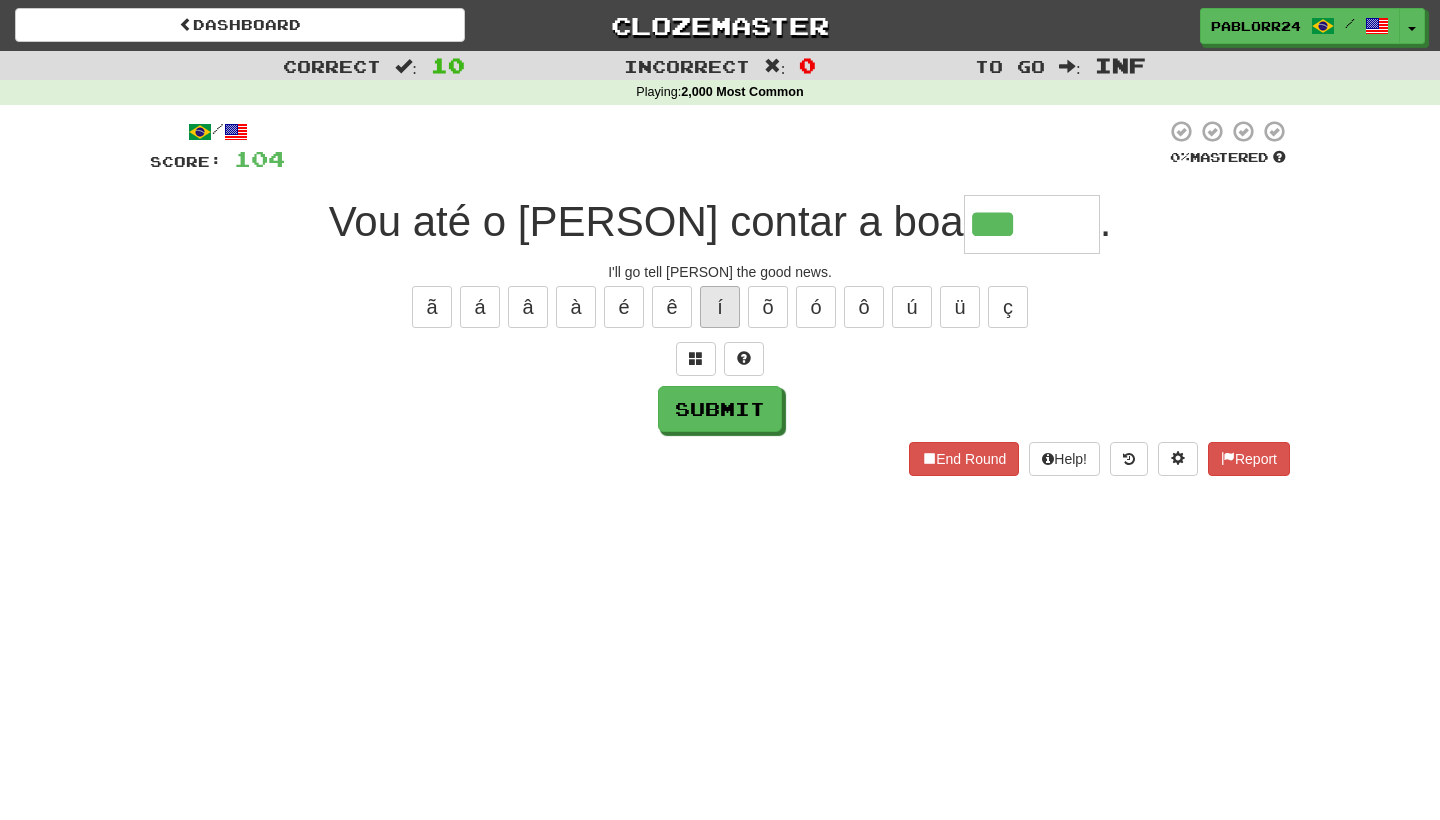 click on "í" at bounding box center (720, 307) 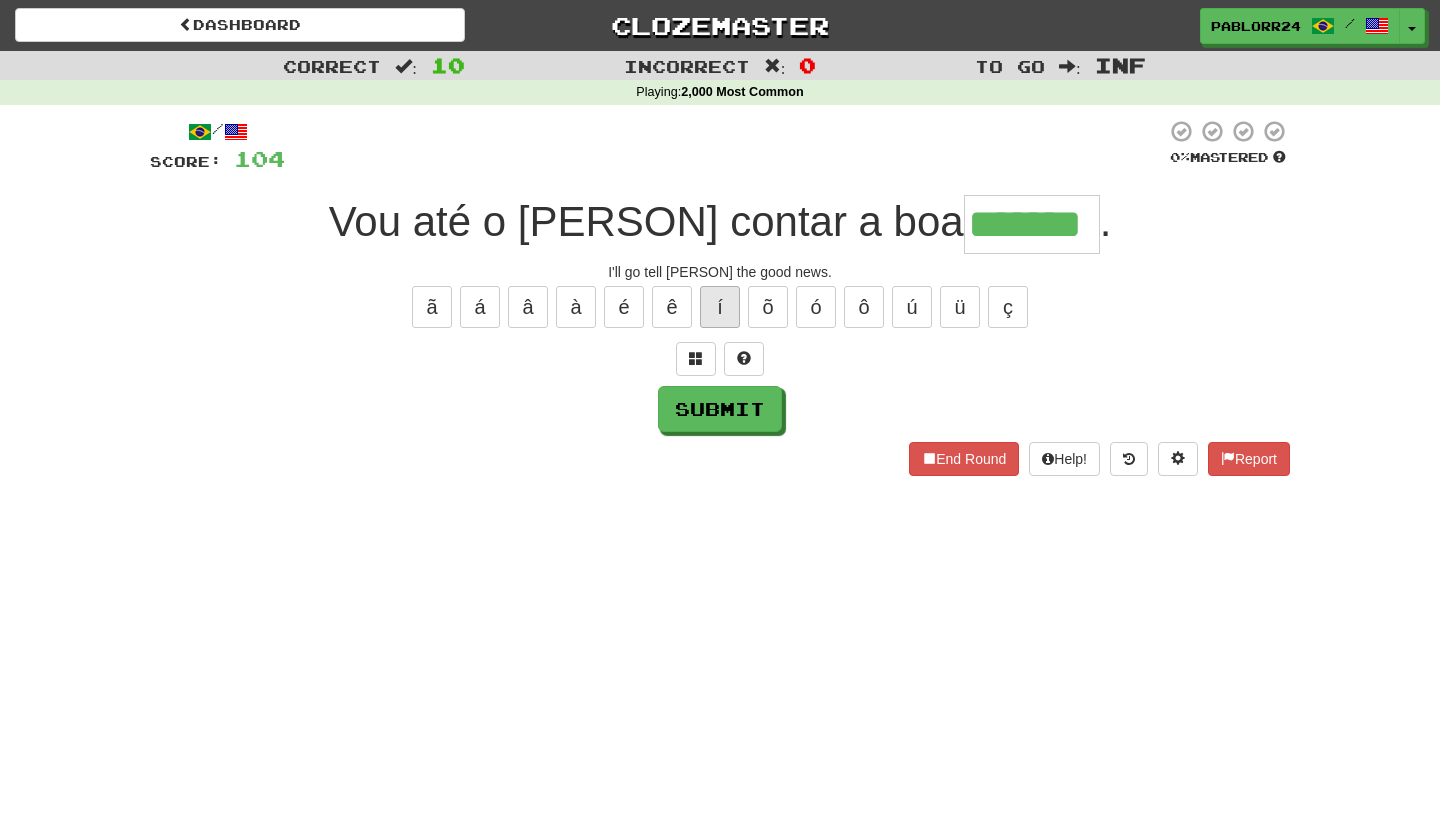 type on "*******" 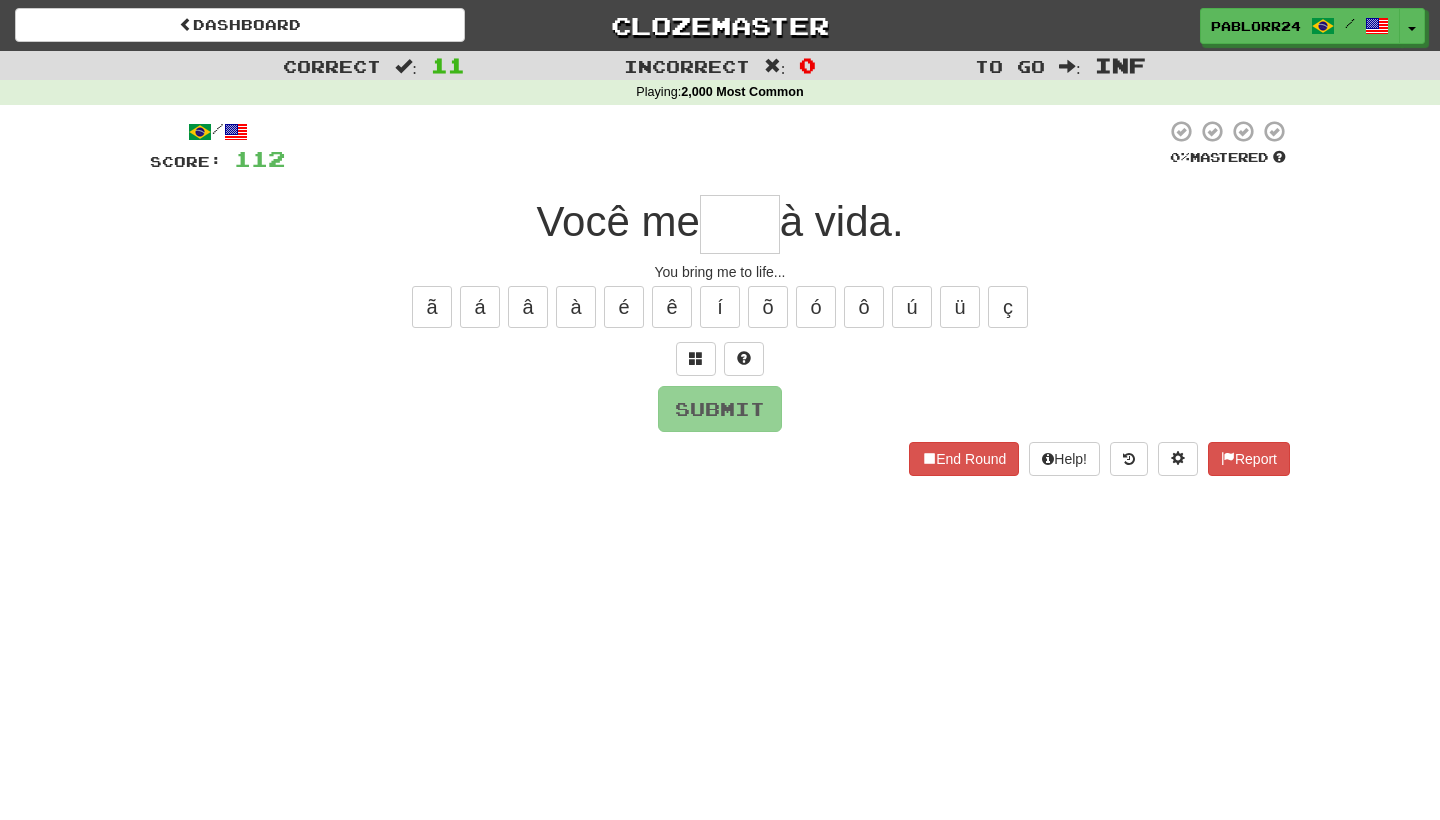 type on "*" 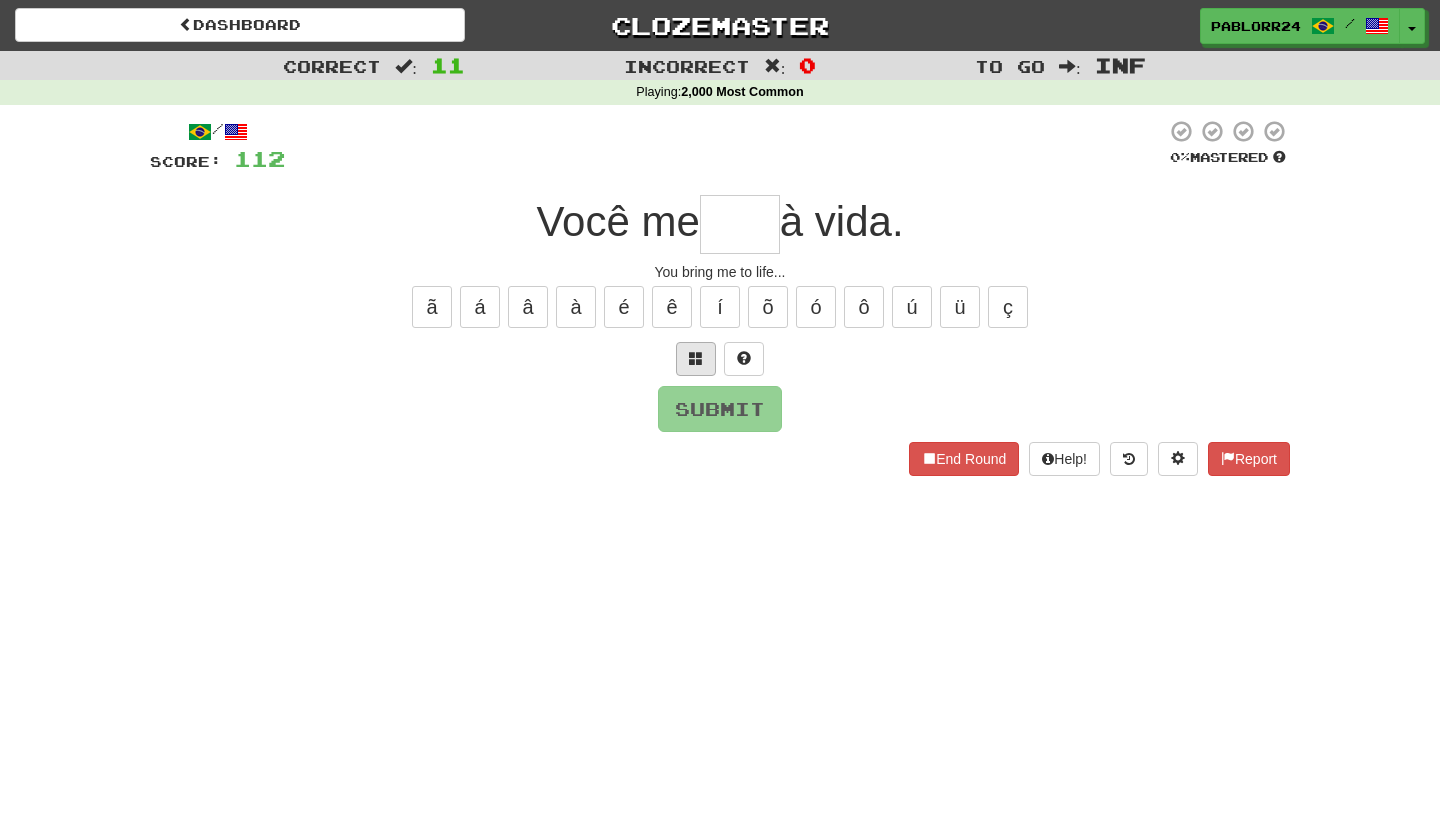 click at bounding box center (696, 358) 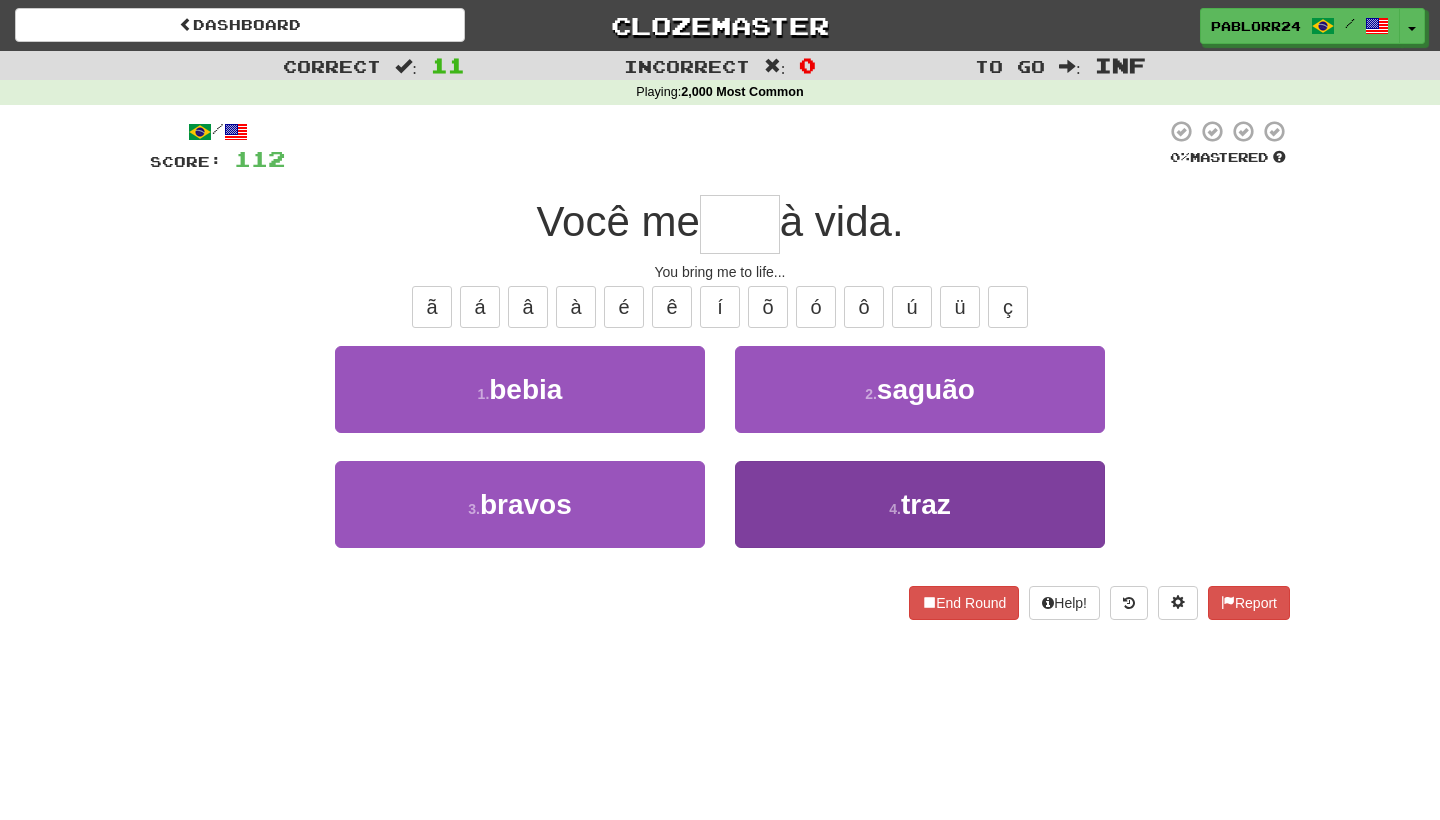 click on "4 .  traz" at bounding box center [920, 504] 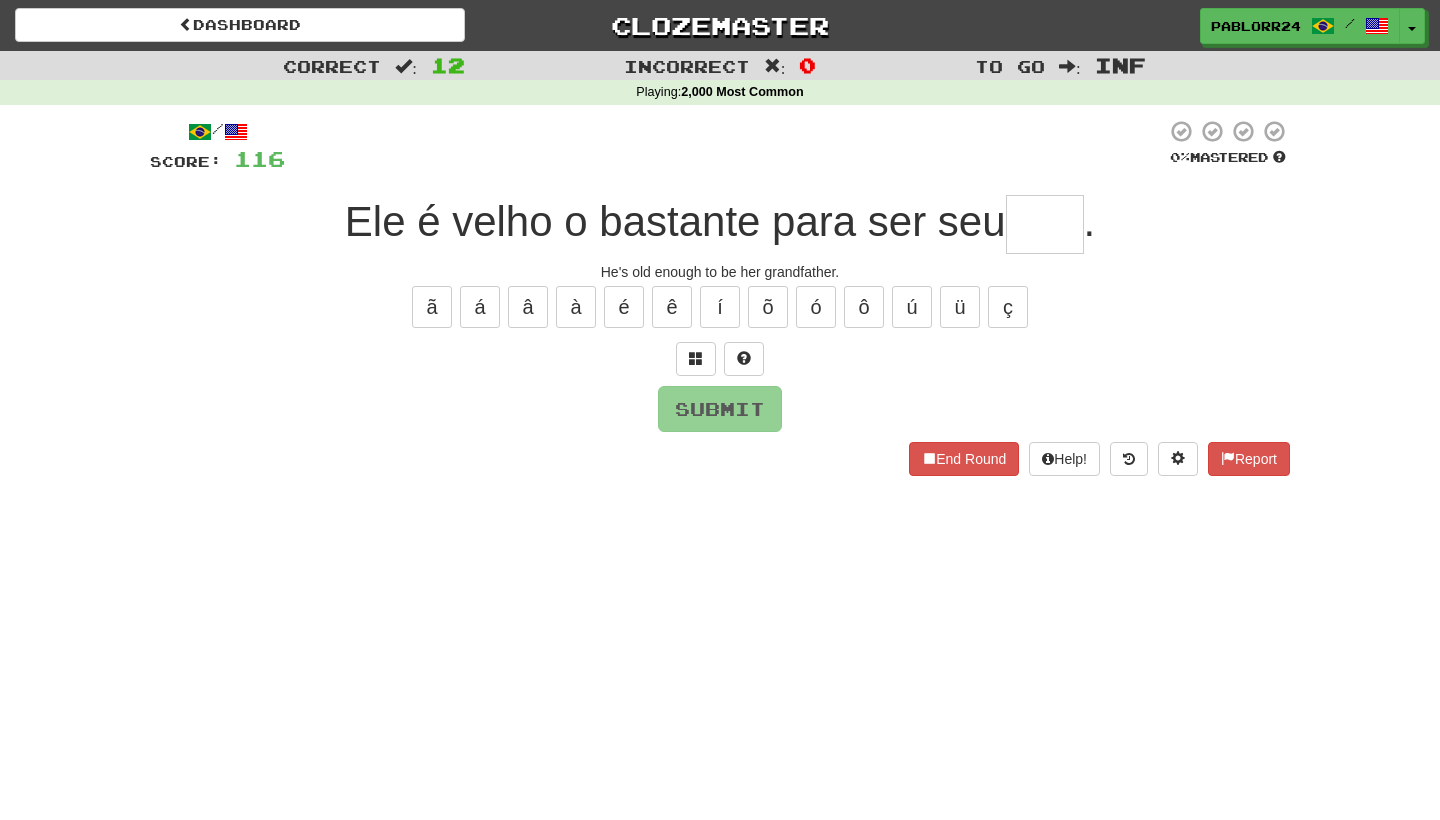 type on "*" 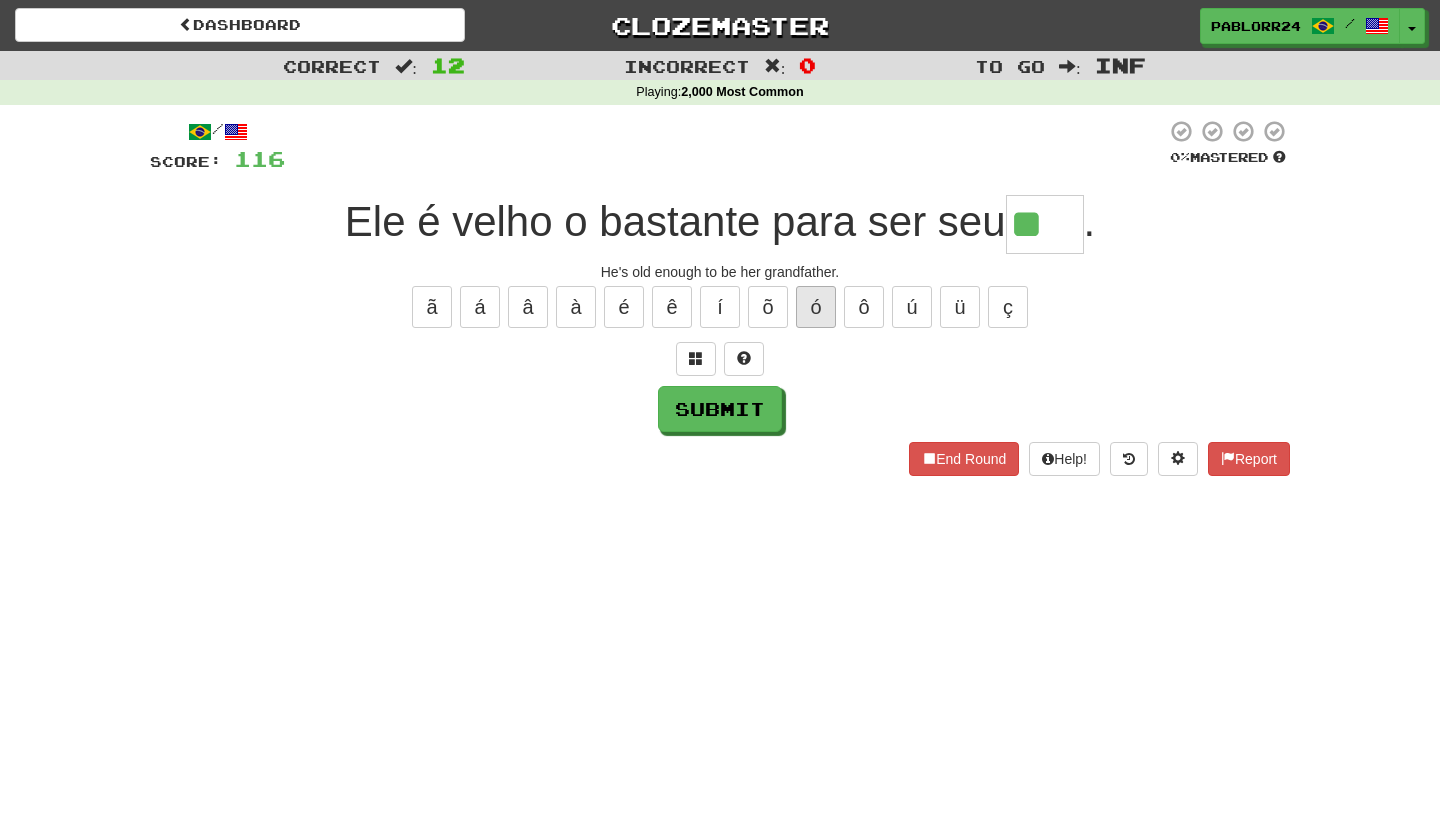 click on "ó" at bounding box center [816, 307] 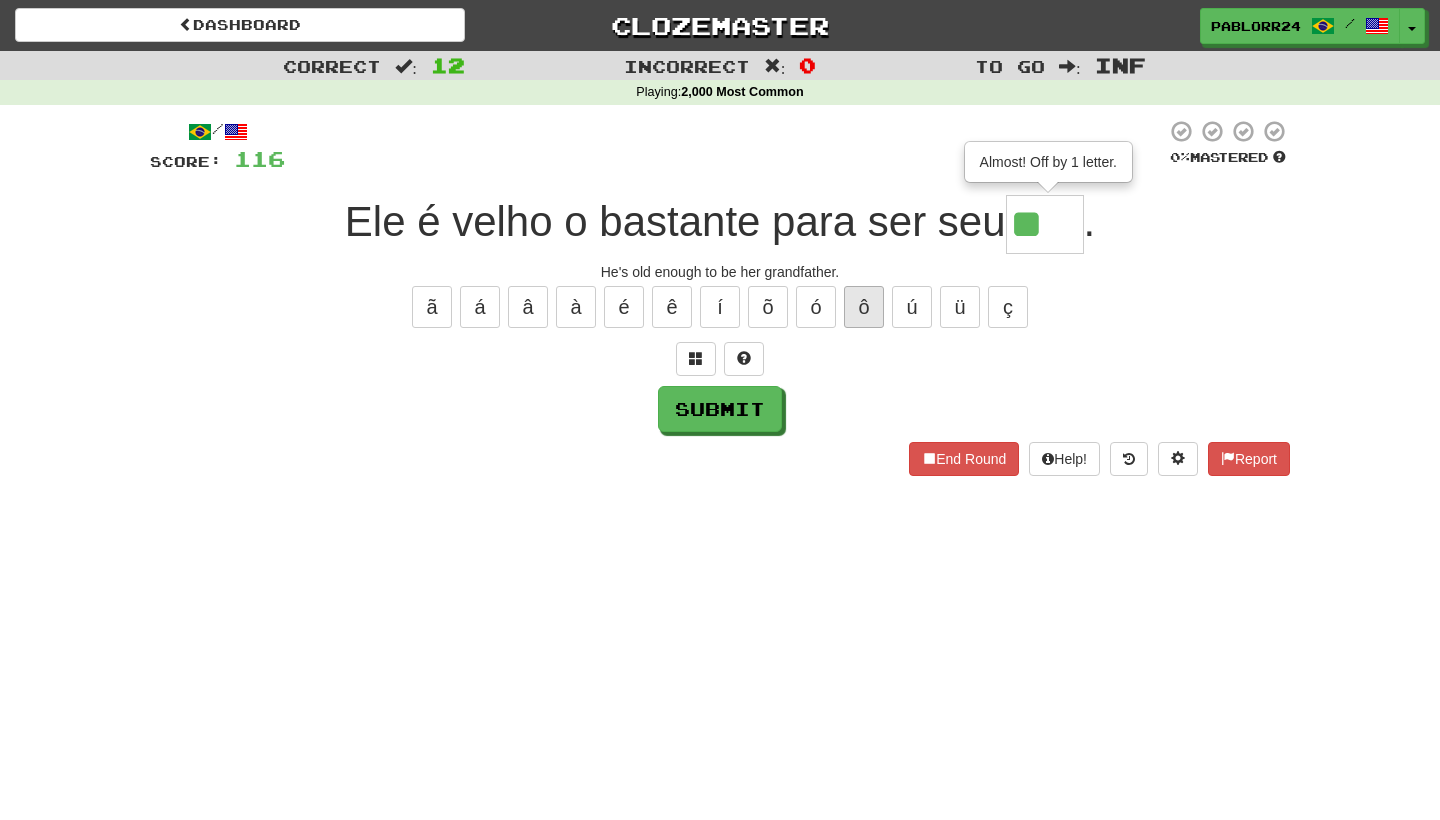 click on "ô" at bounding box center (864, 307) 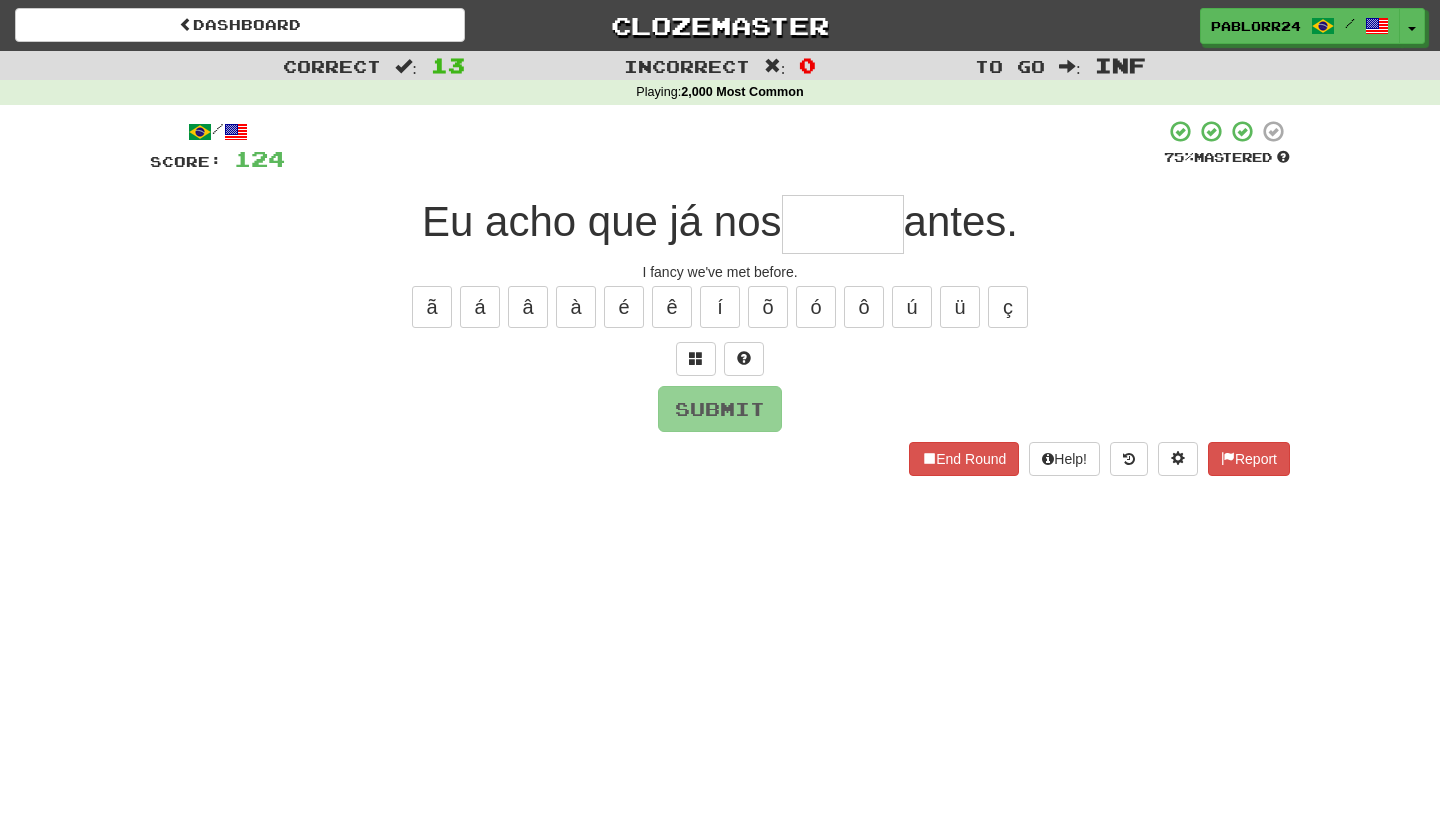 type on "*" 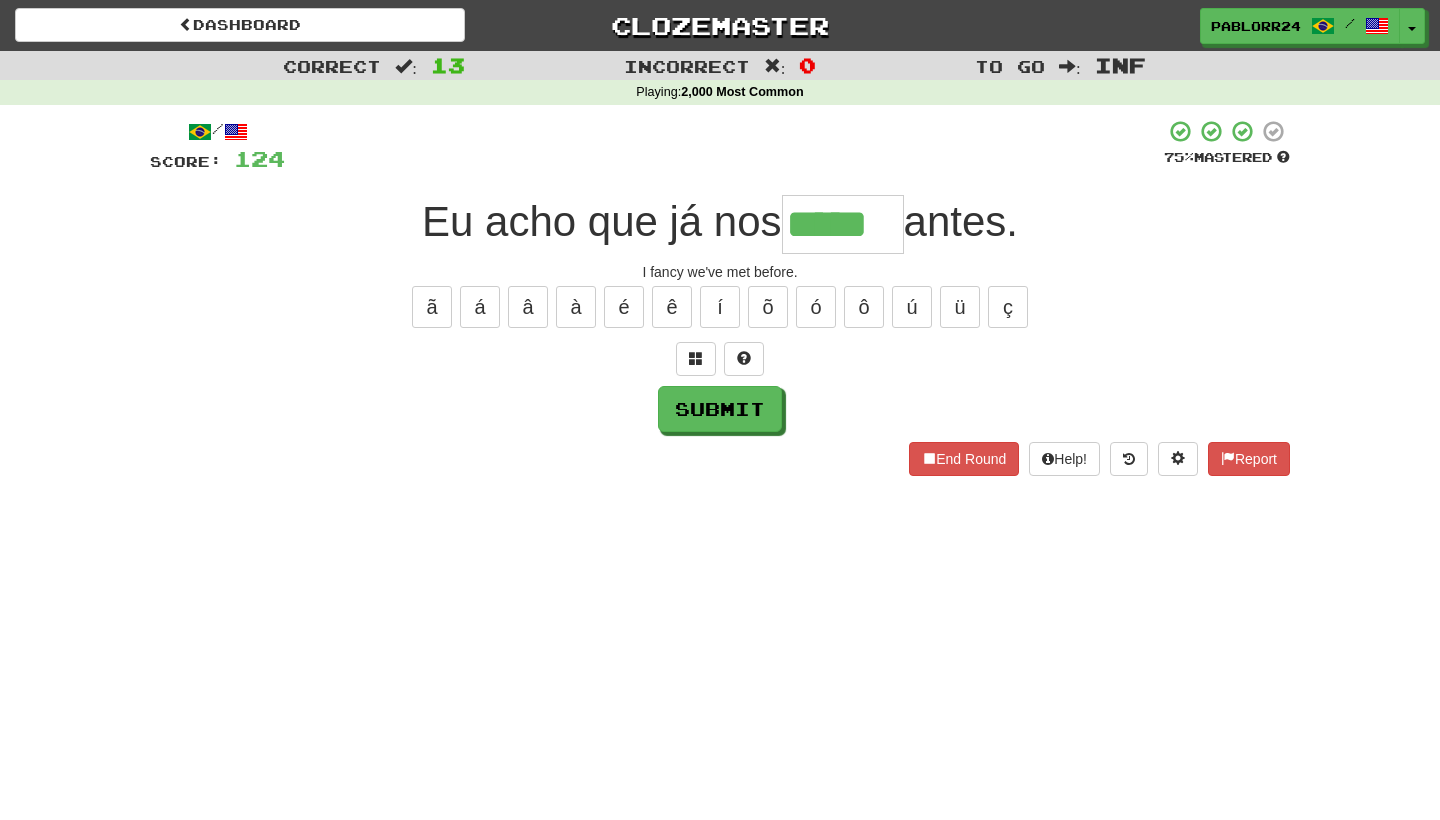 type on "*****" 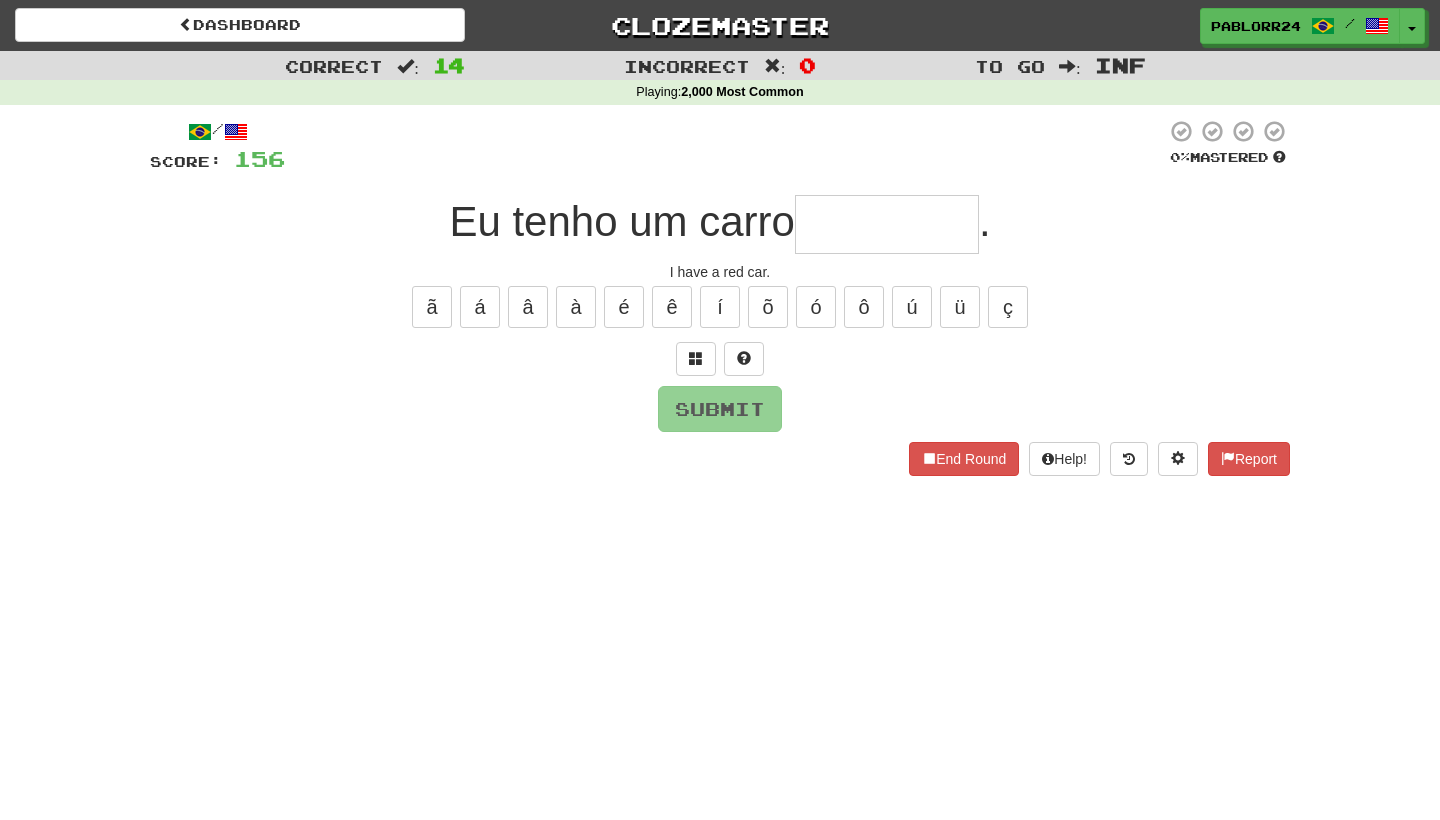 type on "*" 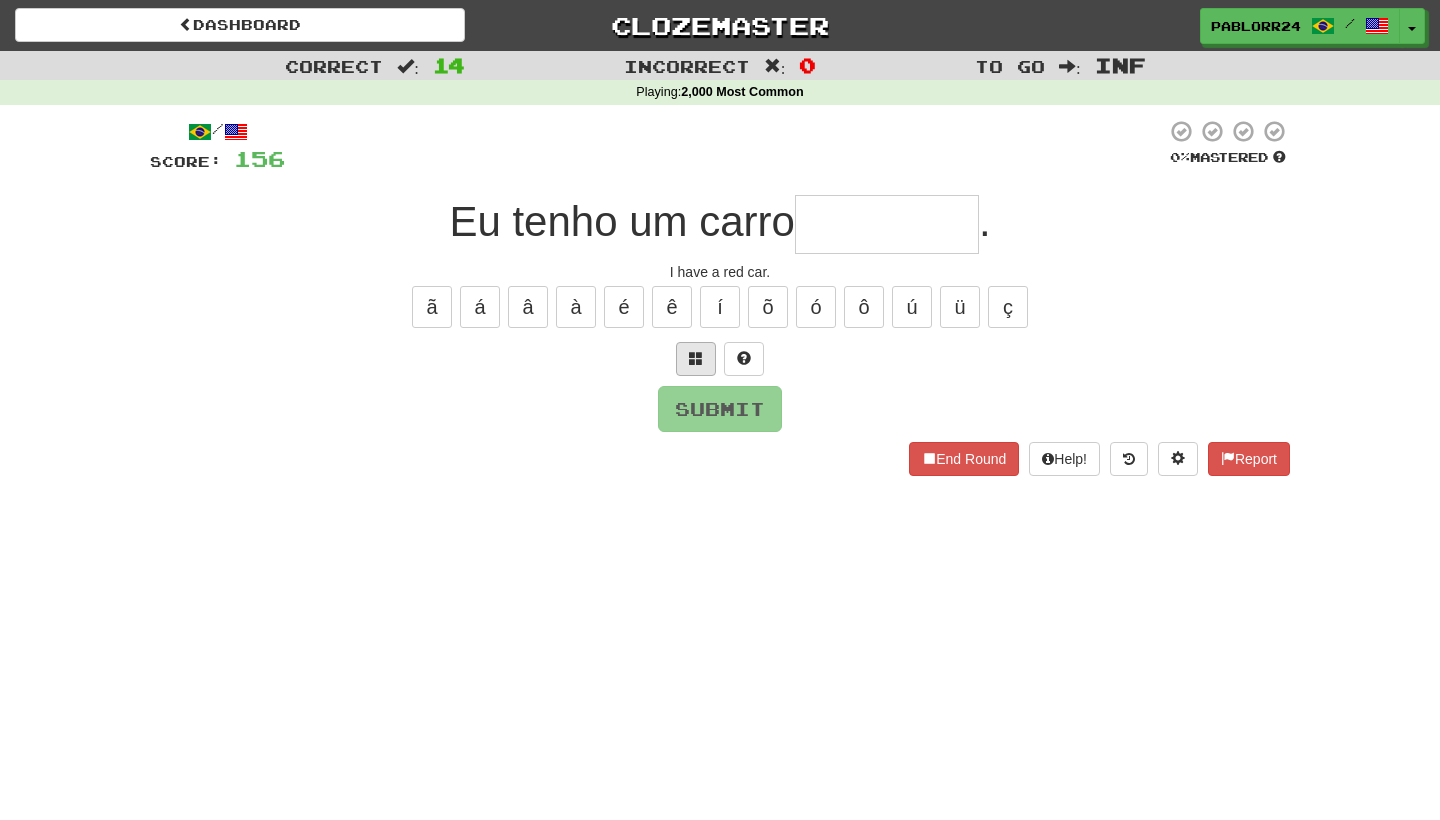 click at bounding box center (696, 359) 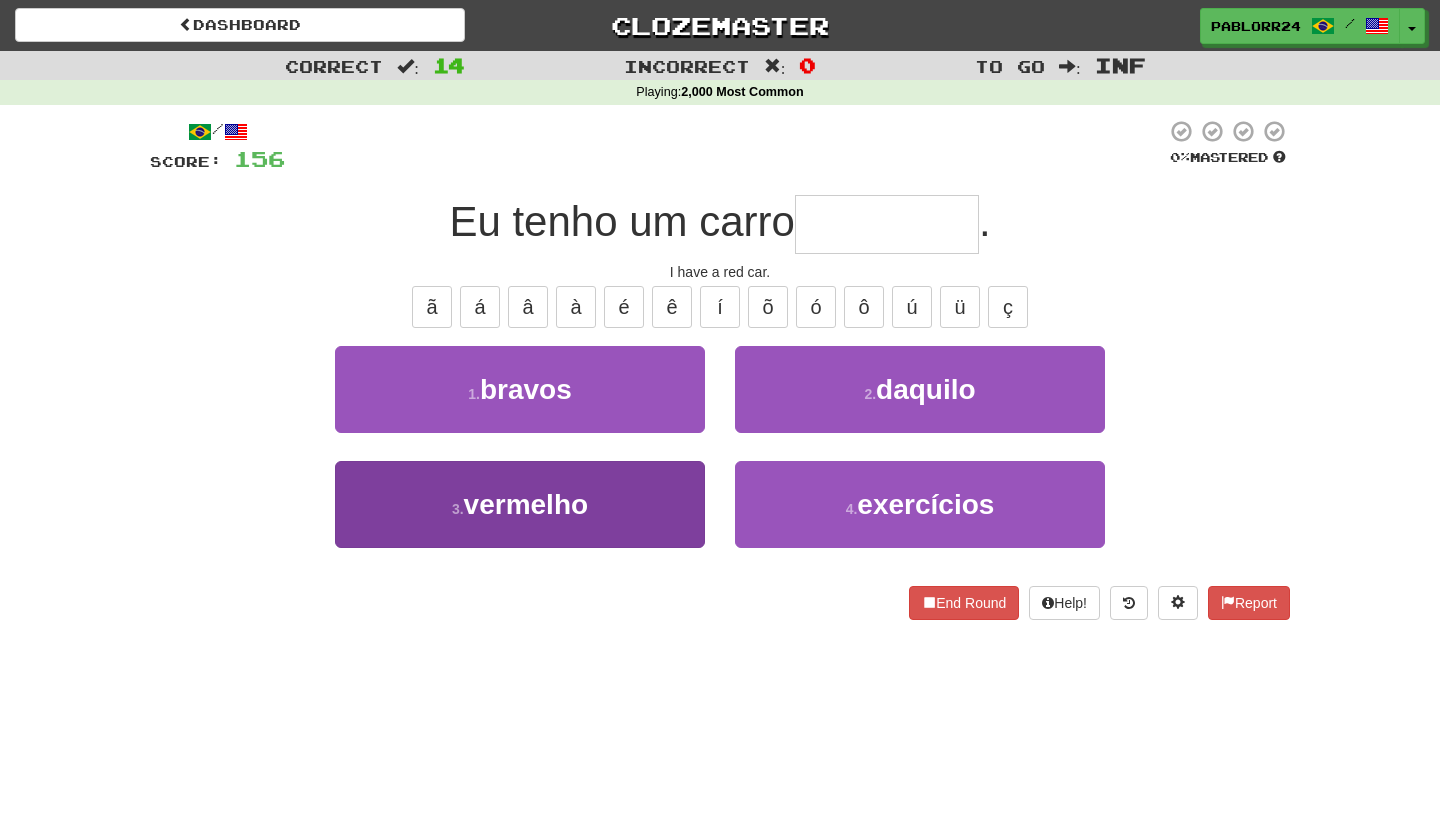click on "3 .  vermelho" at bounding box center (520, 504) 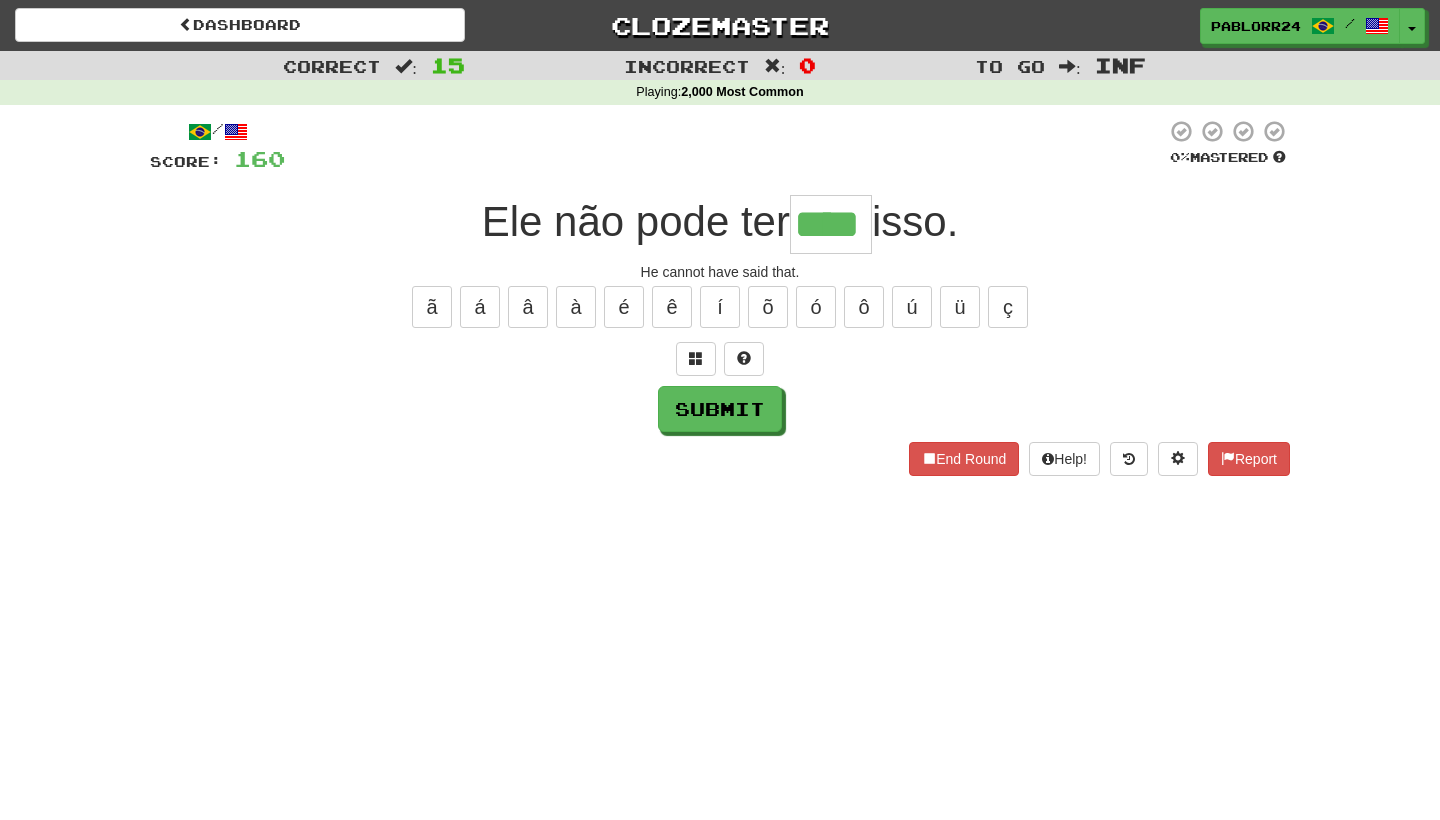 type on "****" 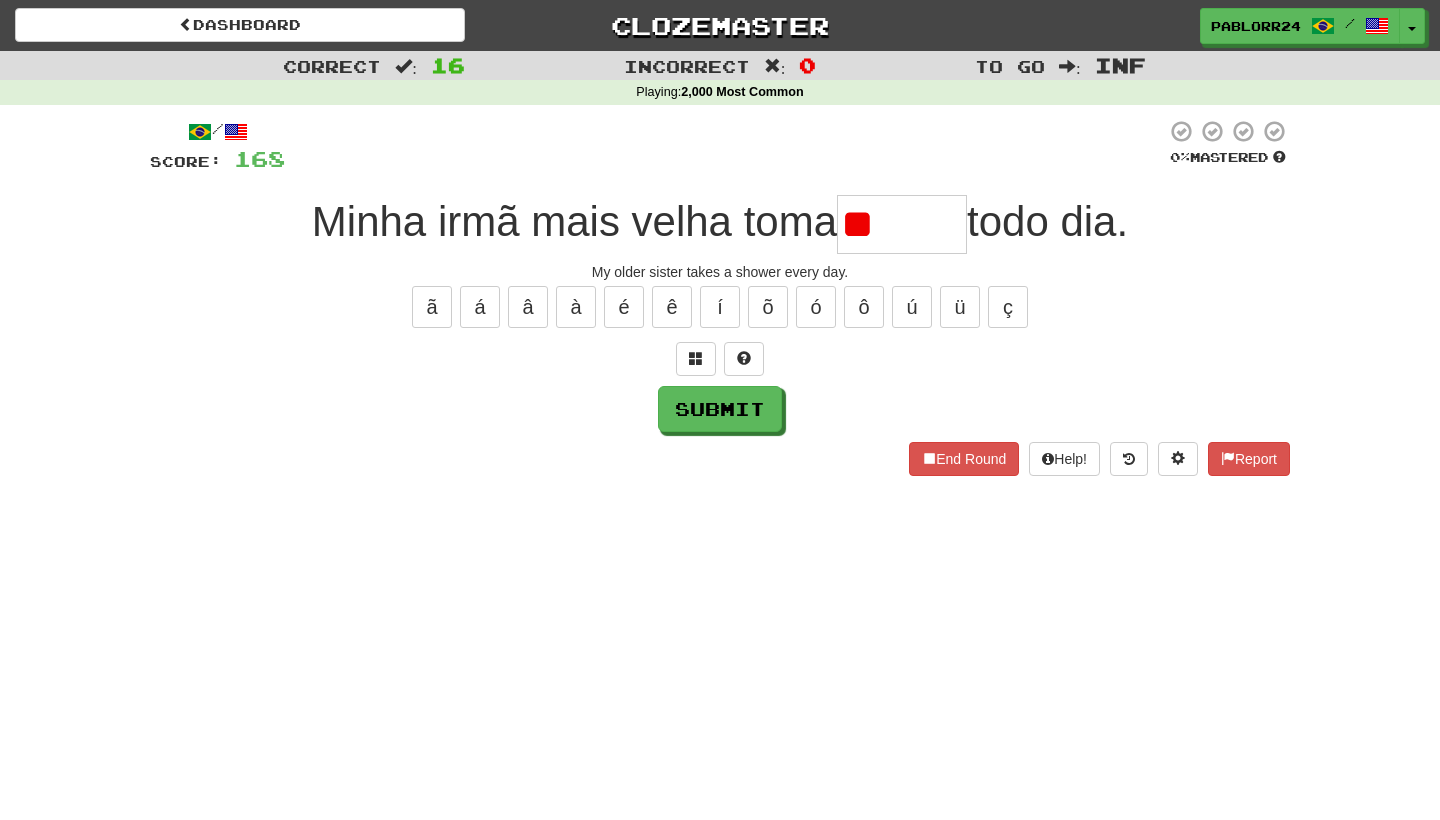 type on "*" 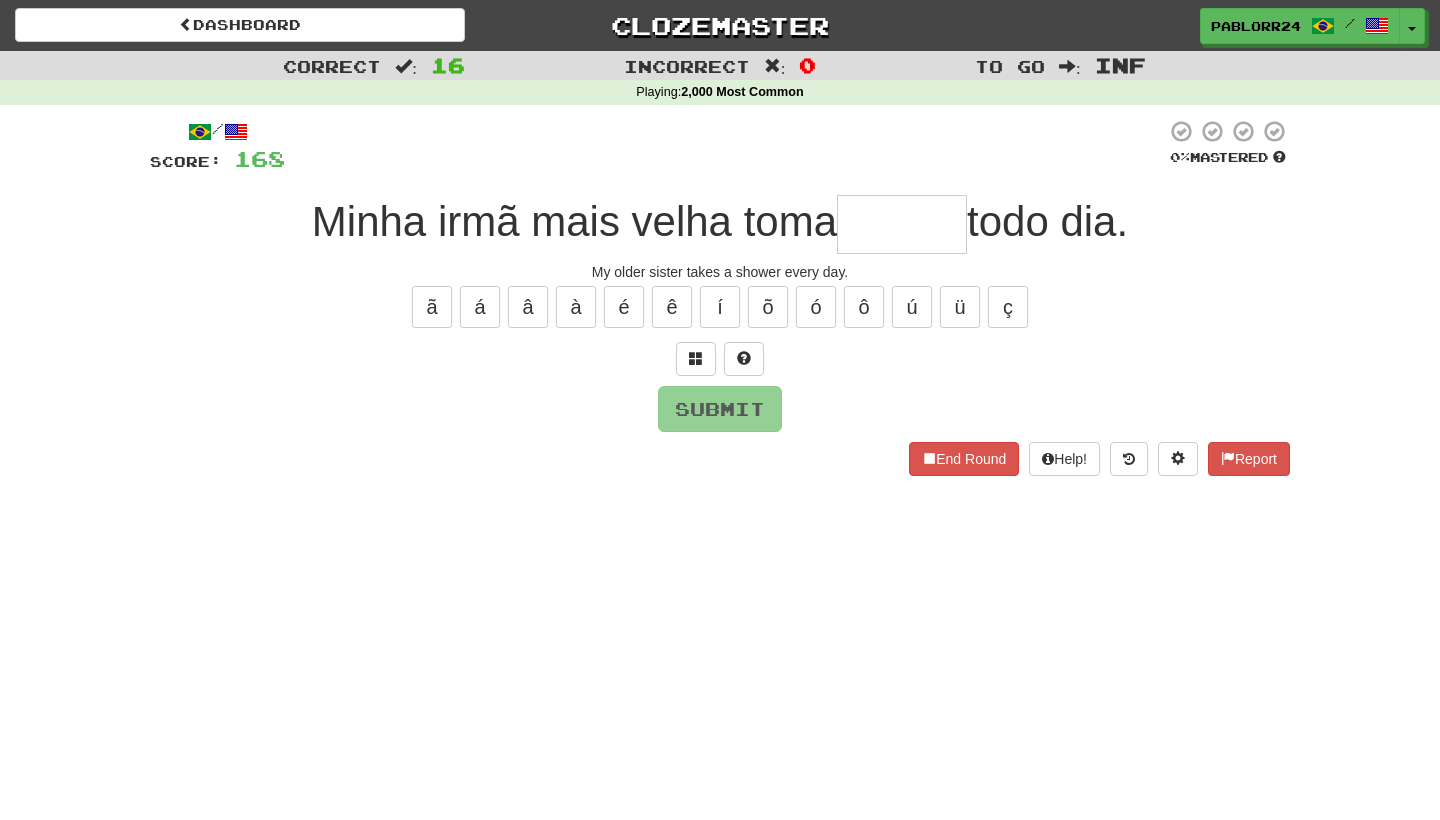 type on "*" 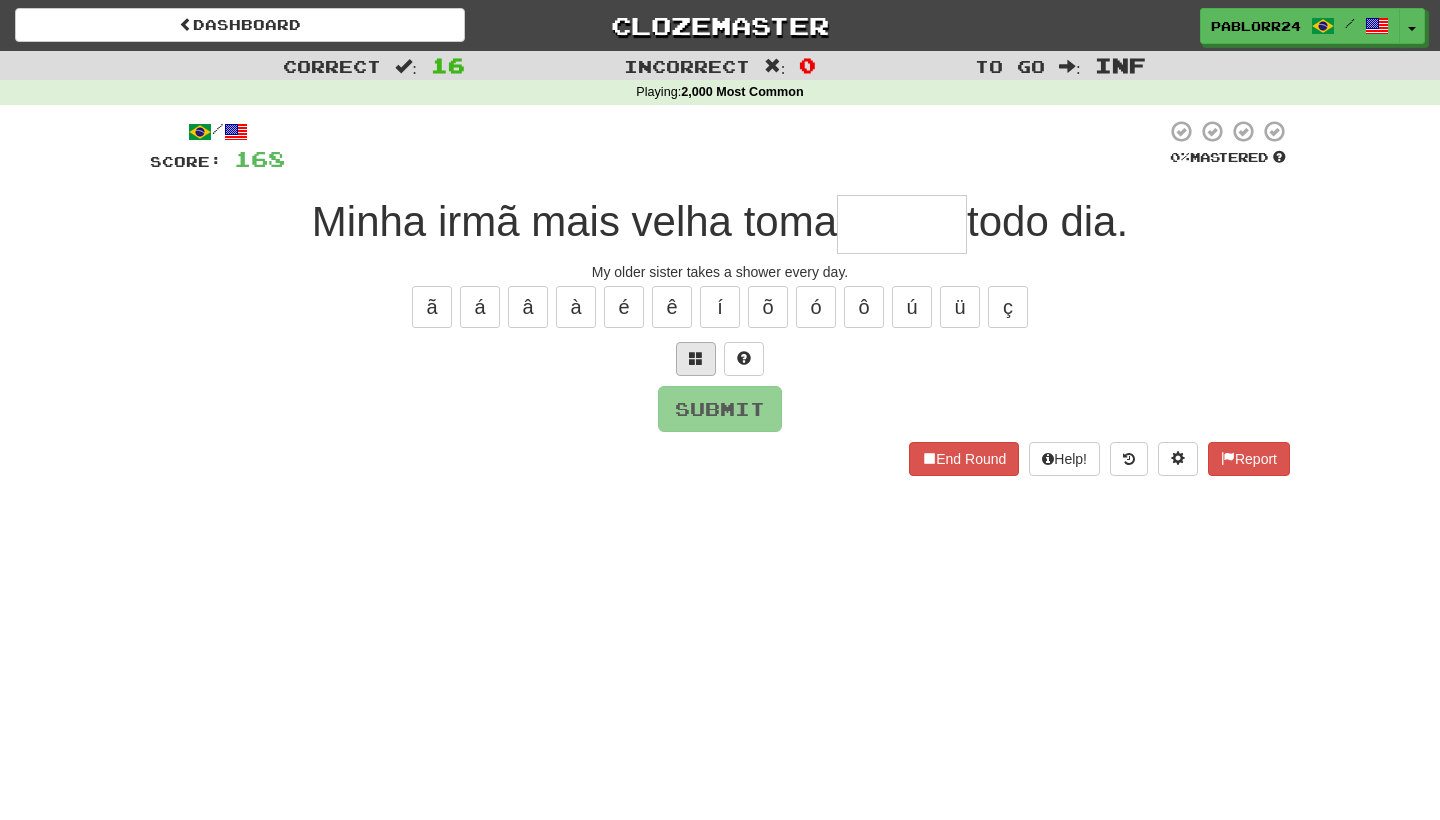click at bounding box center [696, 359] 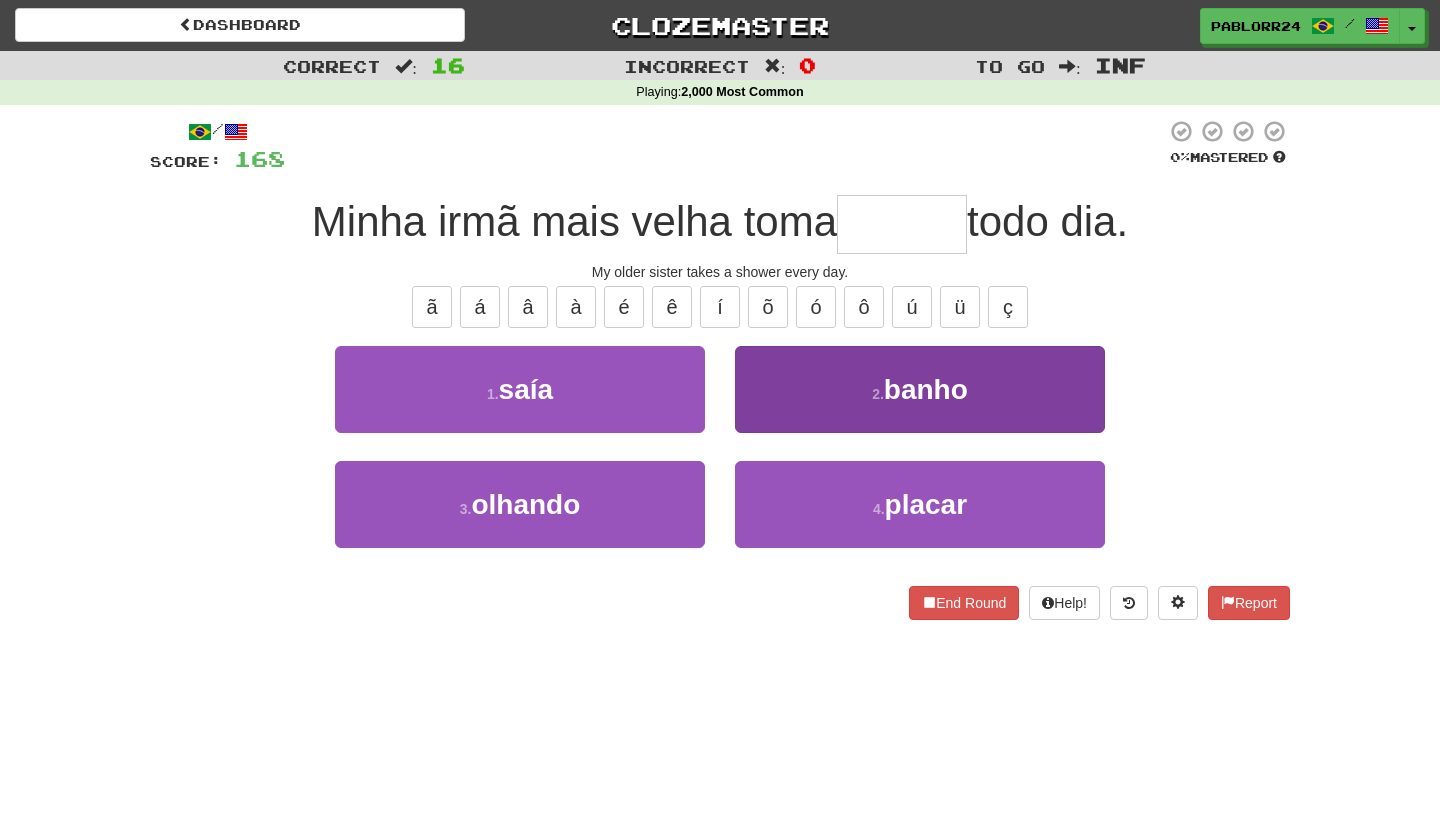 click on "2 .  banho" at bounding box center [920, 389] 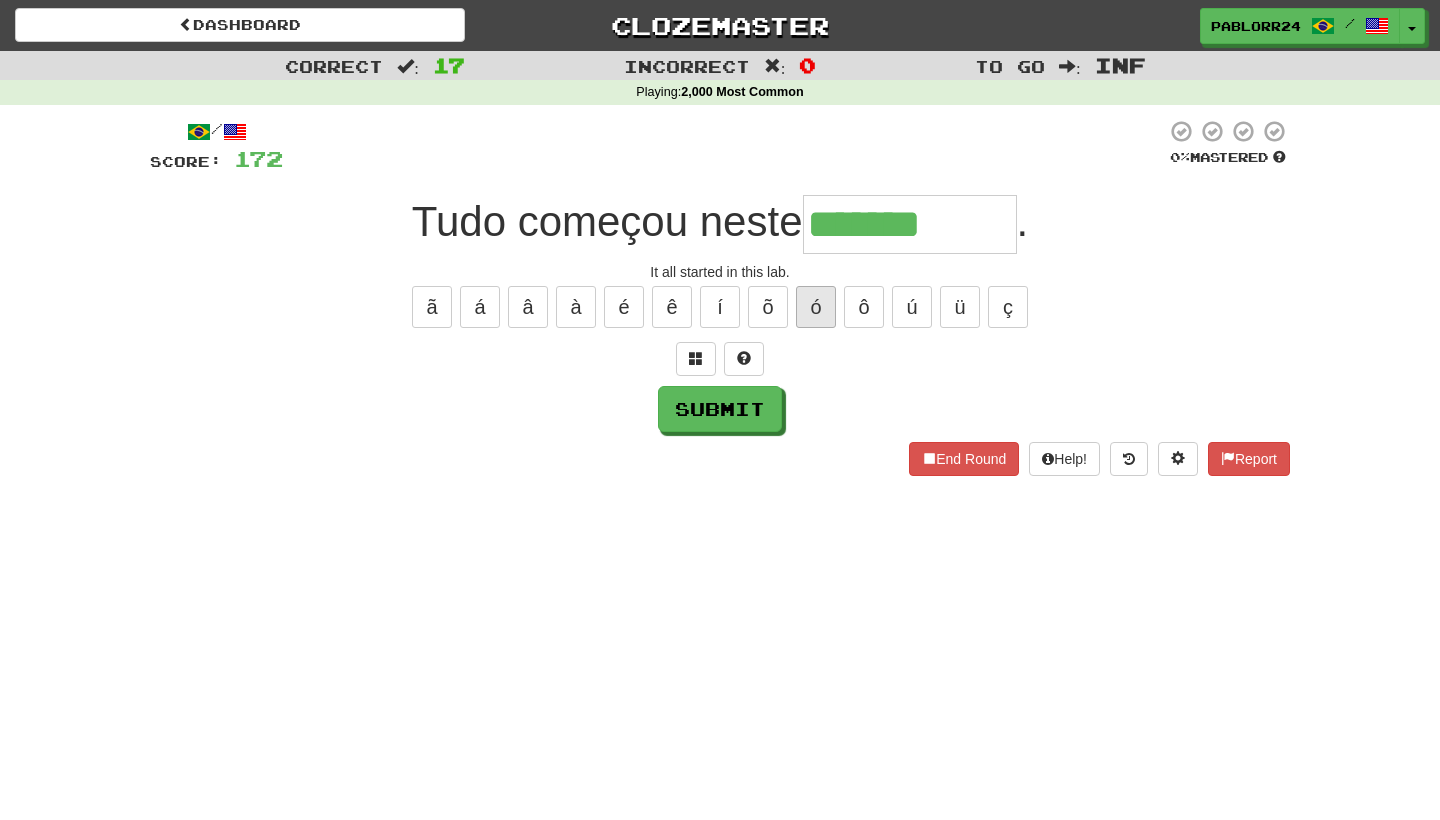 click on "ó" at bounding box center (816, 307) 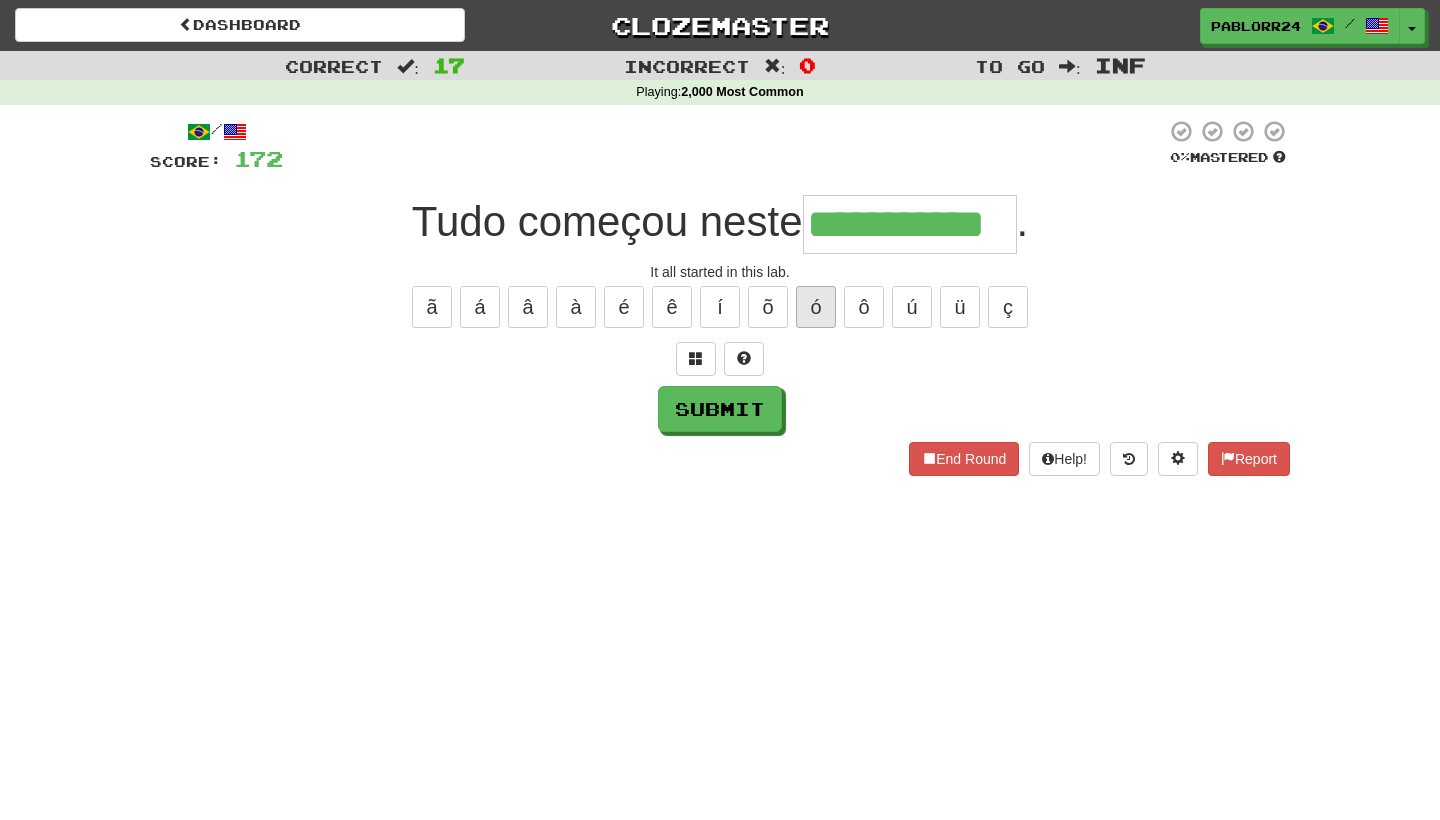 type on "**********" 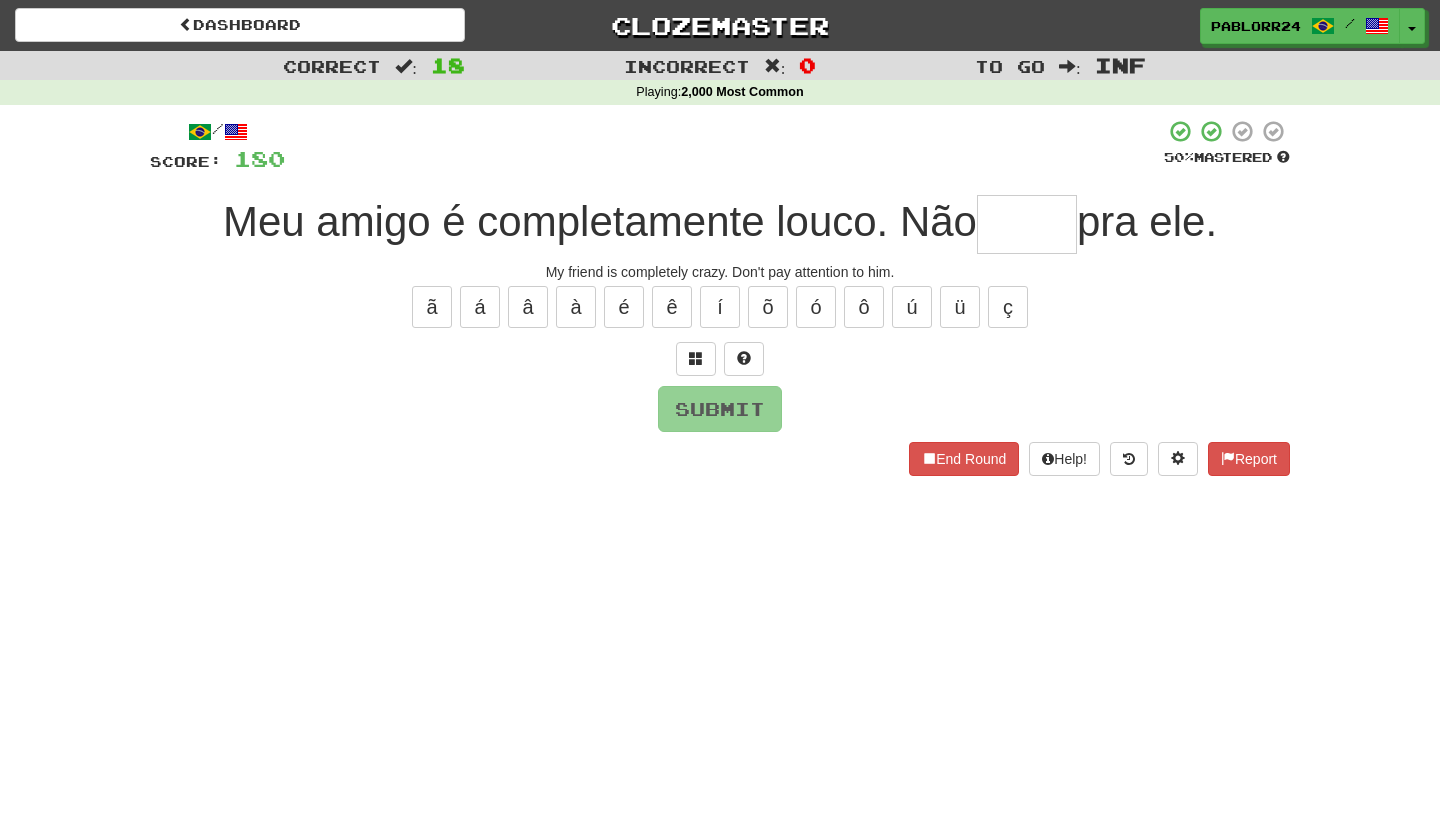 type on "*" 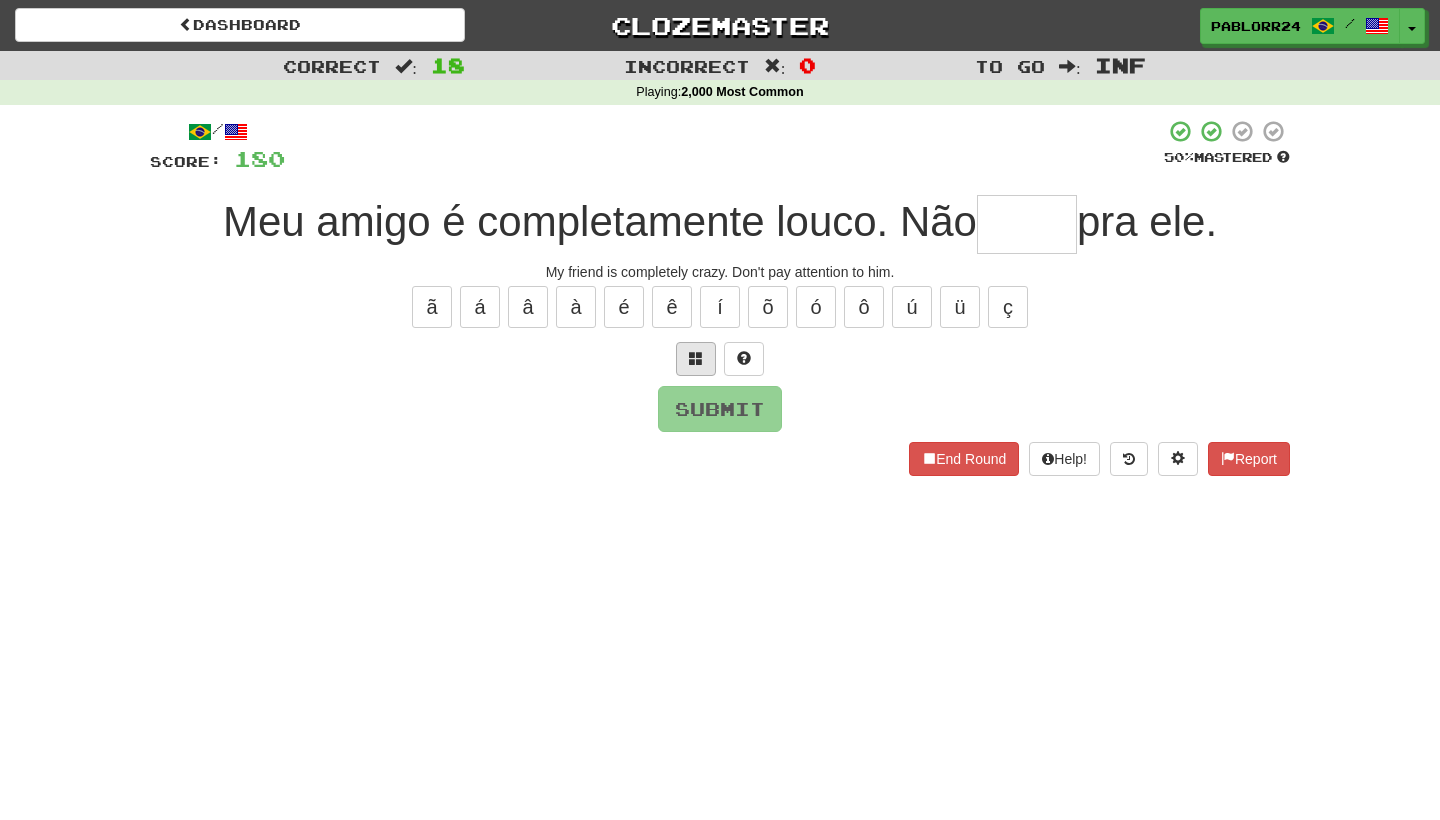 click at bounding box center [696, 359] 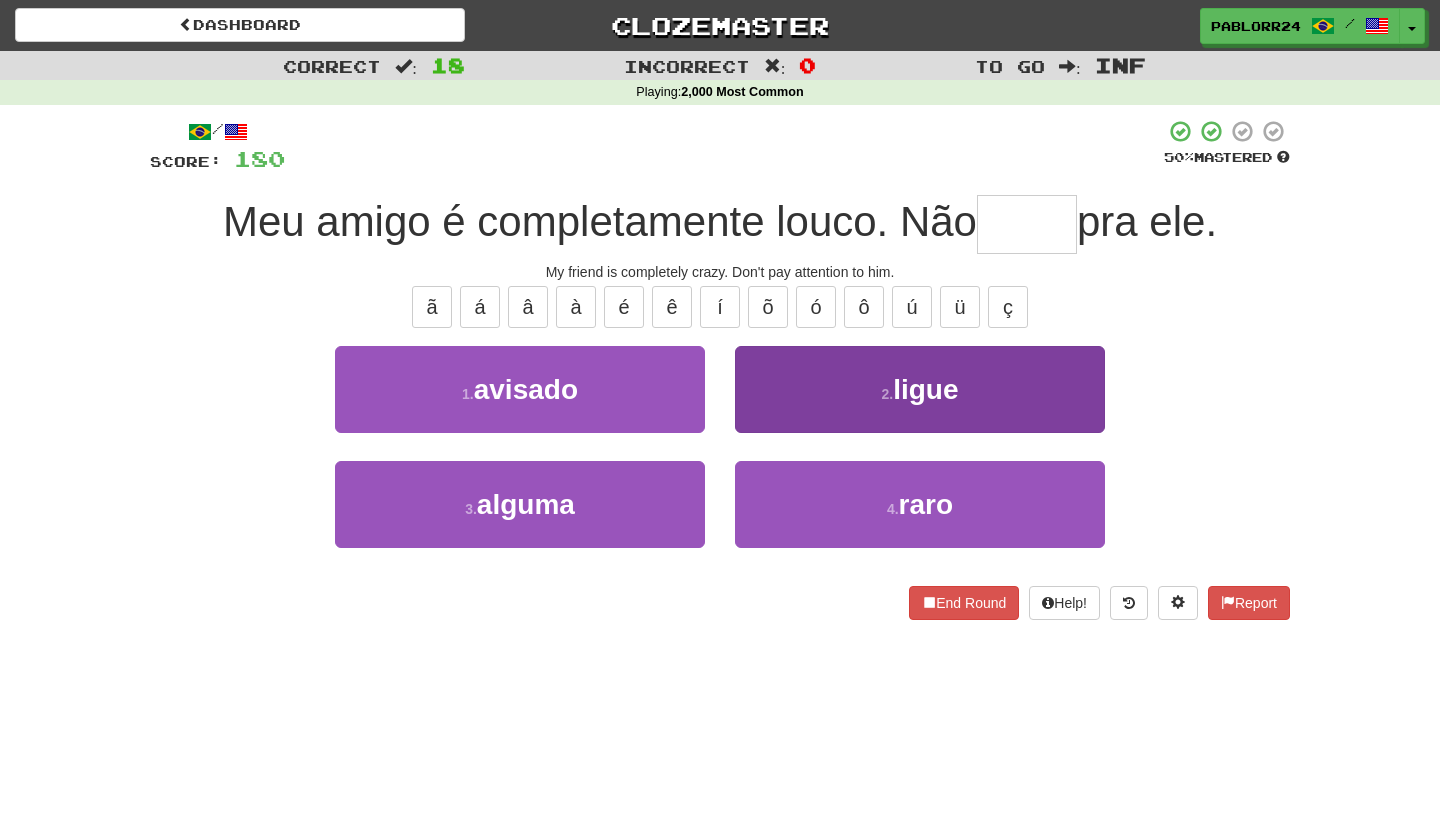 click on "2 .  ligue" at bounding box center (920, 389) 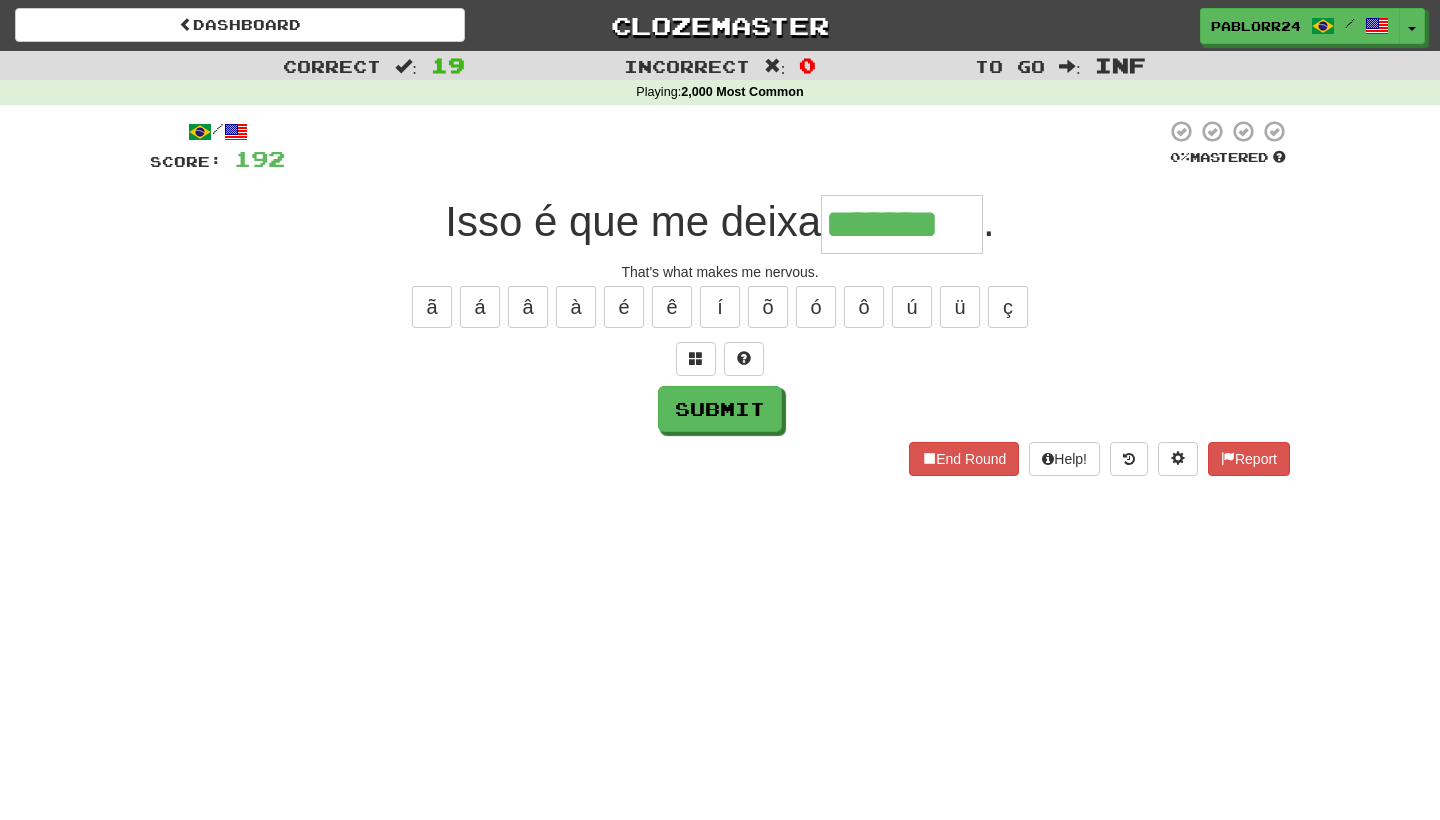 type on "*******" 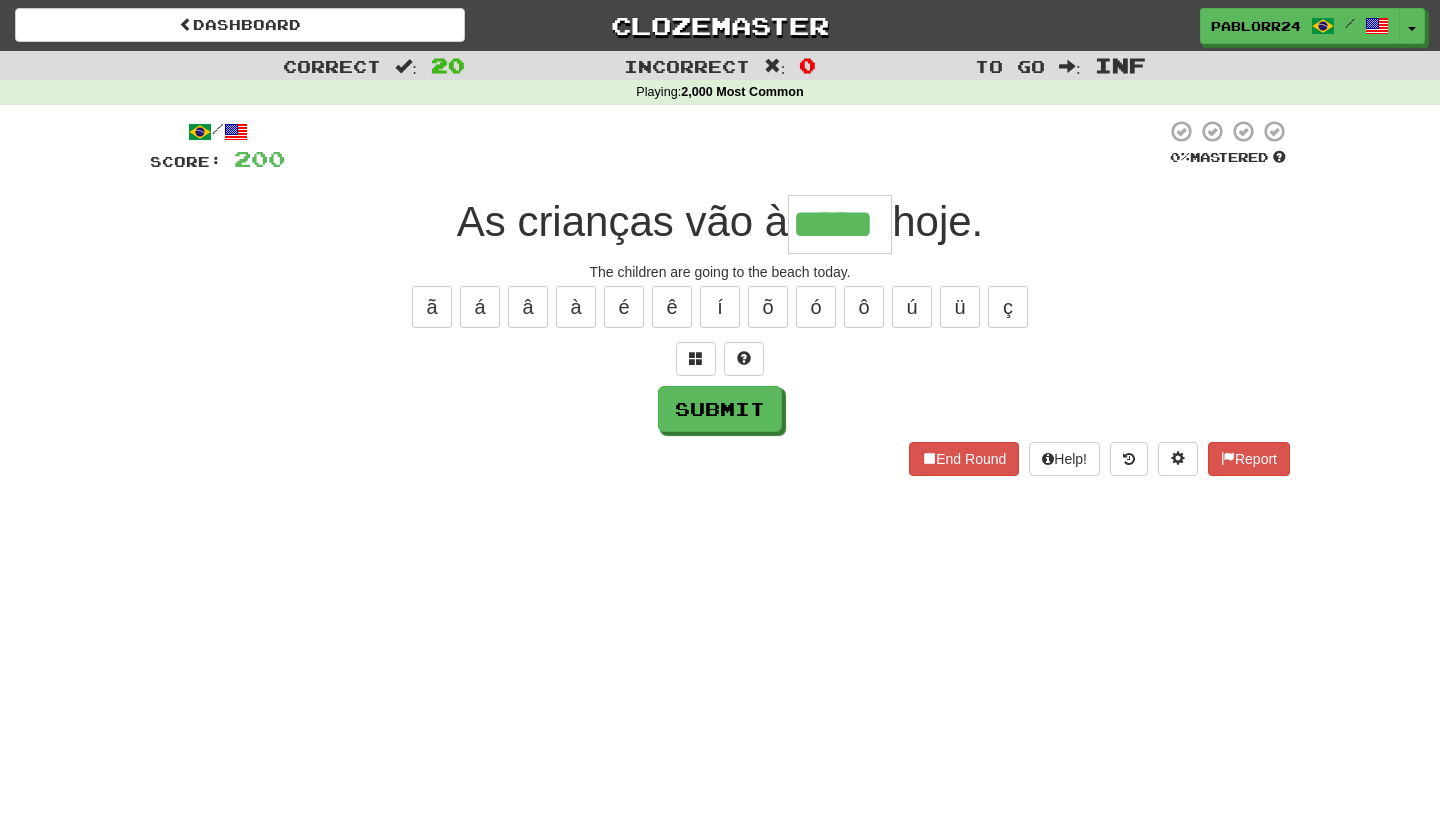 type on "*****" 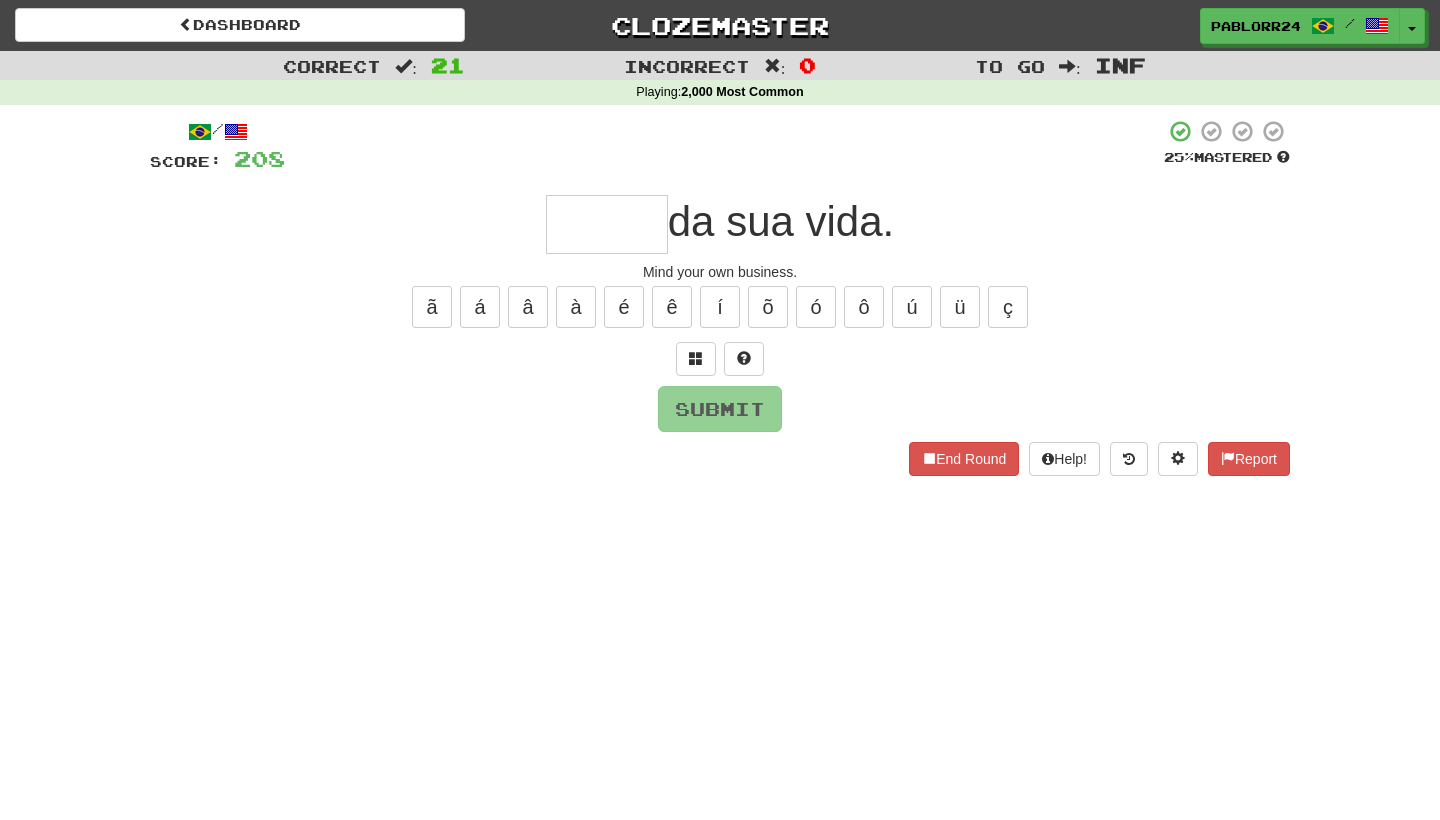 type on "*" 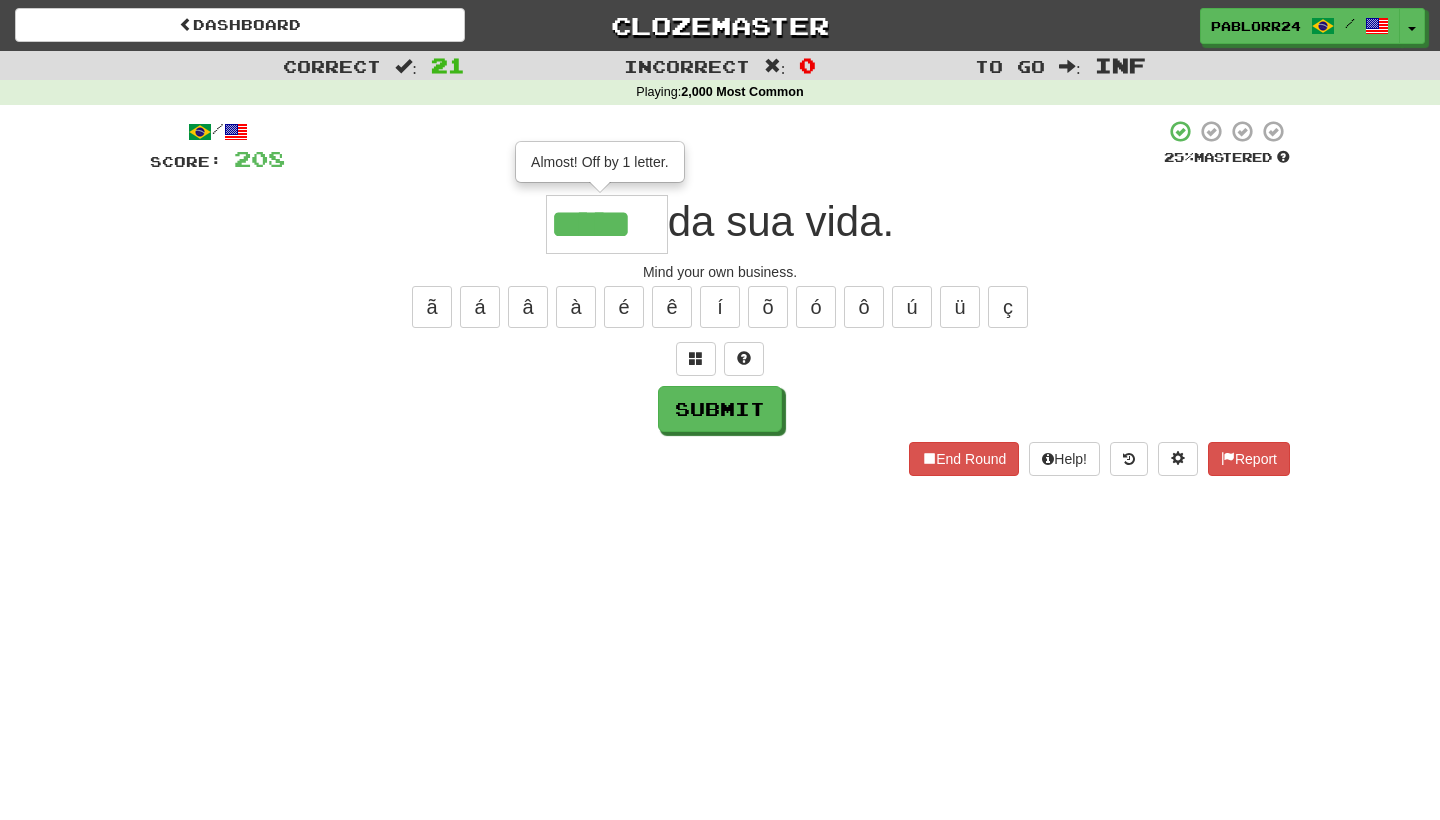 type on "*****" 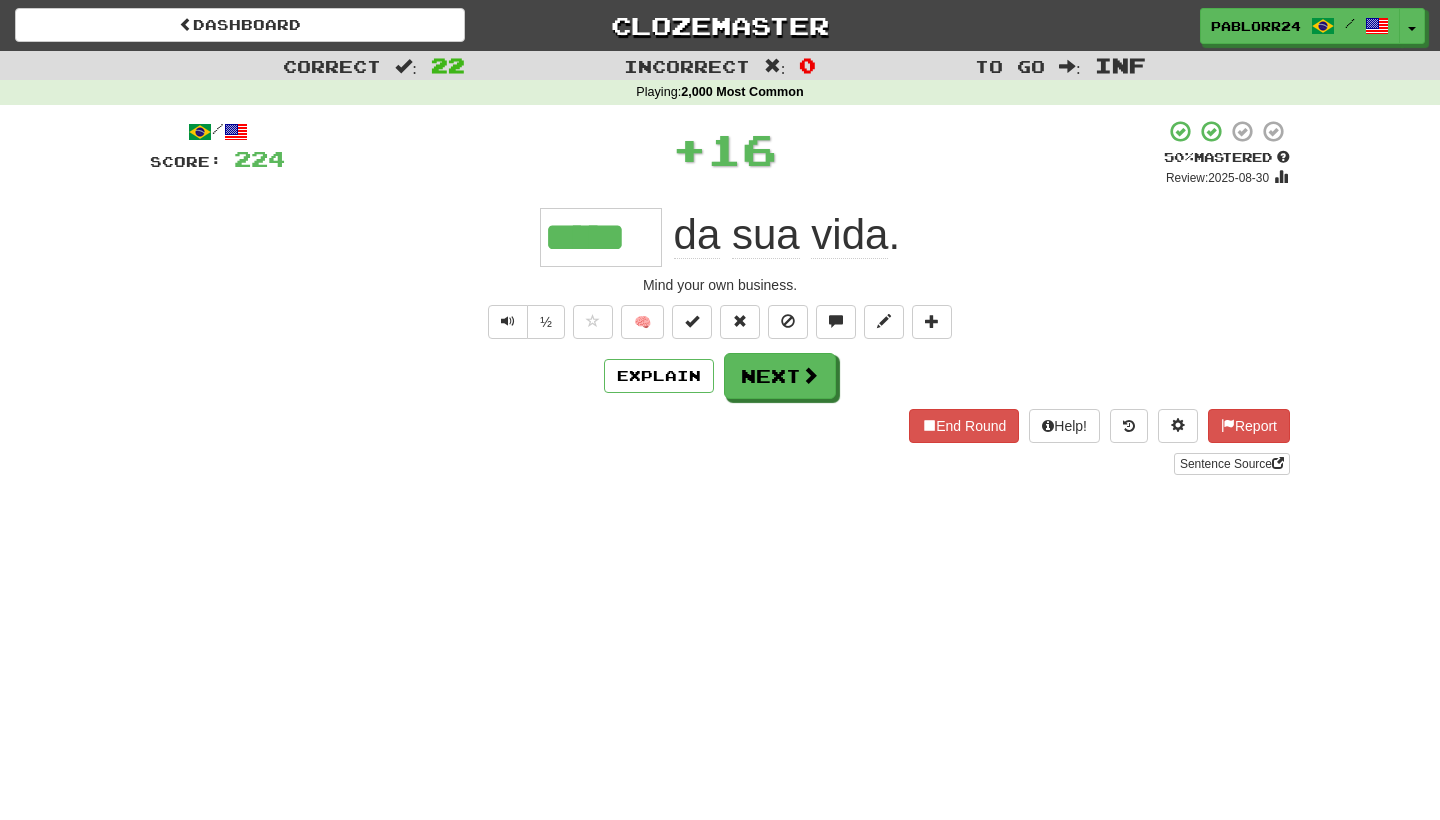 click on "/  Score:   224 + 16 50 %  Mastered Review:  2025-08-30 *****   da   sua   vida . Mind your own business. ½ 🧠 Explain Next  End Round  Help!  Report Sentence Source" at bounding box center (720, 297) 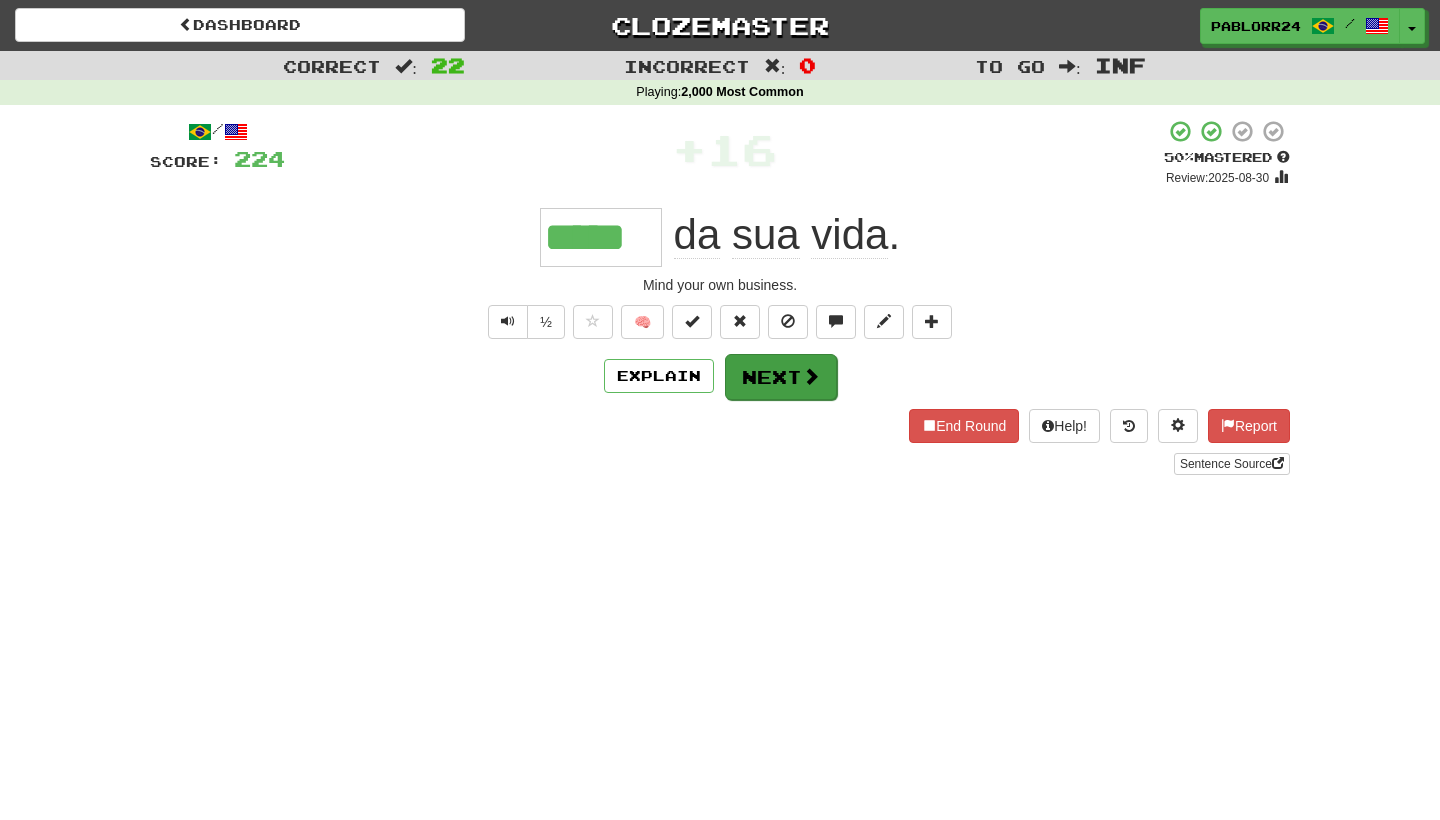 click on "Next" at bounding box center [781, 377] 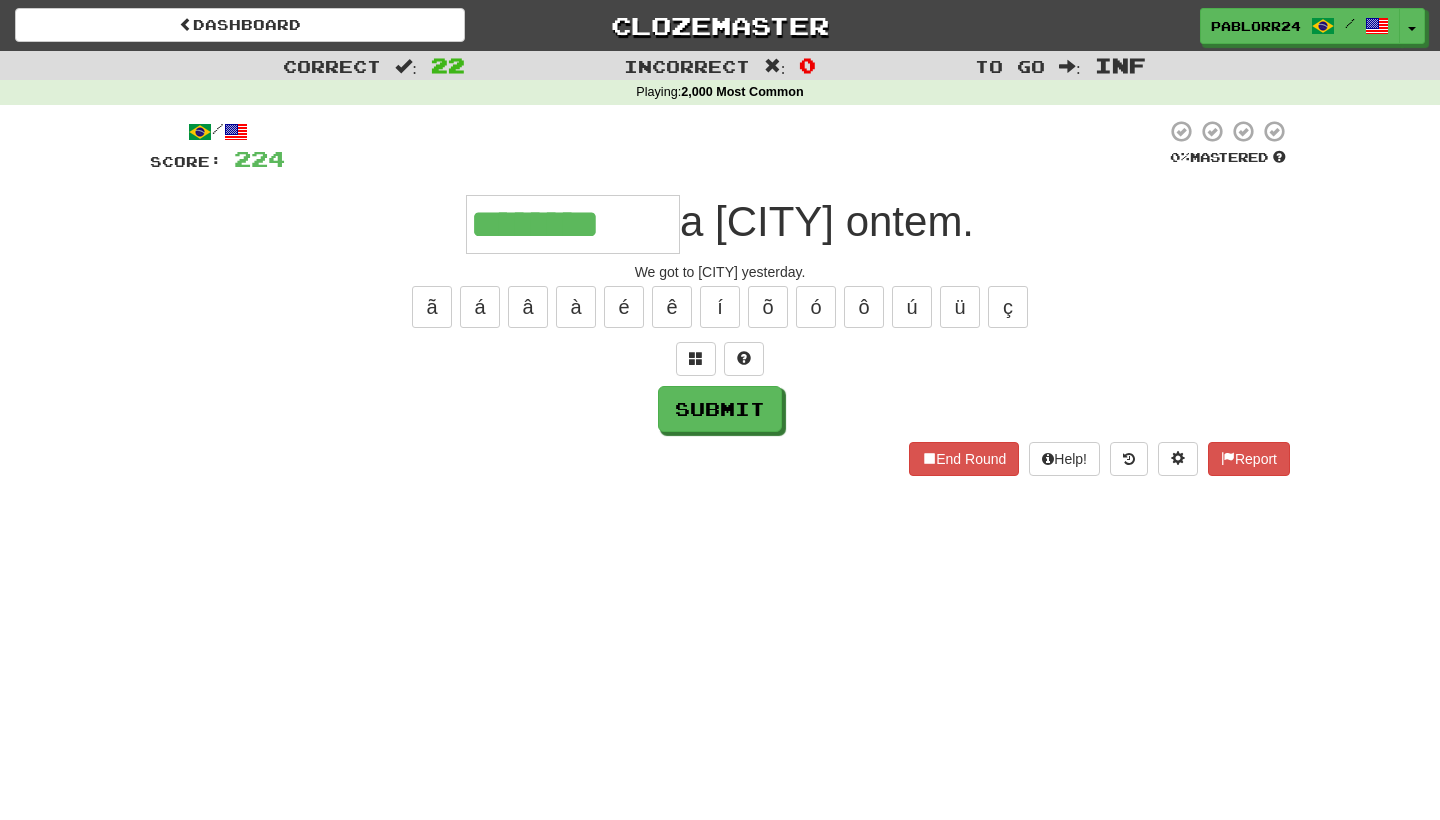 type on "********" 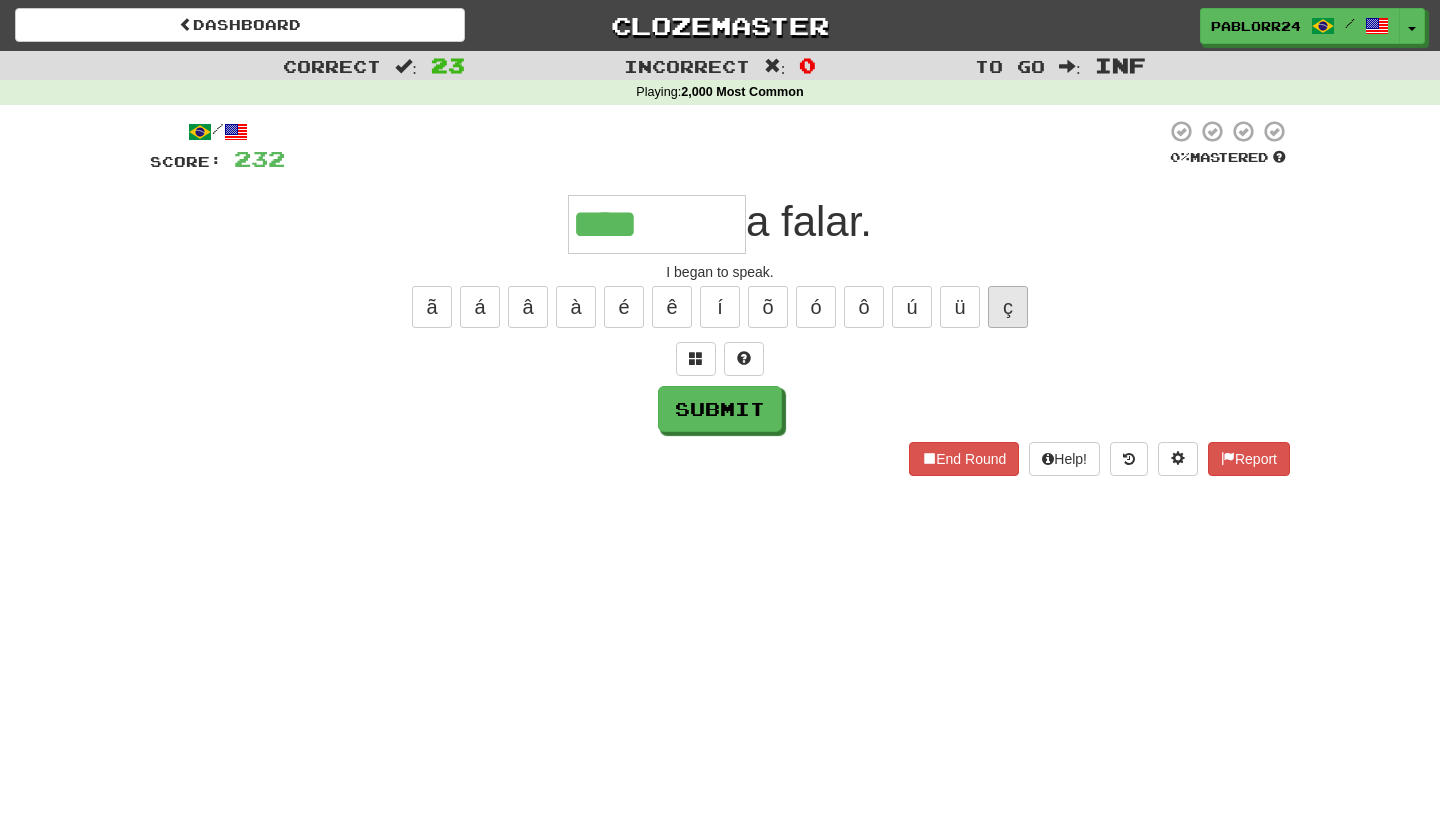 click on "ç" at bounding box center [1008, 307] 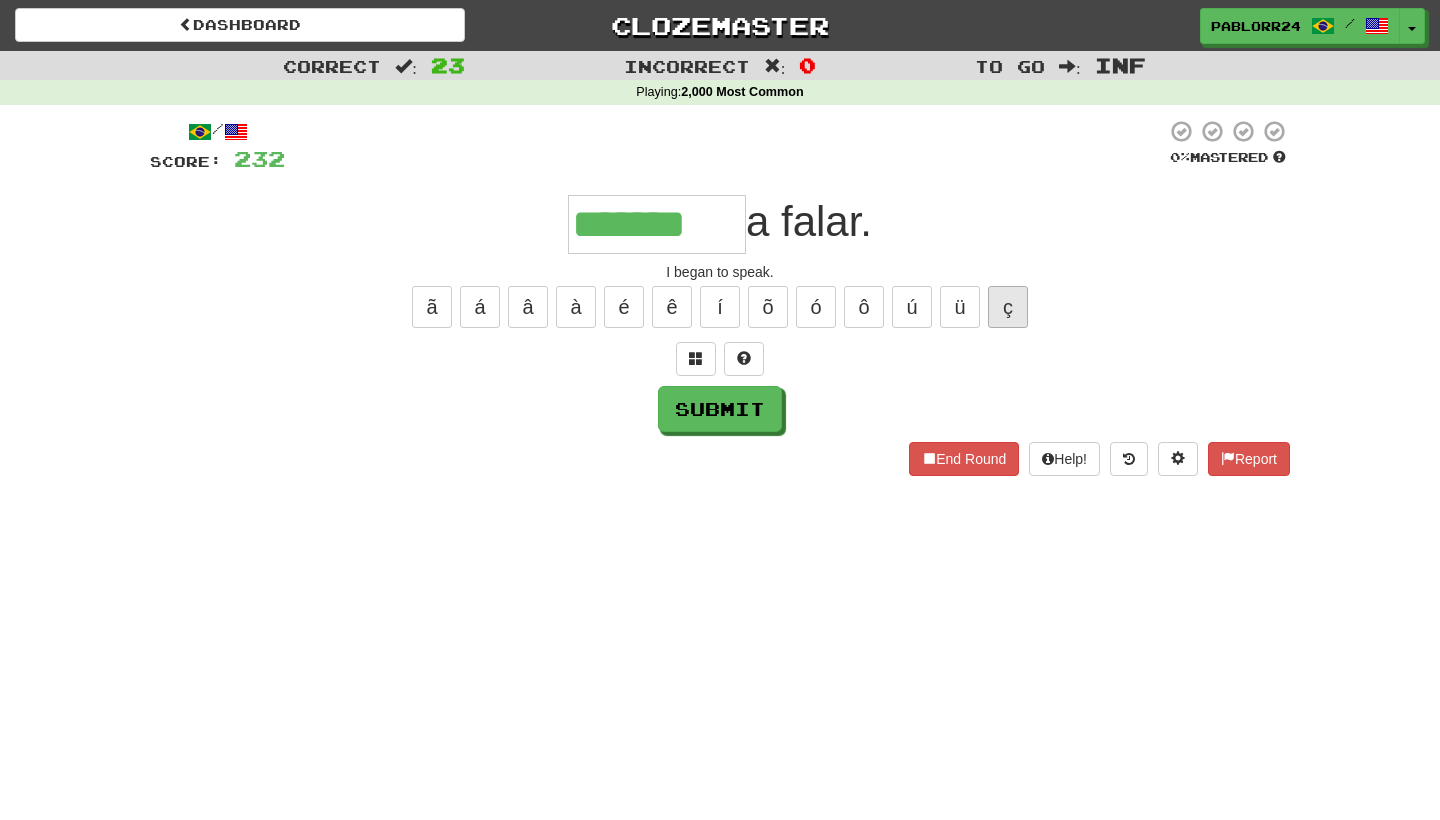 type on "*******" 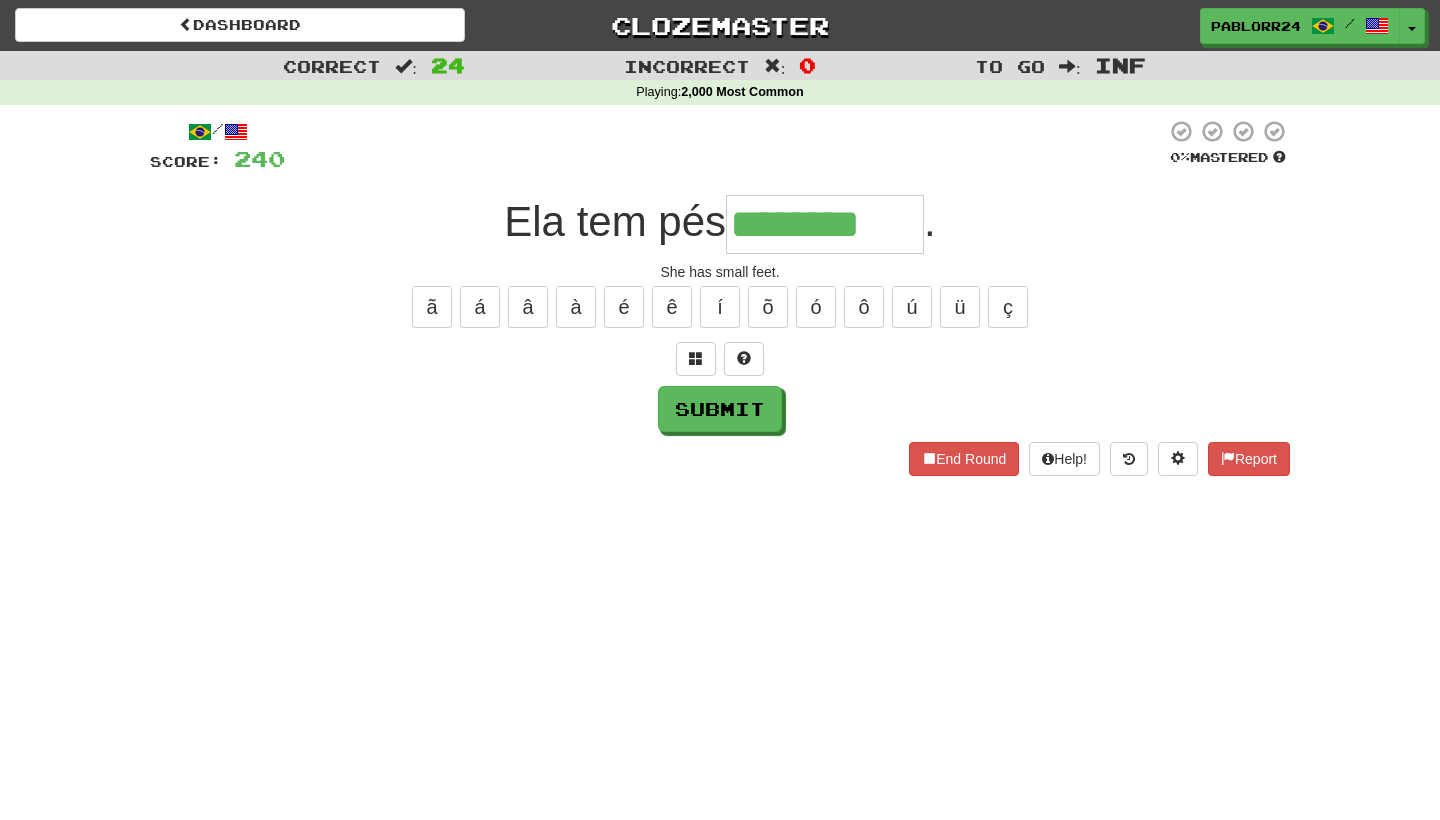 type on "********" 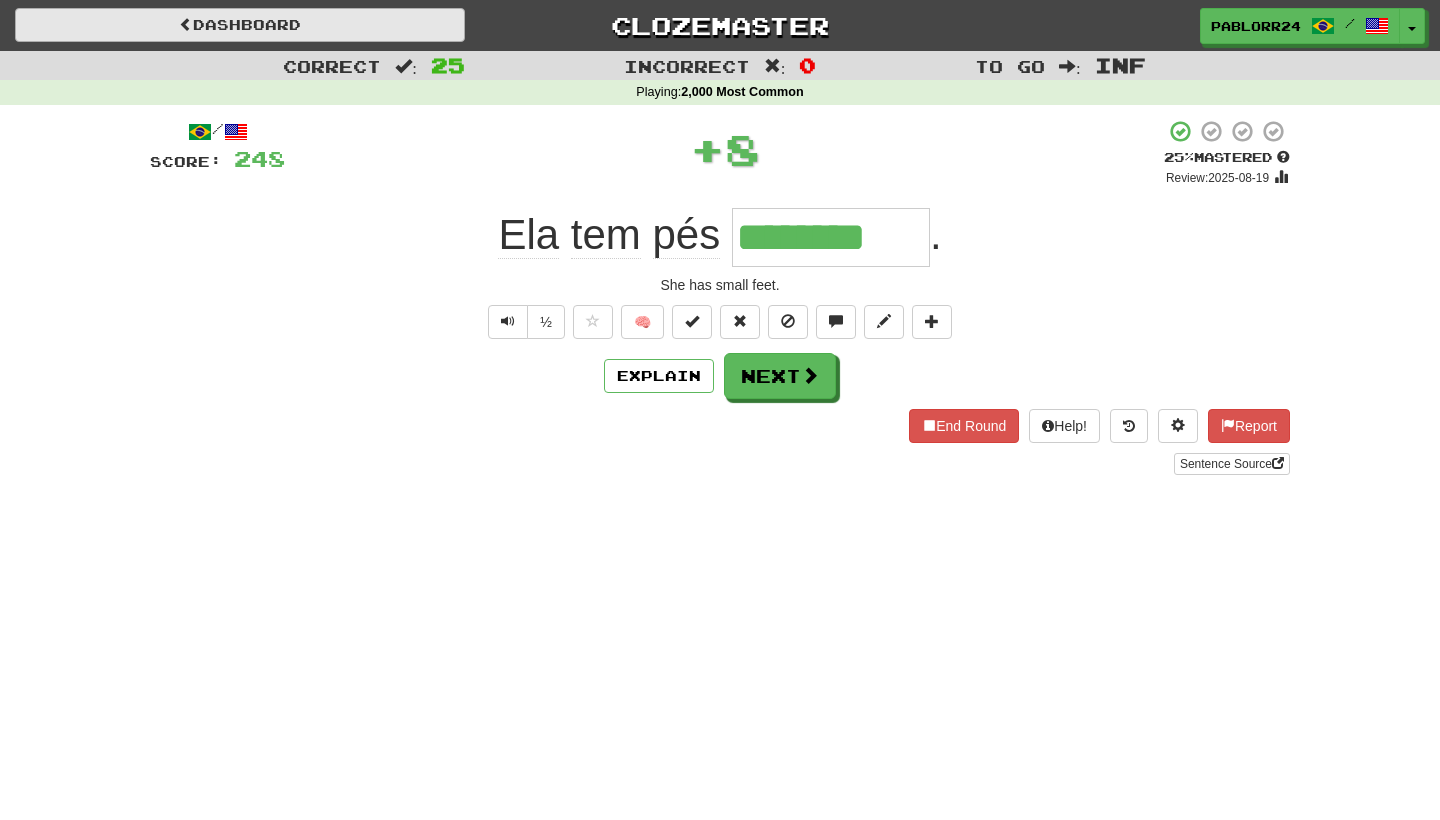 click on "Dashboard" at bounding box center (240, 25) 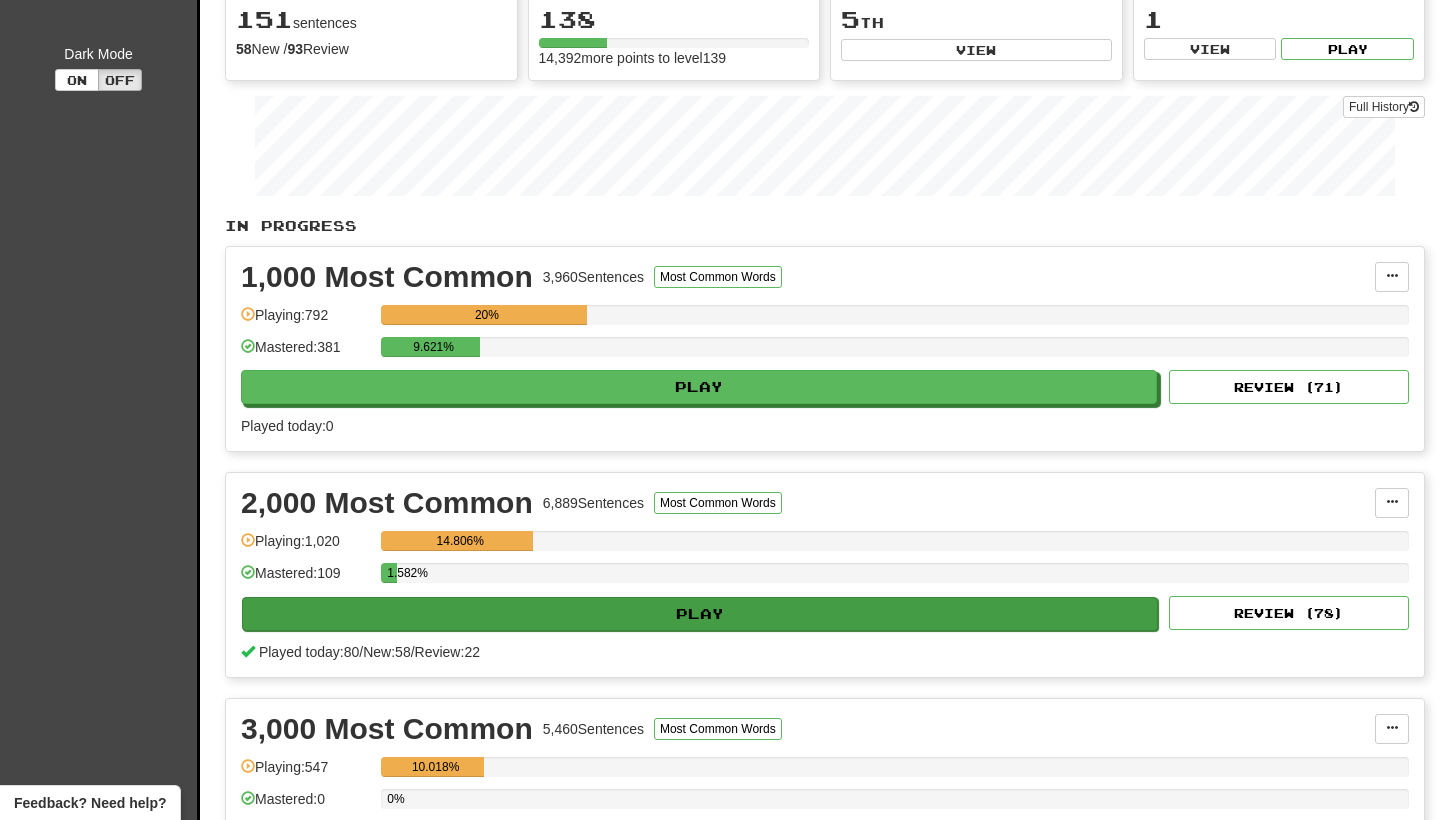 scroll, scrollTop: 216, scrollLeft: 0, axis: vertical 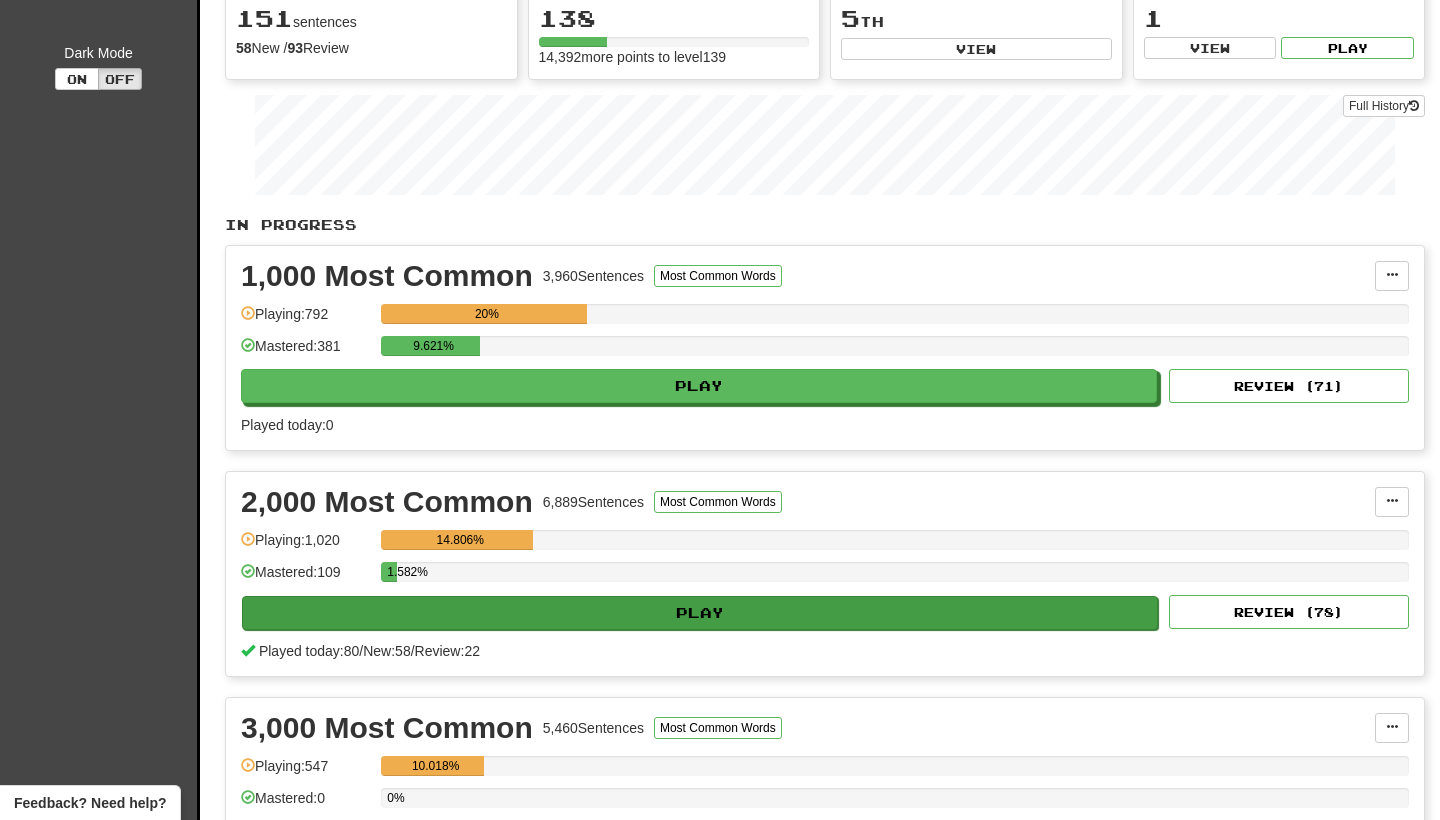 click on "Play" at bounding box center (700, 613) 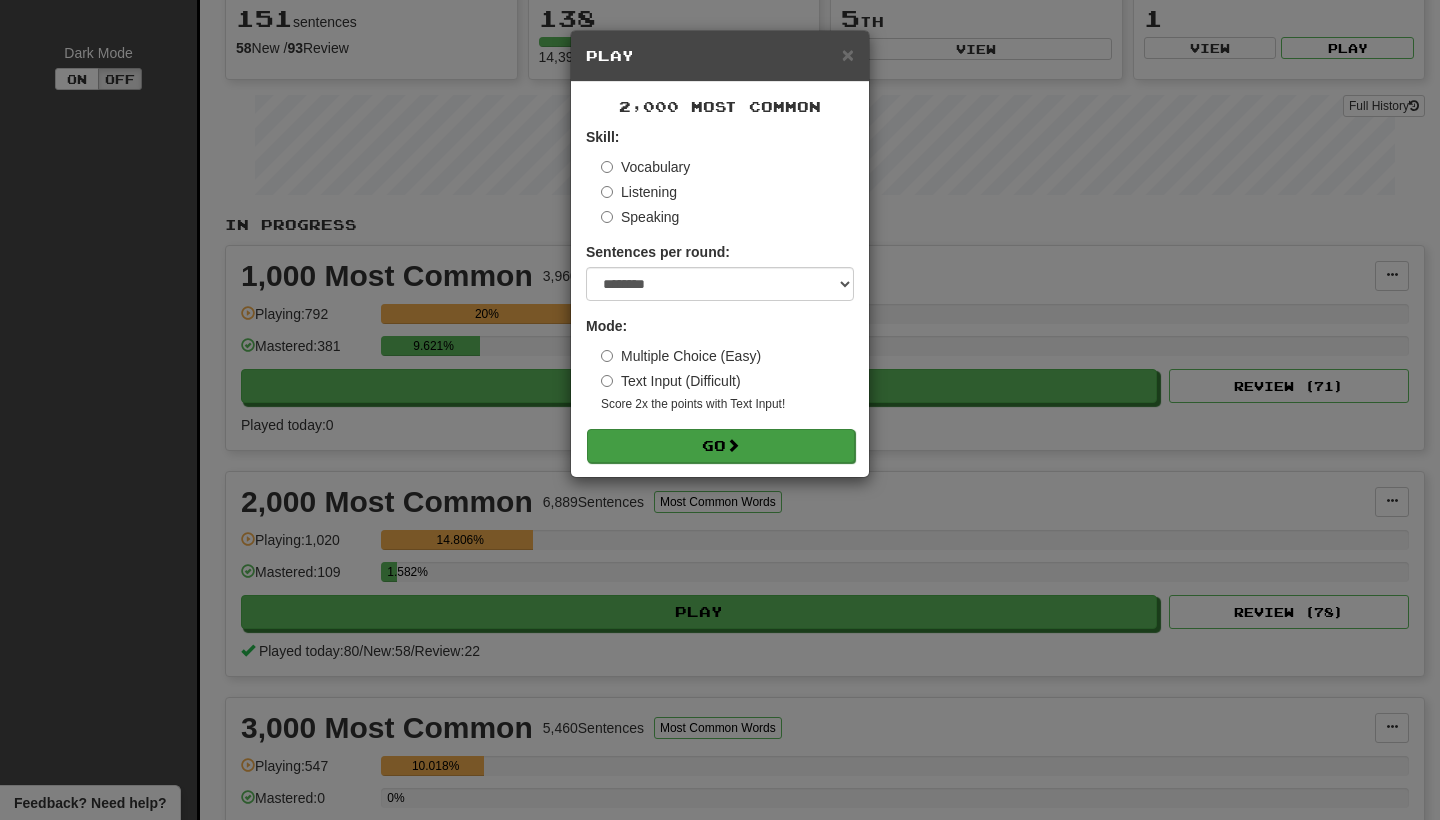 click on "Go" at bounding box center [721, 446] 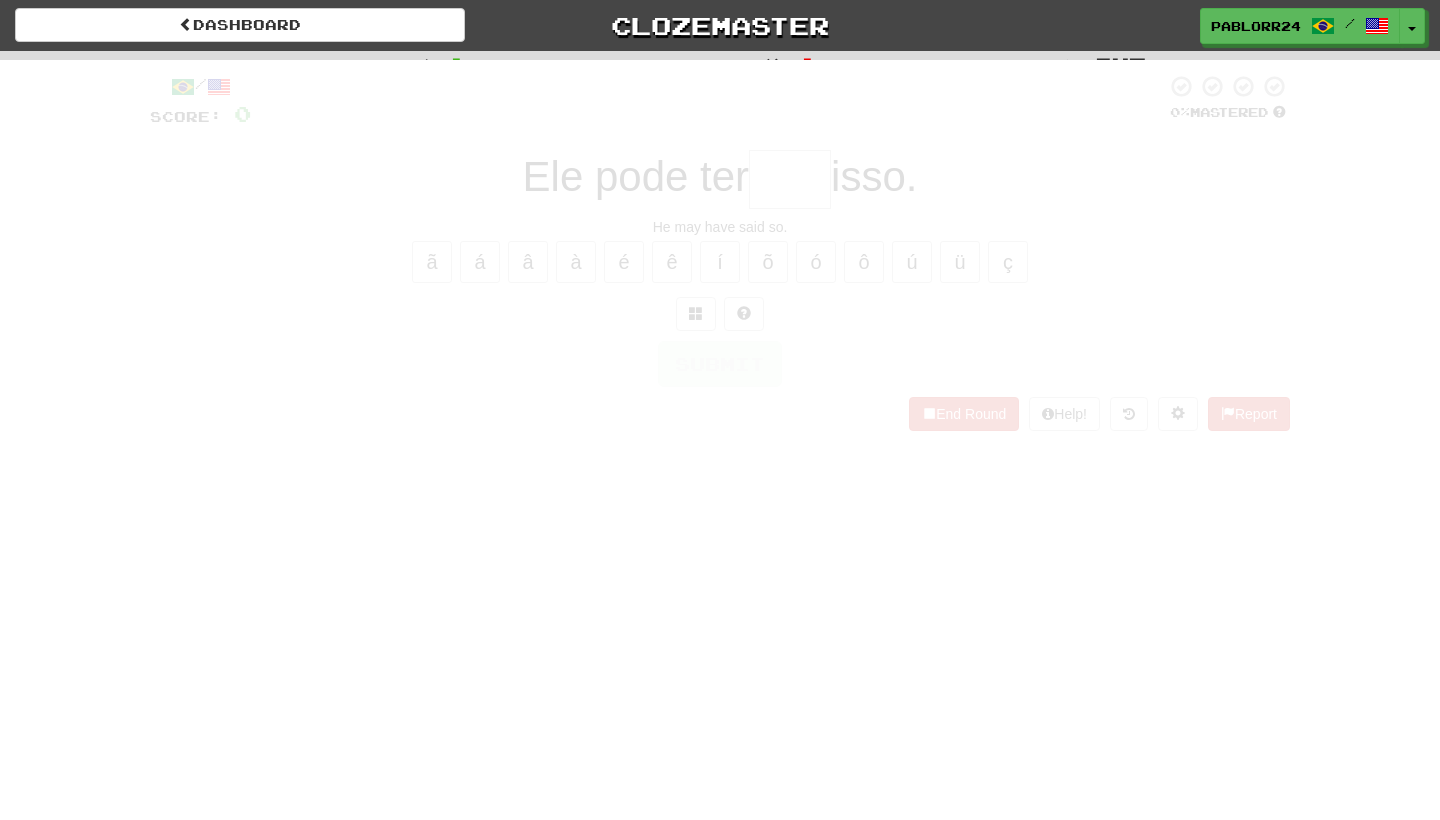 scroll, scrollTop: 0, scrollLeft: 0, axis: both 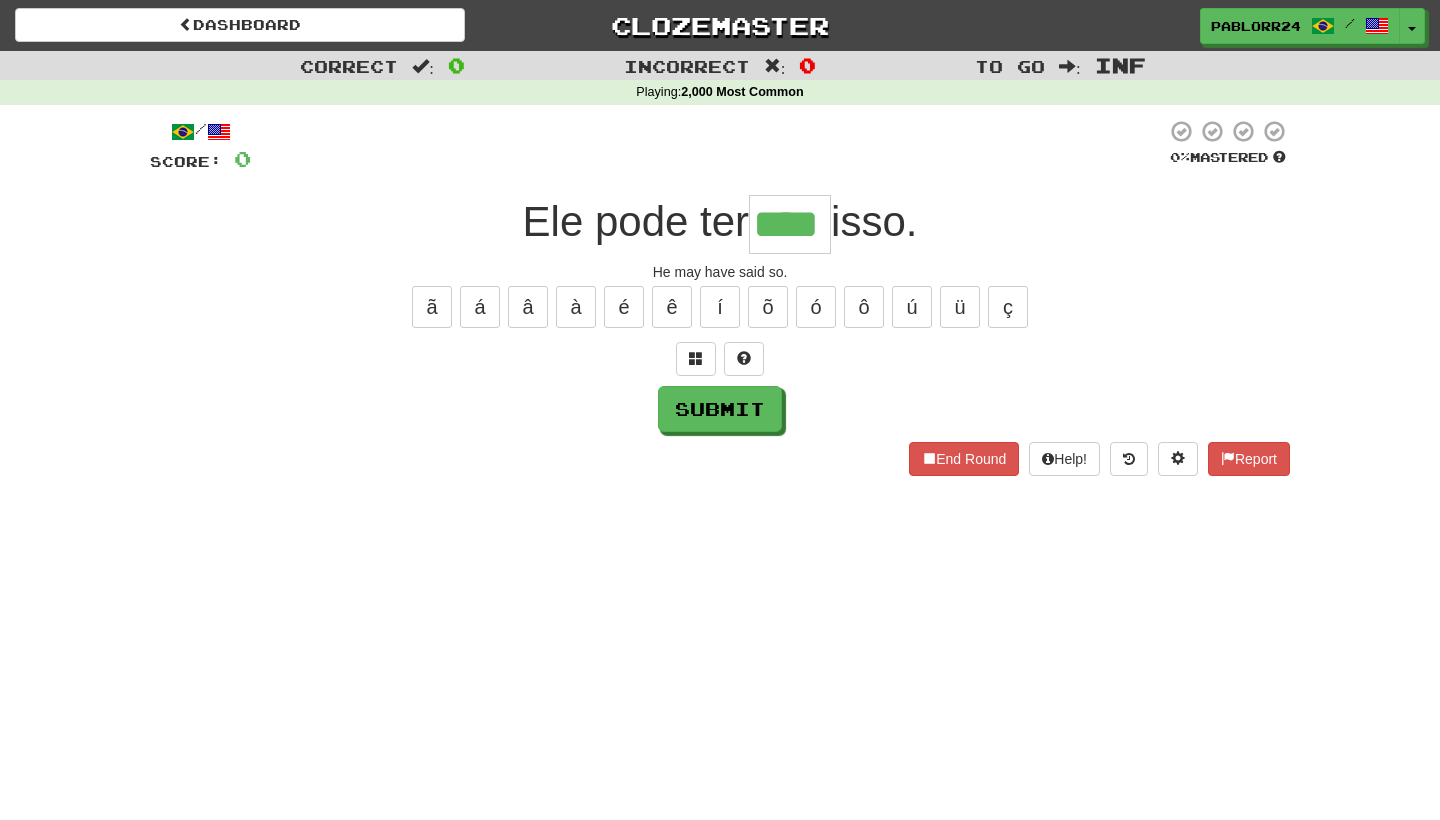 type on "****" 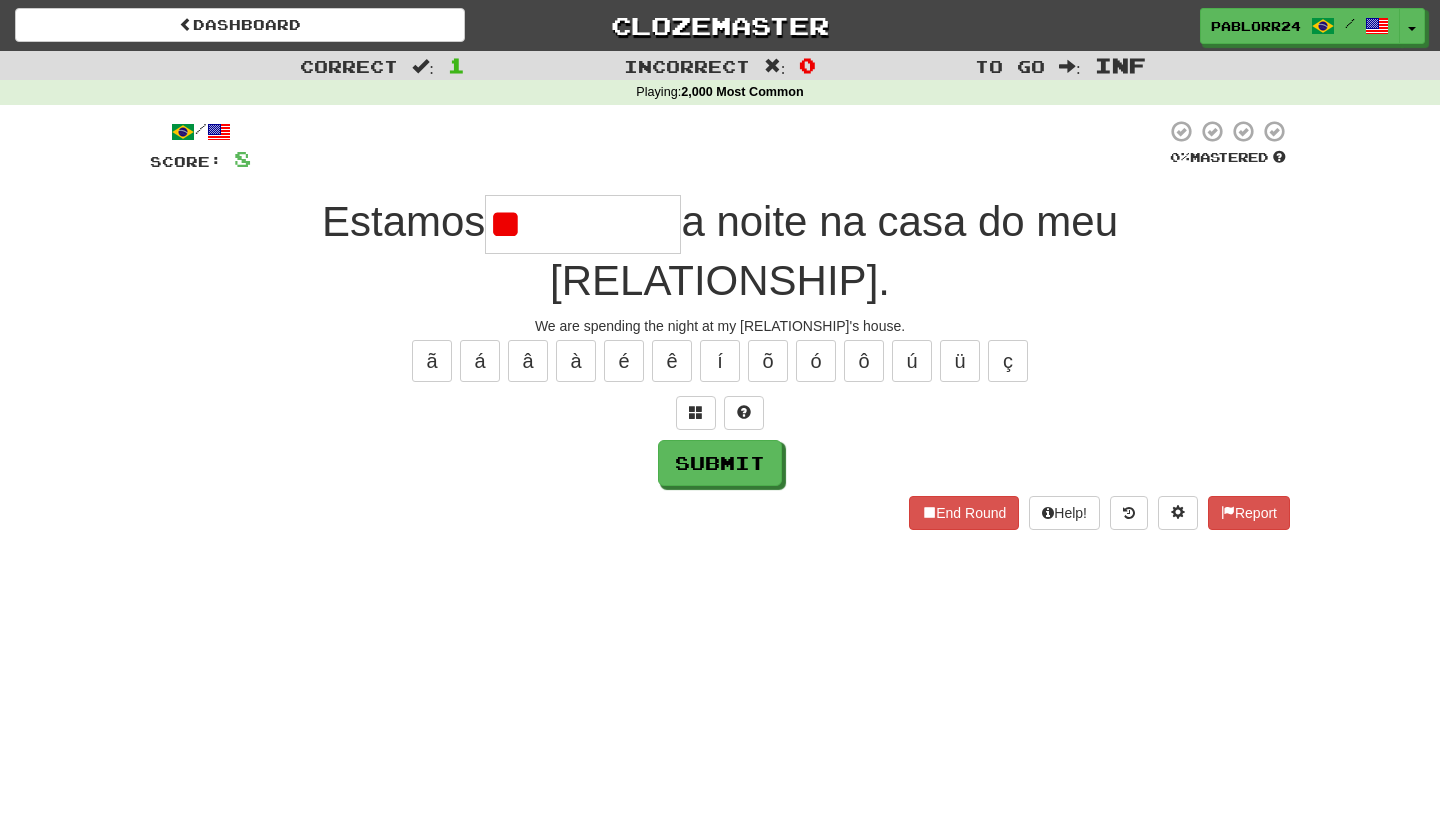 type on "*" 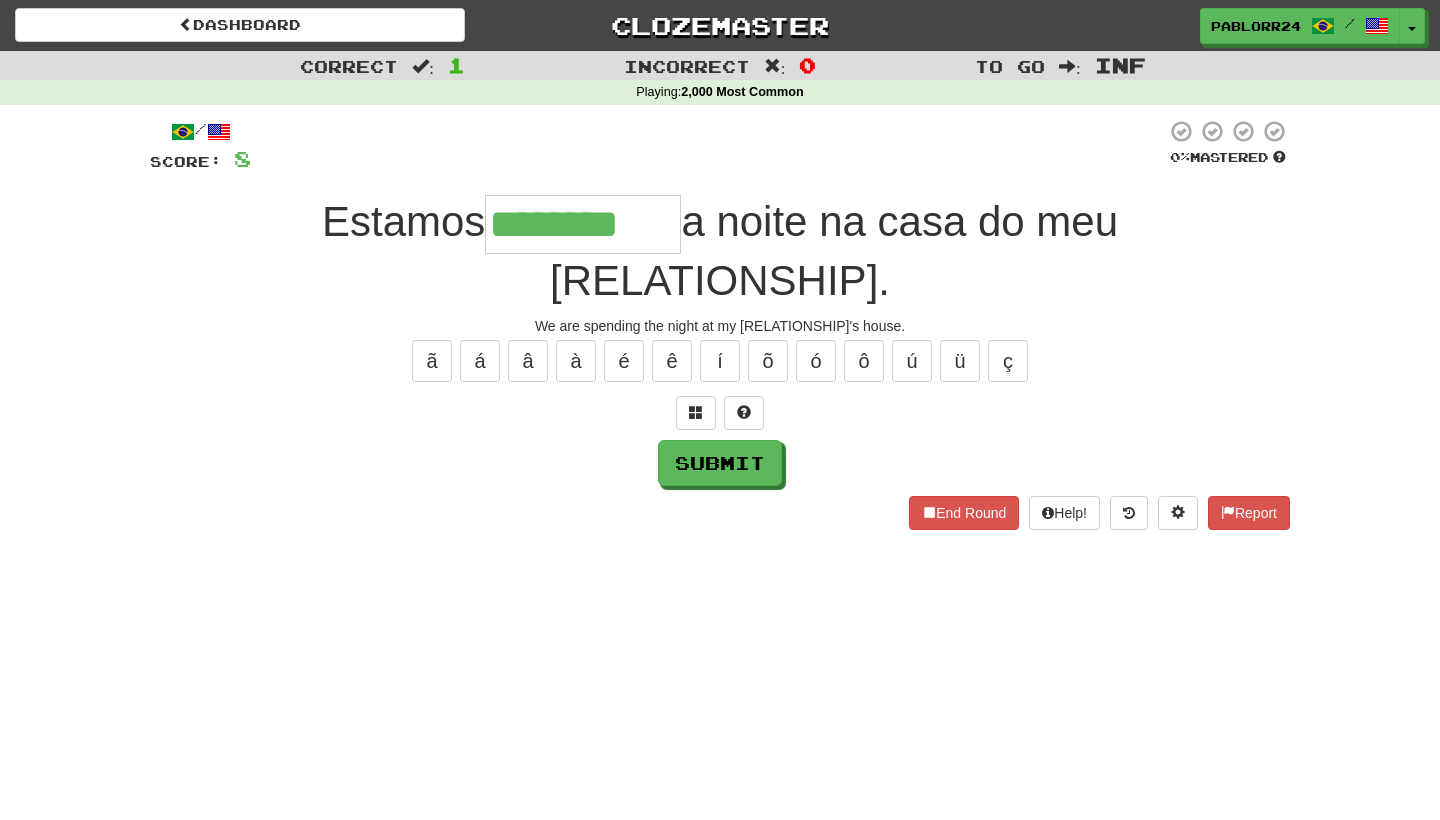 type on "********" 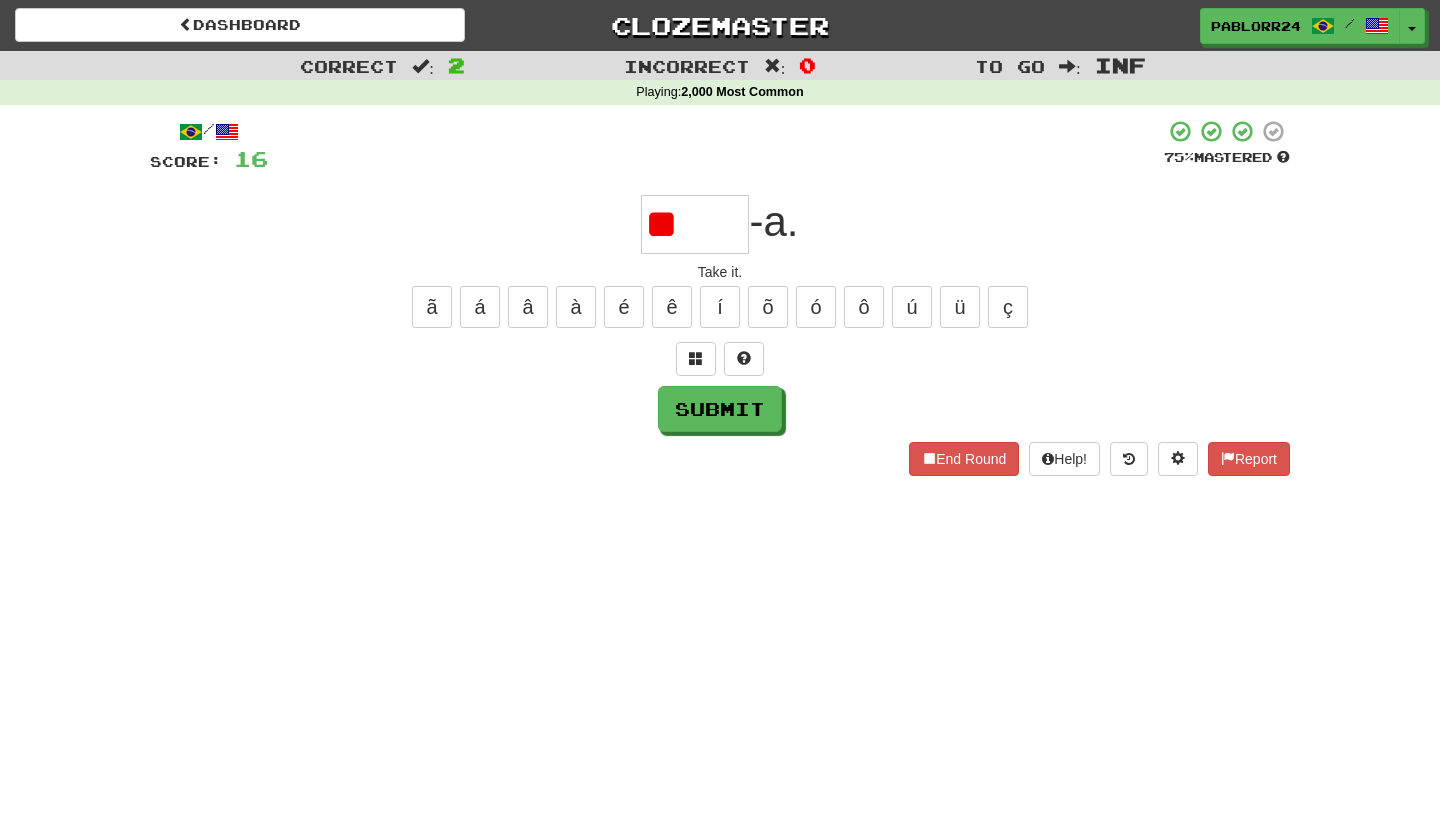 type on "*" 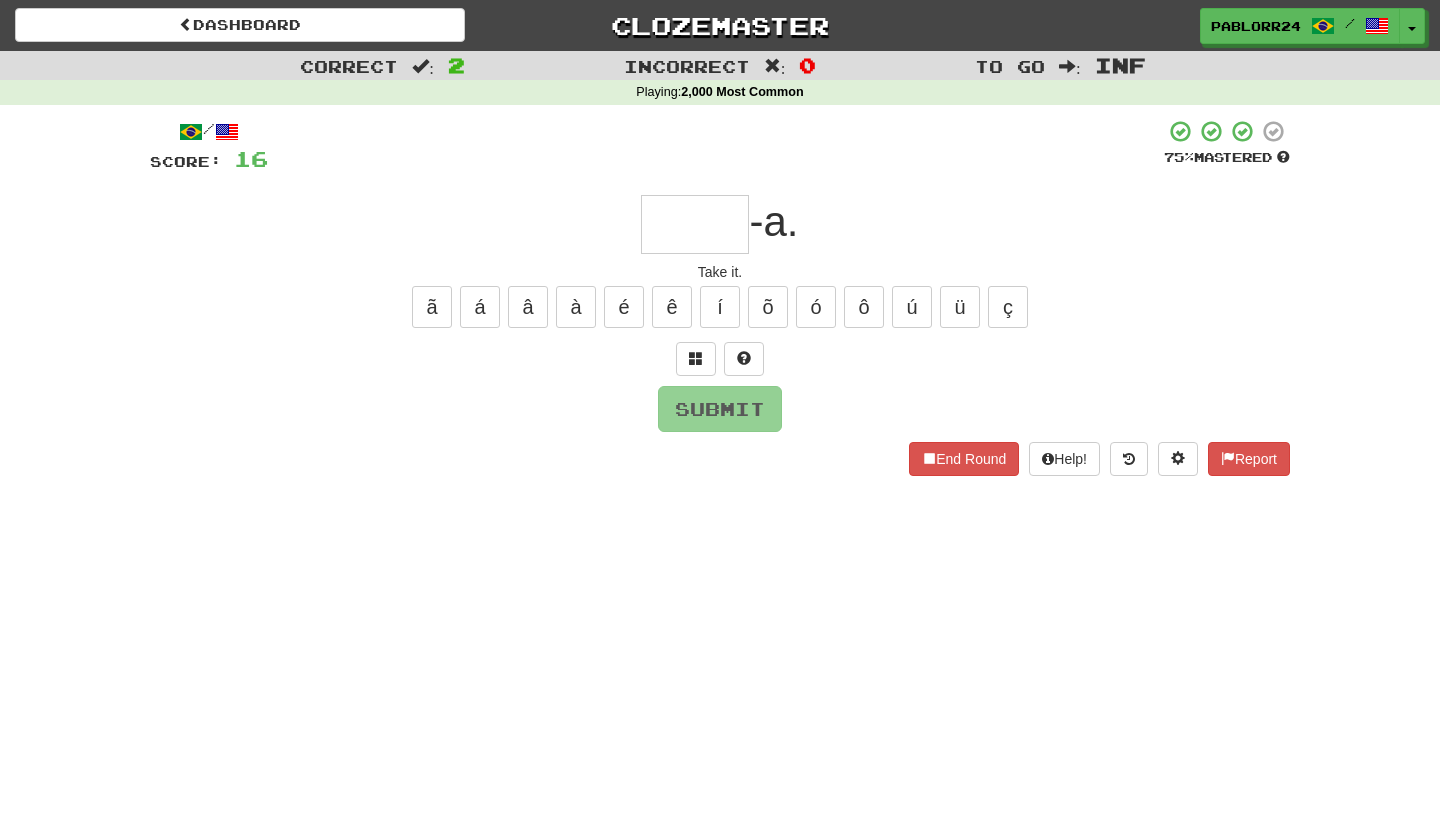 type on "*" 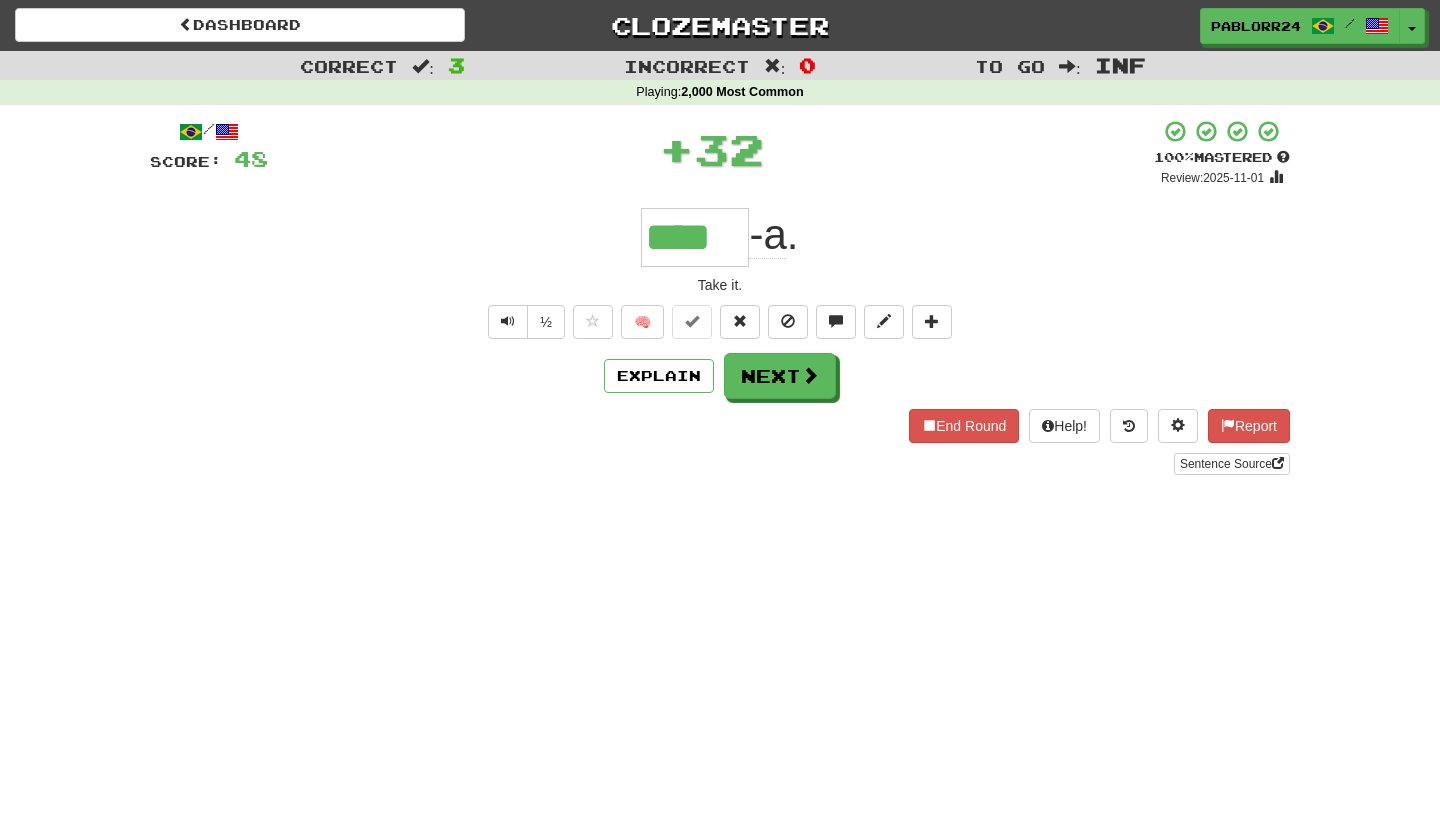 type on "****" 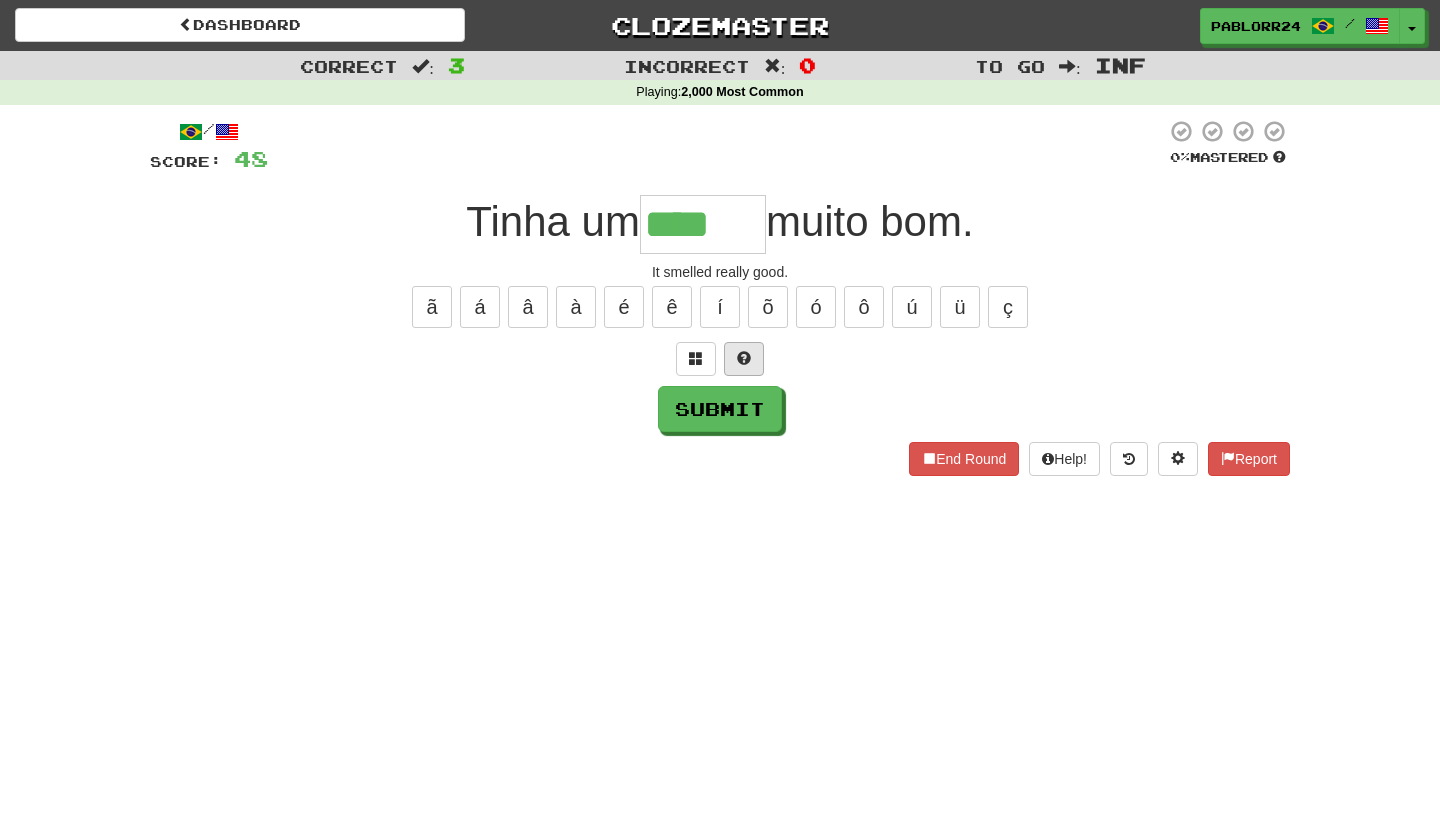 click at bounding box center [744, 359] 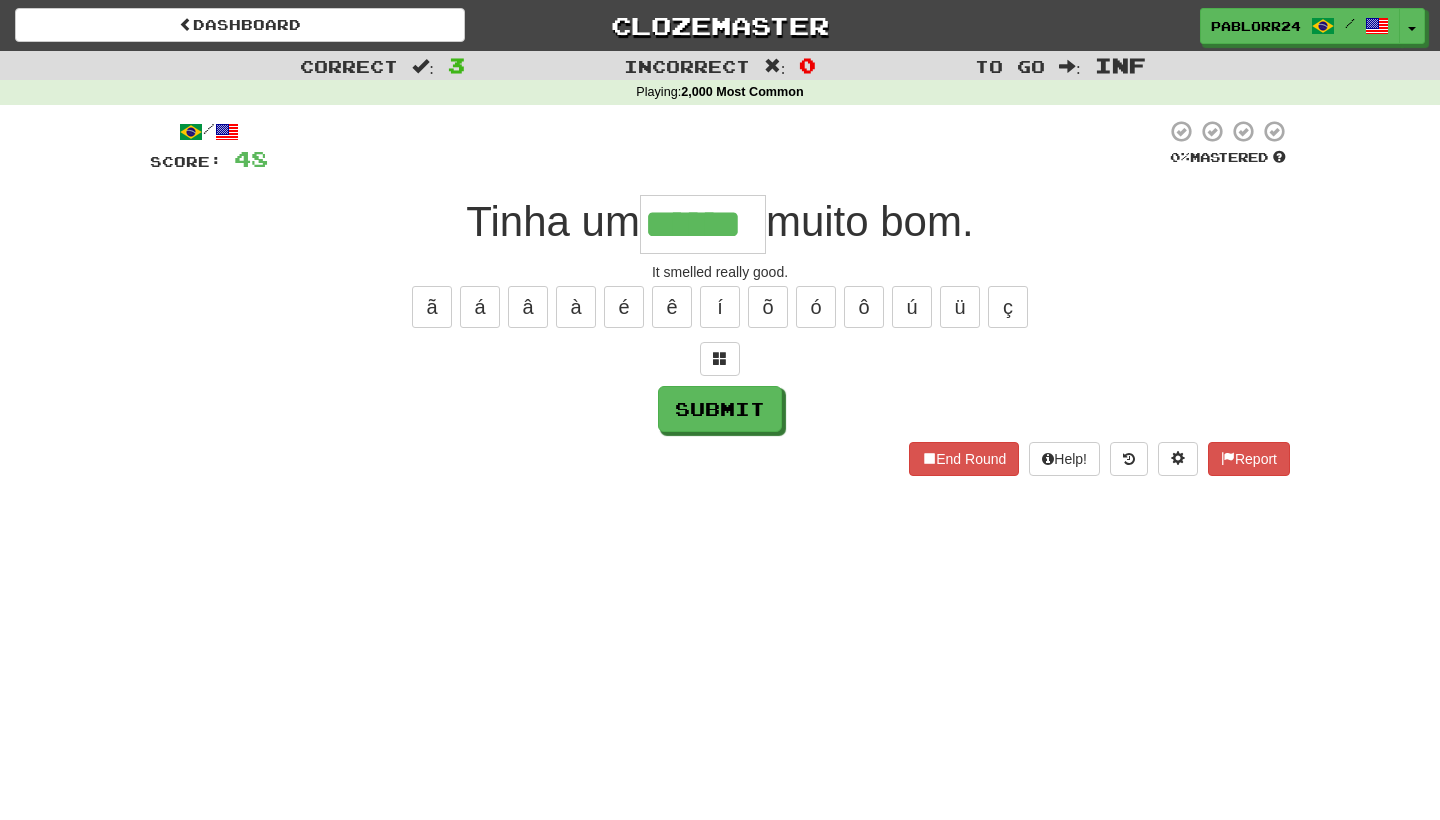 type on "******" 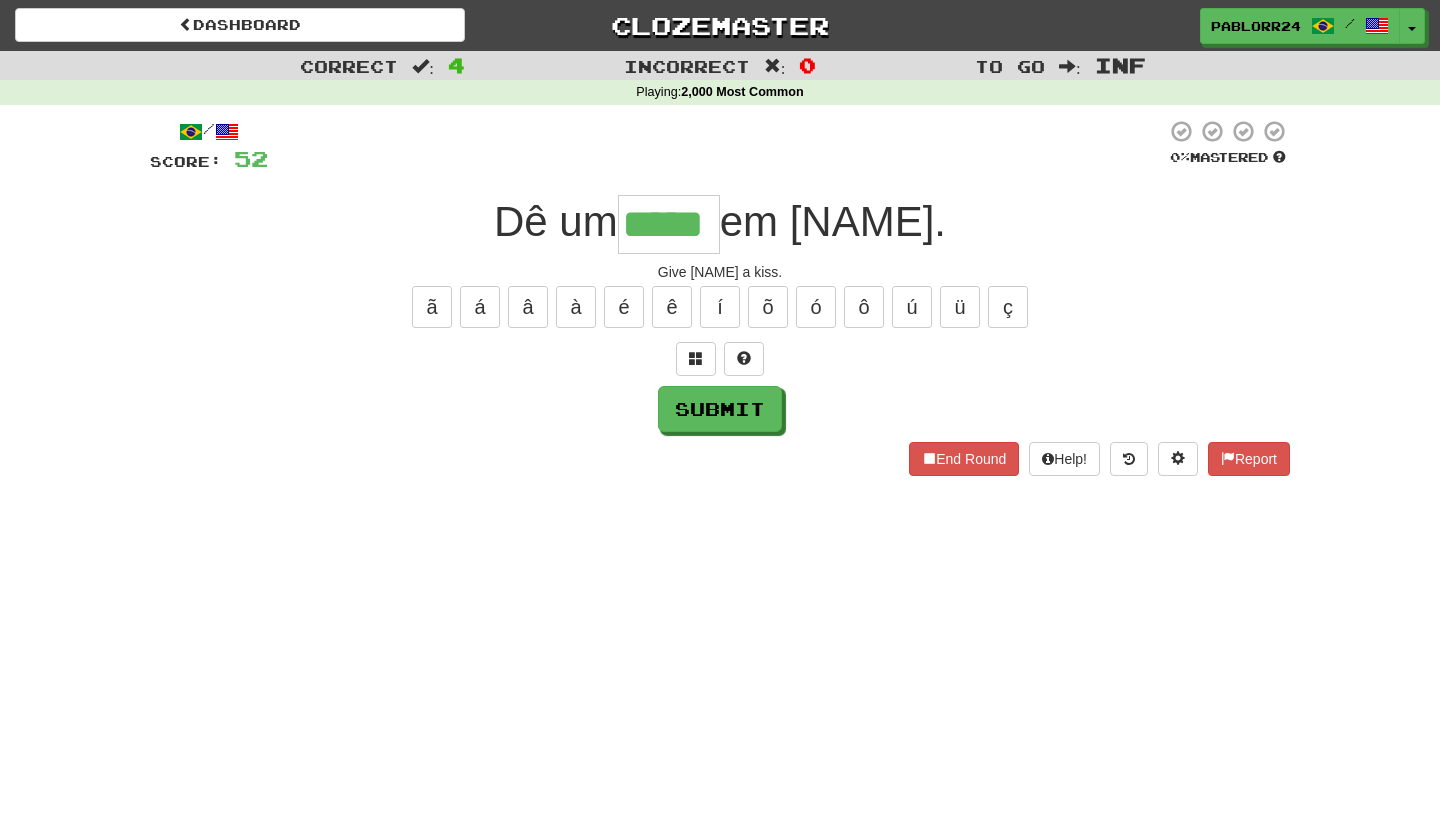 type on "*****" 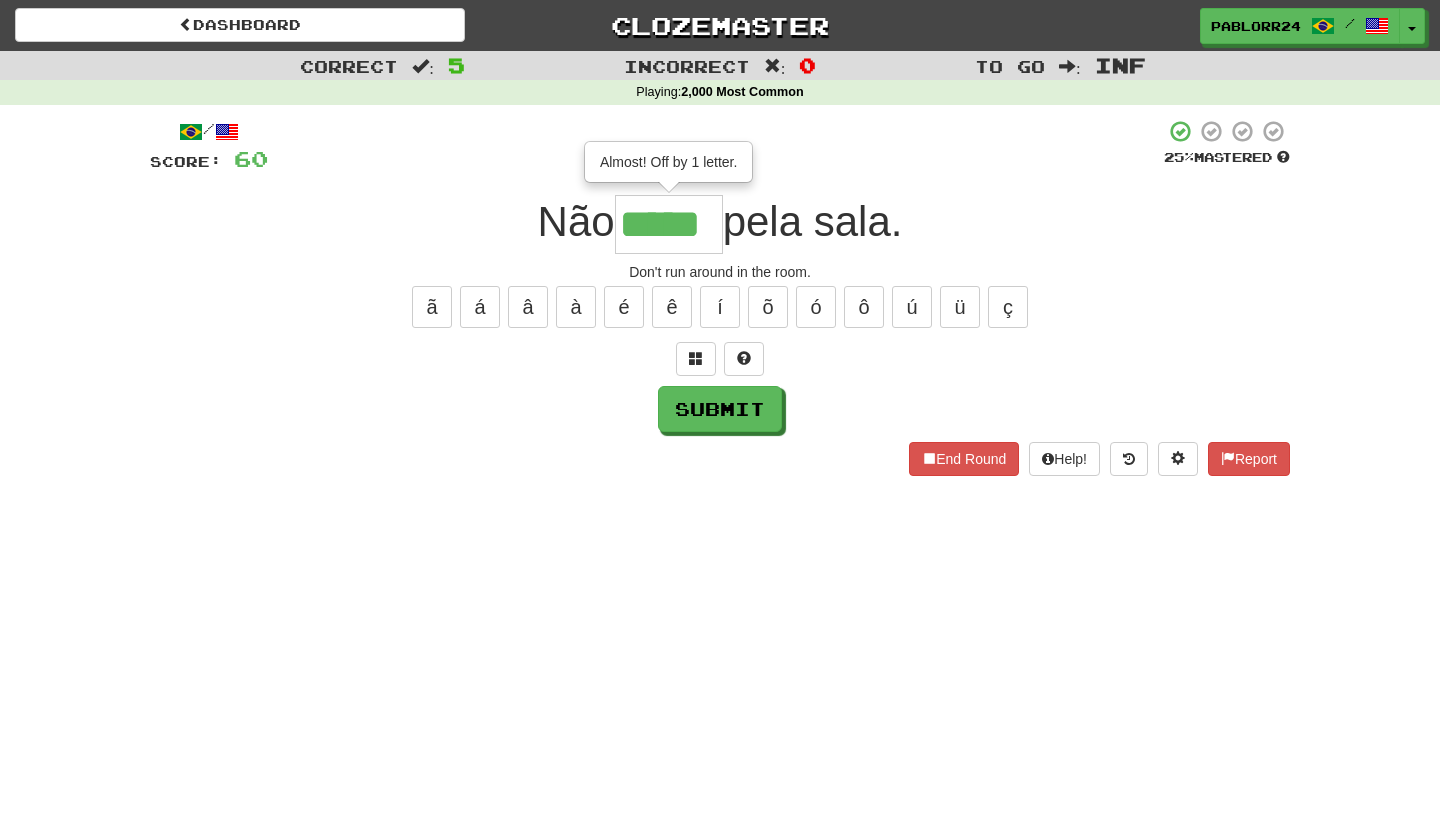 type on "*****" 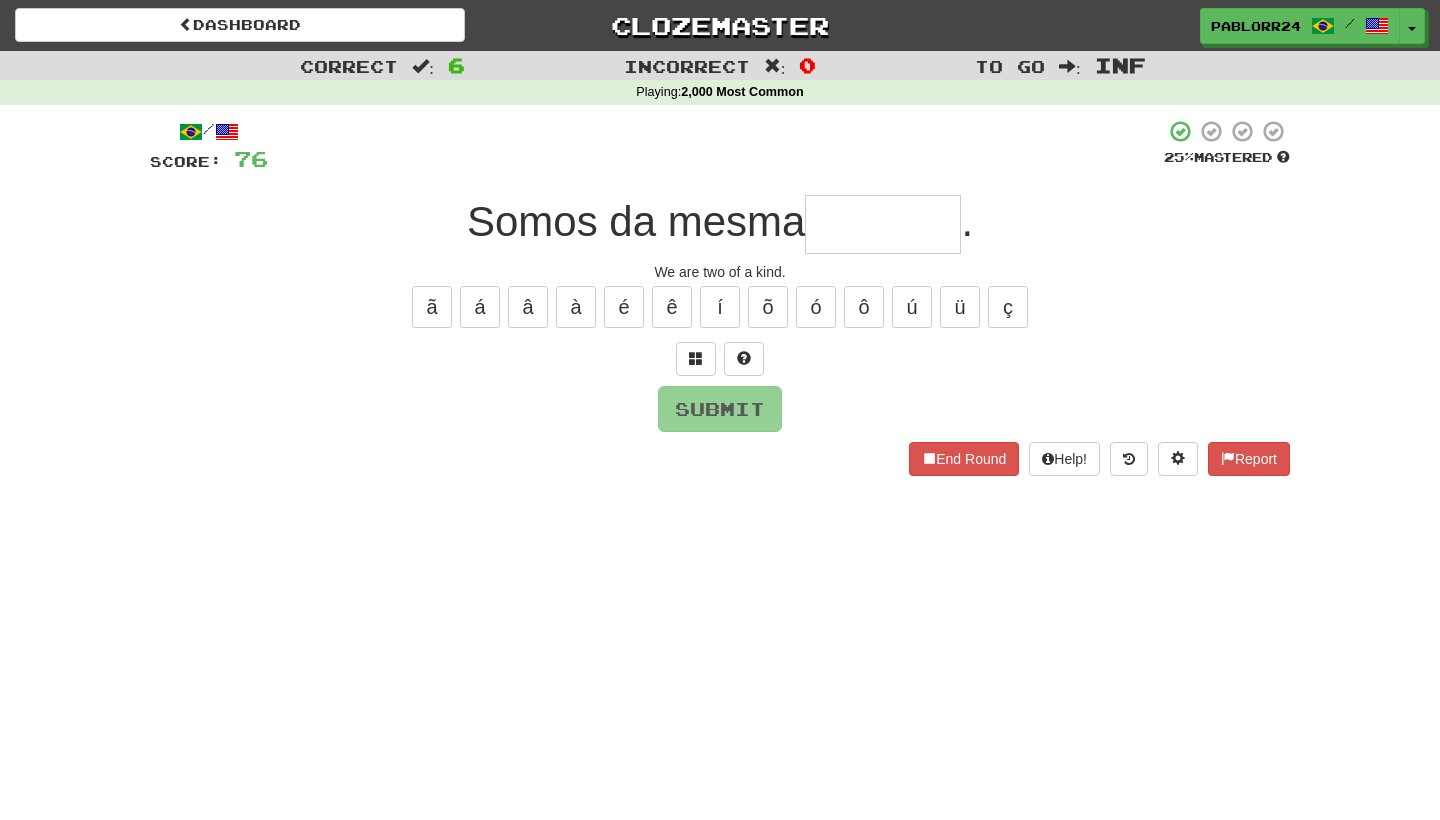 type on "*" 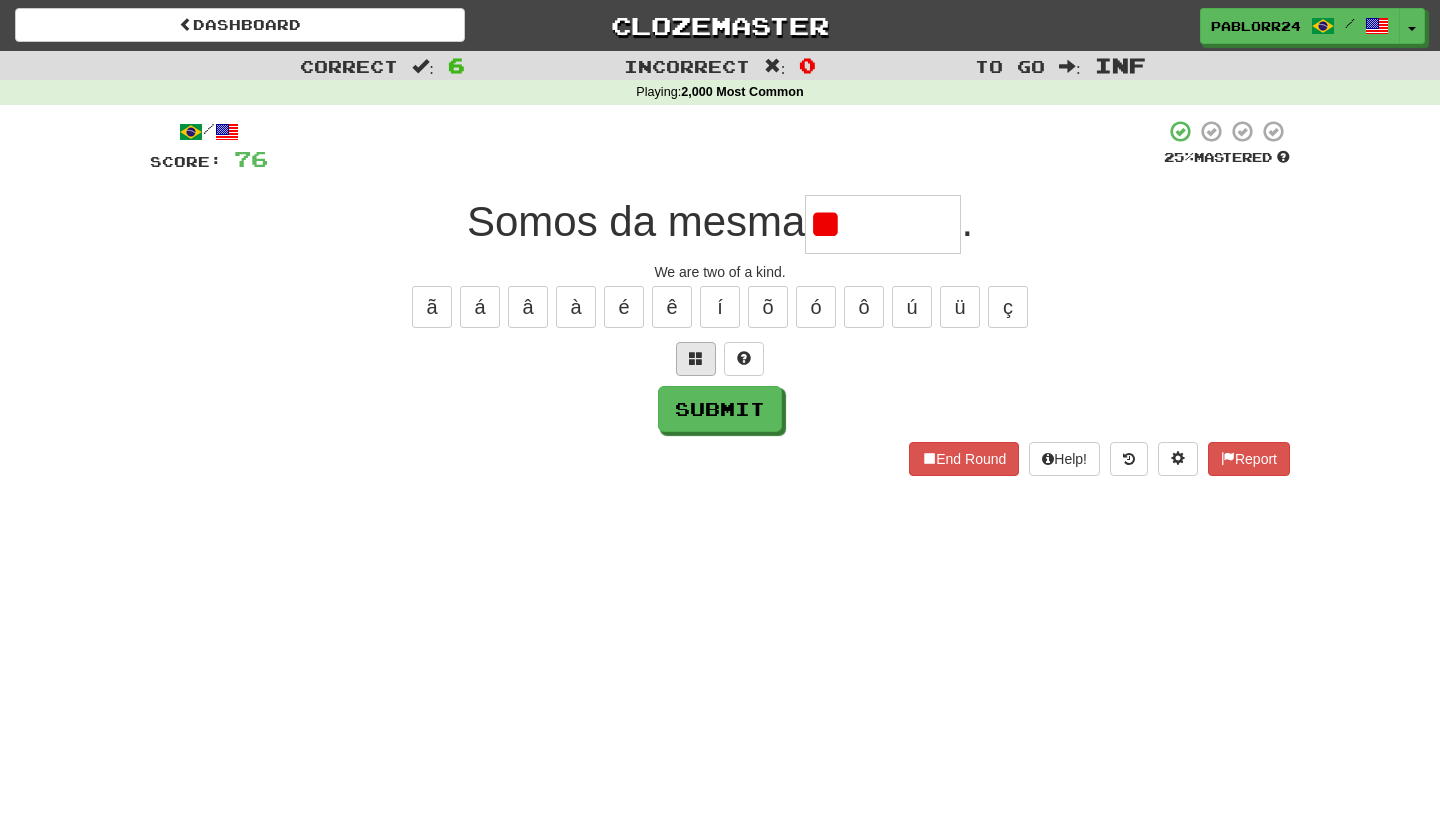 type on "*" 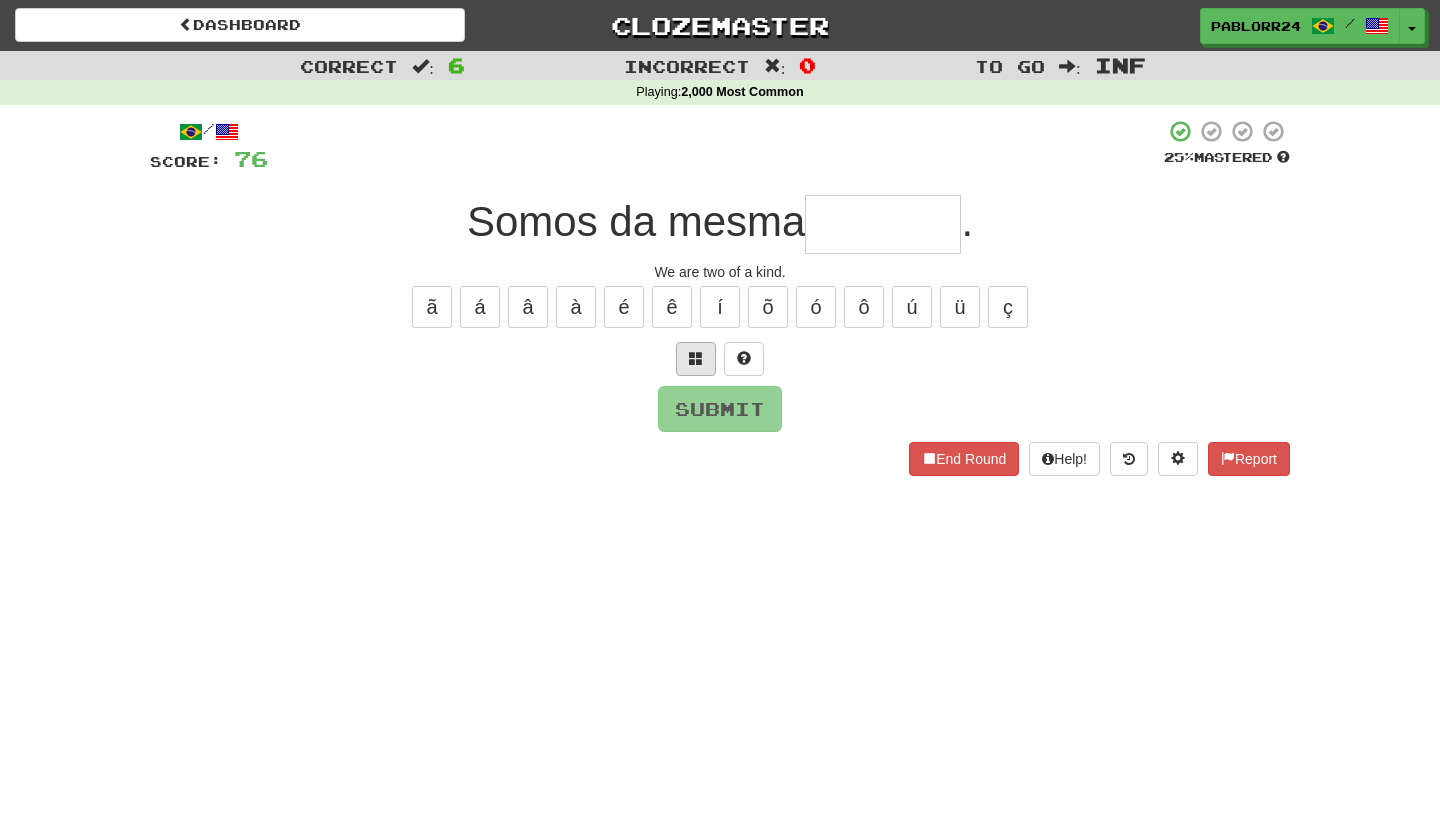 type on "*" 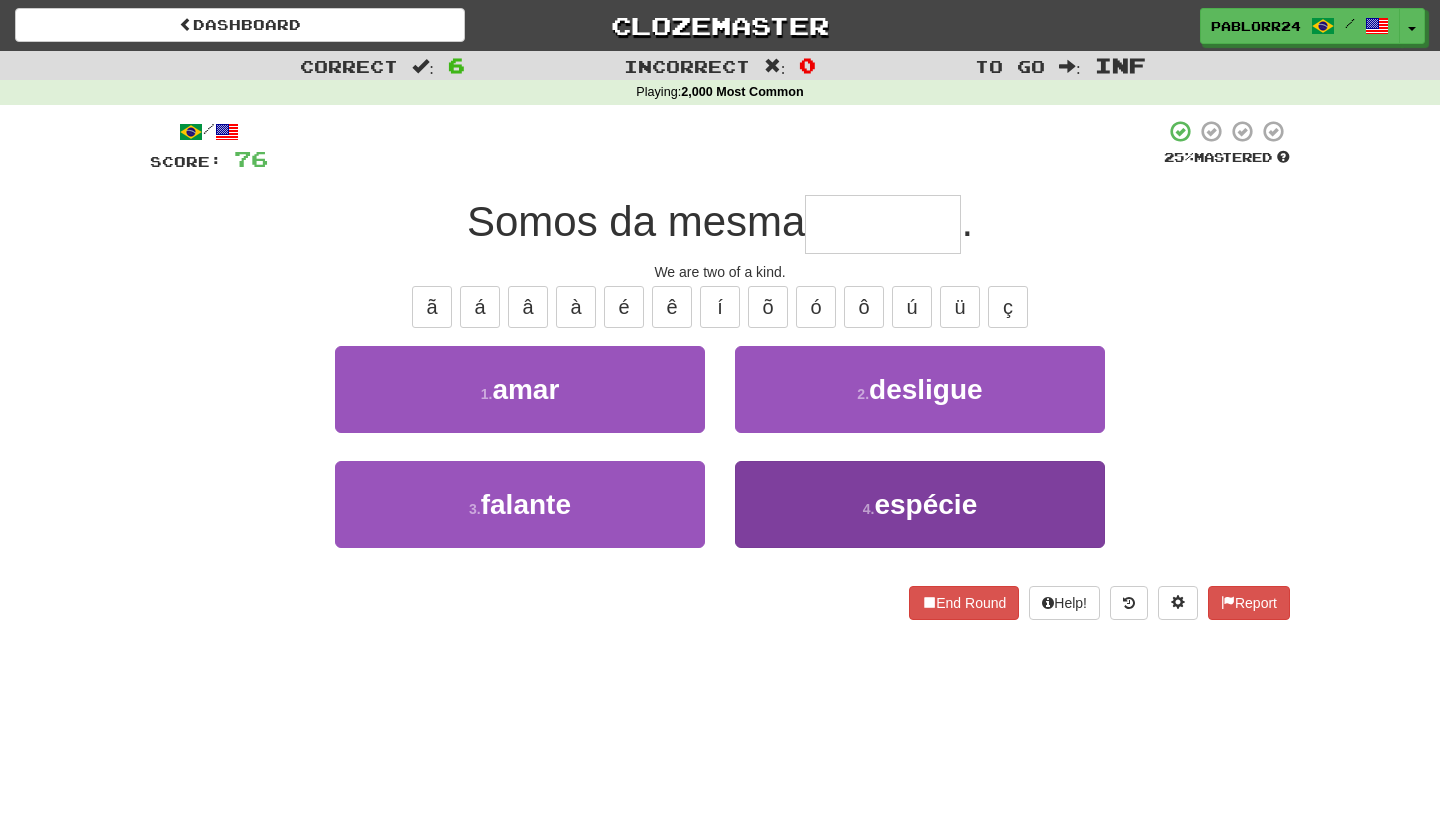 click on "4 . espécie" at bounding box center (920, 504) 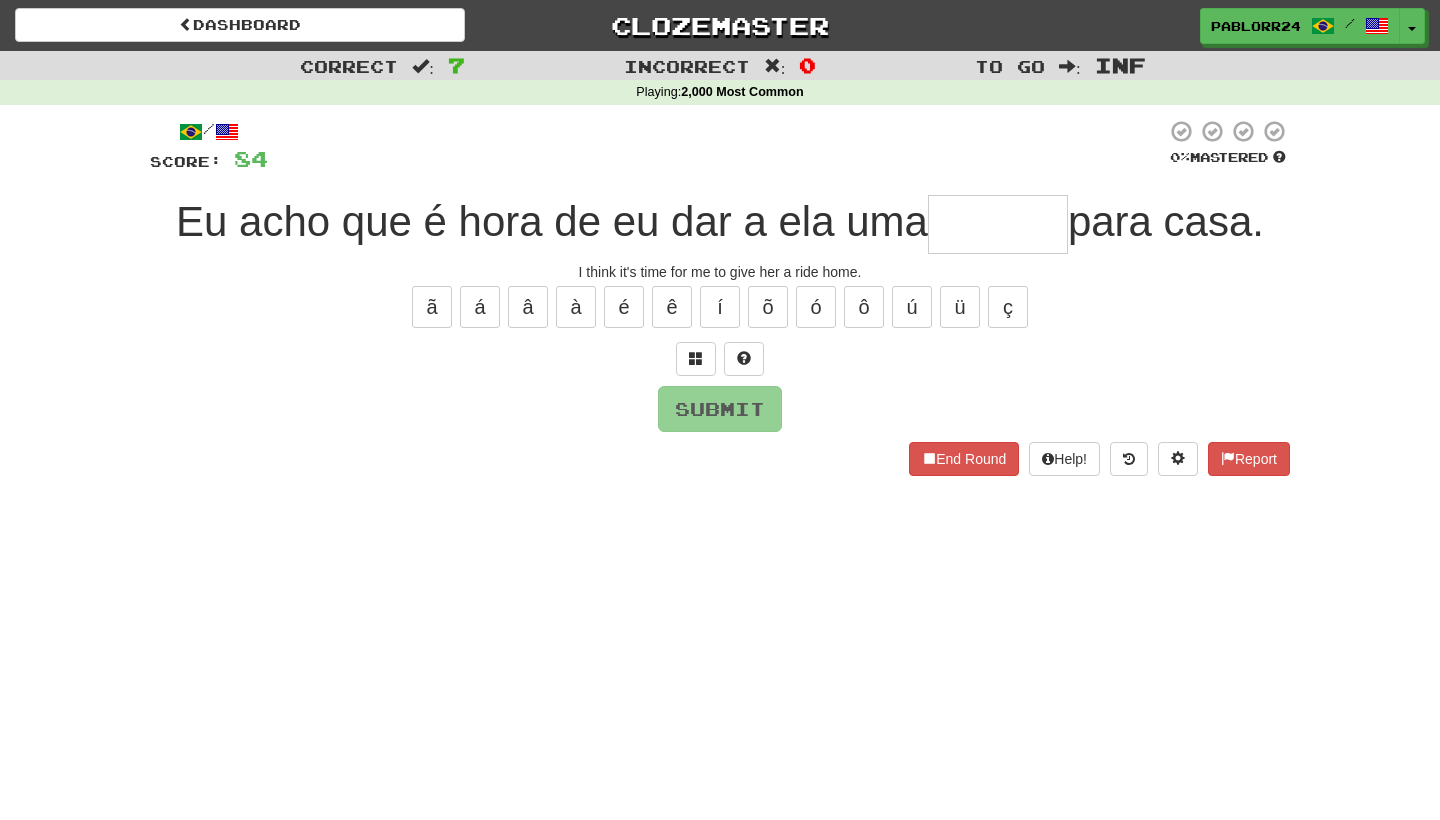 type on "*" 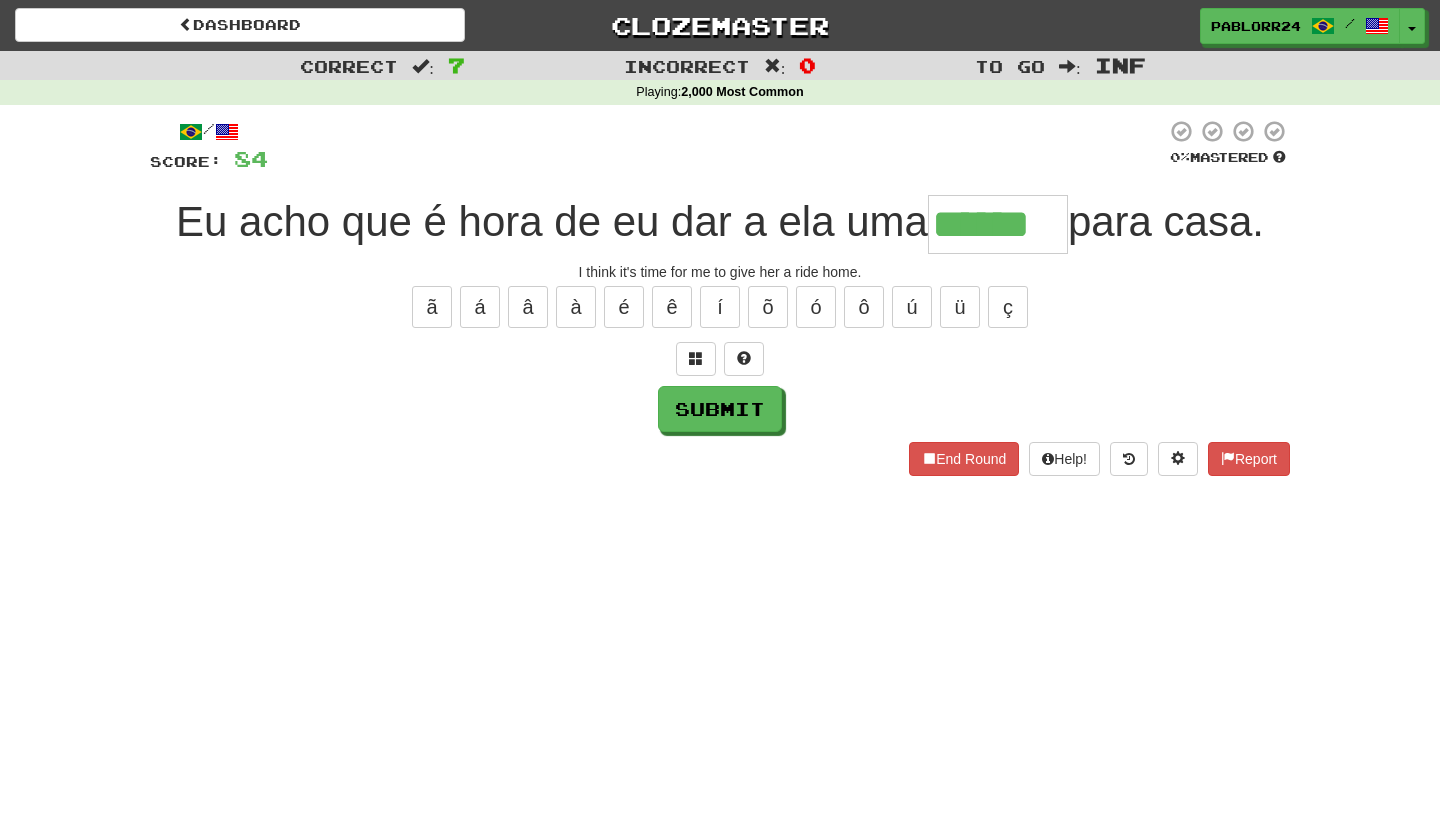type on "******" 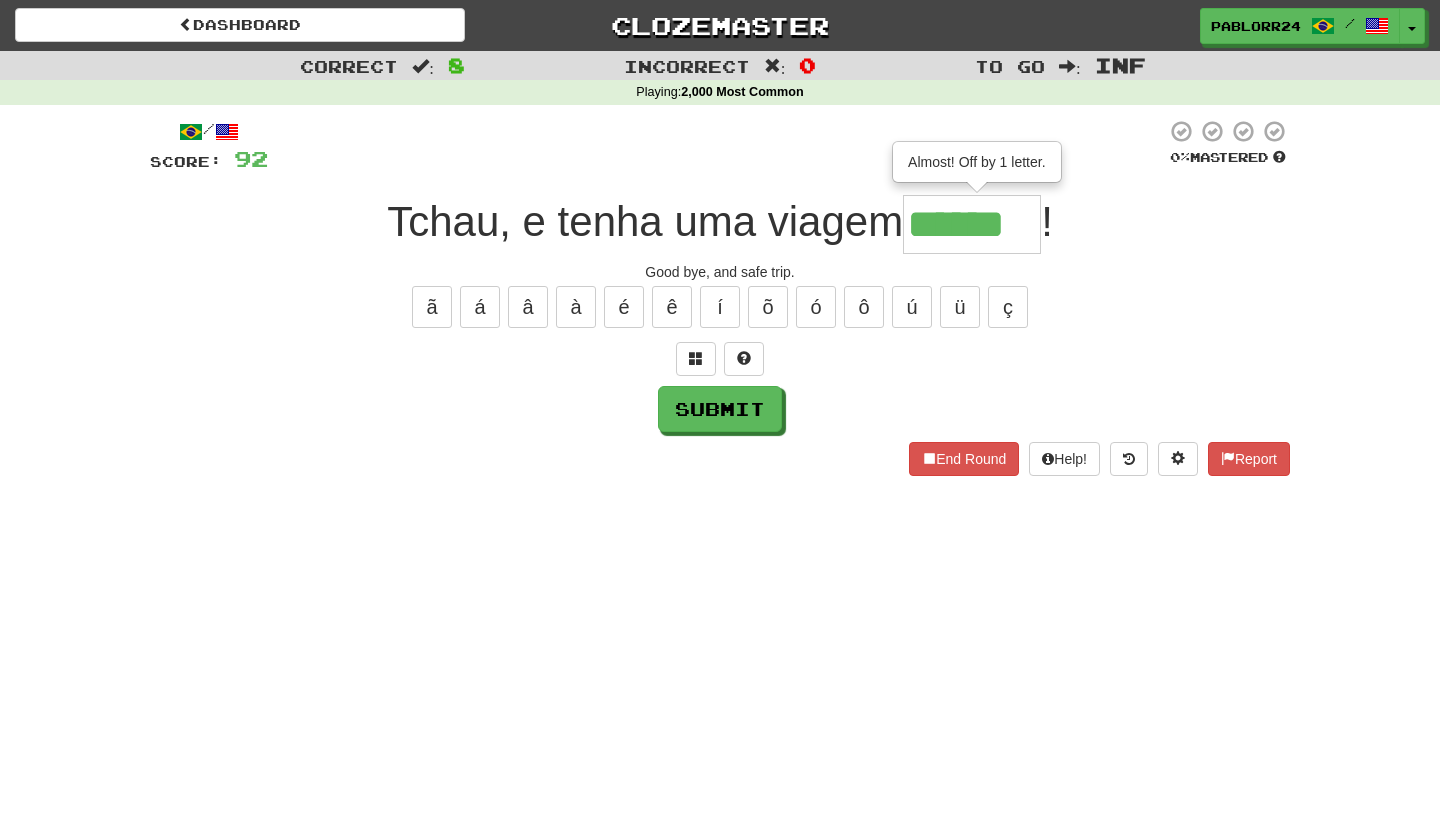 type on "******" 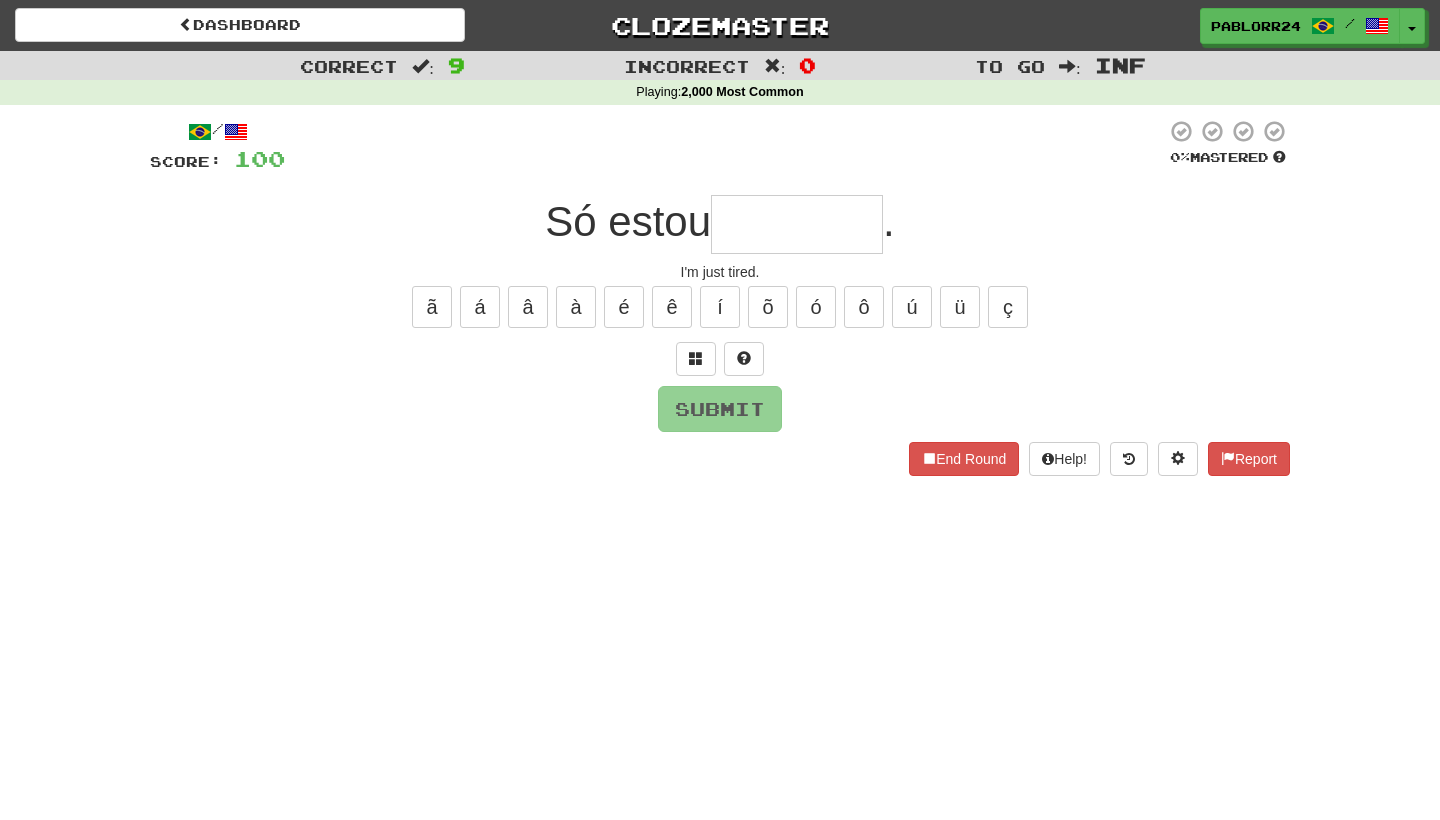 type on "*" 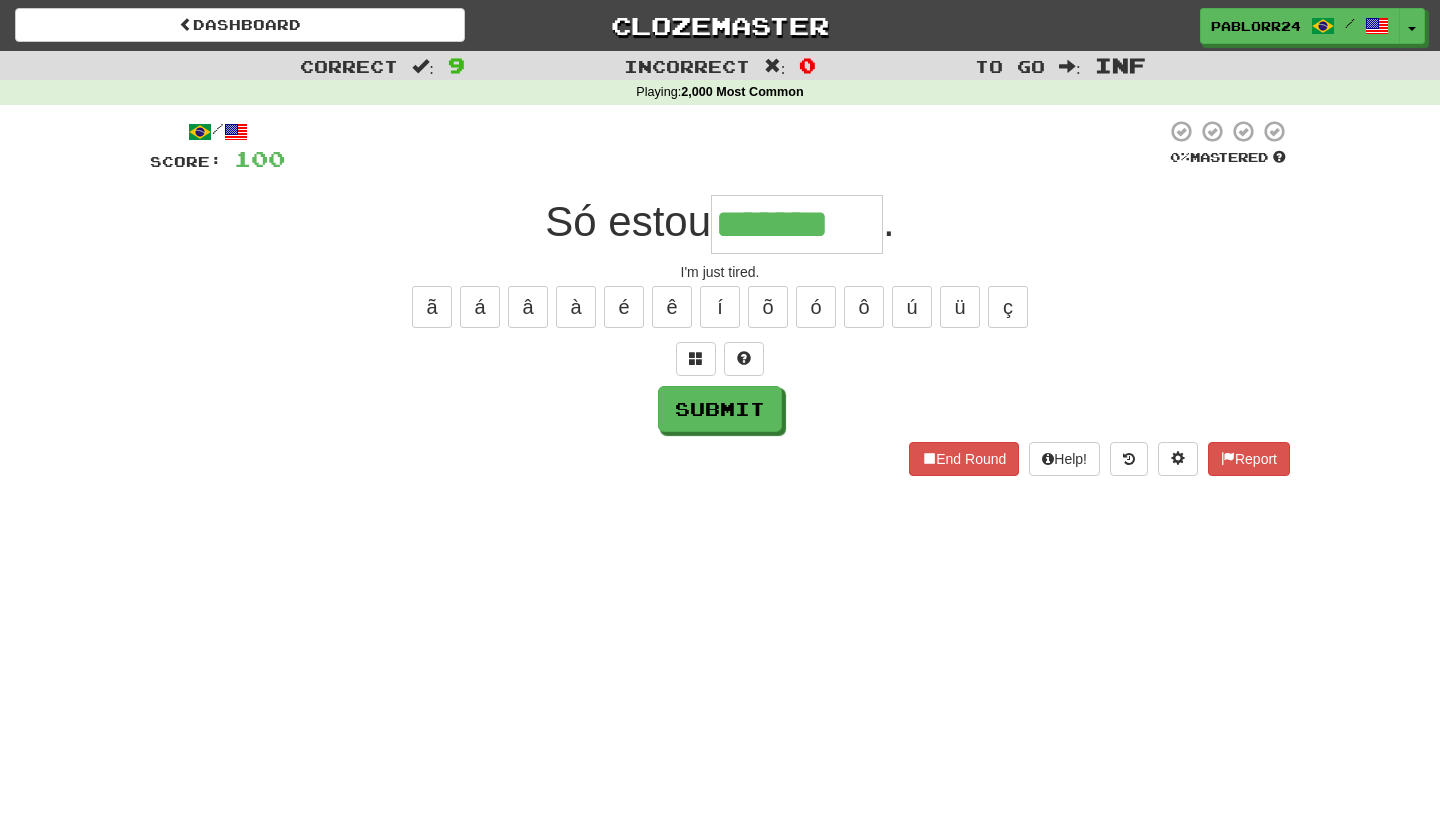 type on "*******" 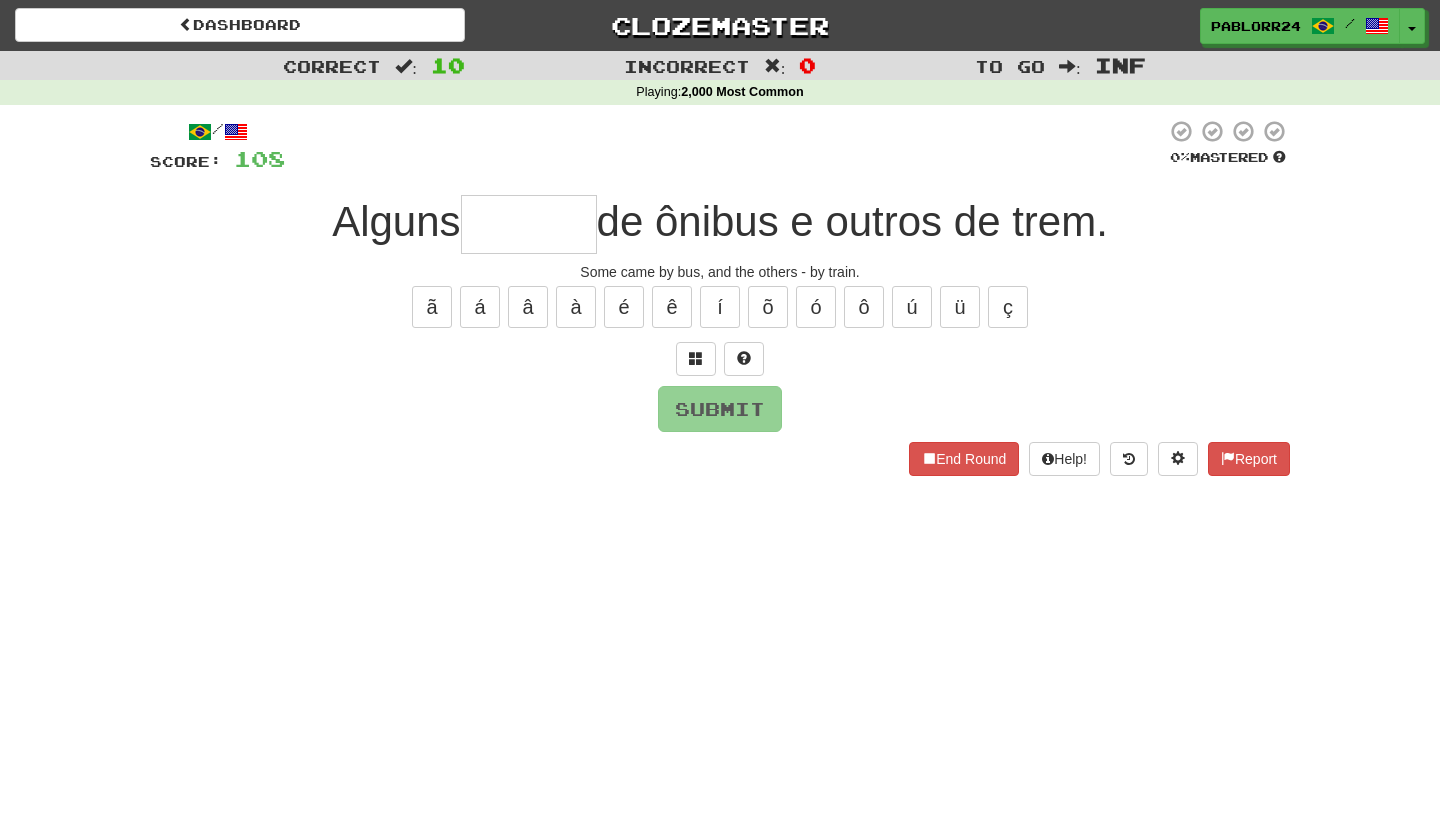 type on "*" 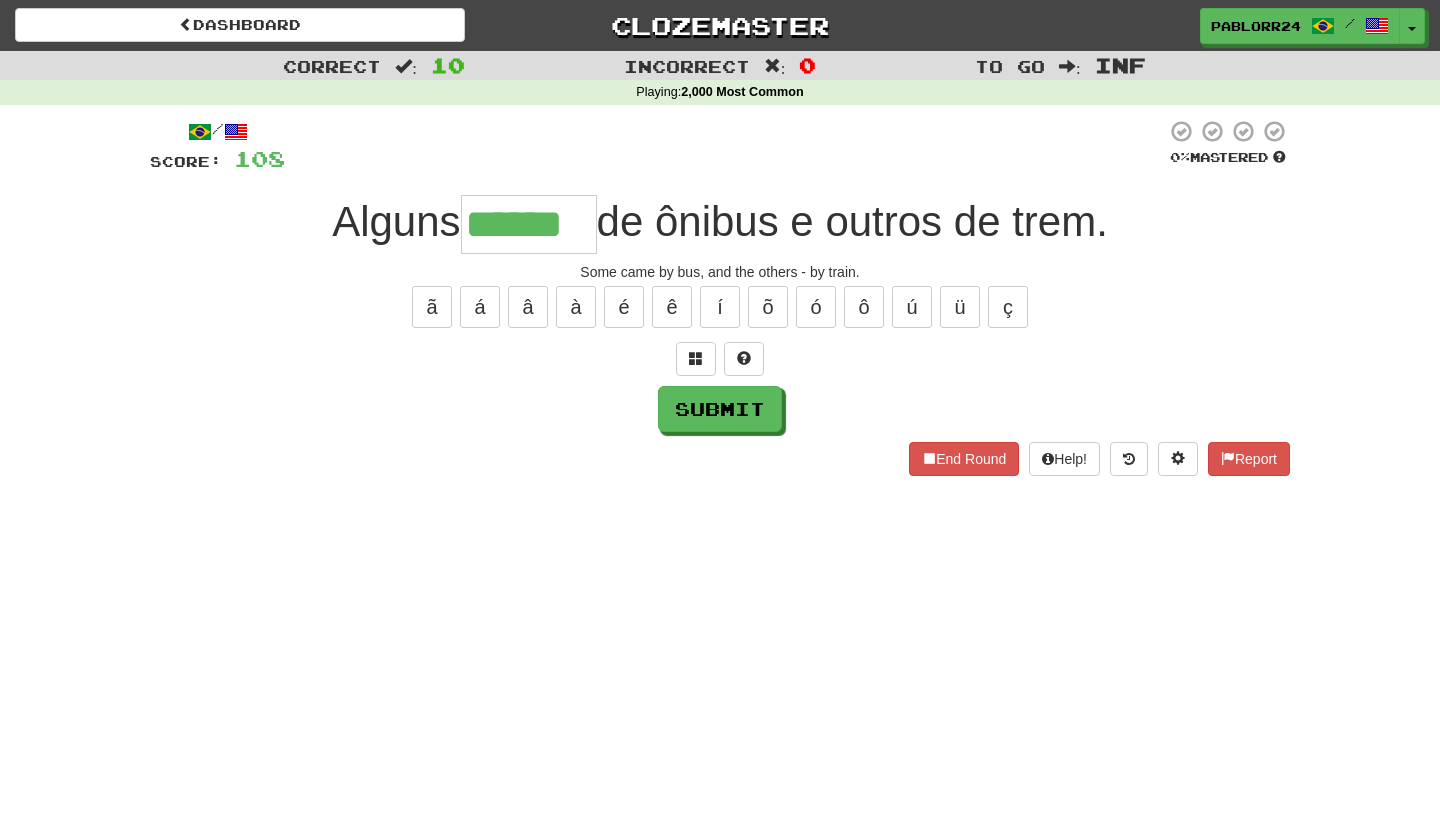 type on "******" 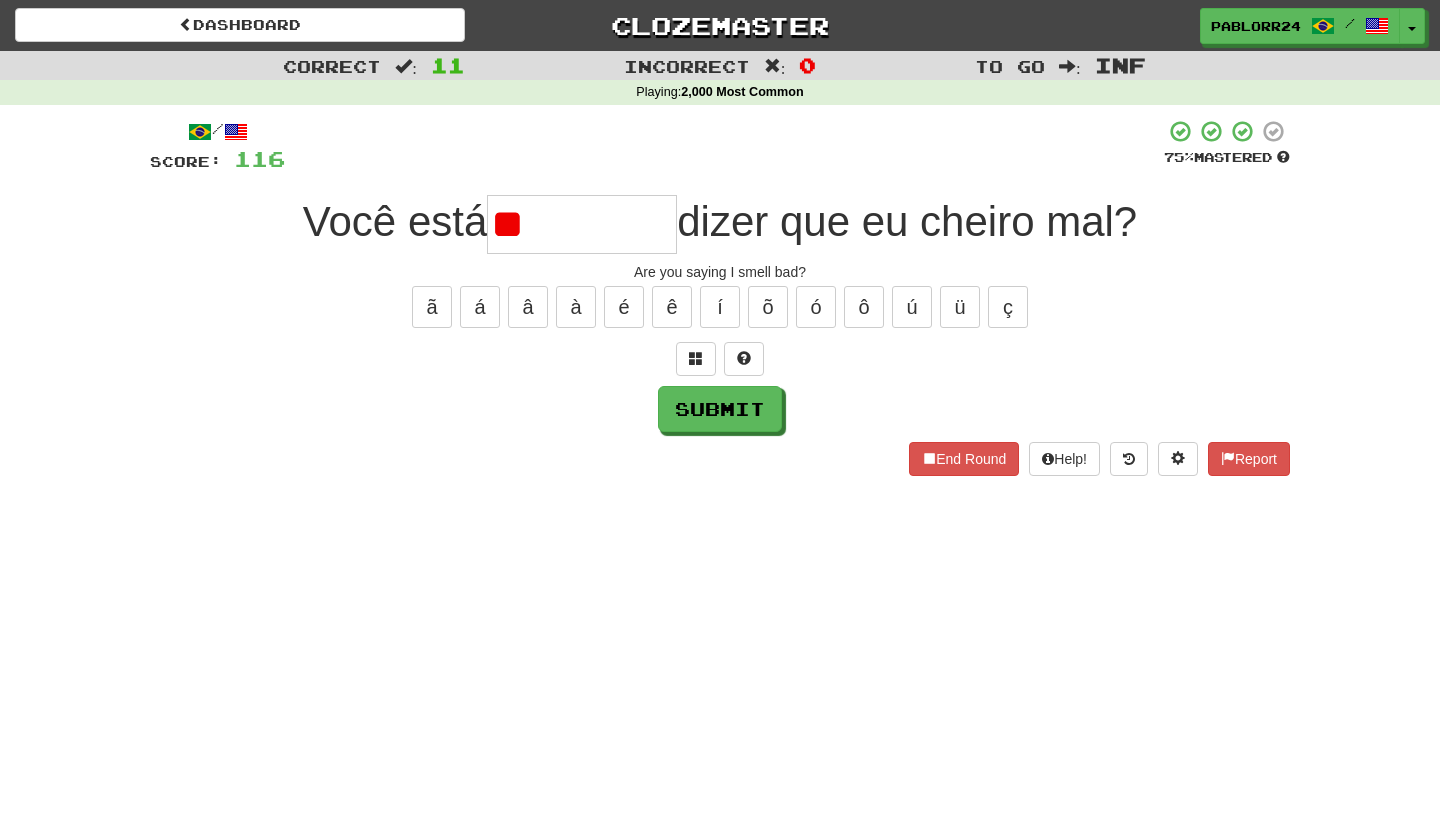 type on "*" 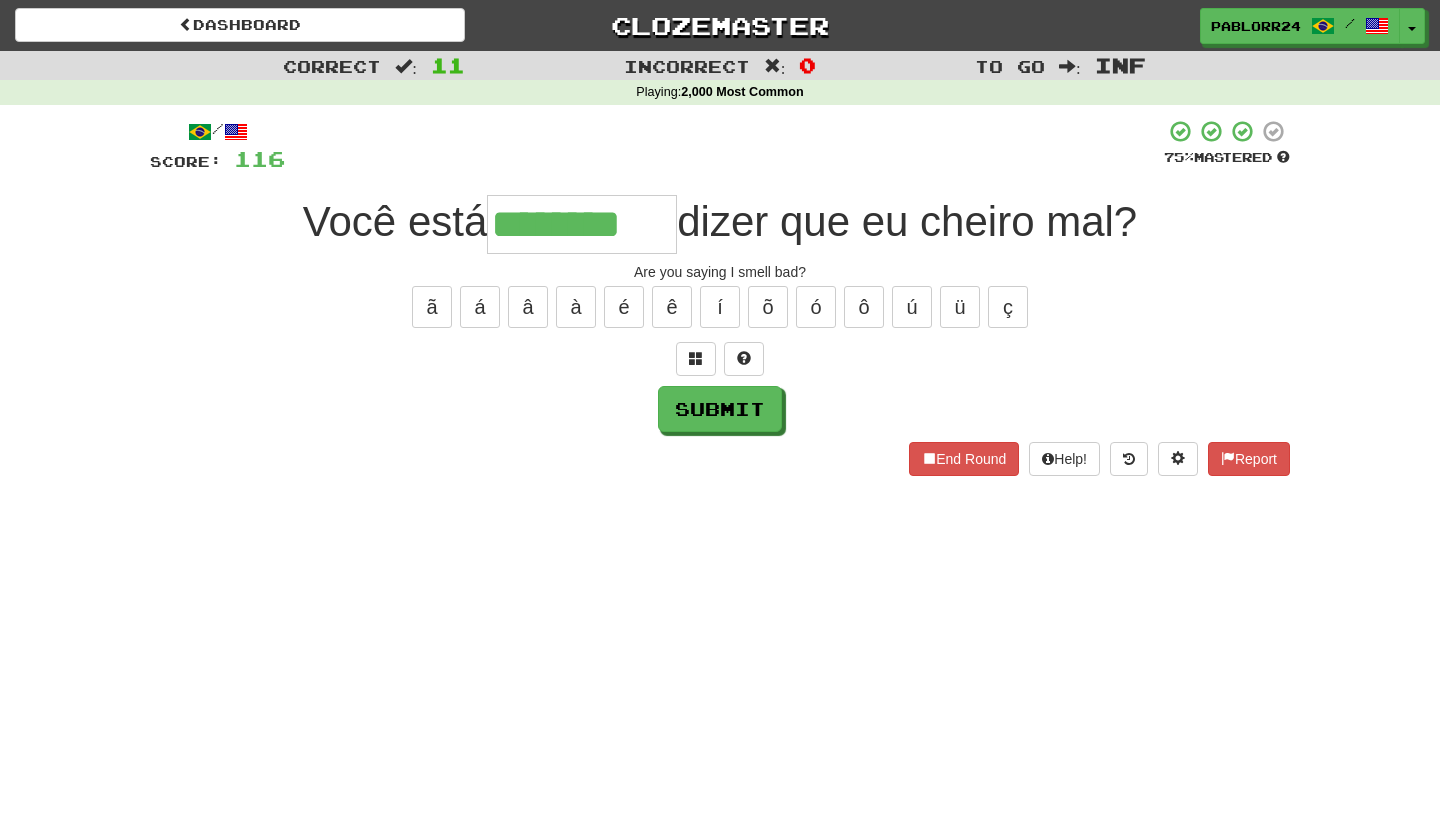 type on "********" 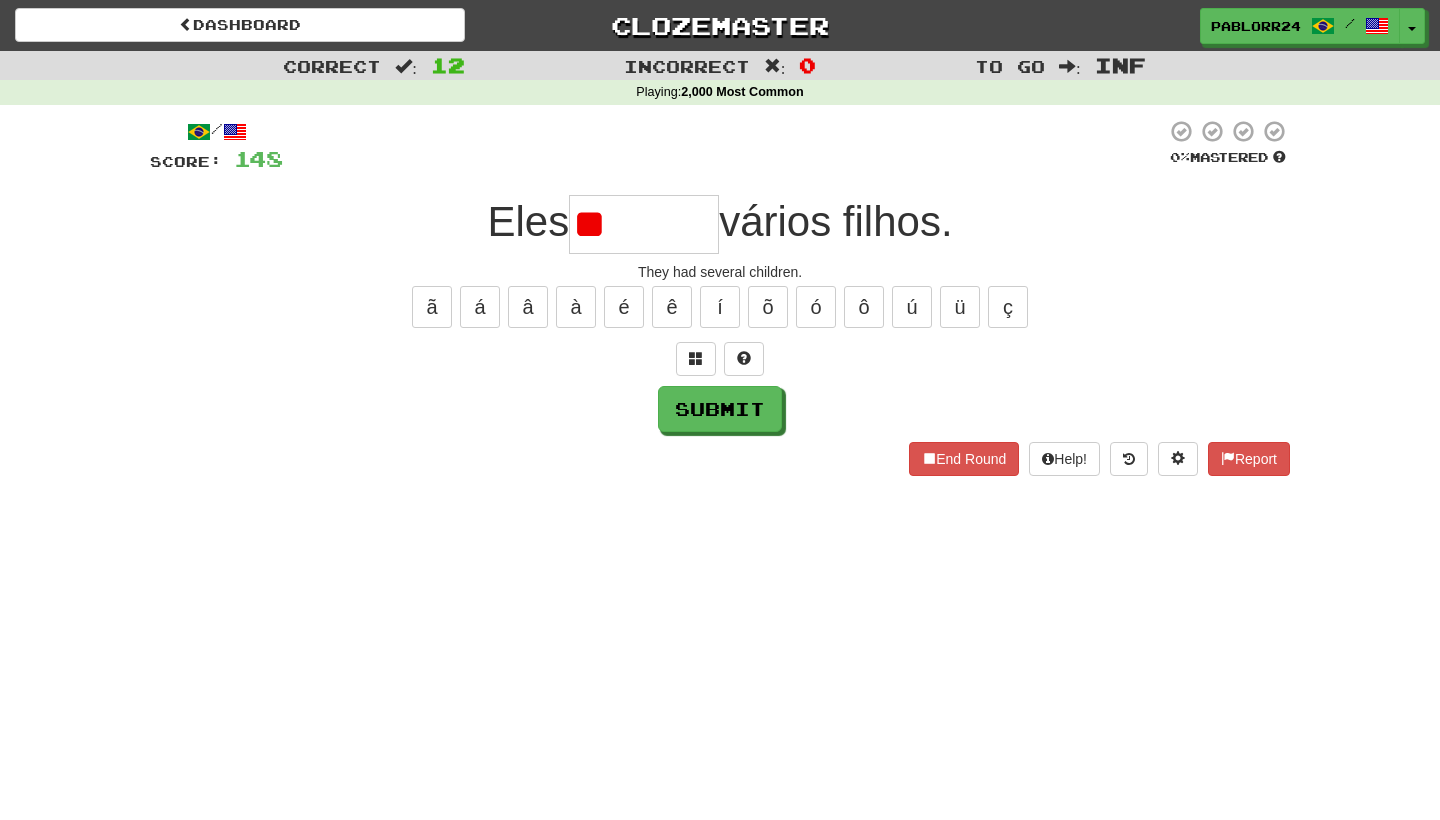 type on "*" 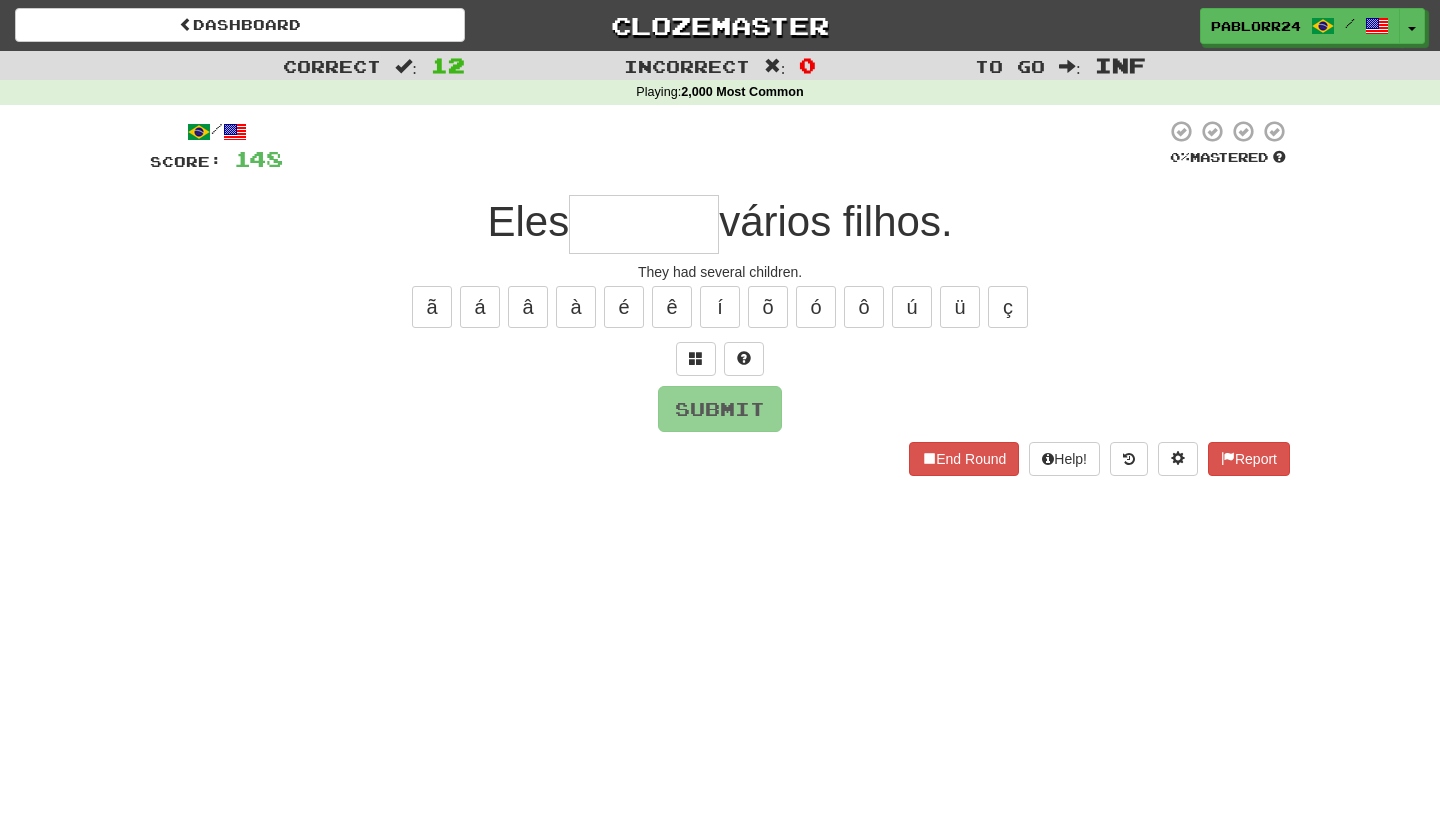 type on "*" 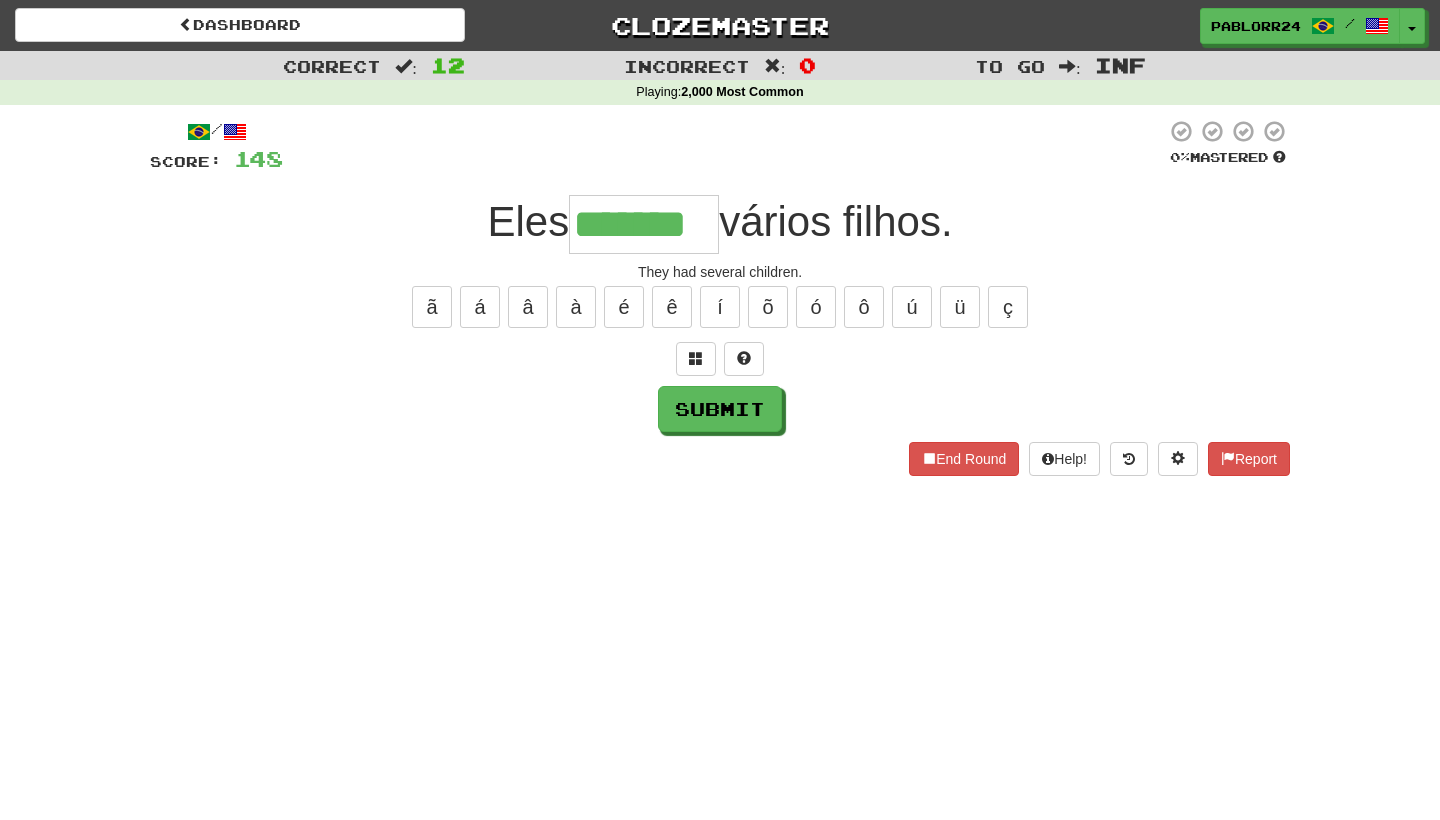type on "*******" 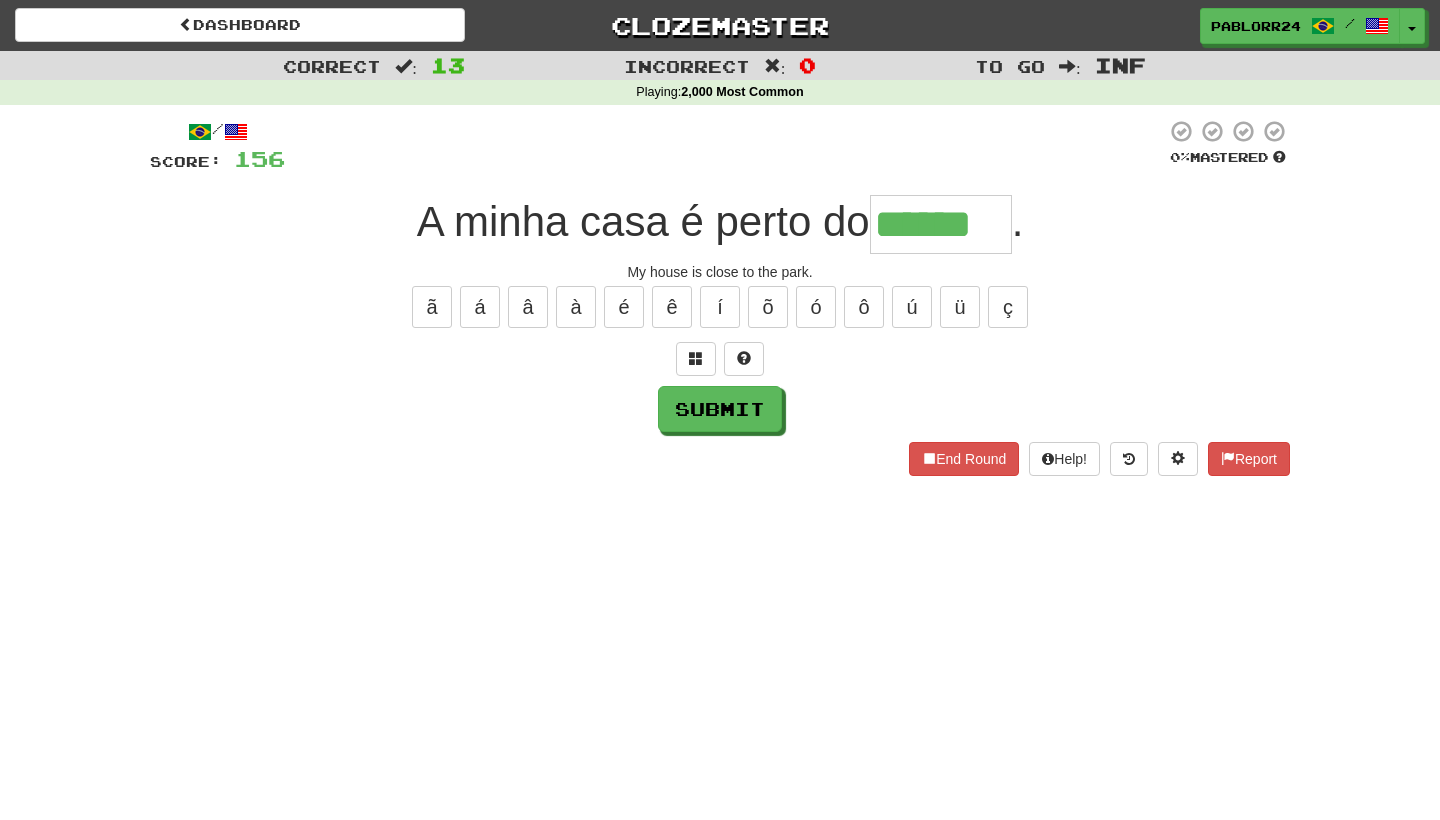 type on "******" 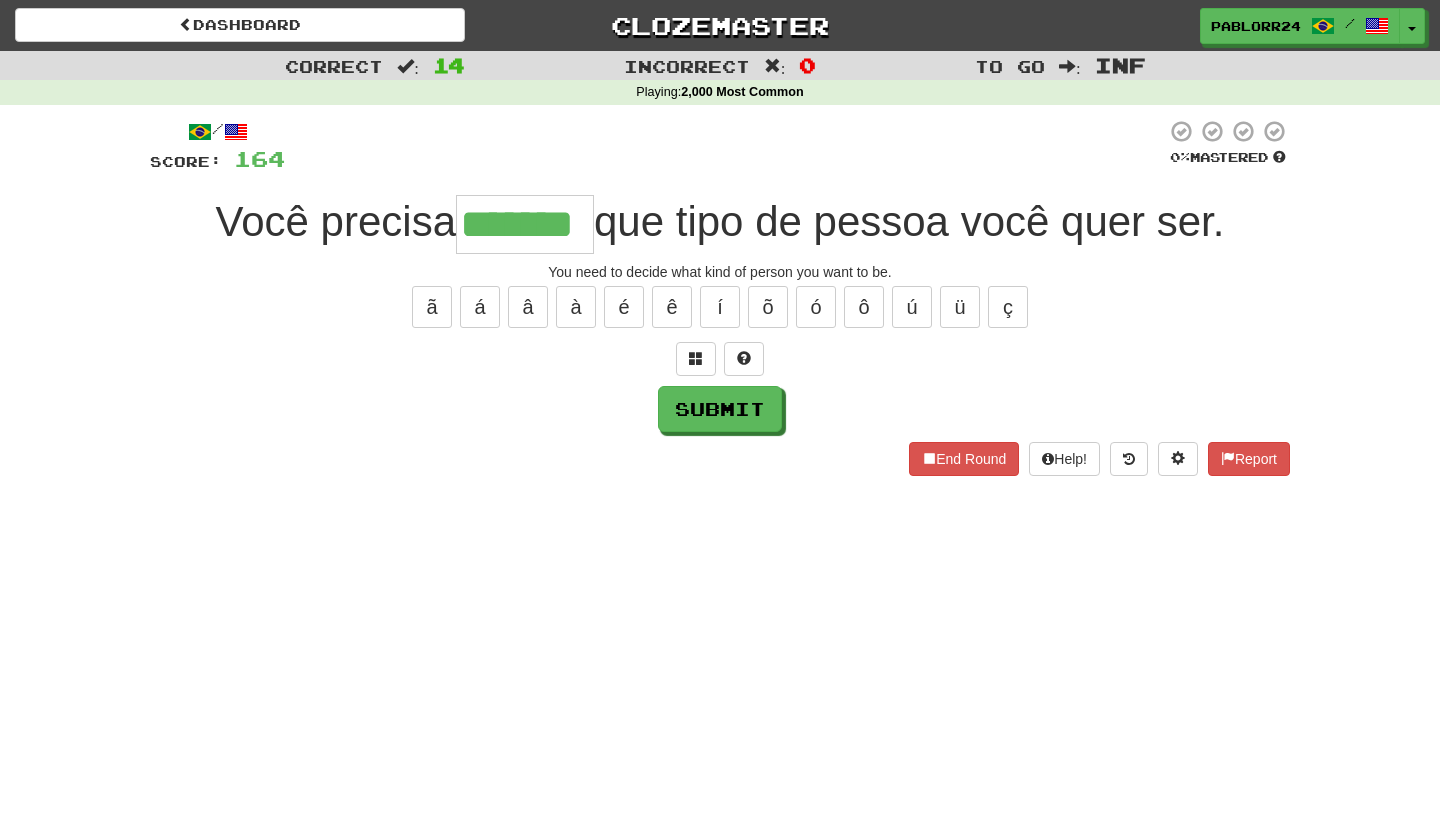 type on "*******" 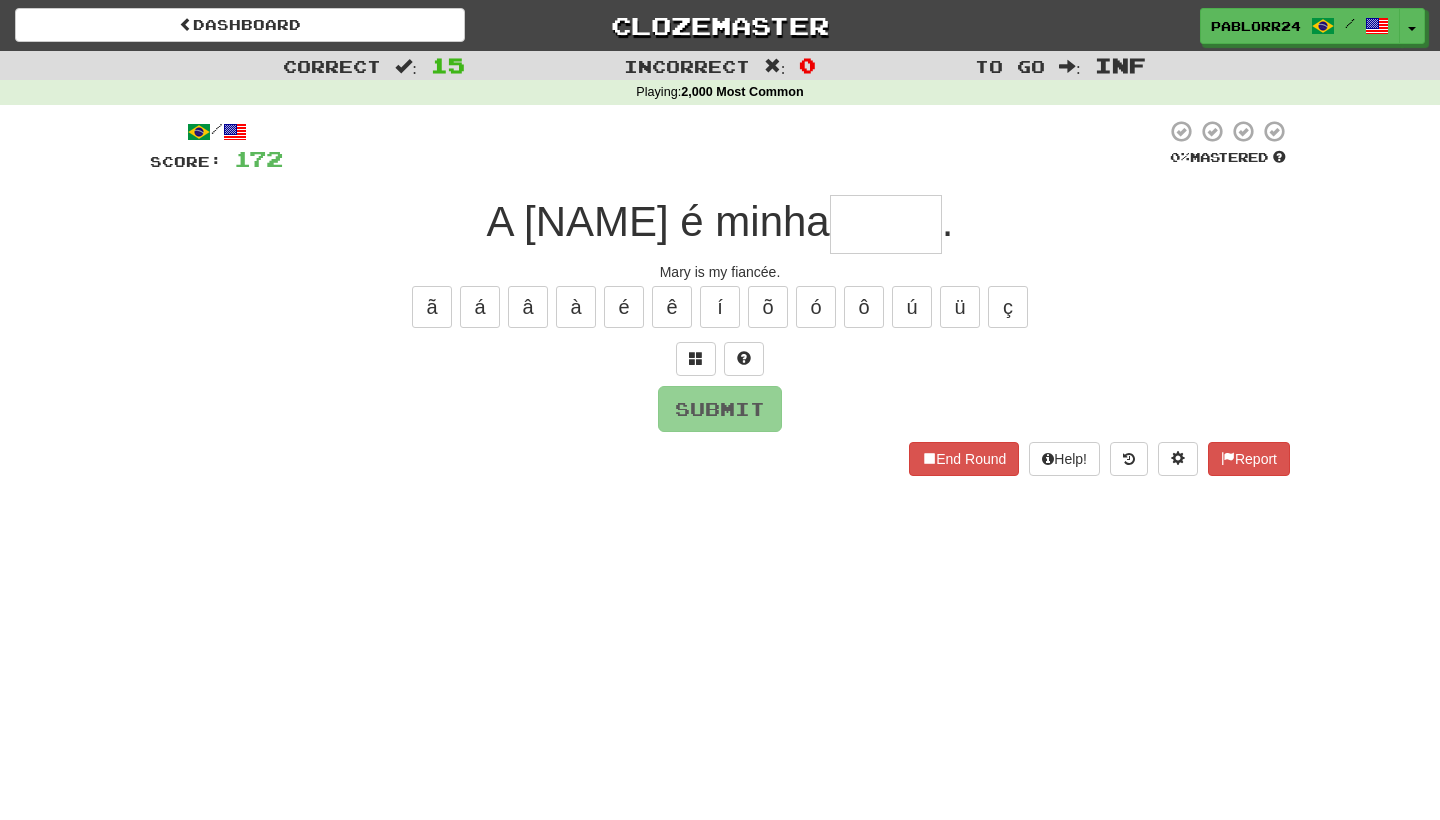 type on "*" 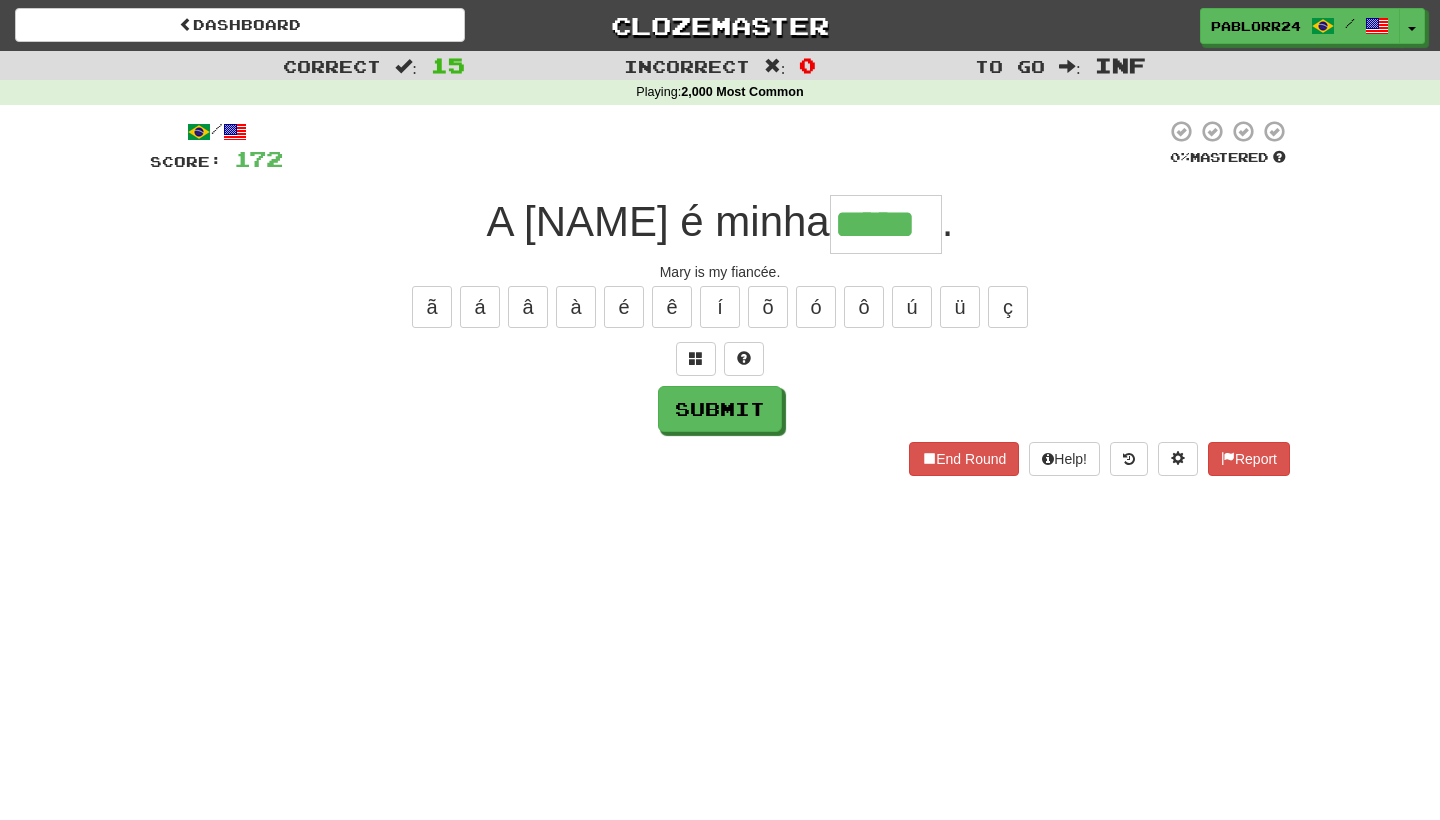 type on "*****" 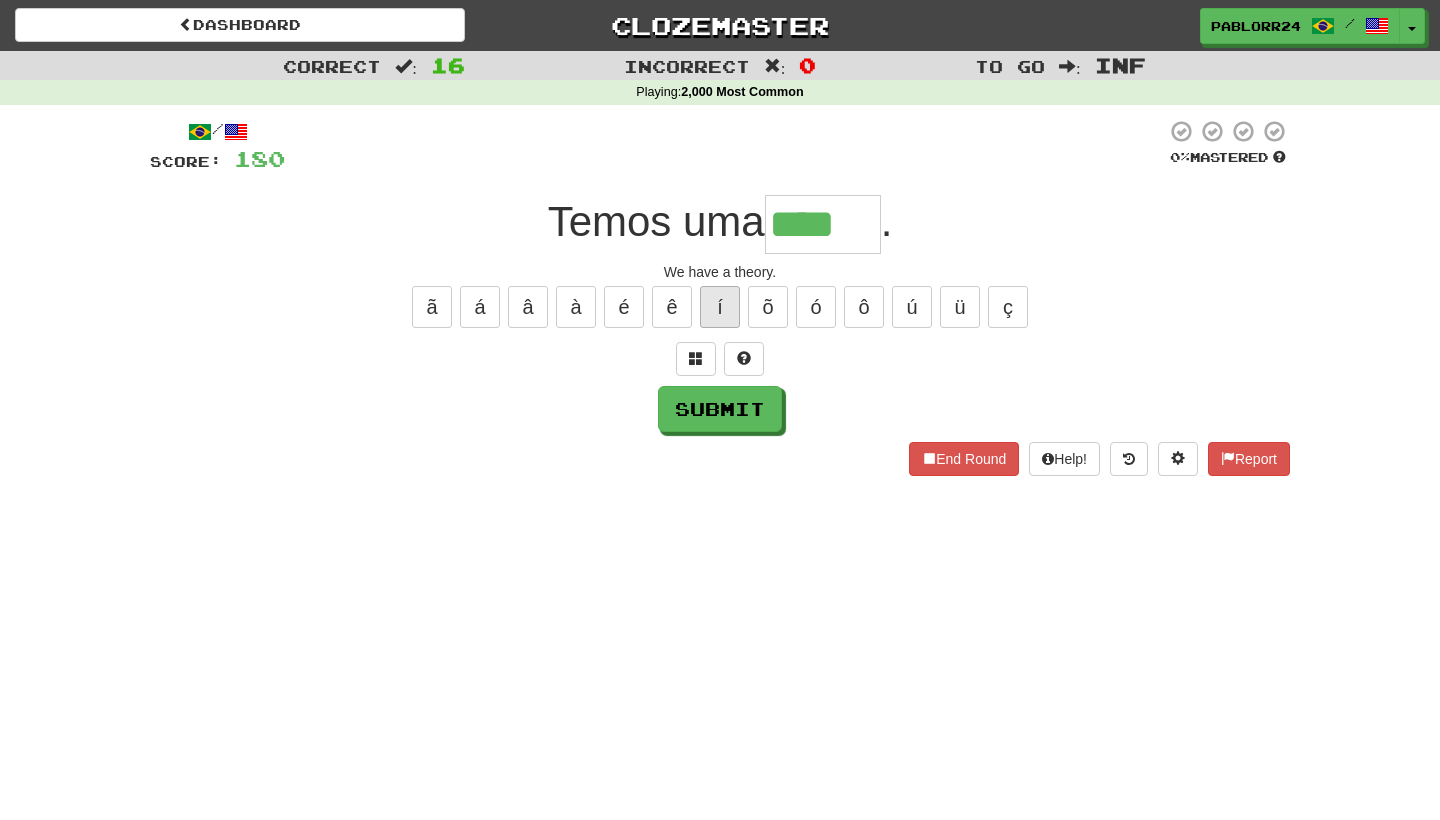 click on "í" at bounding box center [720, 307] 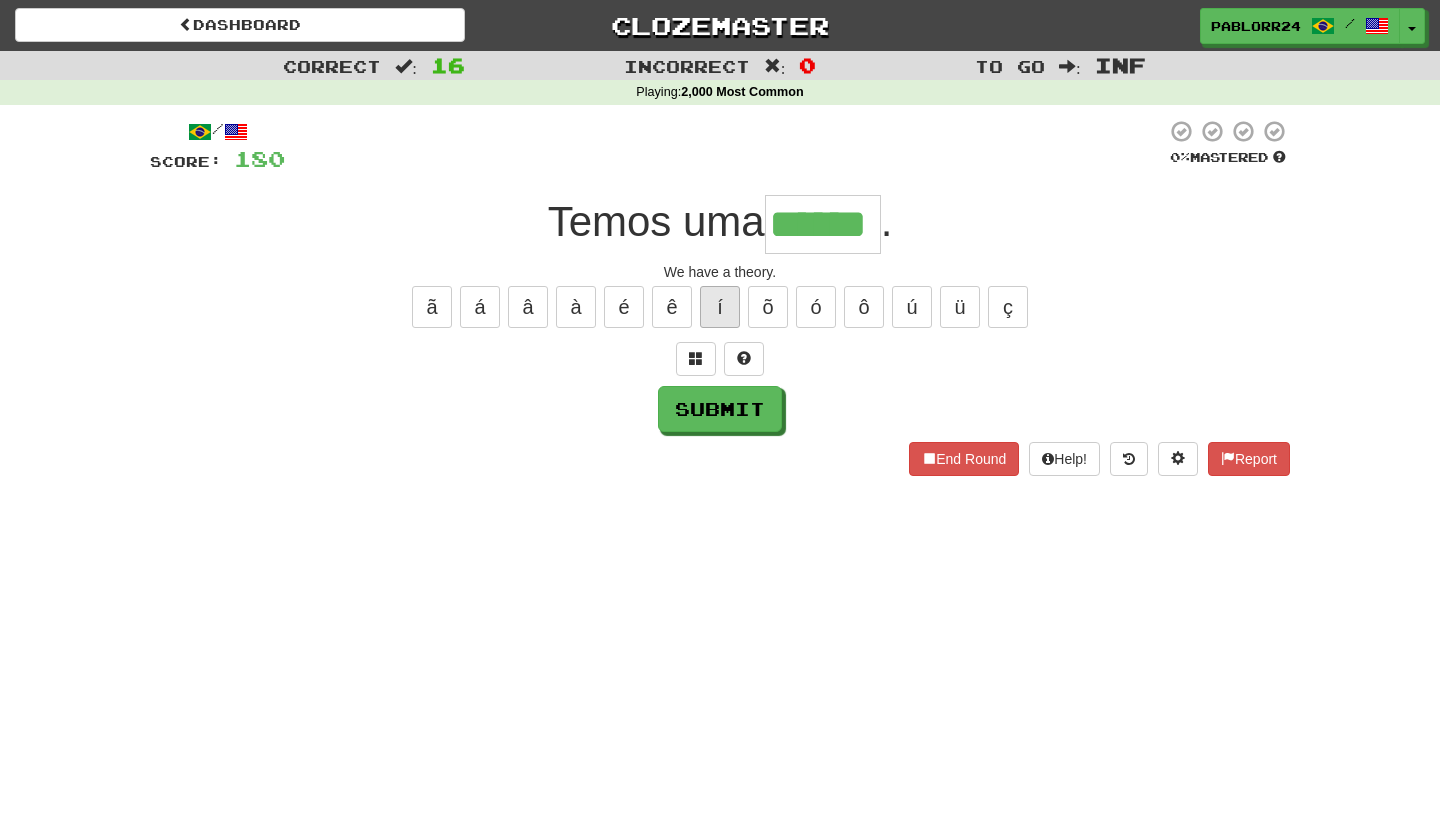type on "******" 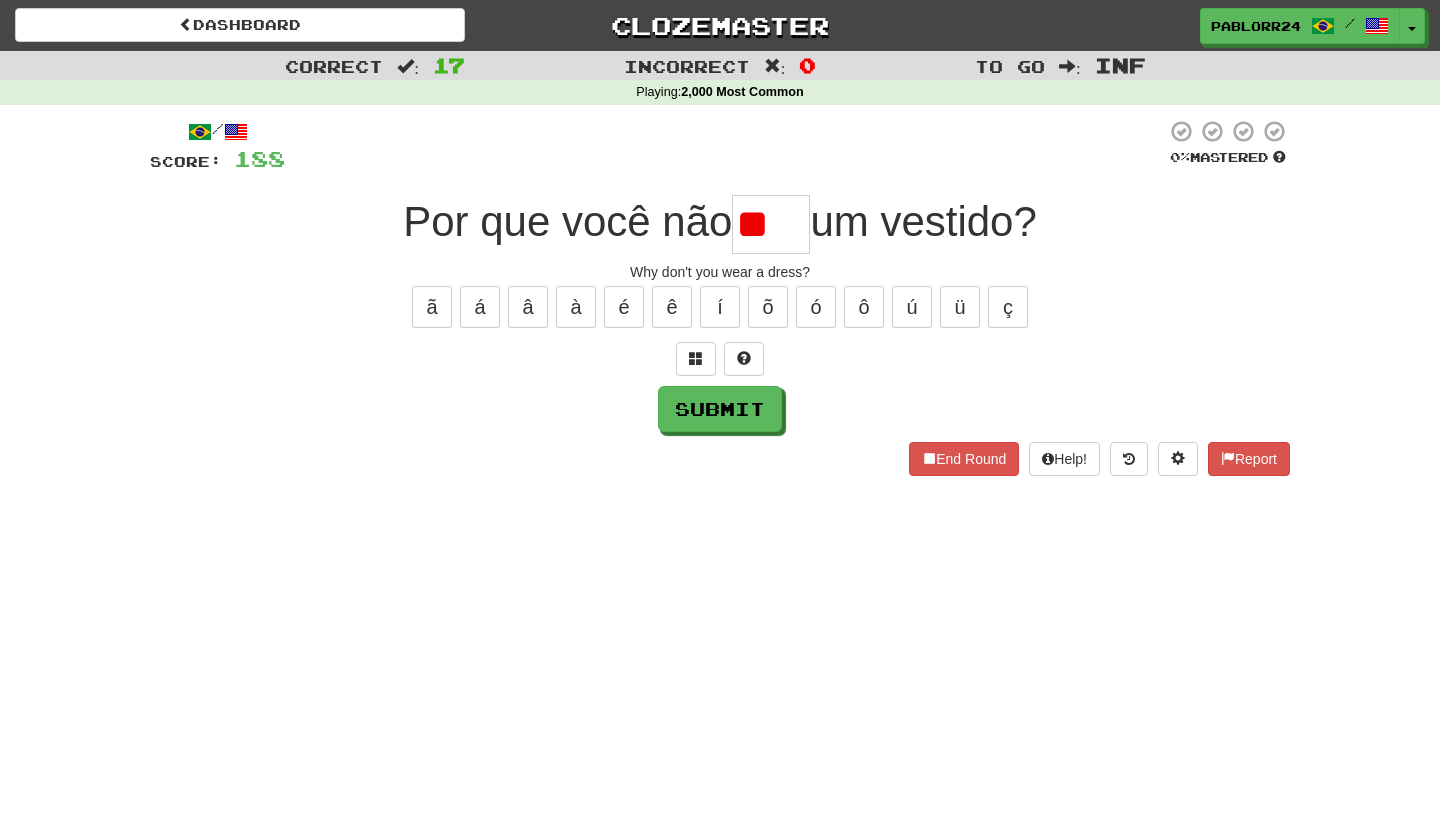 type on "*" 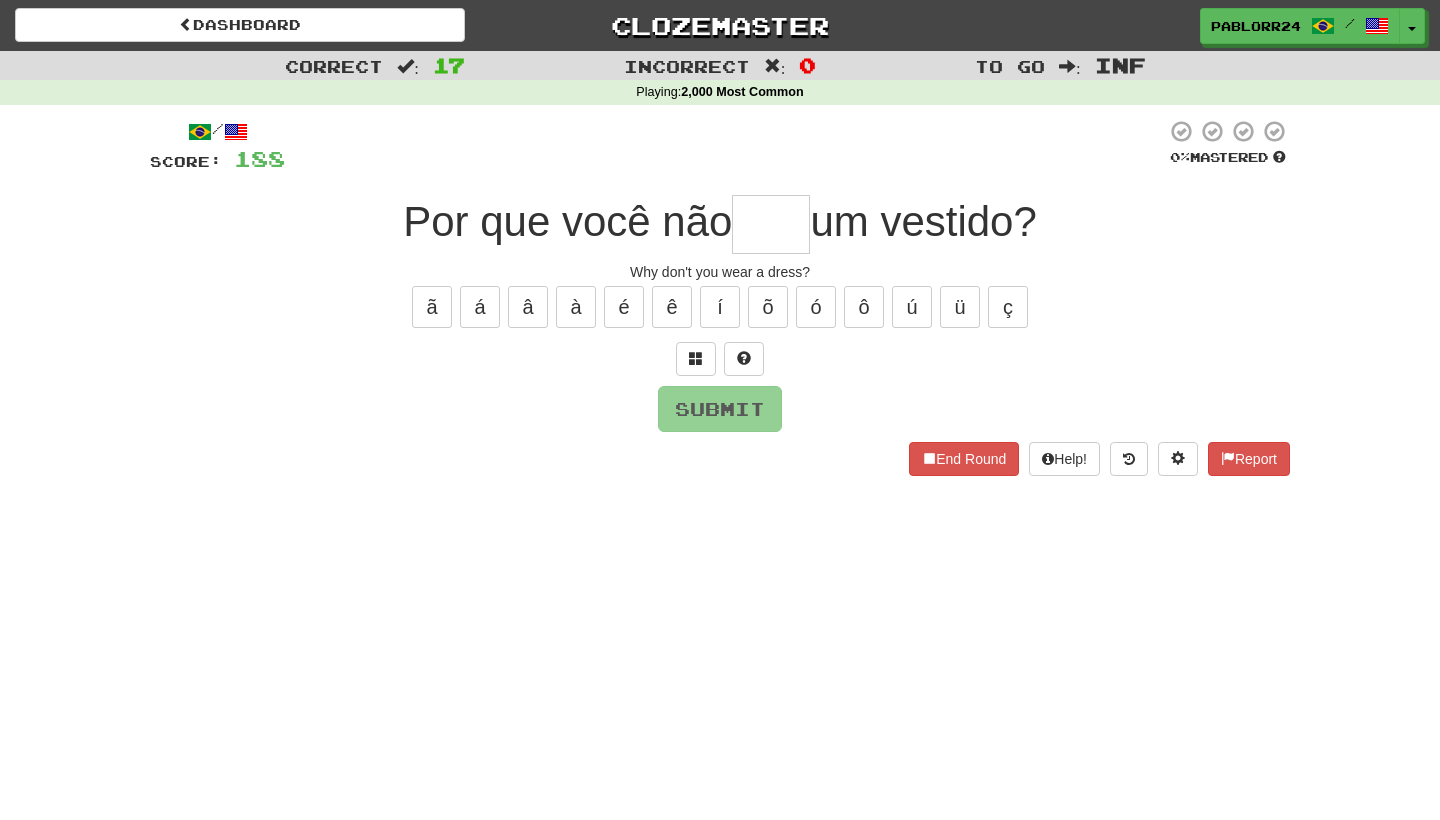 type on "*" 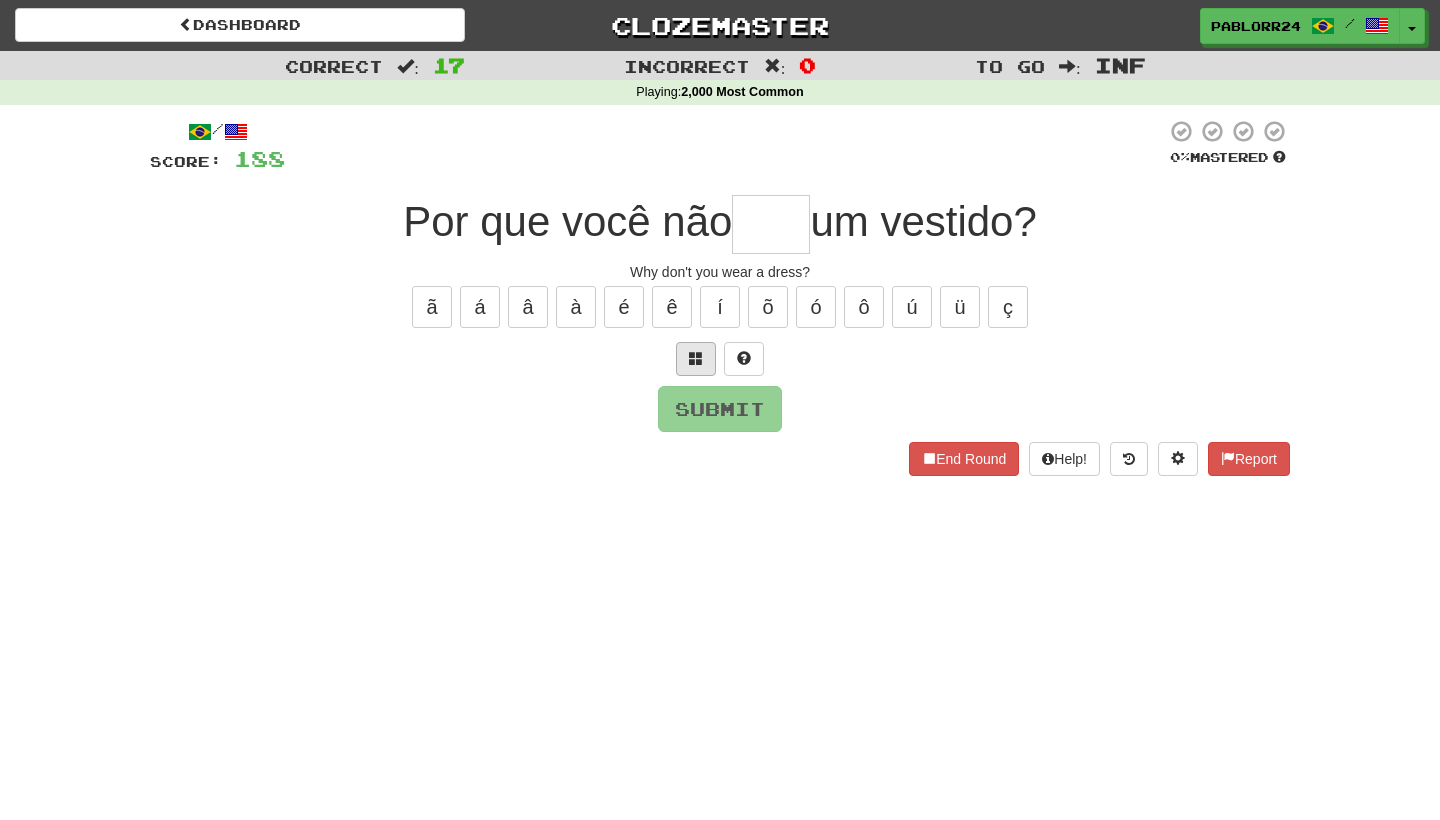 click at bounding box center [696, 359] 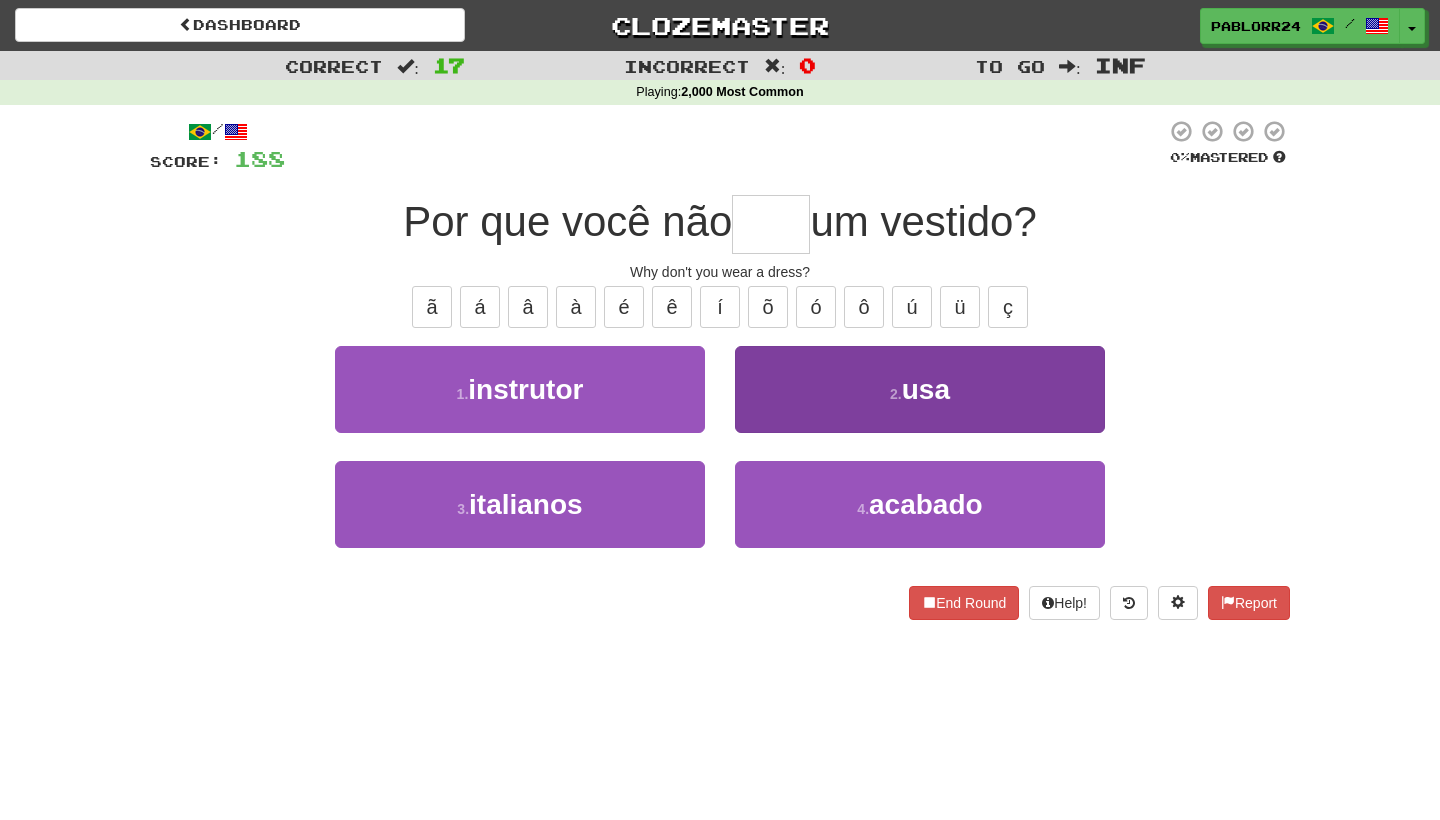 click on "2 .  usa" at bounding box center [920, 389] 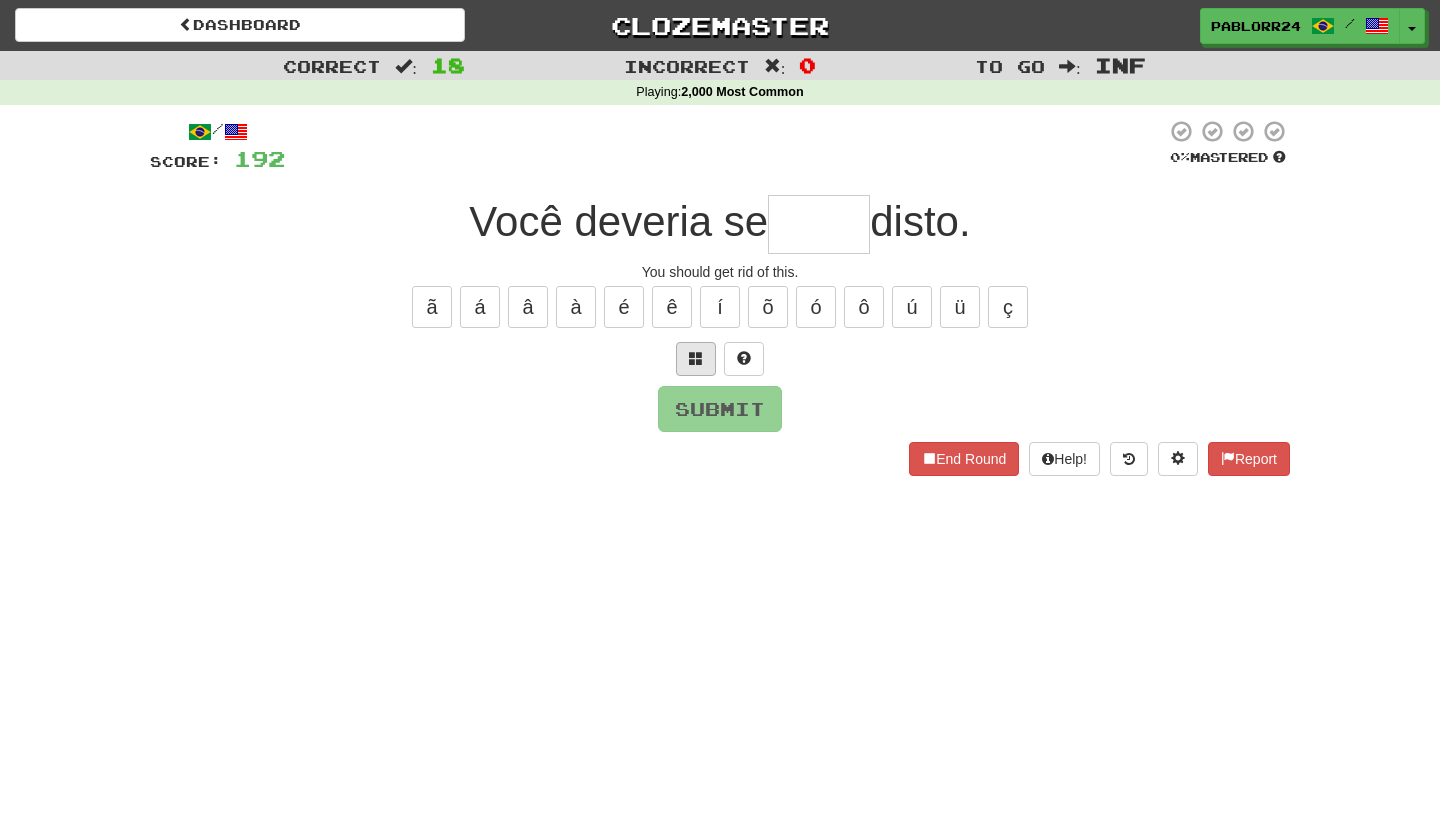 click at bounding box center (696, 358) 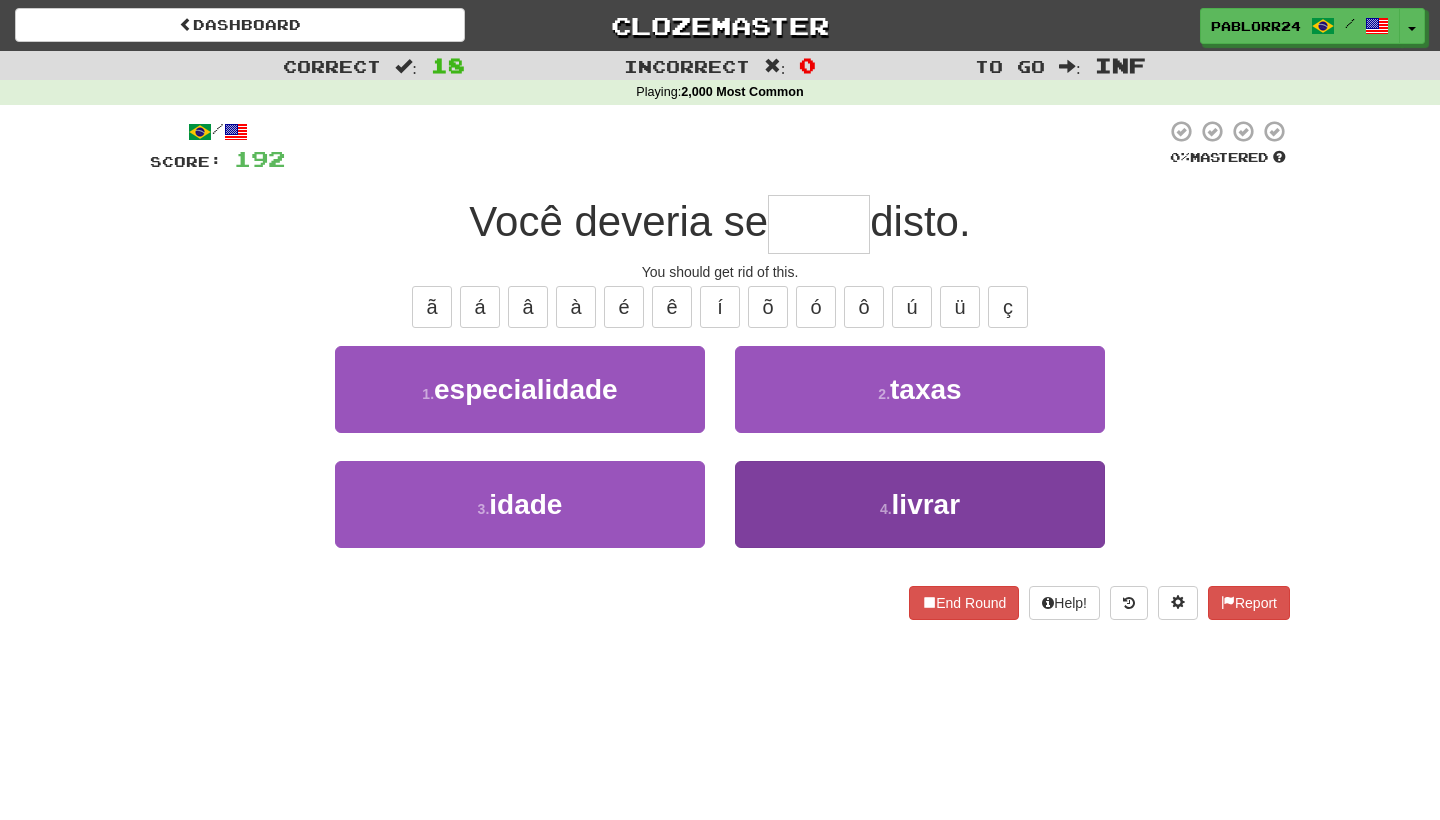 click on "4 .  livrar" at bounding box center [920, 504] 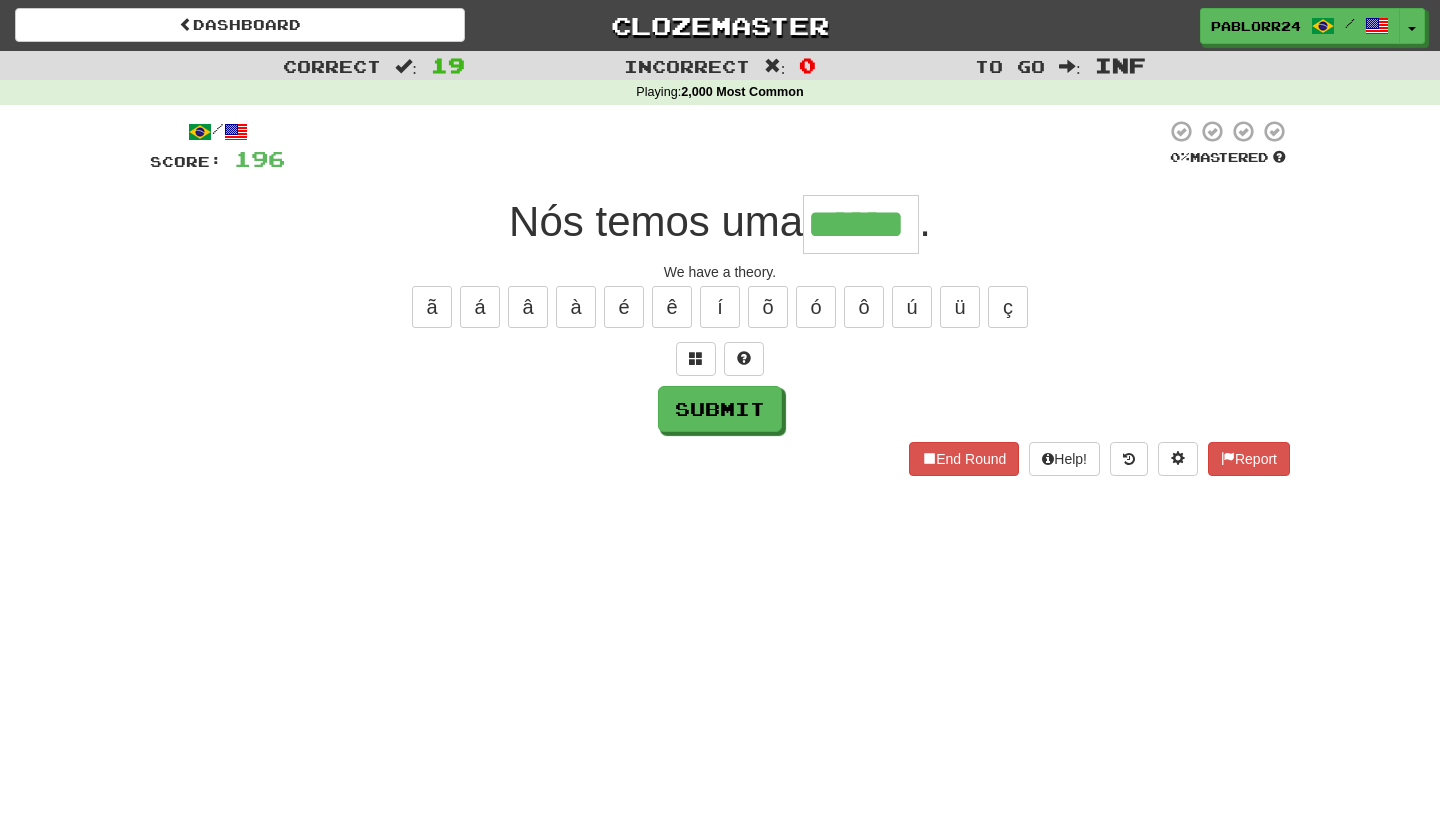 type on "******" 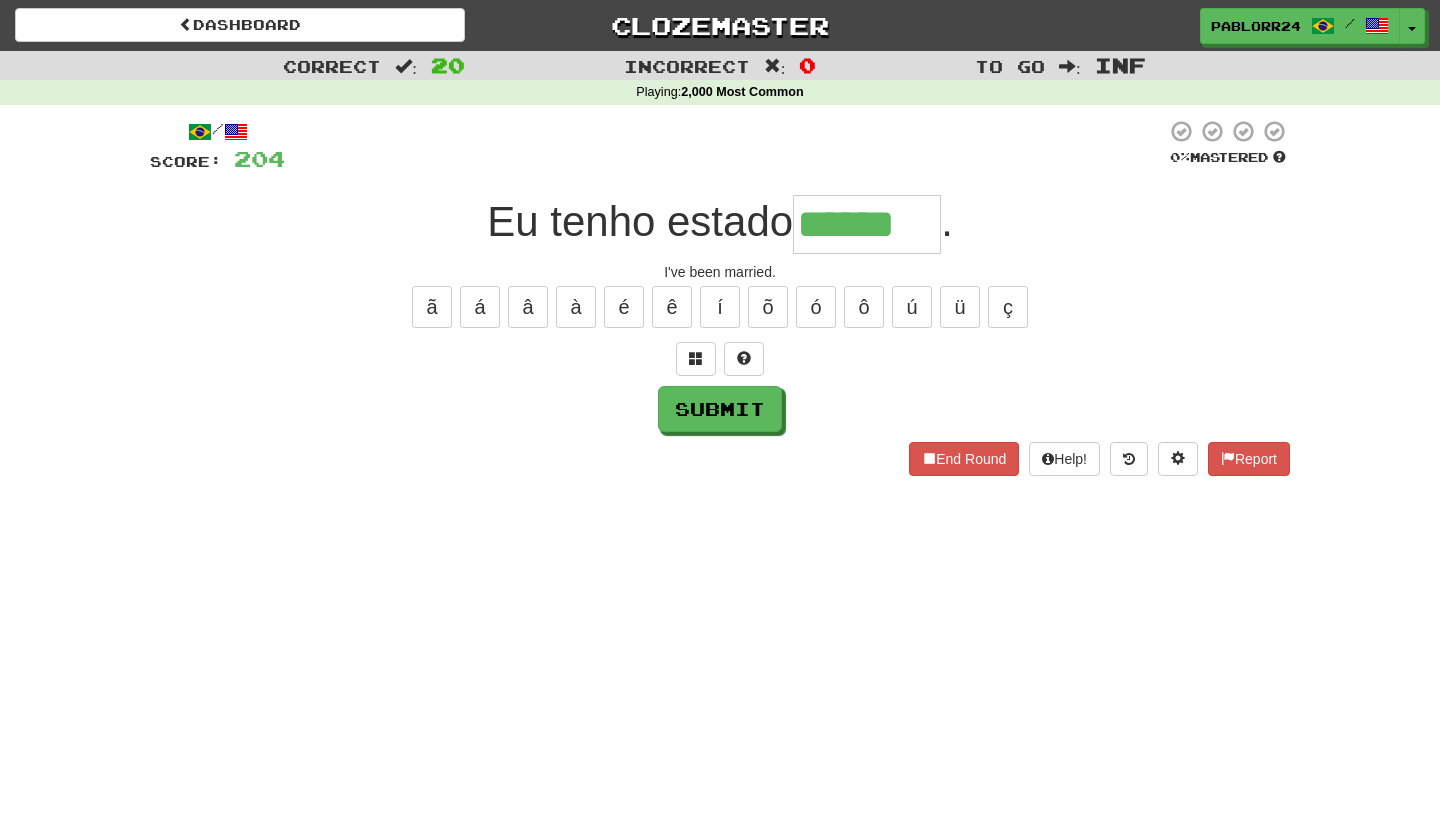 type on "******" 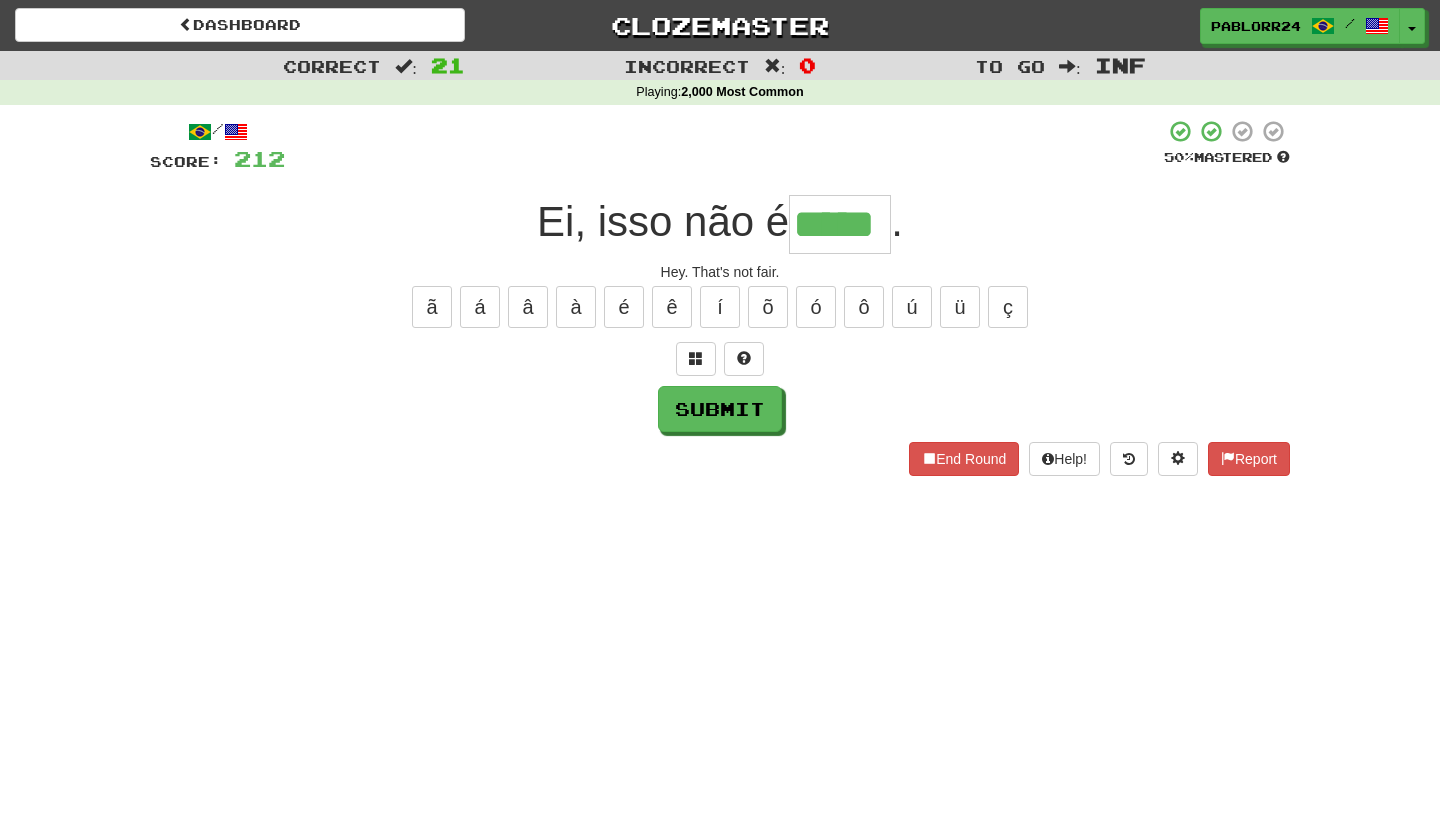 type on "*****" 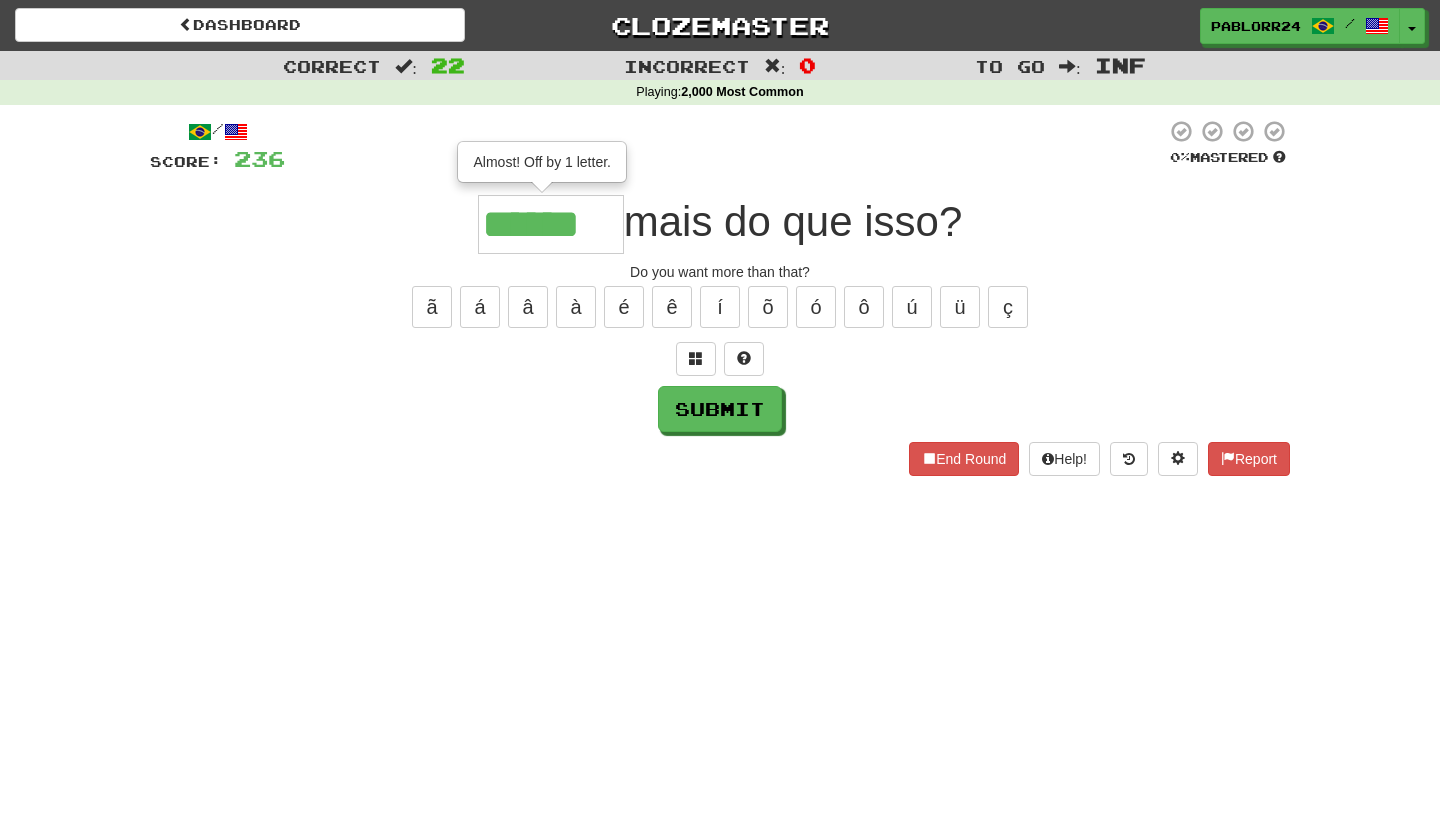 type on "******" 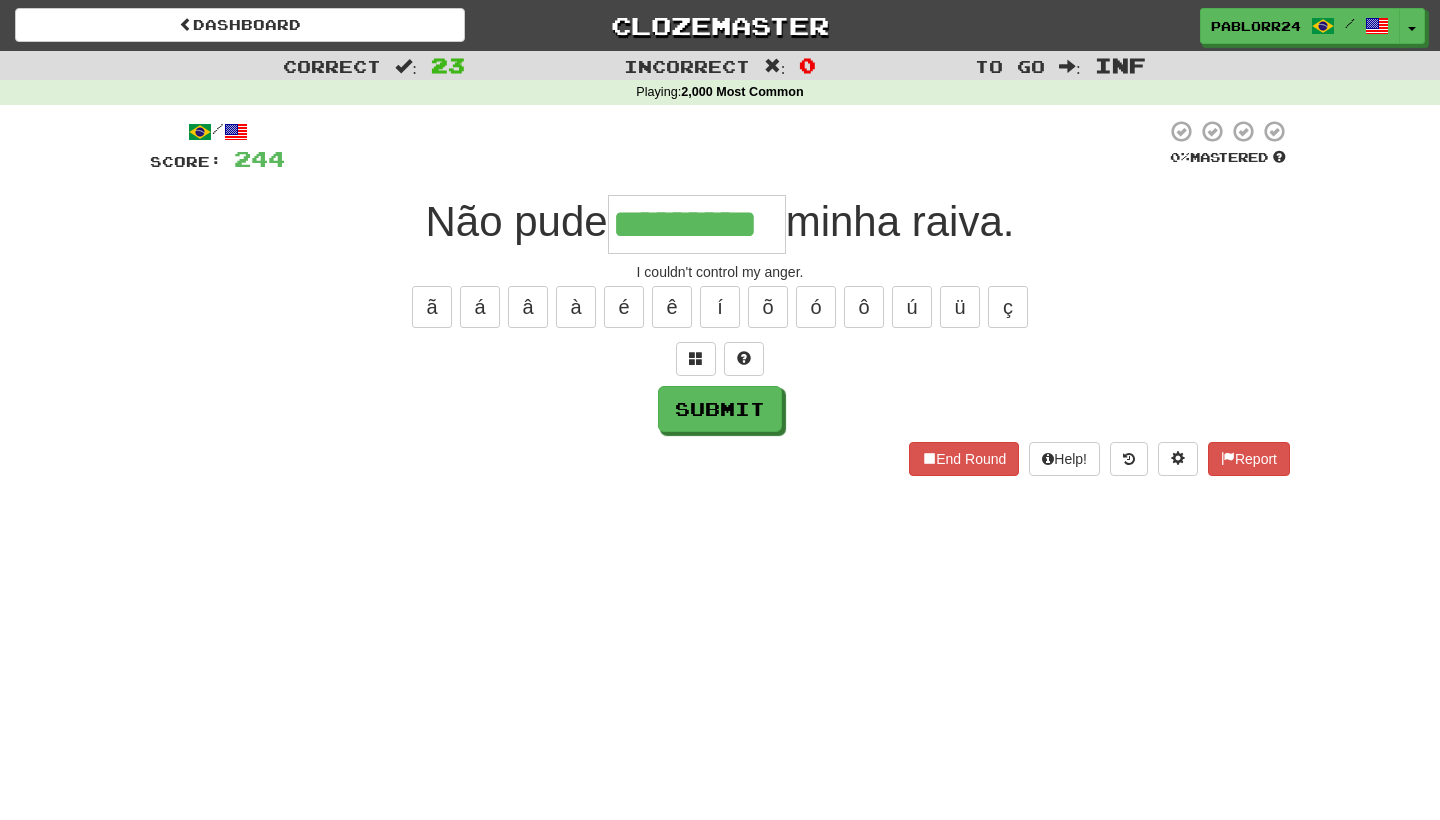 type on "*********" 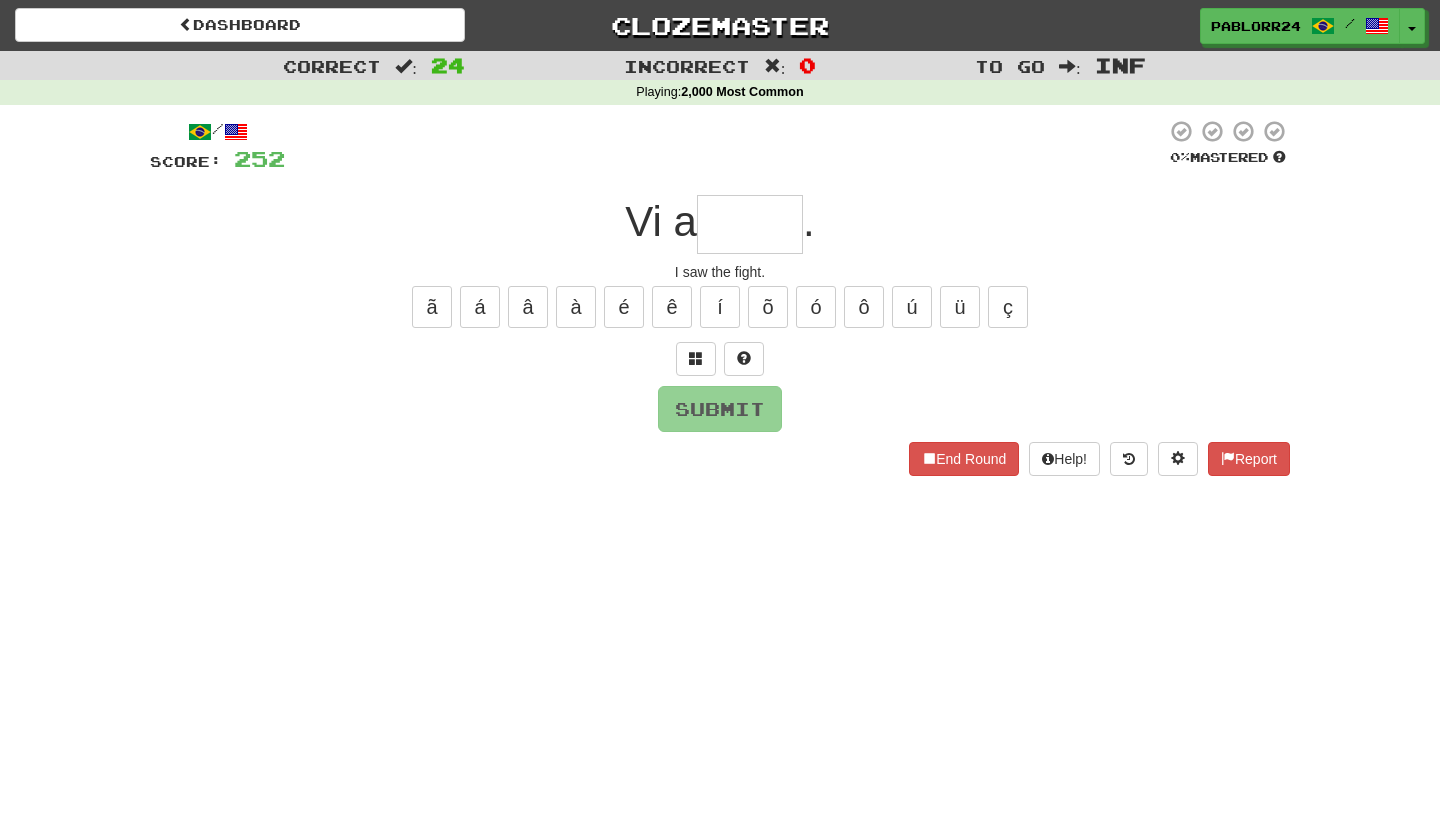type on "*" 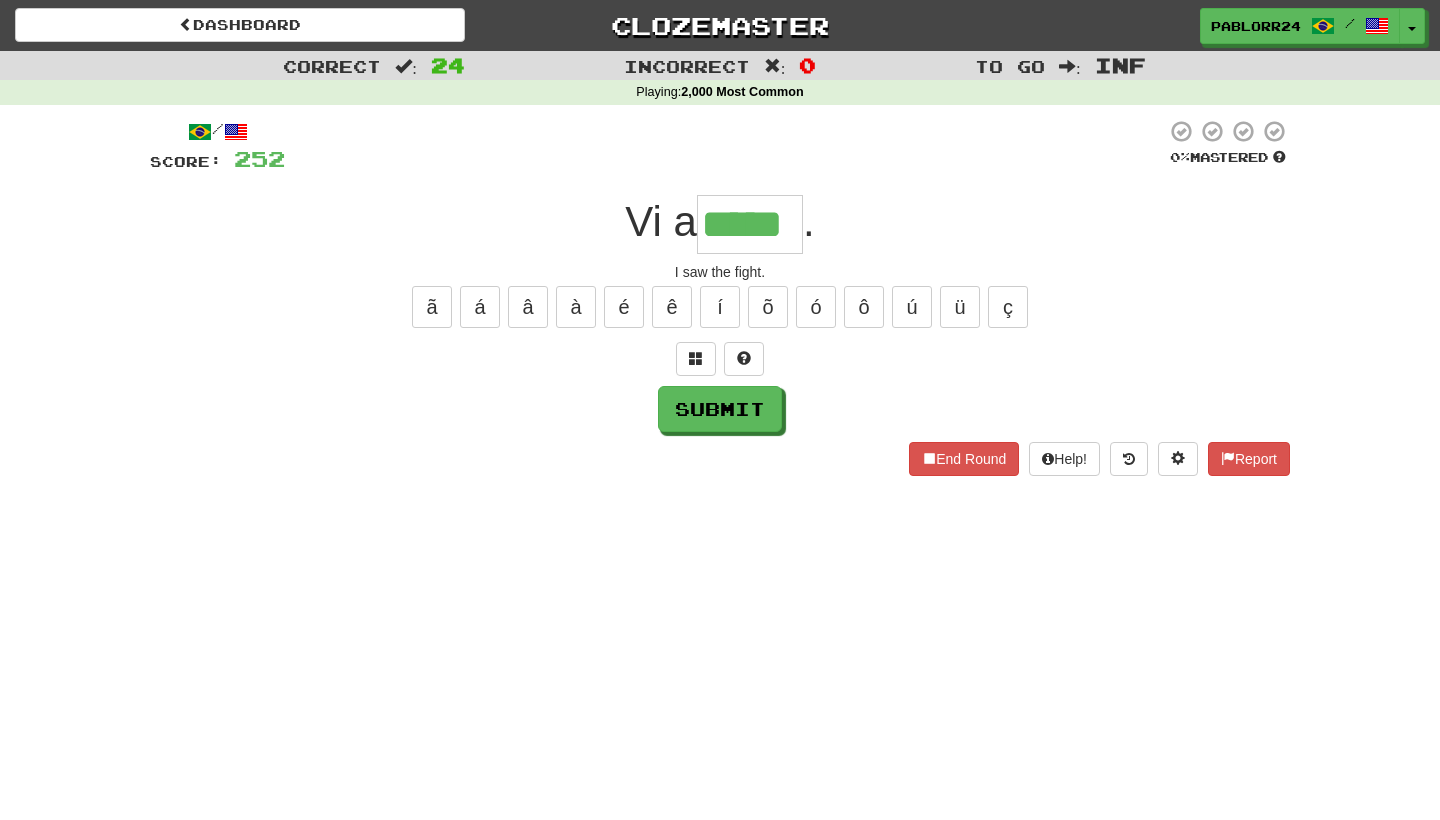 type on "*****" 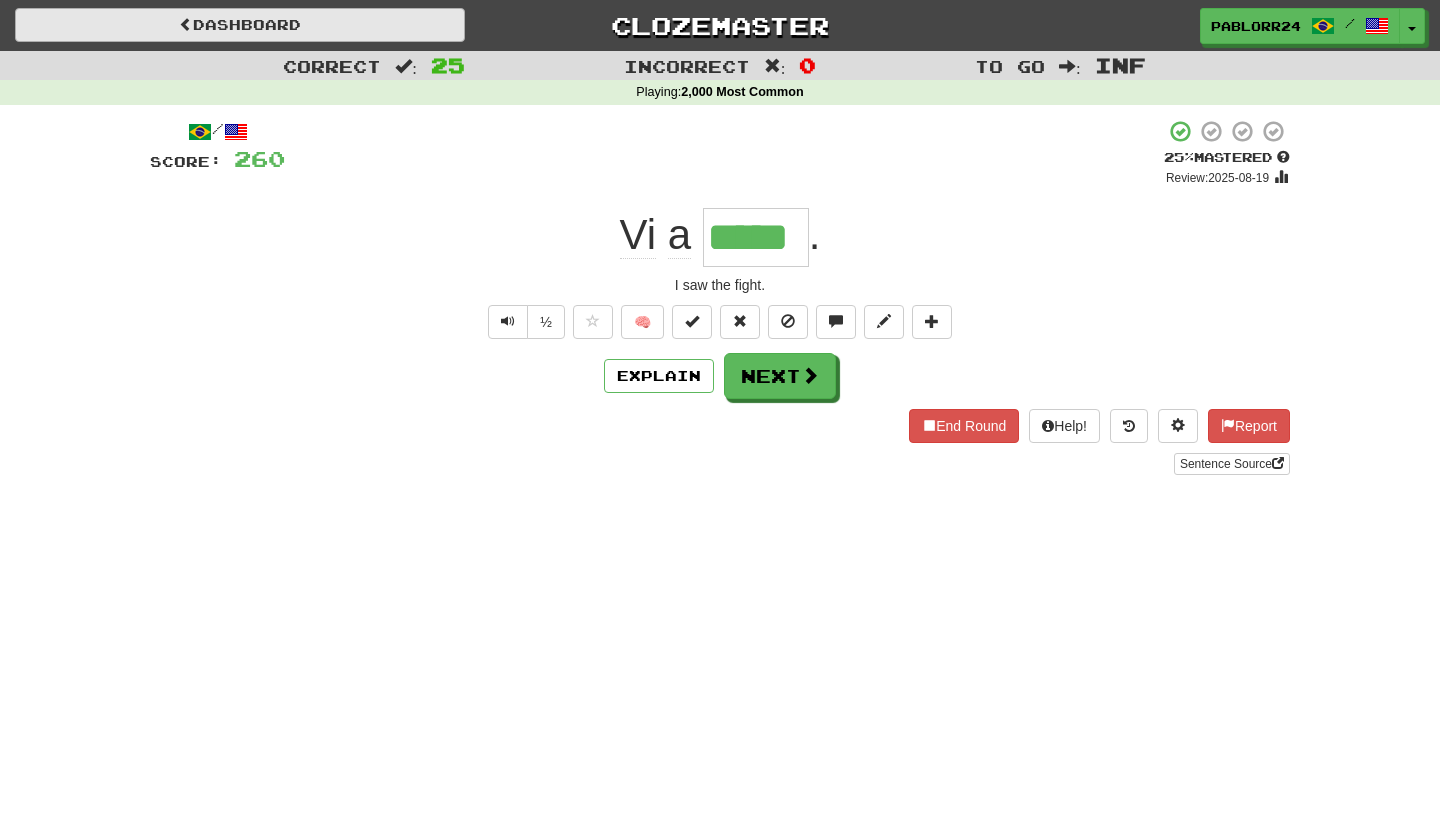 click on "Dashboard" at bounding box center (240, 25) 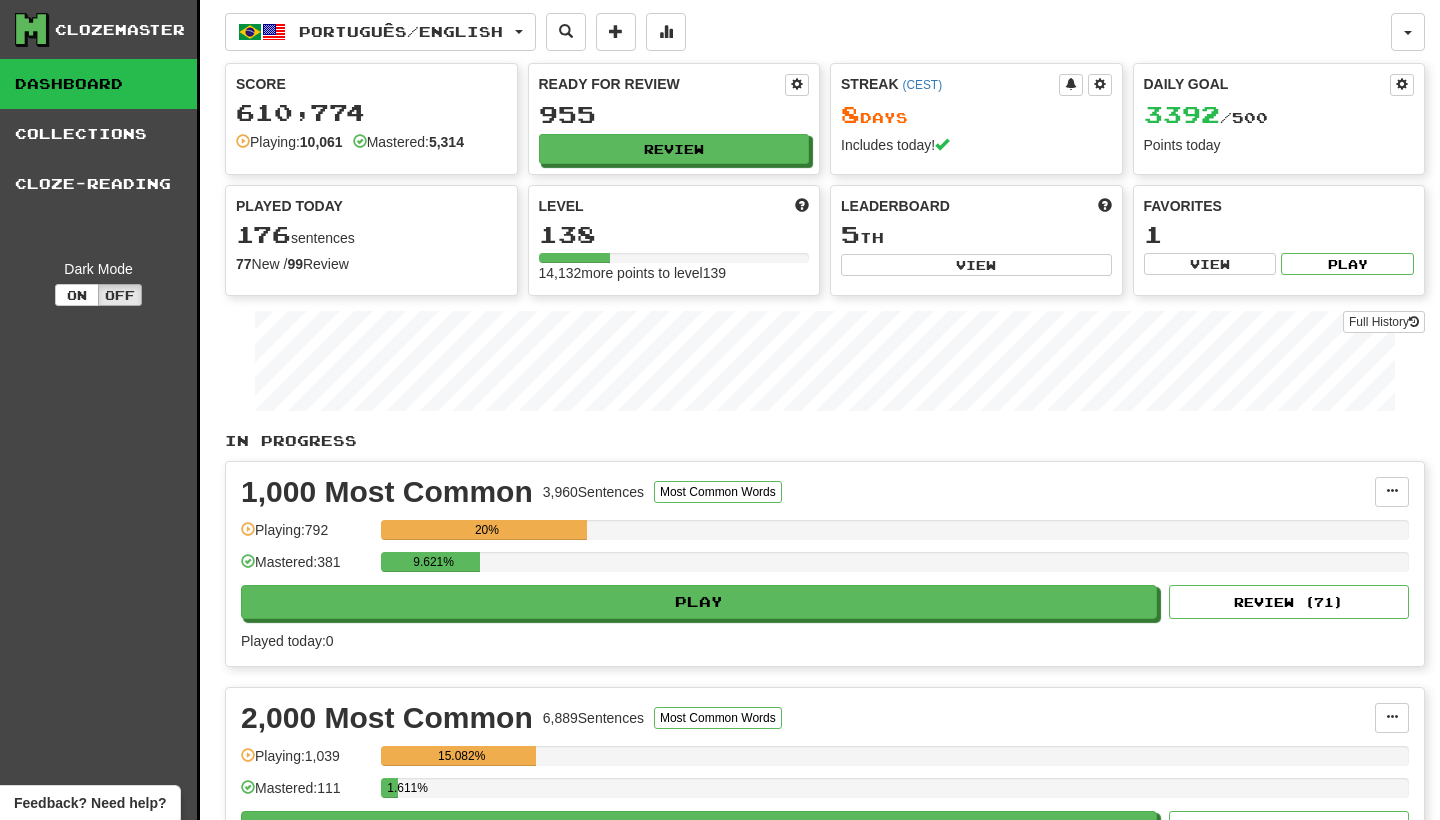 scroll, scrollTop: 15, scrollLeft: 0, axis: vertical 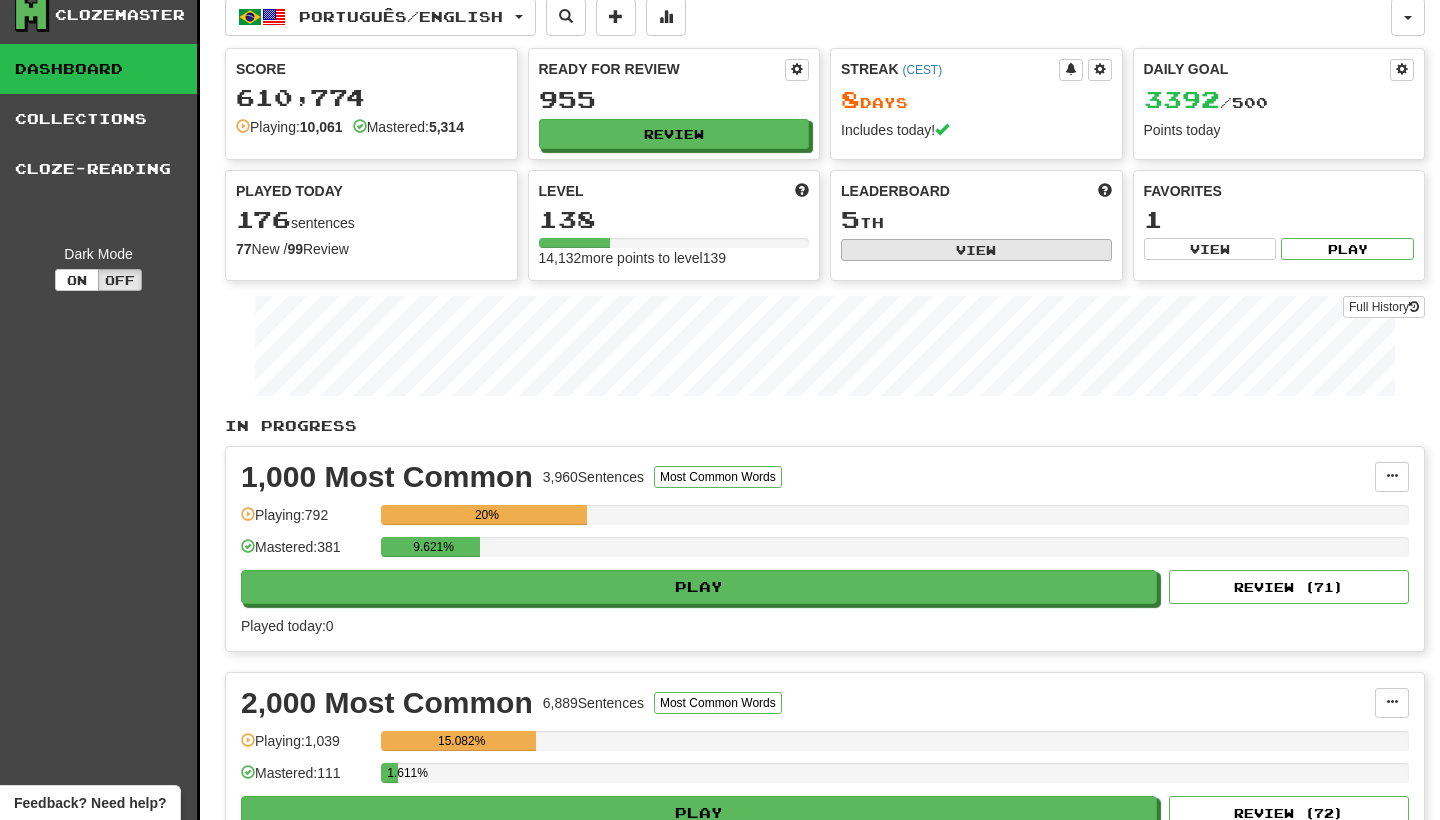 click on "View" at bounding box center (976, 250) 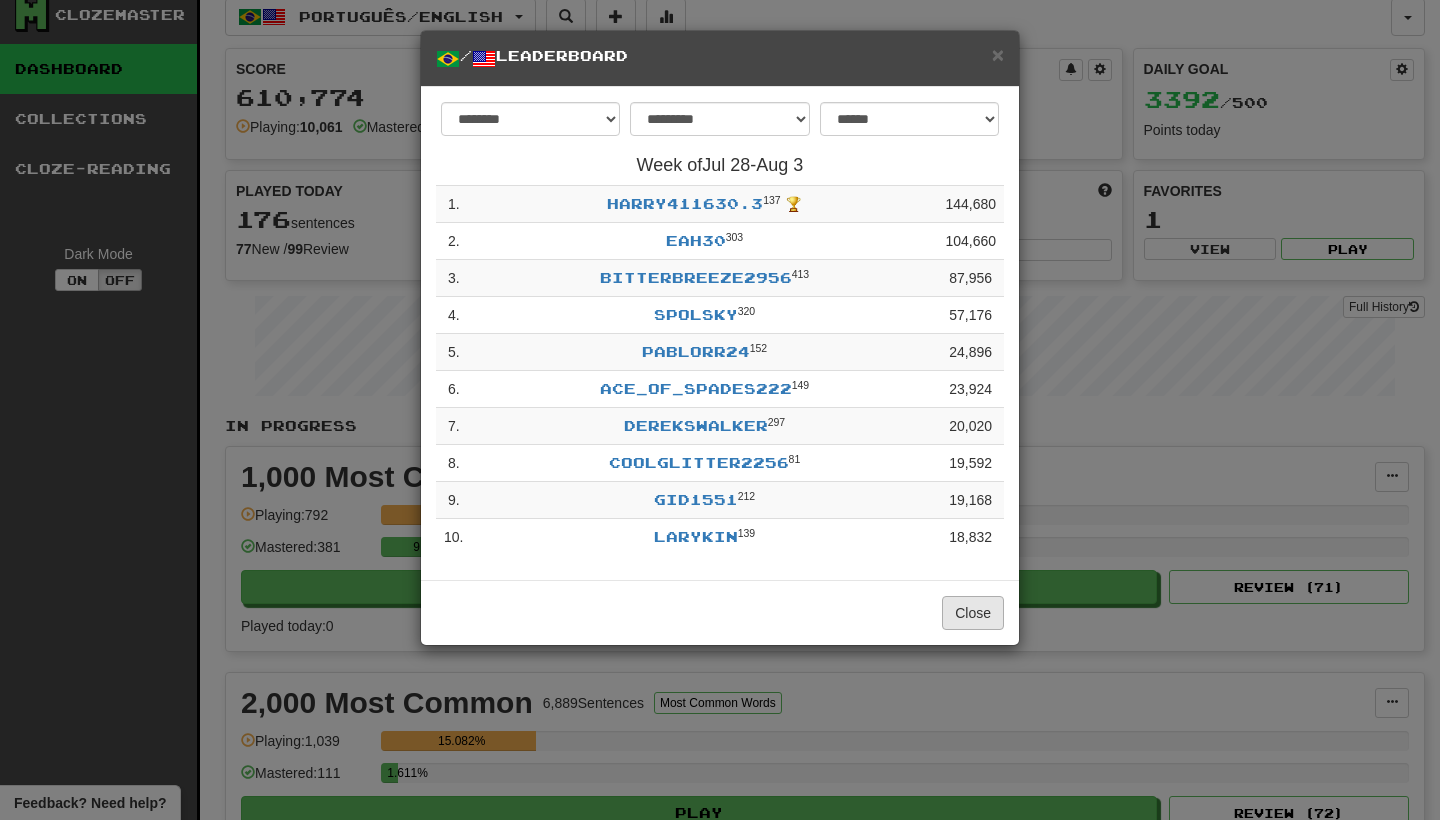 click on "Close" at bounding box center [973, 613] 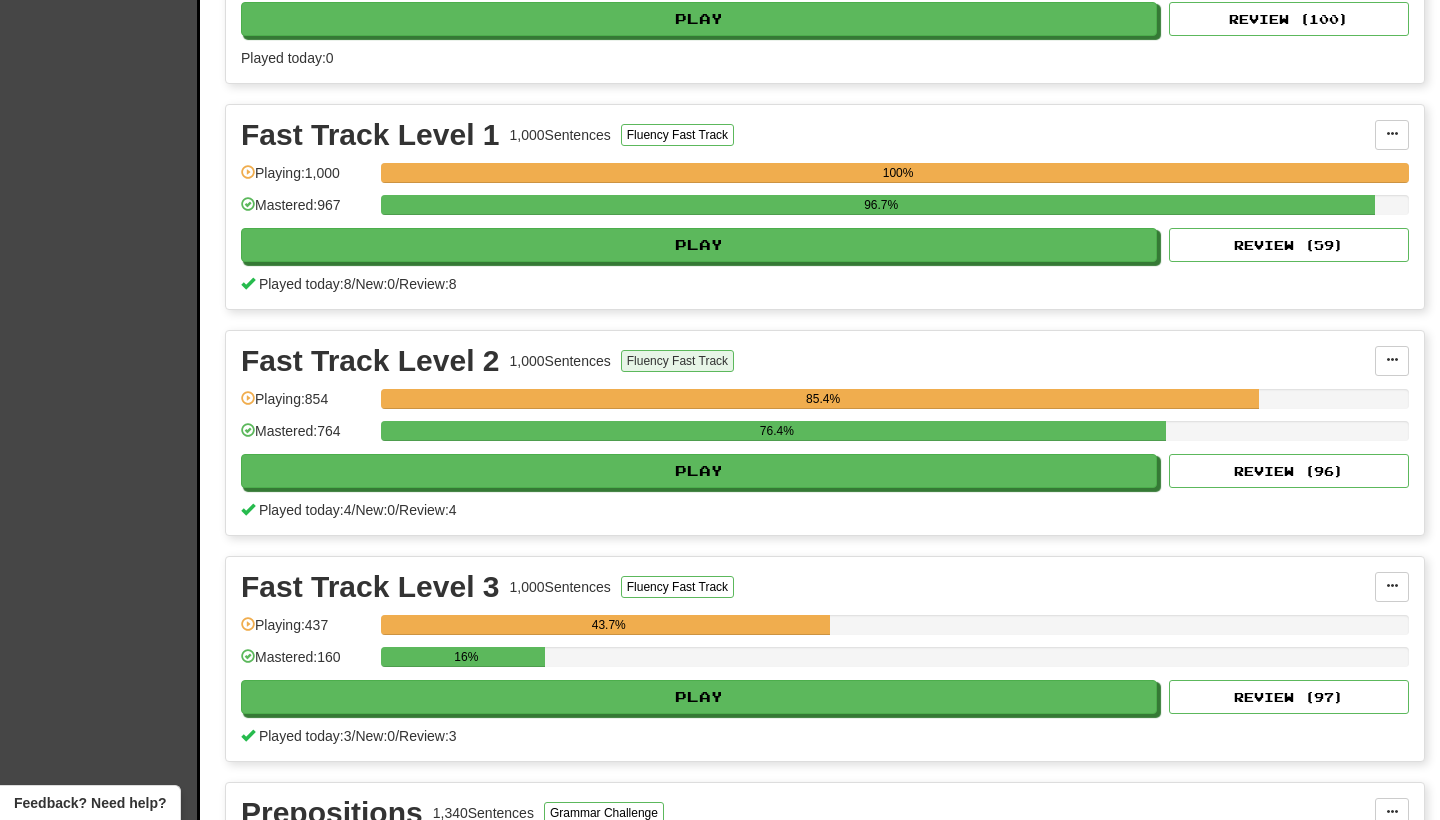 scroll, scrollTop: 2003, scrollLeft: 0, axis: vertical 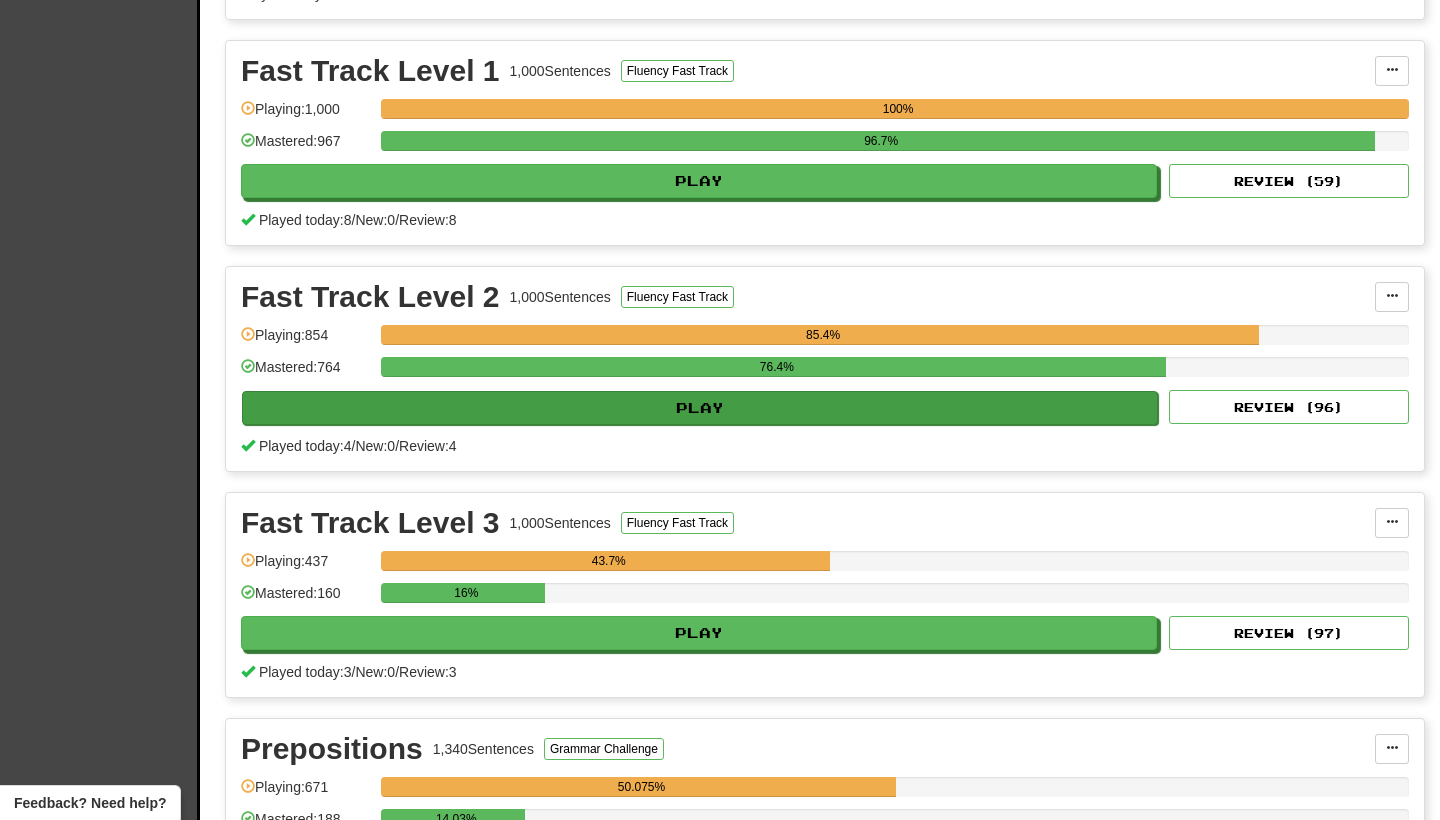 click on "Play" at bounding box center (700, 408) 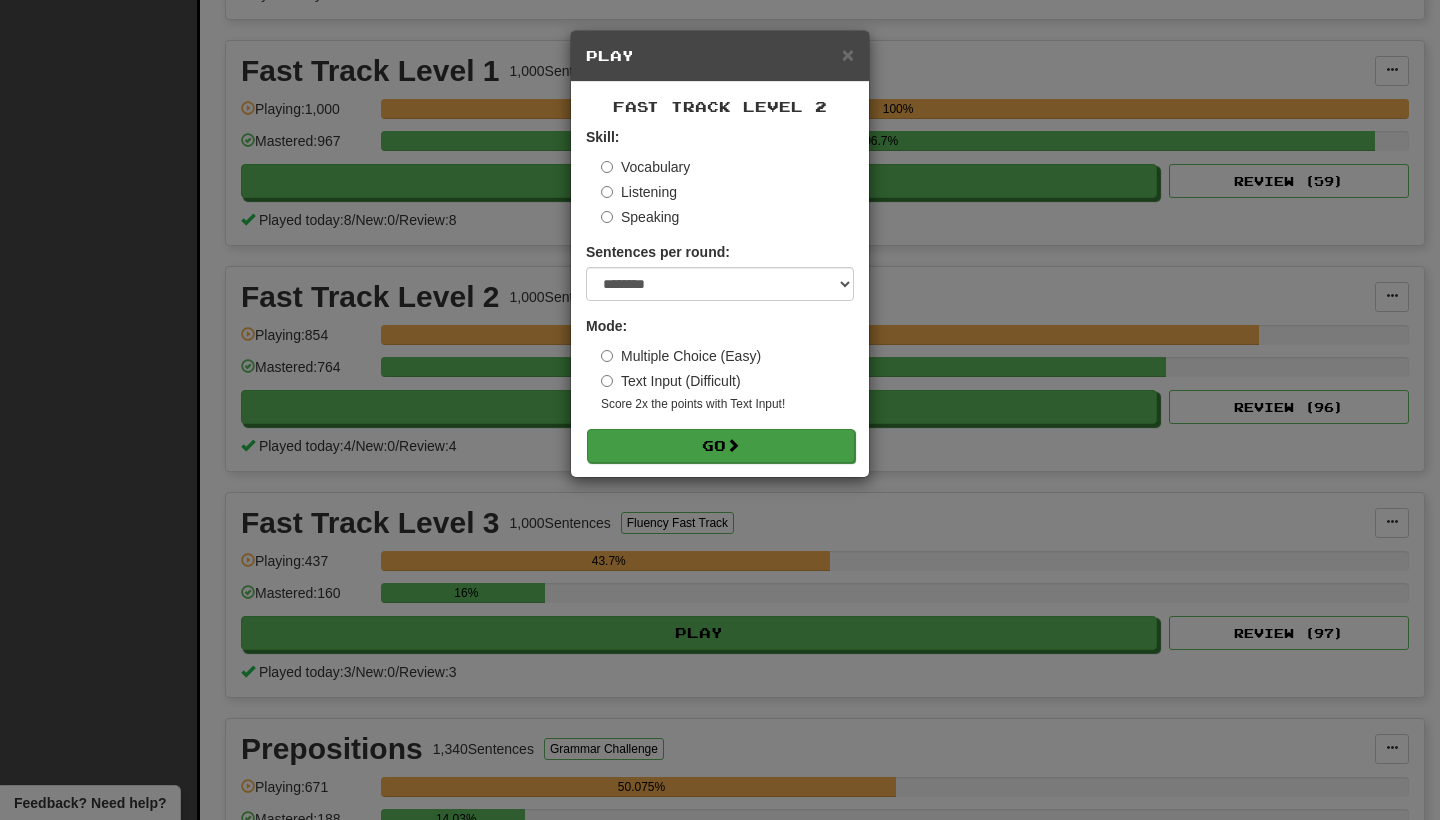 click on "Go" at bounding box center (721, 446) 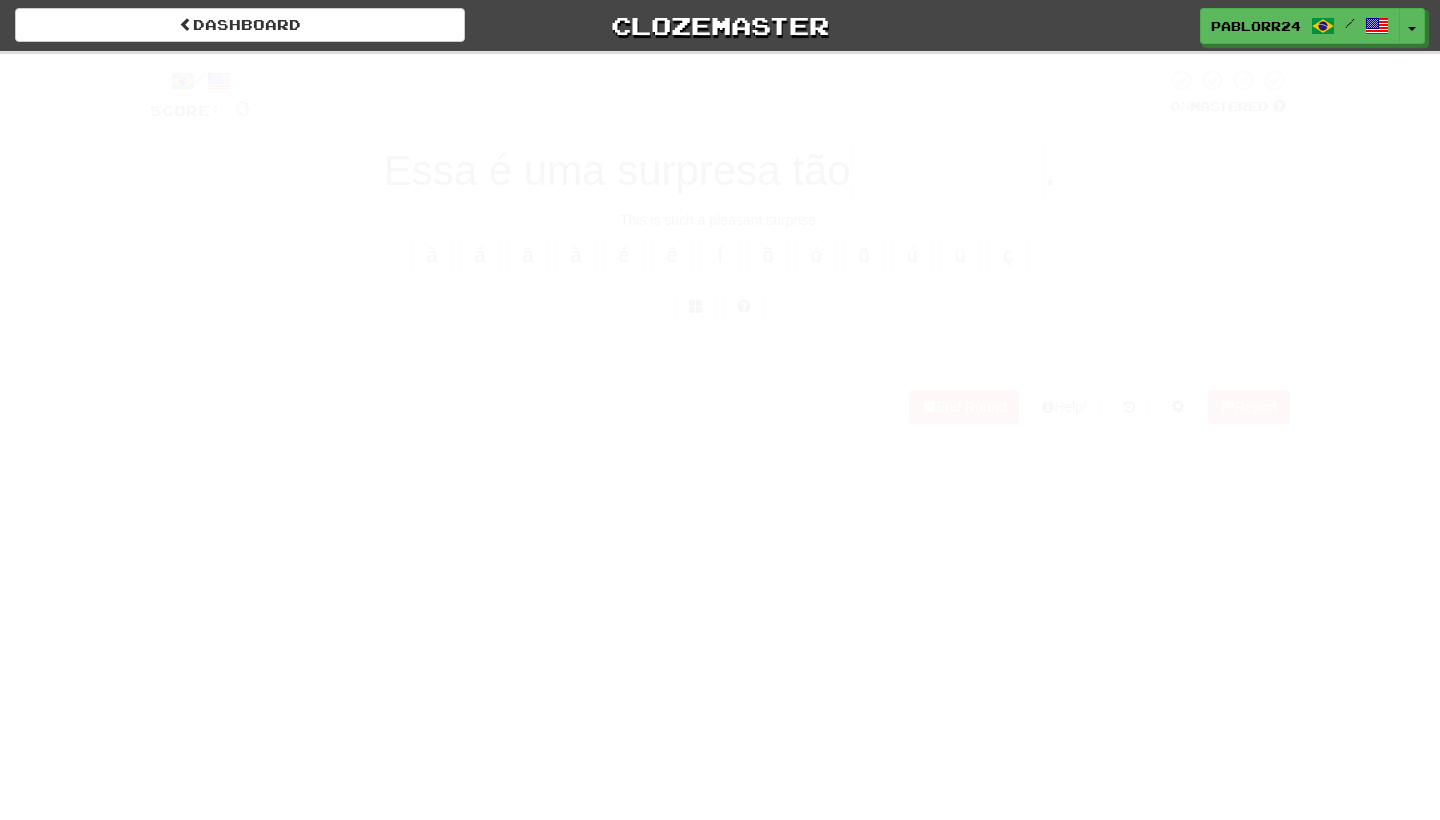 scroll, scrollTop: 0, scrollLeft: 0, axis: both 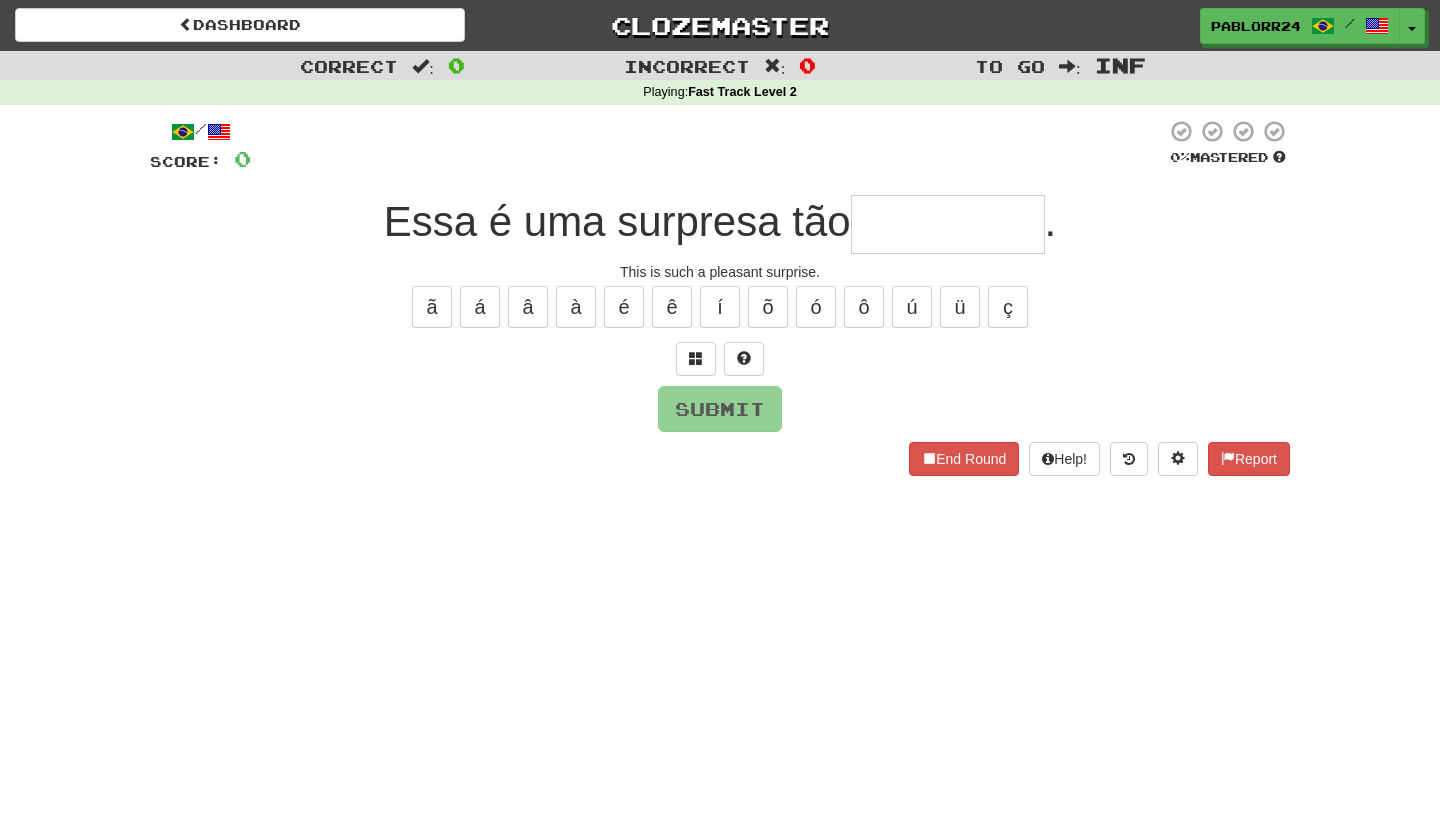 type on "*" 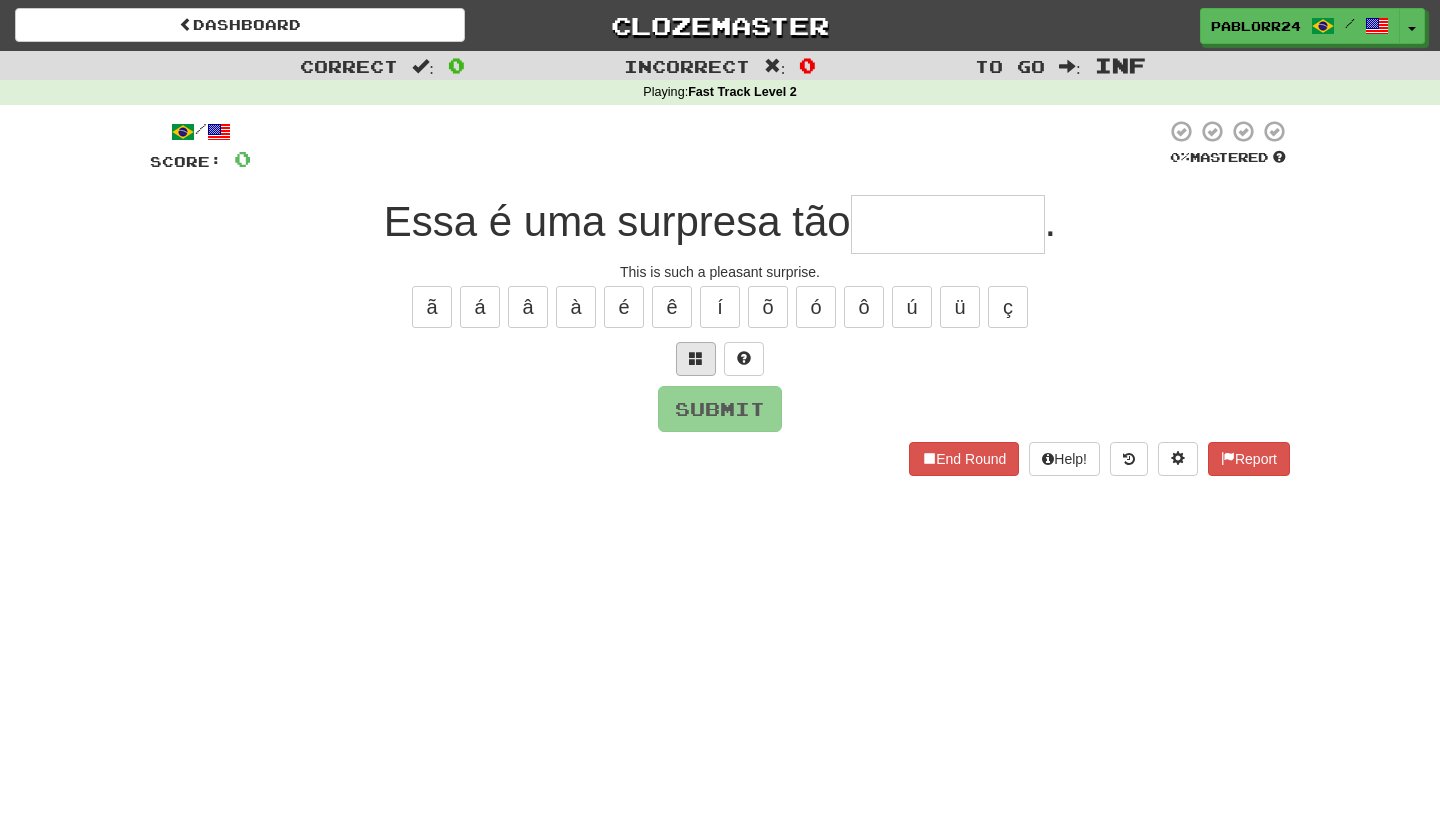 click at bounding box center (696, 358) 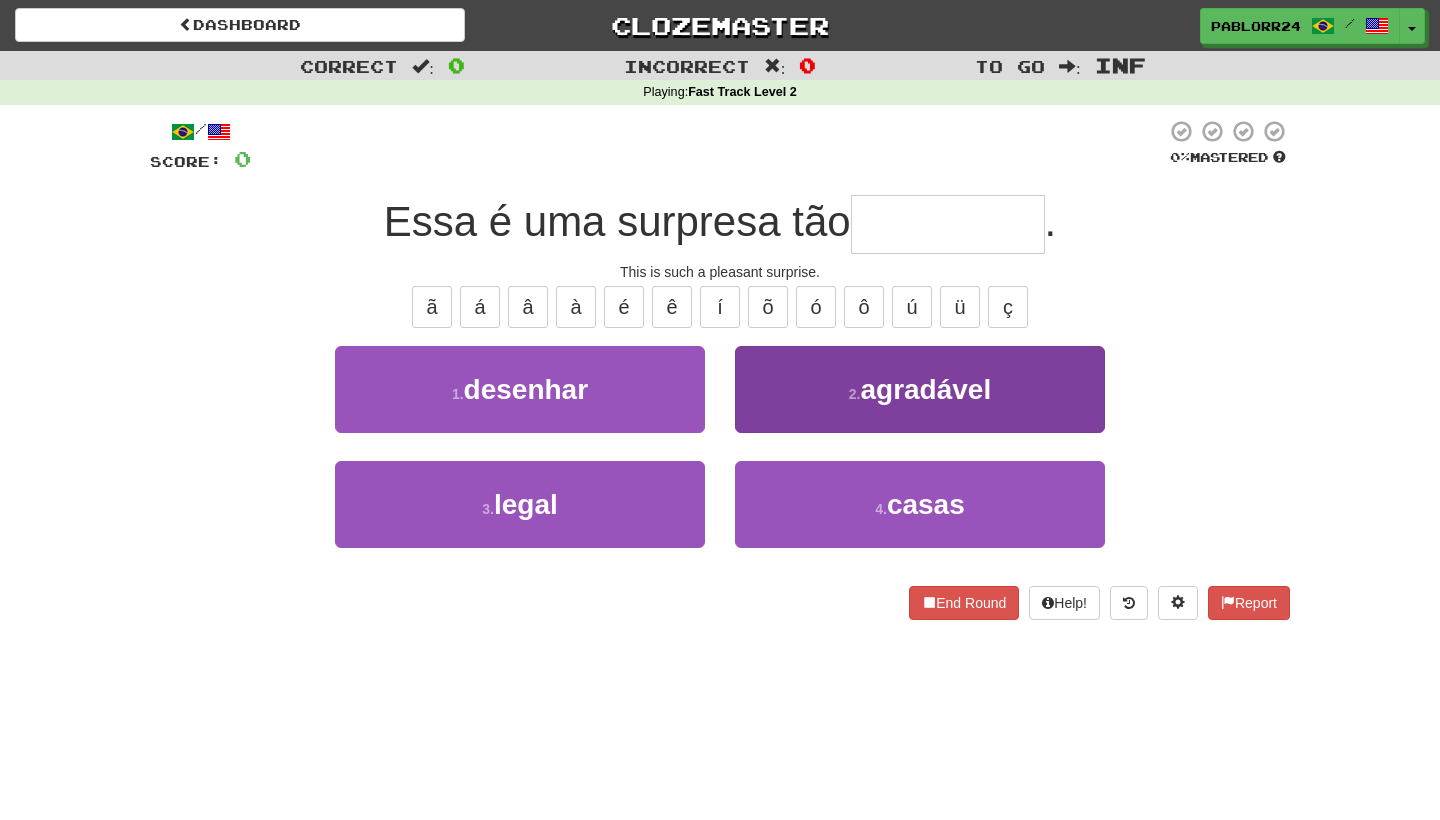 click on "agradável" at bounding box center (925, 389) 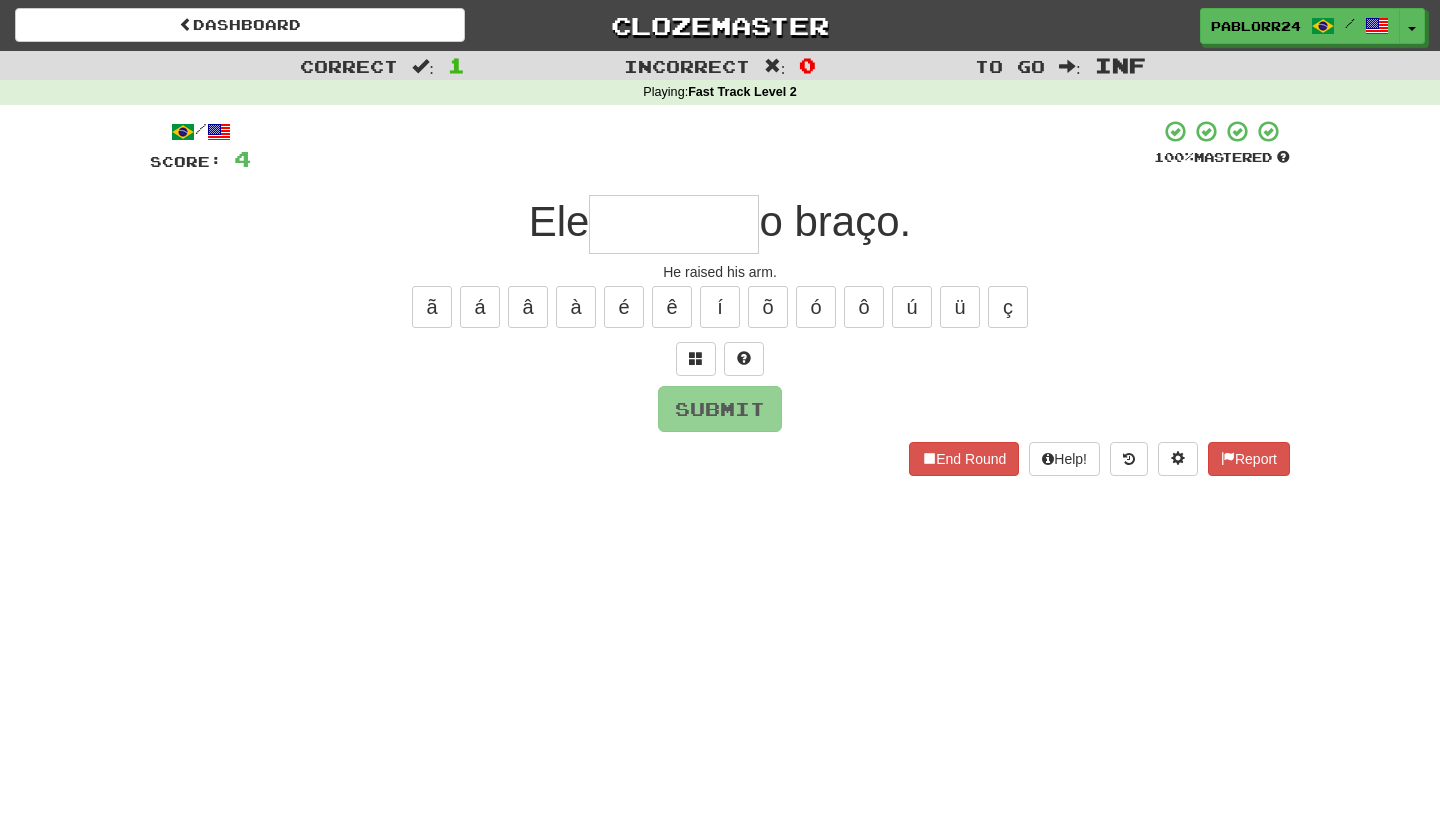 type on "*" 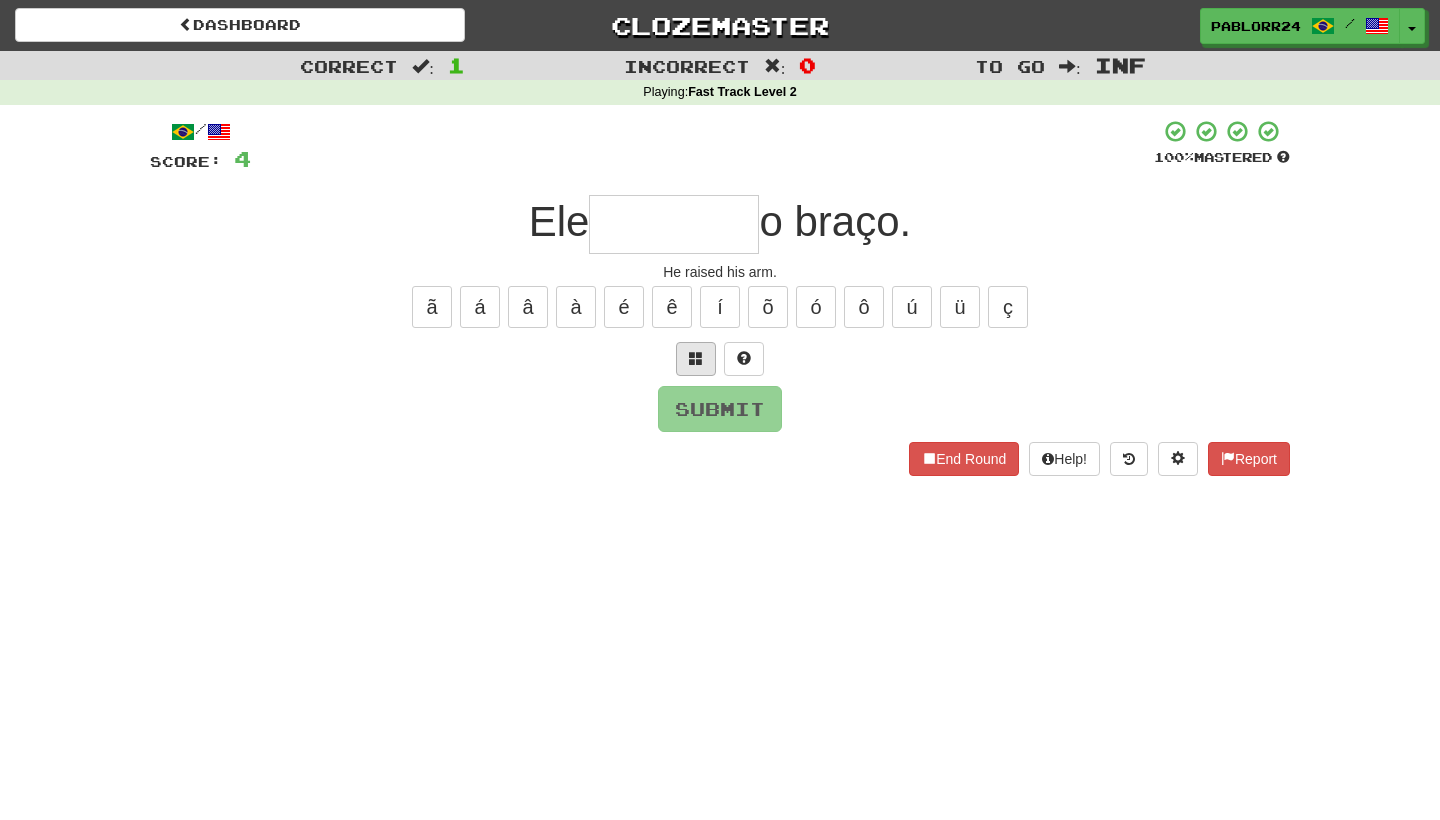 click at bounding box center [696, 359] 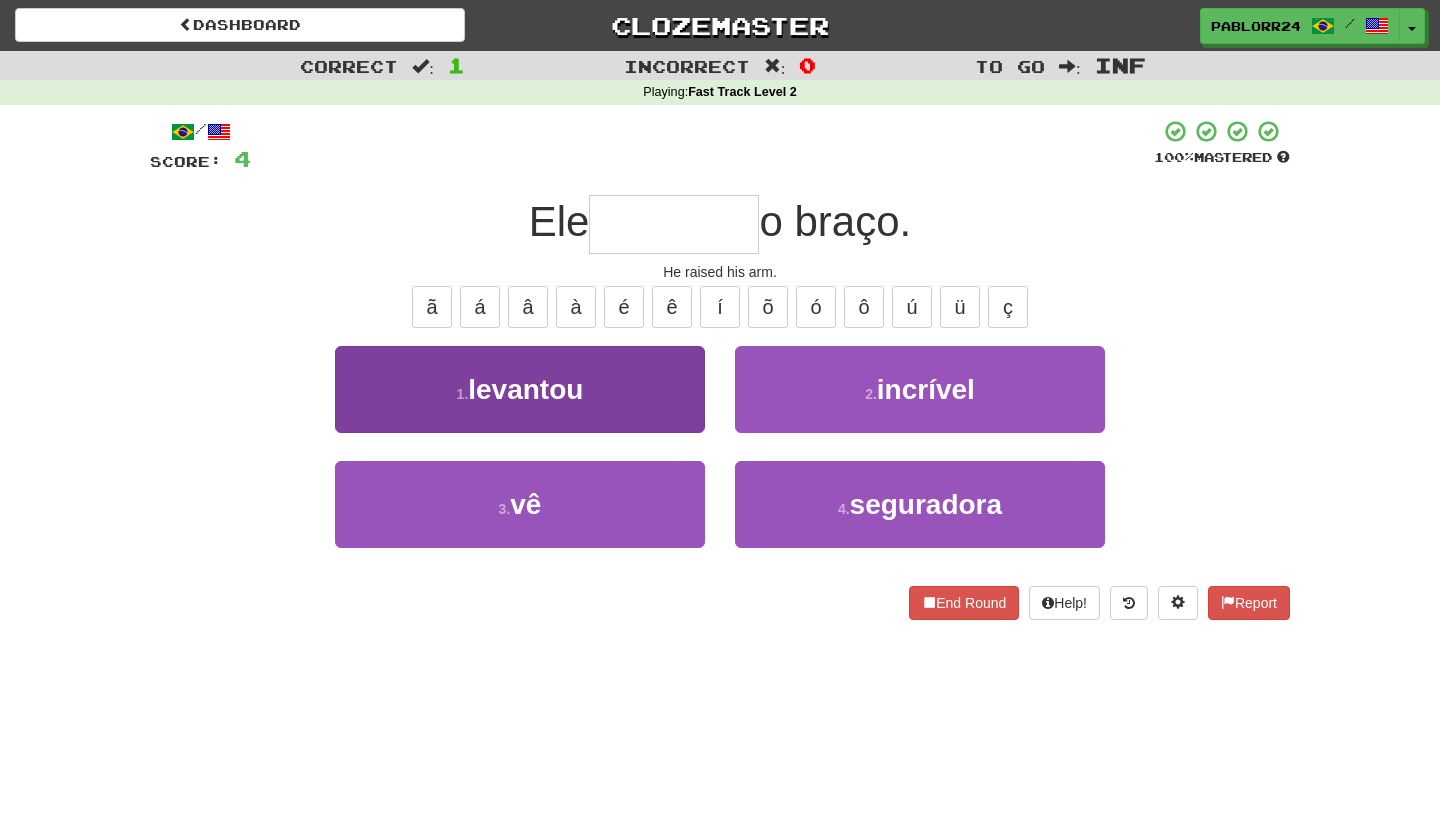 click on "1 .  levantou" at bounding box center [520, 389] 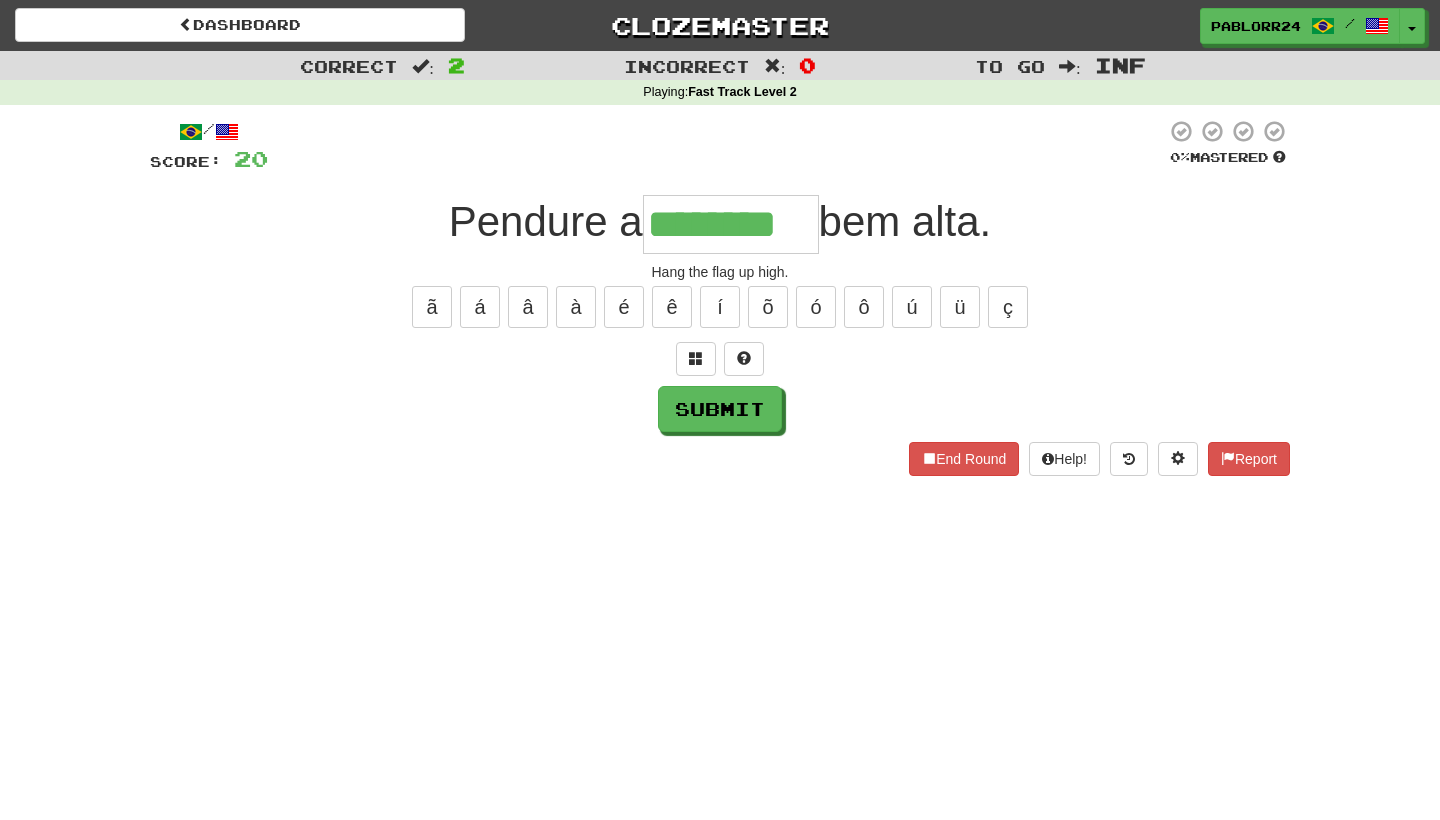 type on "********" 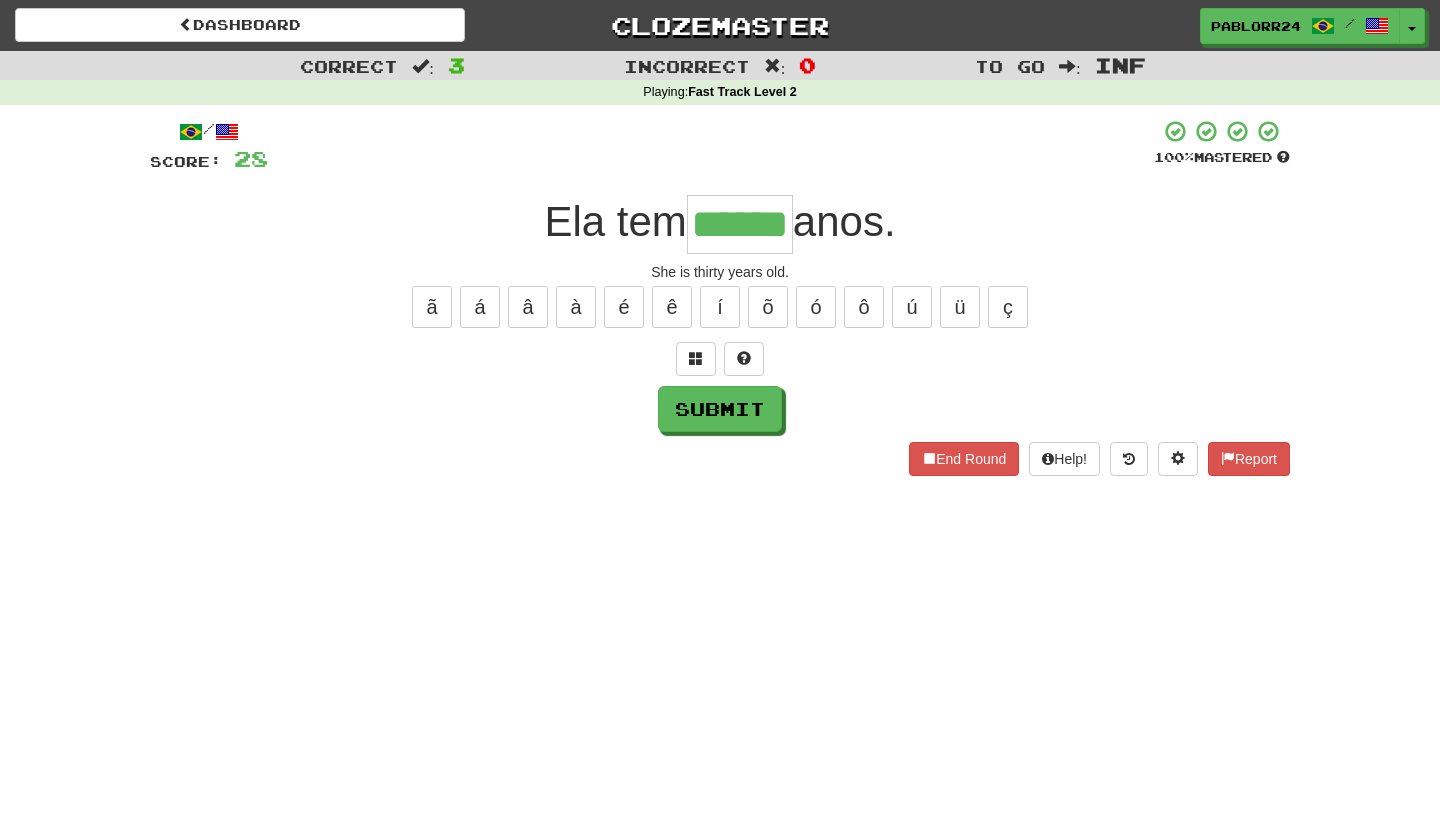 type on "******" 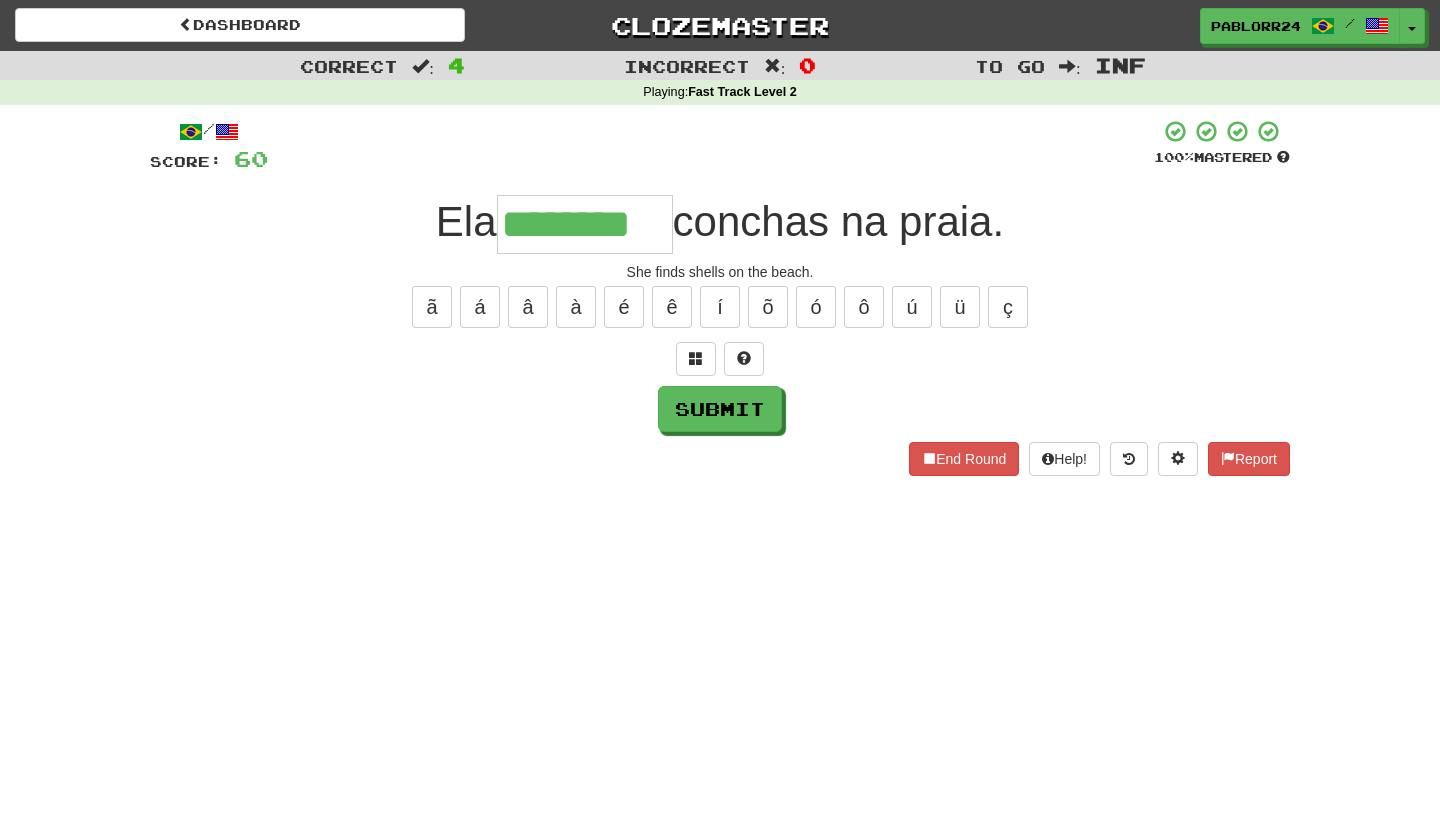 type on "********" 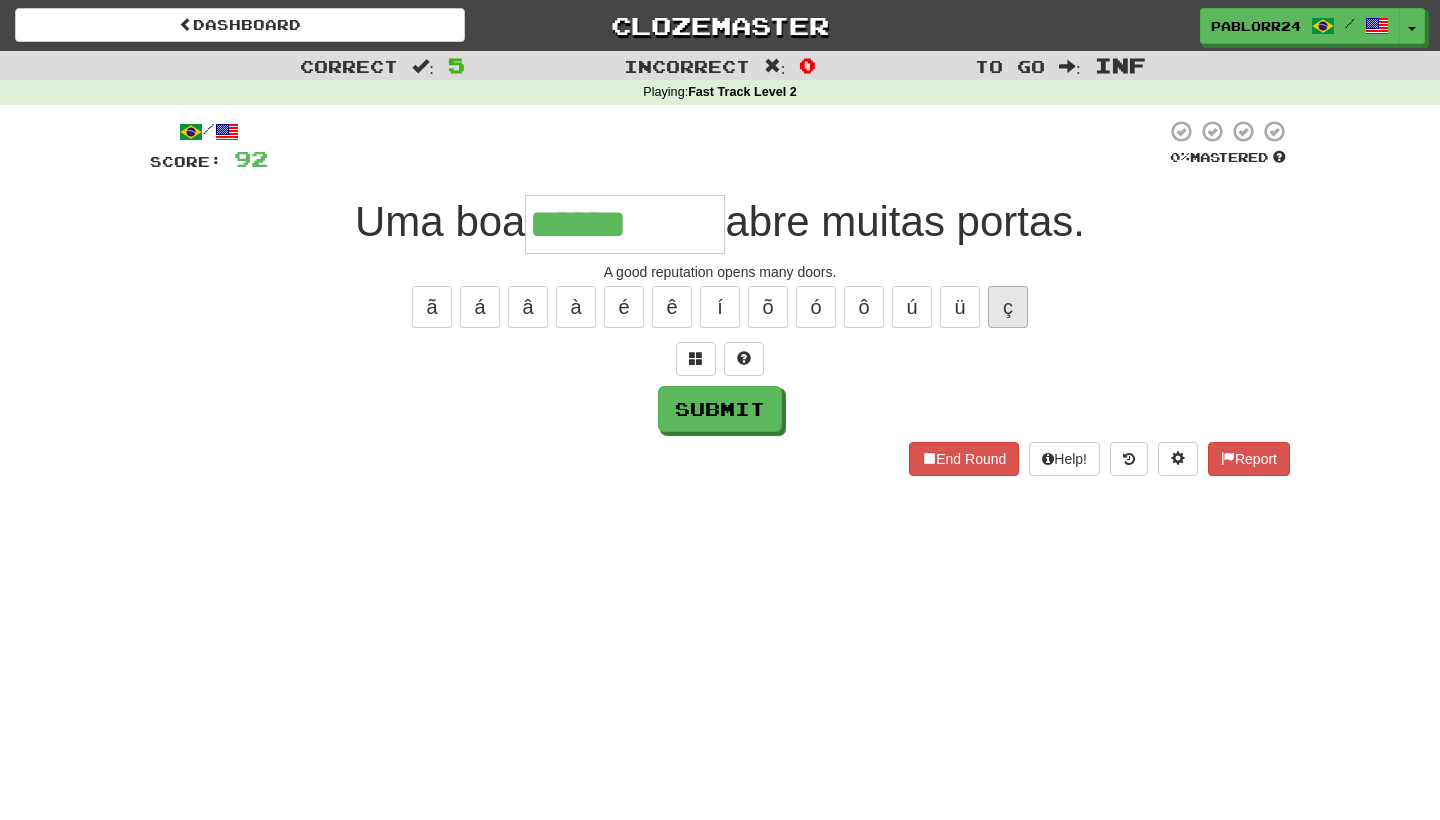 click on "ç" at bounding box center (1008, 307) 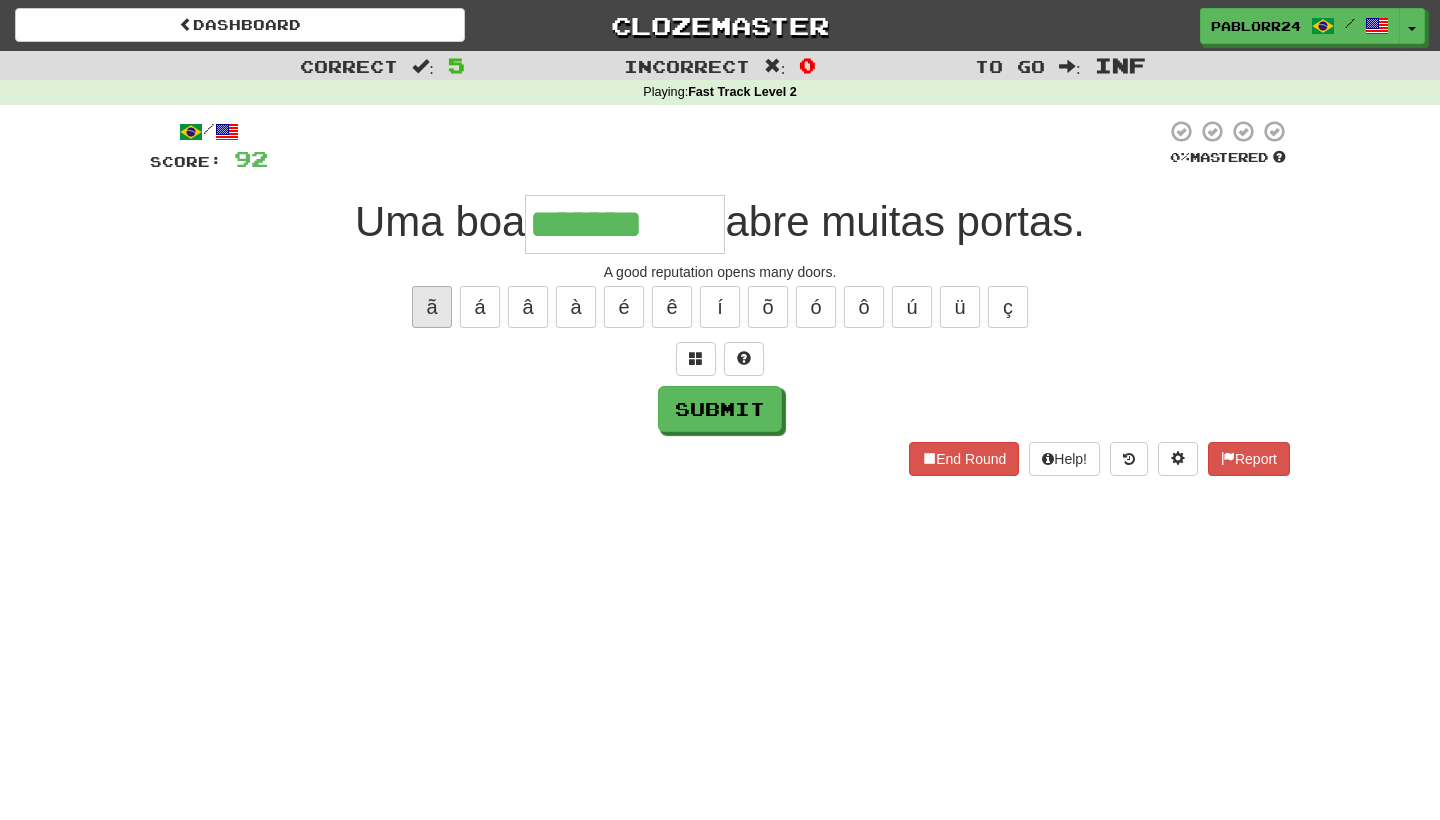 click on "ã" at bounding box center [432, 307] 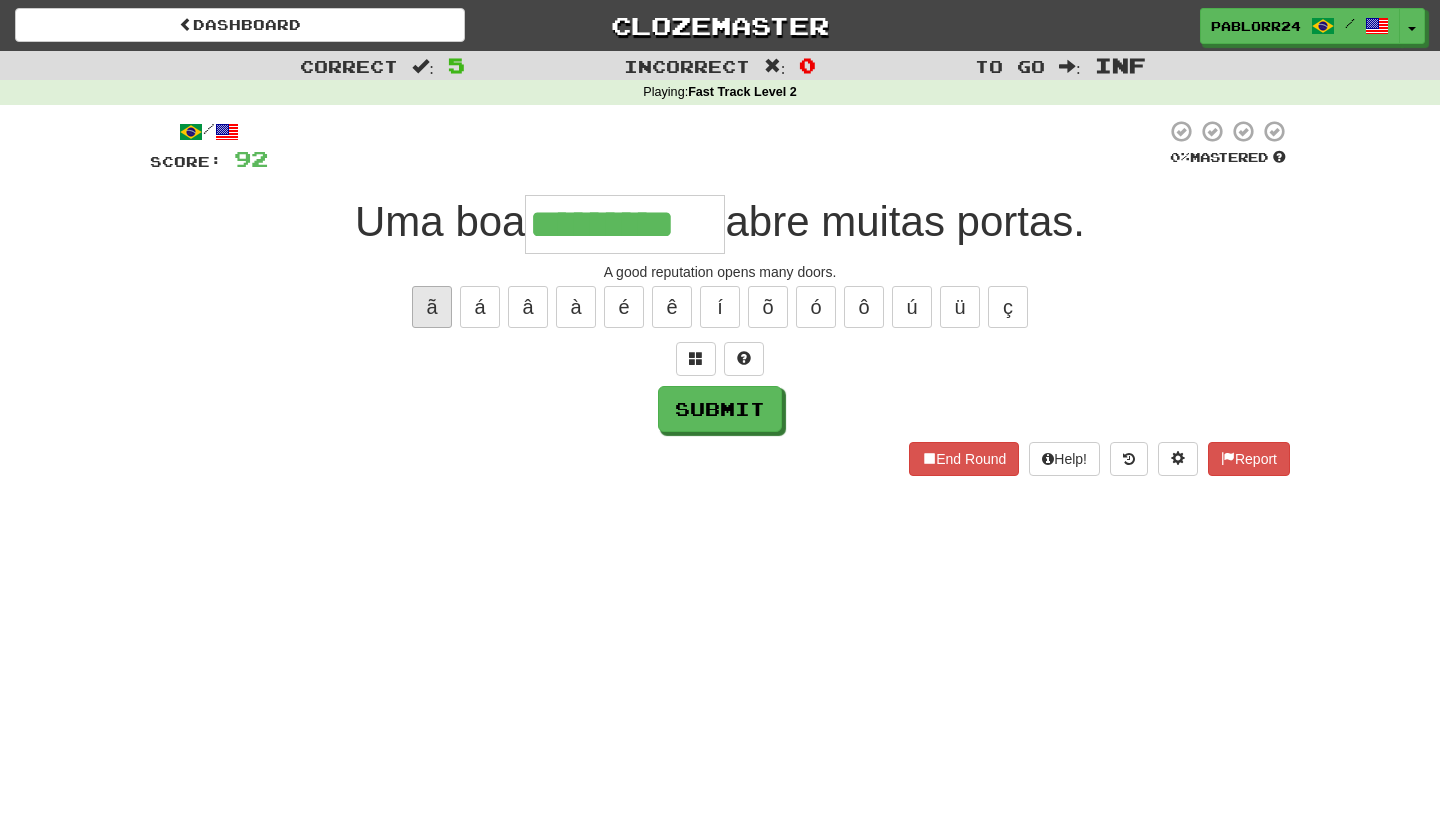 type on "*********" 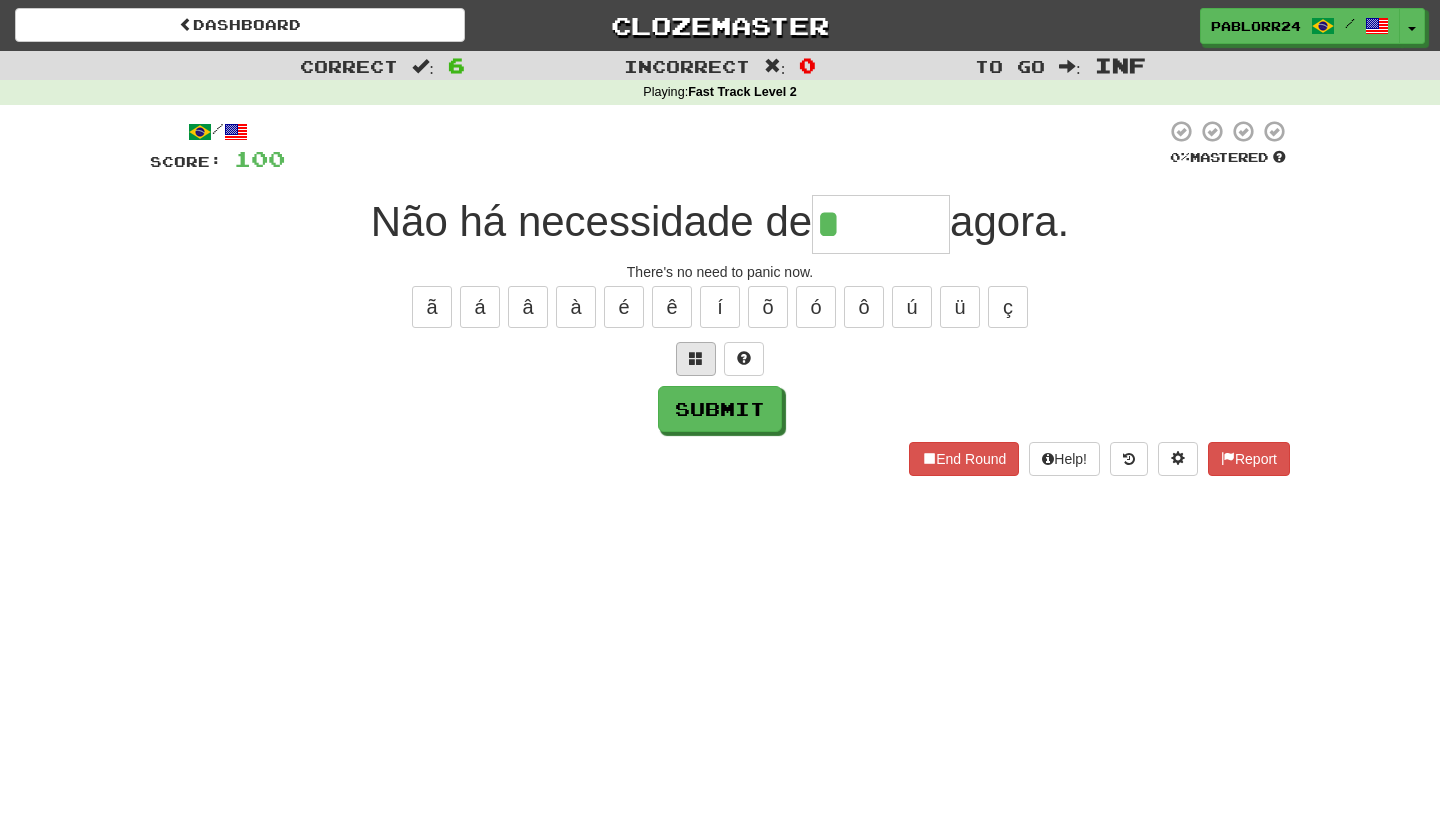 click at bounding box center [696, 359] 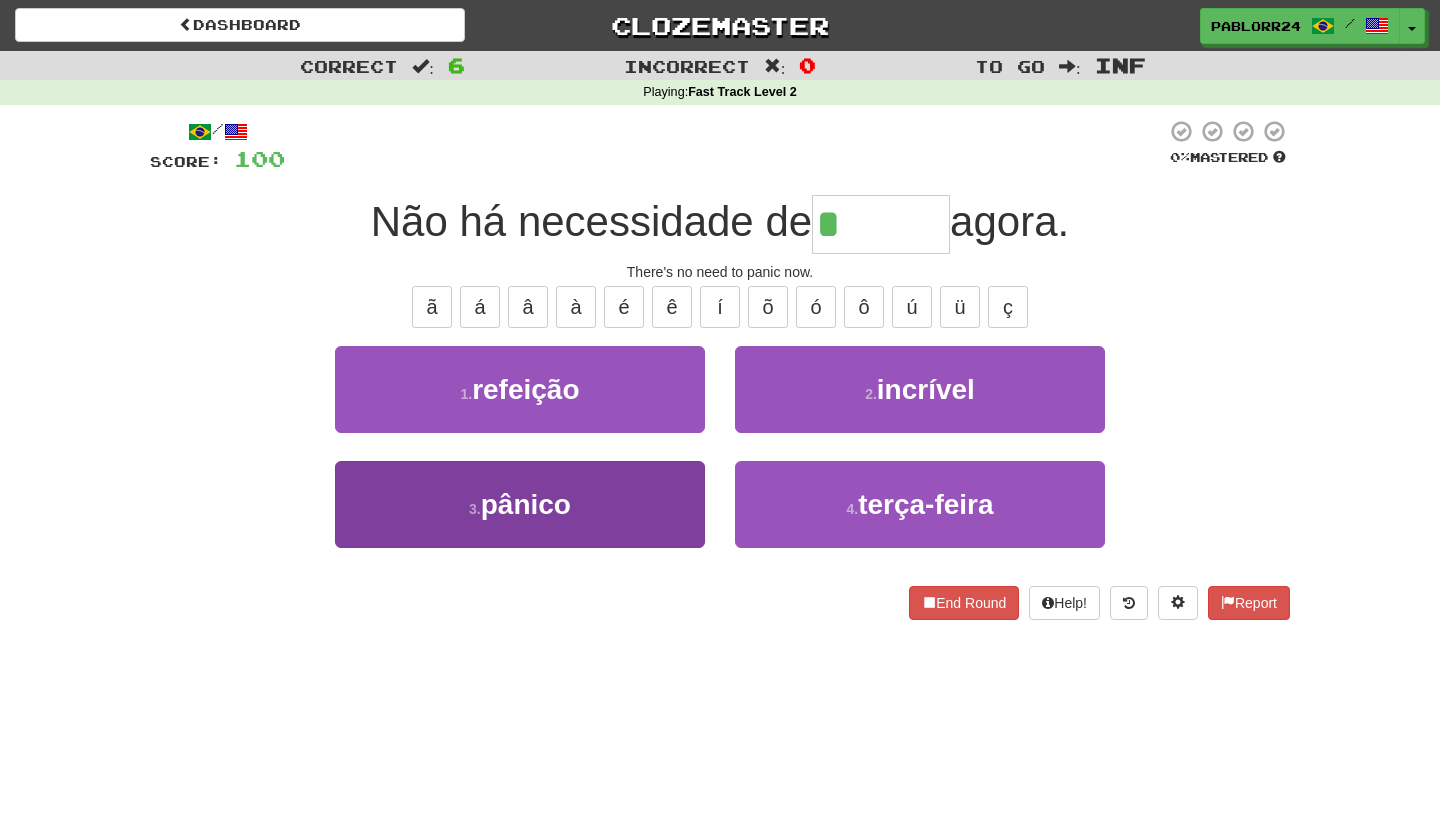 click on "3 .  pânico" at bounding box center (520, 504) 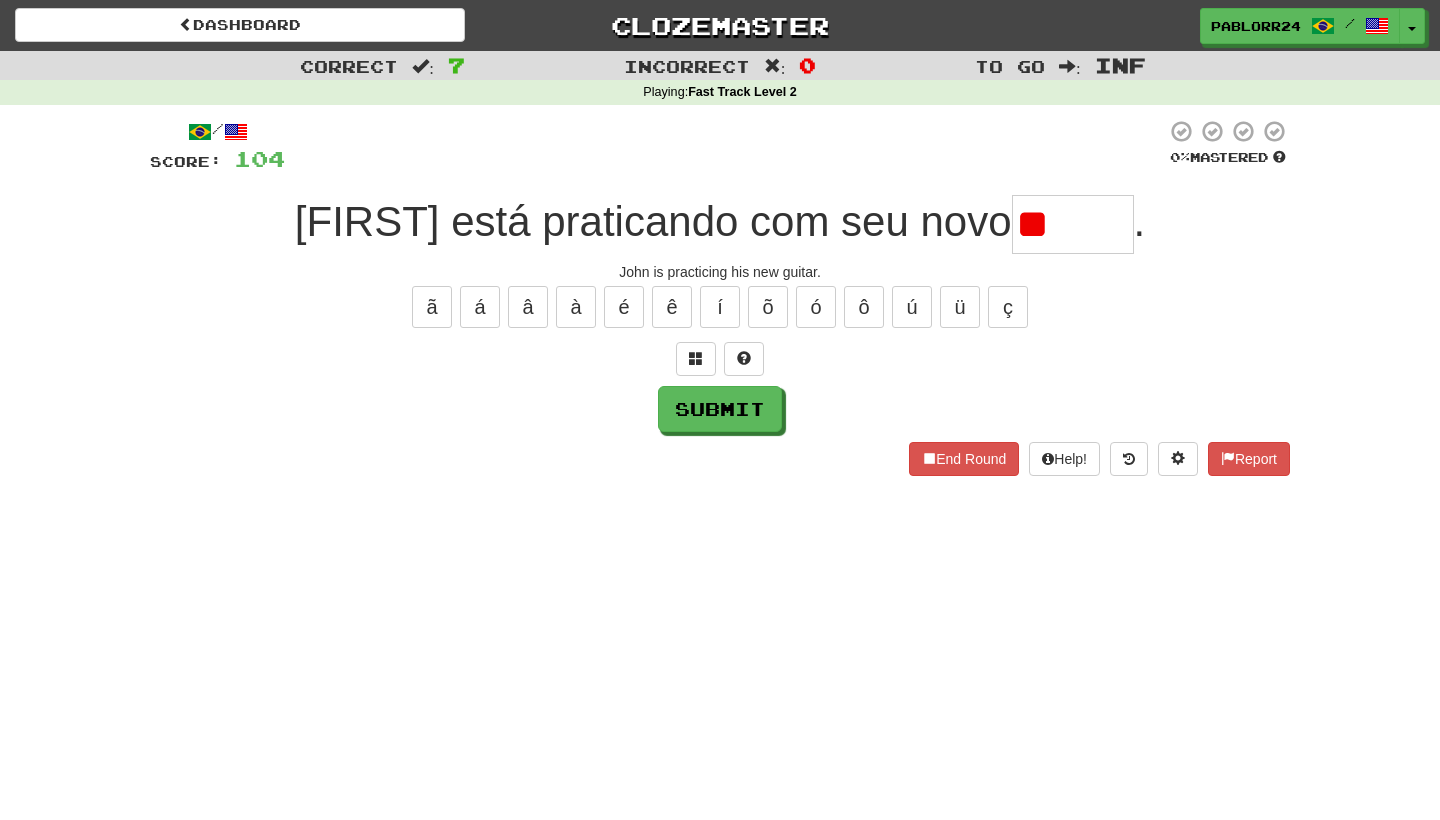 type on "*" 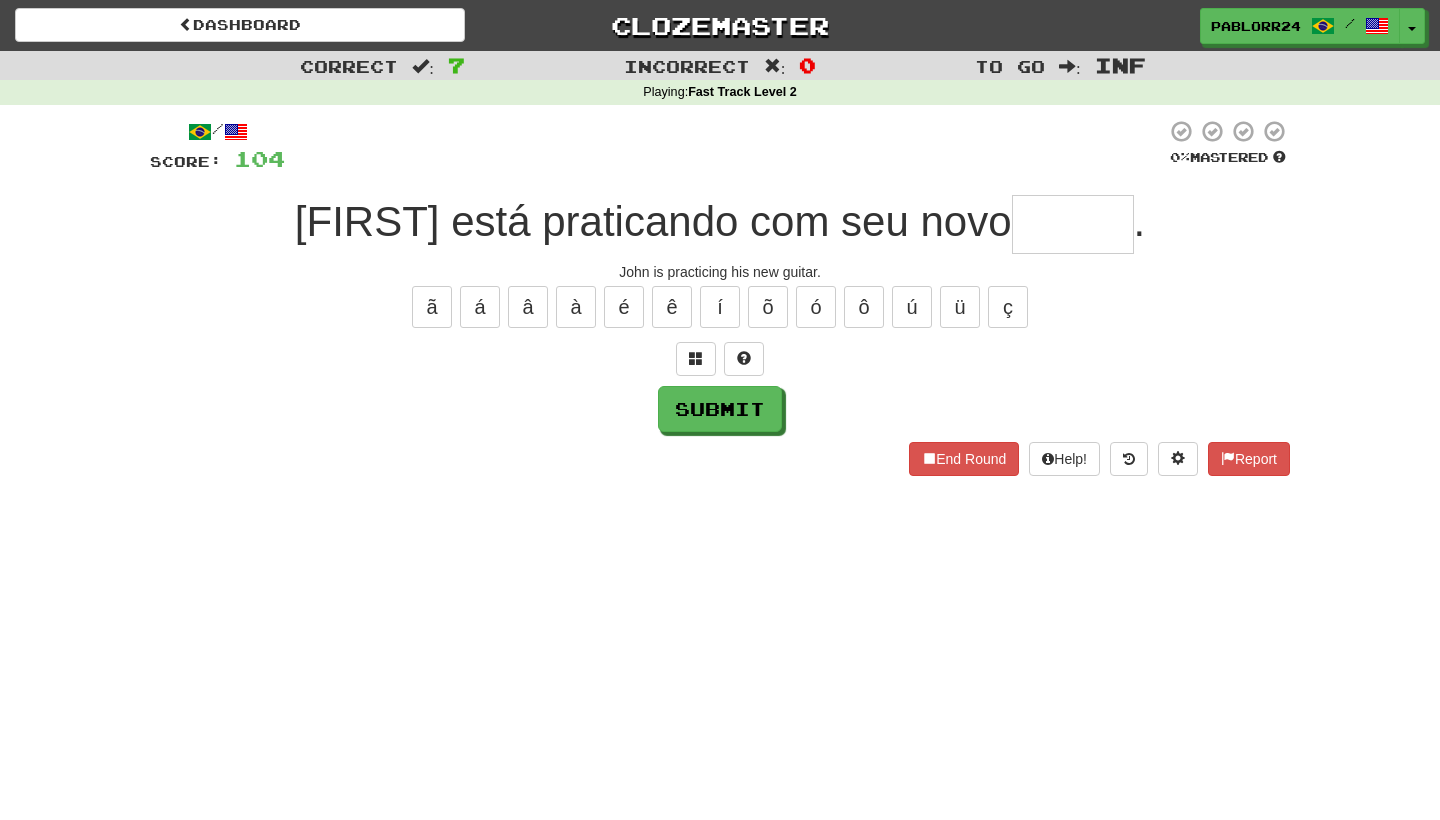 type on "*" 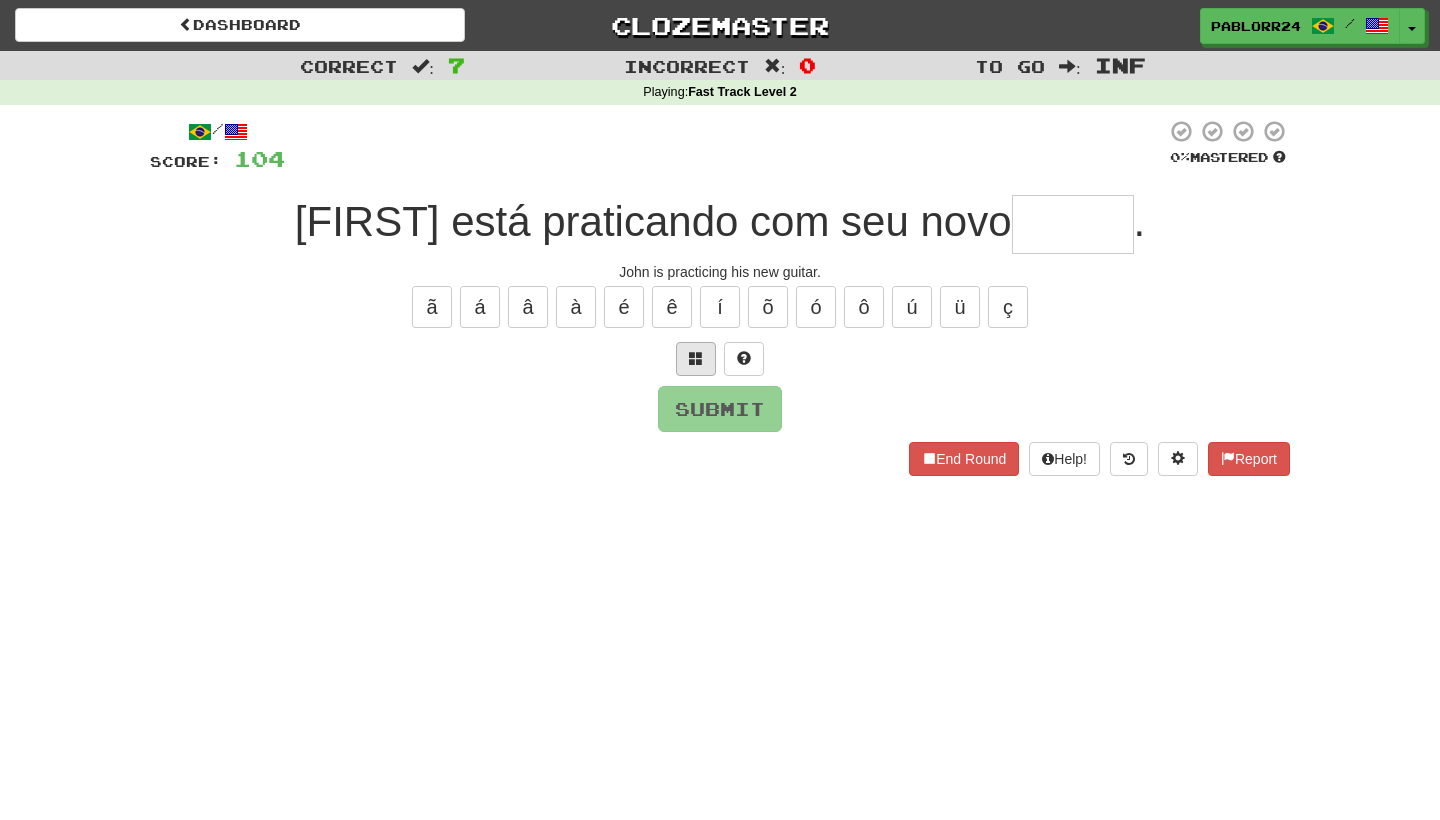 click at bounding box center [696, 359] 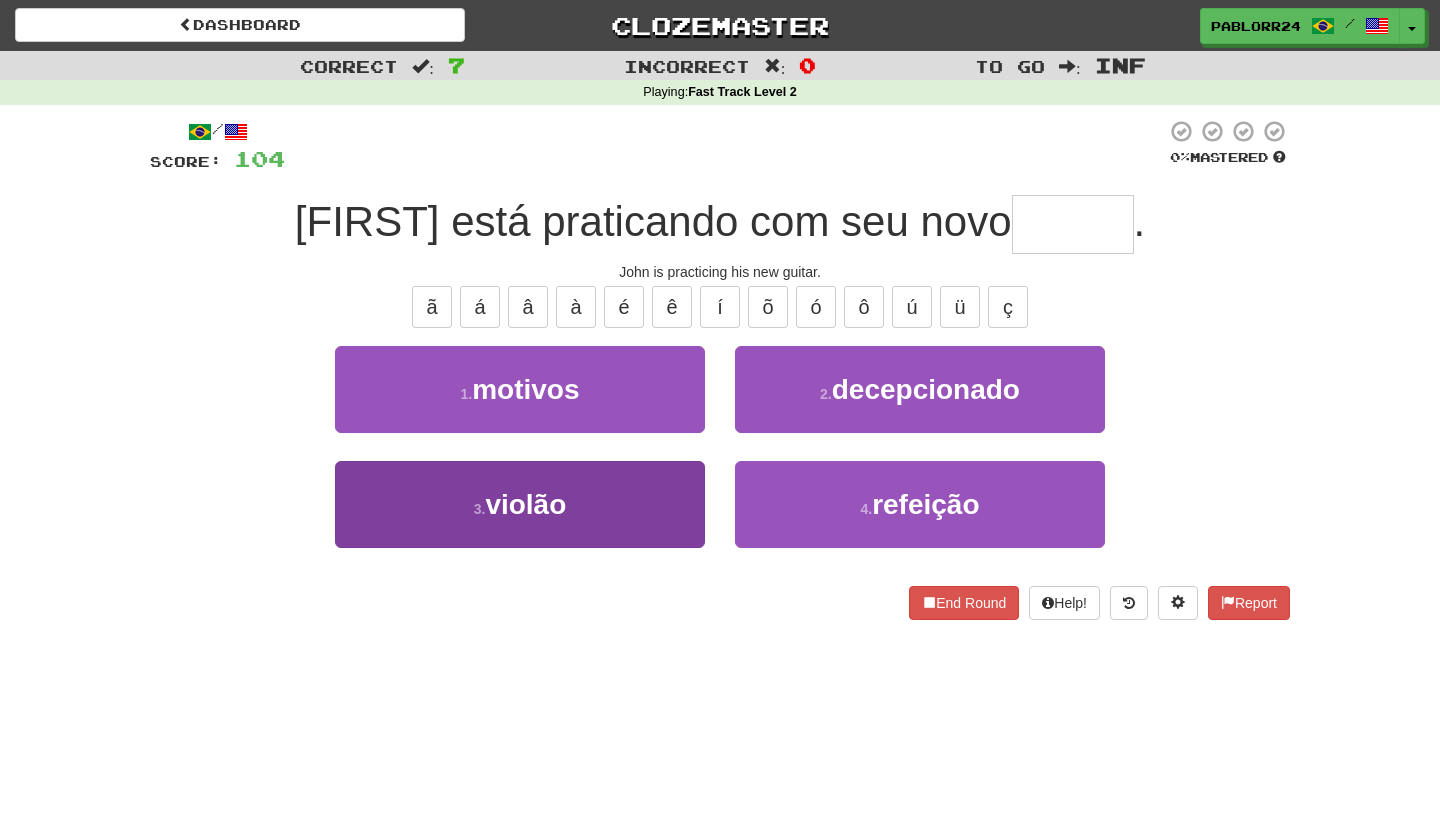 click on "3 .  violão" at bounding box center [520, 504] 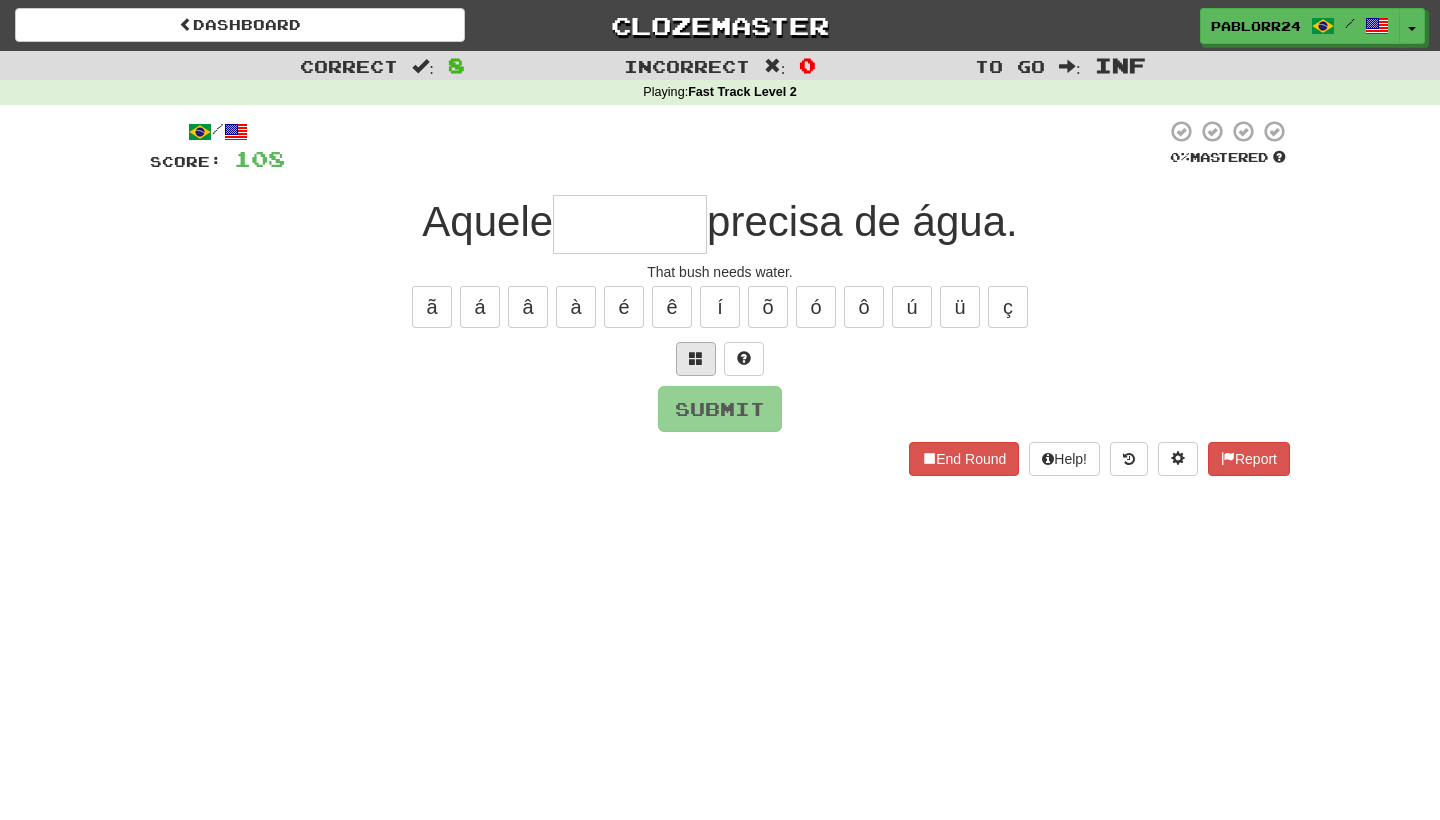 click at bounding box center [696, 358] 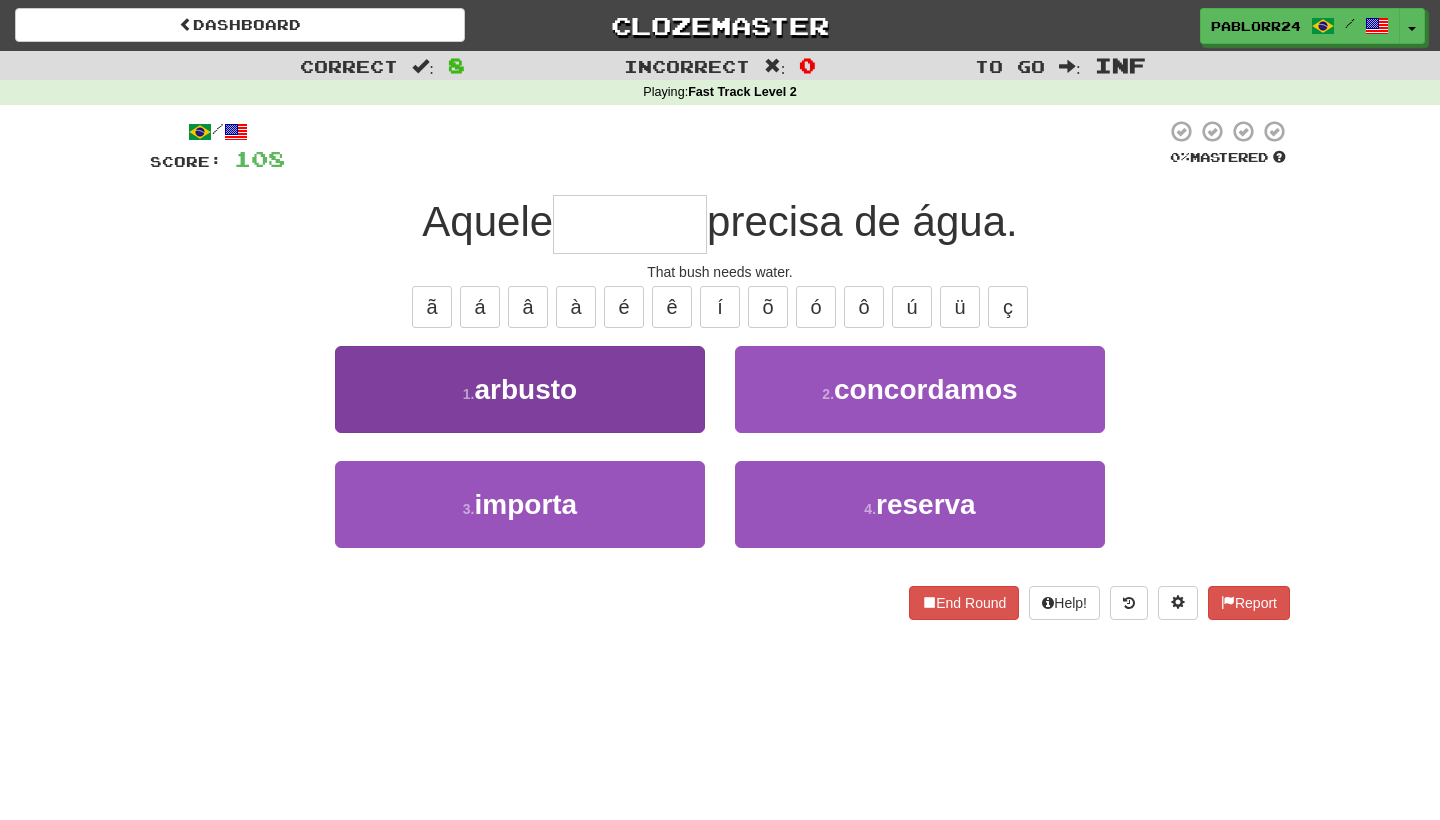 click on "1 .  arbusto" at bounding box center [520, 389] 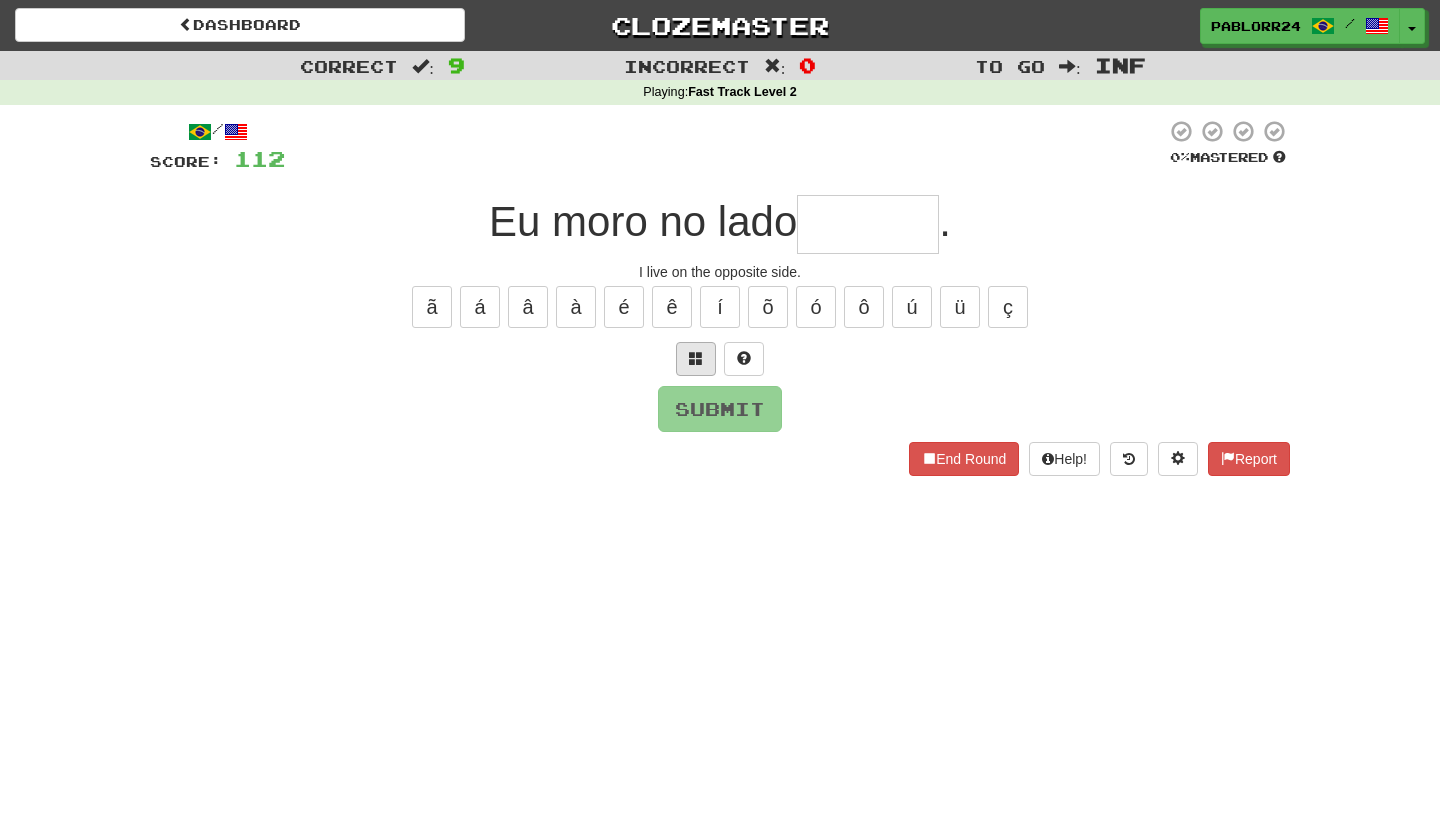 click at bounding box center (696, 359) 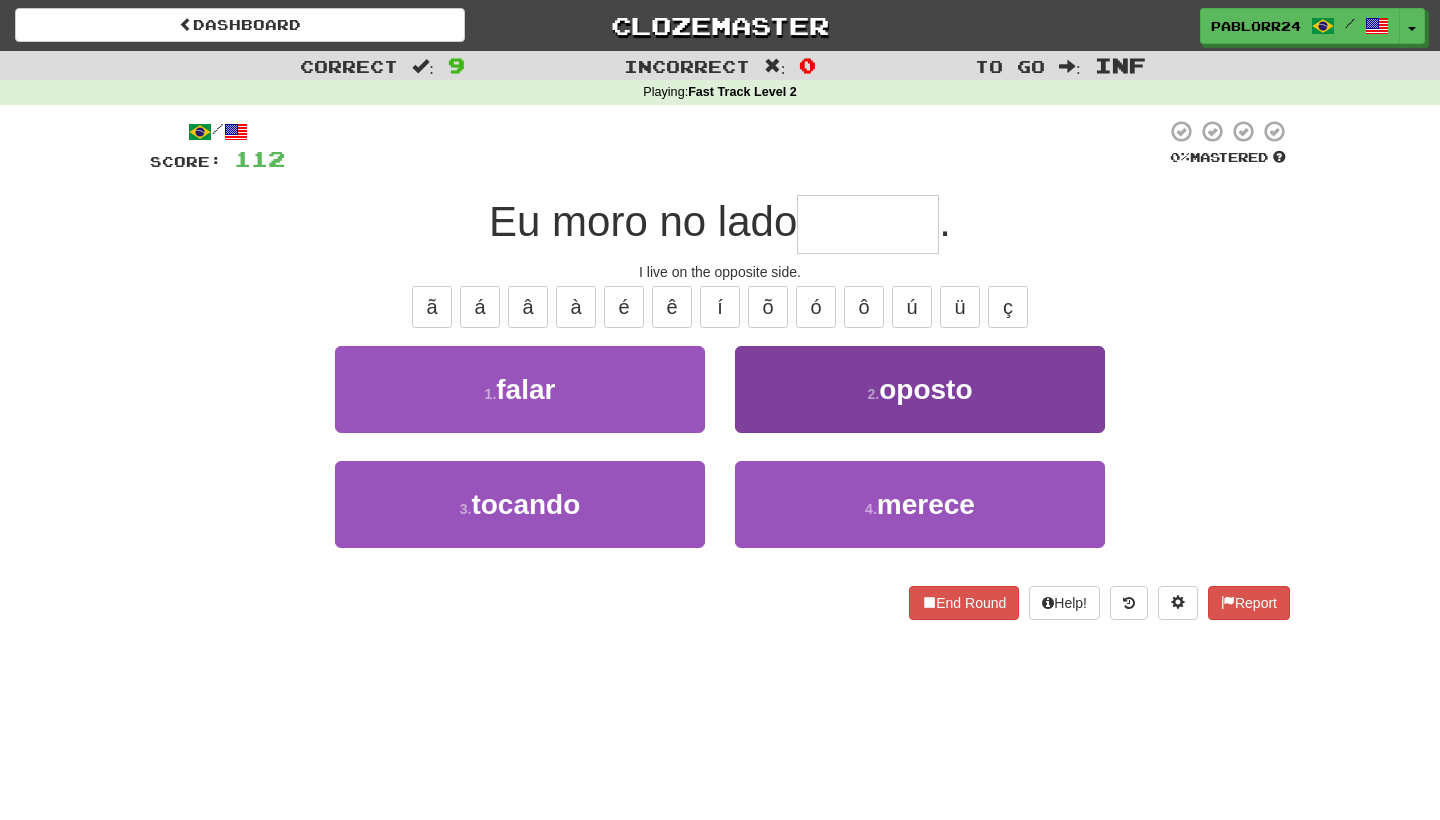 click on "2 .  oposto" at bounding box center [920, 389] 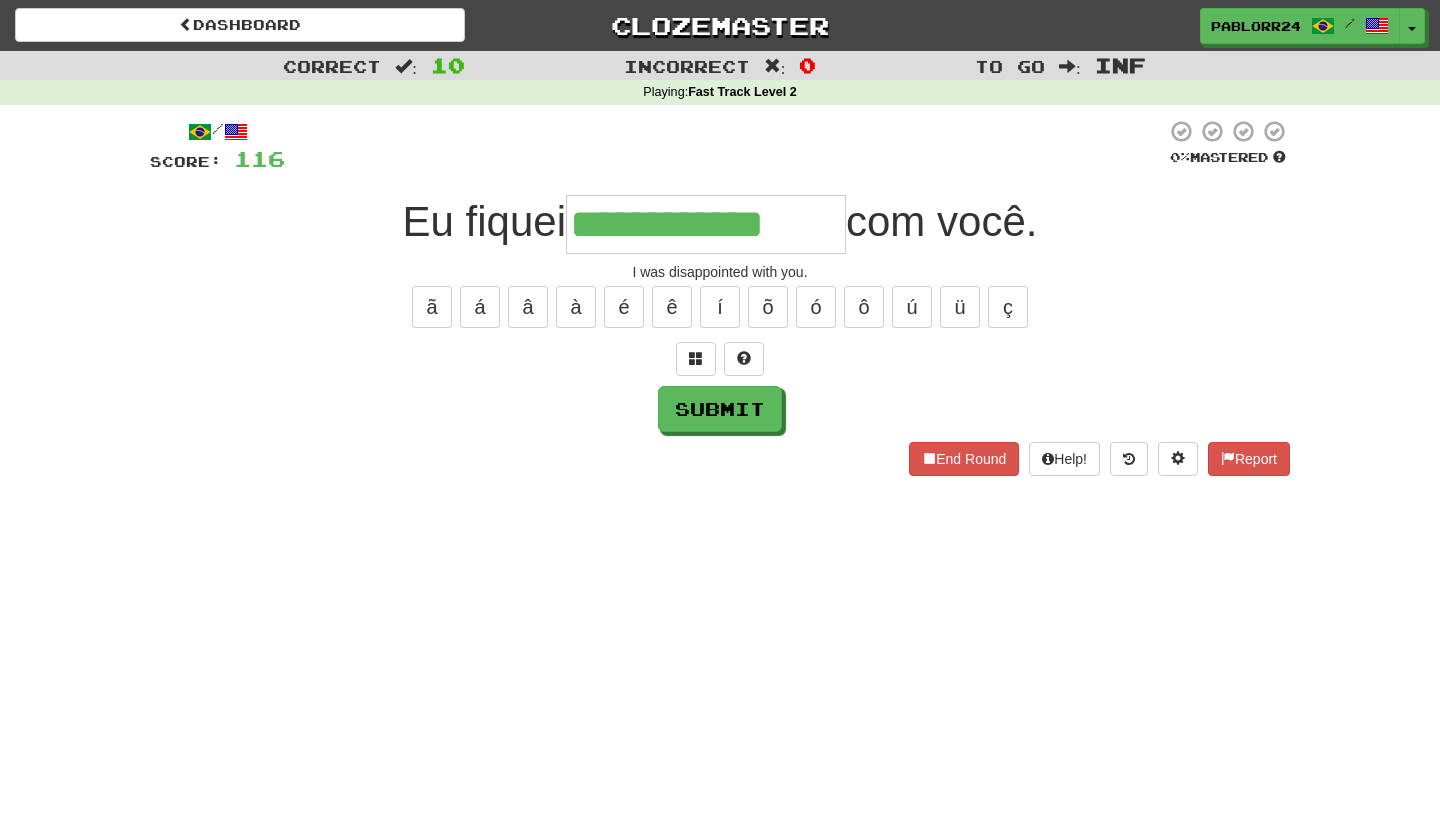 type on "**********" 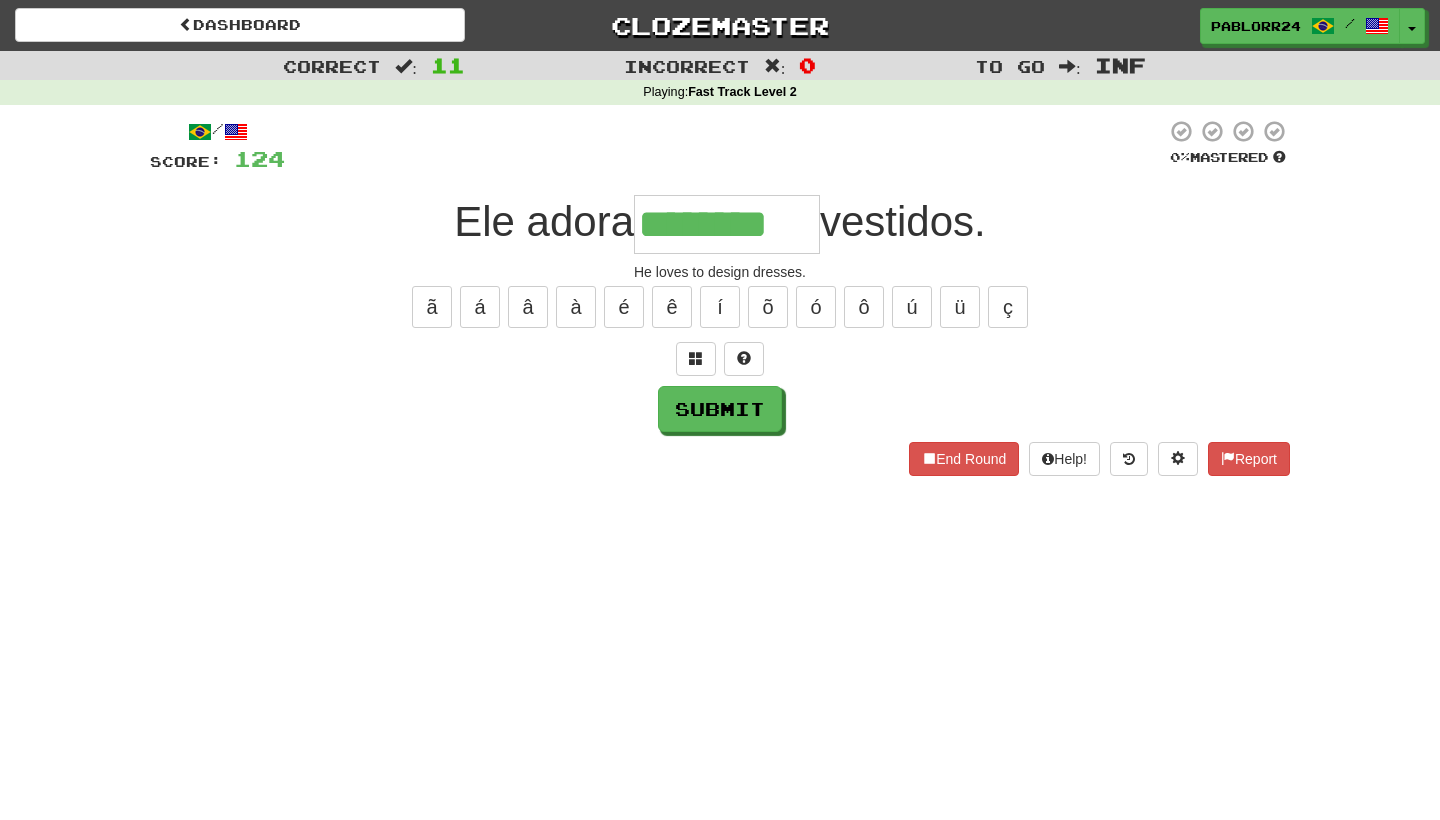 type on "********" 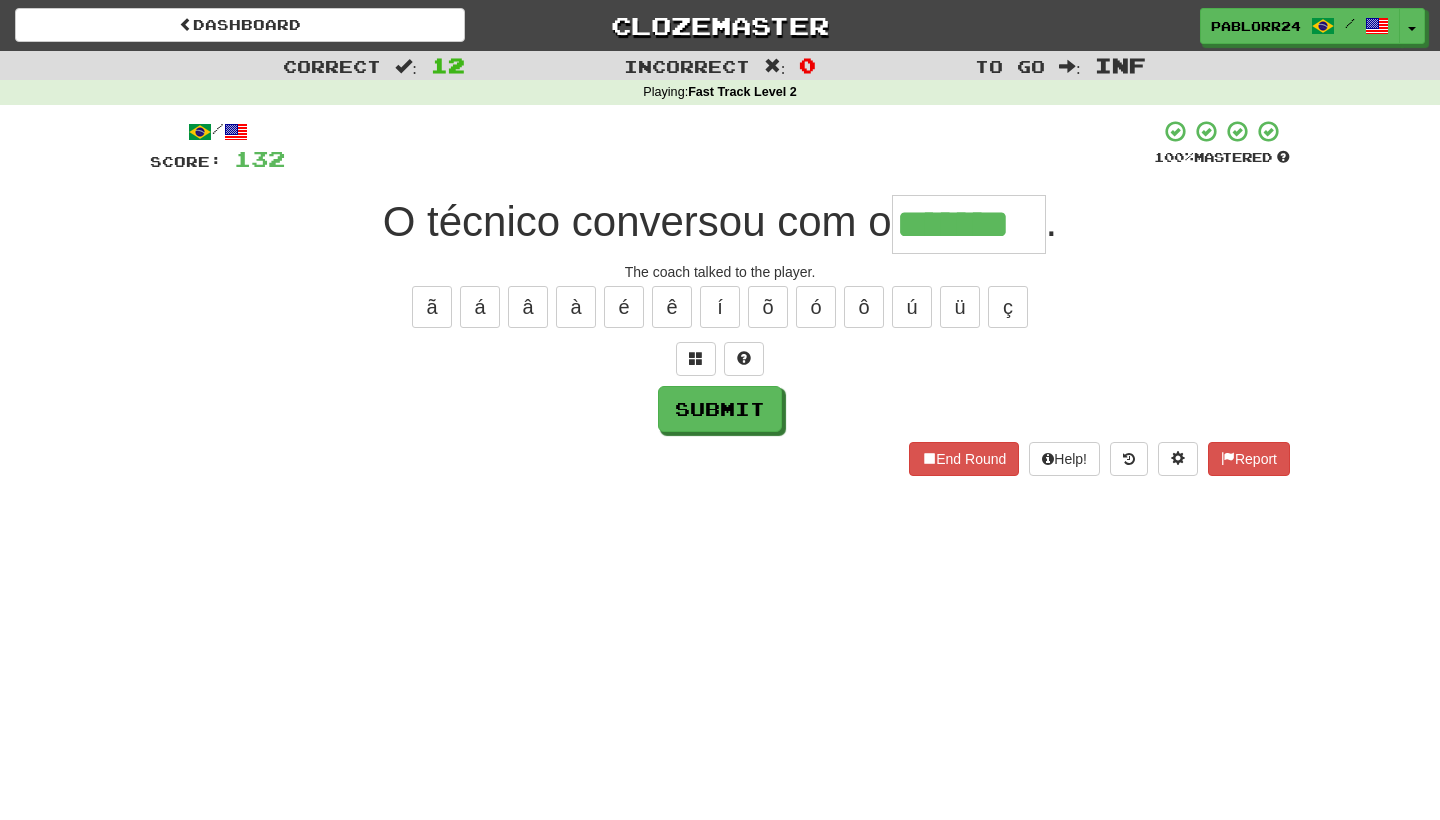type on "*******" 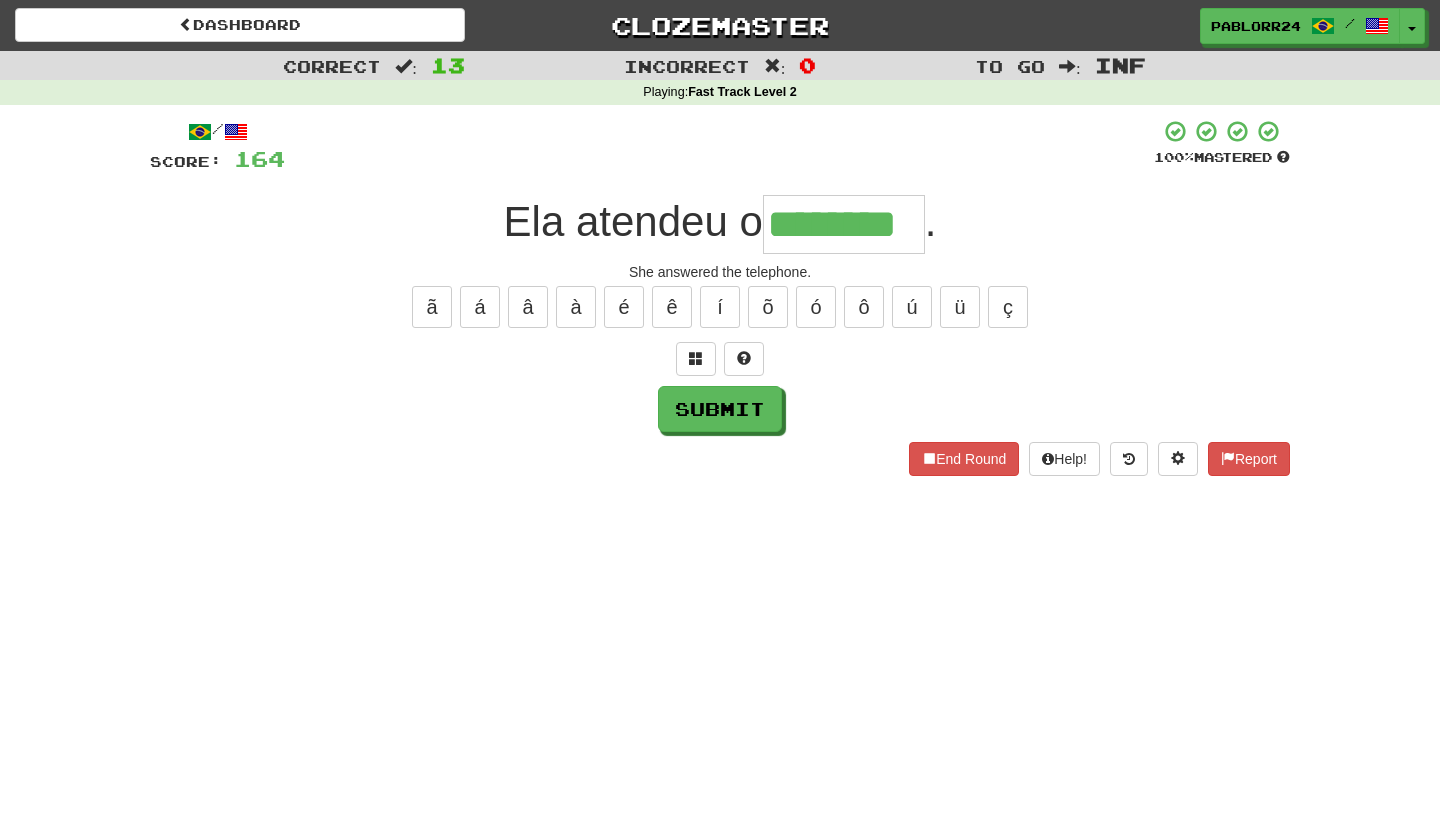 type on "********" 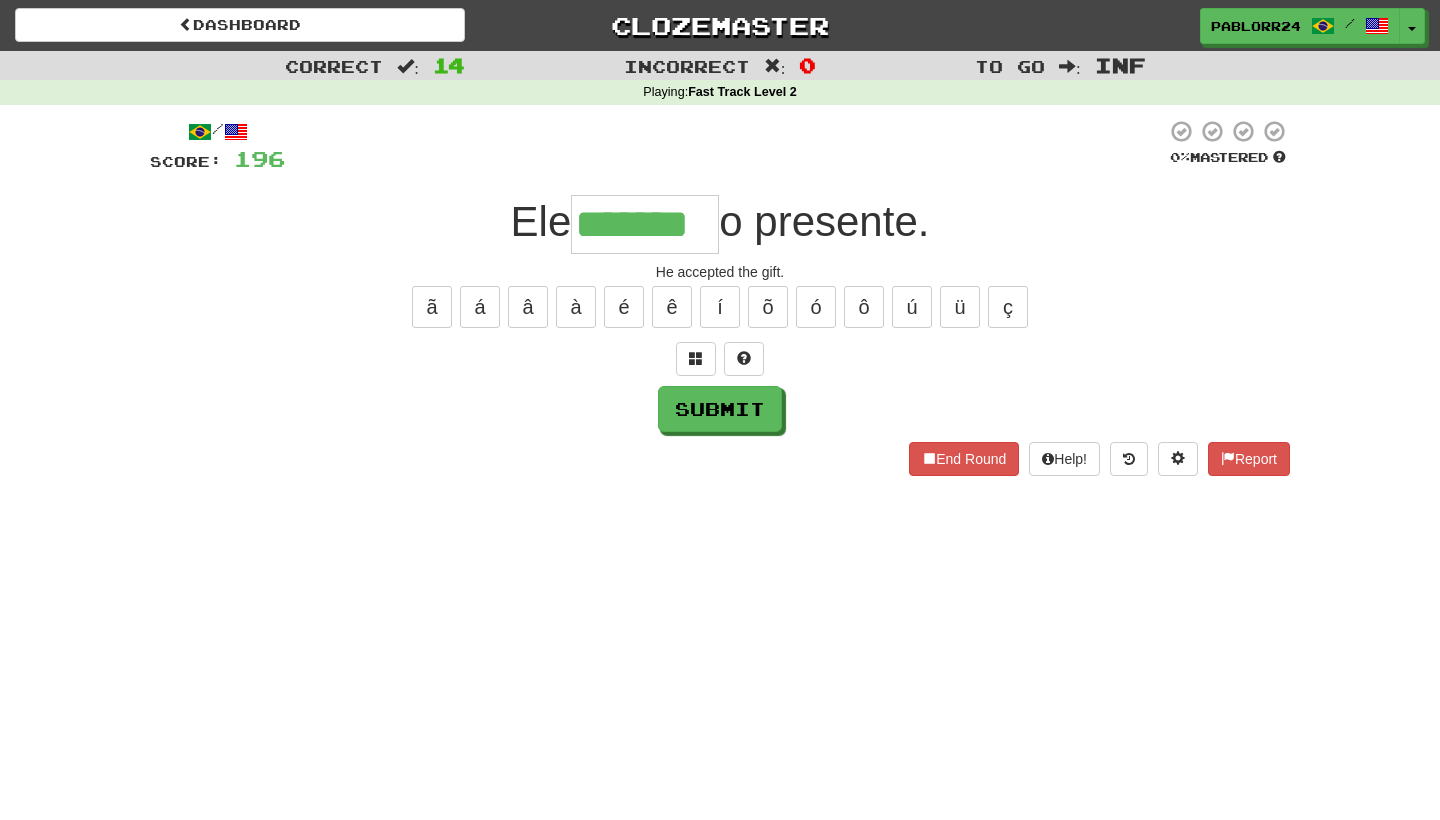 type on "*******" 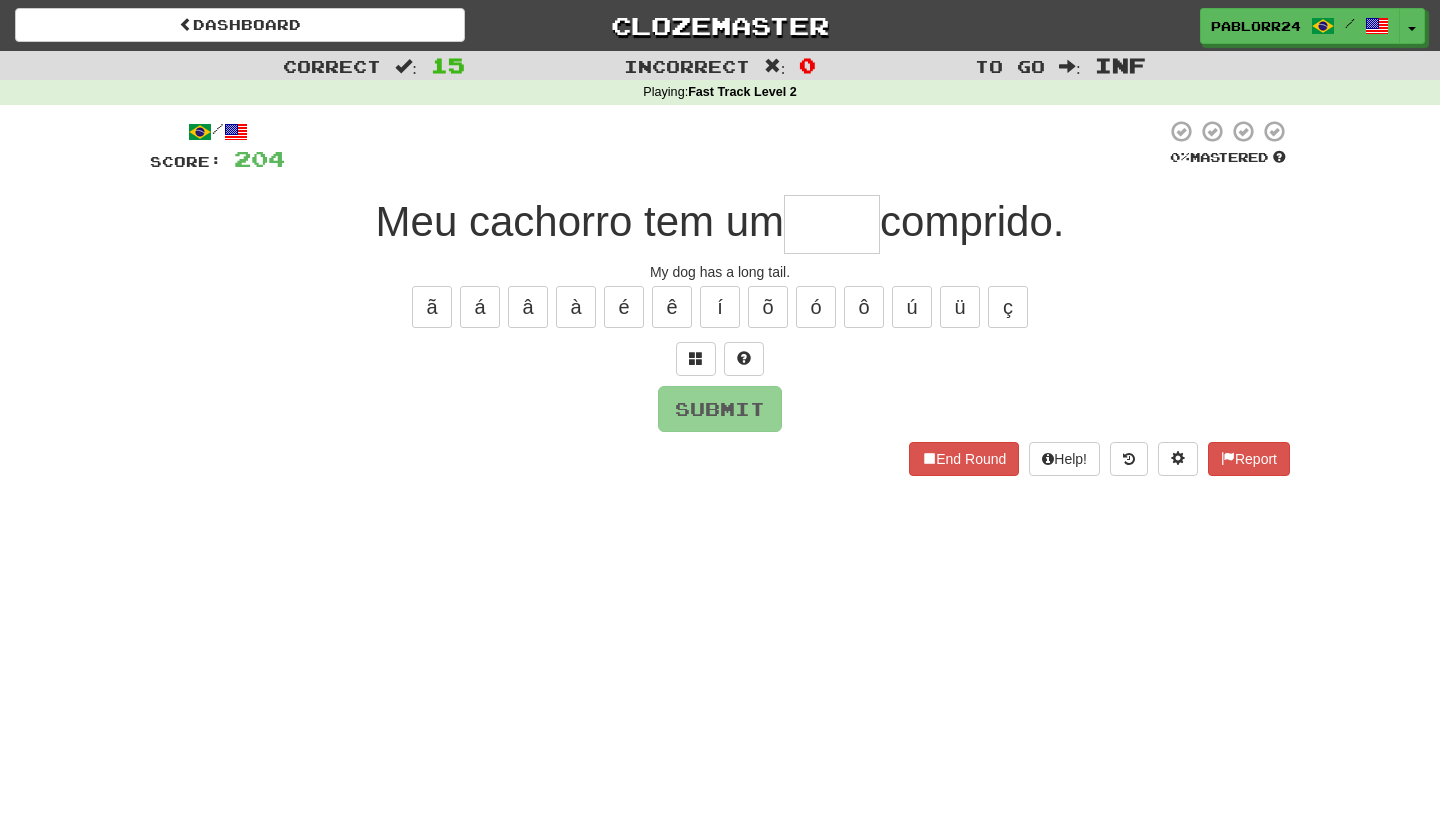type on "*" 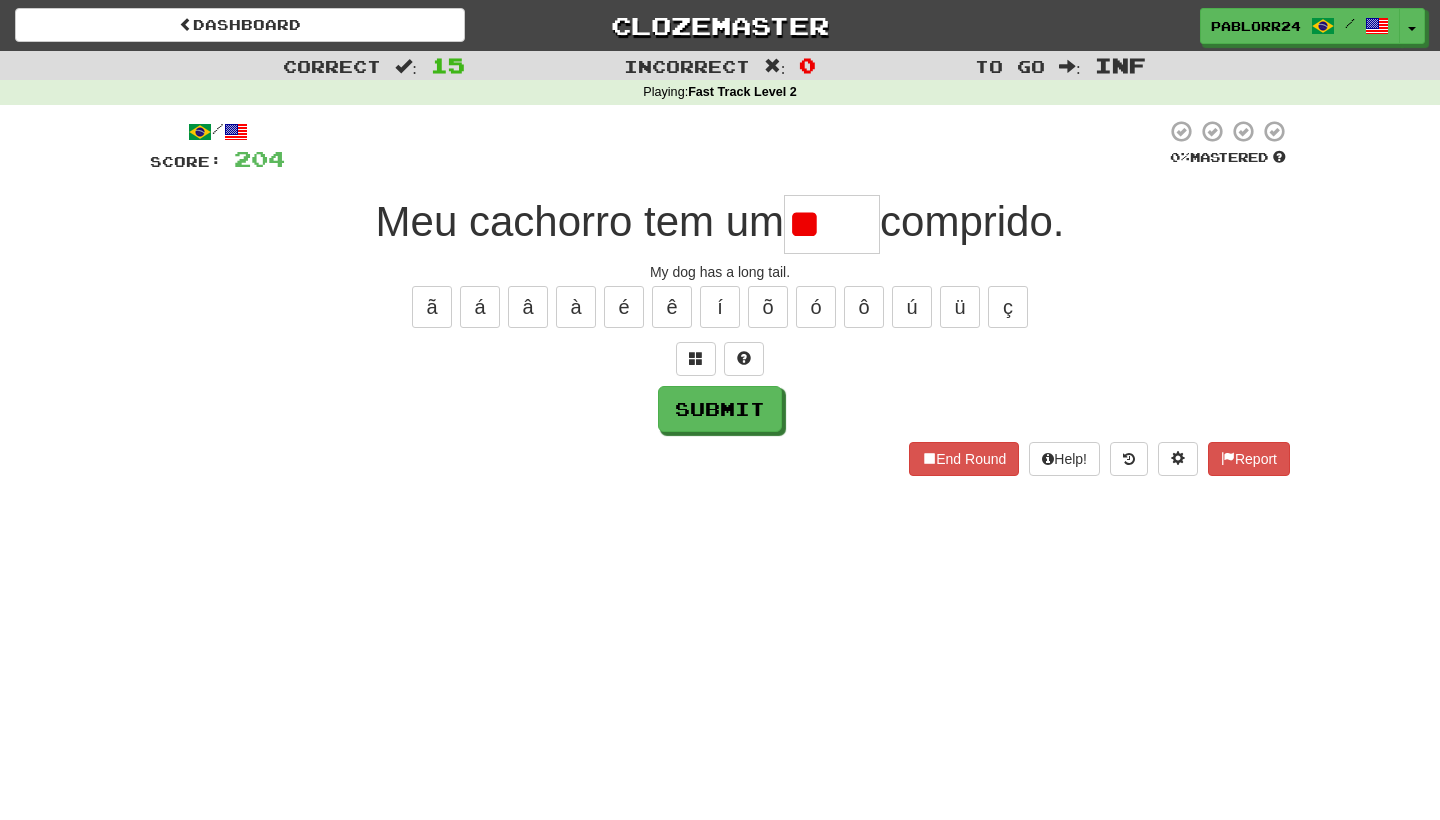 type on "*" 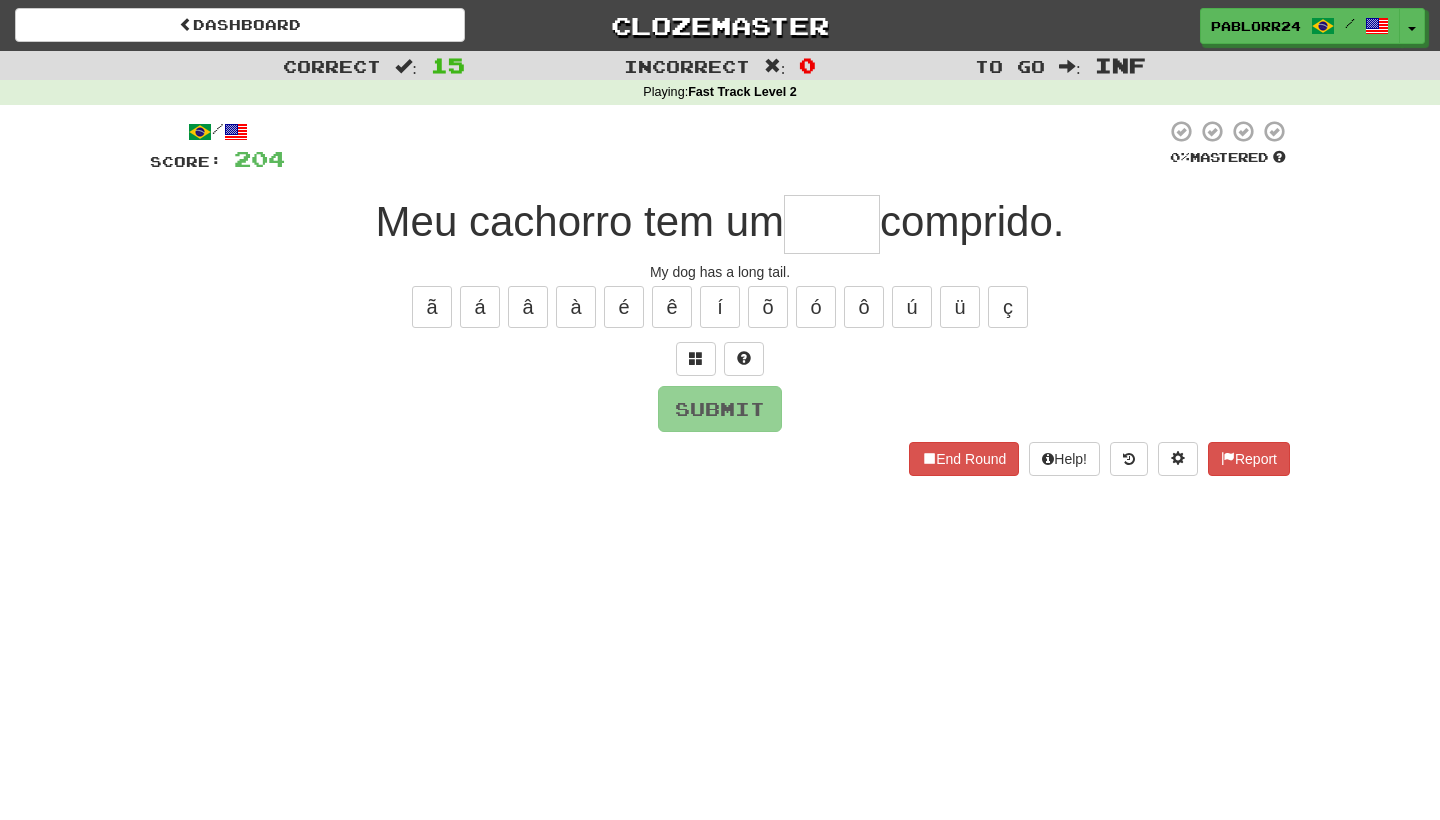 type on "*" 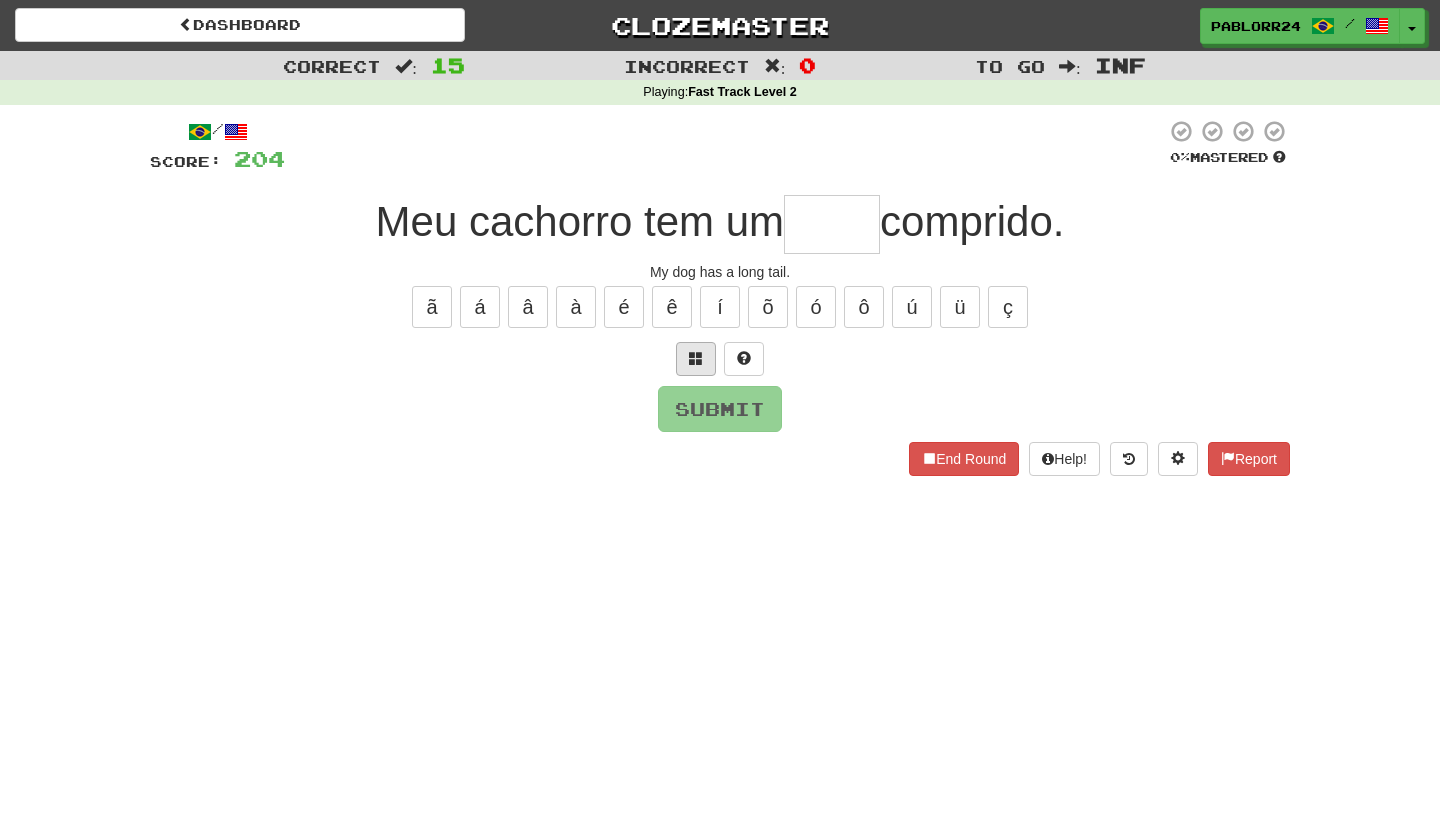 click at bounding box center [696, 358] 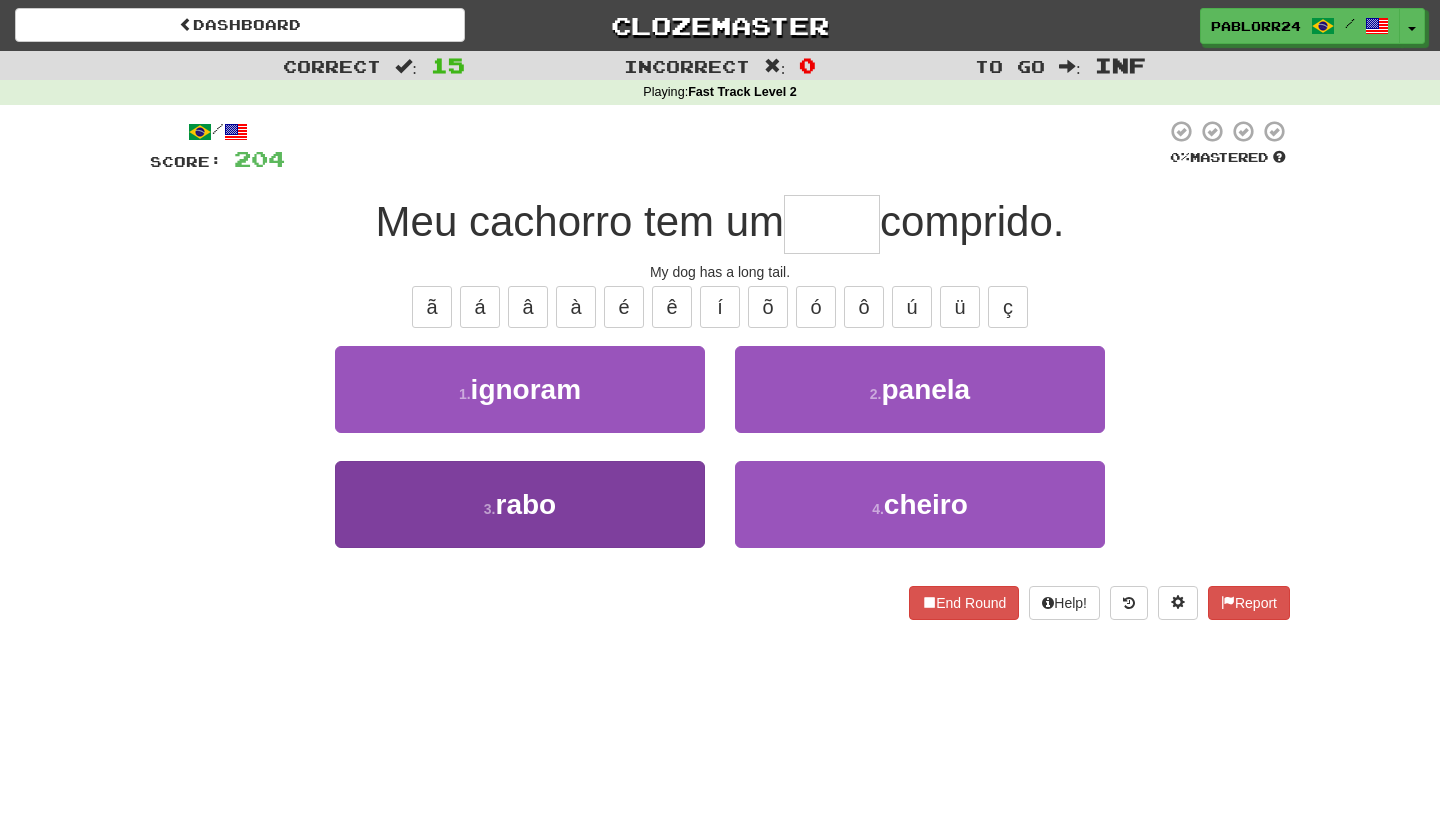 click on "3 .  rabo" at bounding box center [520, 504] 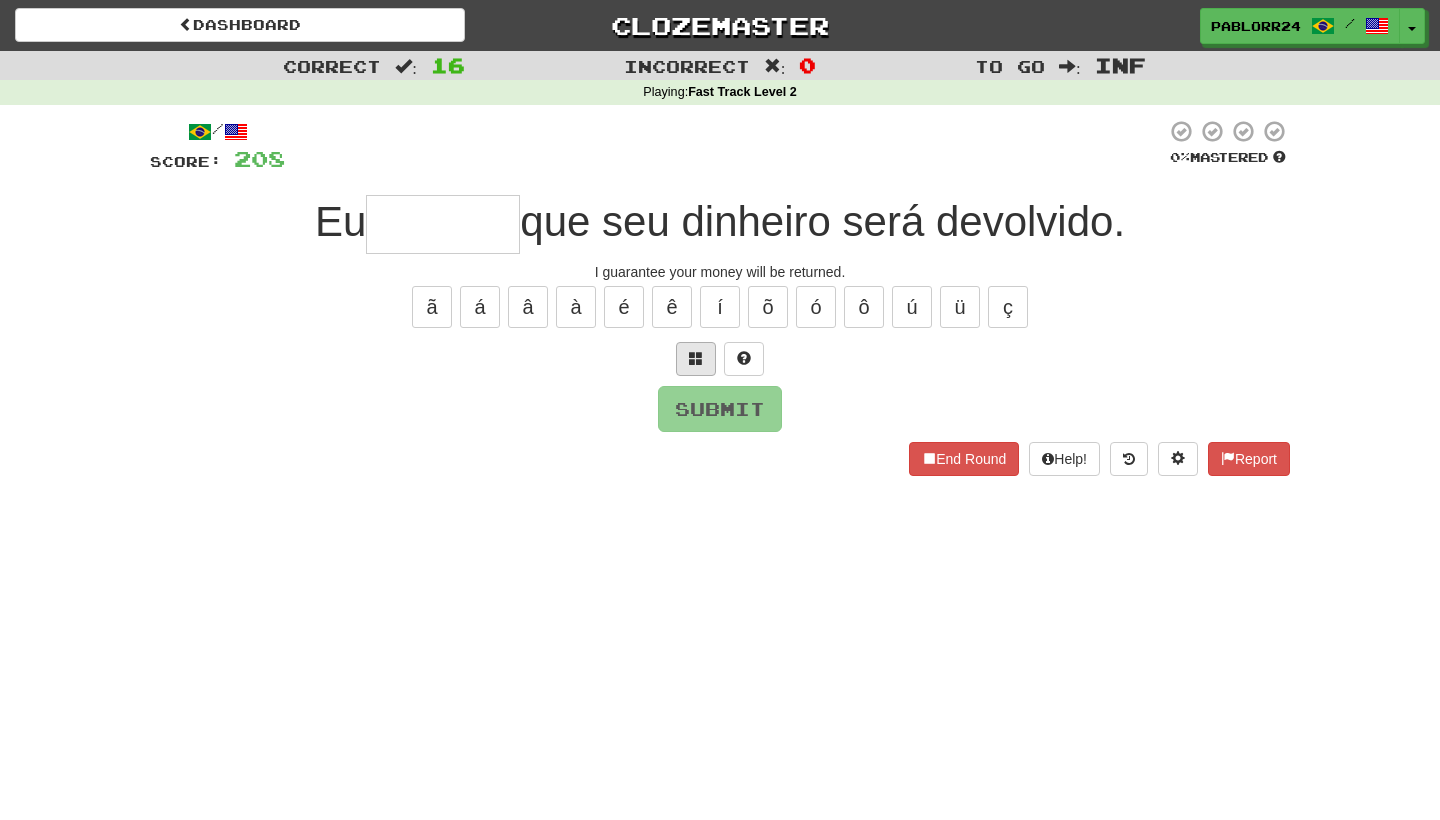 click at bounding box center (696, 359) 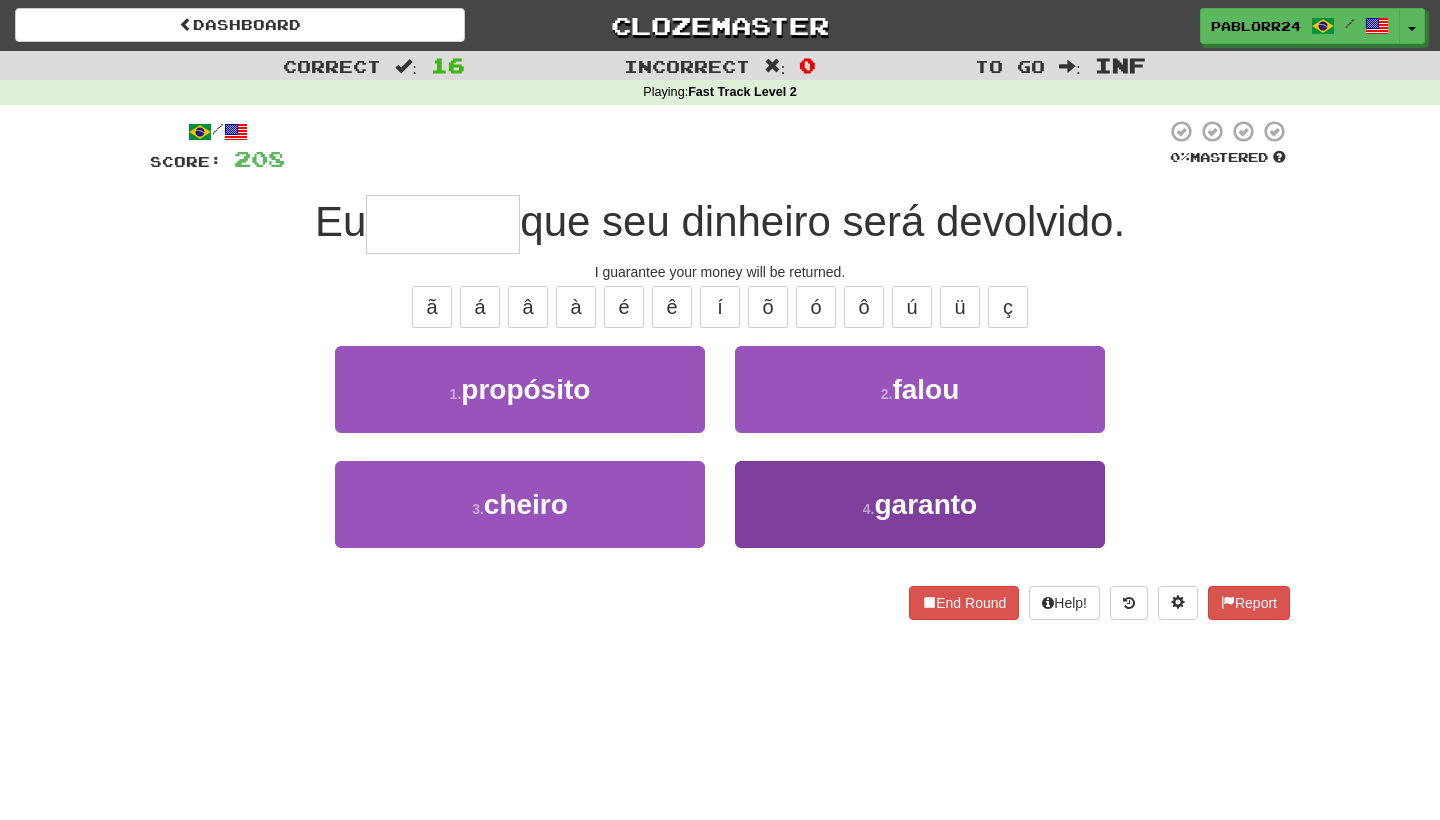 click on "4 .  garanto" at bounding box center [920, 504] 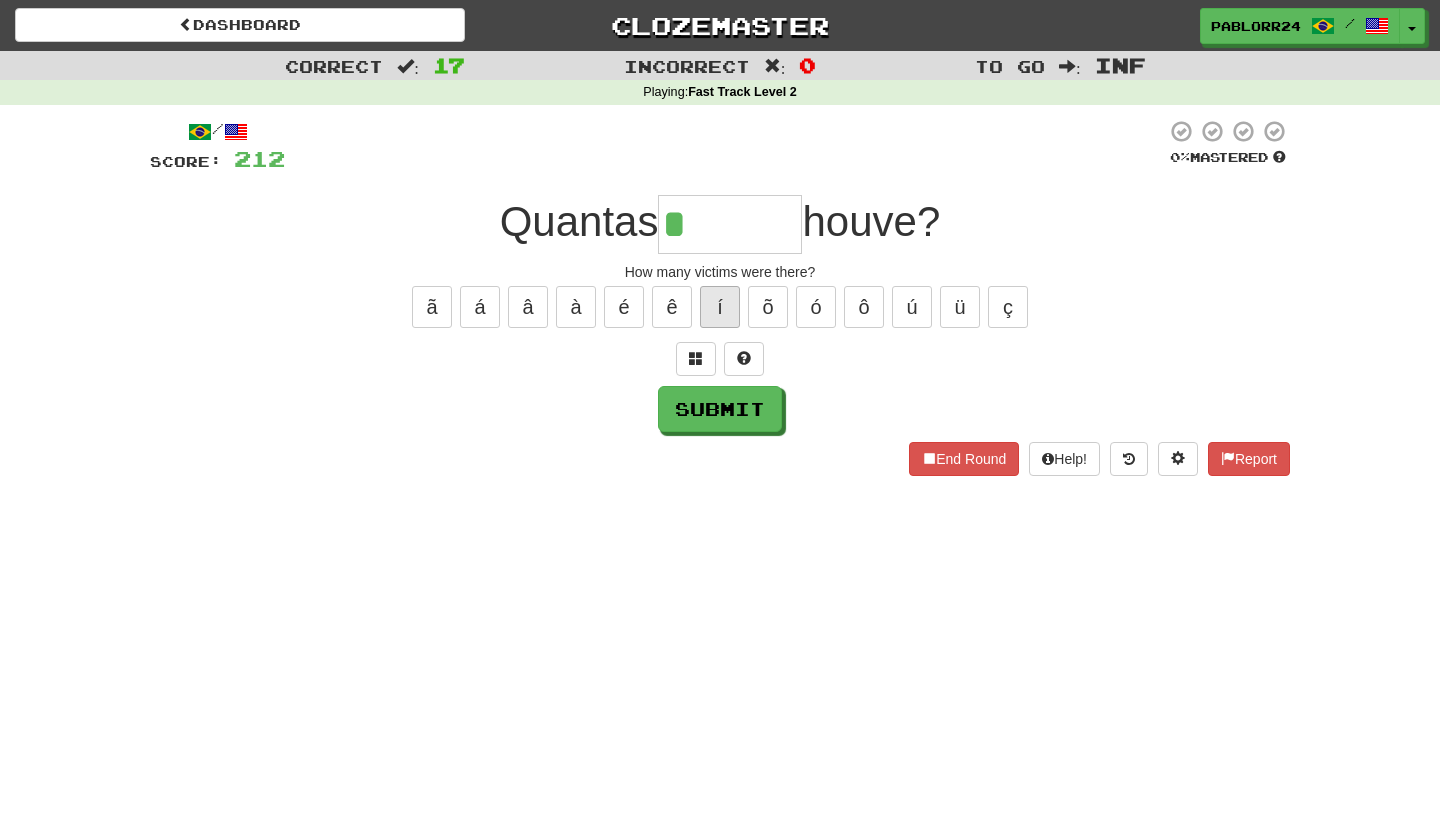 click on "í" at bounding box center (720, 307) 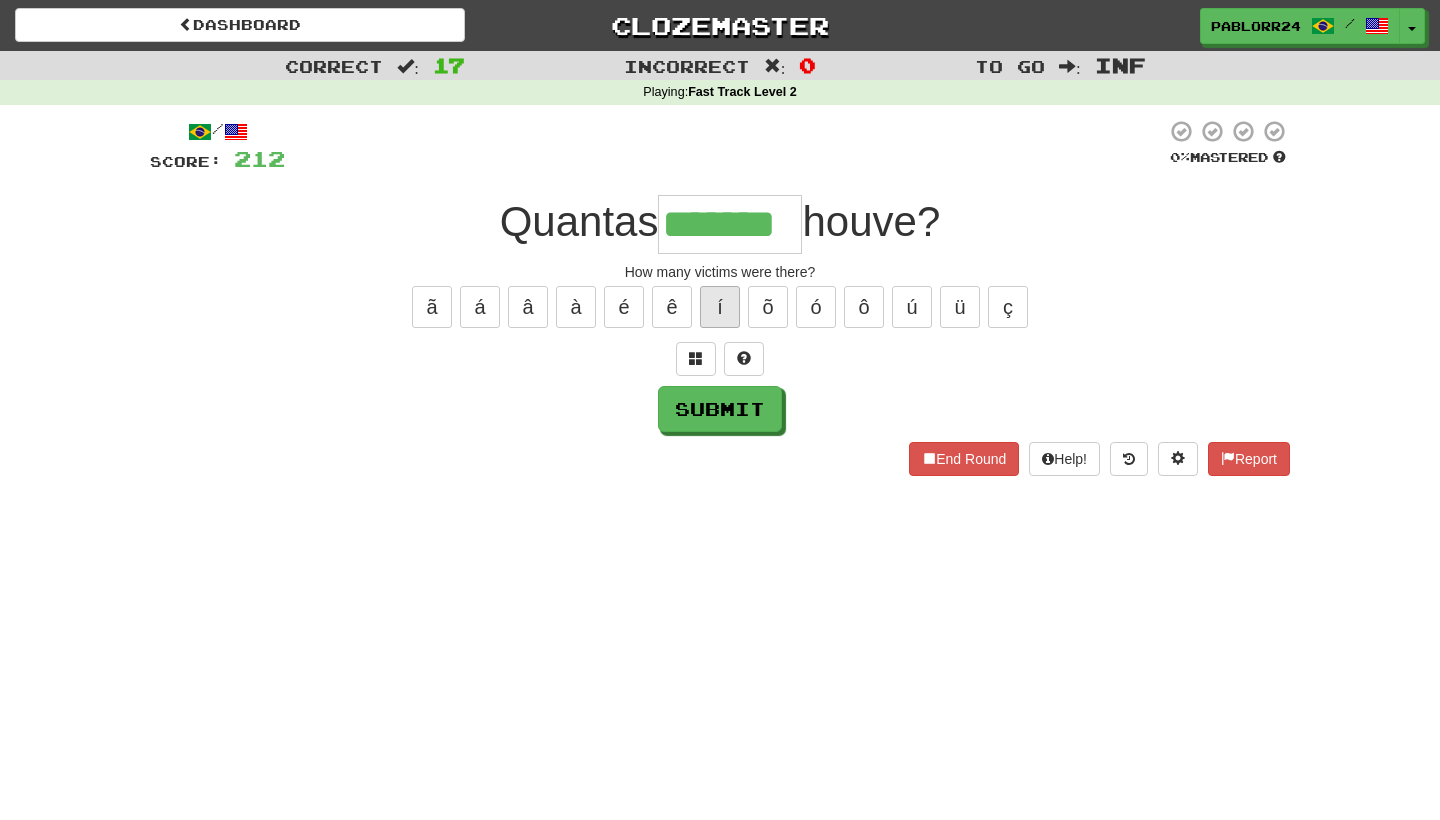 type on "*******" 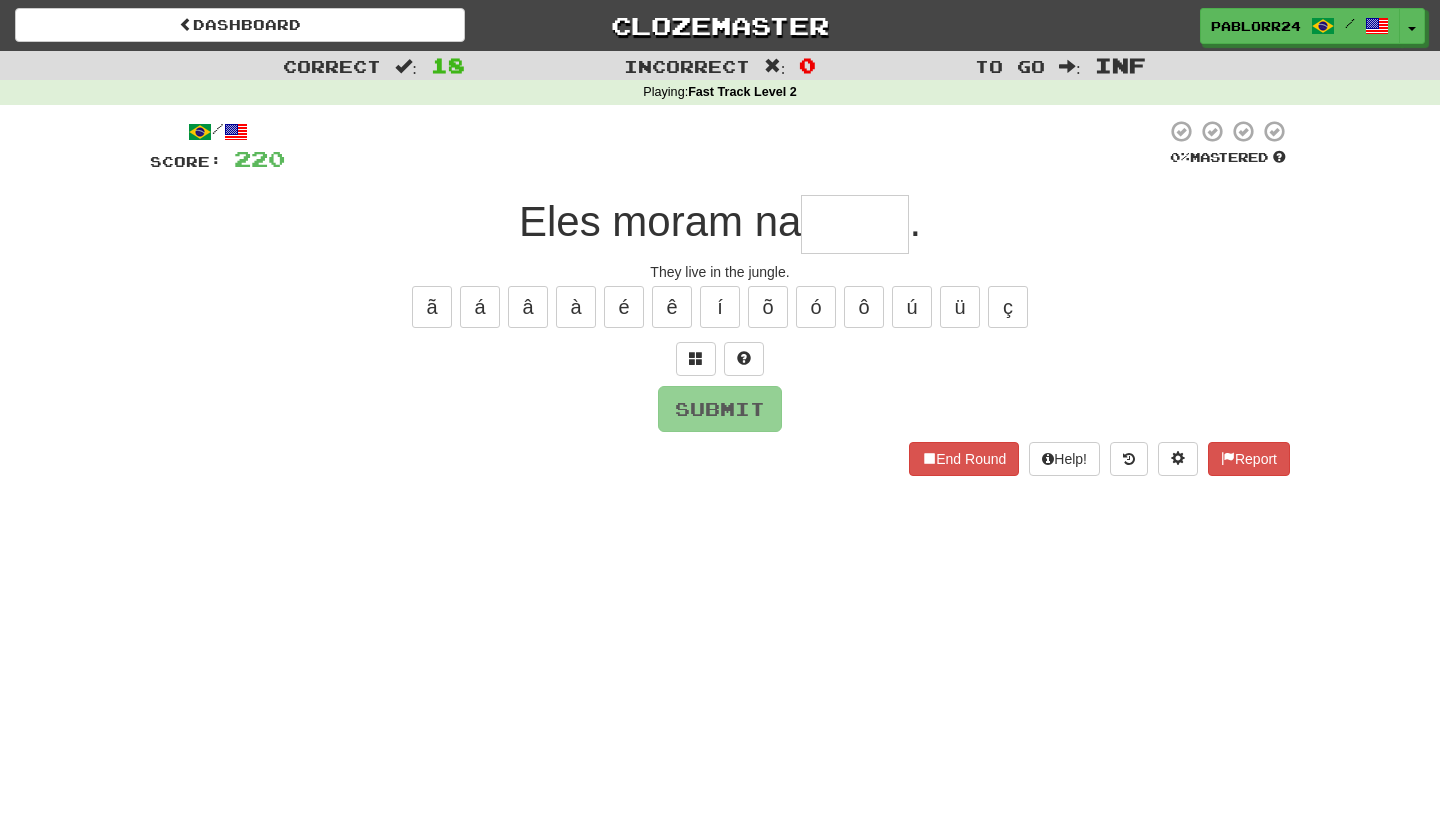 type on "*" 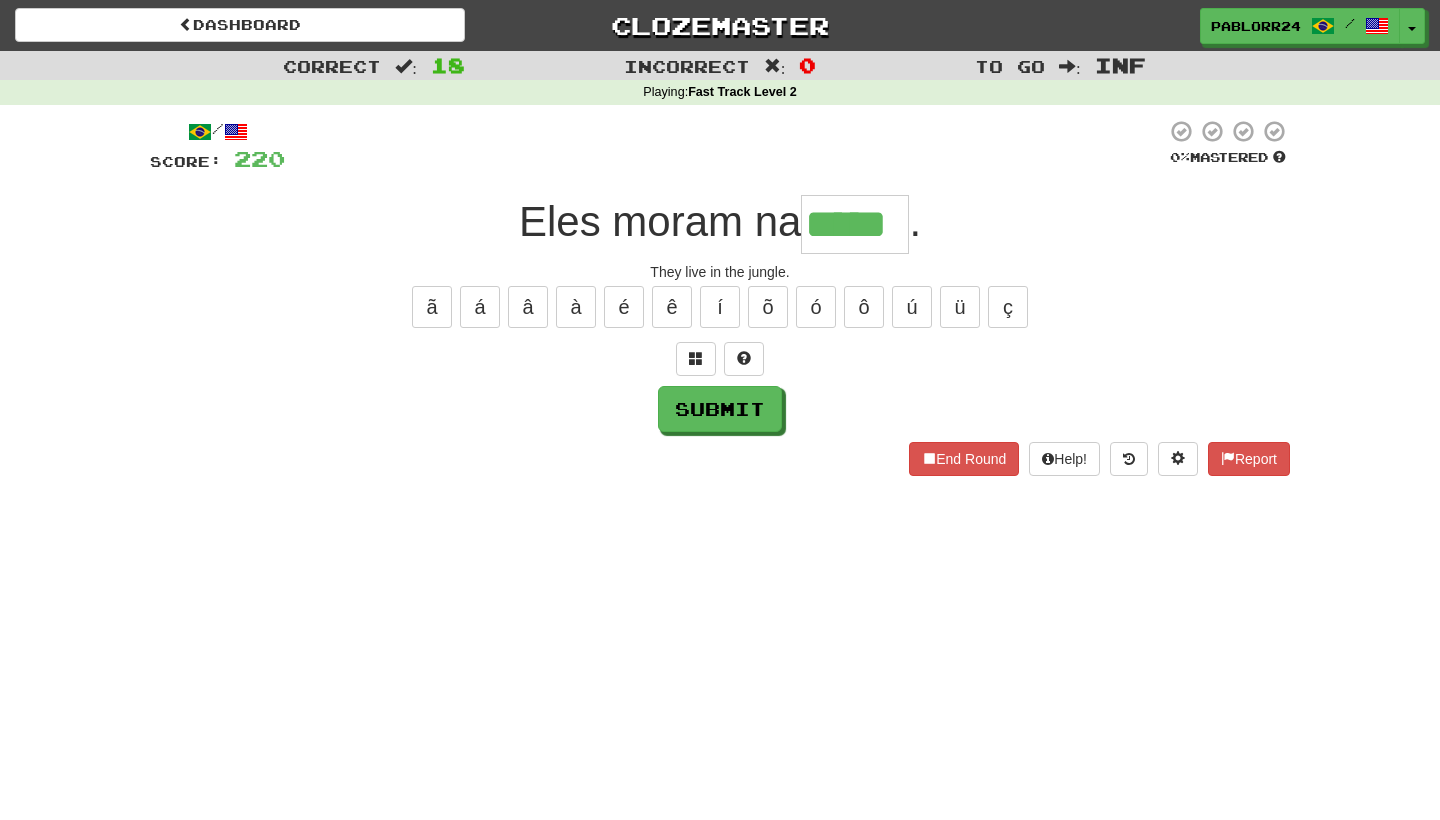 type on "*****" 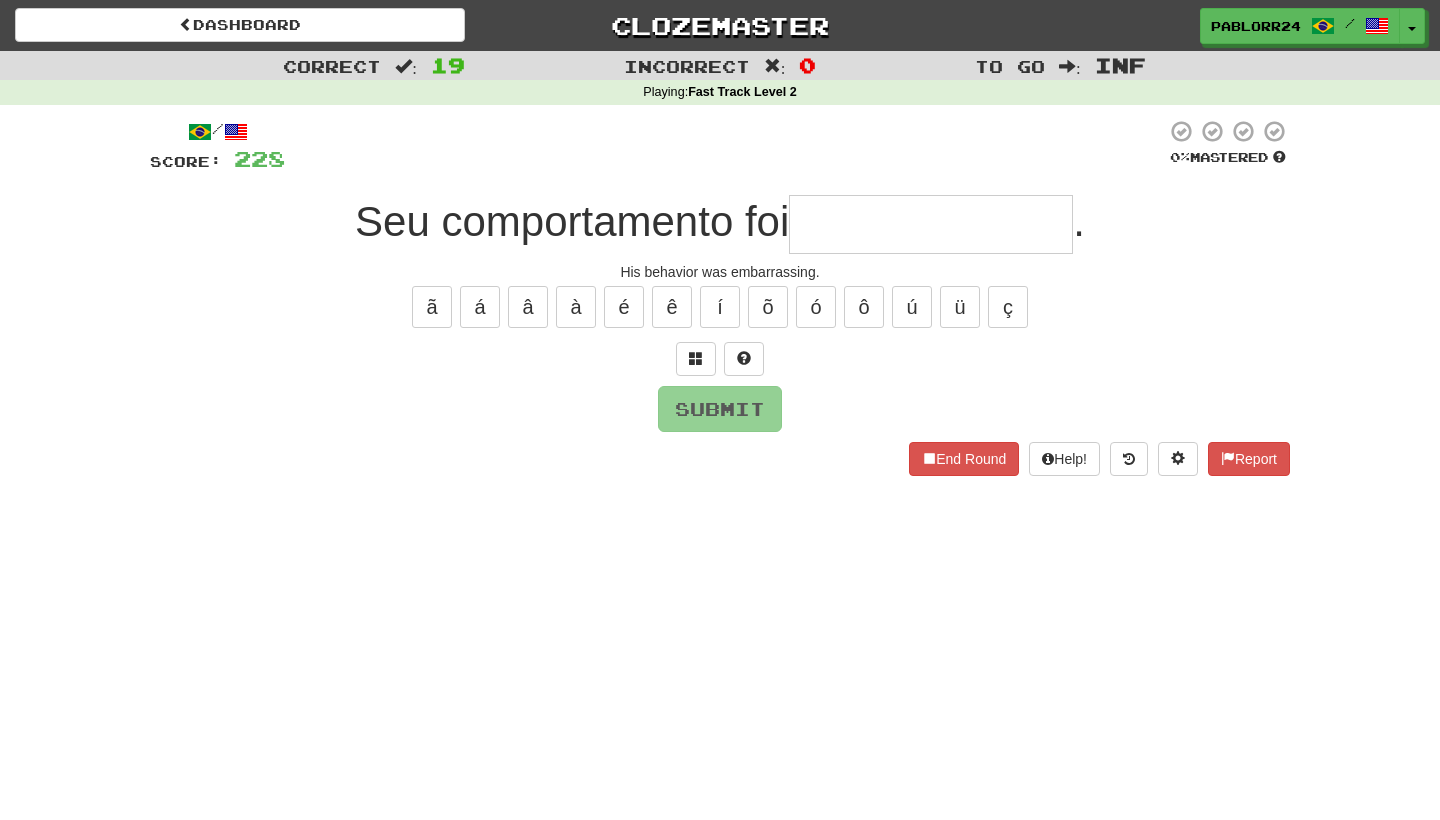 type on "*" 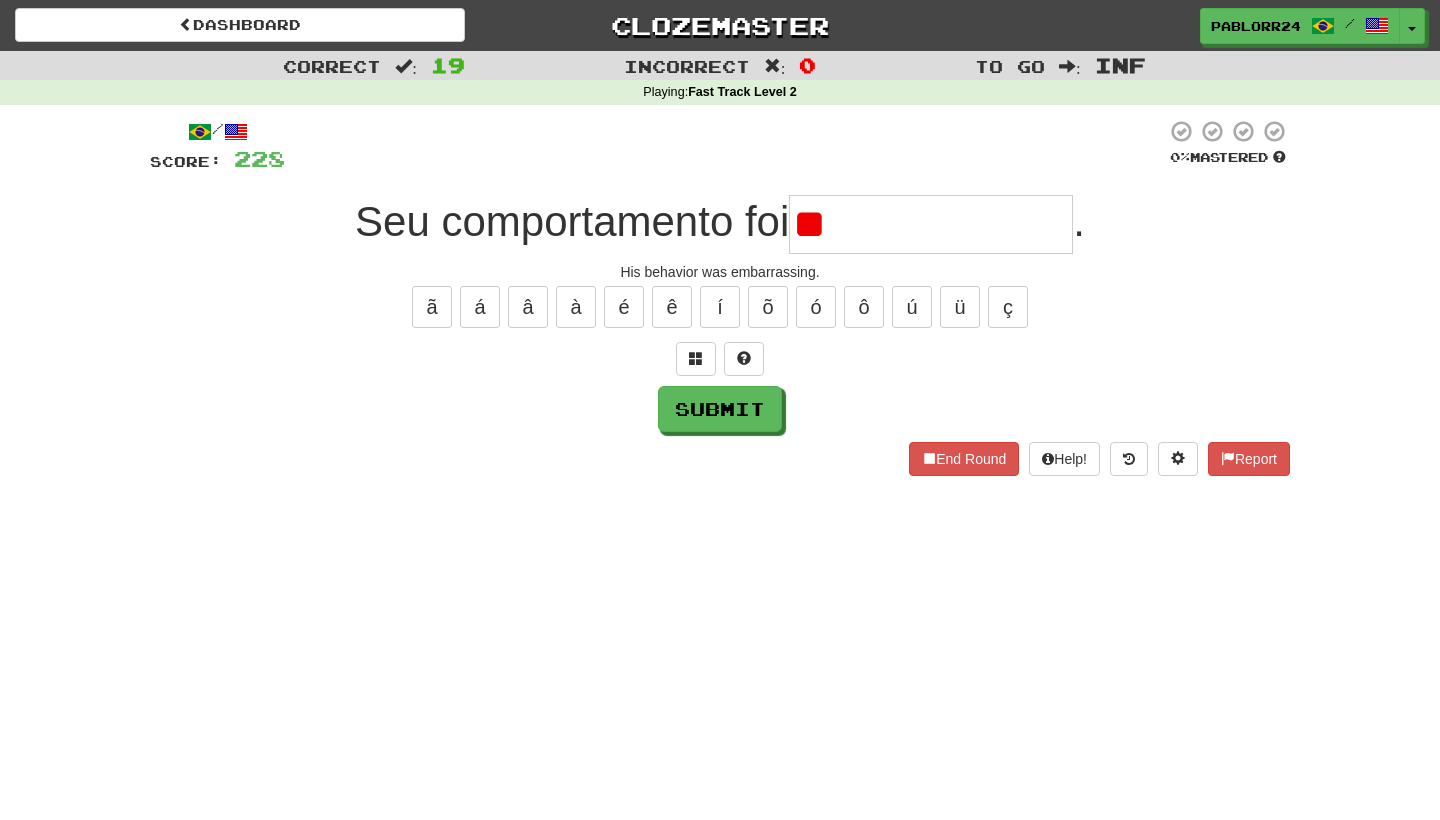 type on "*" 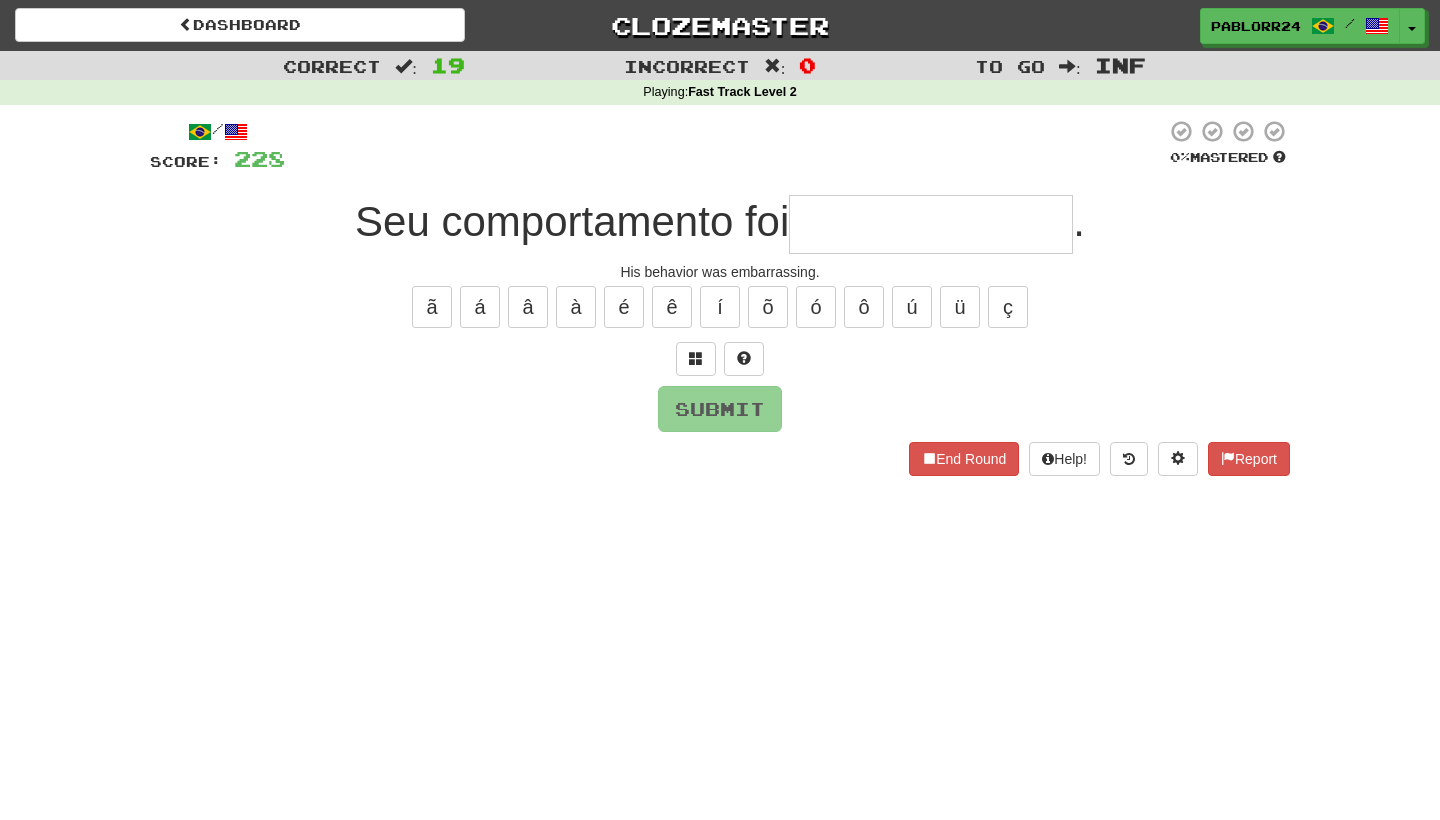 type on "*" 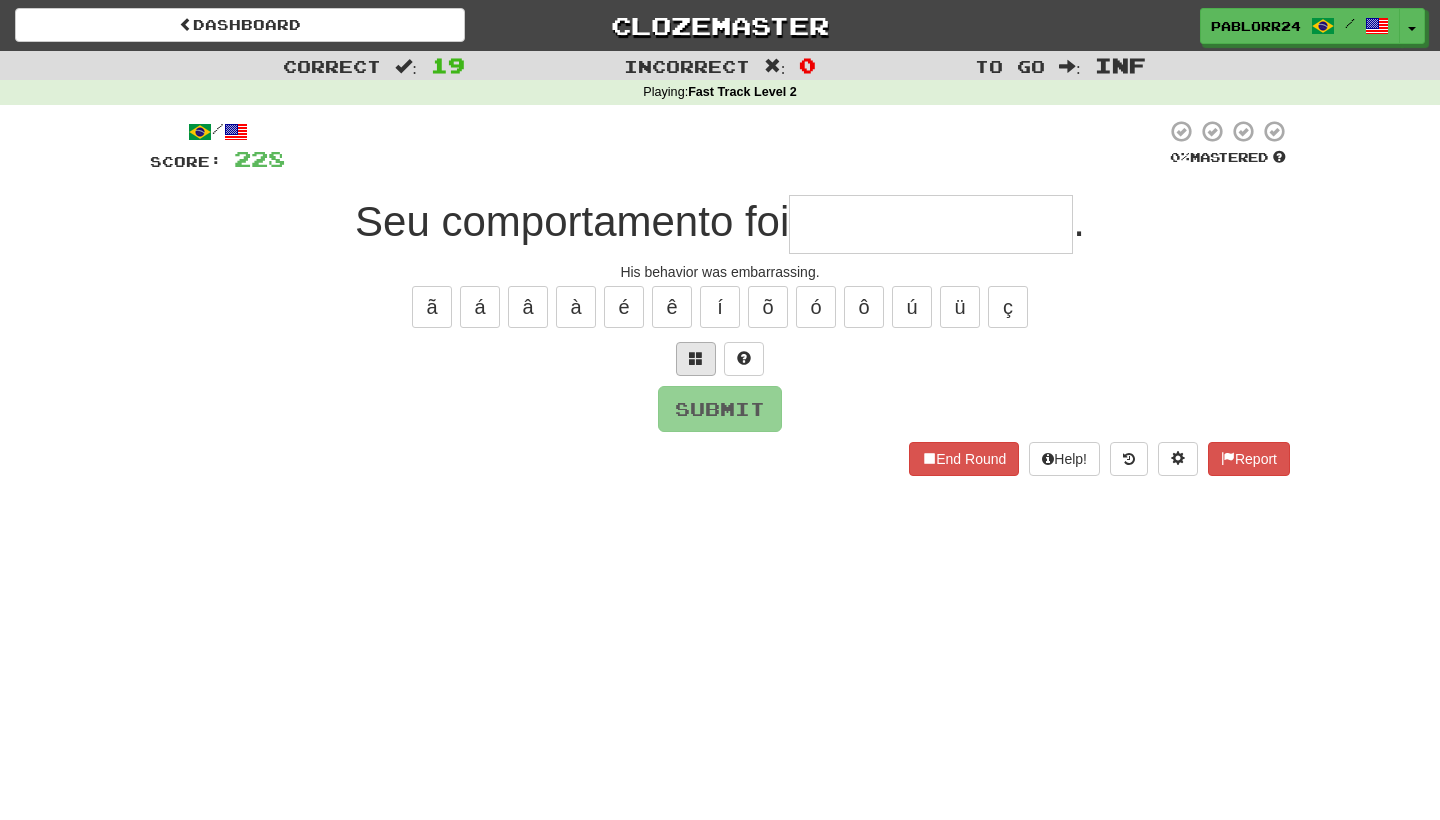 click at bounding box center [696, 358] 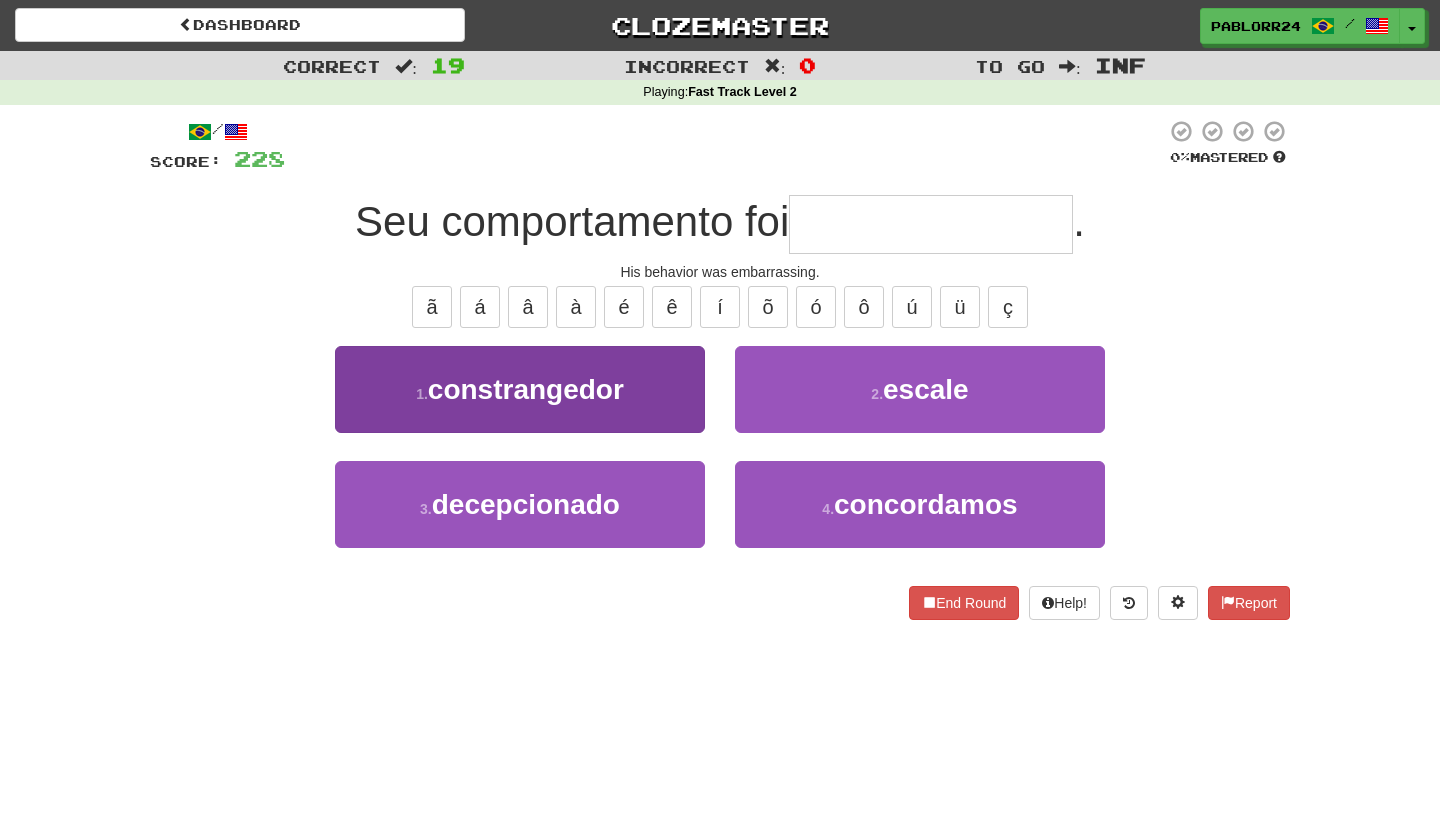 click on "1 .  constrangedor" at bounding box center [520, 389] 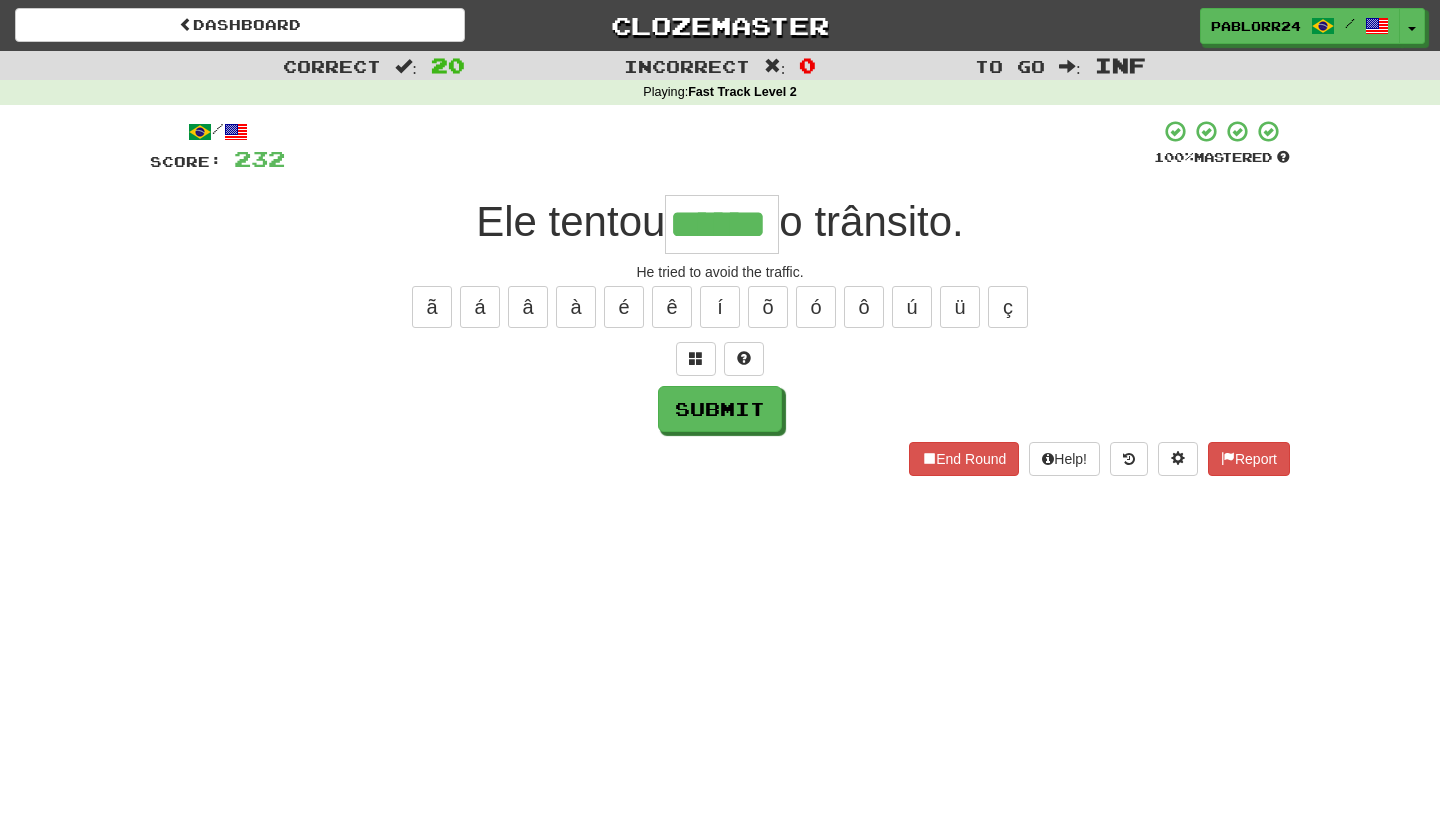 type on "******" 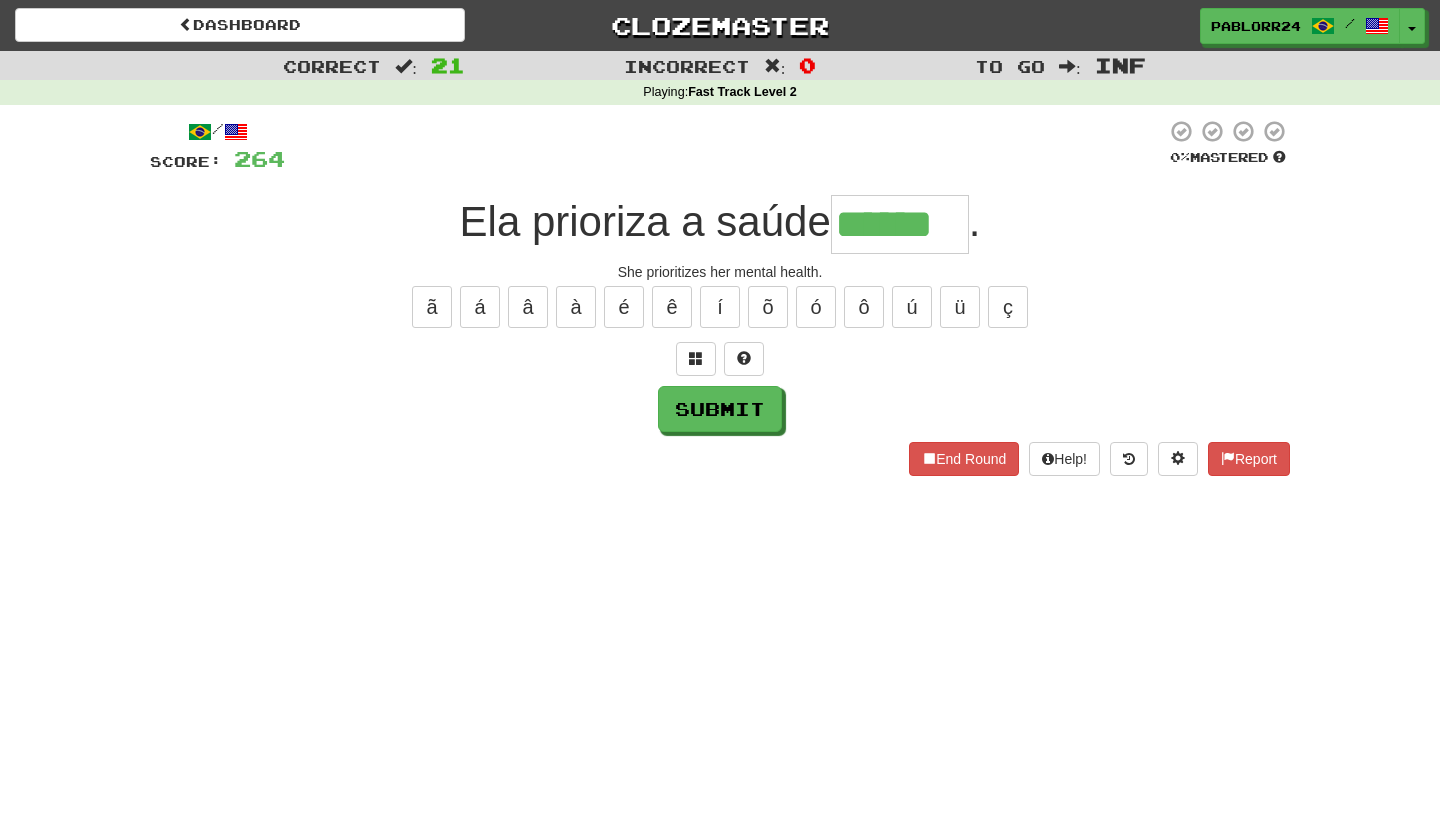 type on "******" 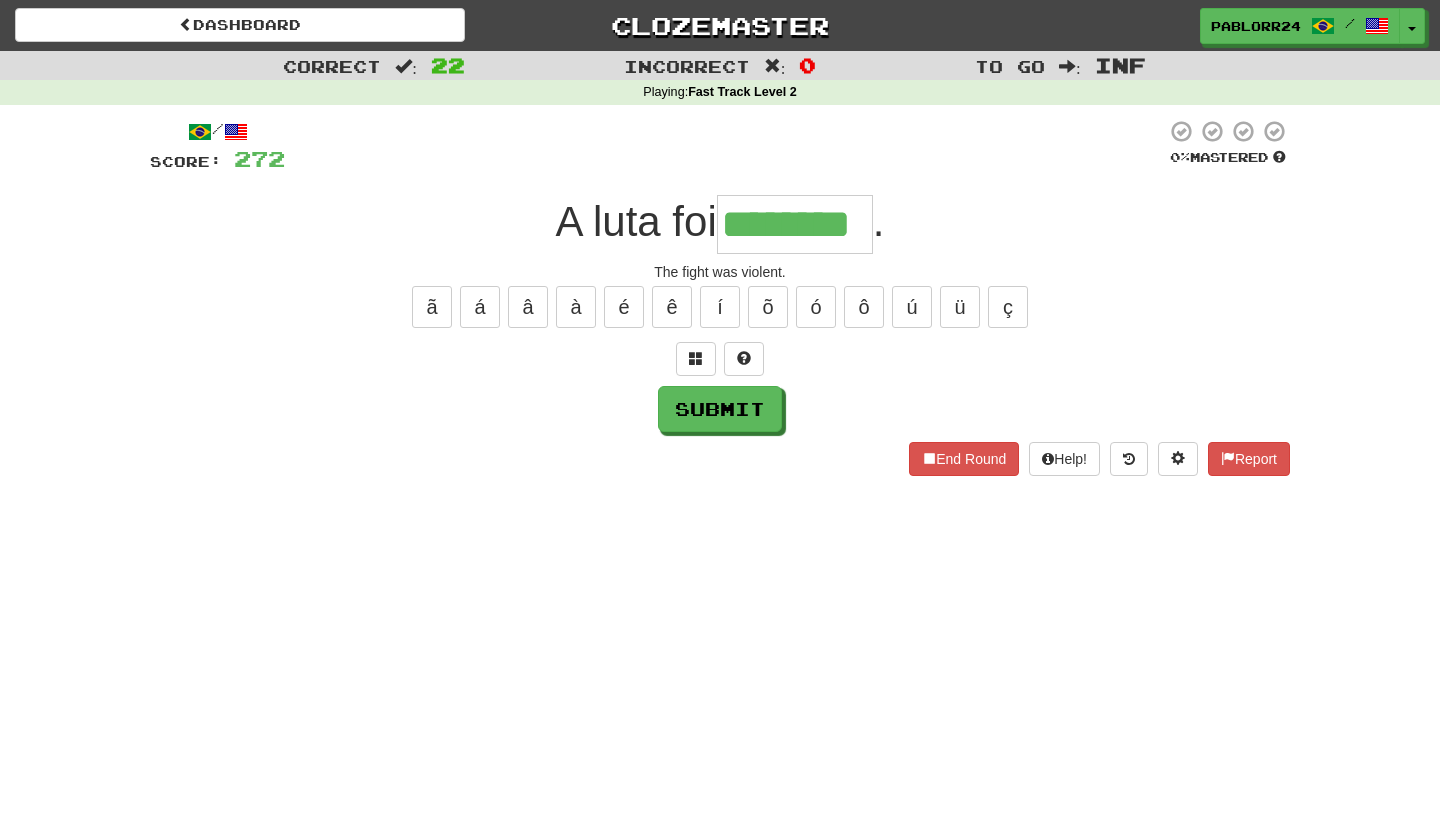 type on "********" 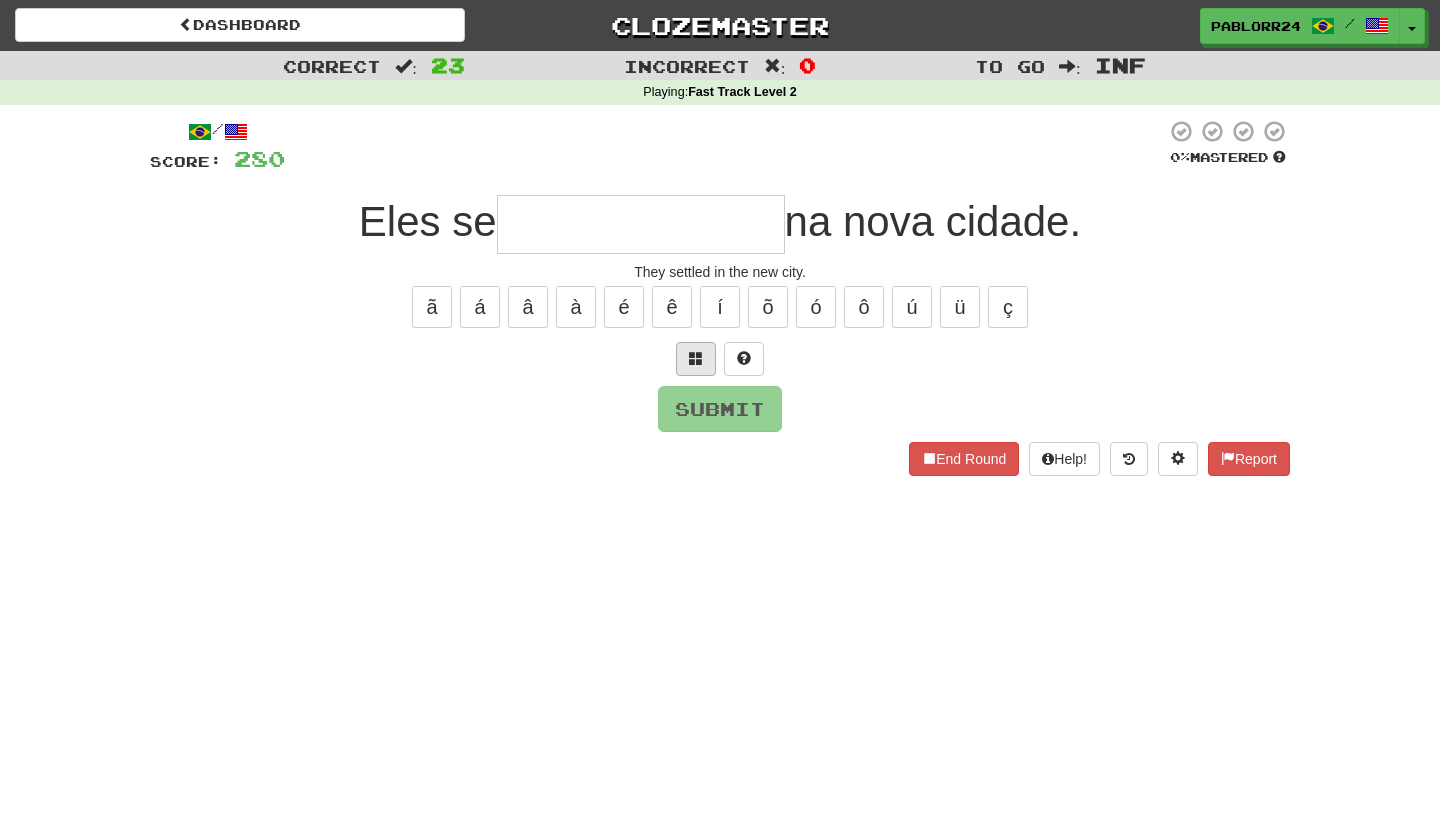 click at bounding box center [696, 359] 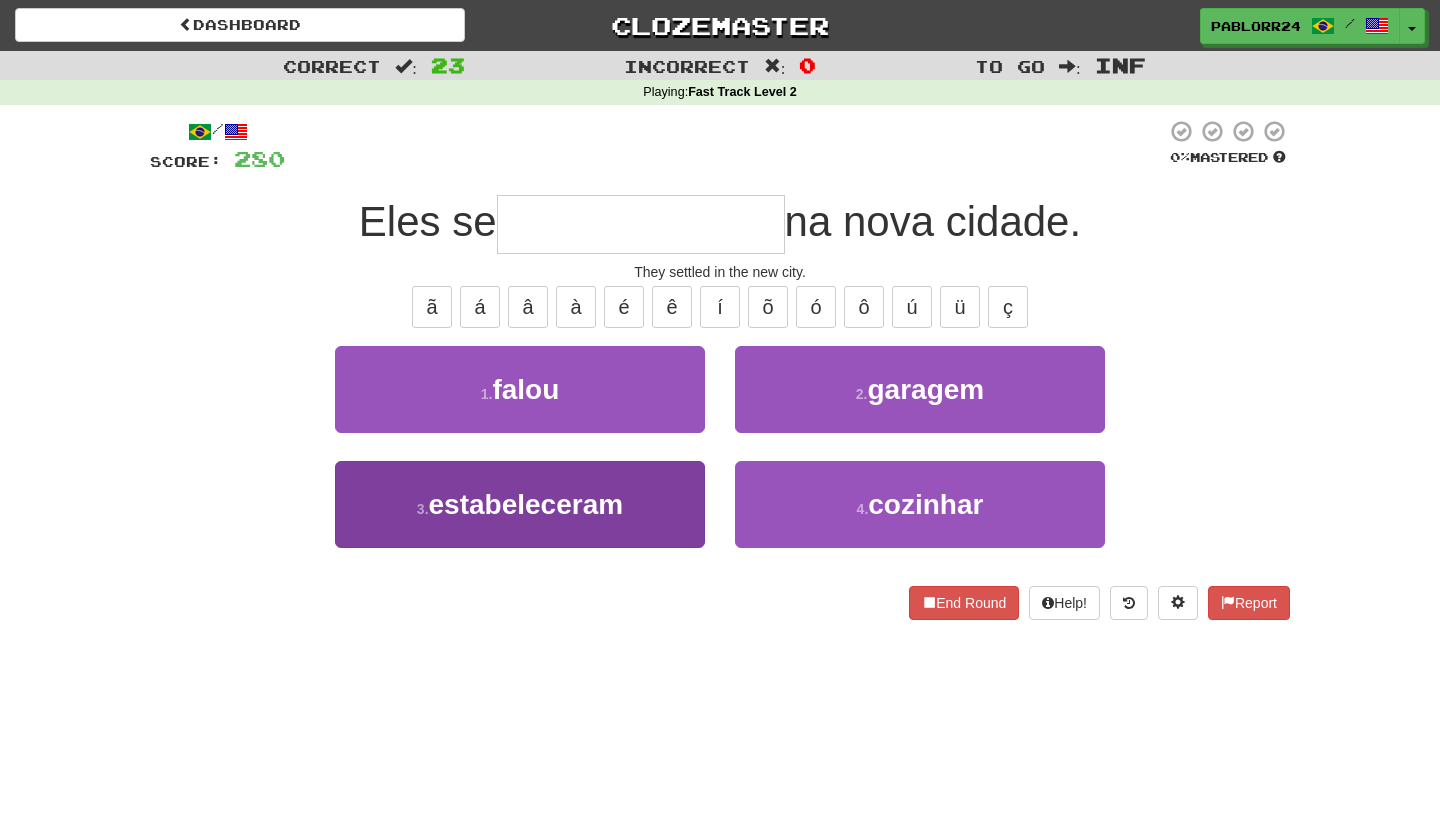 click on "estabeleceram" at bounding box center (526, 504) 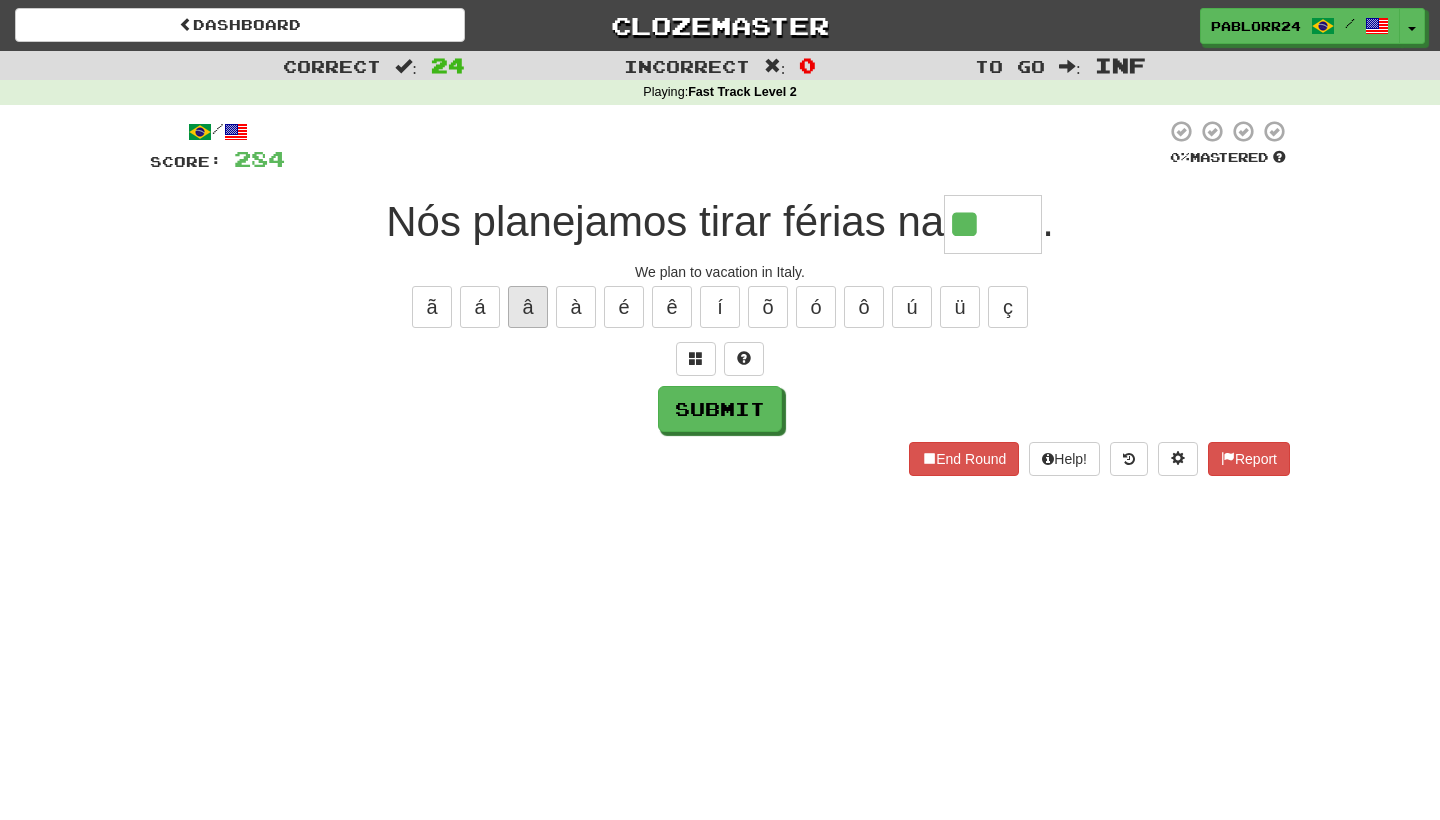 click on "â" at bounding box center [528, 307] 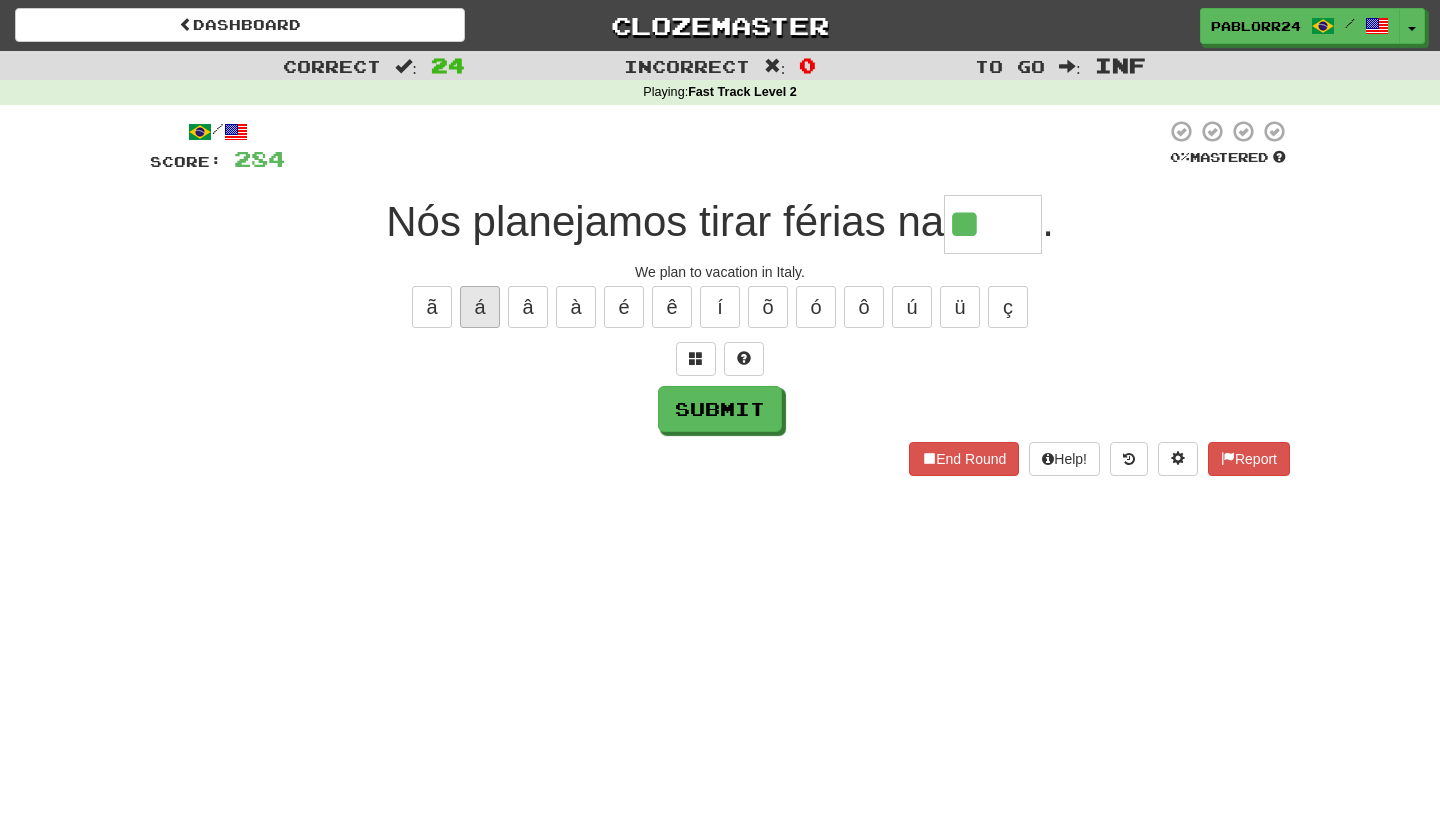 click on "á" at bounding box center (480, 307) 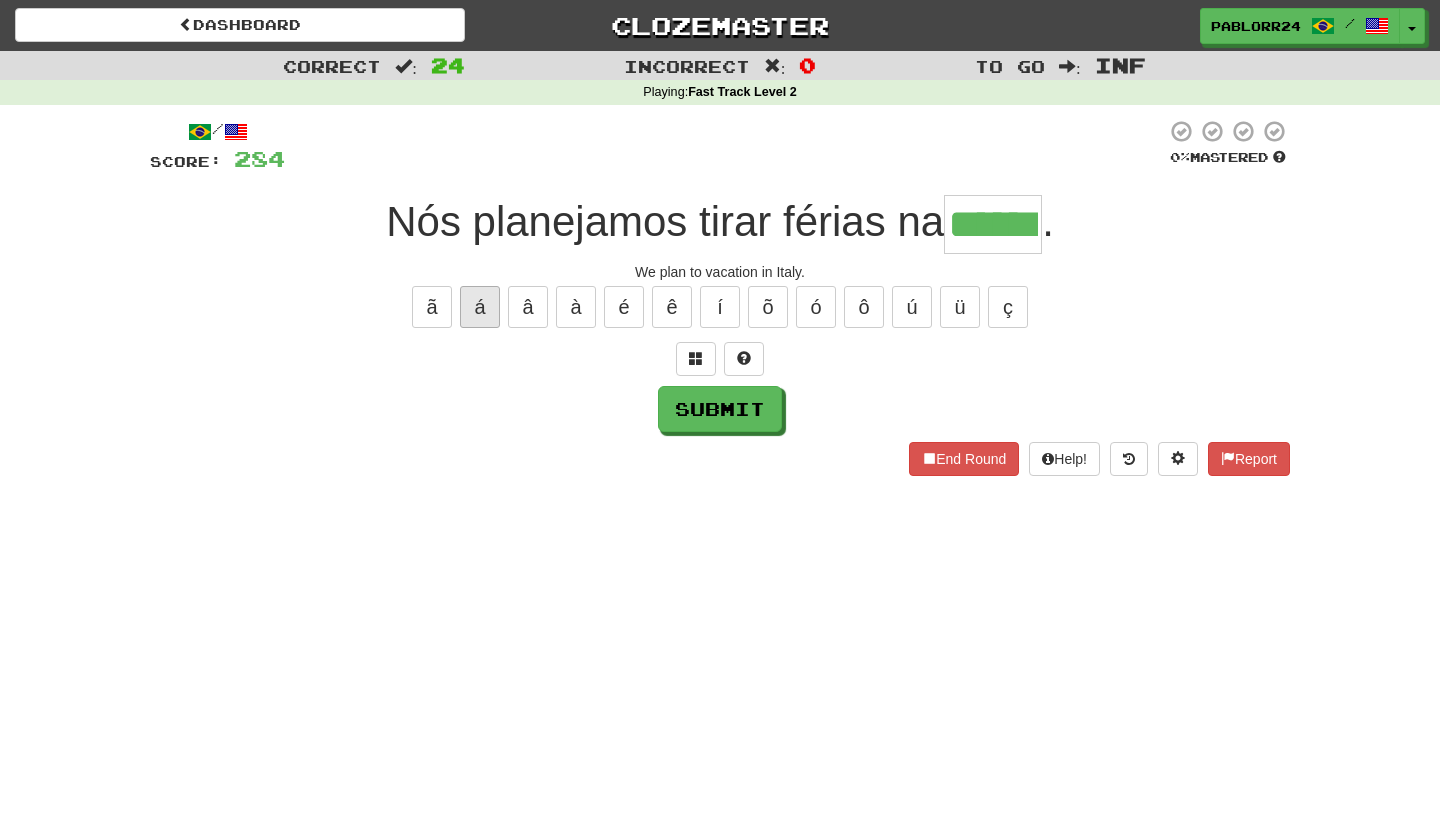 type on "******" 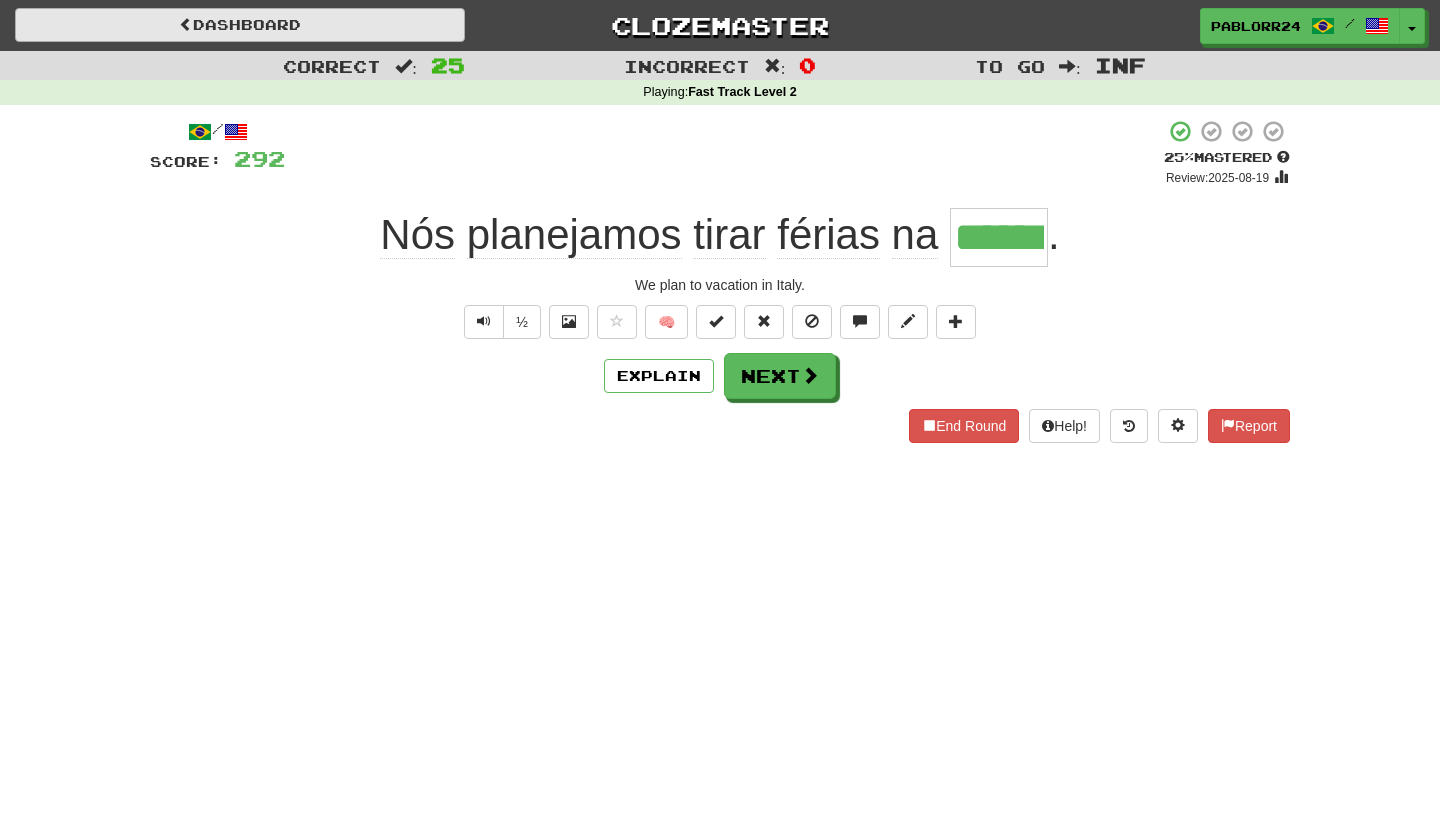 click on "Dashboard" at bounding box center (240, 25) 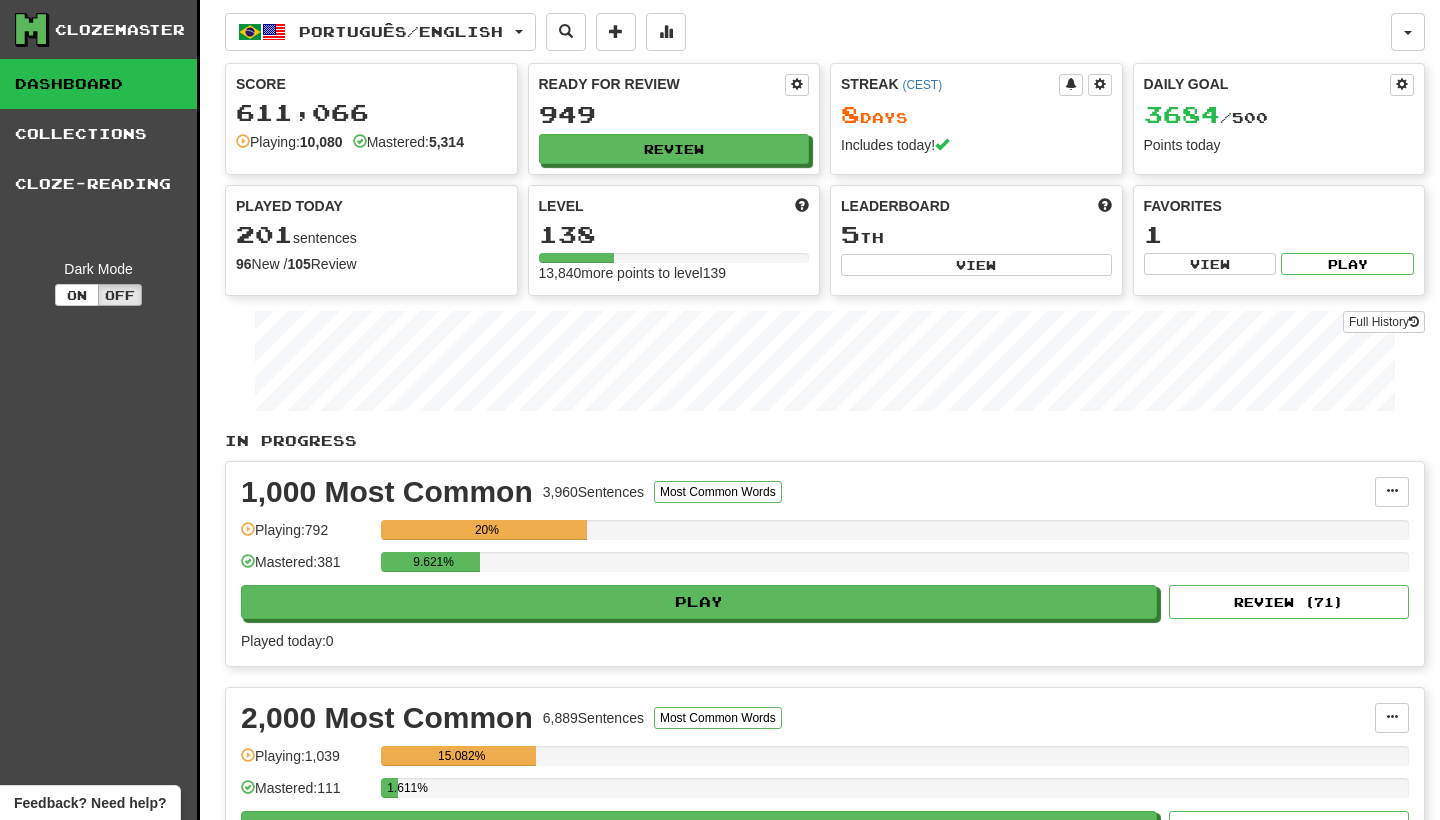 scroll, scrollTop: 0, scrollLeft: 0, axis: both 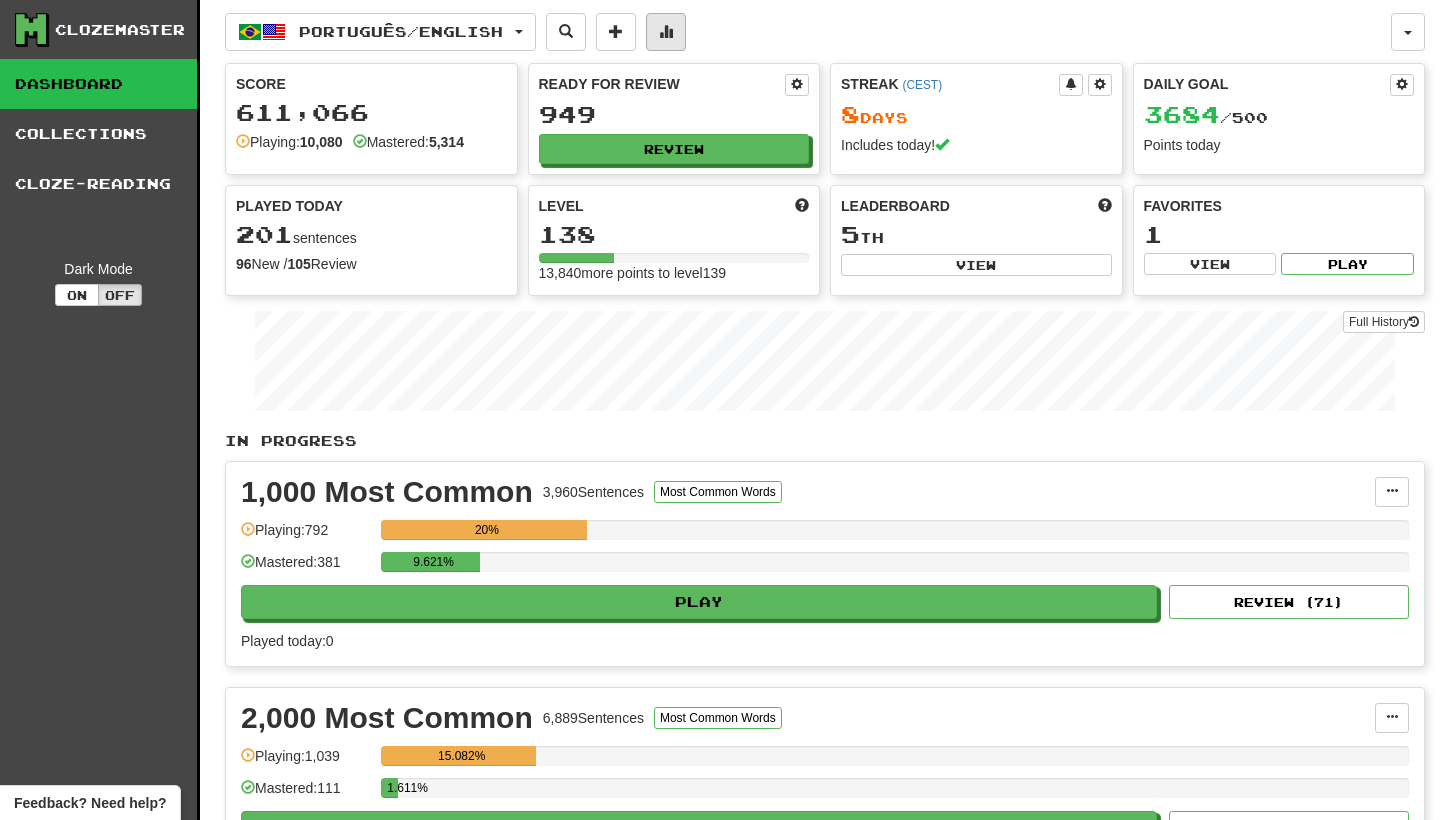 click at bounding box center (666, 31) 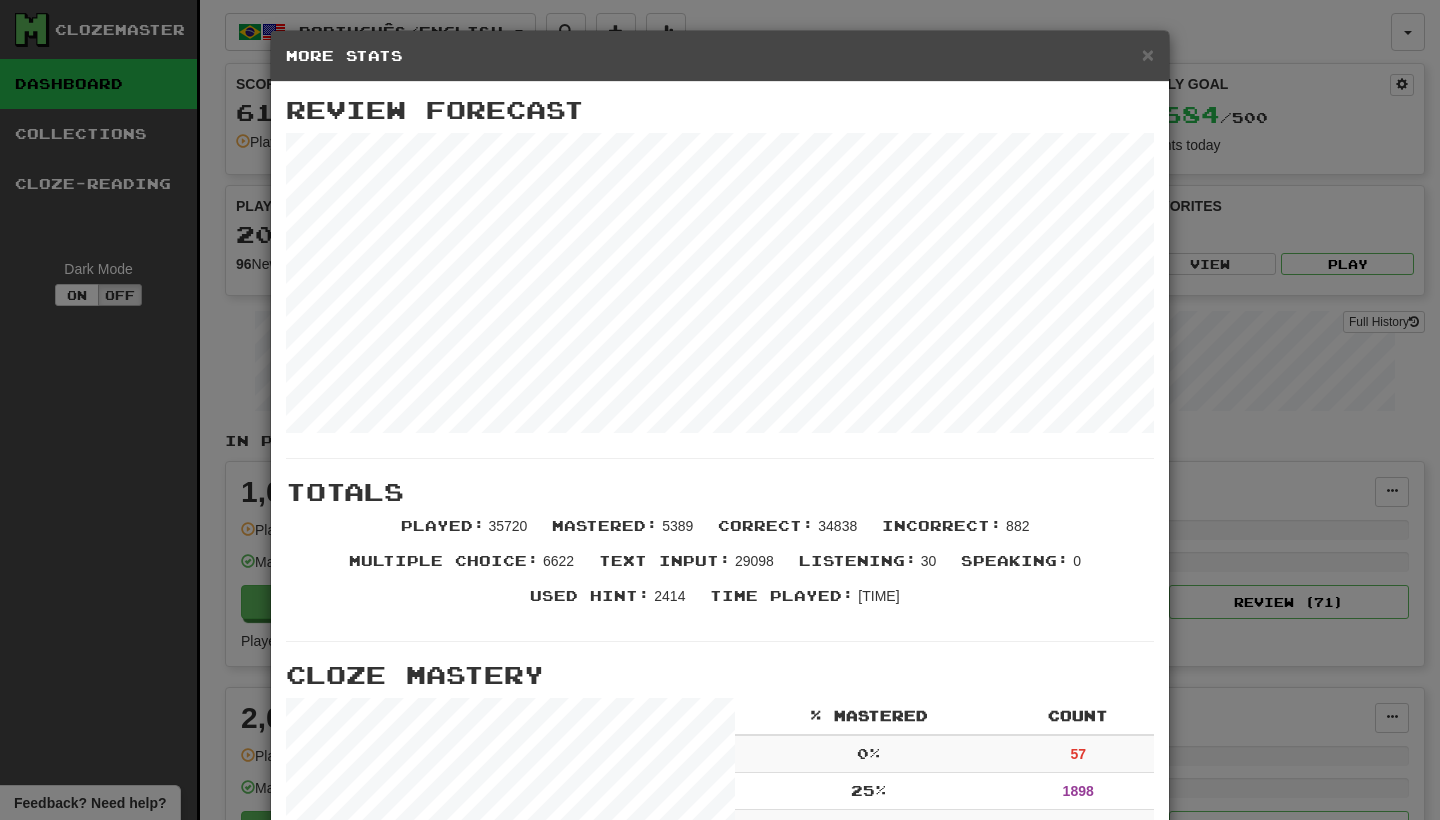 click on "× More Stats" at bounding box center [720, 56] 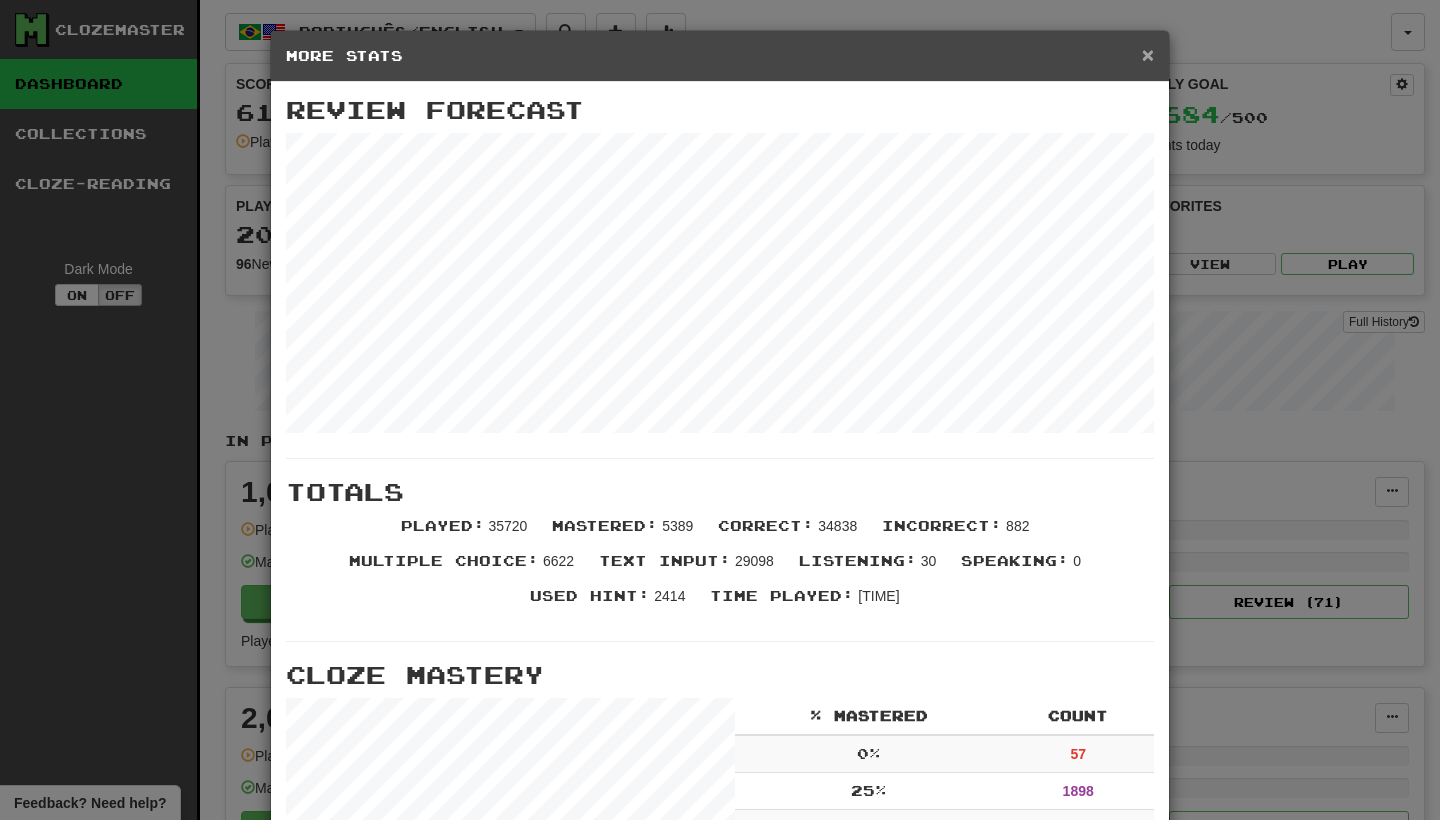 click on "×" at bounding box center (1148, 54) 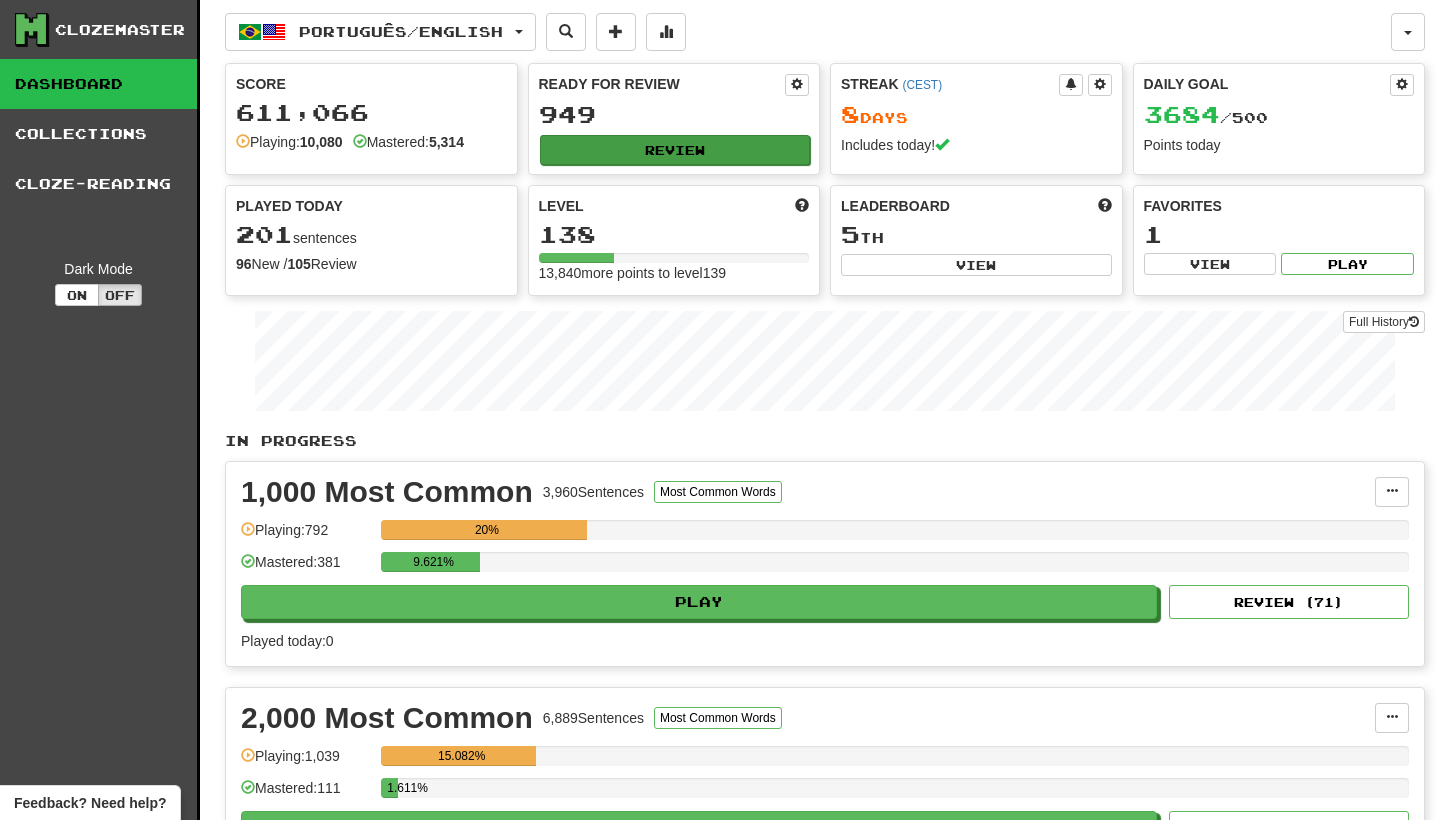 click on "Review" at bounding box center (675, 150) 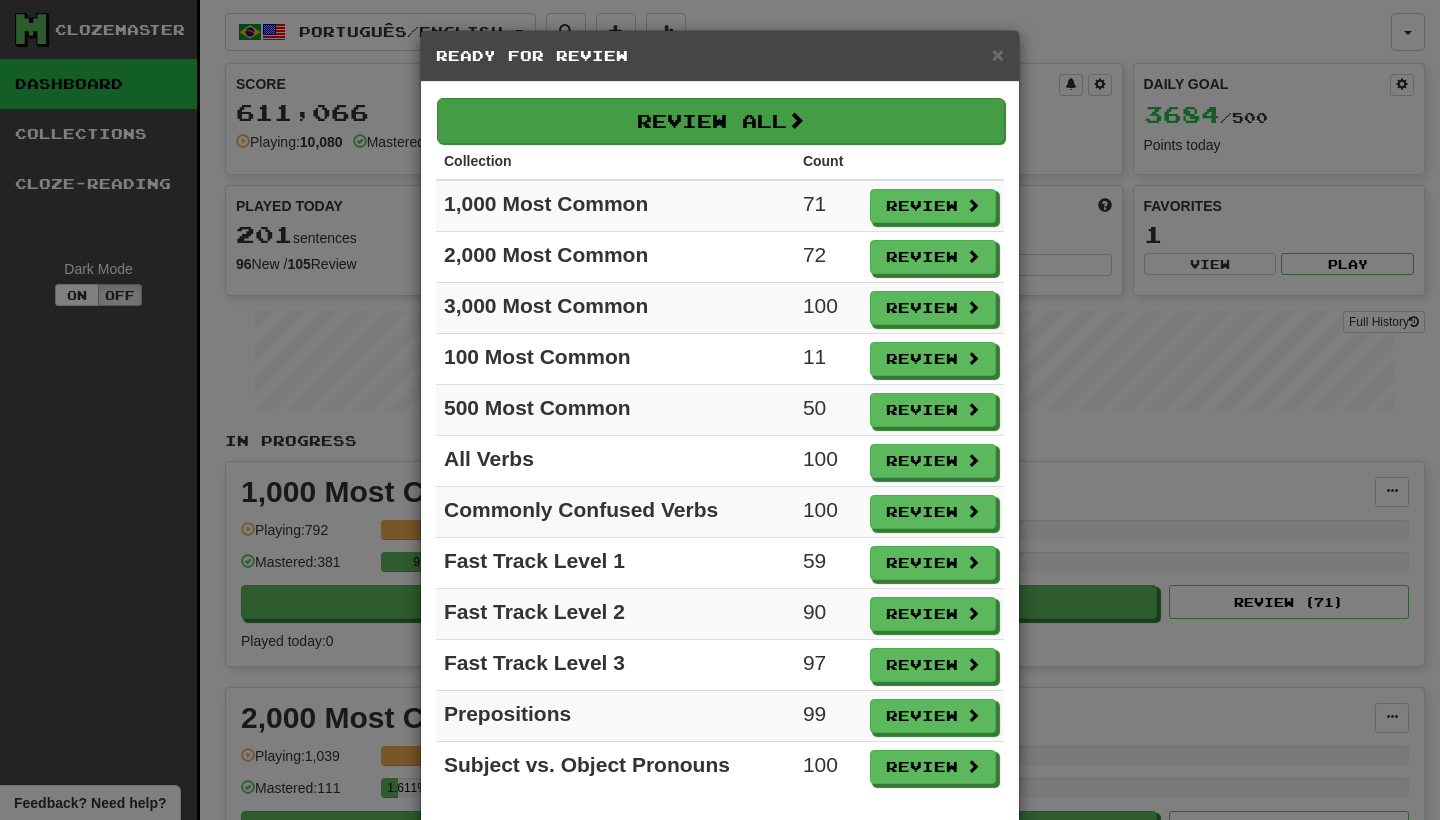 click on "Review All" at bounding box center [721, 121] 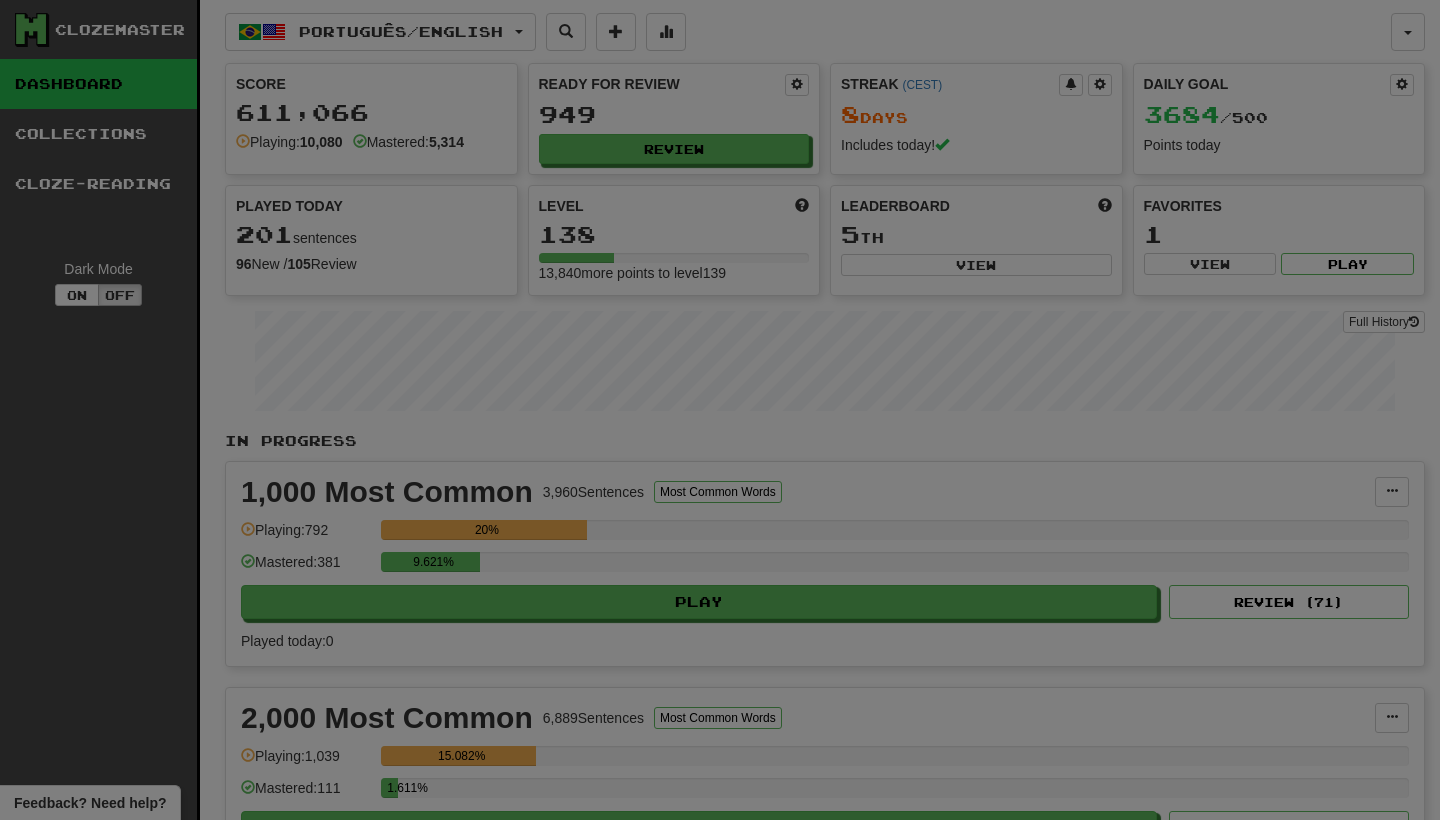 select on "********" 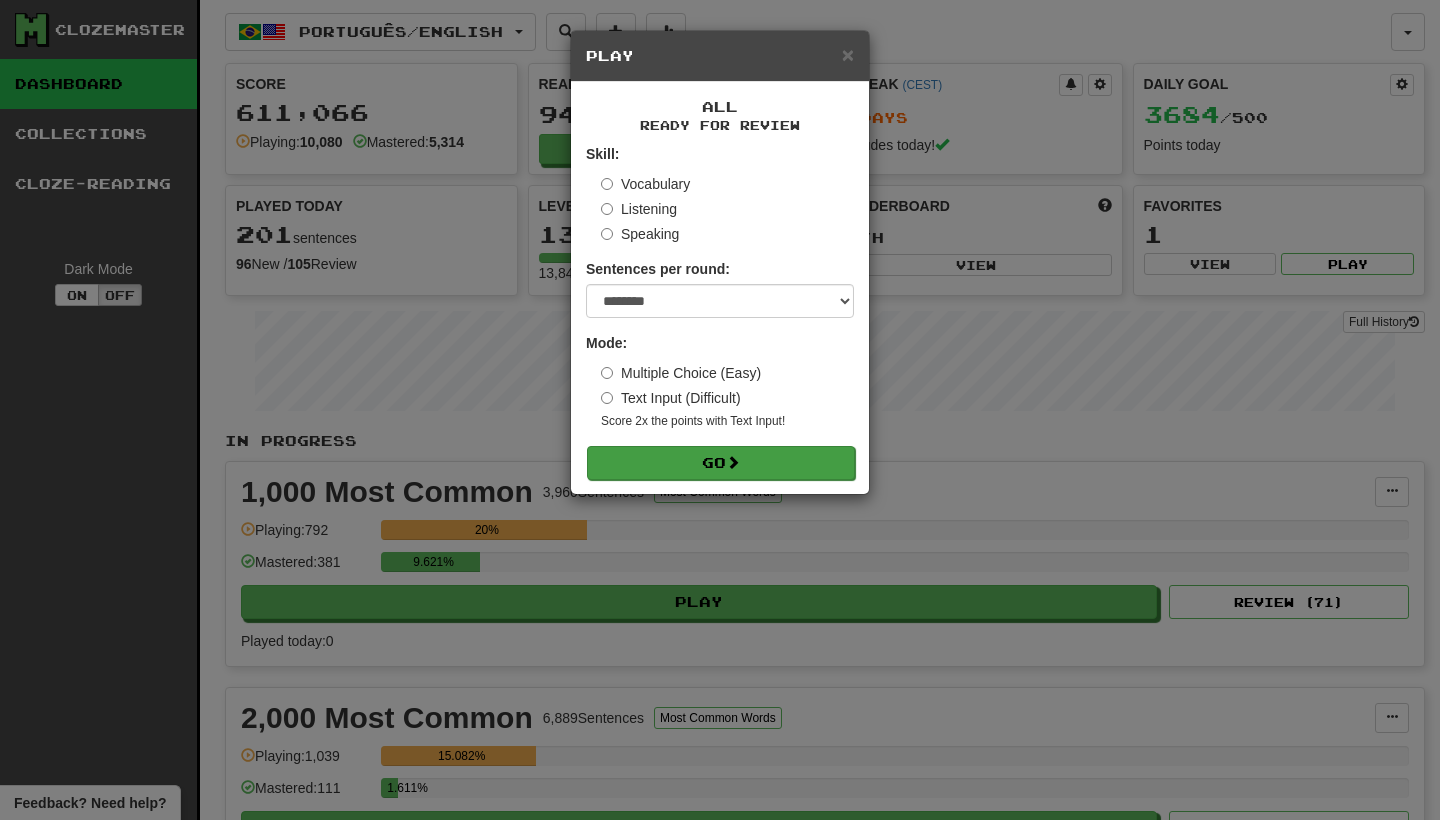 click on "Go" at bounding box center [721, 463] 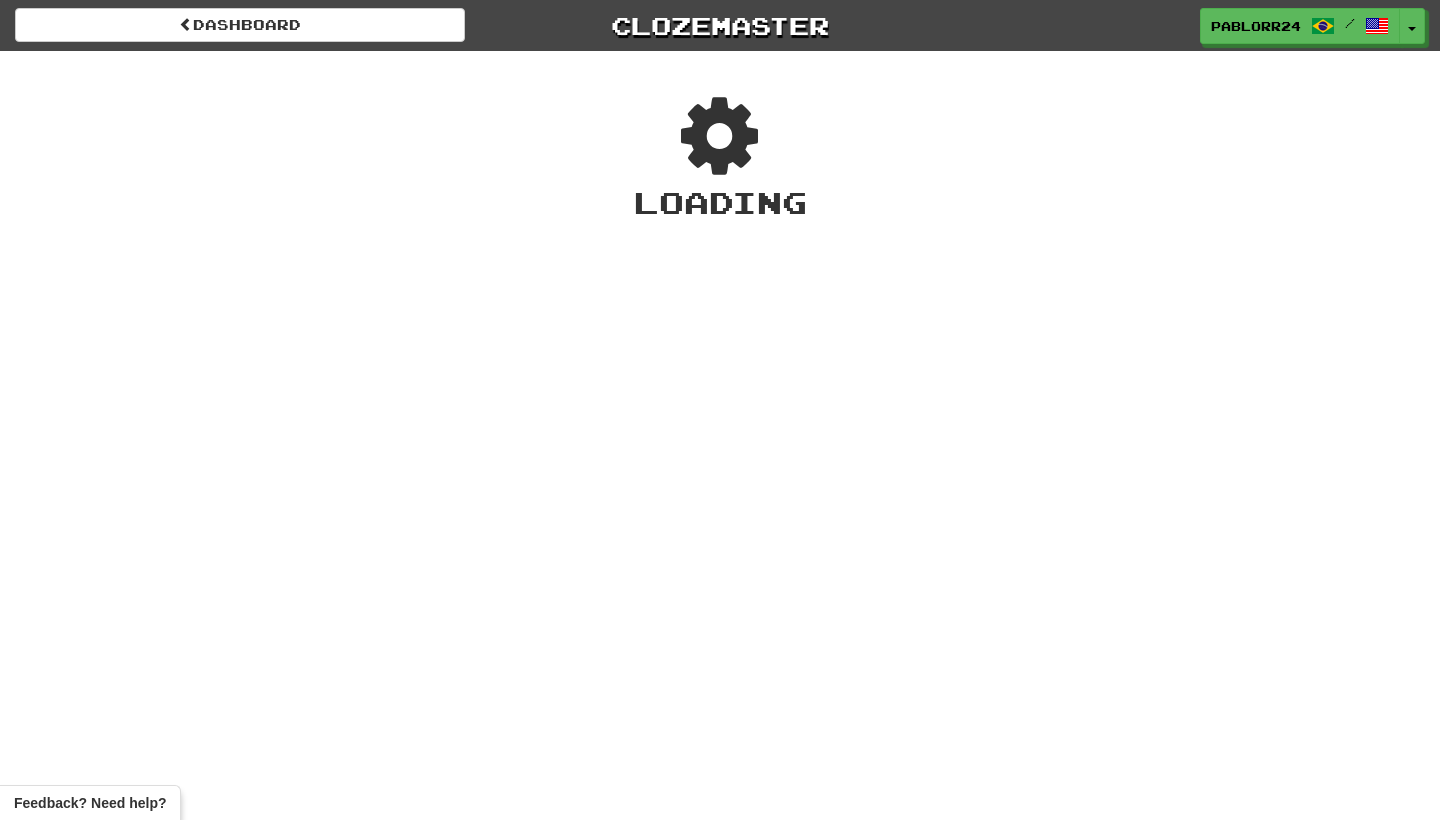 scroll, scrollTop: 0, scrollLeft: 0, axis: both 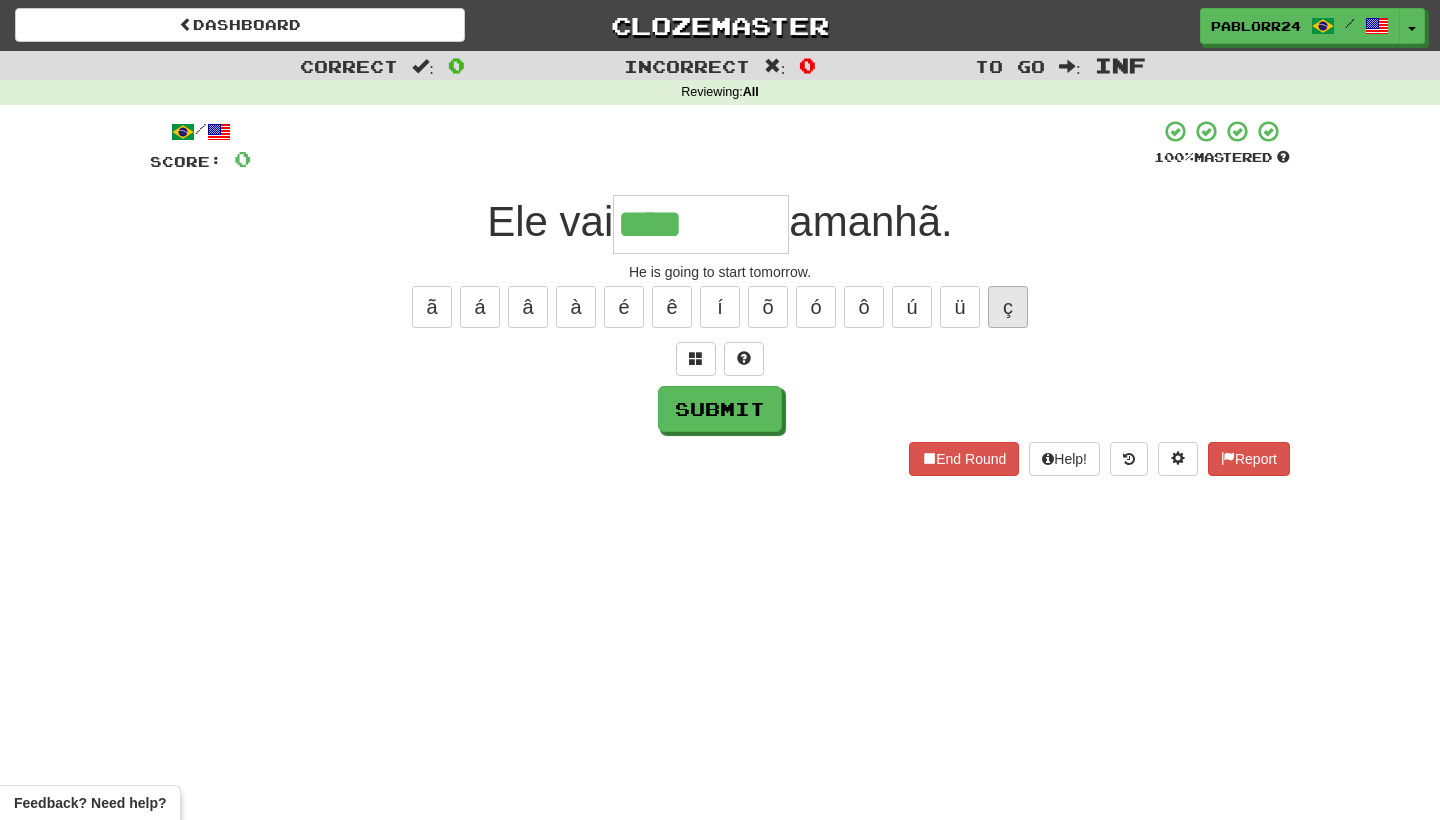 click on "ç" at bounding box center [1008, 307] 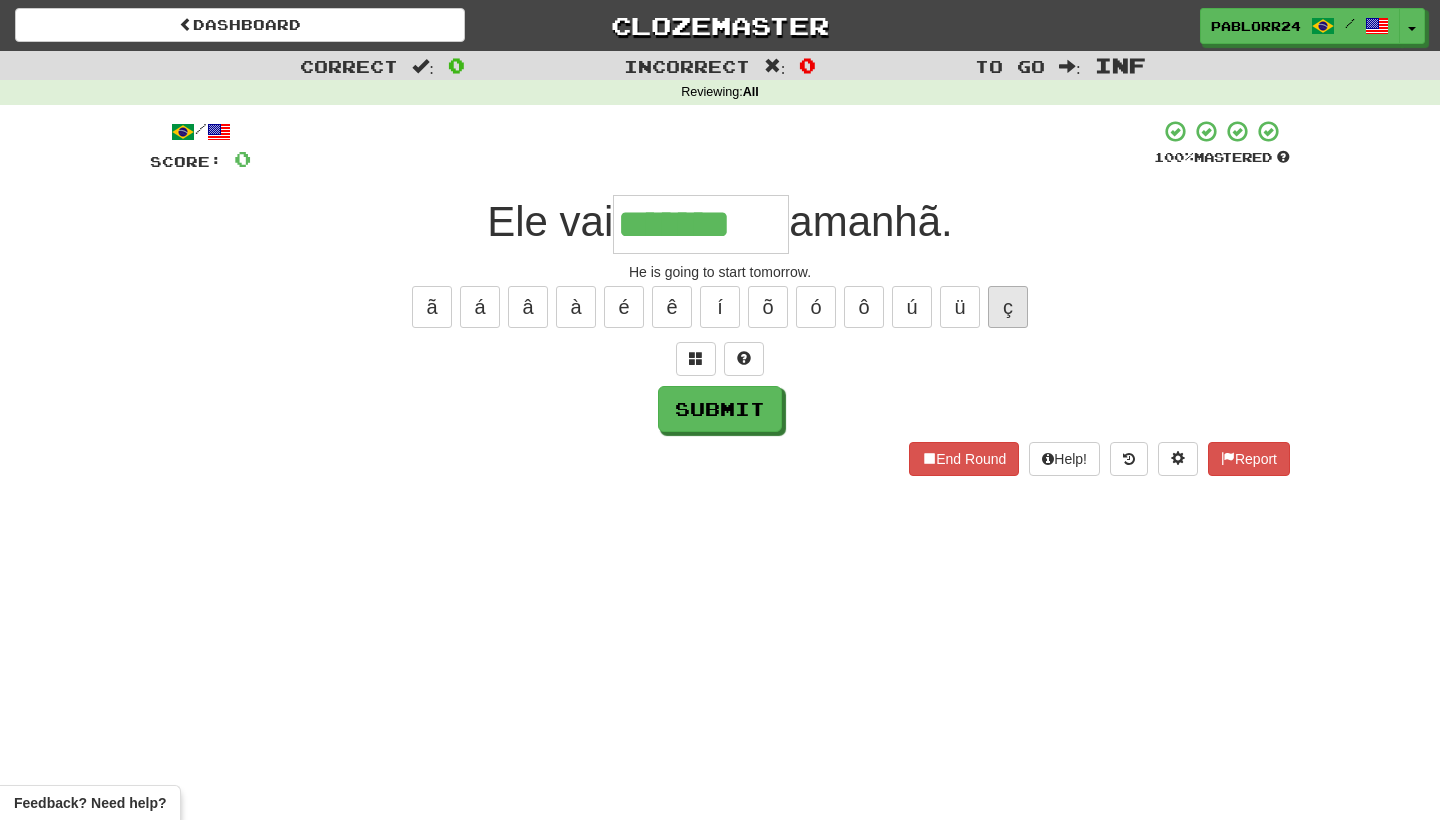 type on "*******" 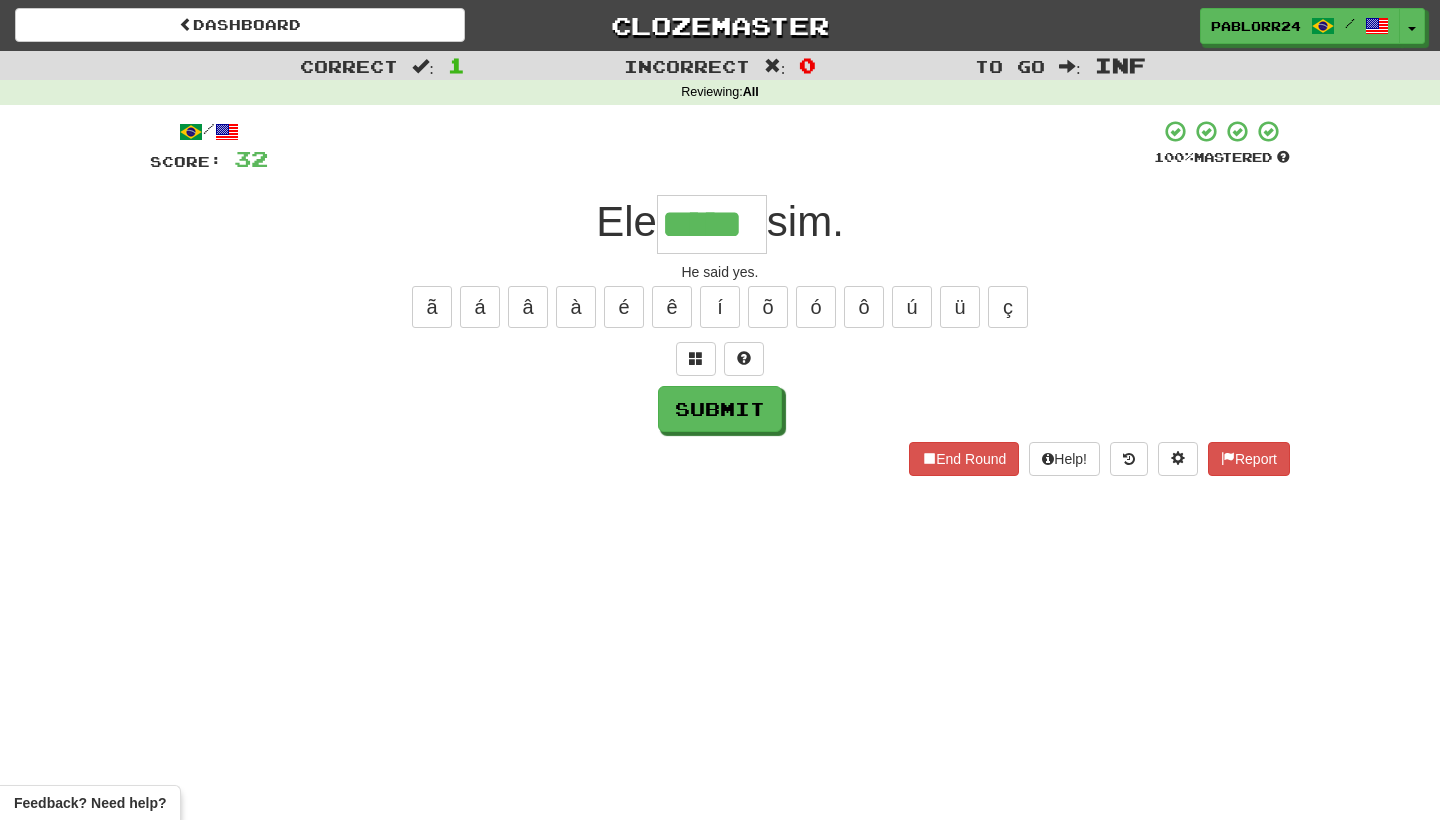 type on "*****" 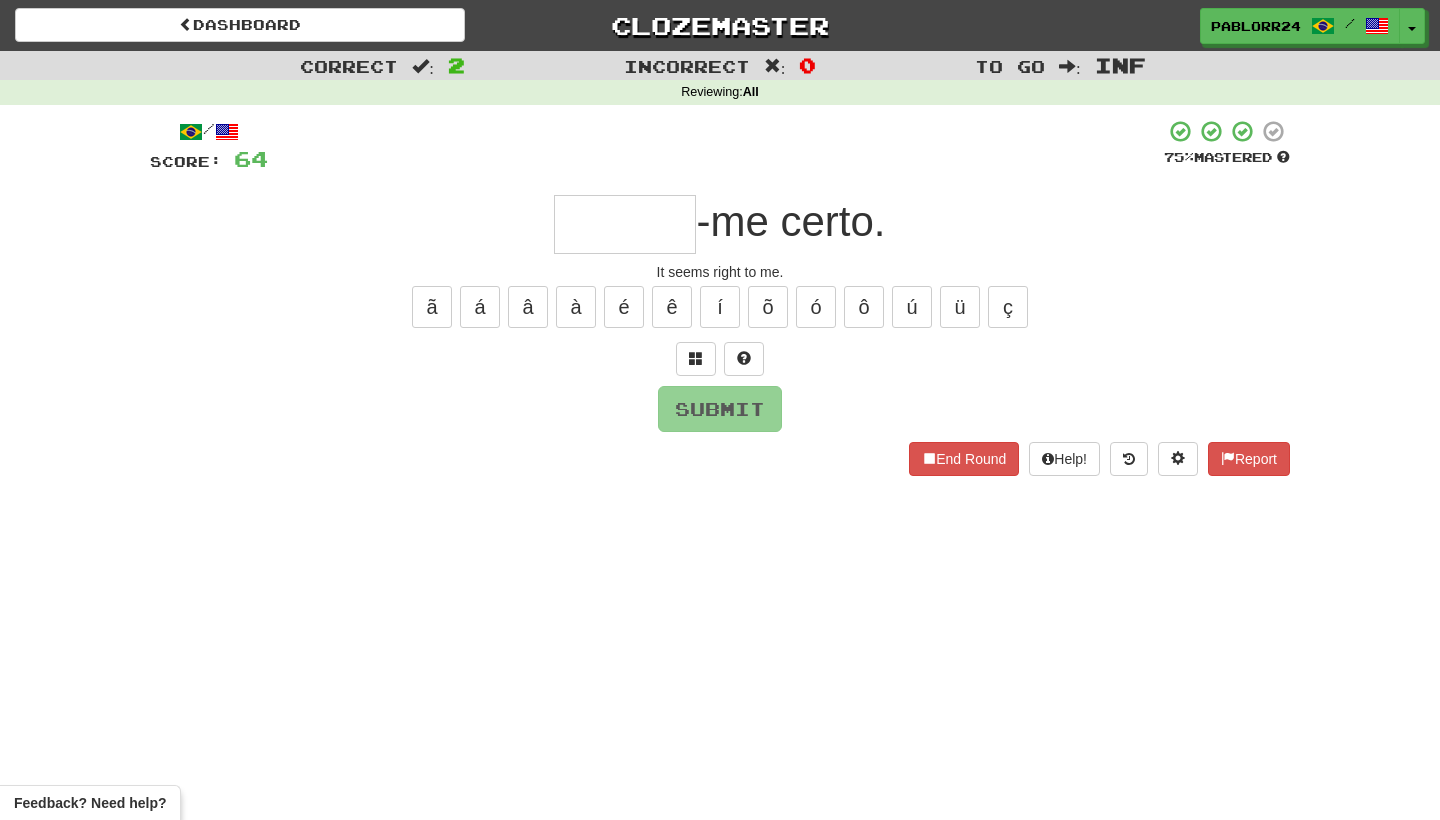 type on "*" 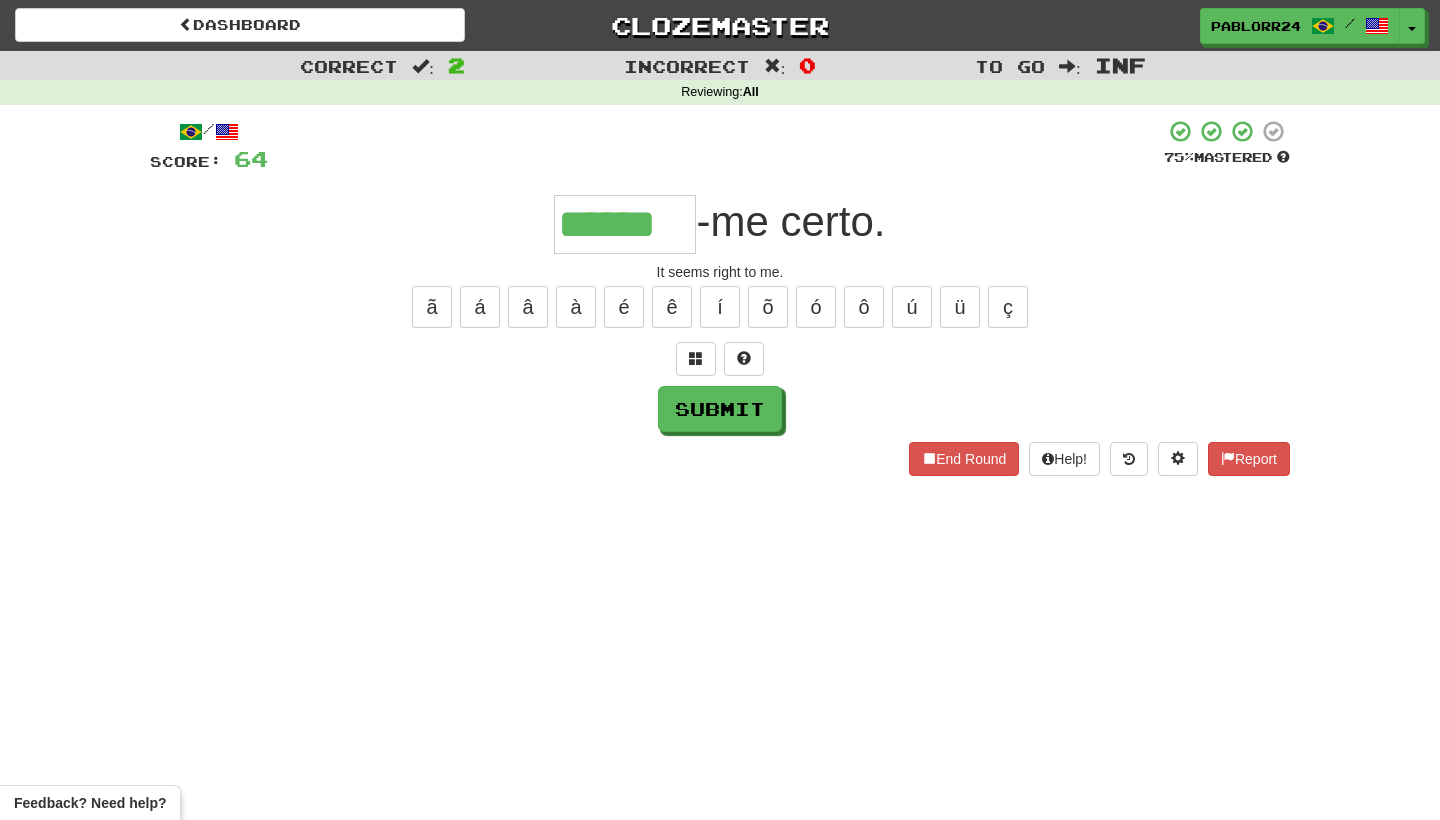 type on "******" 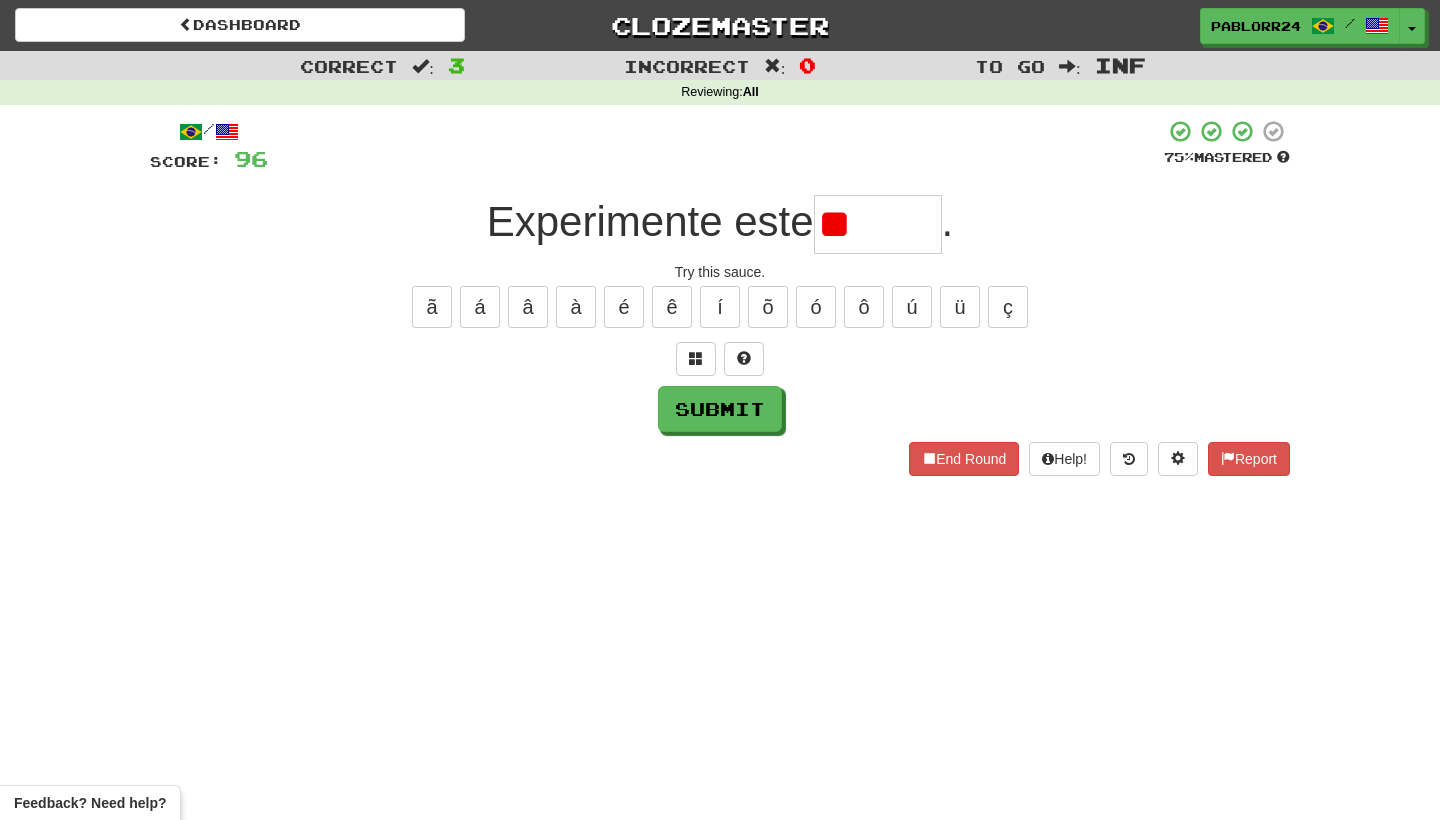 type on "*" 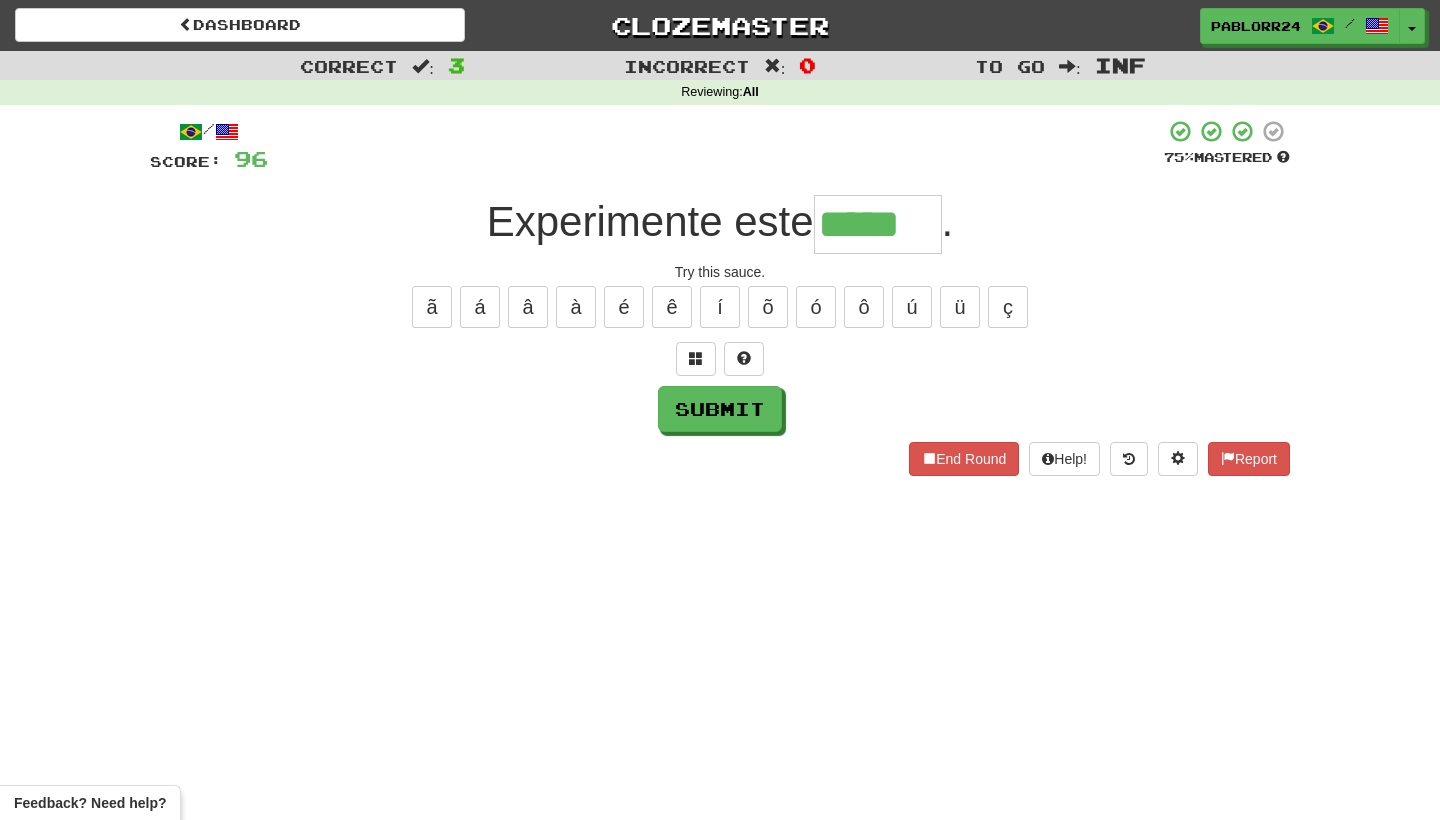 type on "*****" 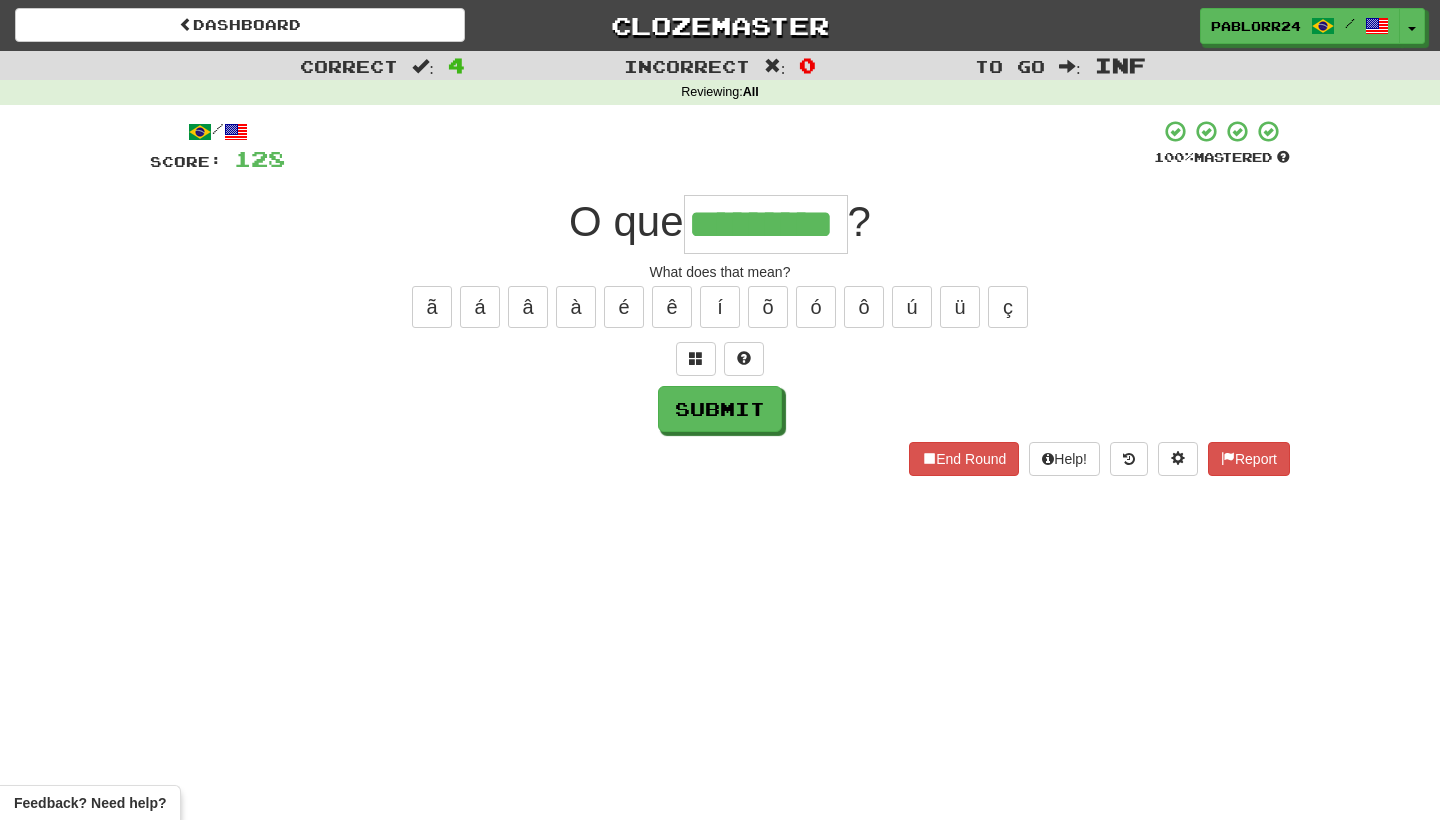 type on "*********" 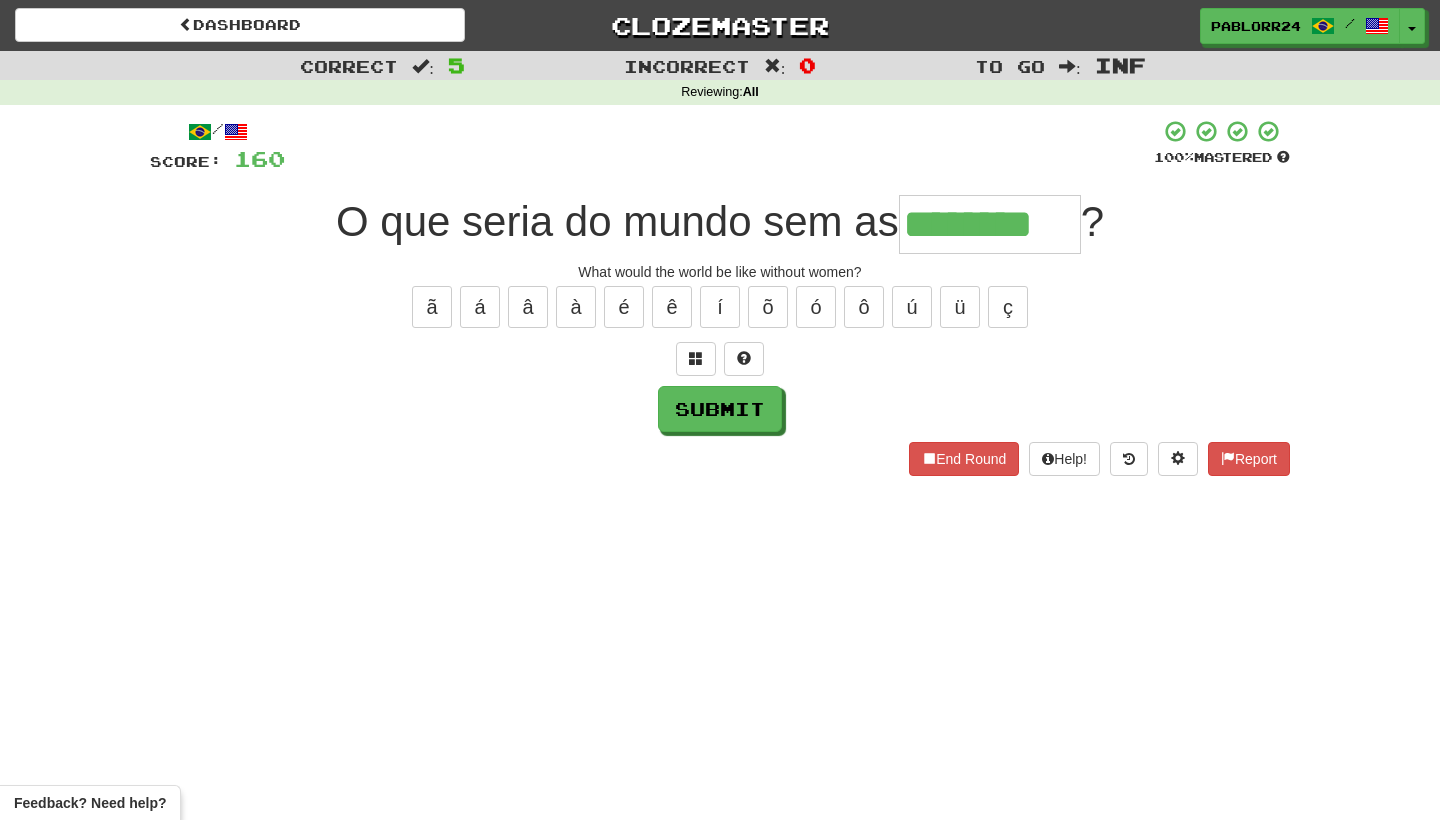 type on "********" 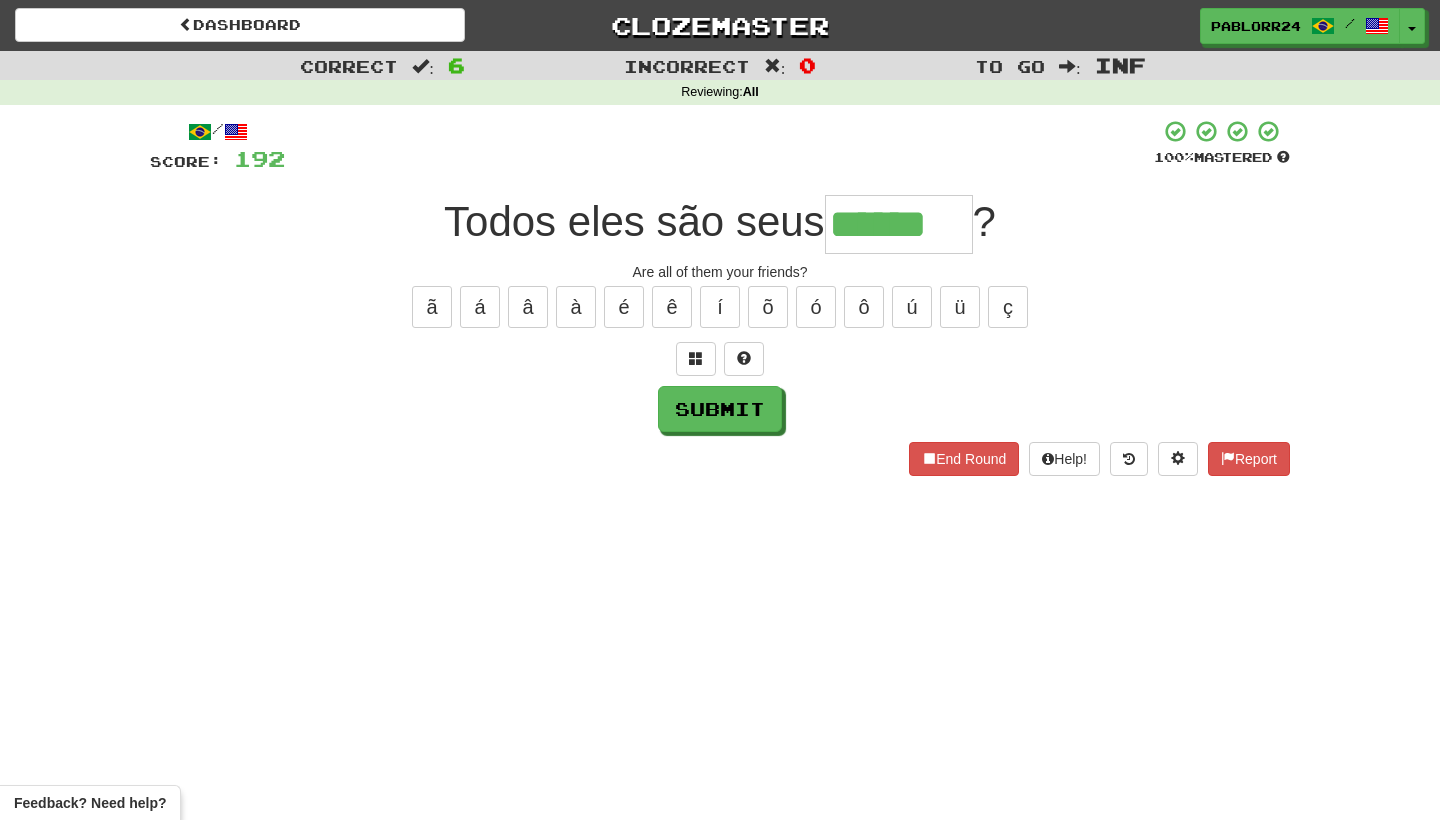 type on "******" 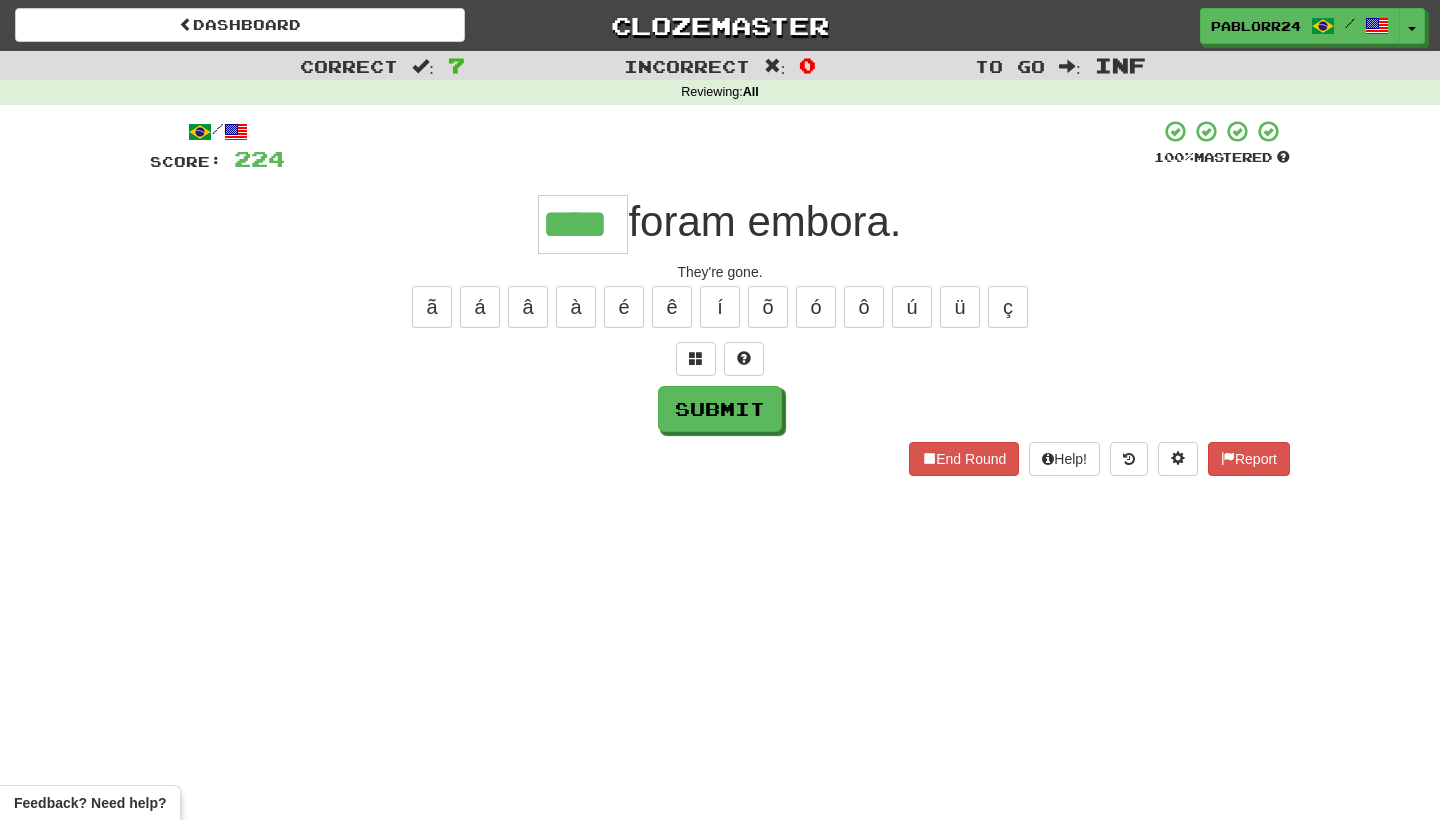 type on "****" 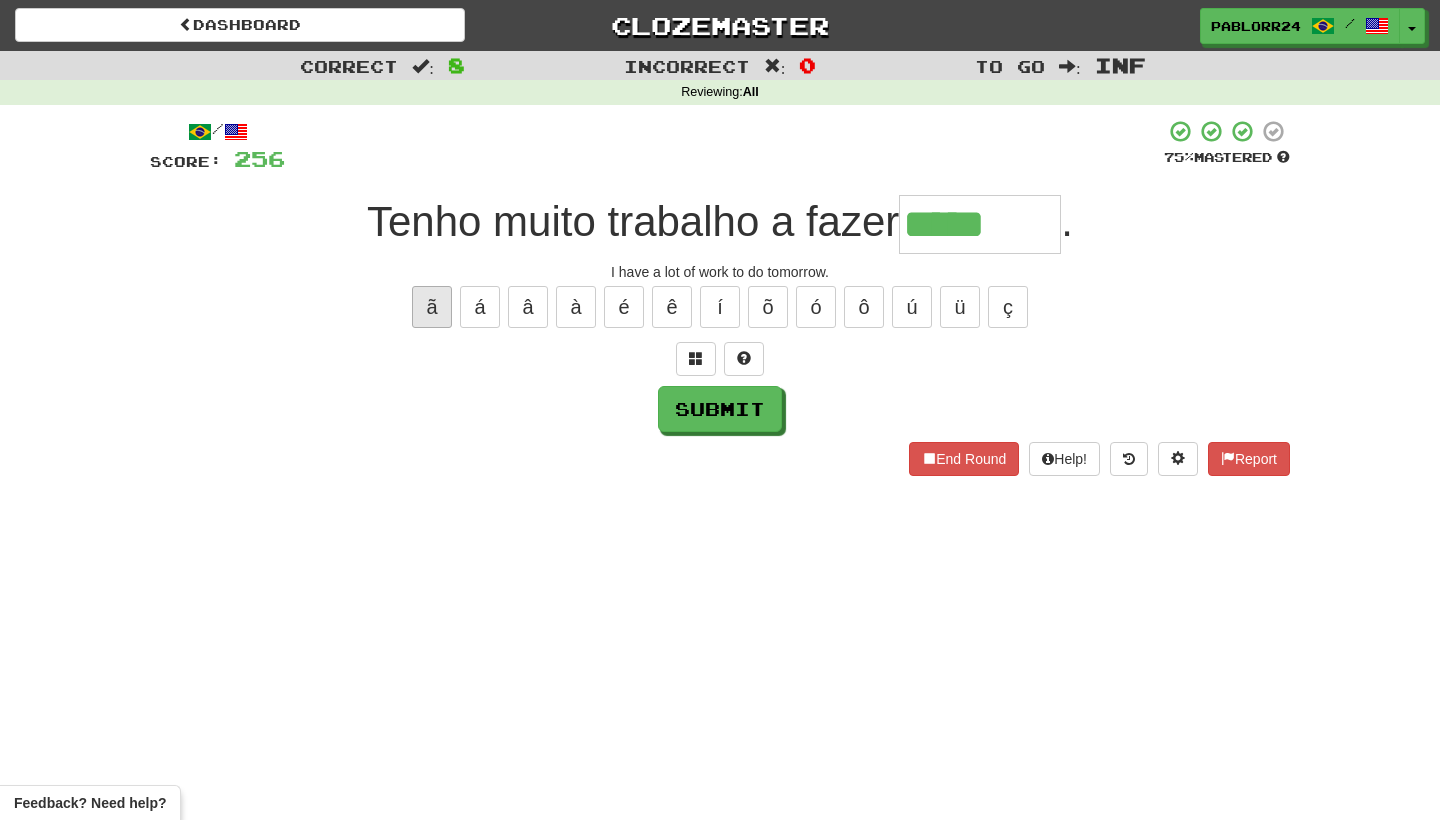 click on "ã" at bounding box center [432, 307] 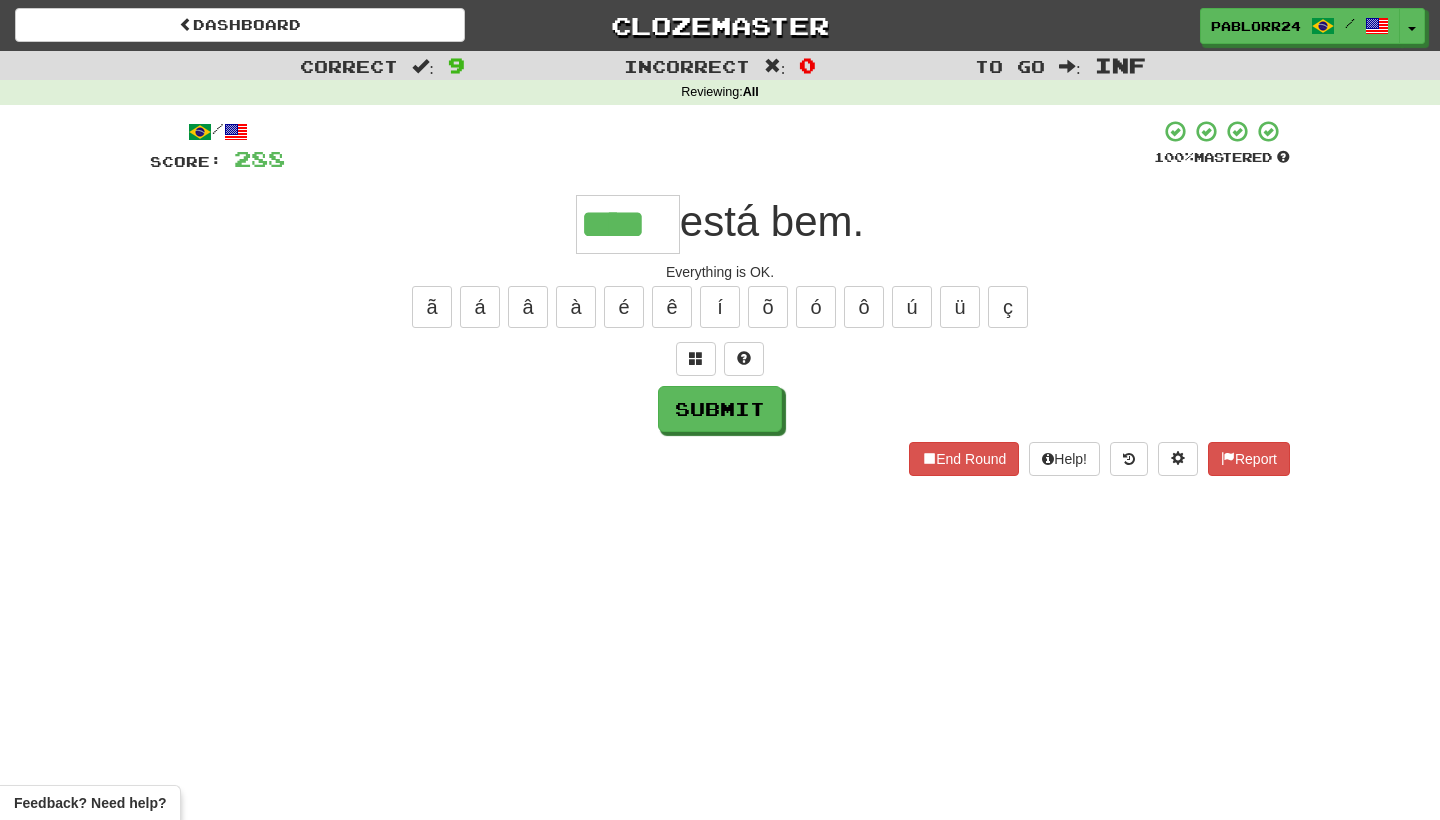 type on "****" 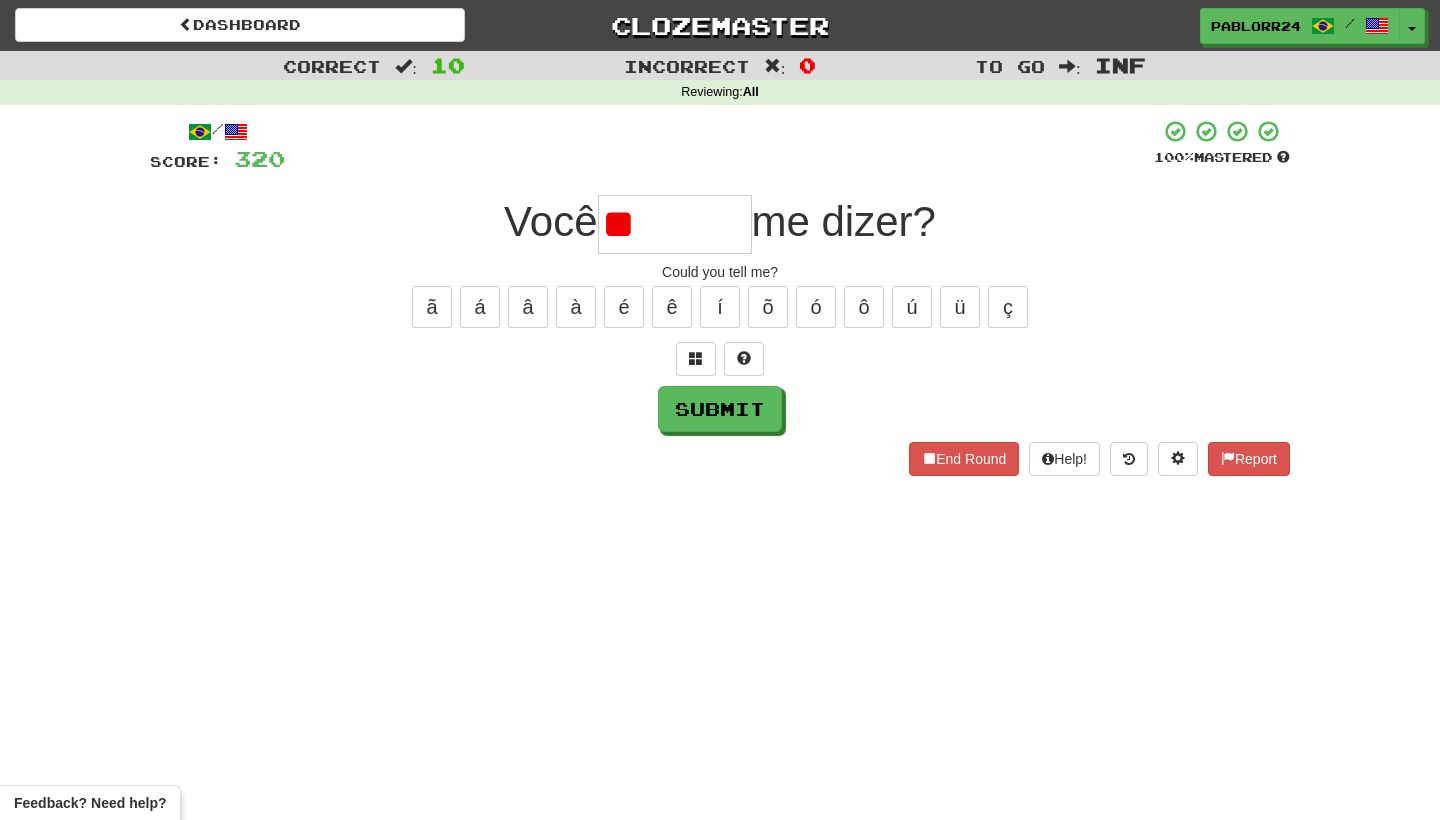 type on "*" 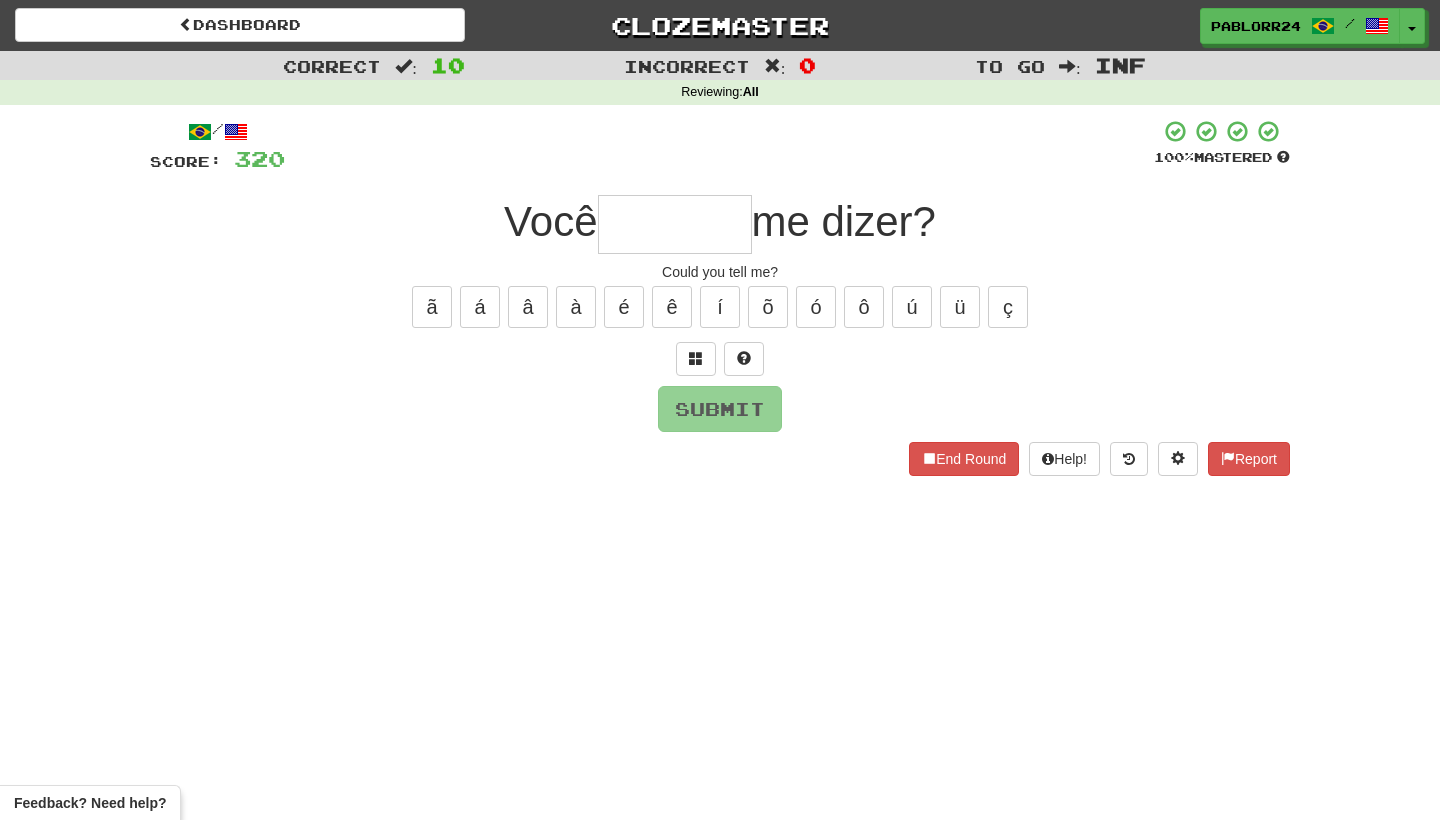 type on "*" 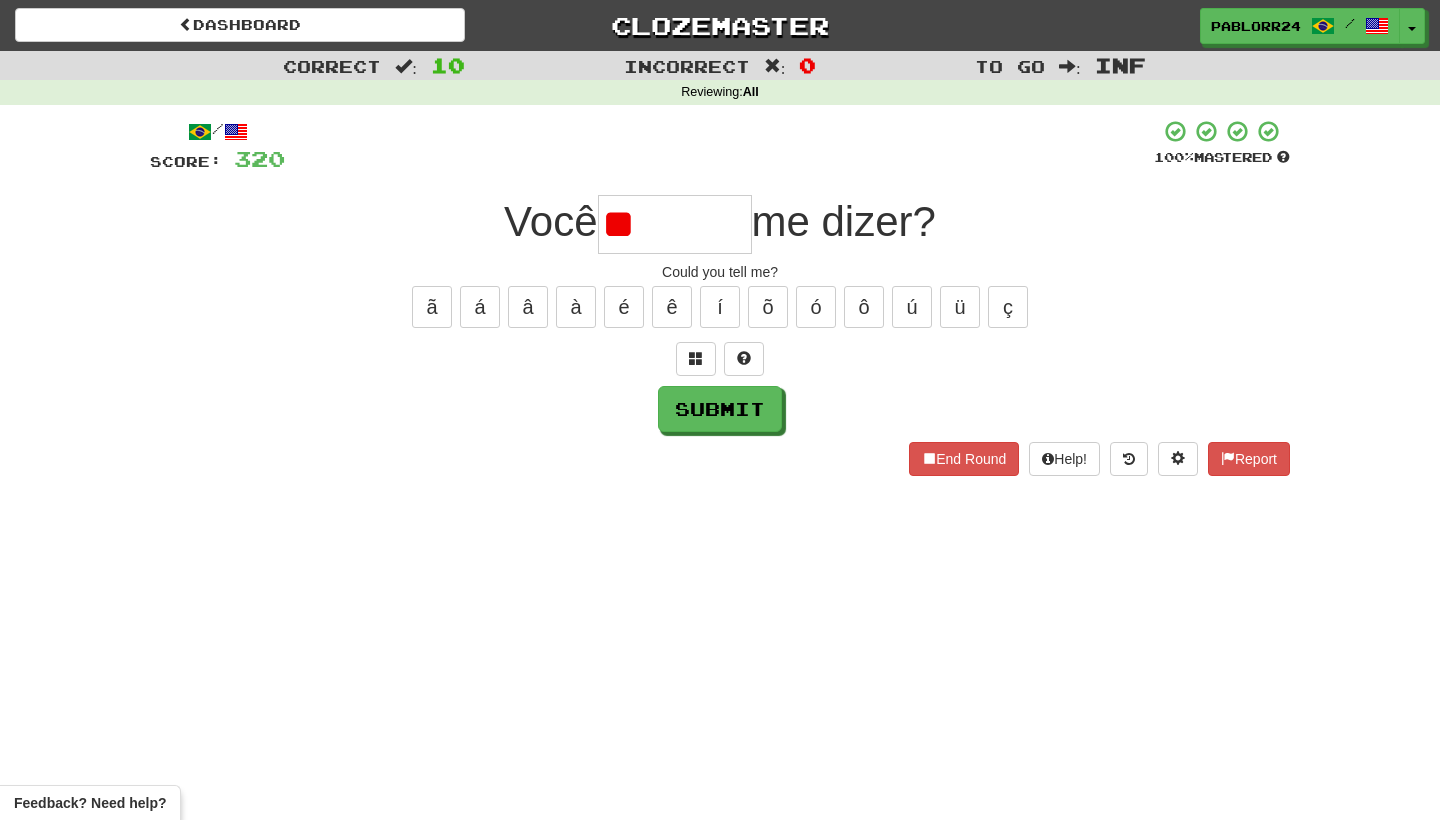 type on "*" 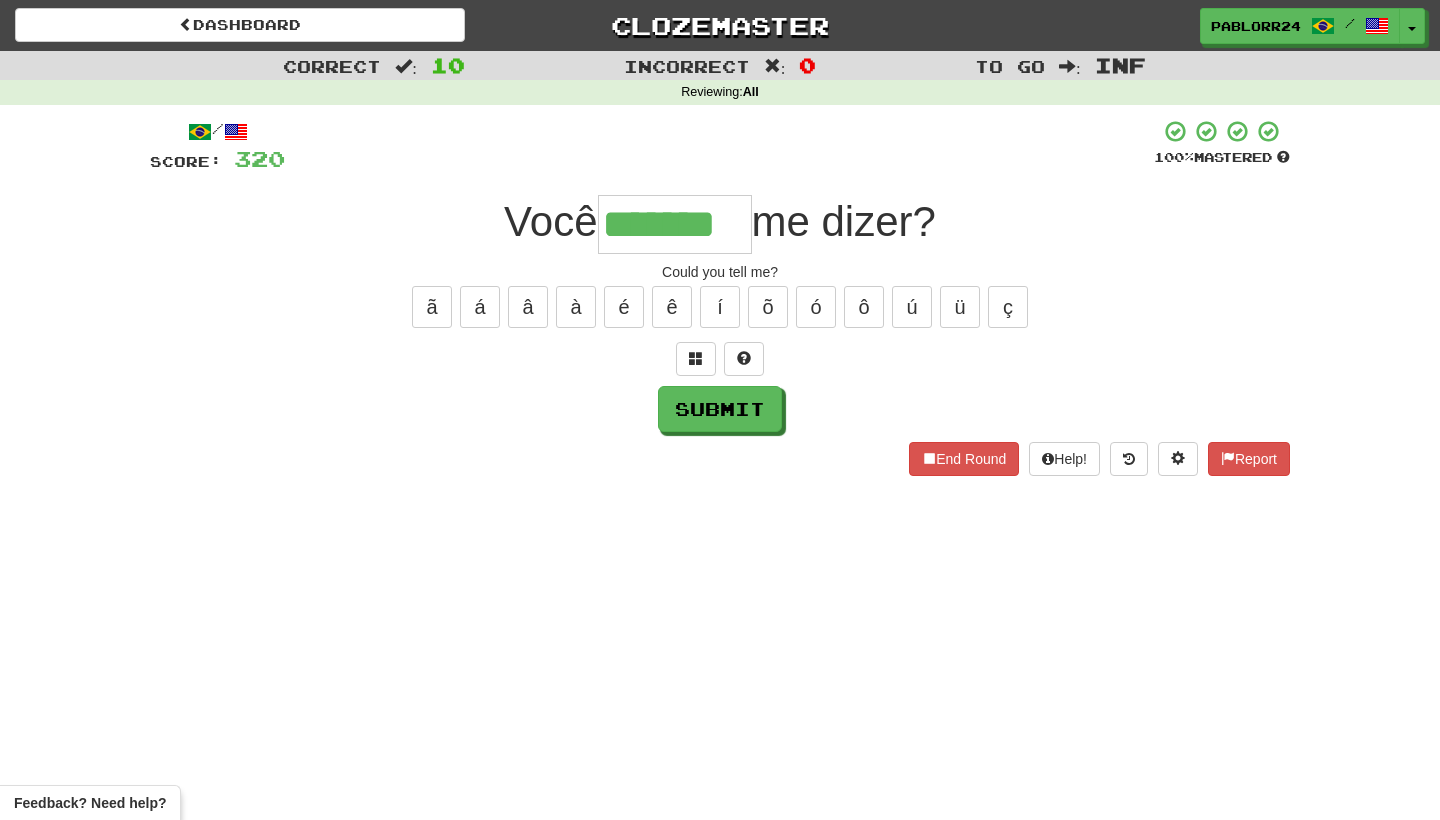 type on "*******" 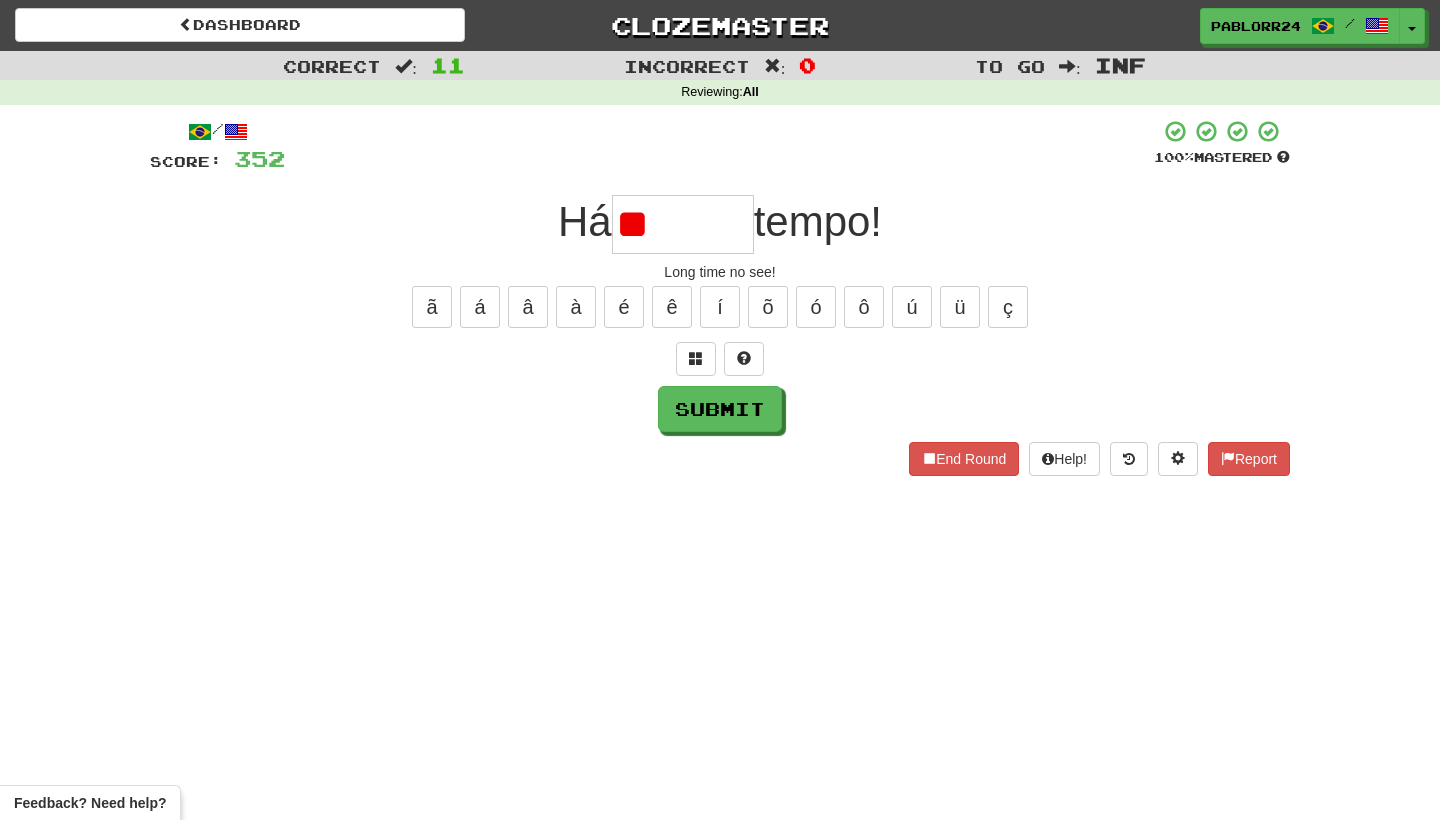 type on "*" 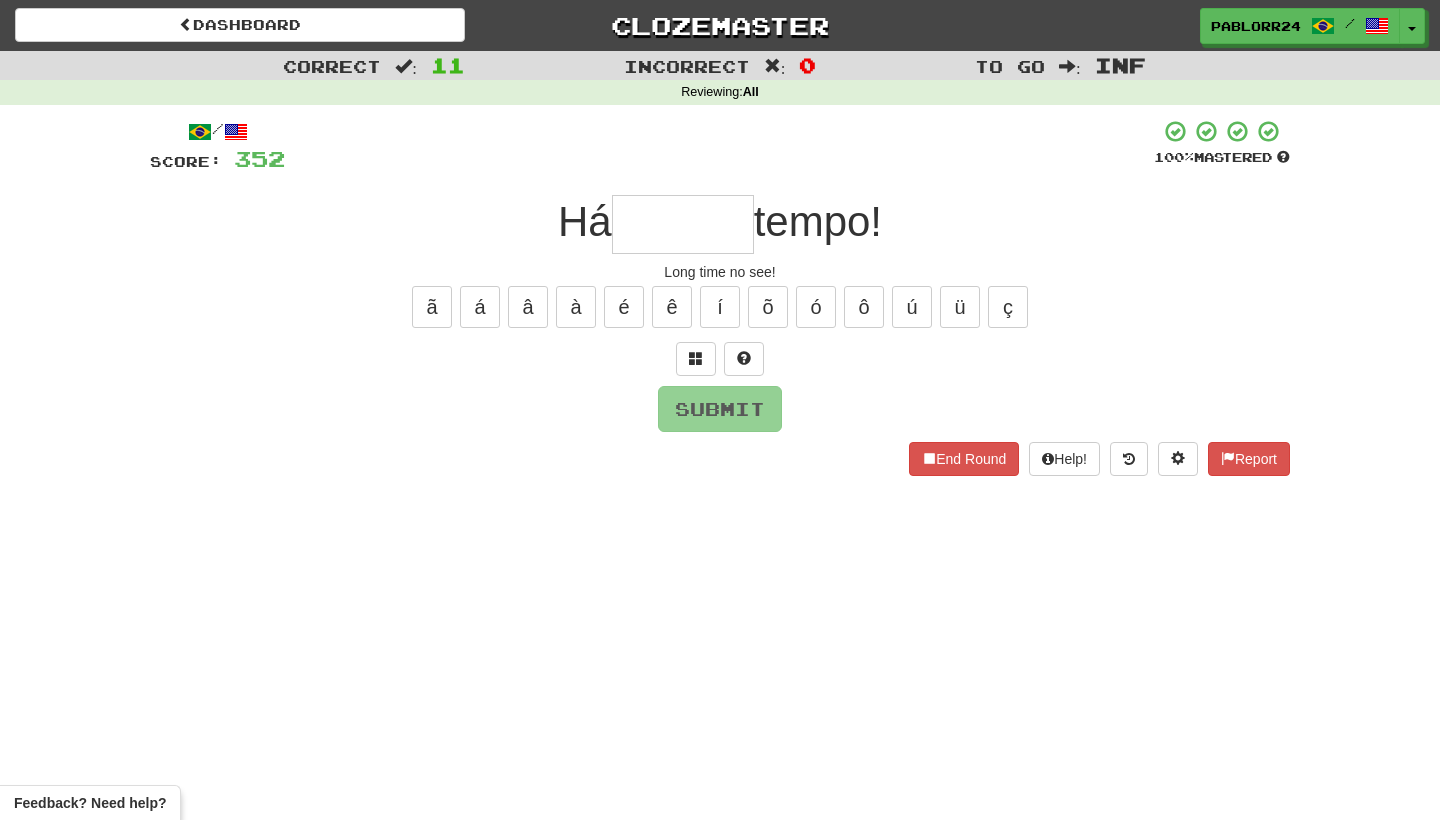type on "*" 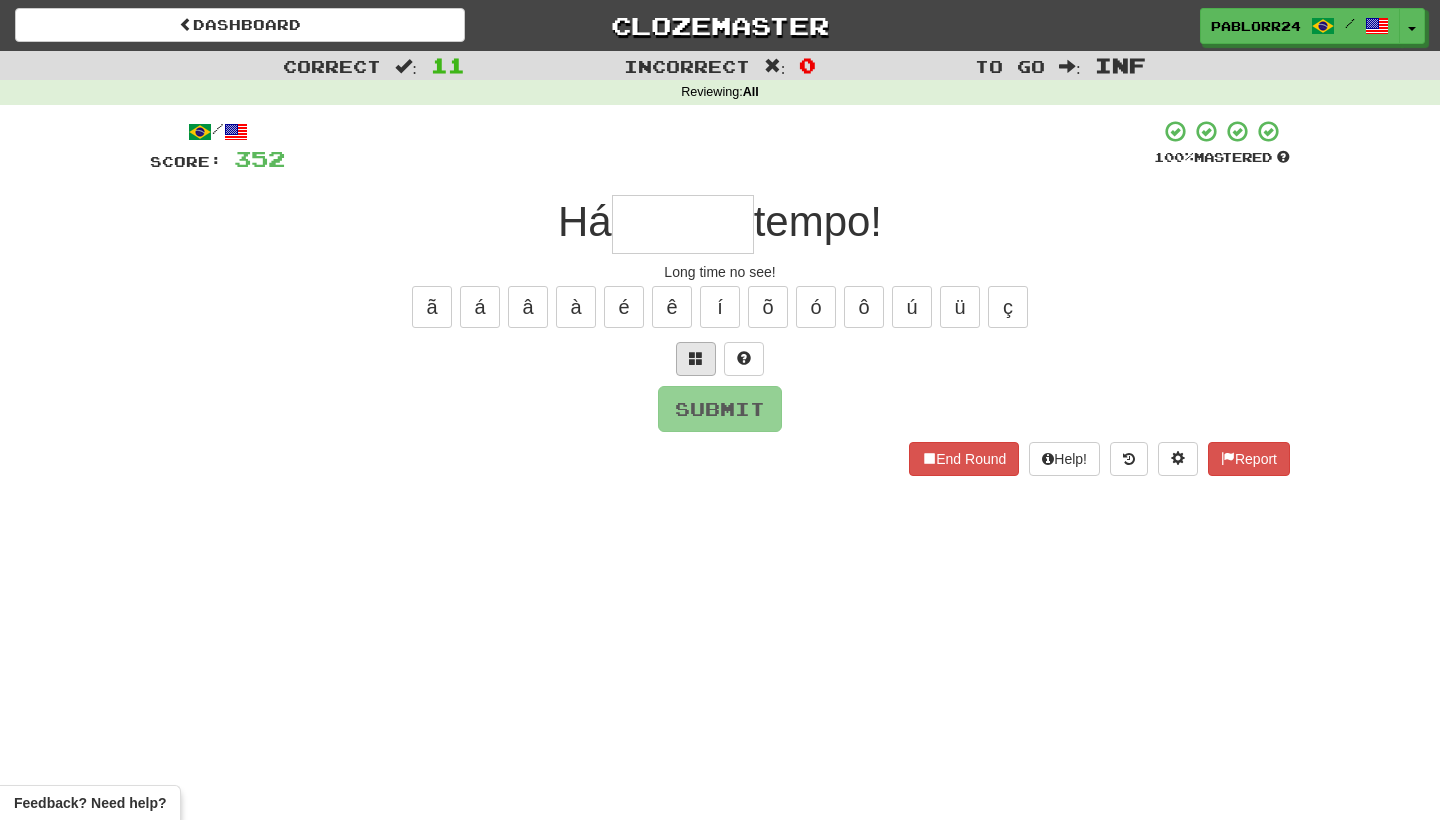 click at bounding box center [696, 358] 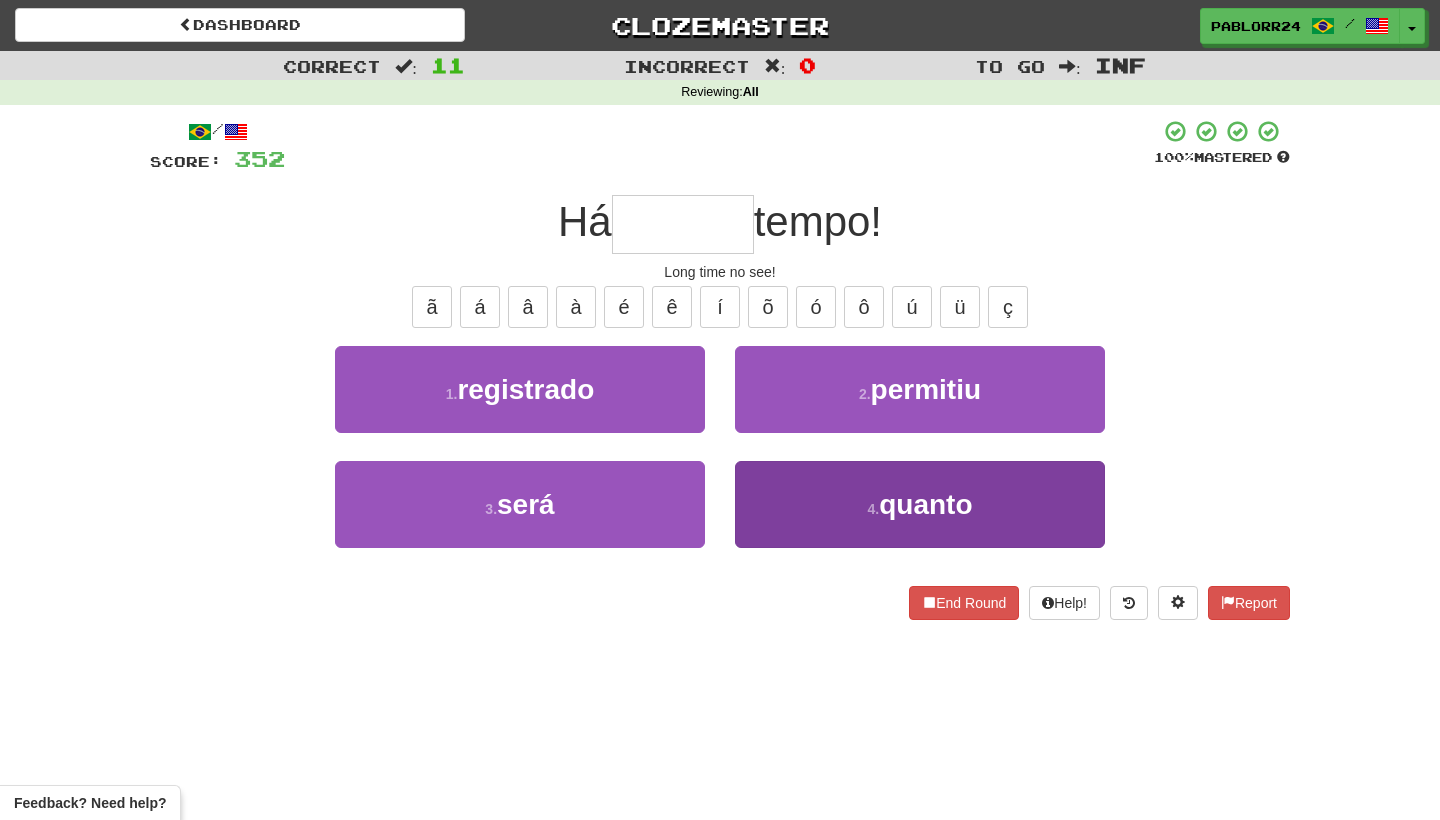 click on "4 .  quanto" at bounding box center [920, 504] 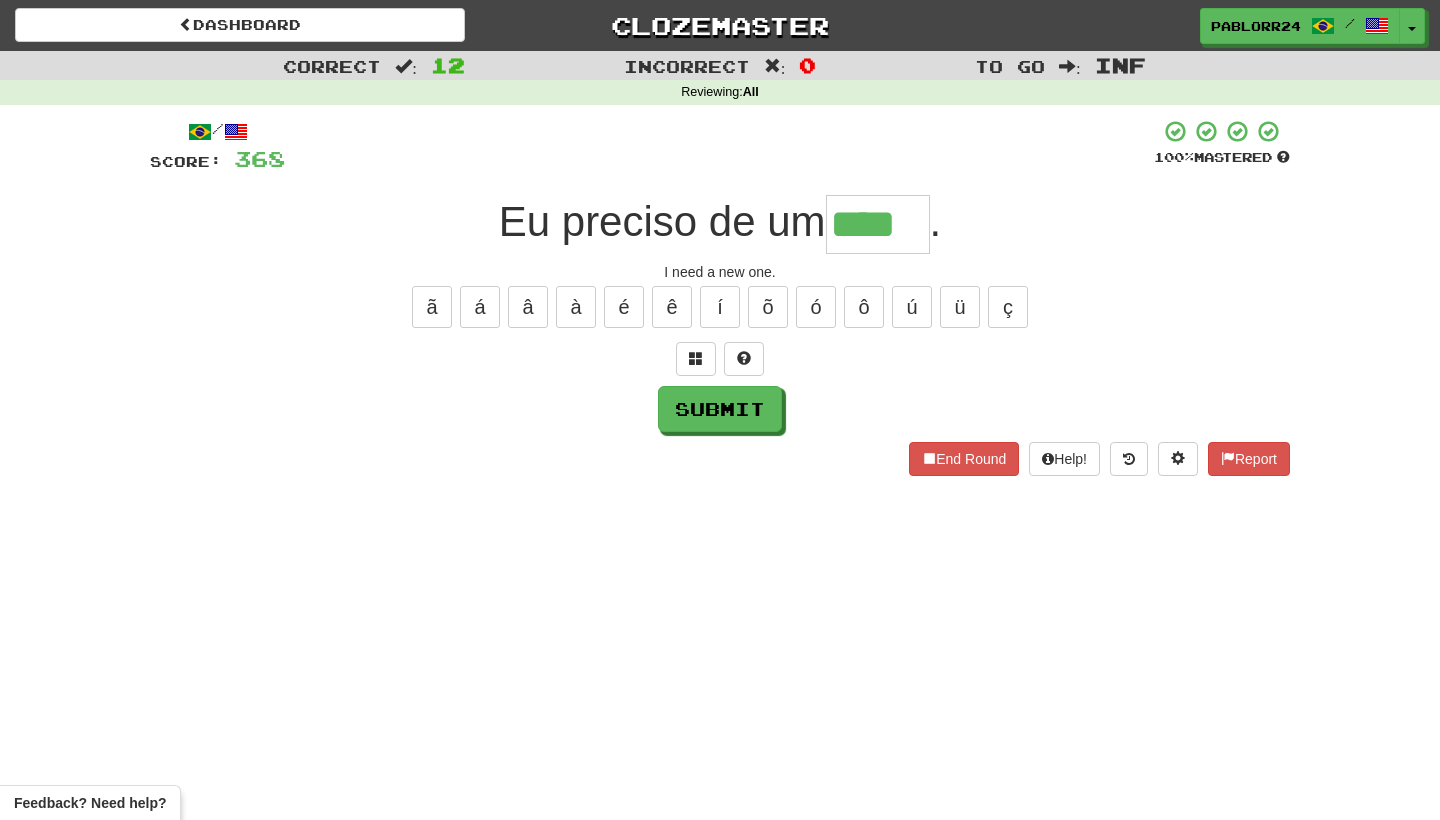 type on "****" 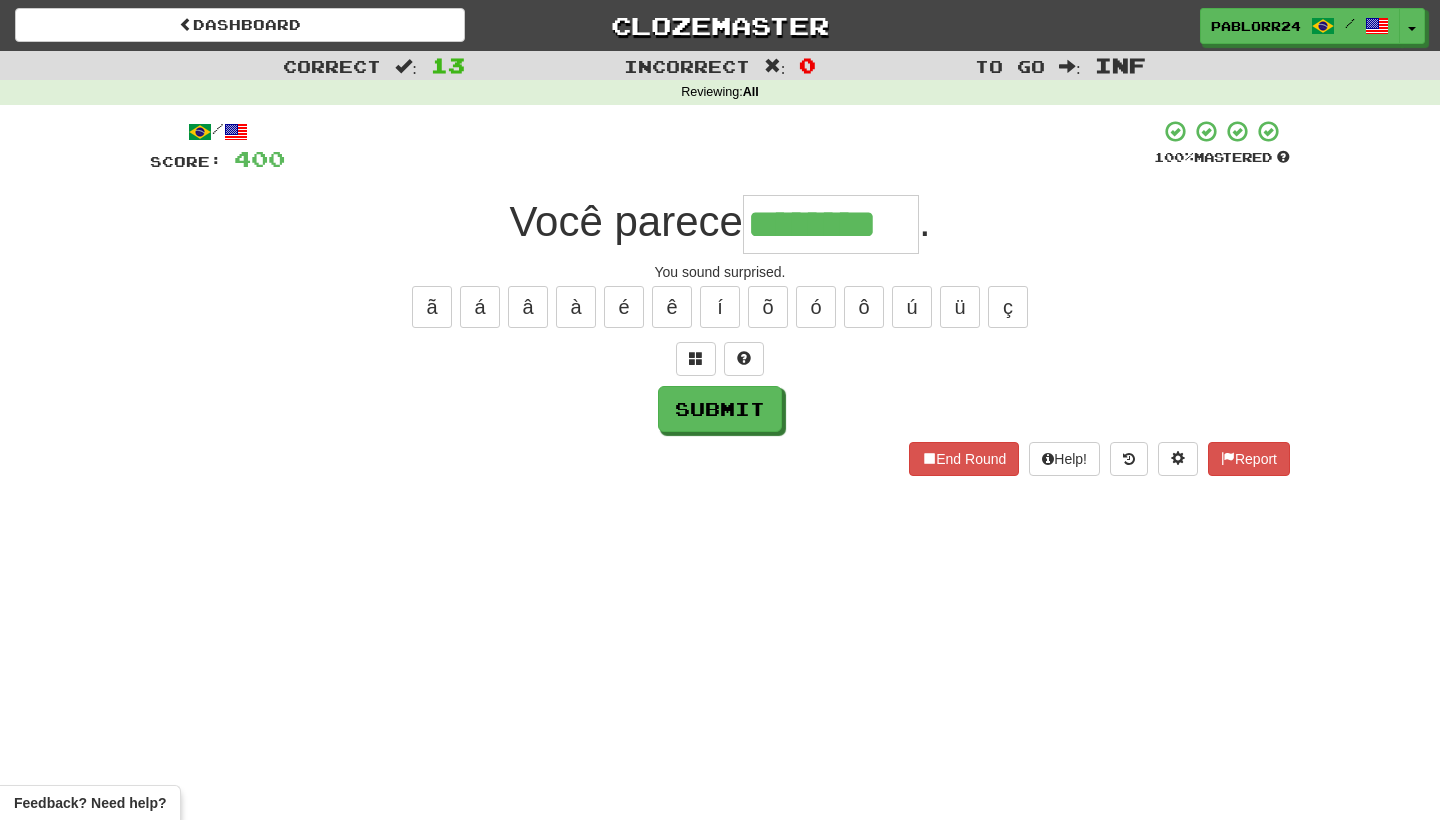 type on "********" 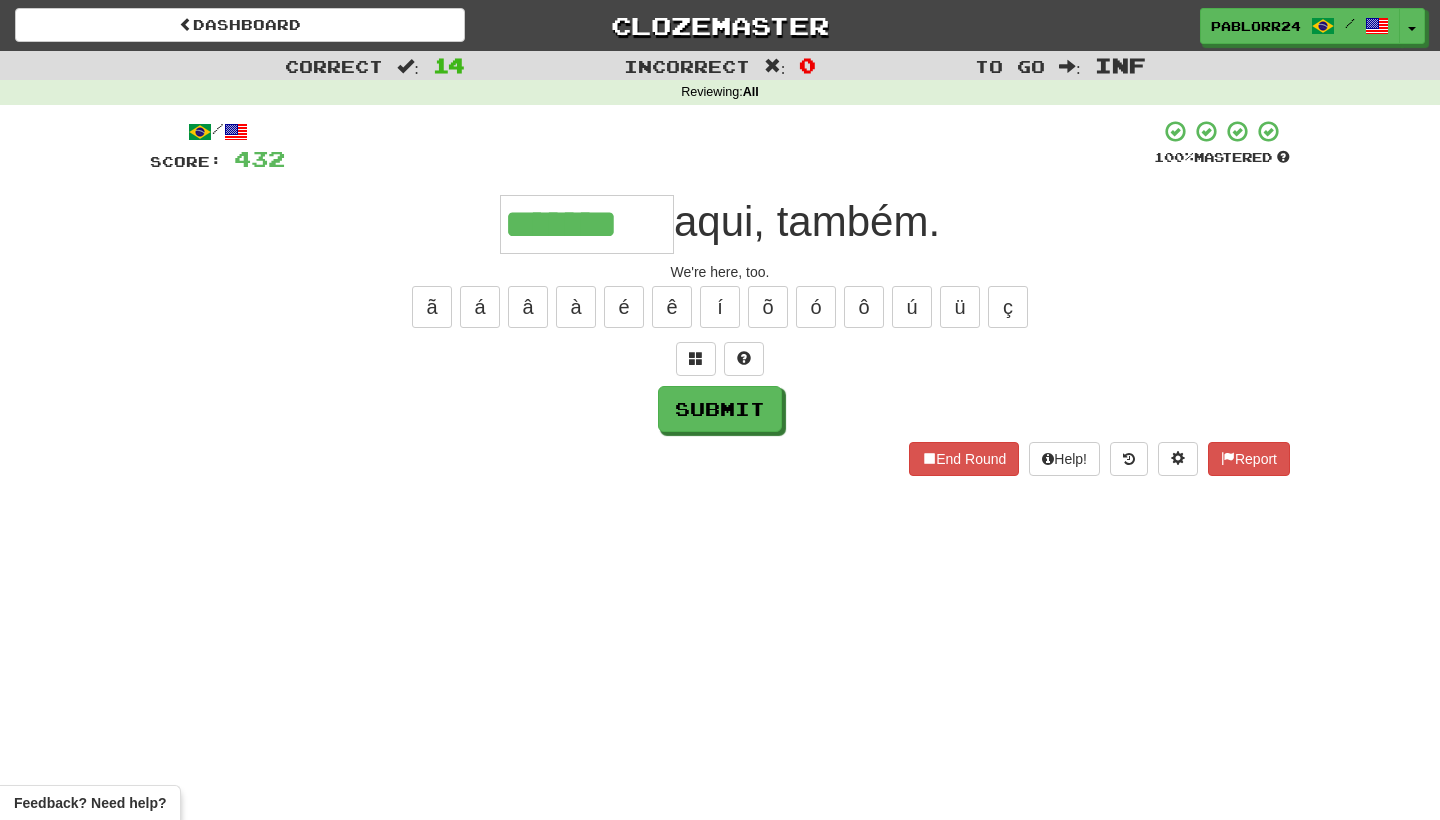 type on "*******" 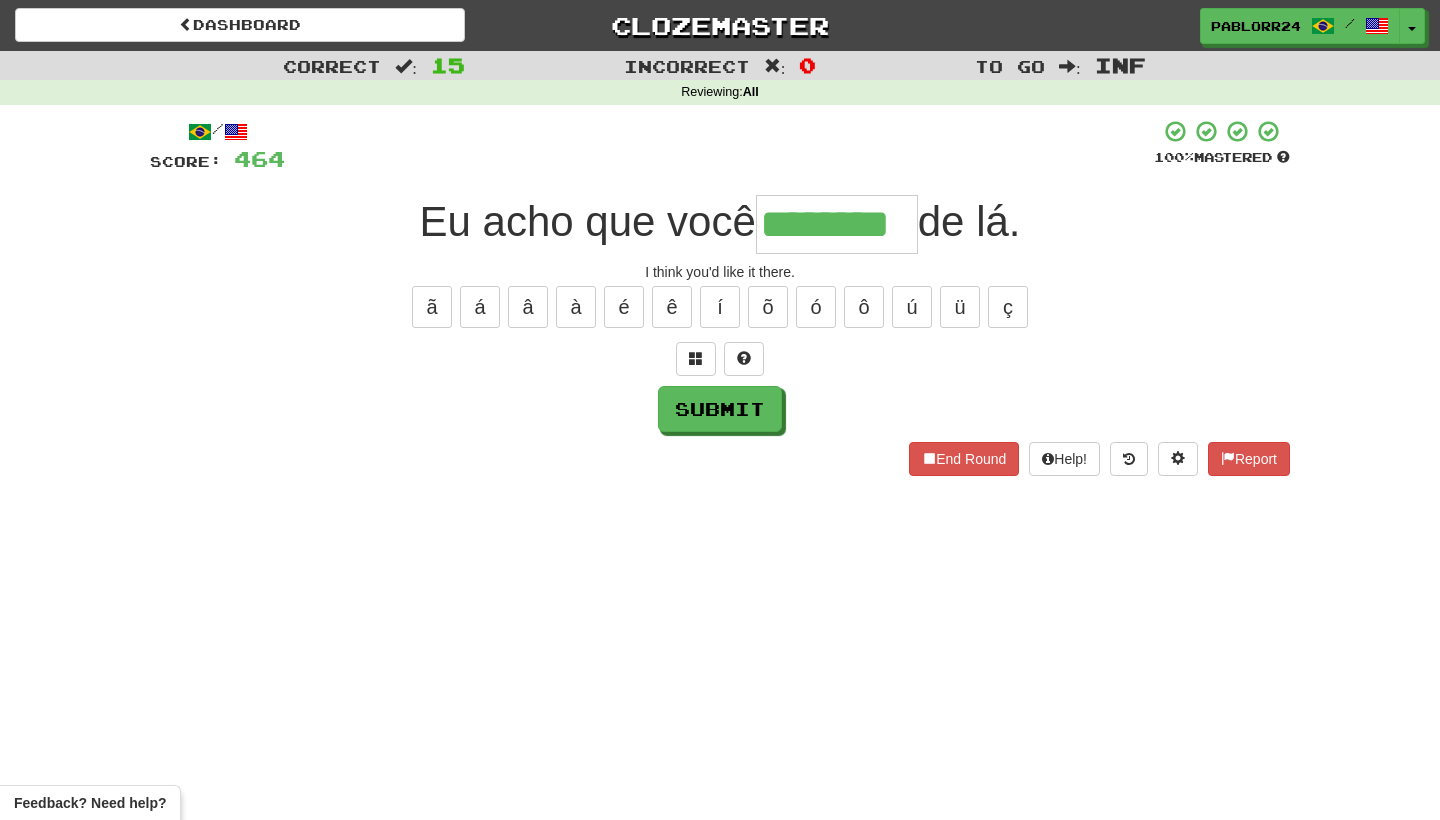 type on "********" 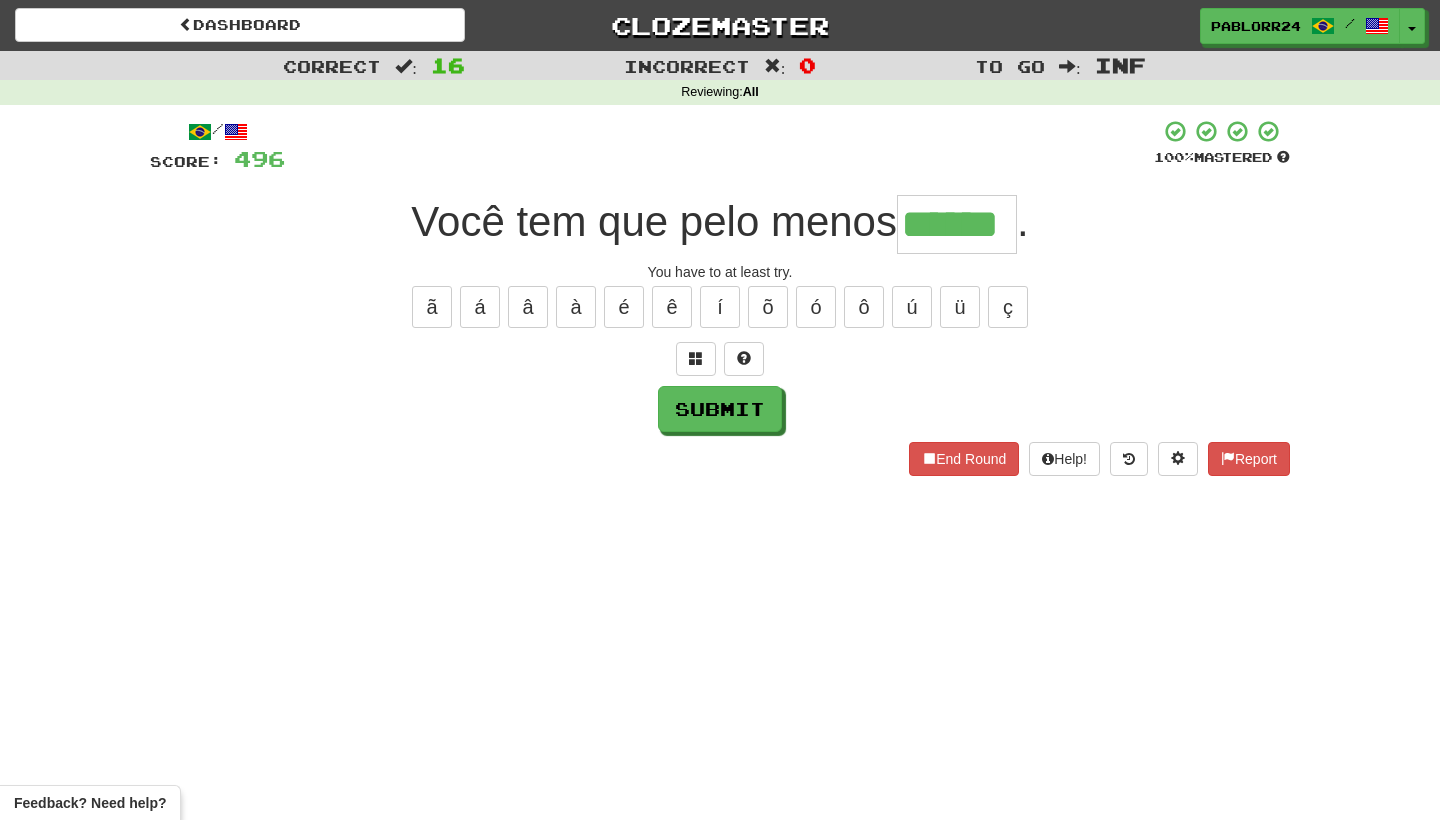 type on "******" 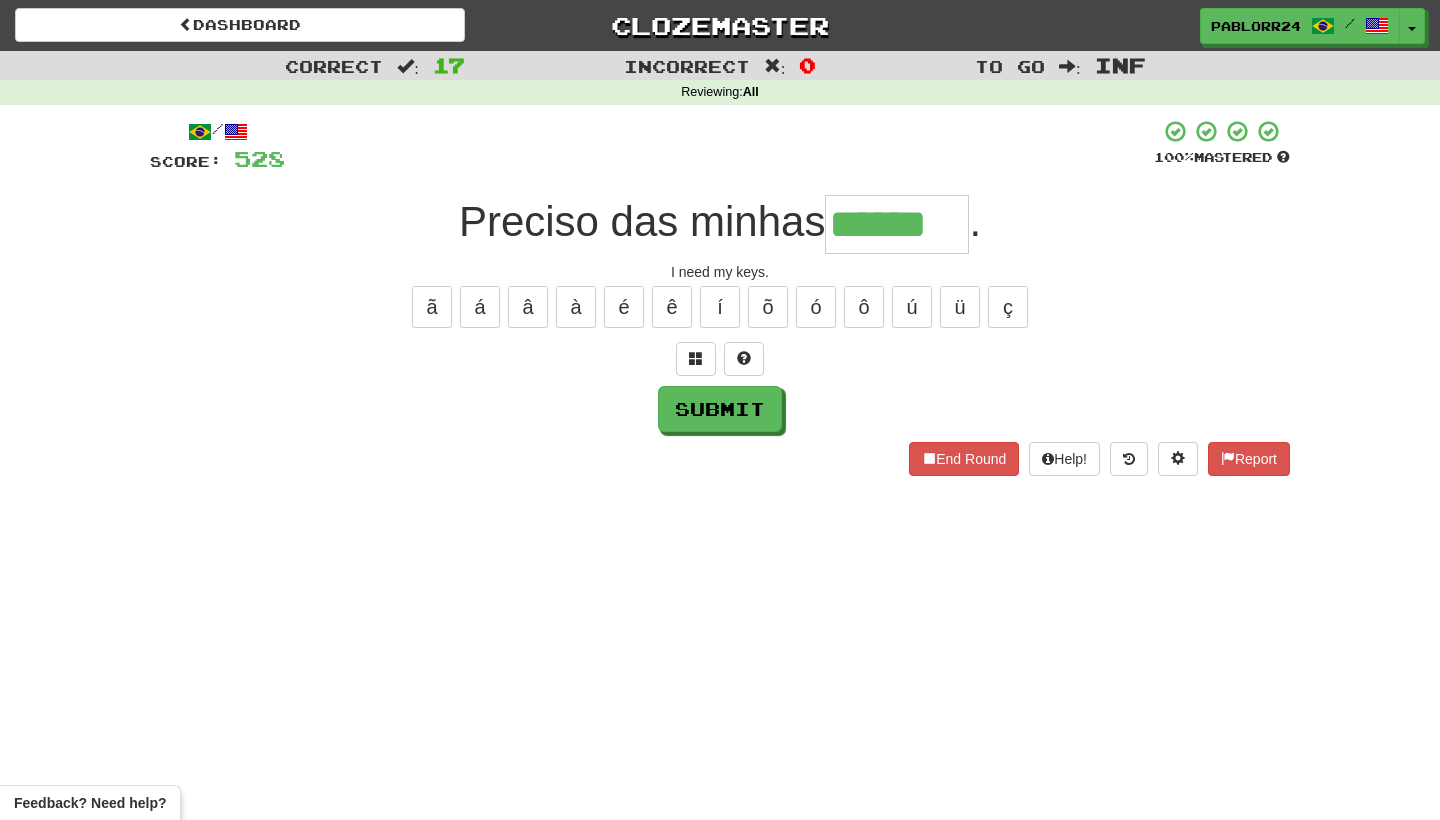 type on "******" 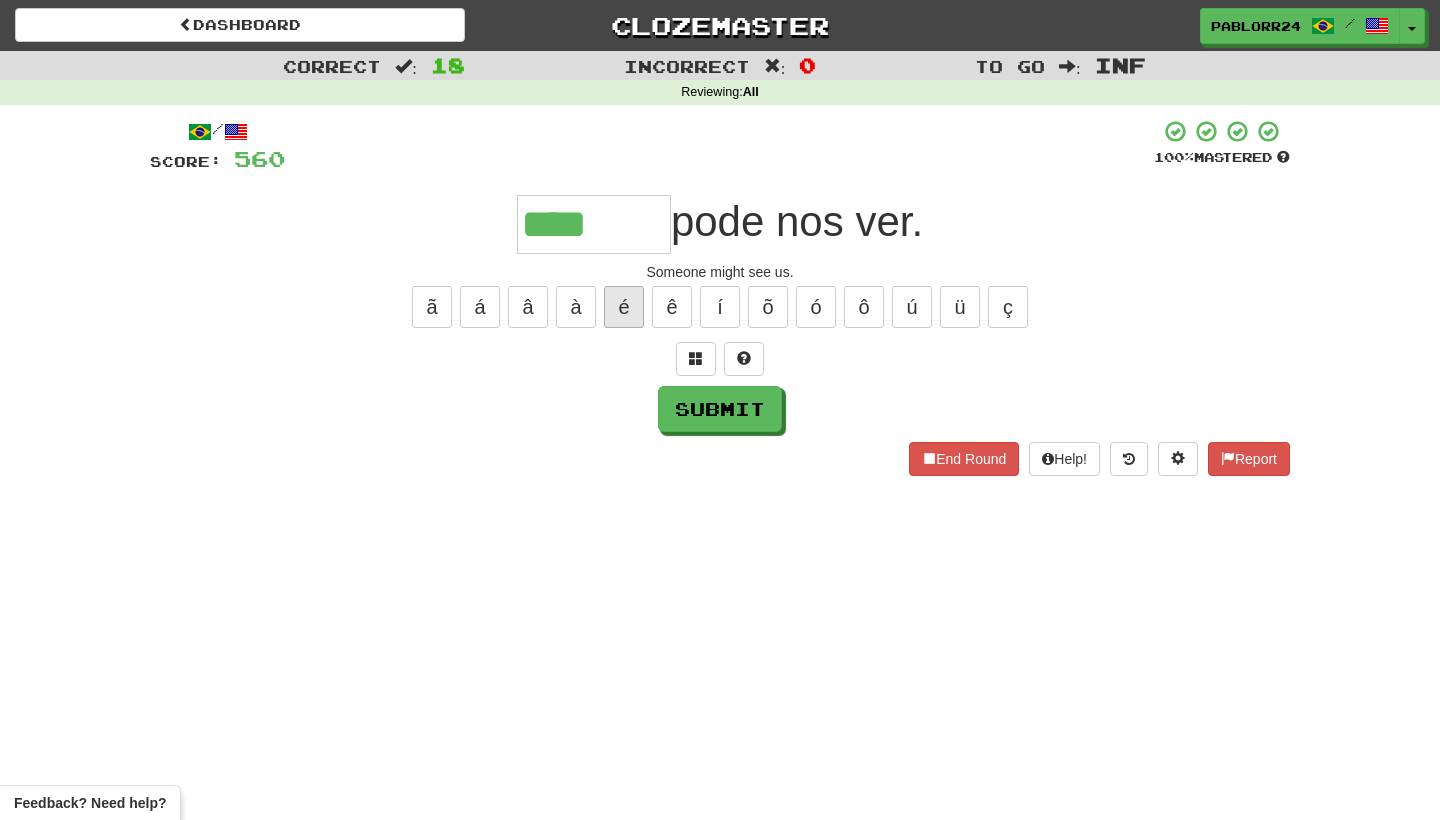 click on "é" at bounding box center [624, 307] 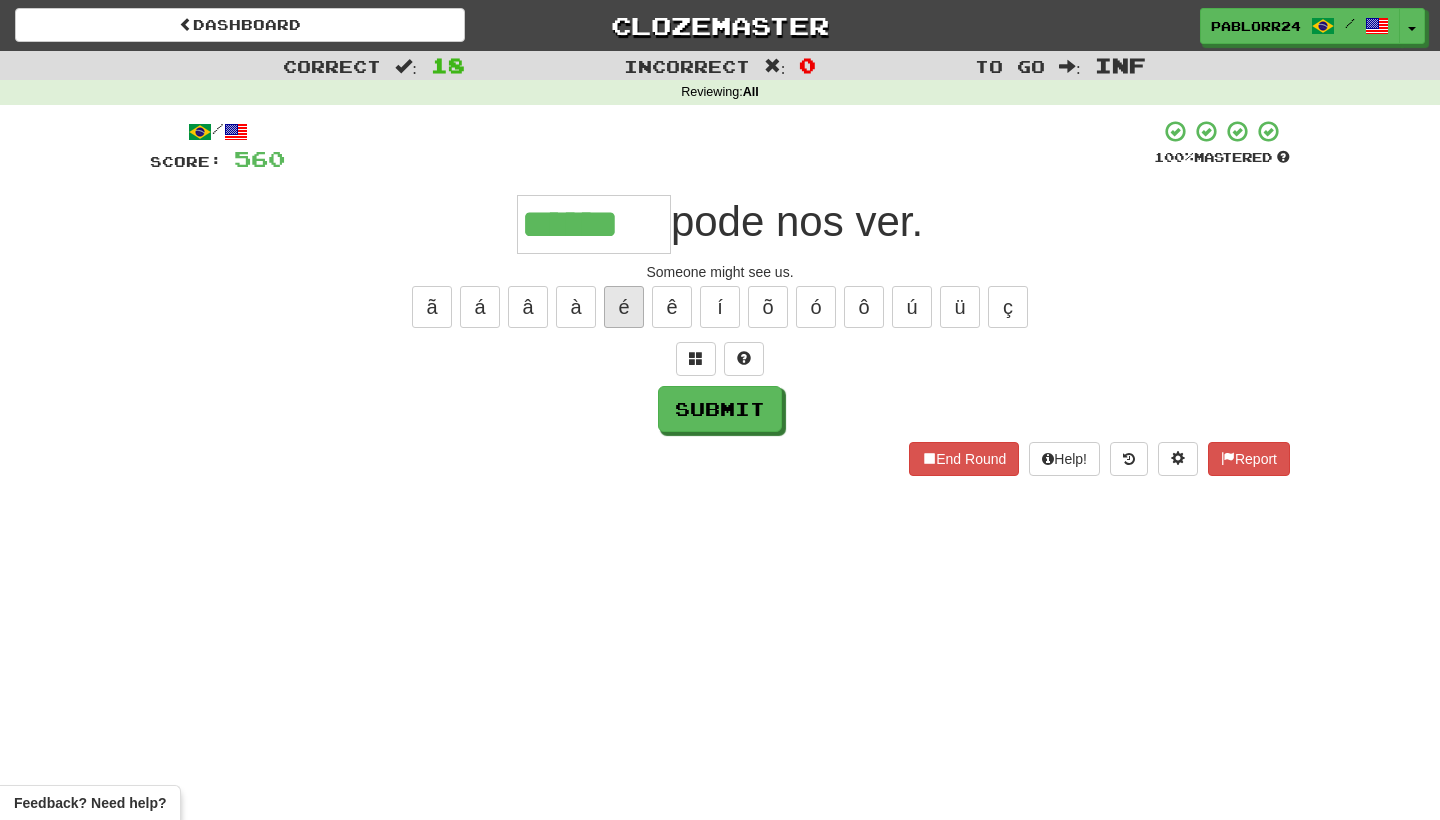 type on "******" 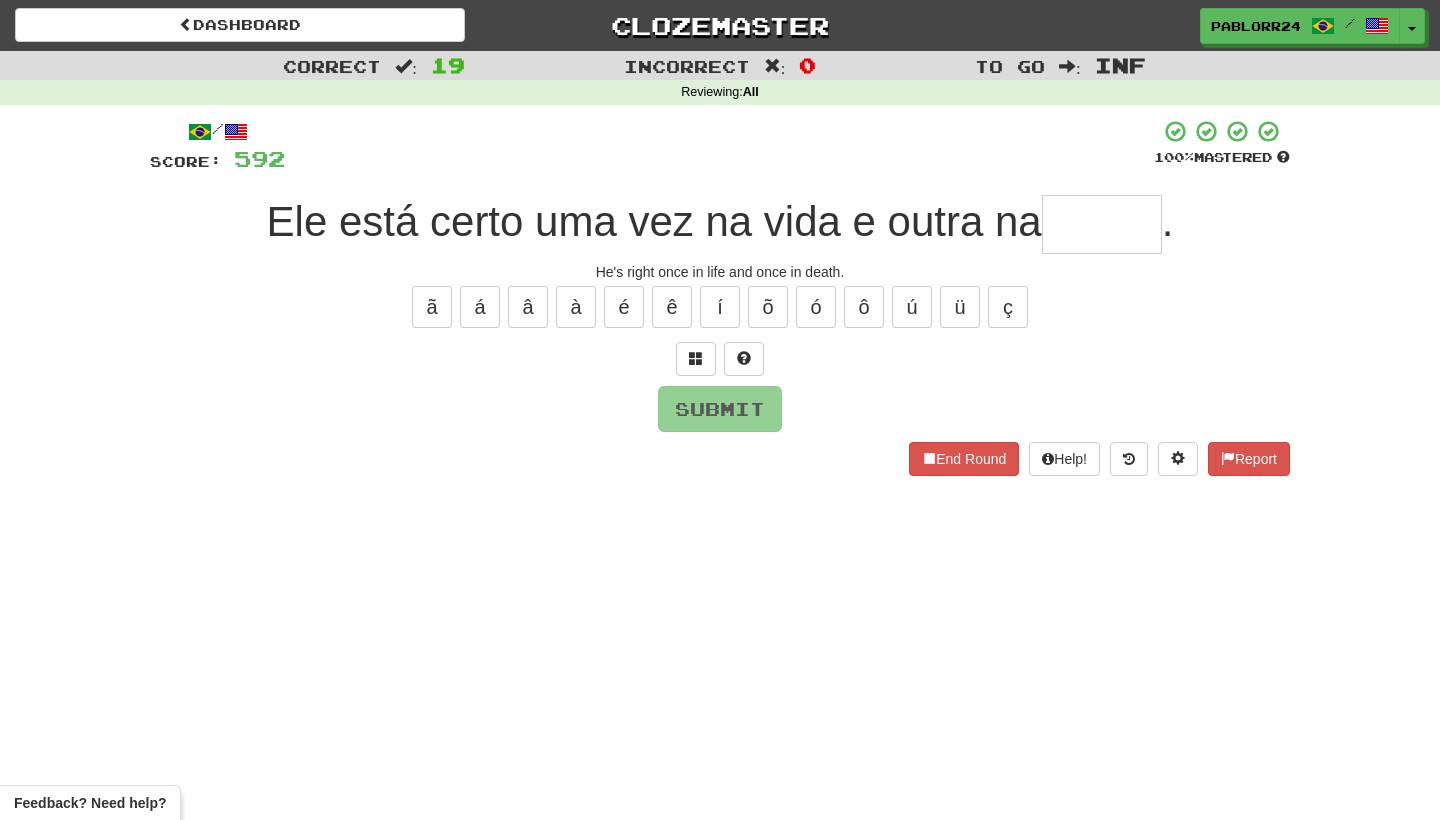 type on "*****" 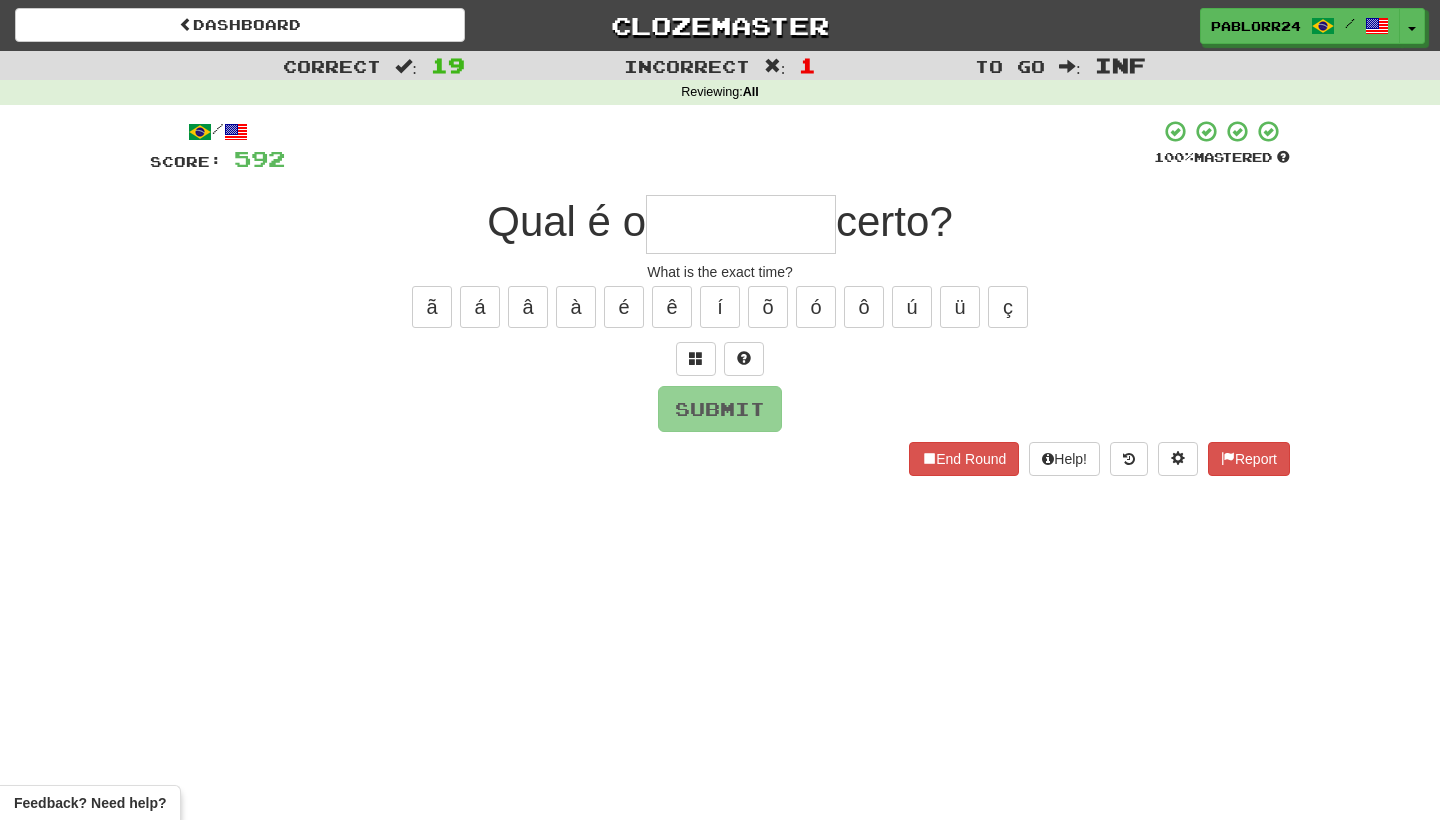 type on "*" 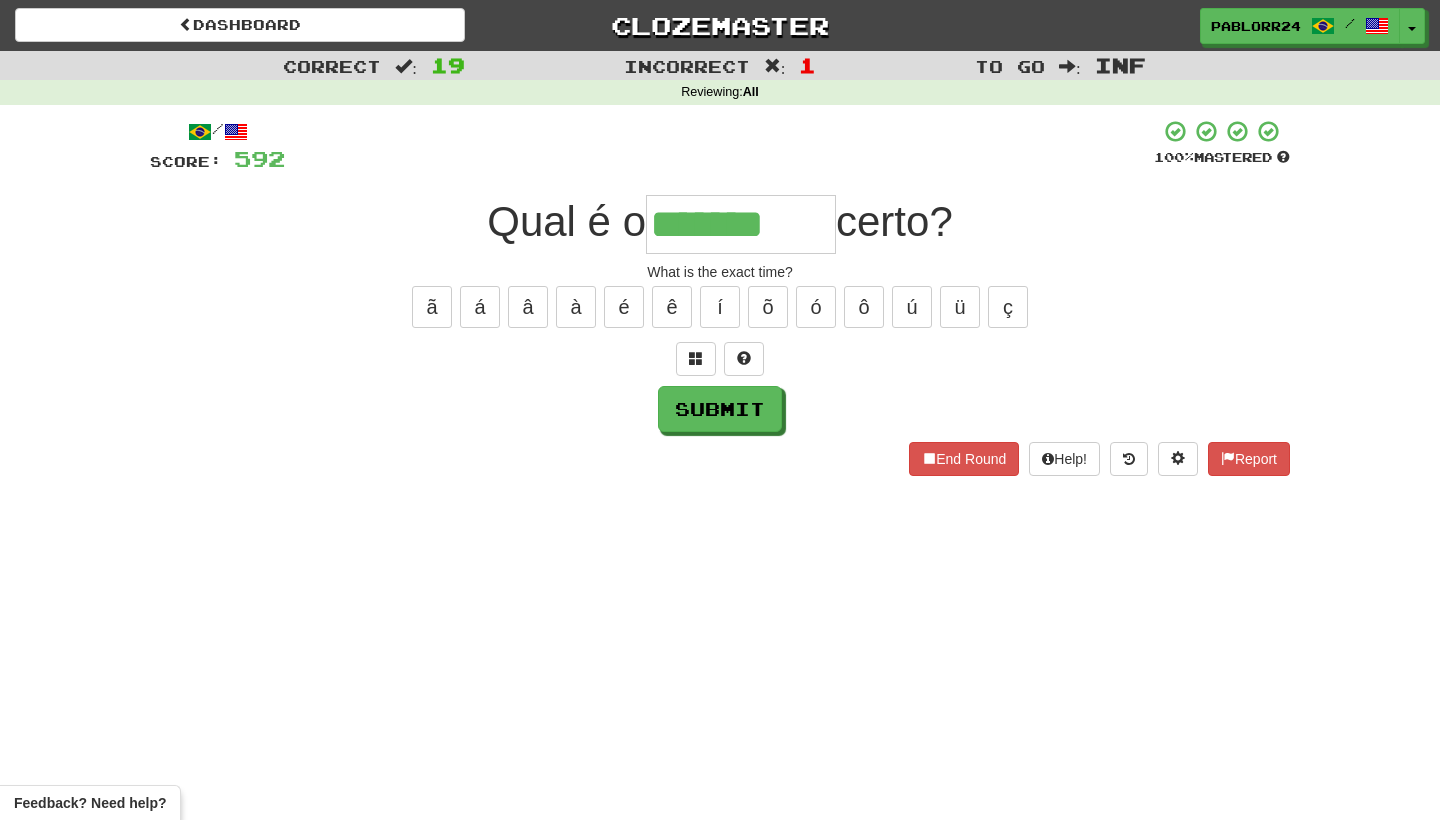 type on "*******" 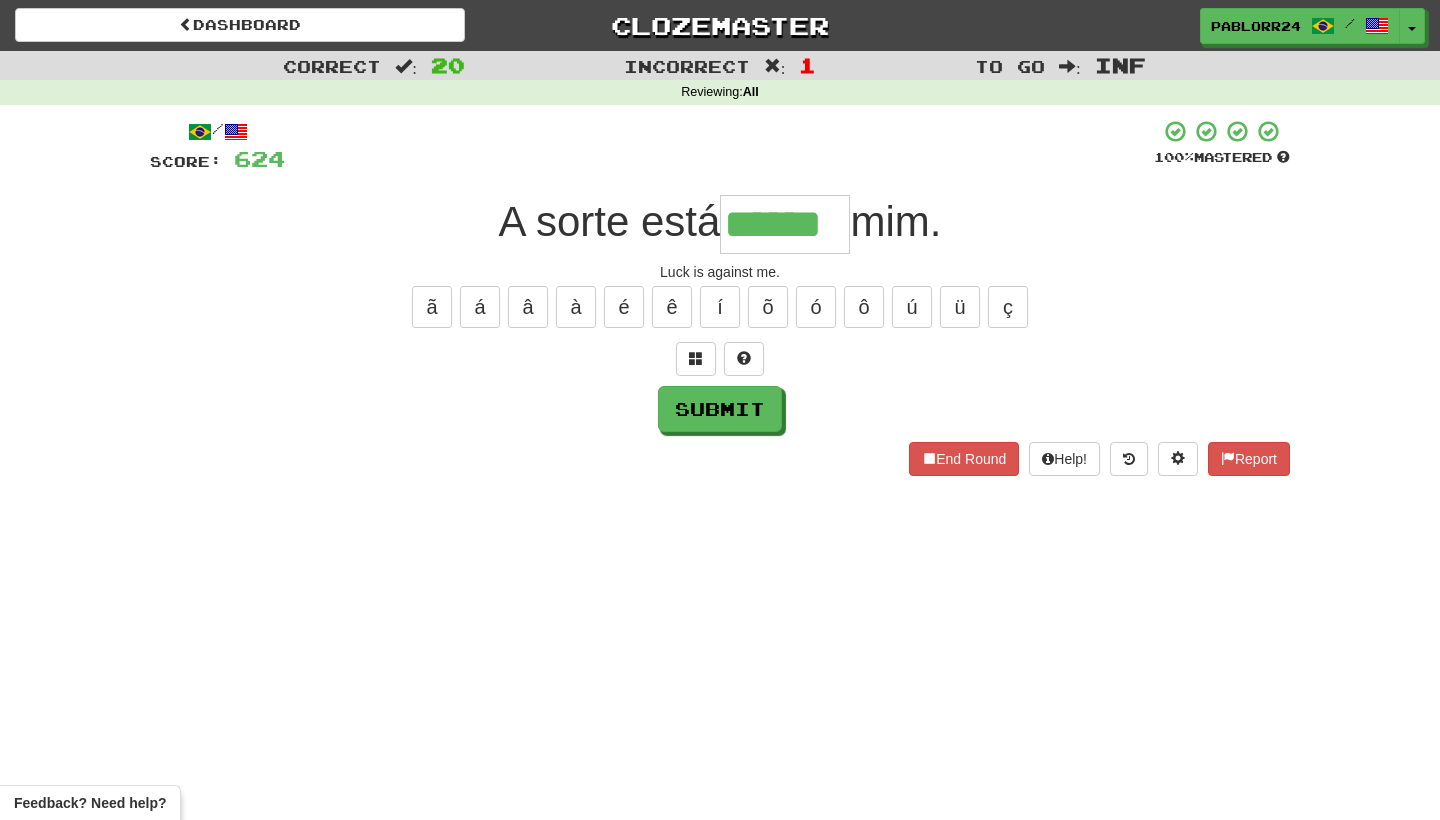 type on "******" 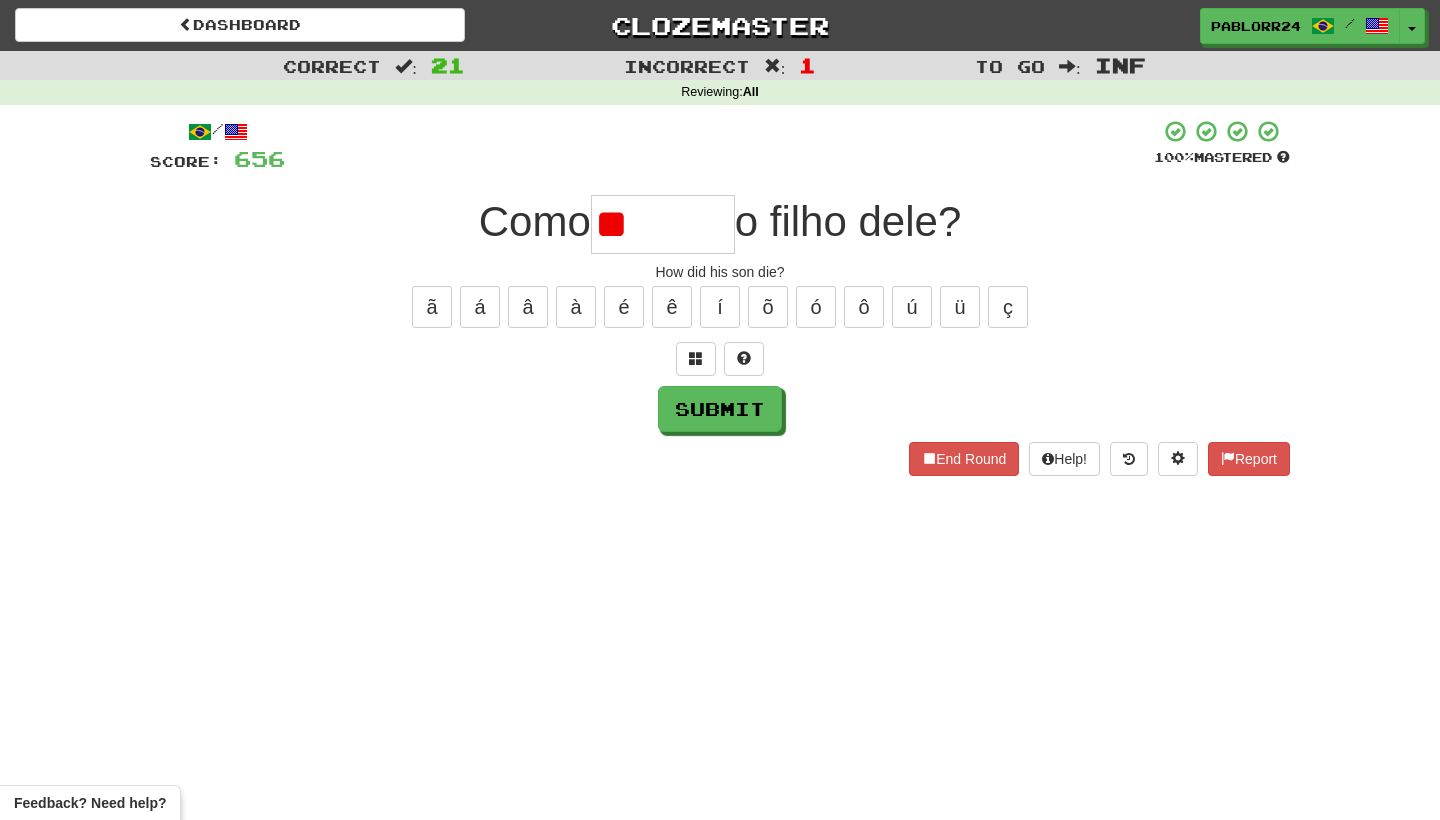 type on "*" 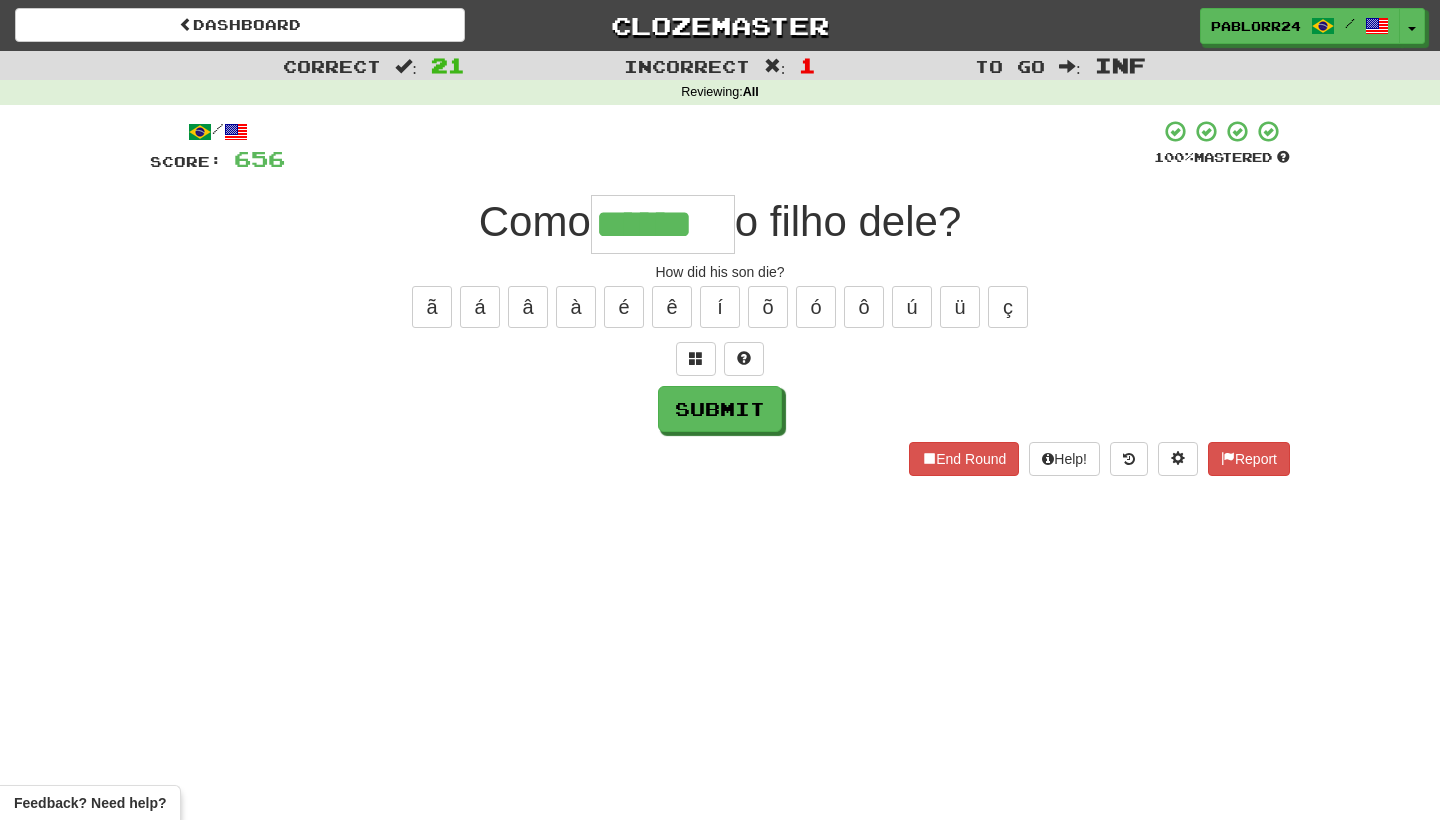 type on "******" 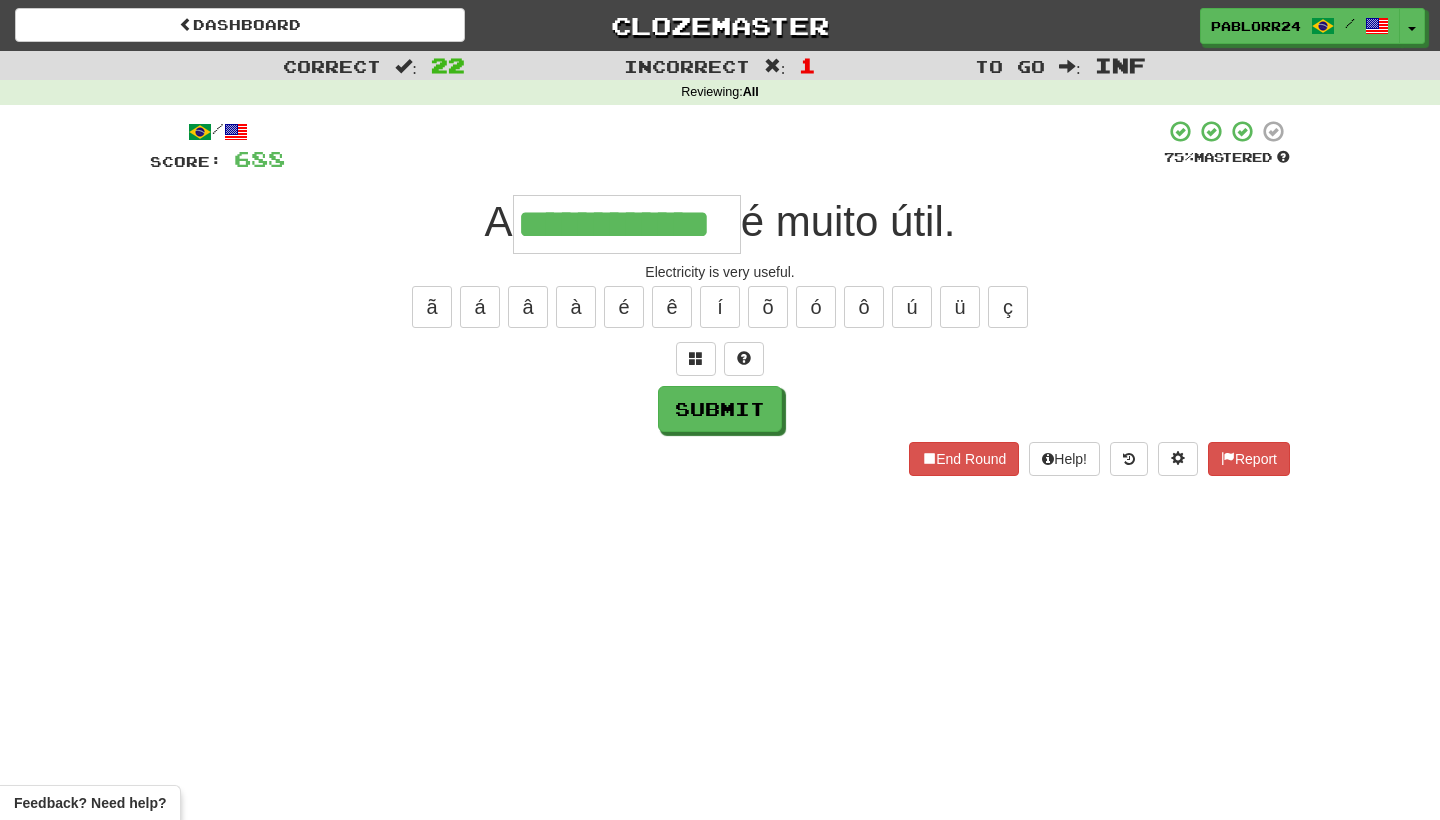type on "**********" 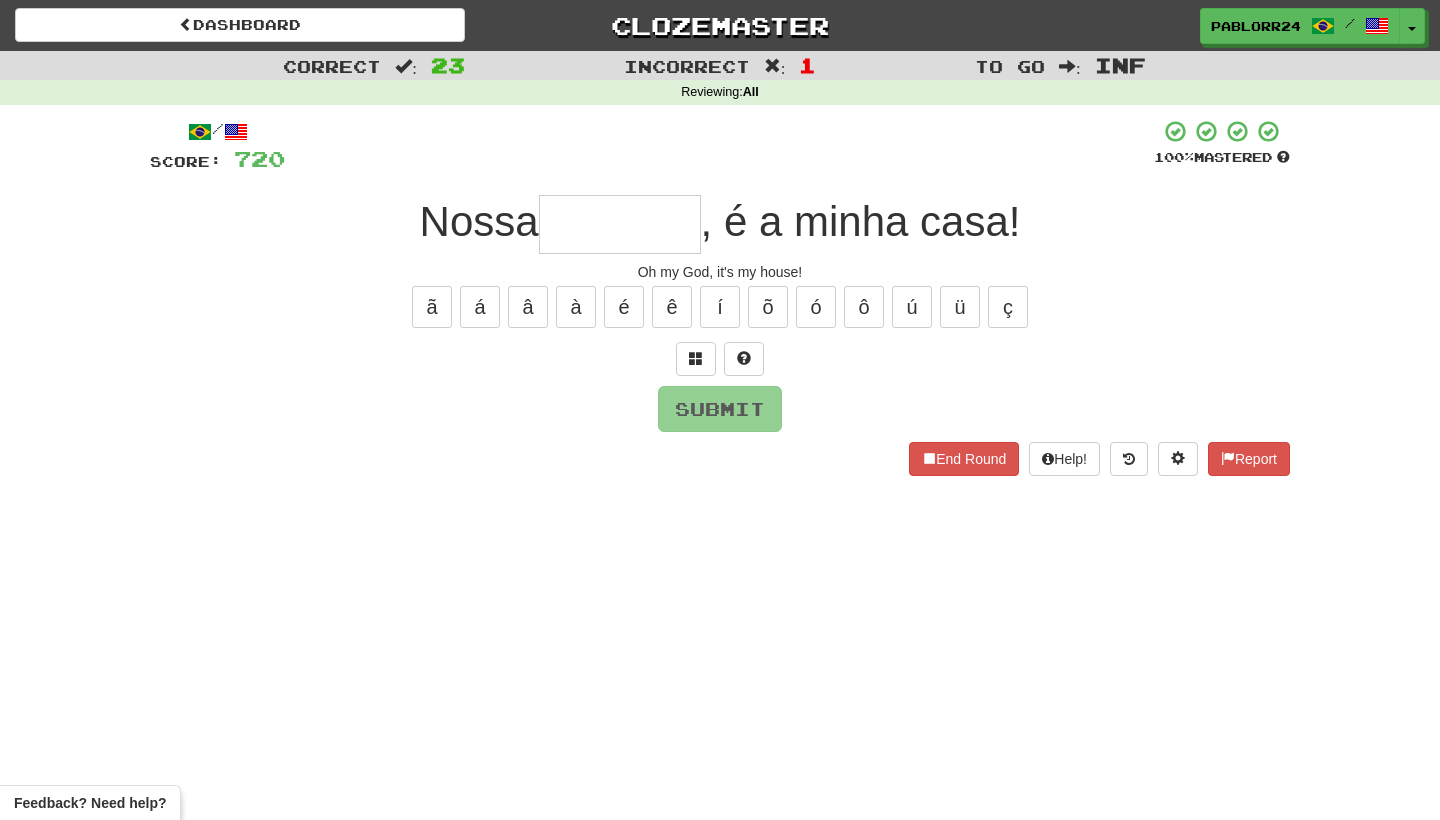 type on "*" 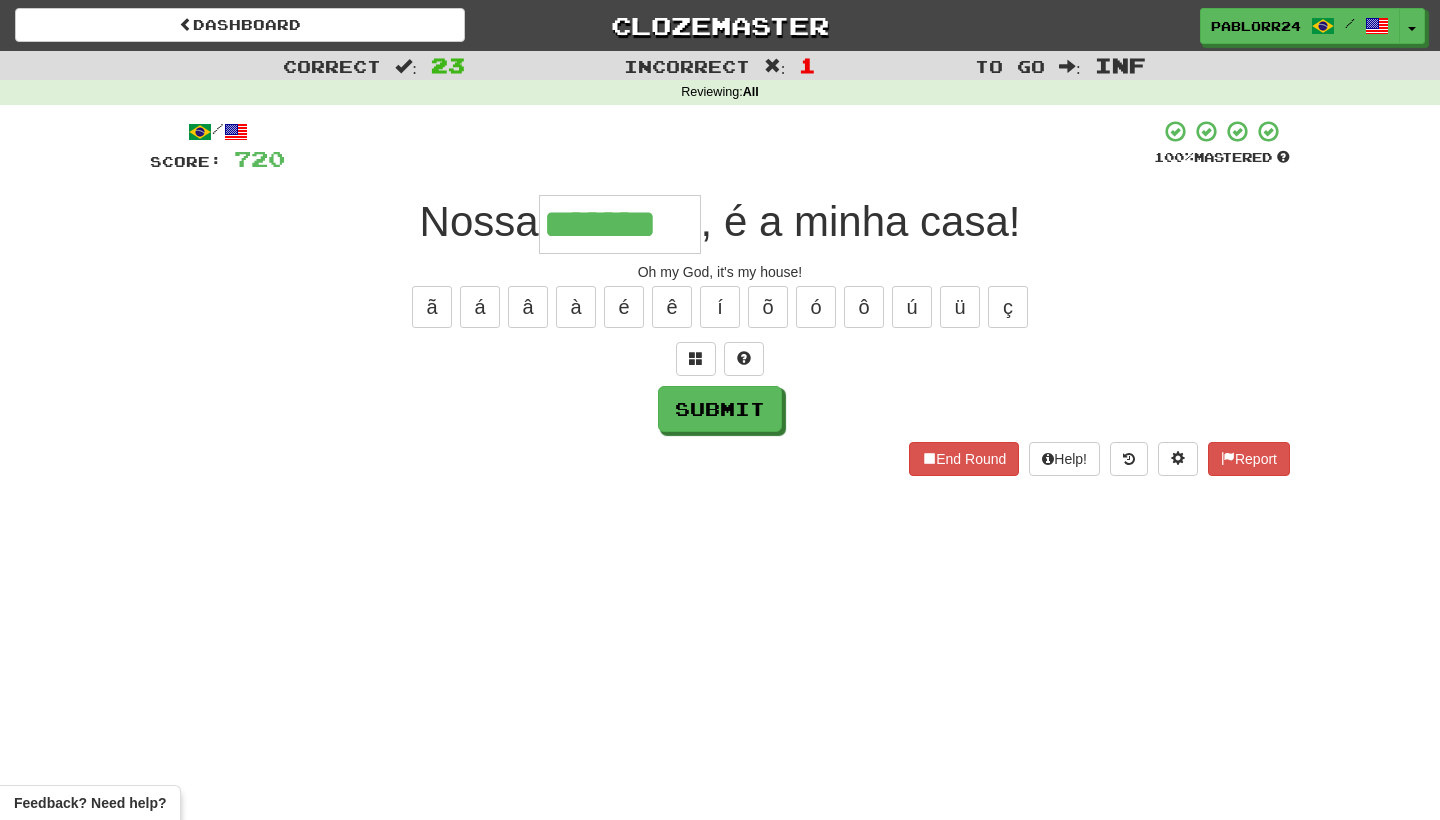 type on "*******" 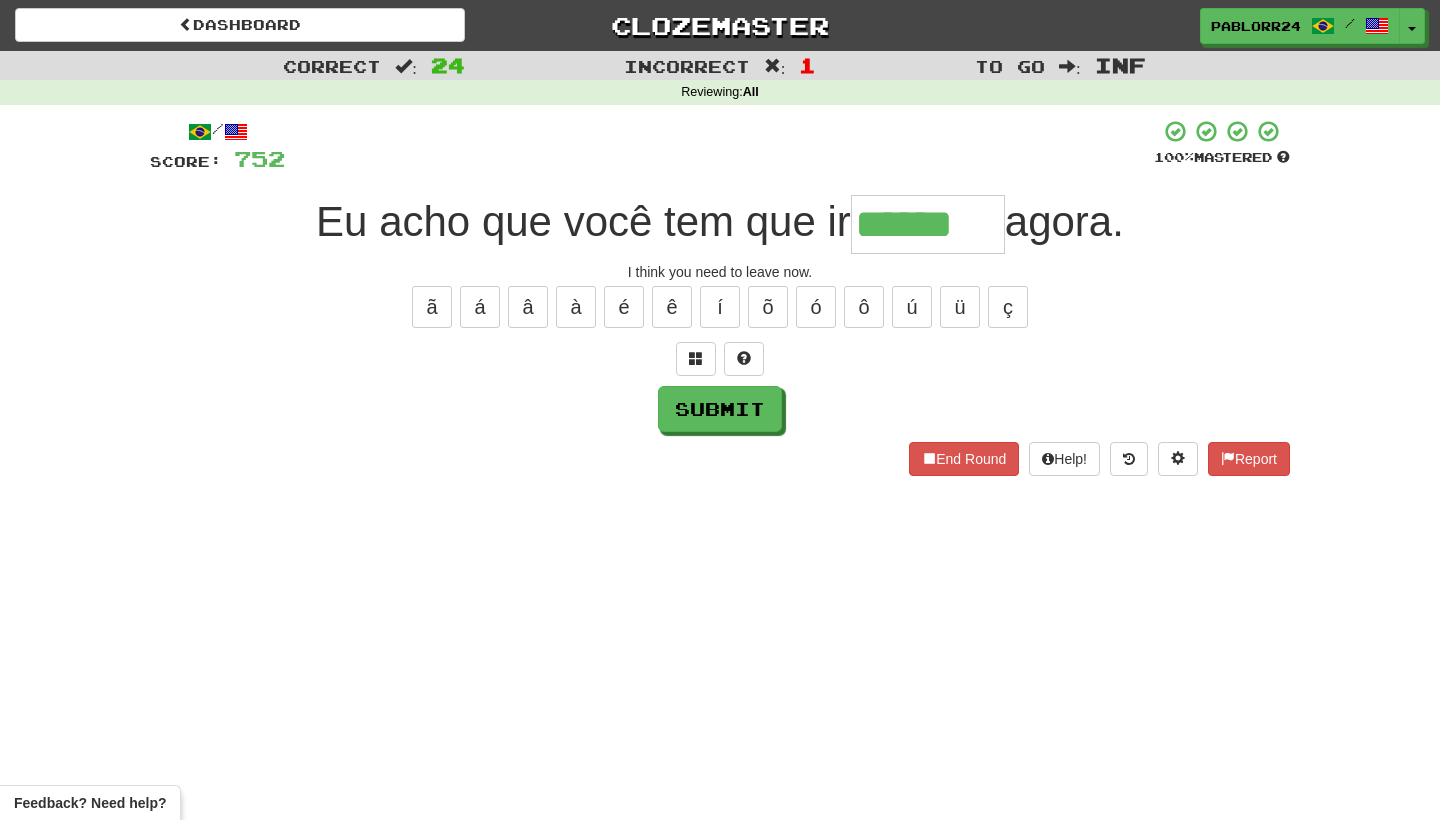 type on "******" 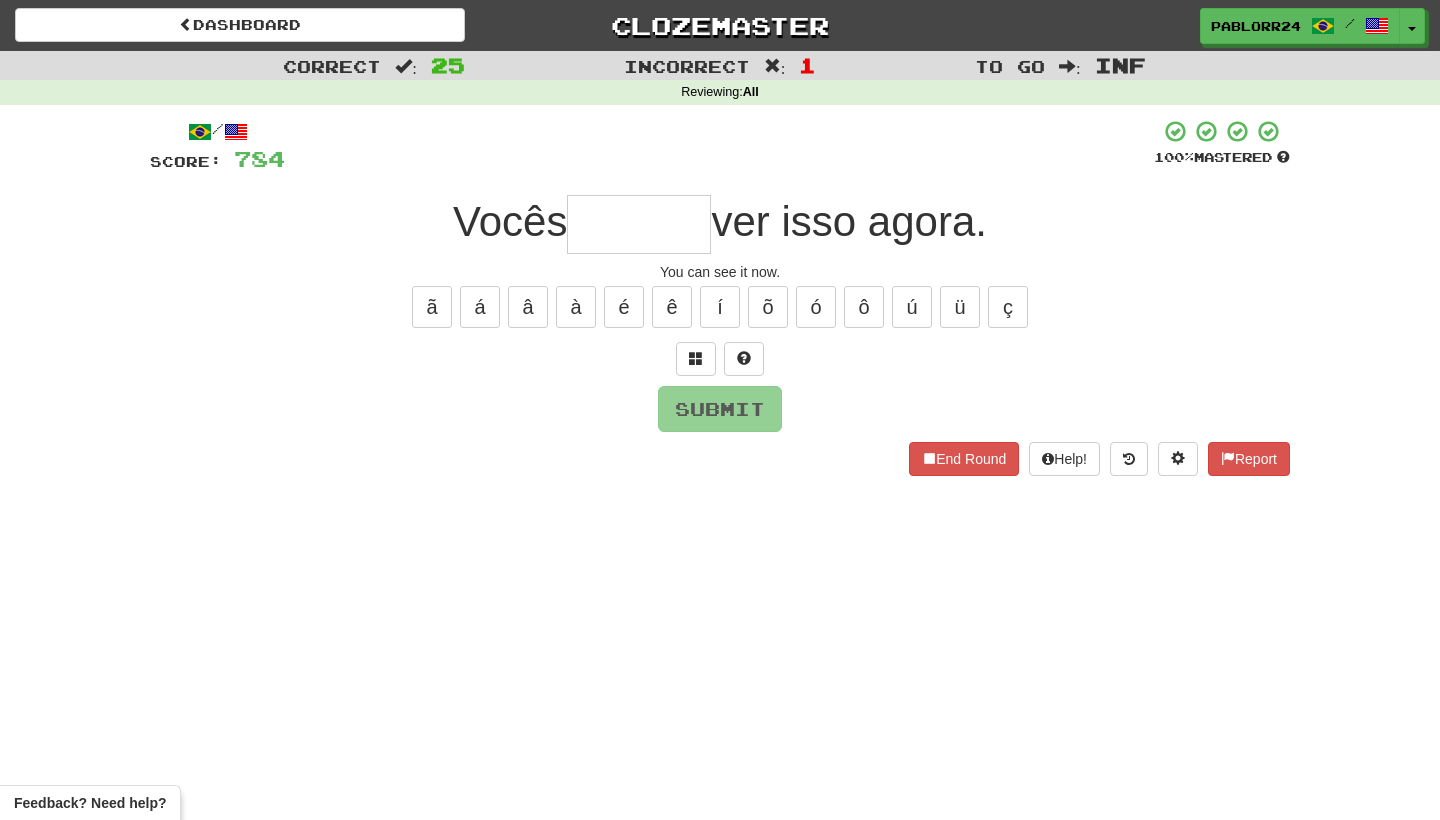 type on "*" 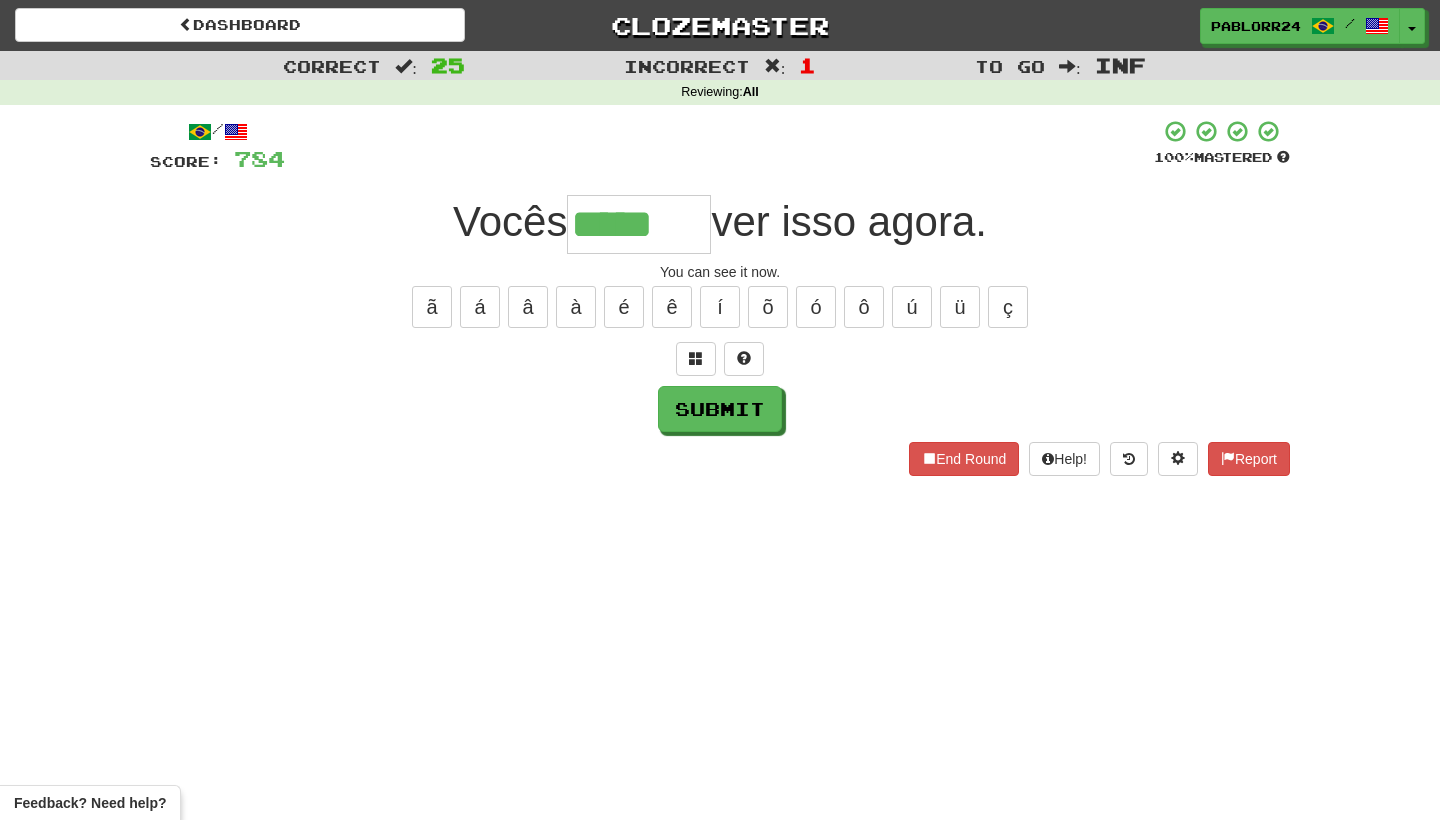 type on "*****" 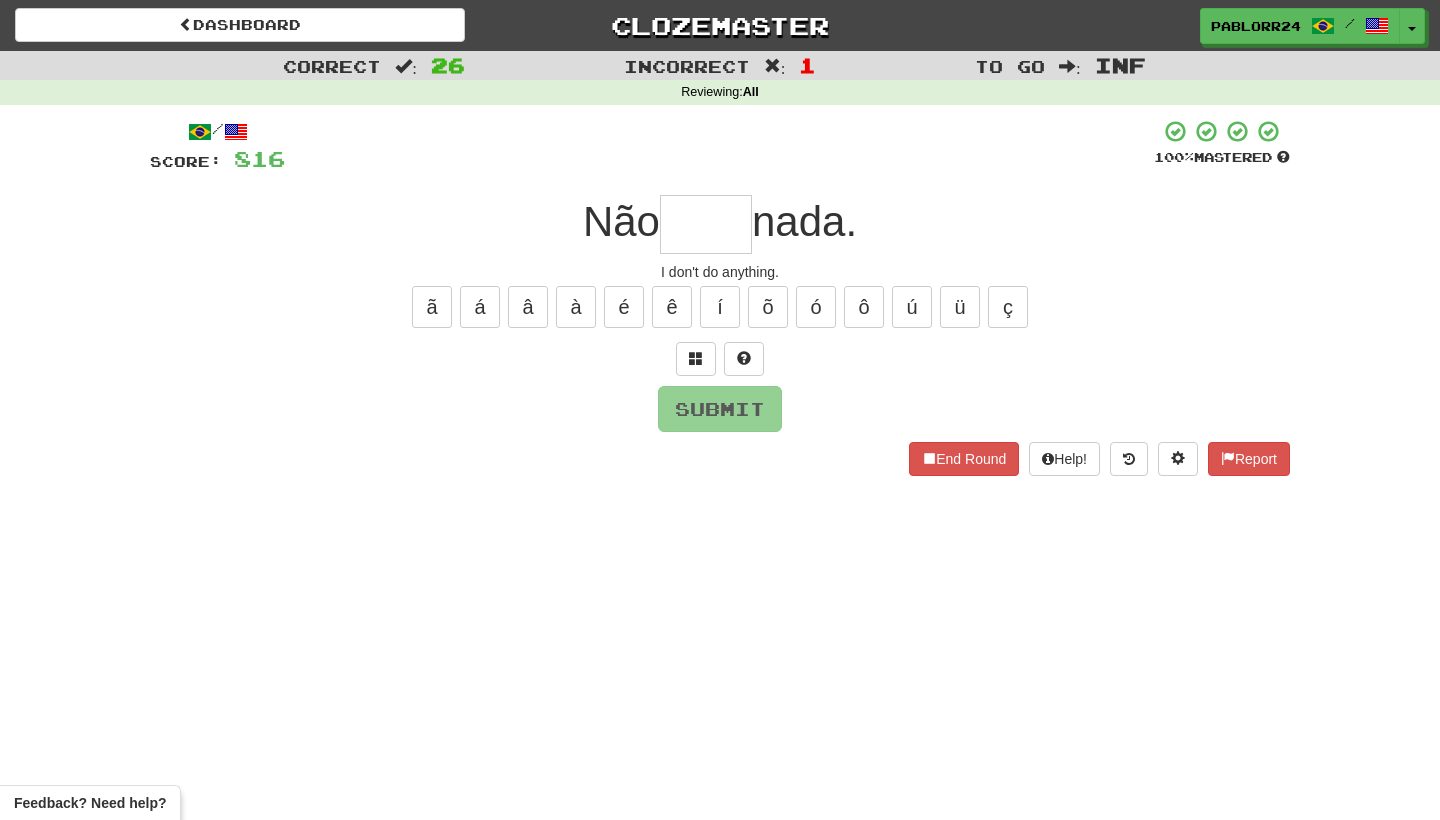 type on "*" 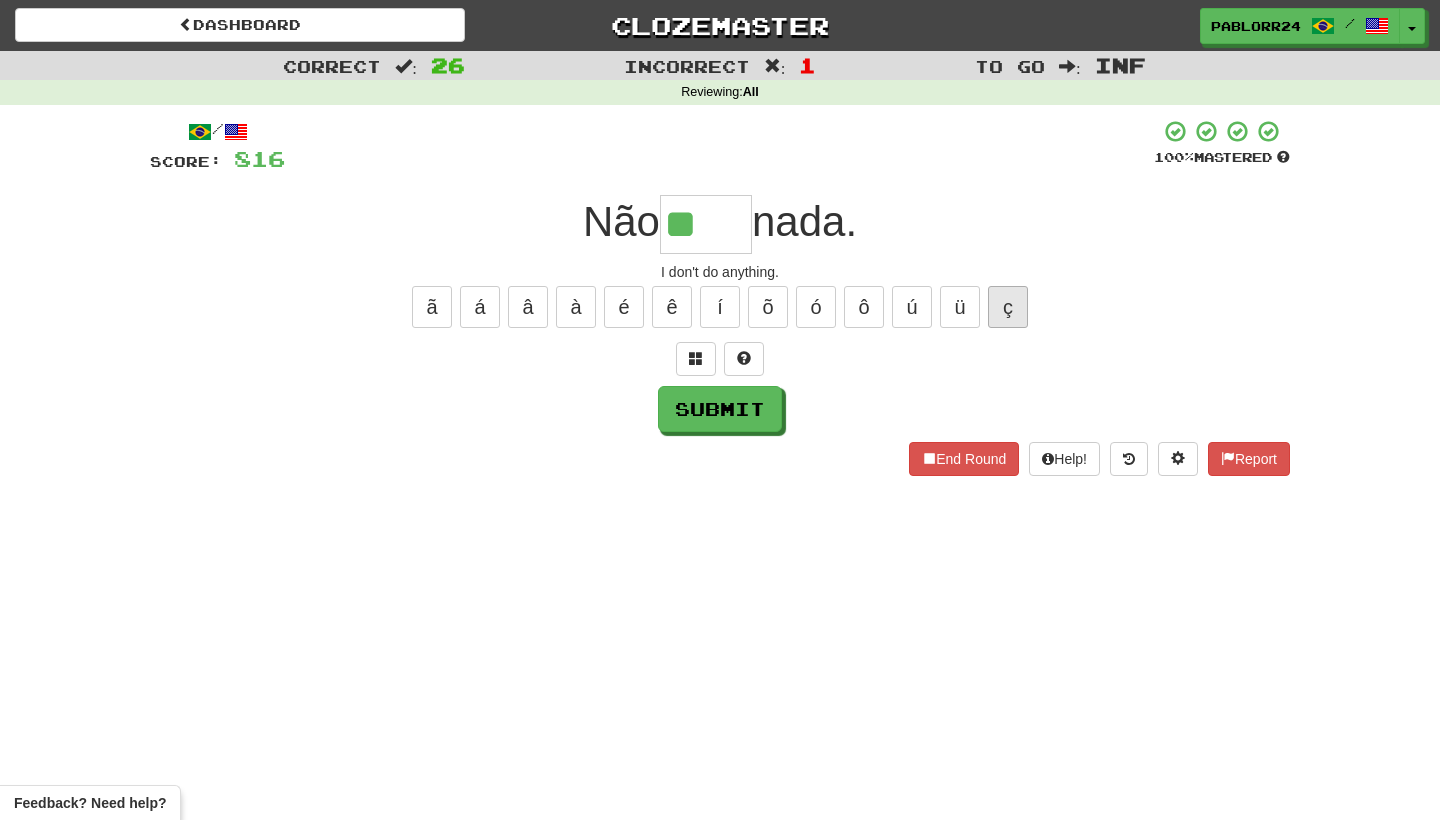 click on "ç" at bounding box center [1008, 307] 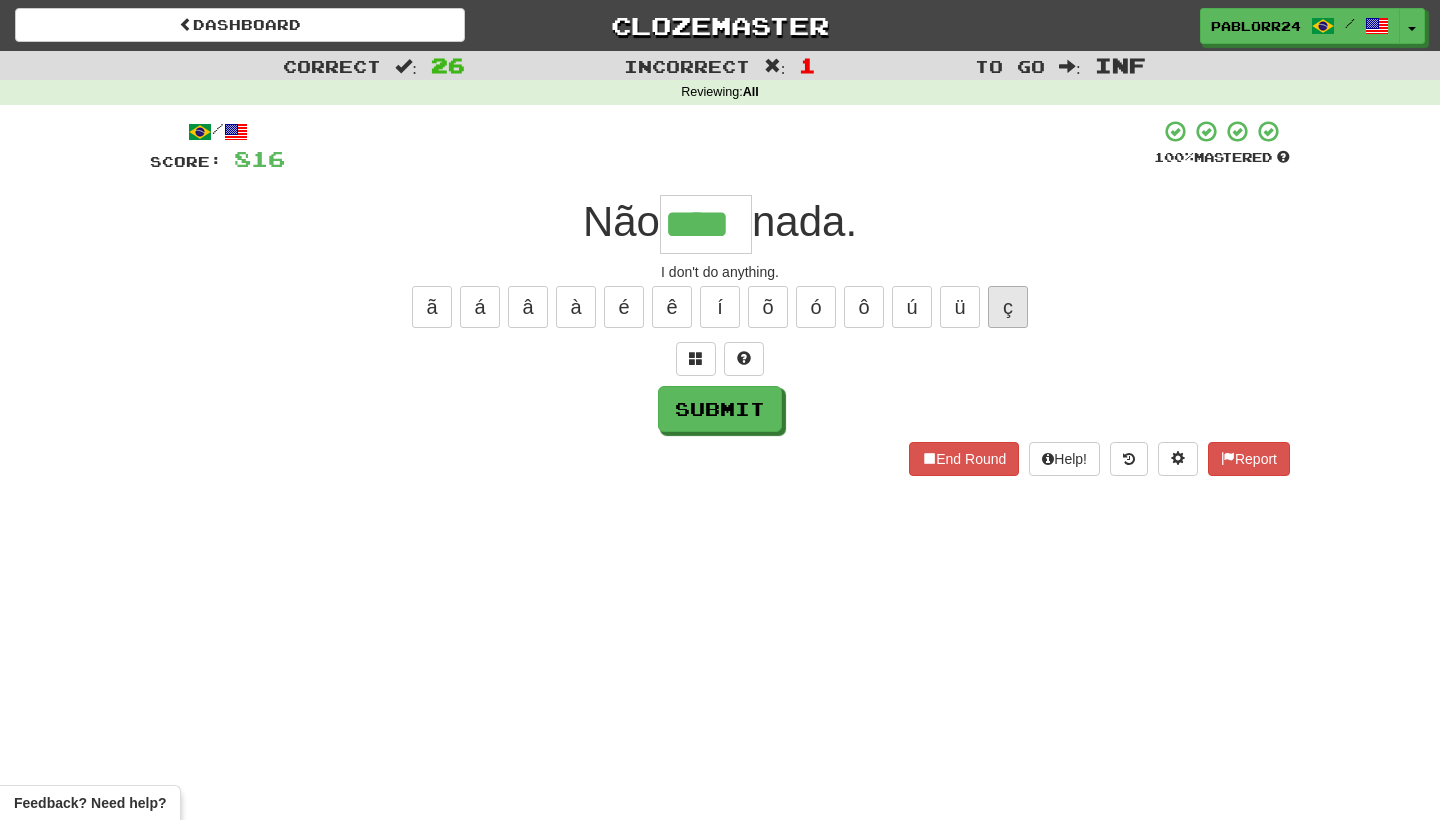 type on "****" 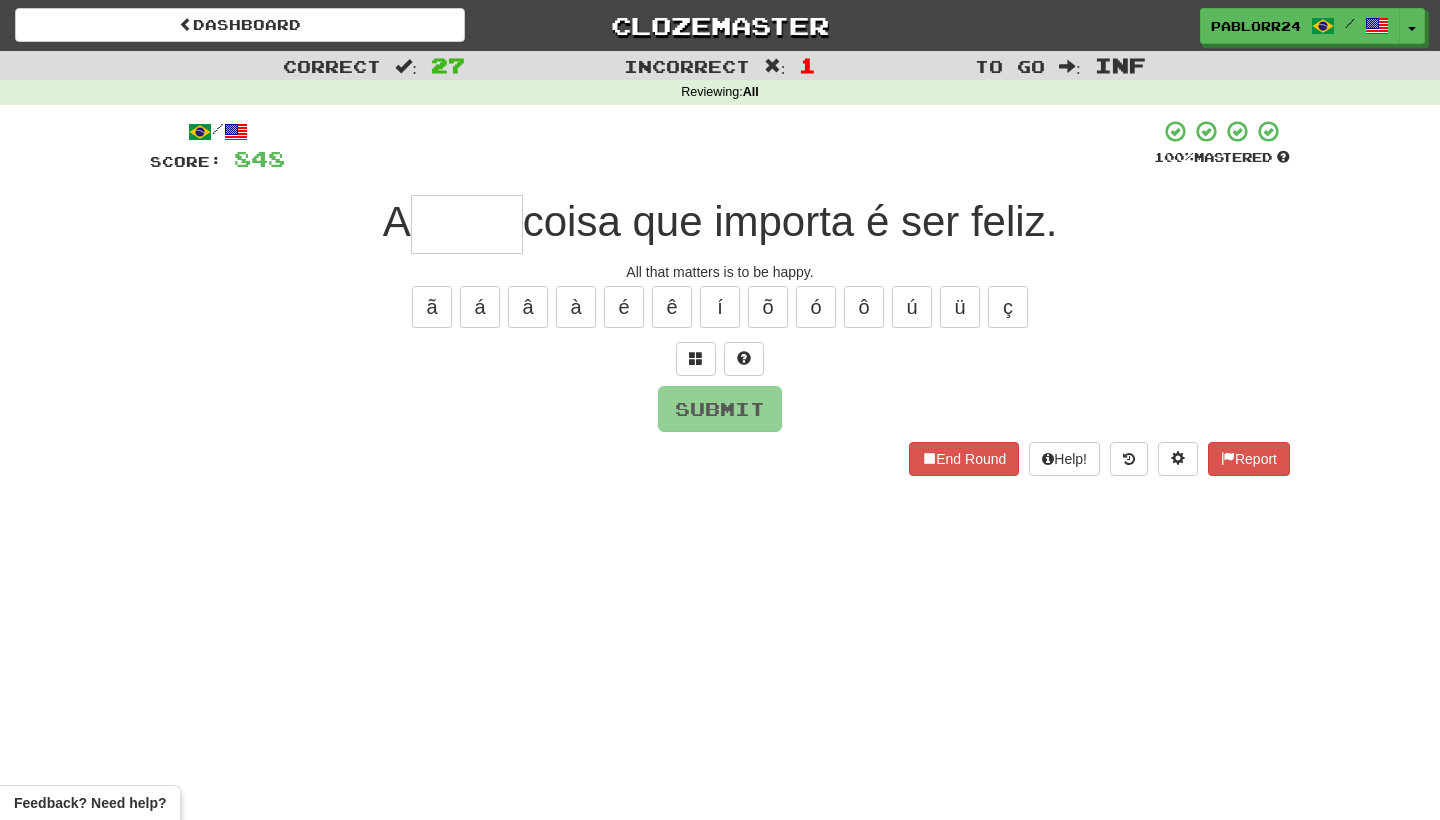 type on "*" 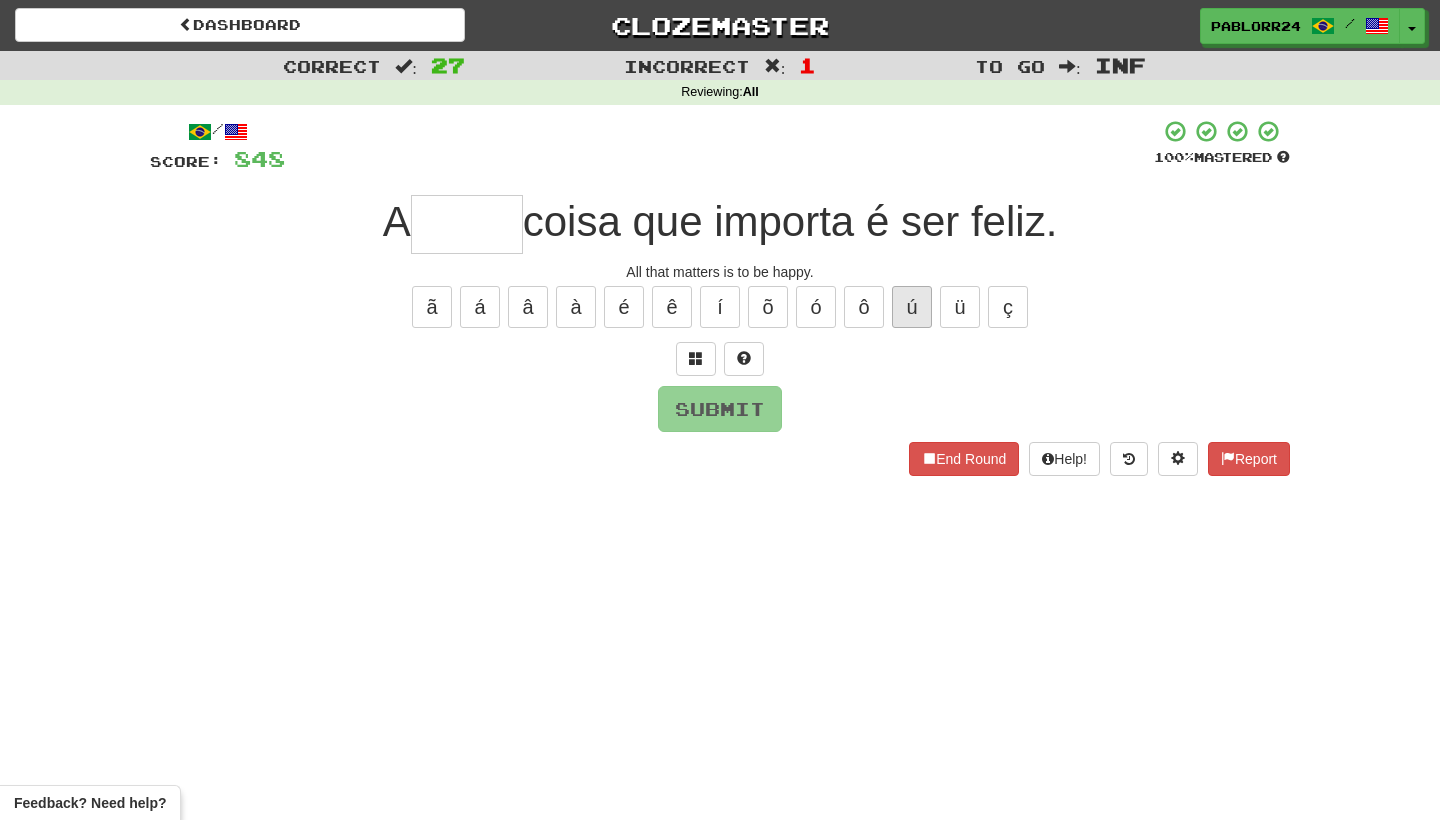 click on "ú" at bounding box center [912, 307] 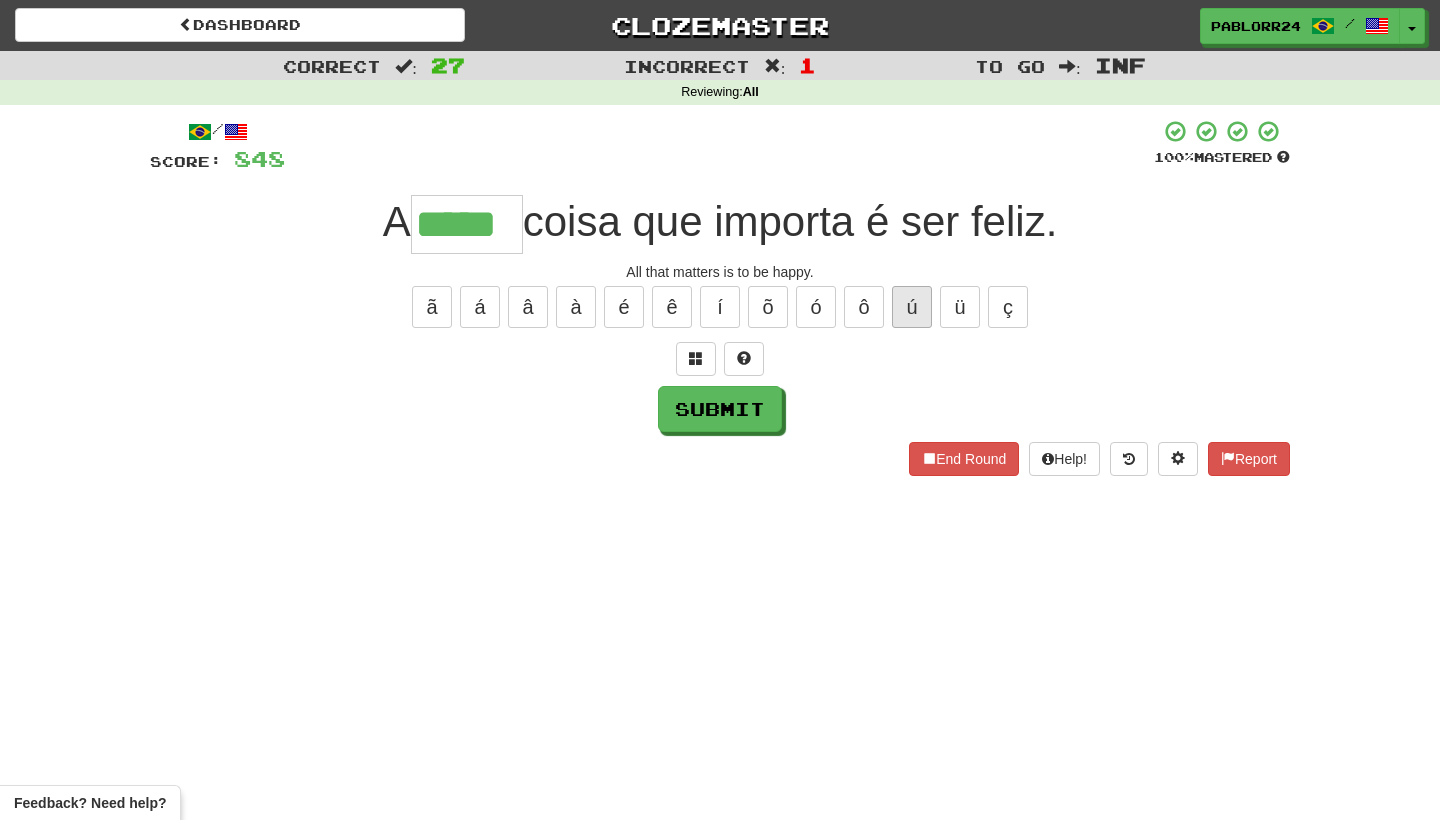 type on "*****" 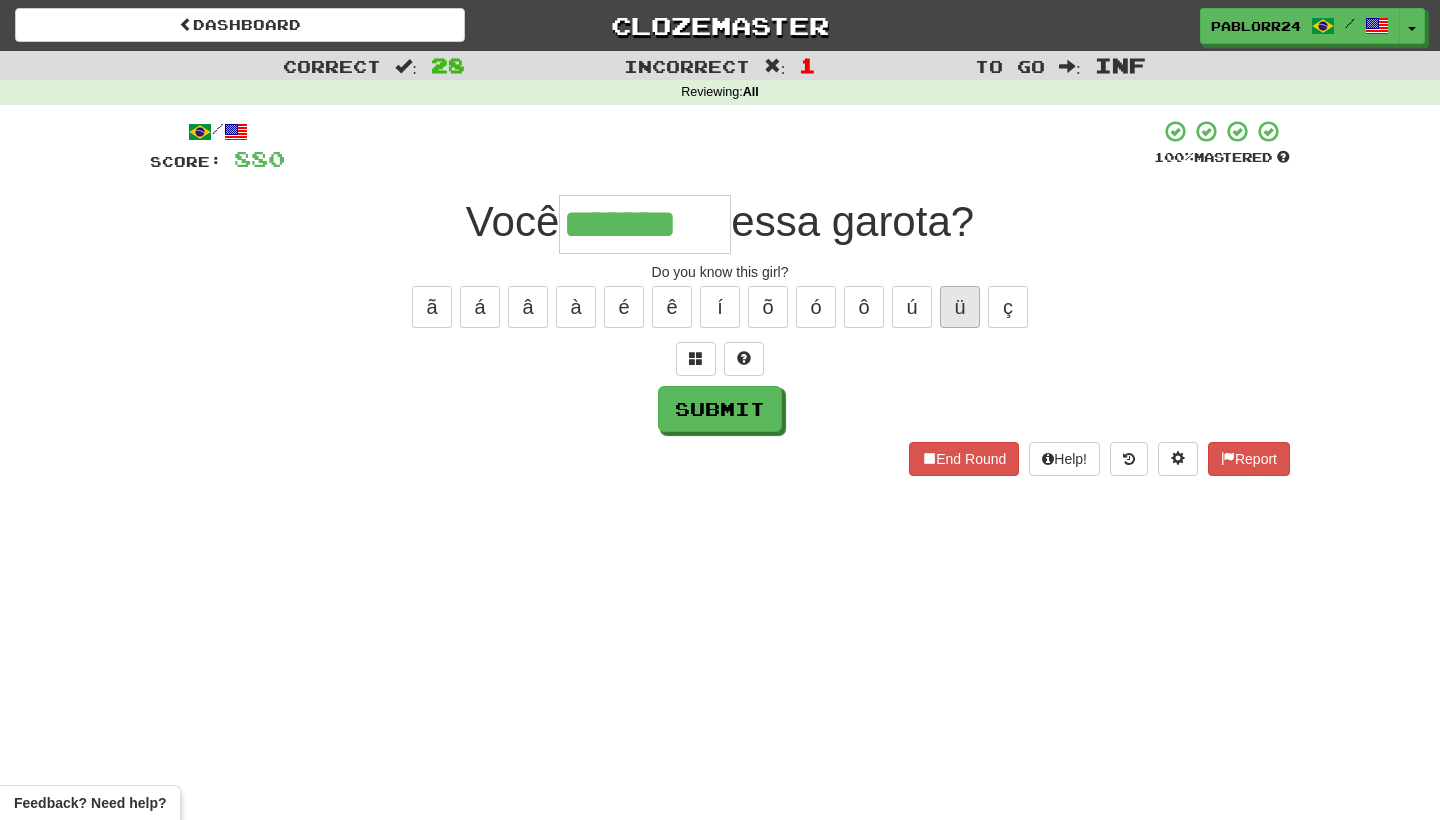 type on "*******" 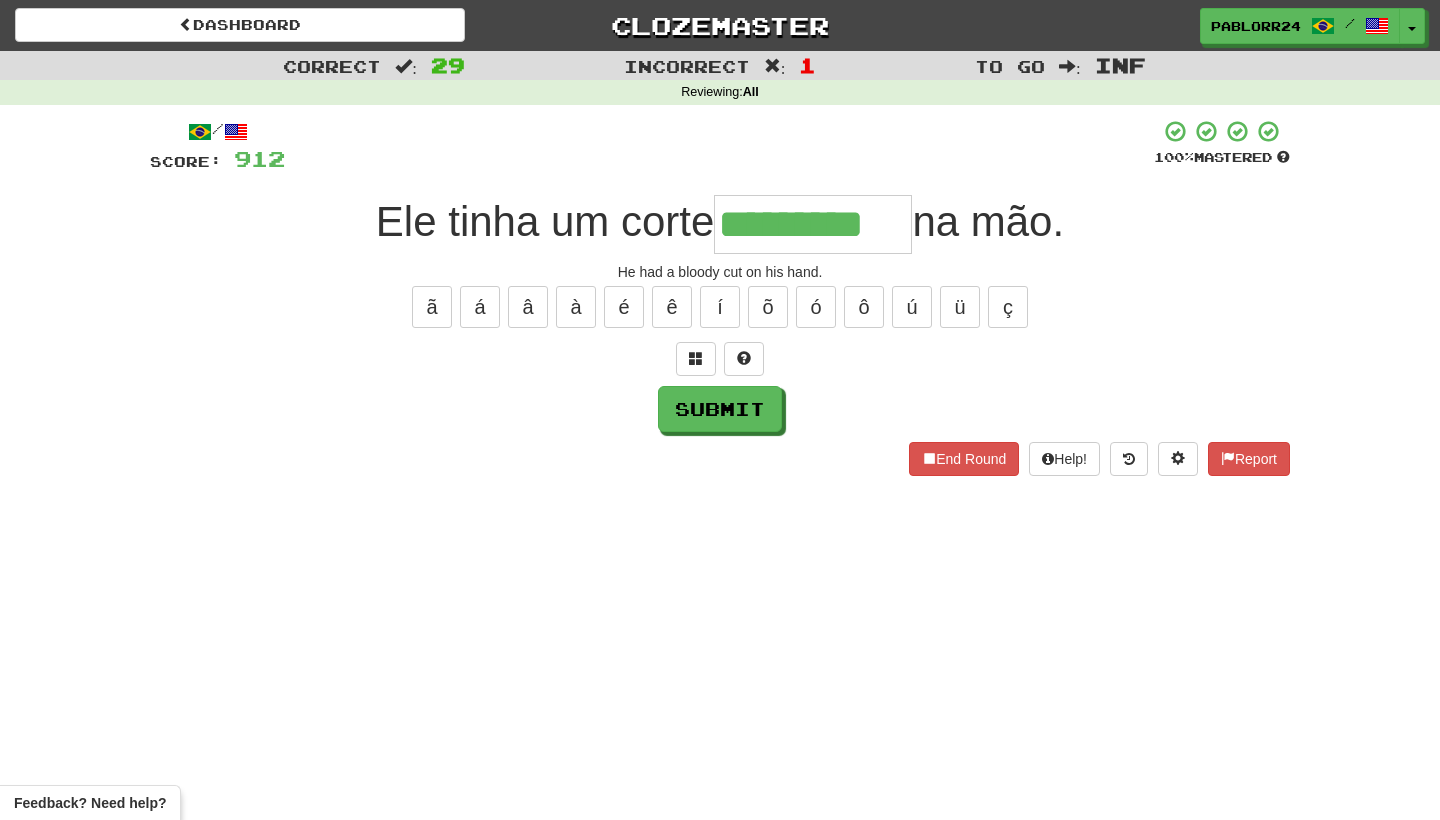 type on "*********" 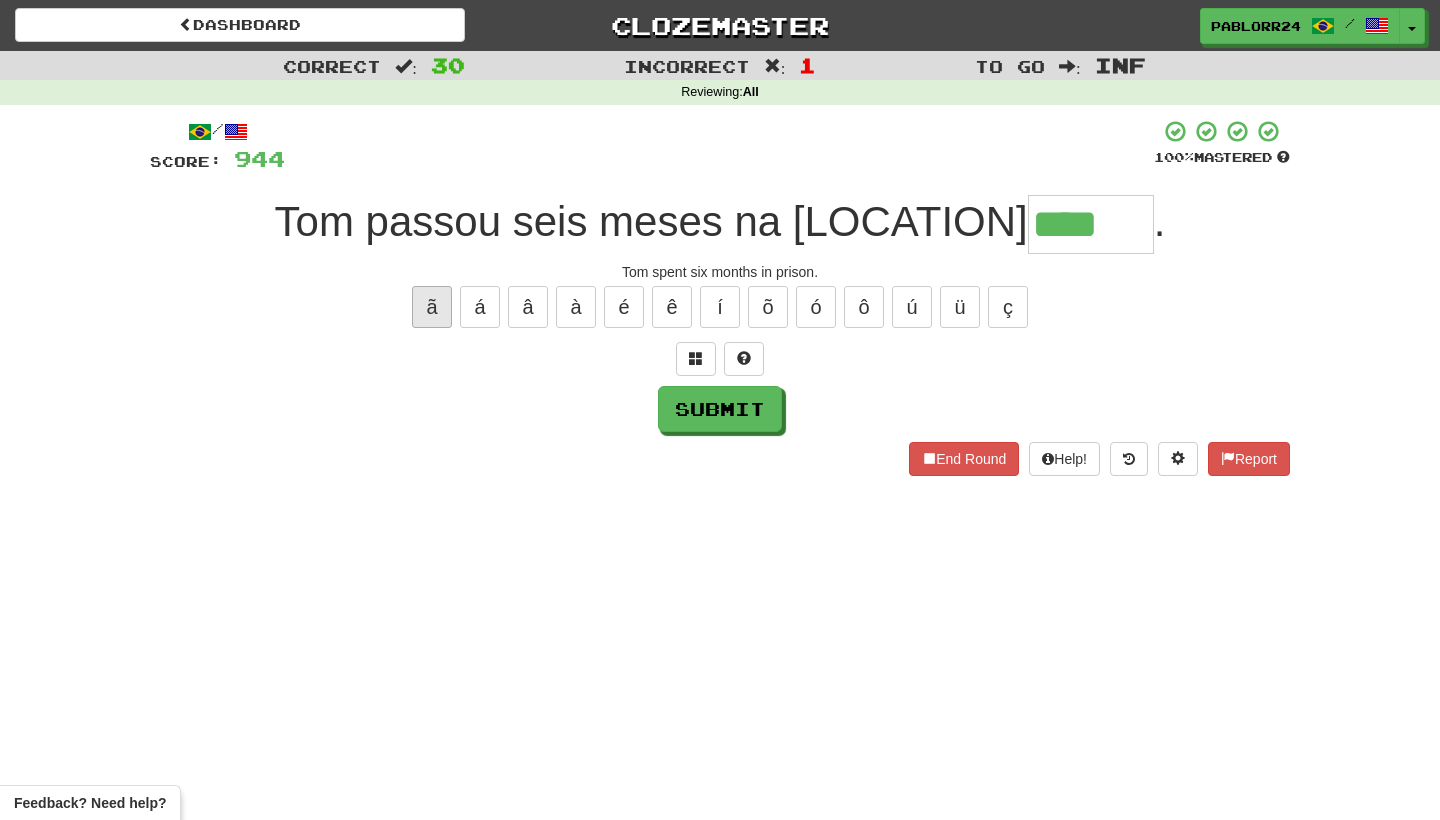 click on "ã" at bounding box center [432, 307] 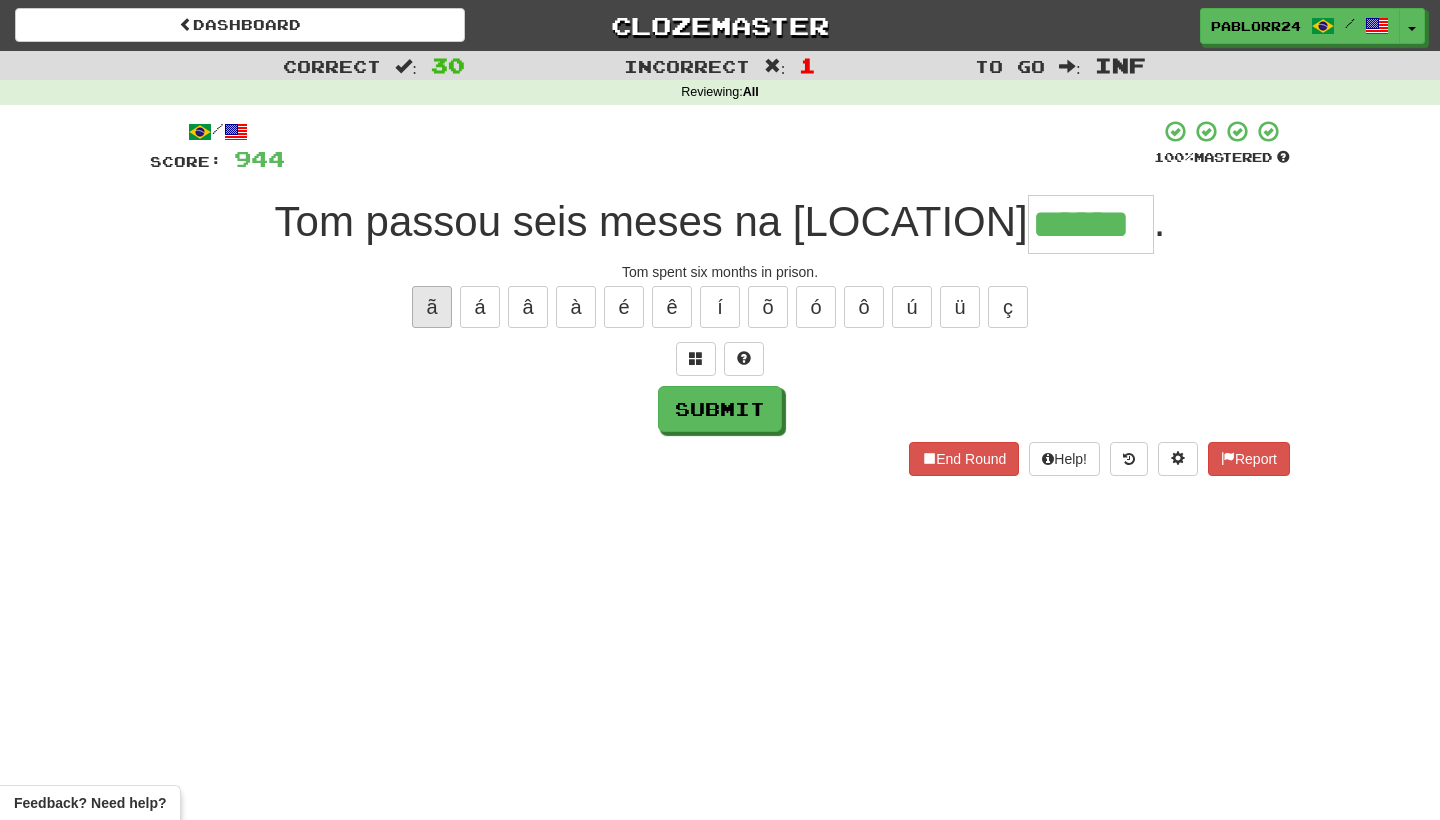 type on "******" 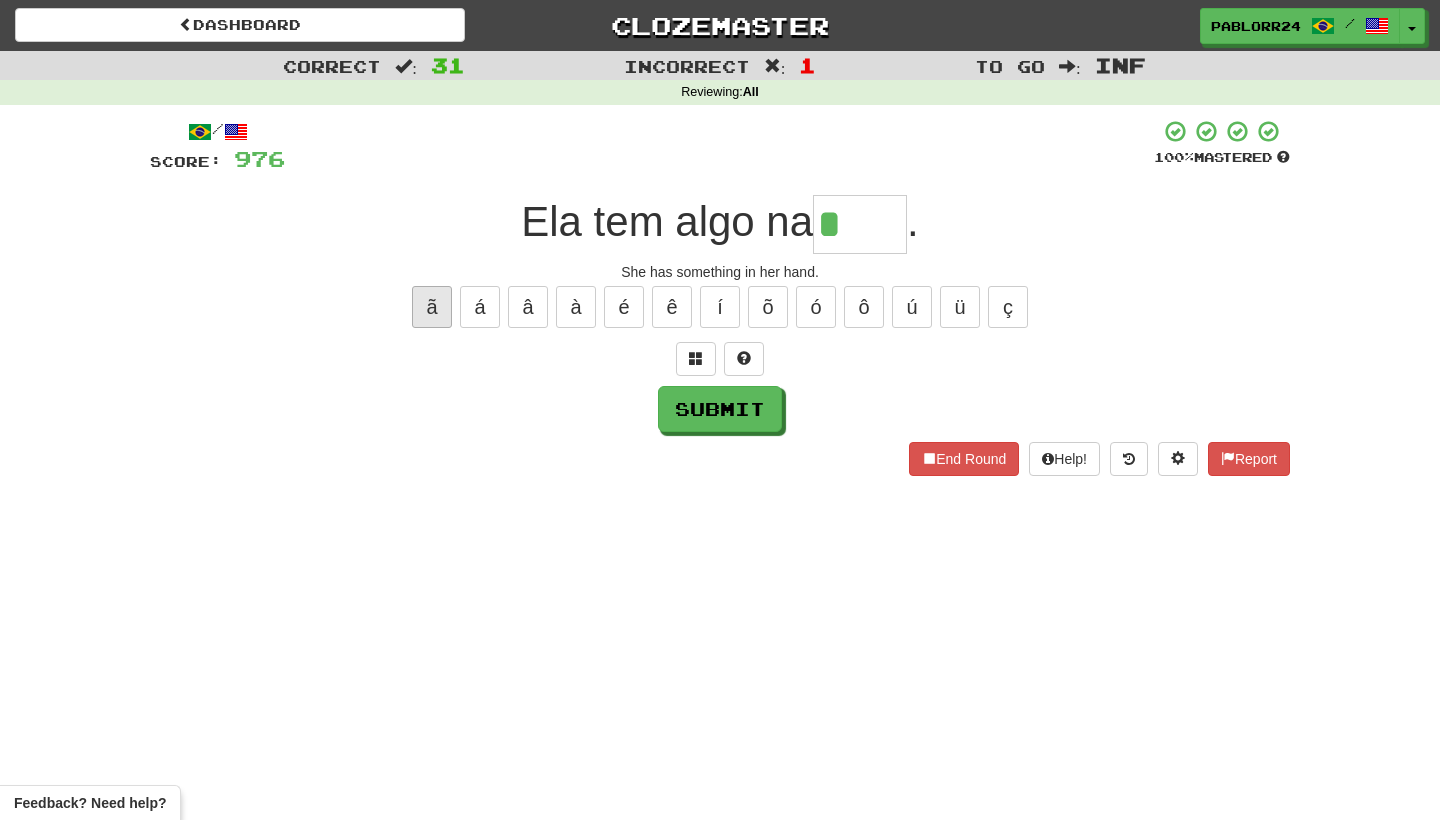 click on "ã" at bounding box center (432, 307) 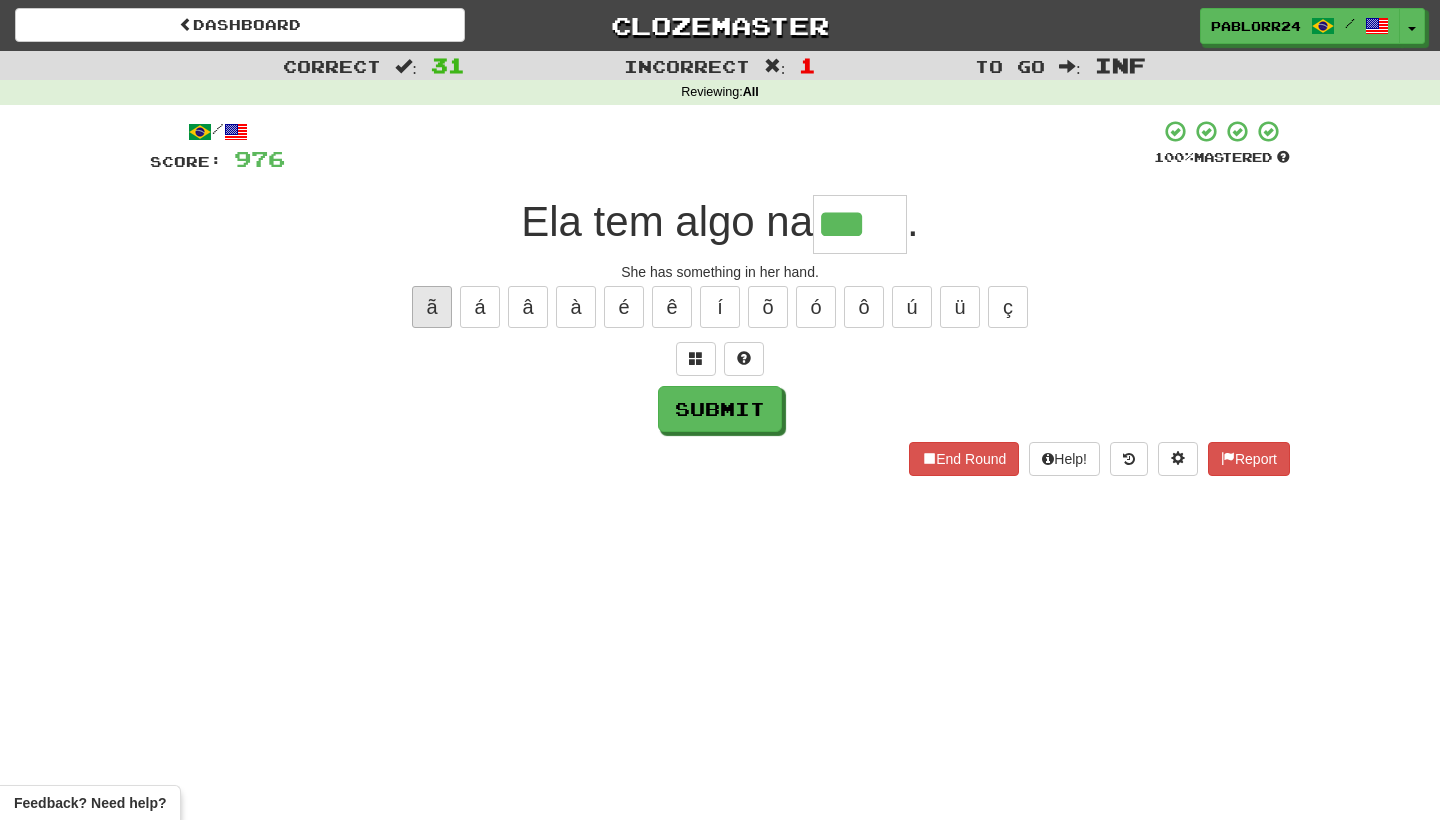 type on "***" 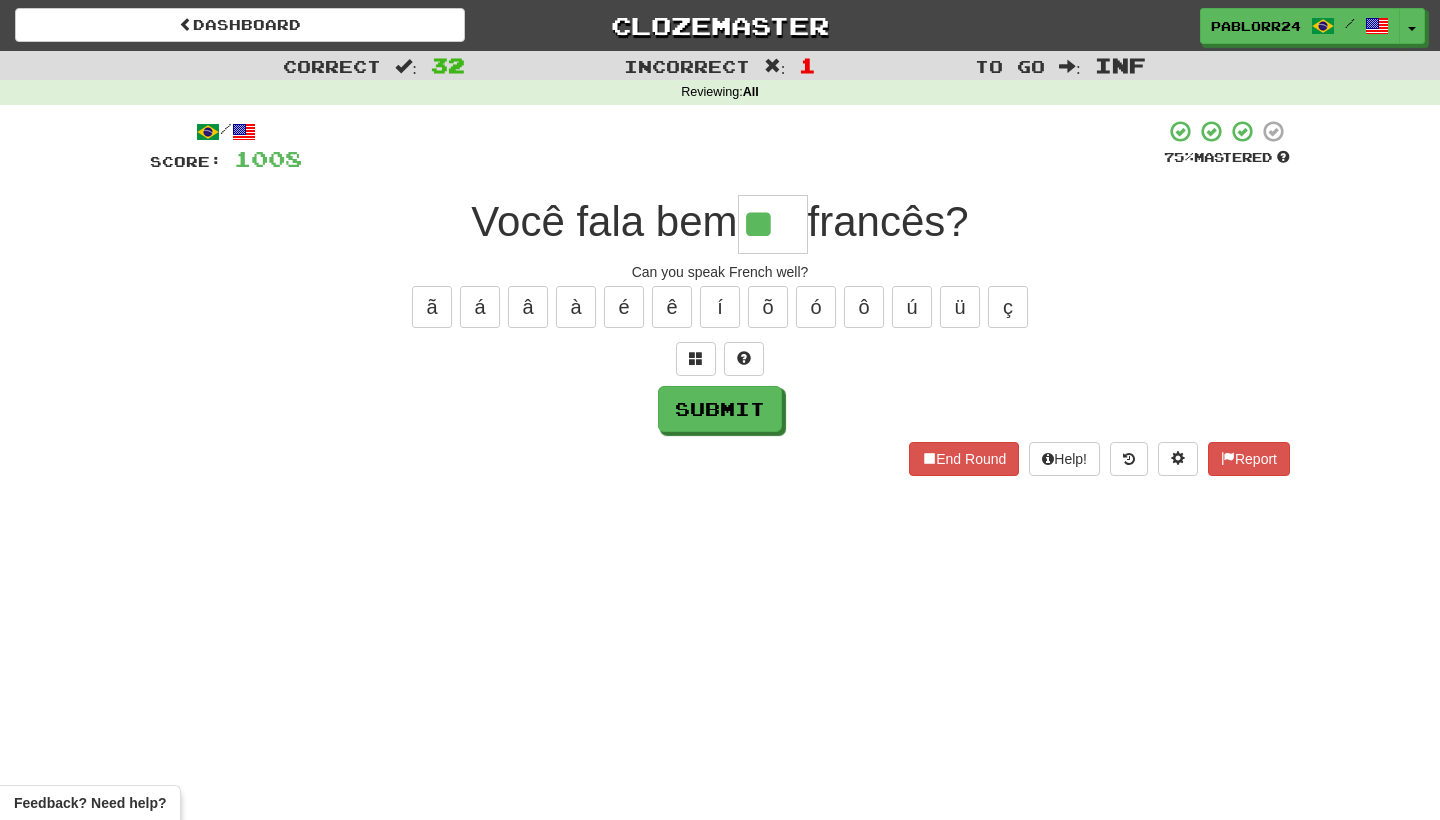 type on "**" 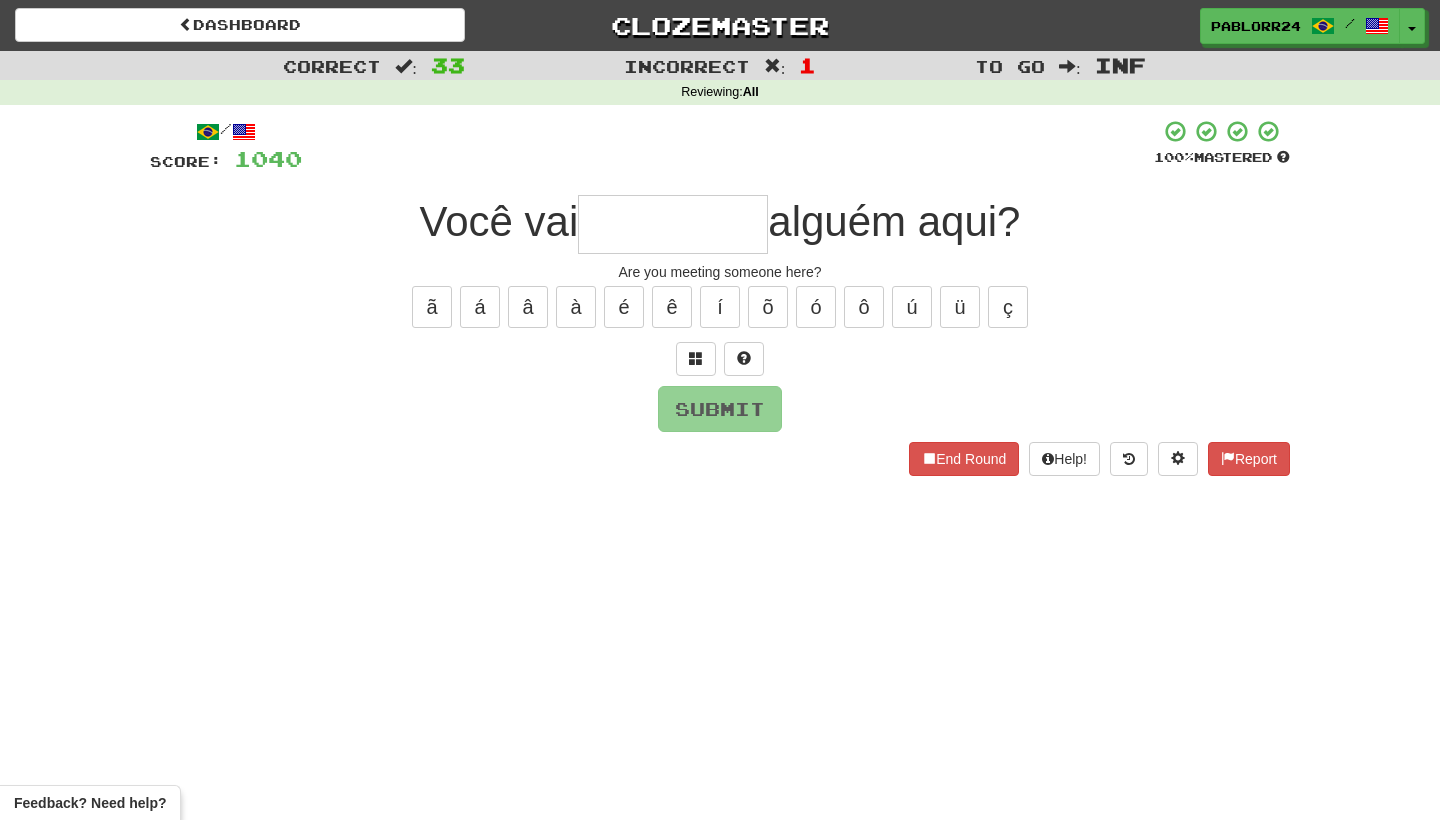 type on "*" 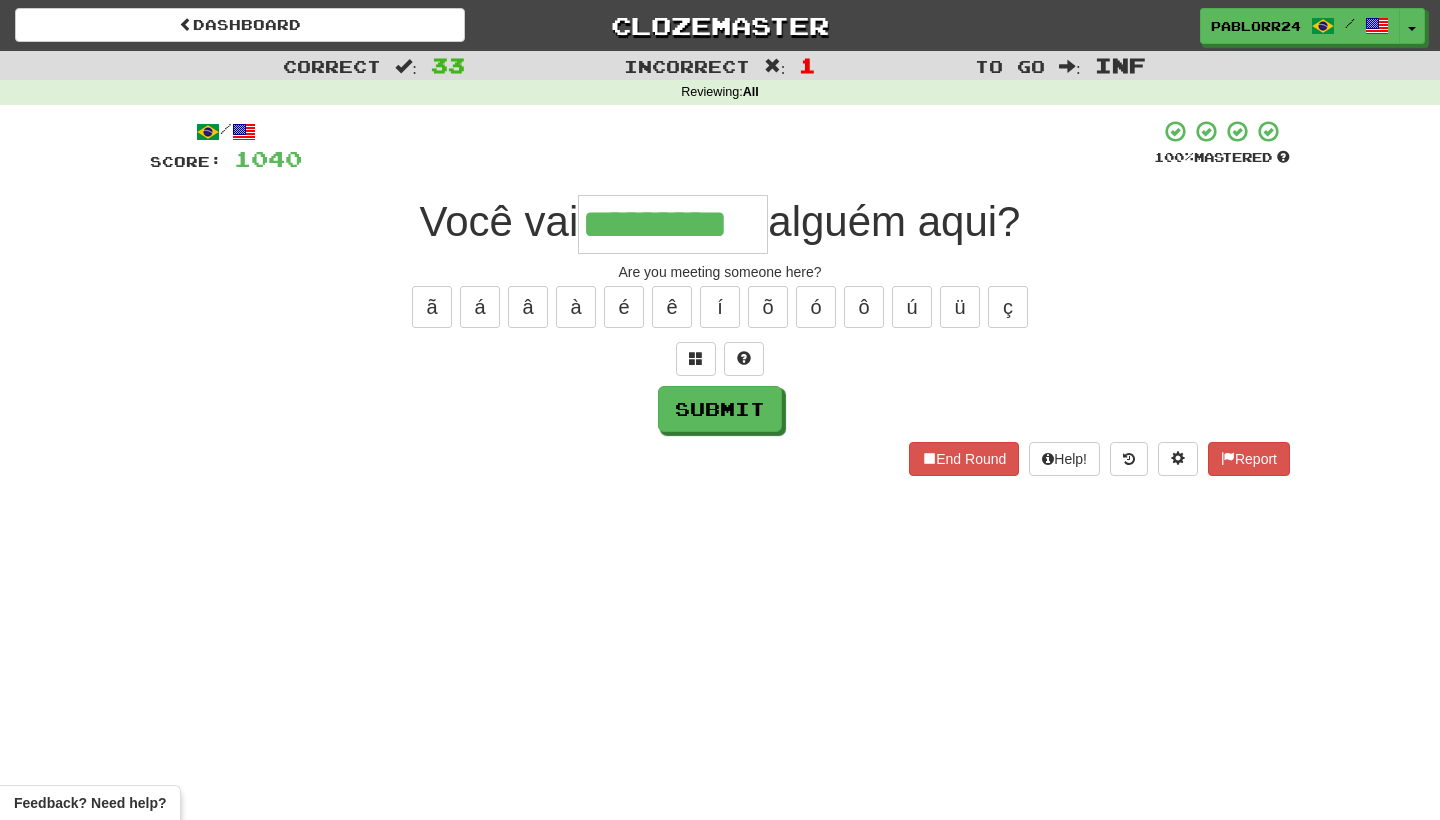 type on "*********" 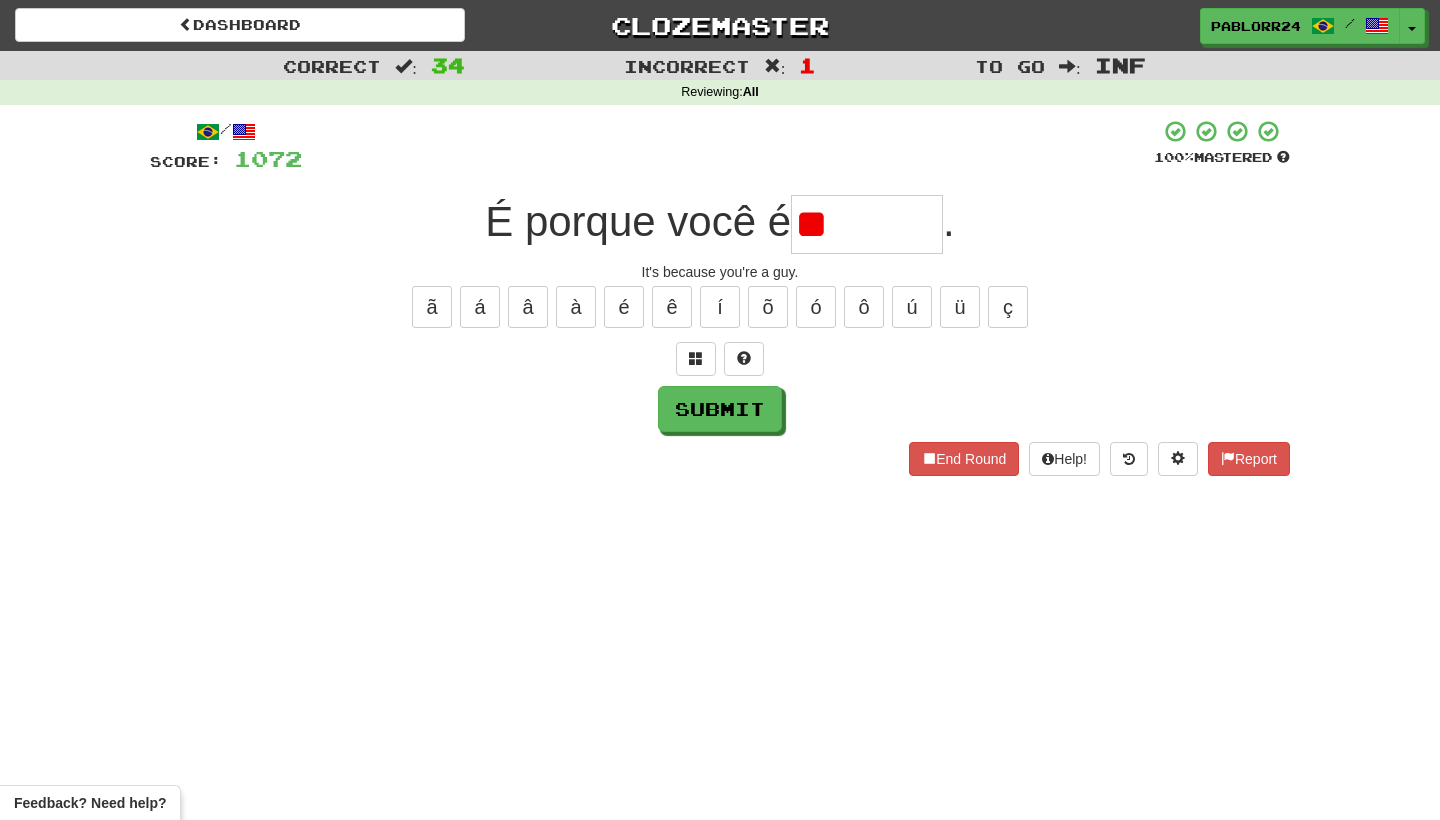 type on "*" 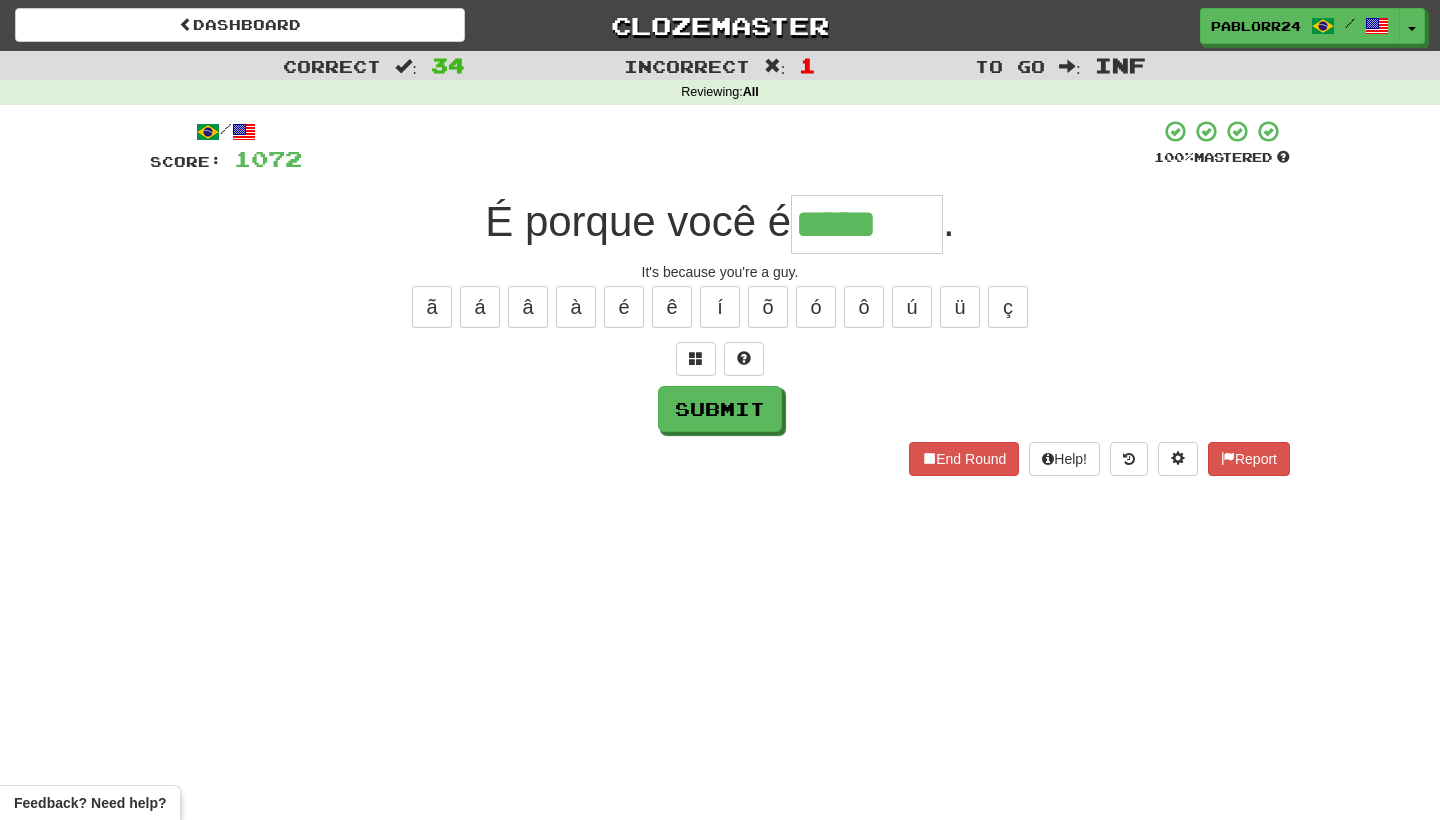 type on "*****" 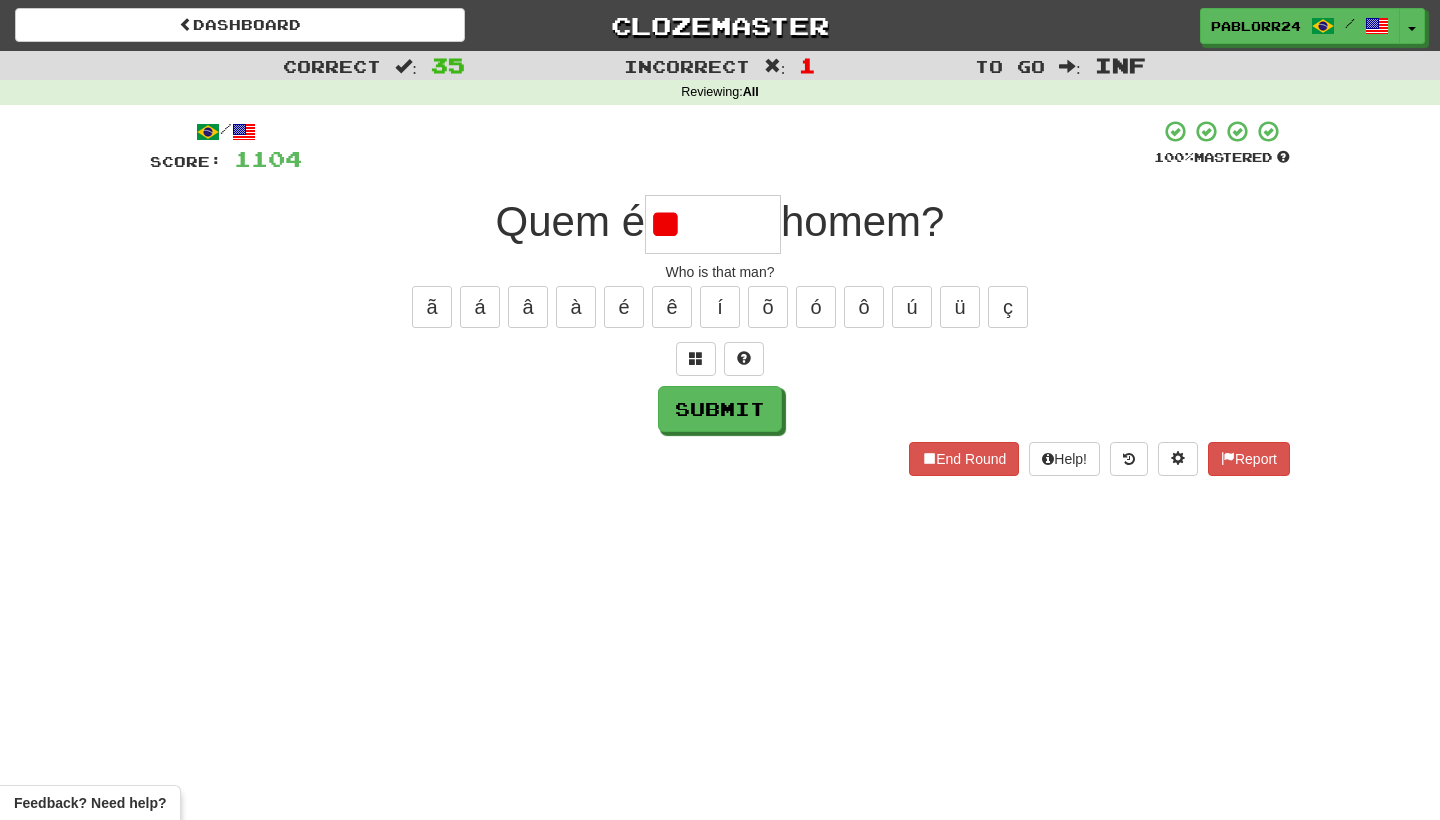 type on "*" 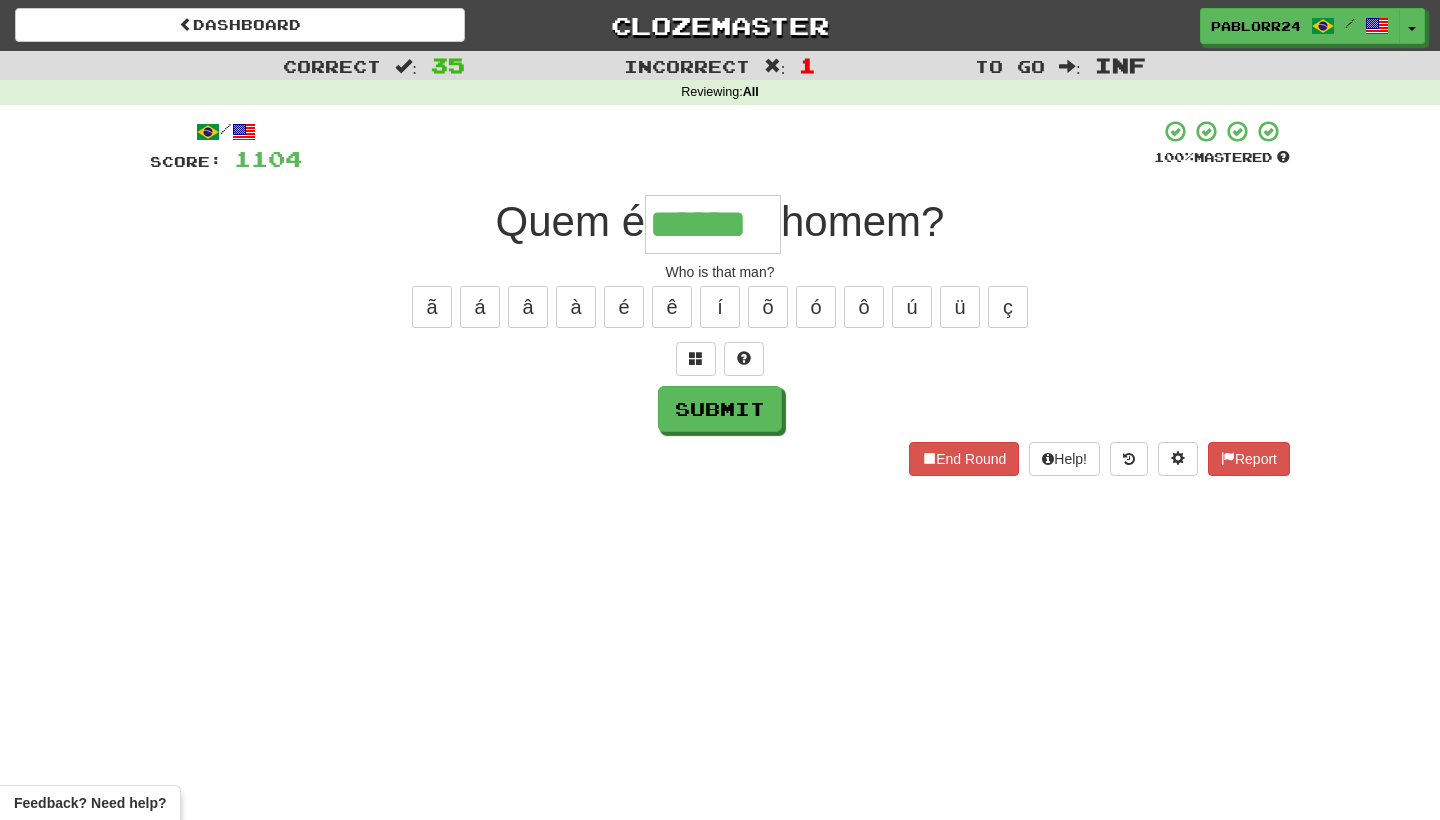 type on "******" 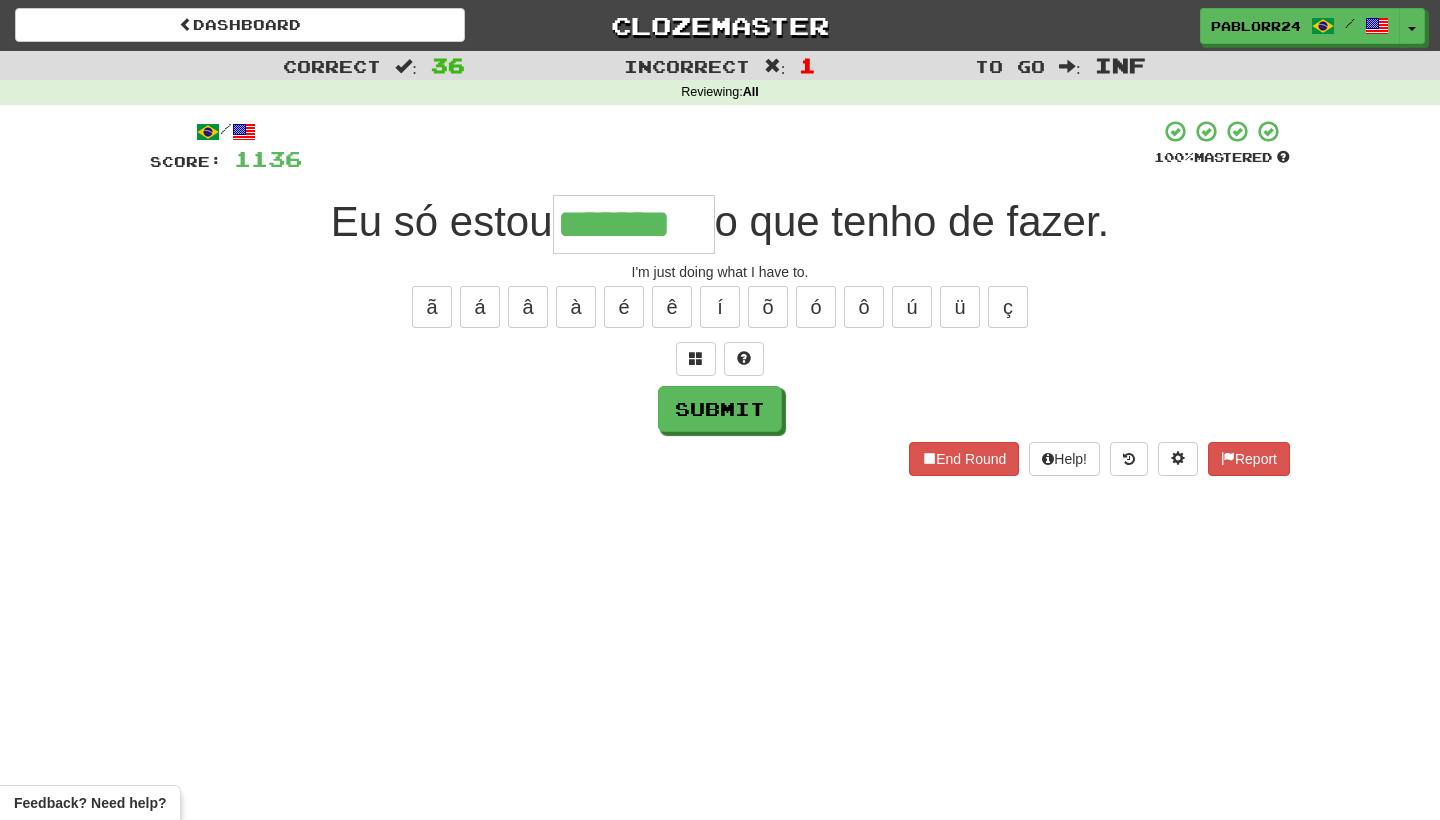 type on "*******" 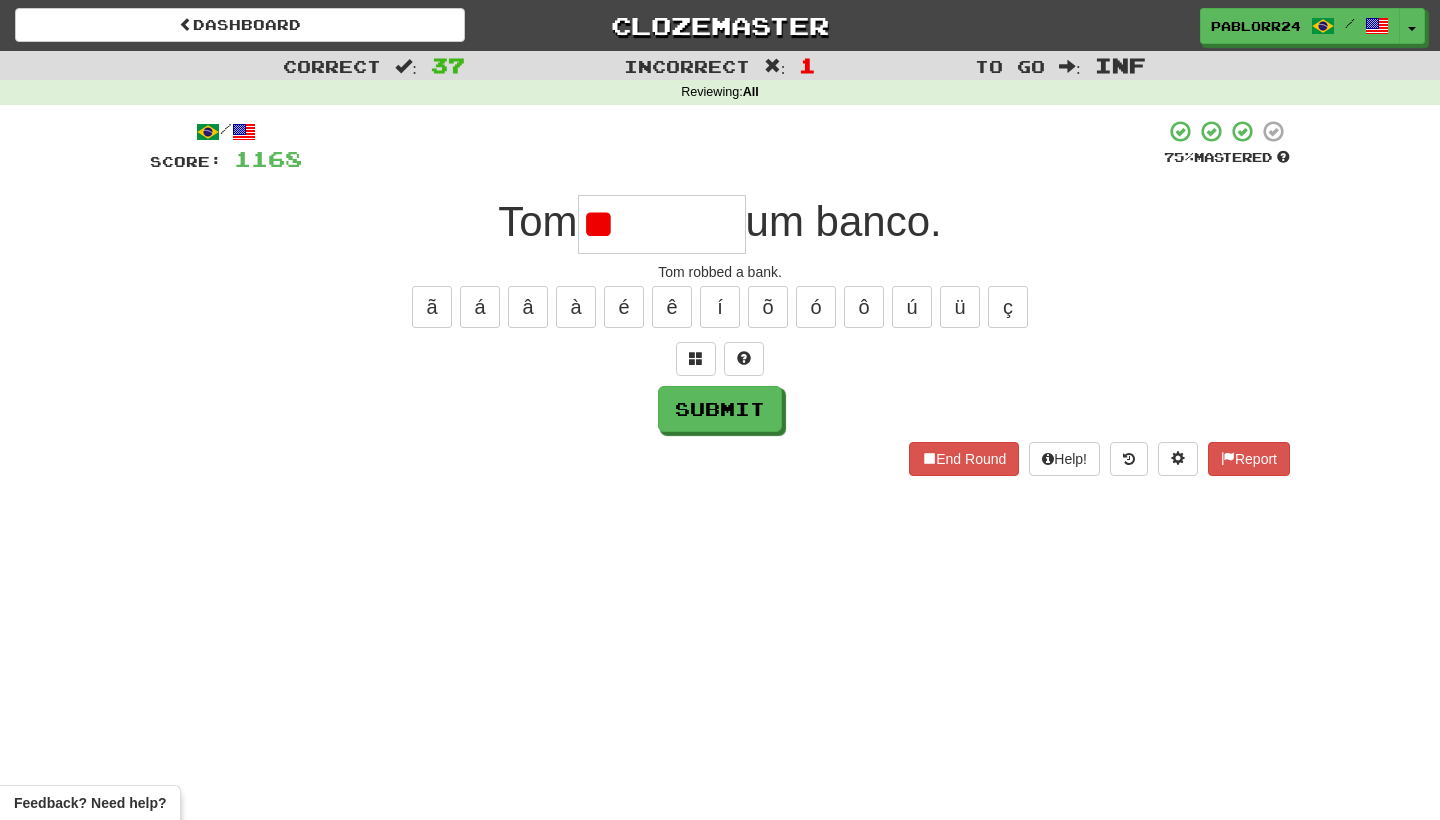 type on "*" 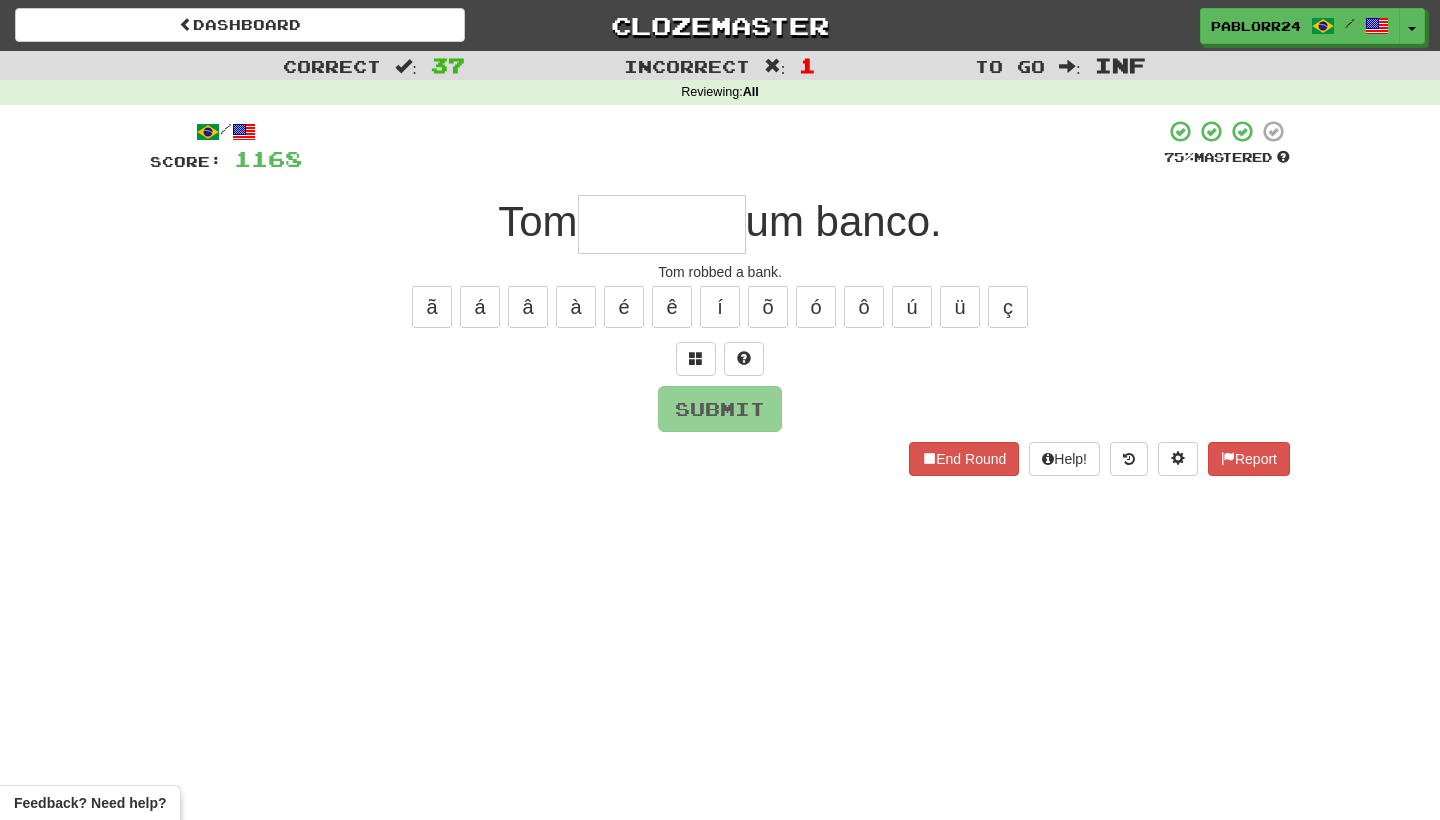 type on "*" 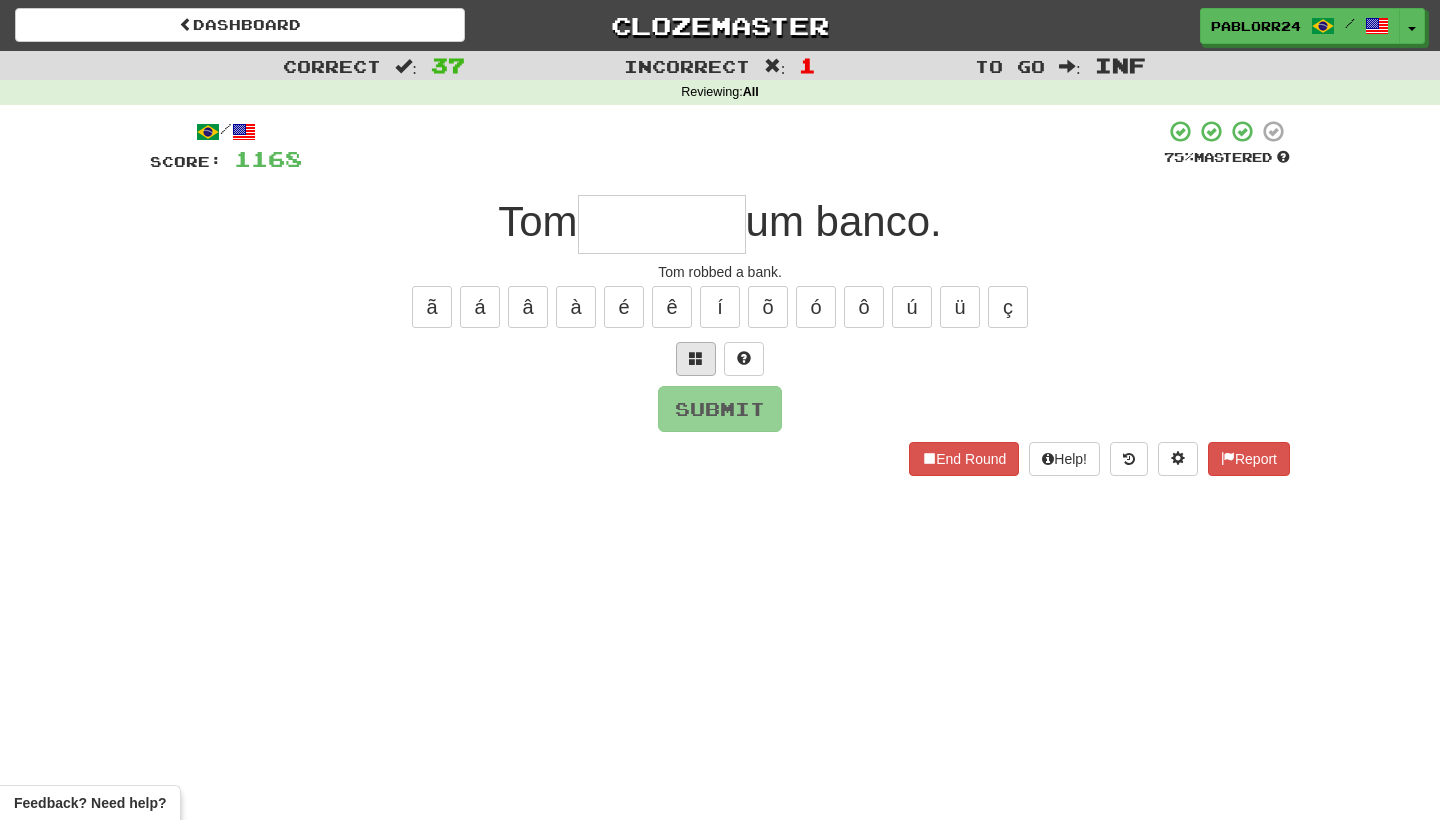 click at bounding box center [696, 358] 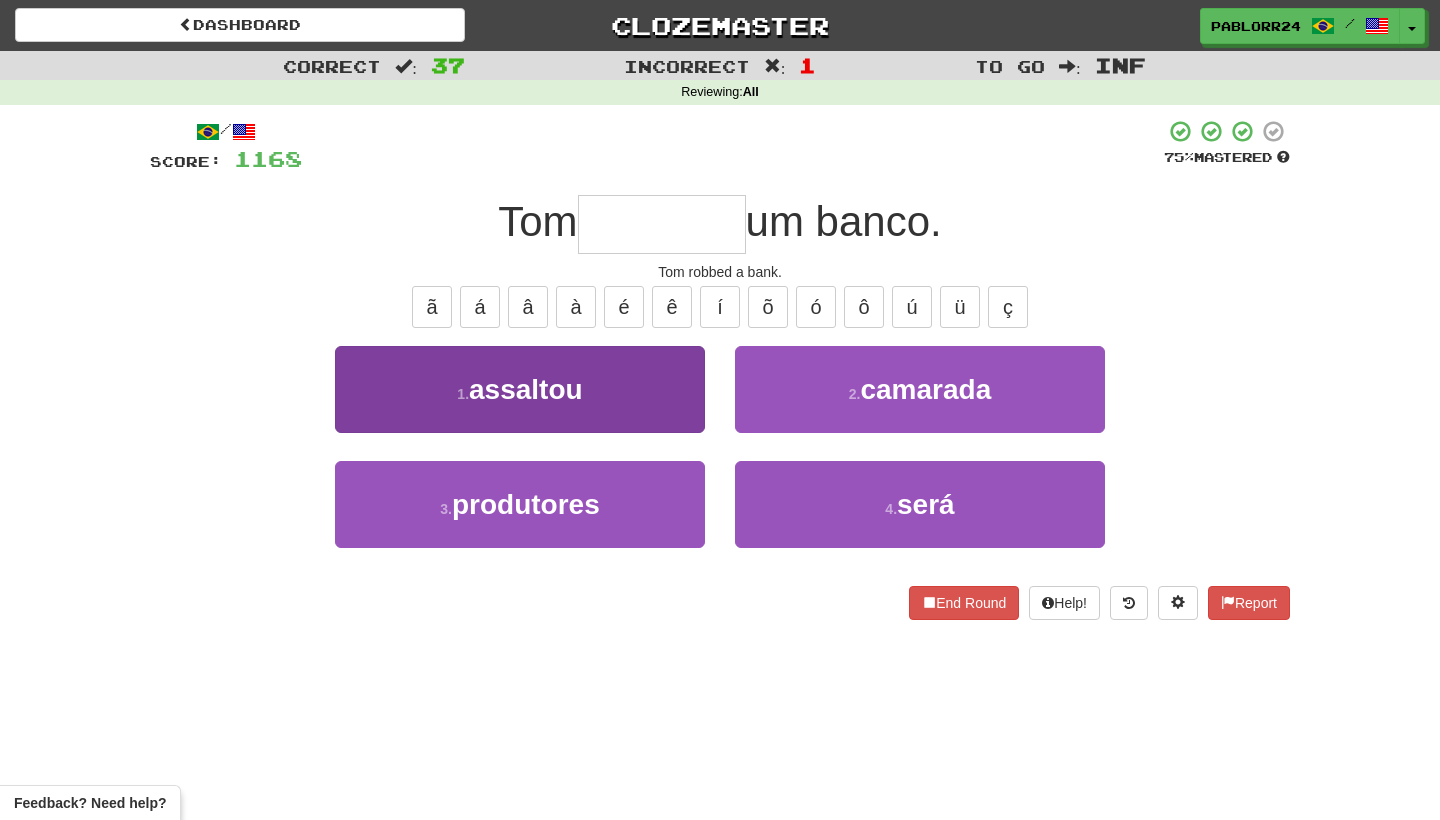 click on "1 .  assaltou" at bounding box center [520, 389] 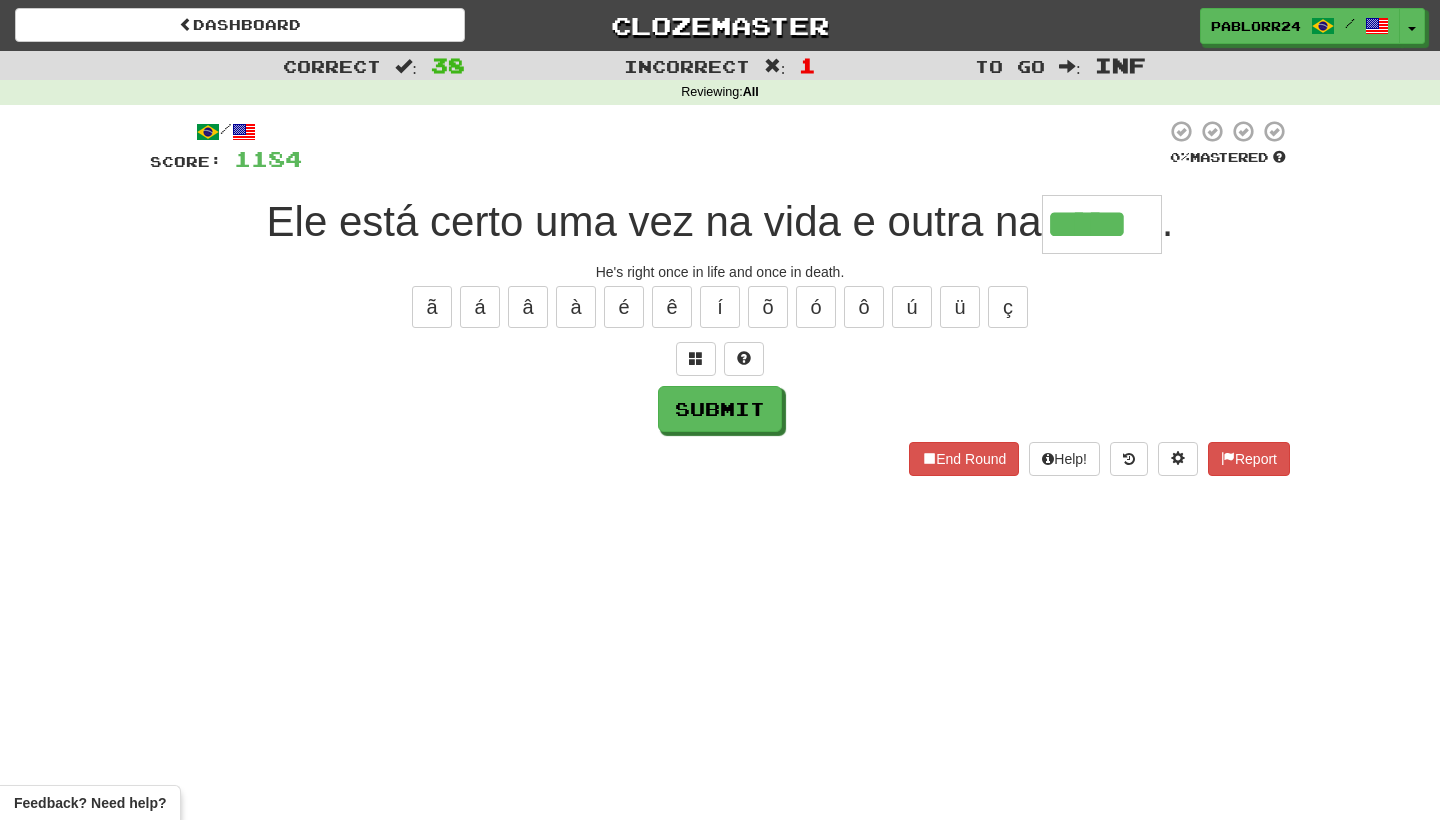 type on "*****" 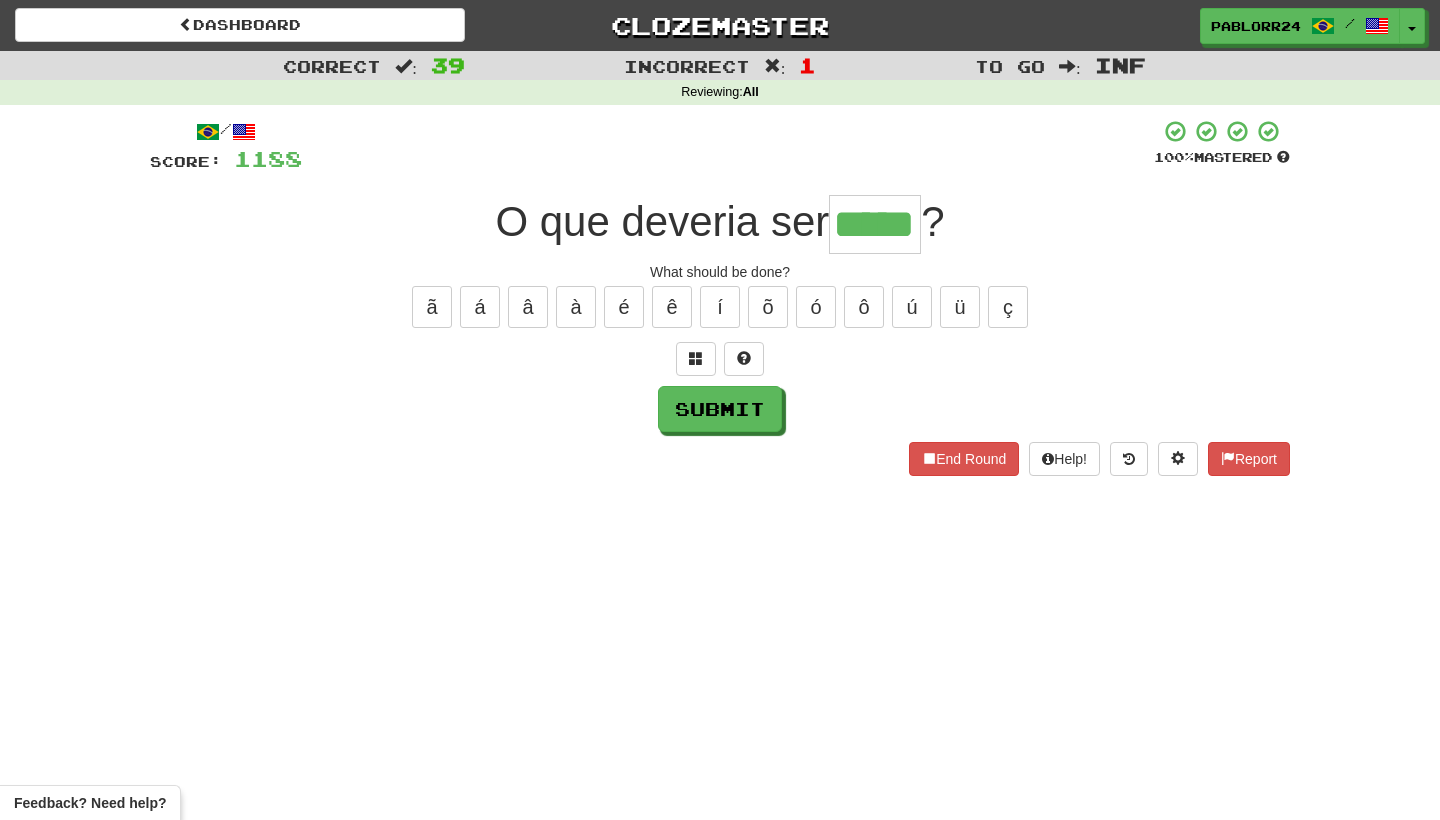 type on "*****" 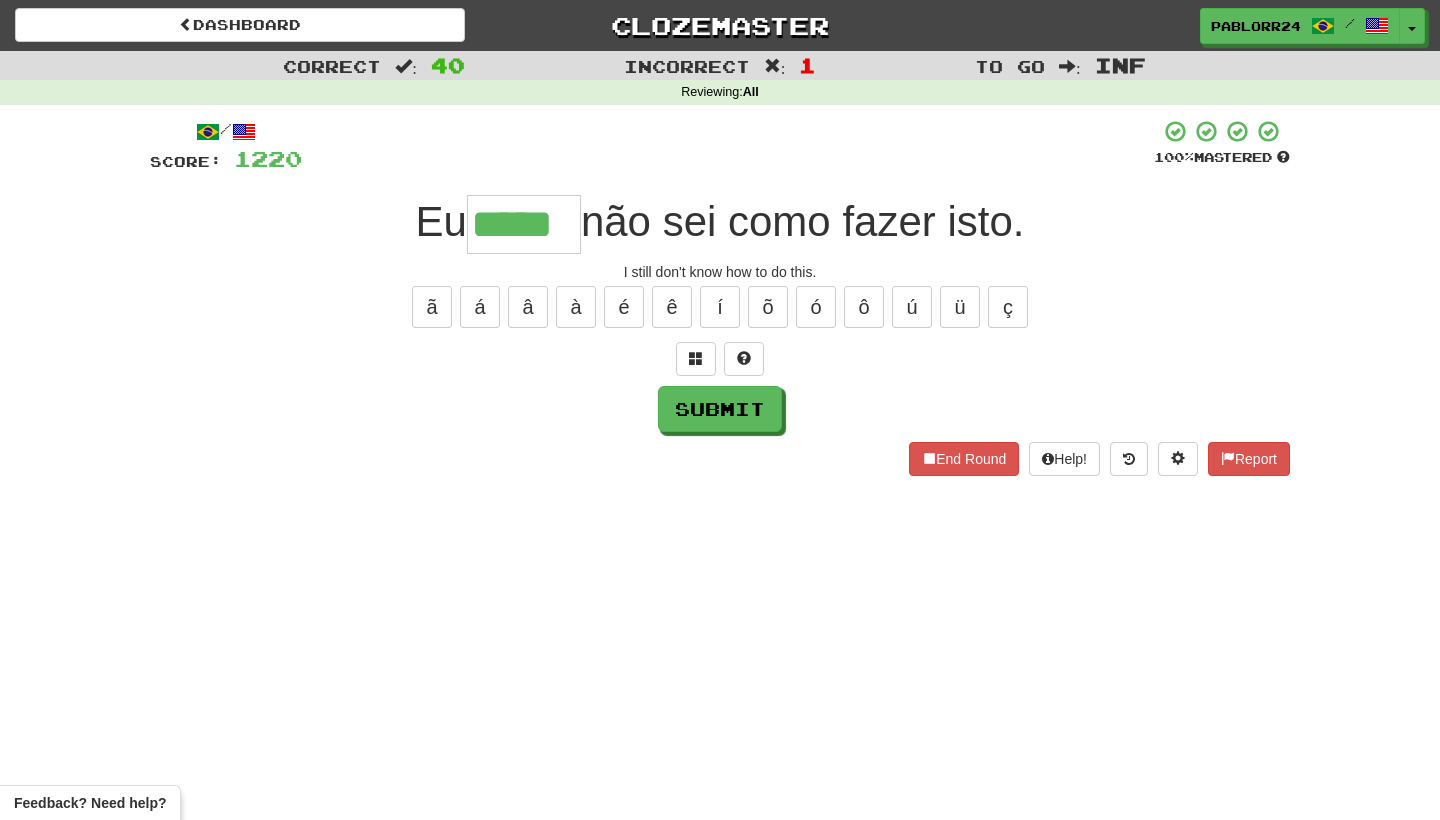 type on "*****" 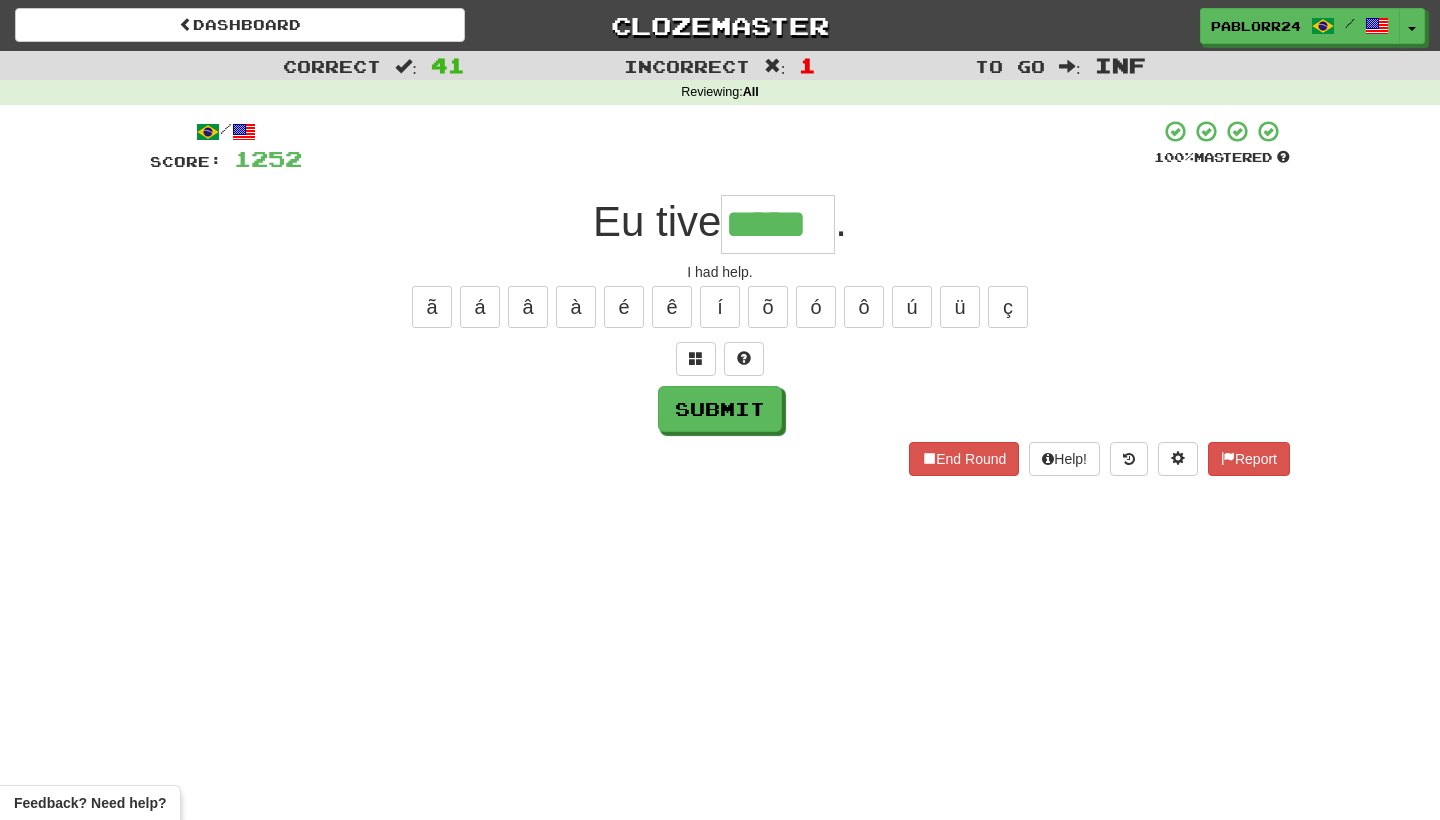 type on "*****" 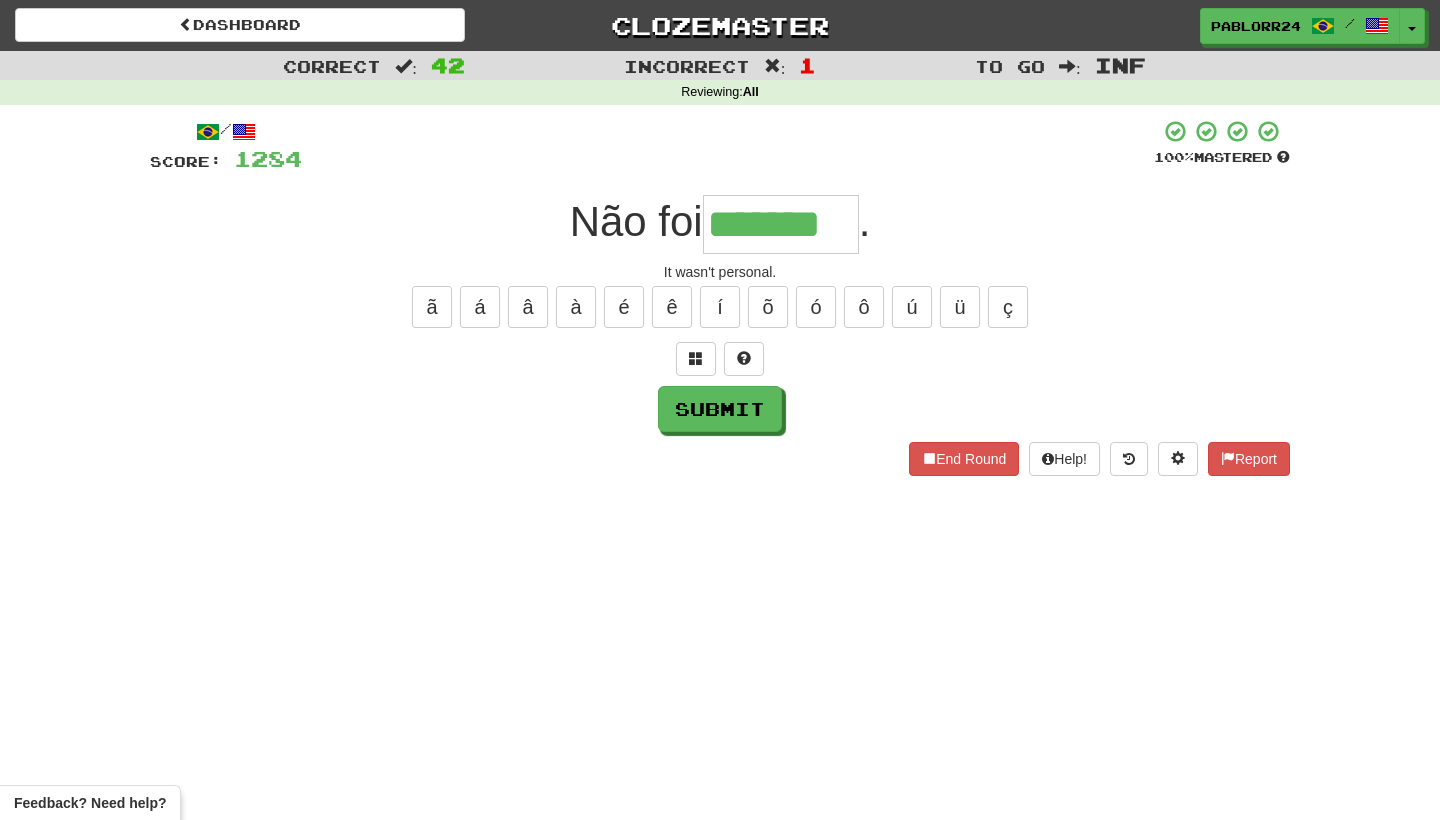 type on "*******" 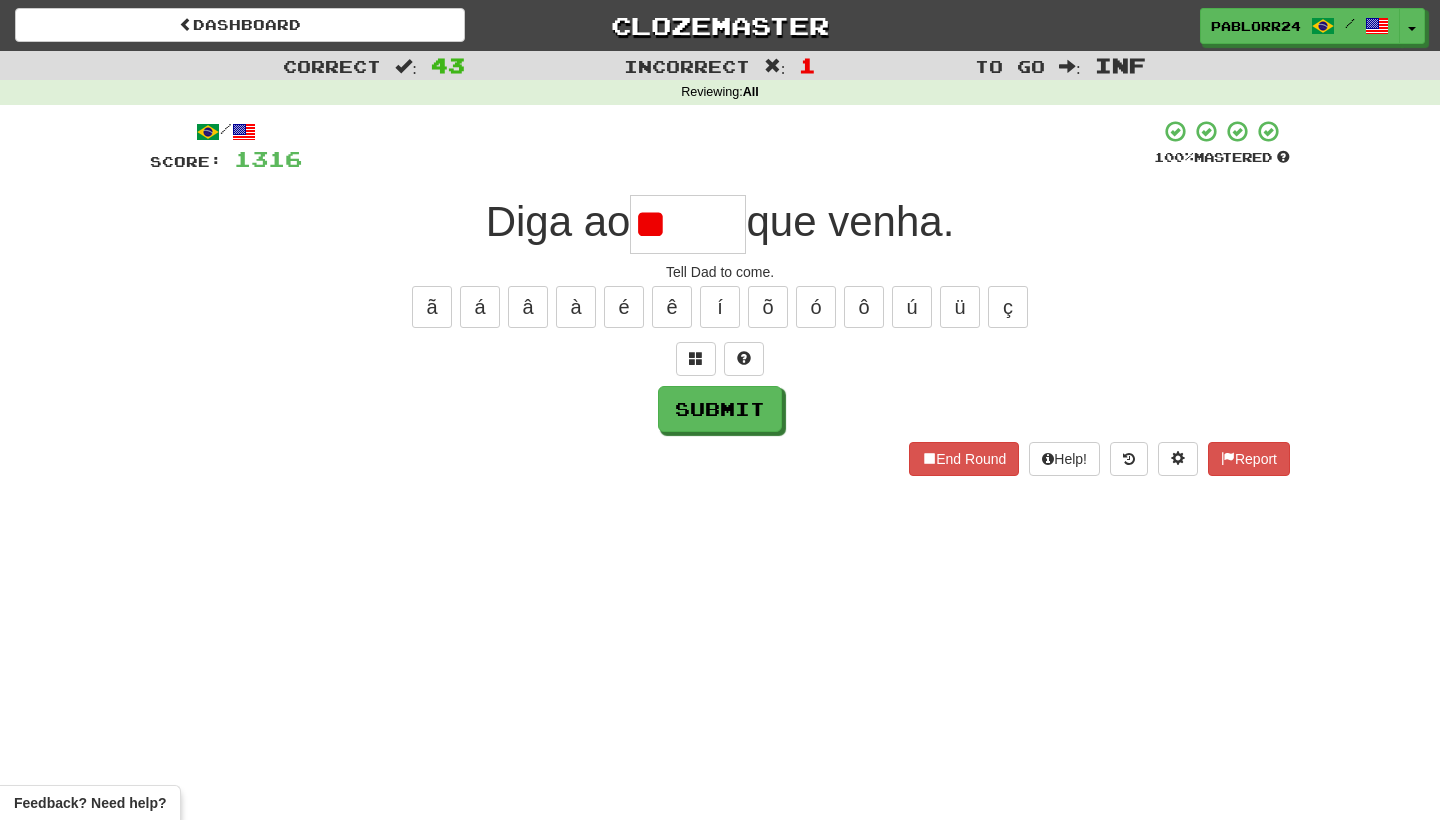 type on "*" 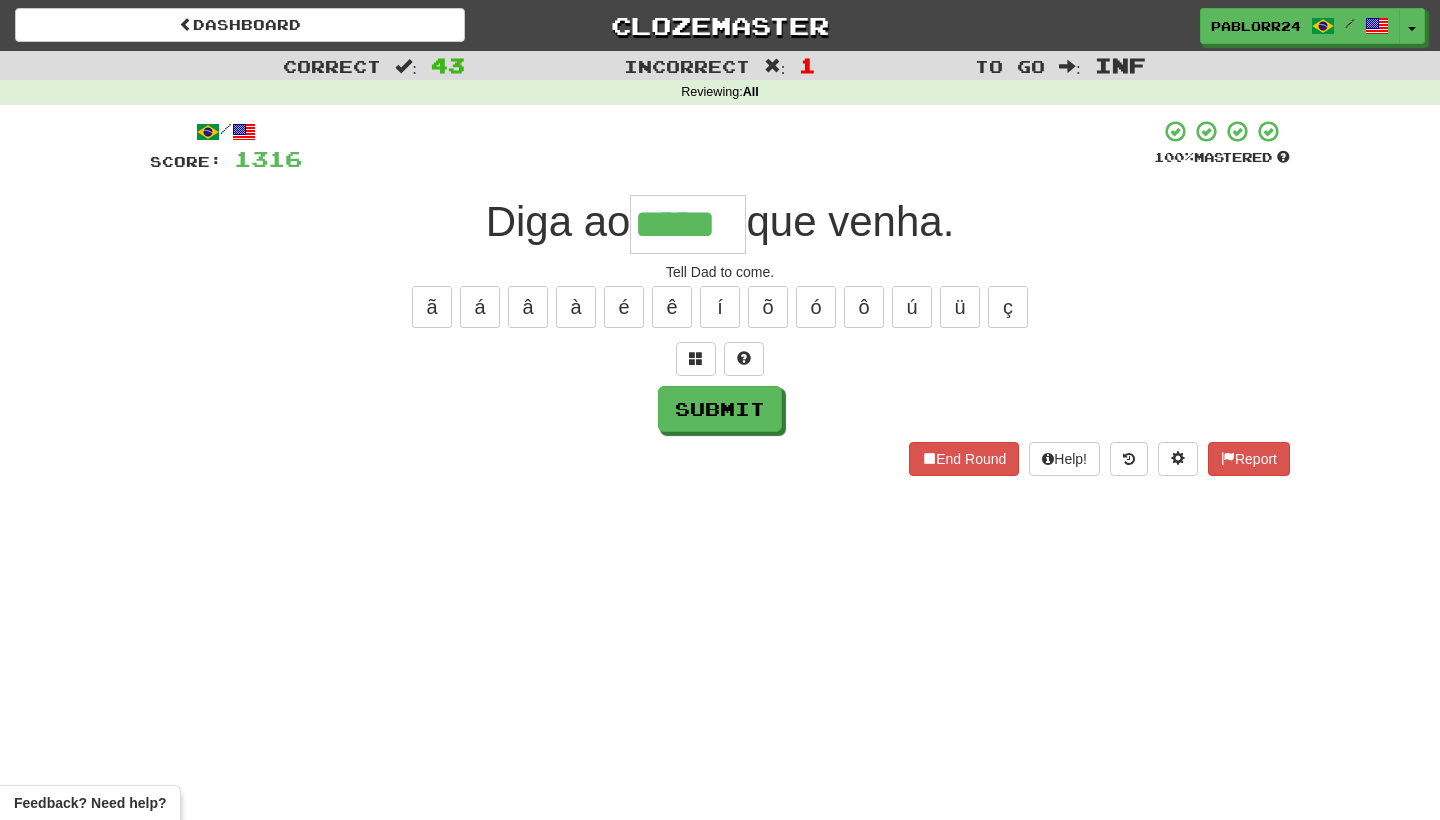 type on "*****" 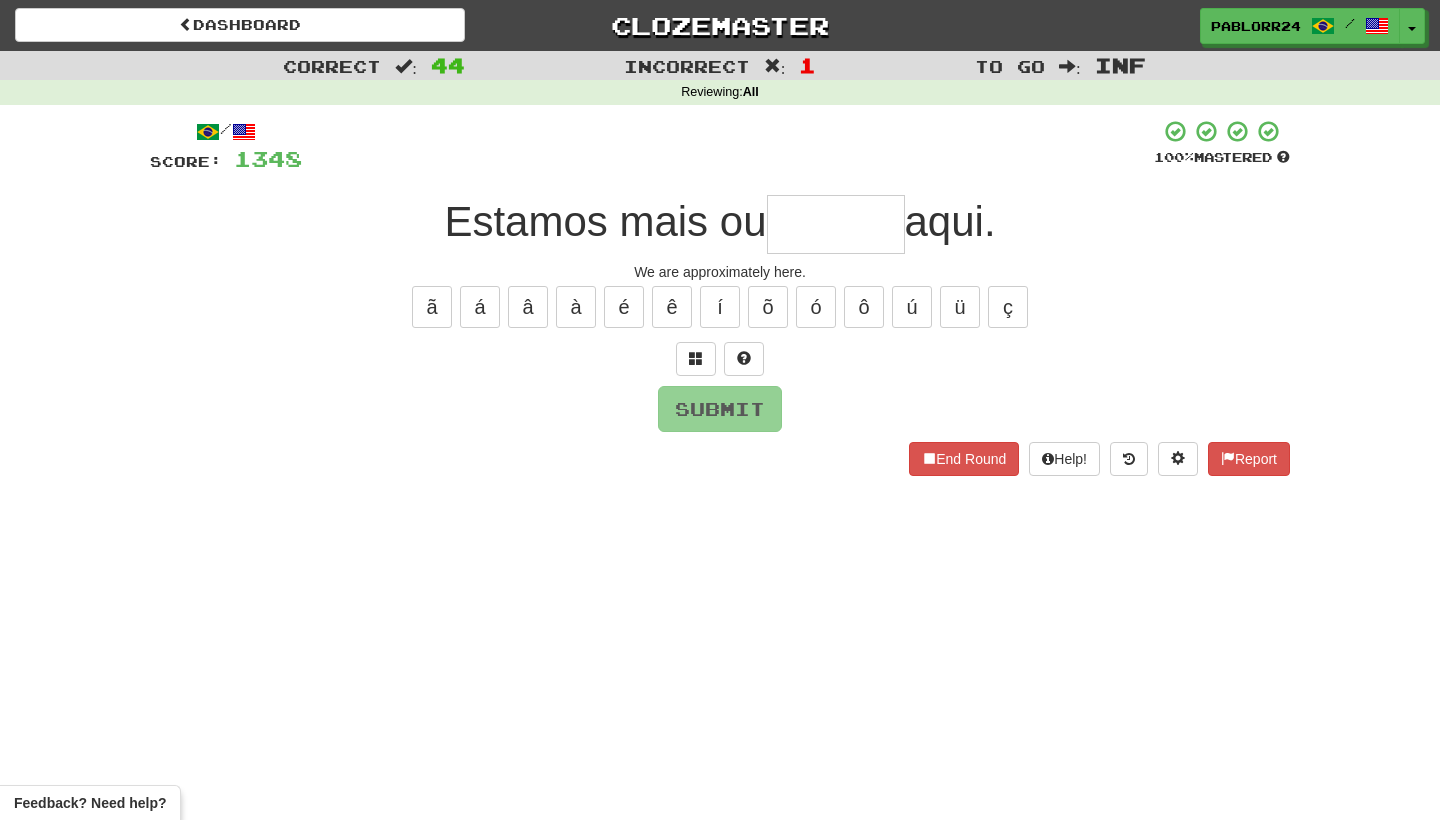 type on "*" 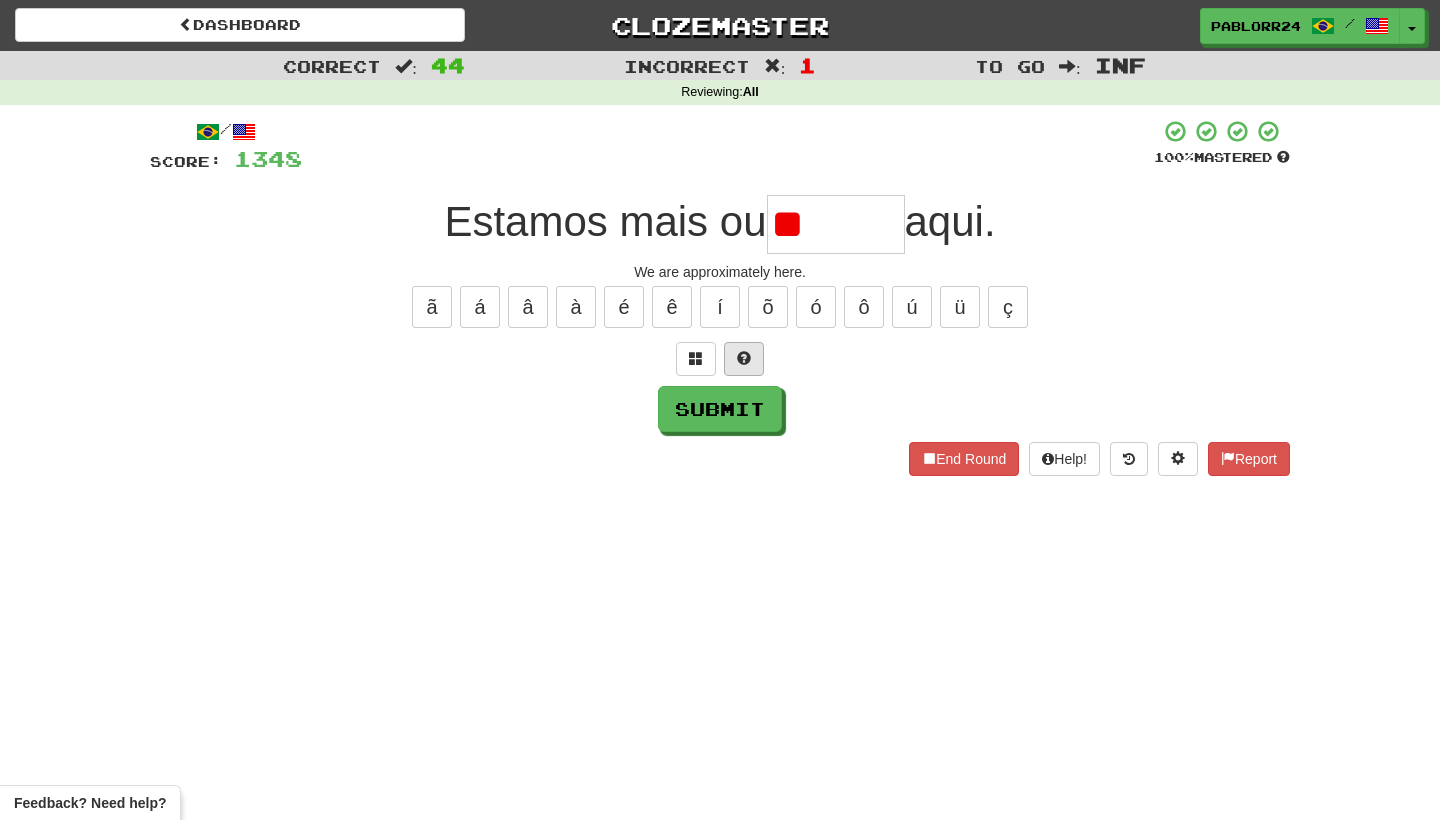 type on "*" 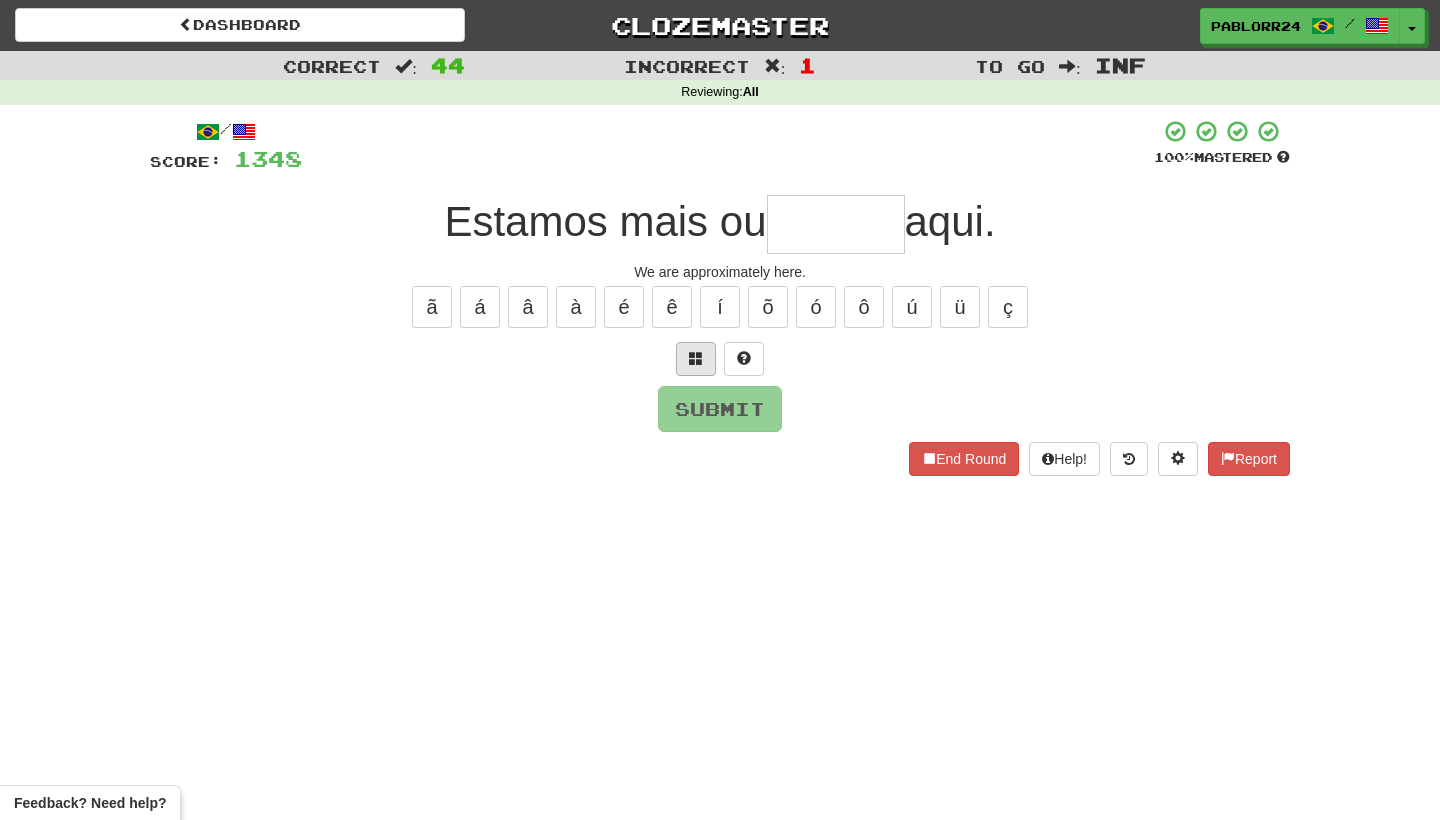 click at bounding box center [696, 358] 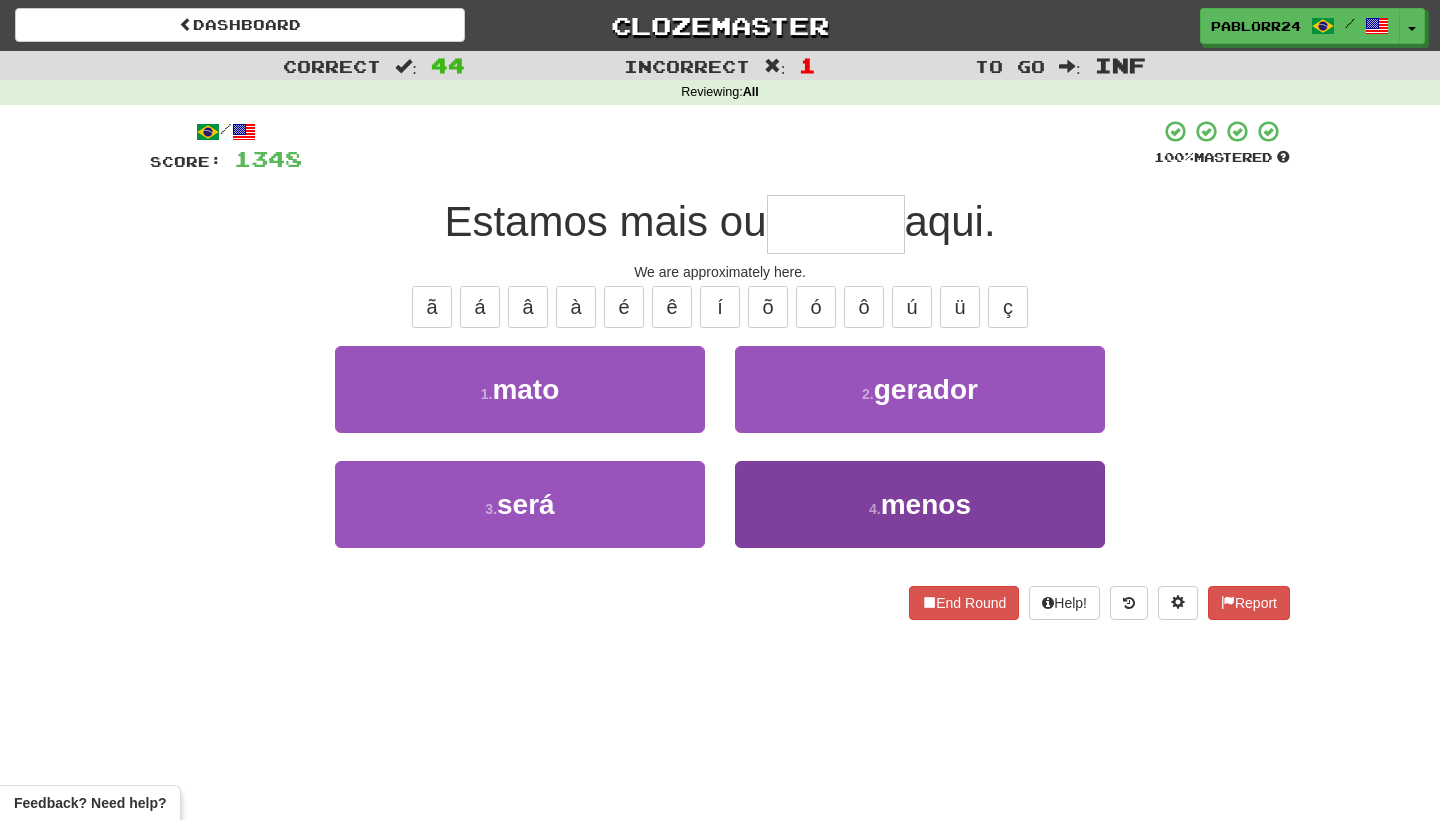 click on "4 .  menos" at bounding box center [920, 504] 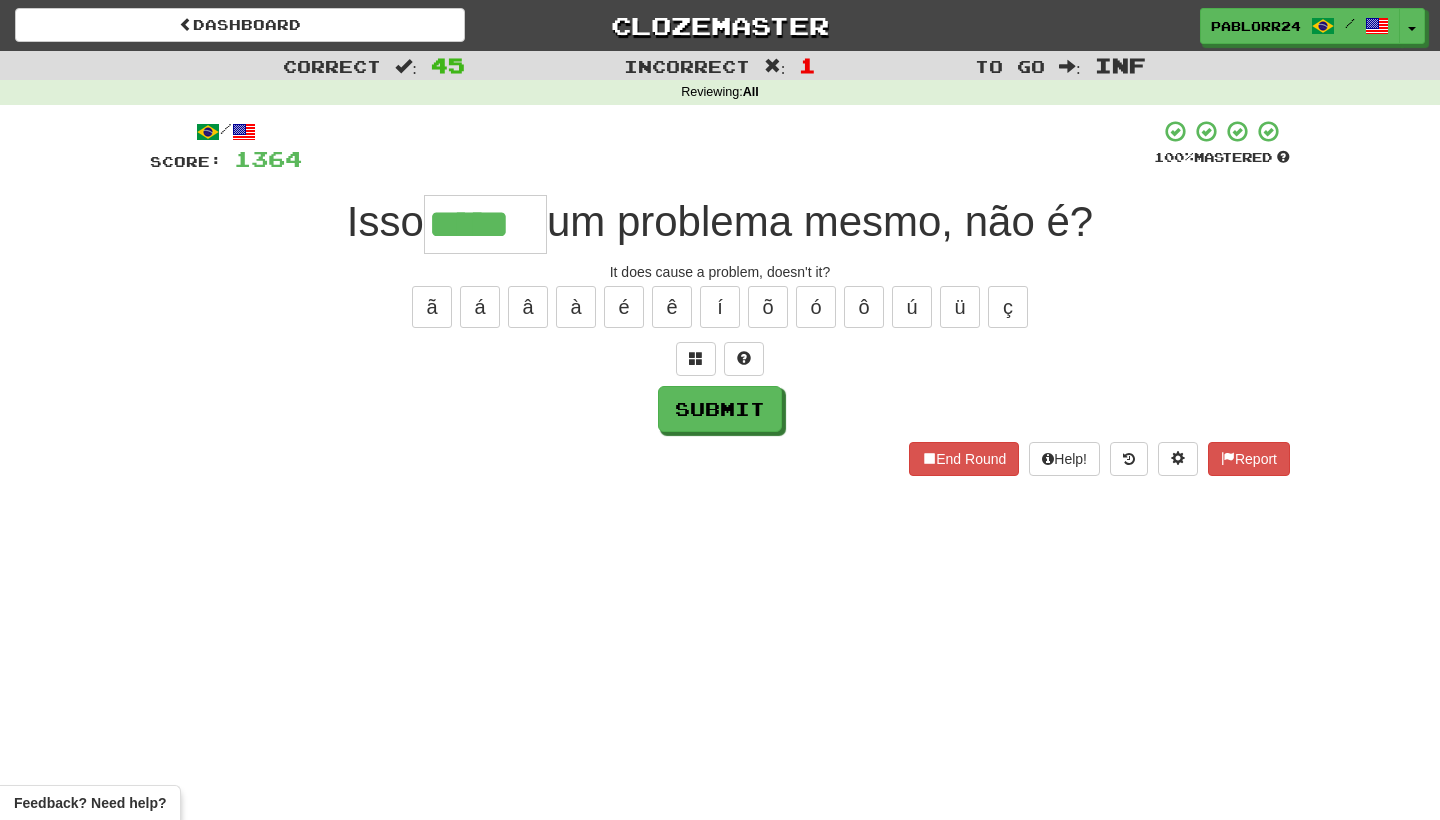 type on "*****" 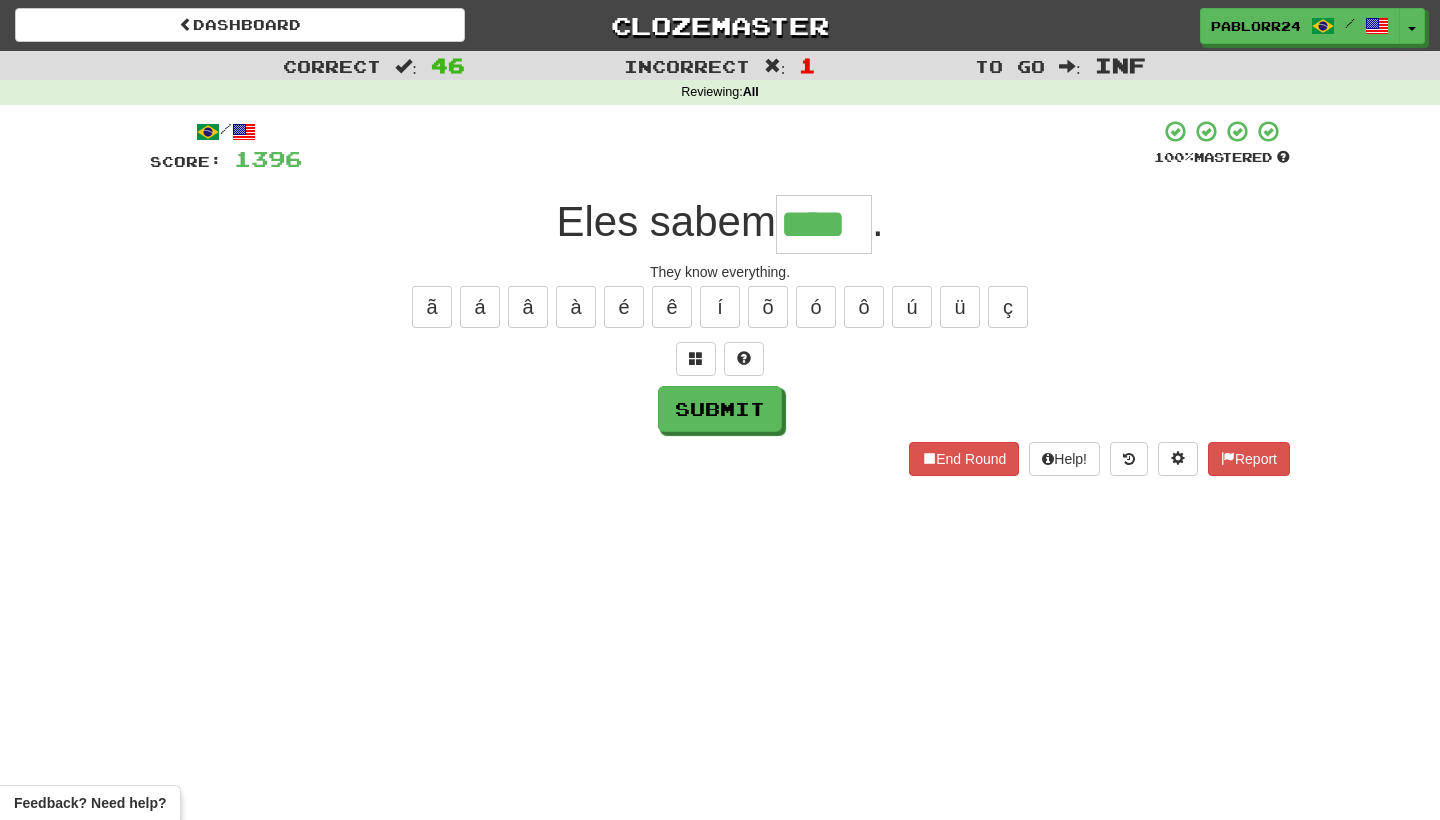 type on "****" 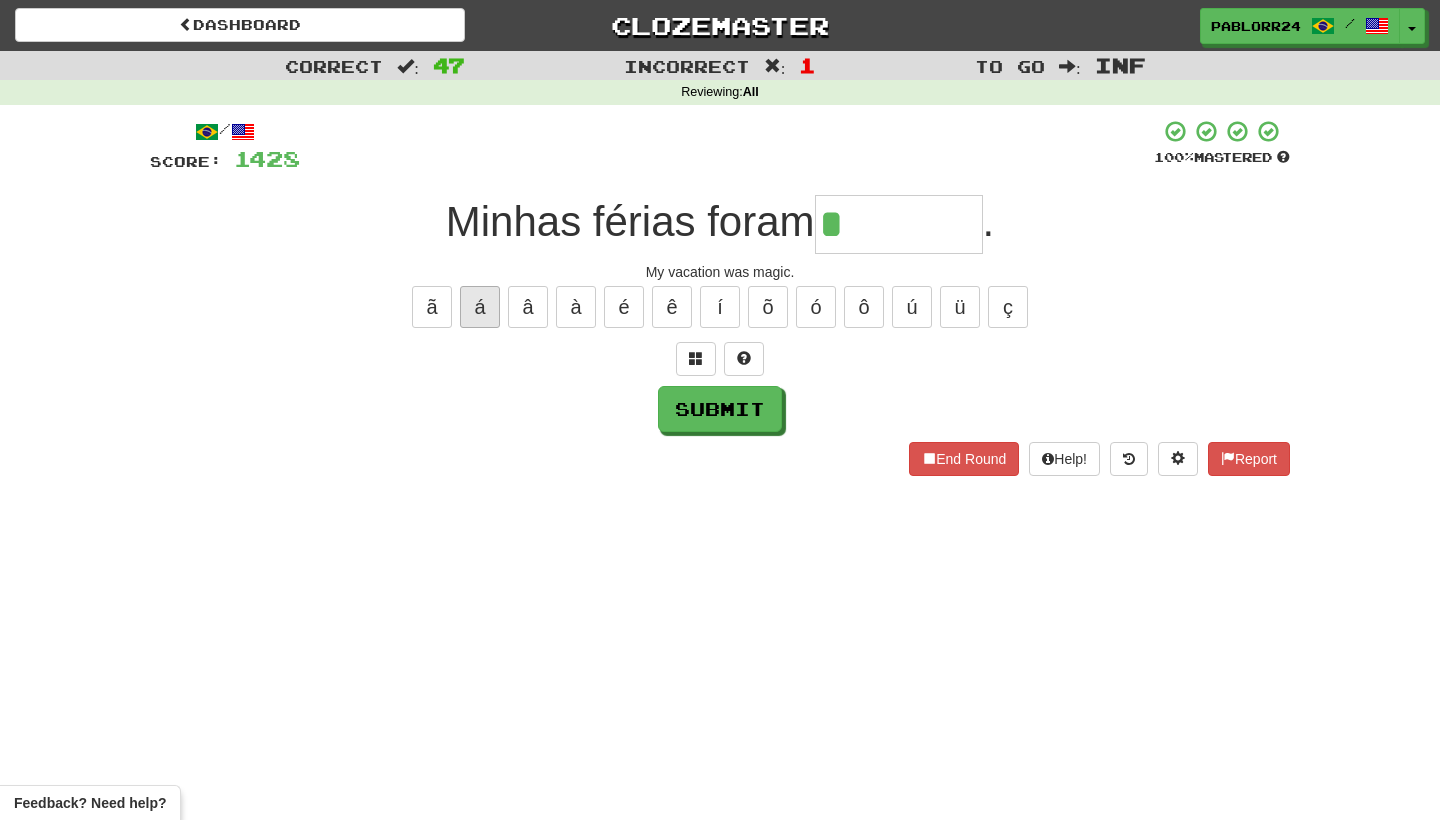 click on "á" at bounding box center [480, 307] 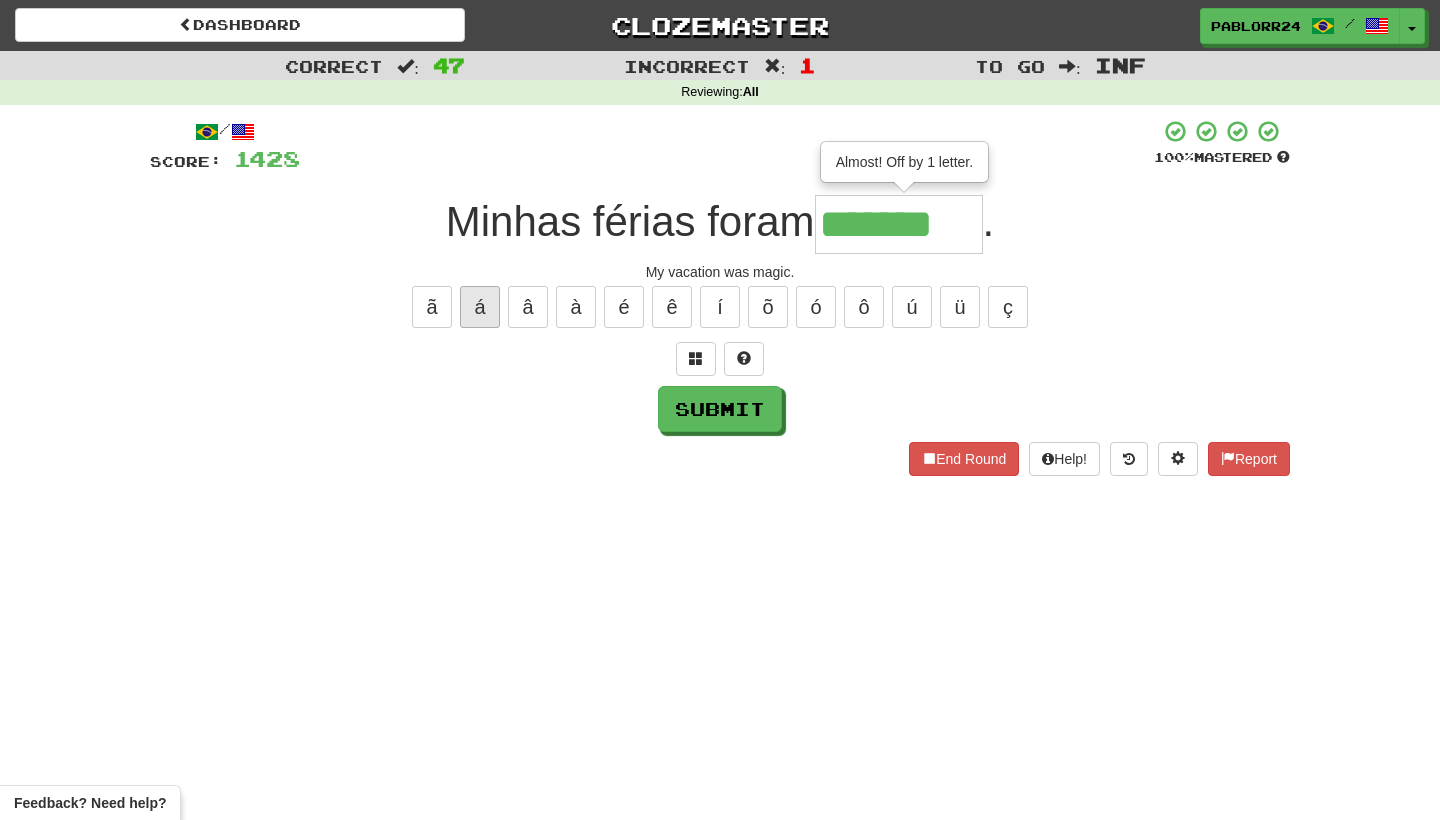 type on "*******" 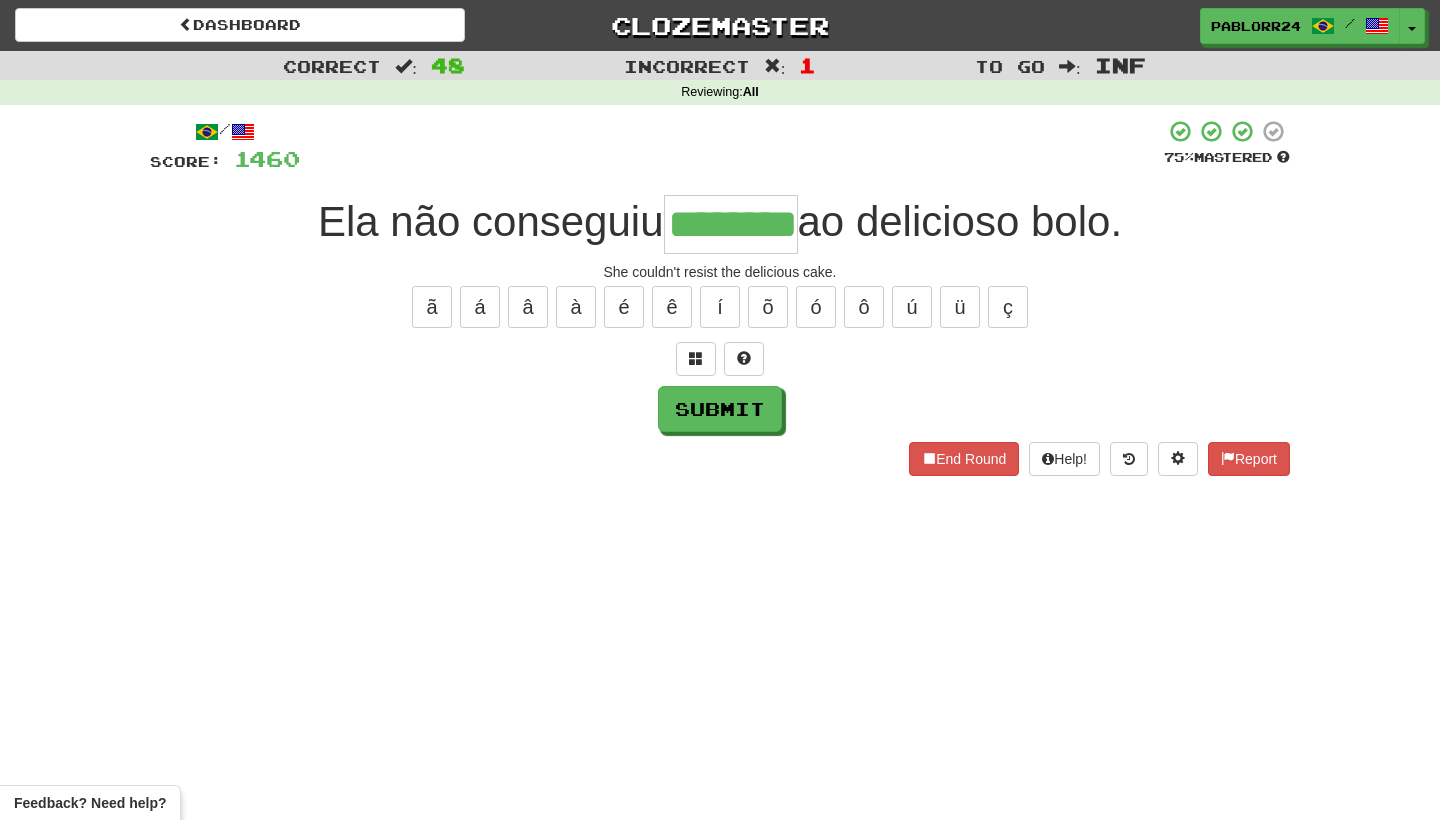 type on "********" 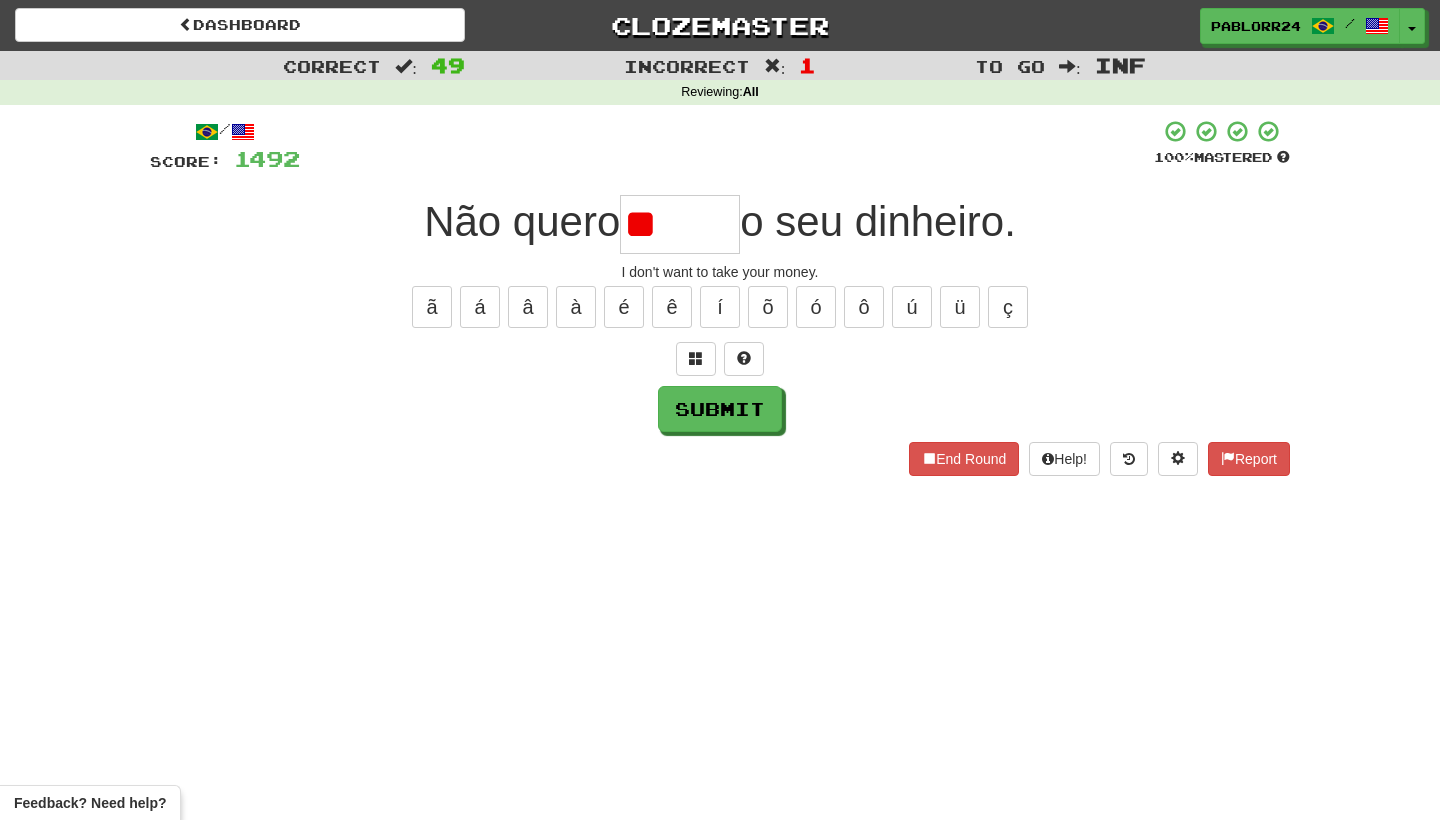 type on "*" 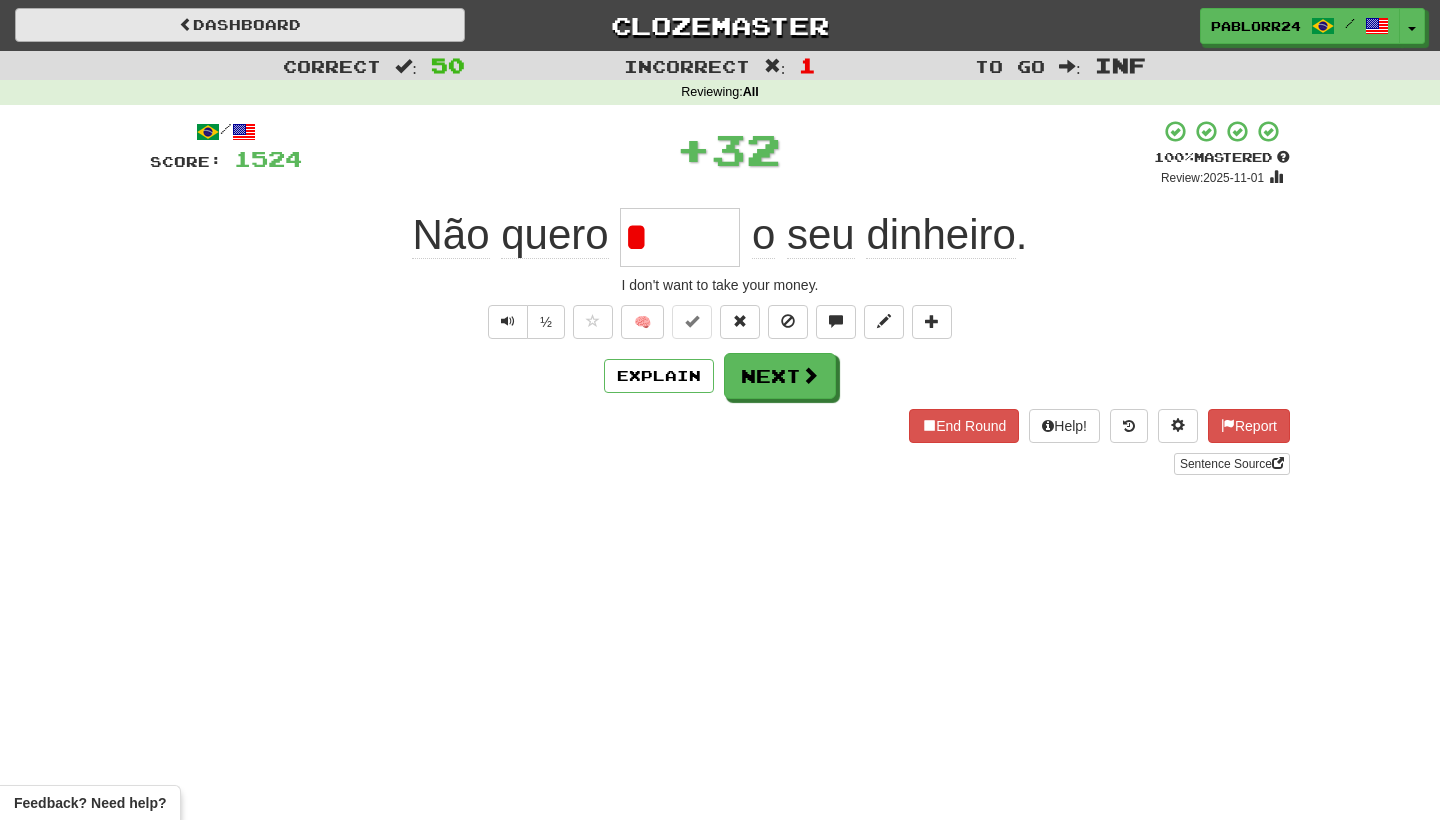 type on "*" 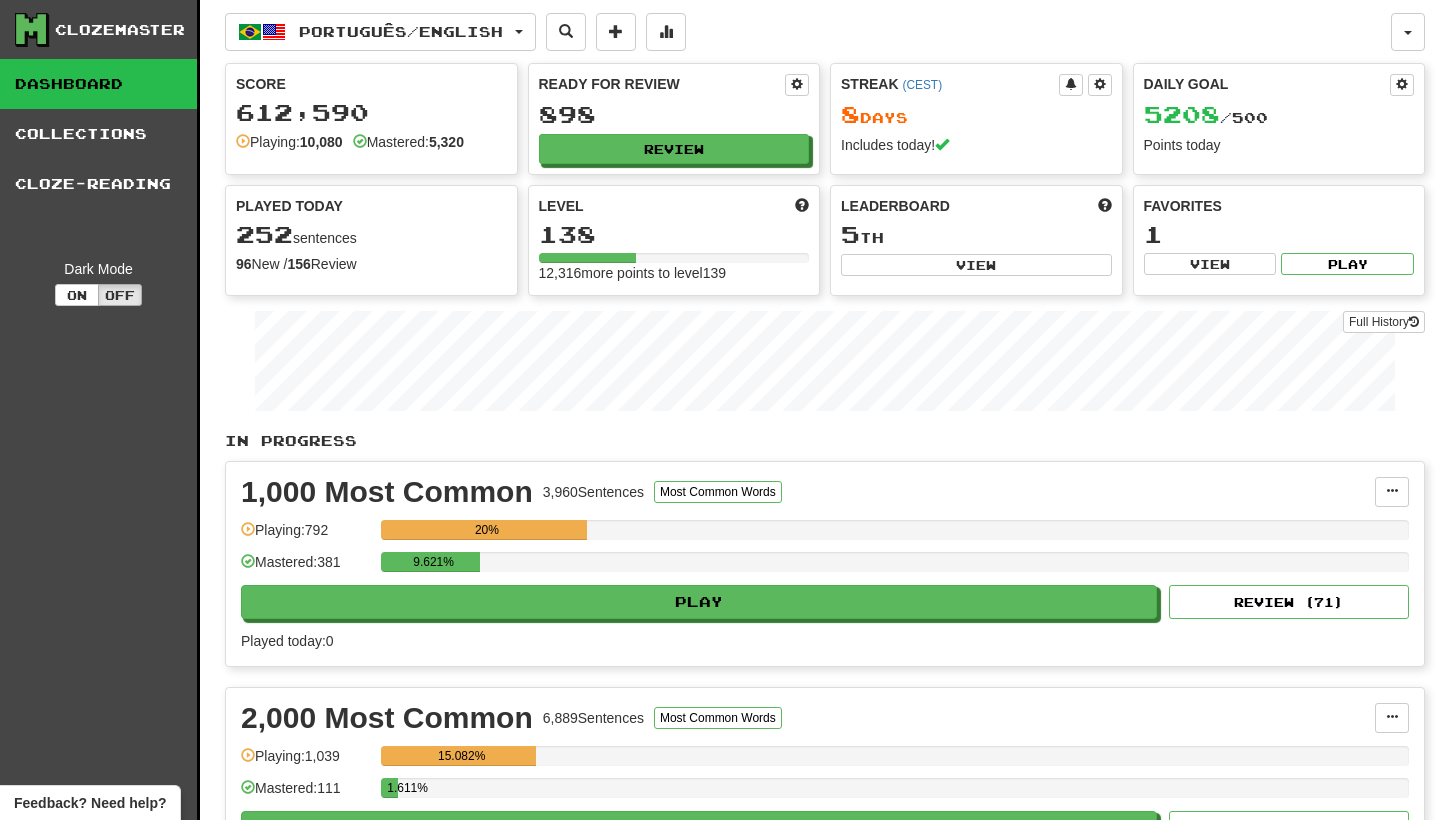 scroll, scrollTop: 0, scrollLeft: 0, axis: both 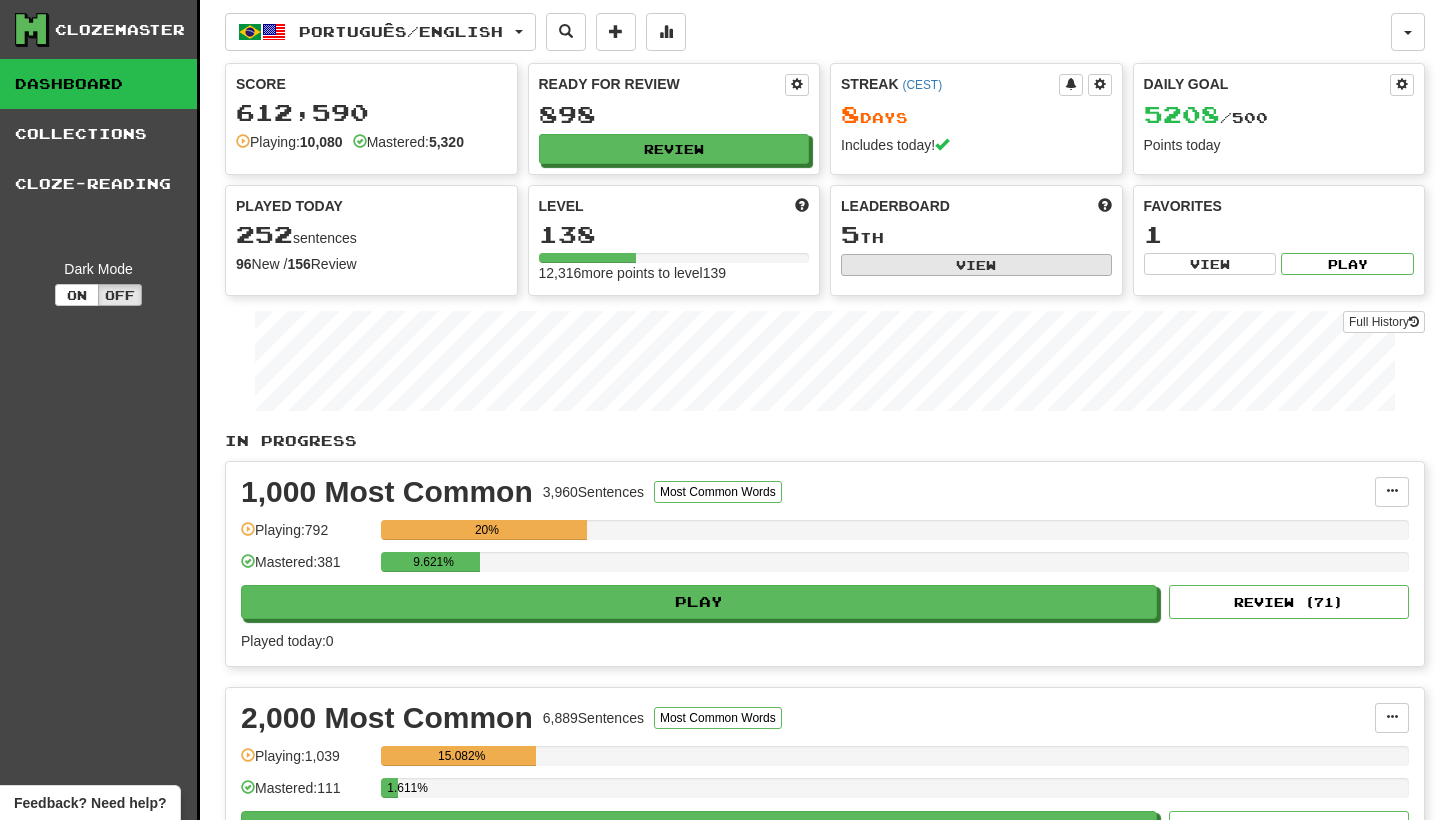 click on "View" at bounding box center [976, 265] 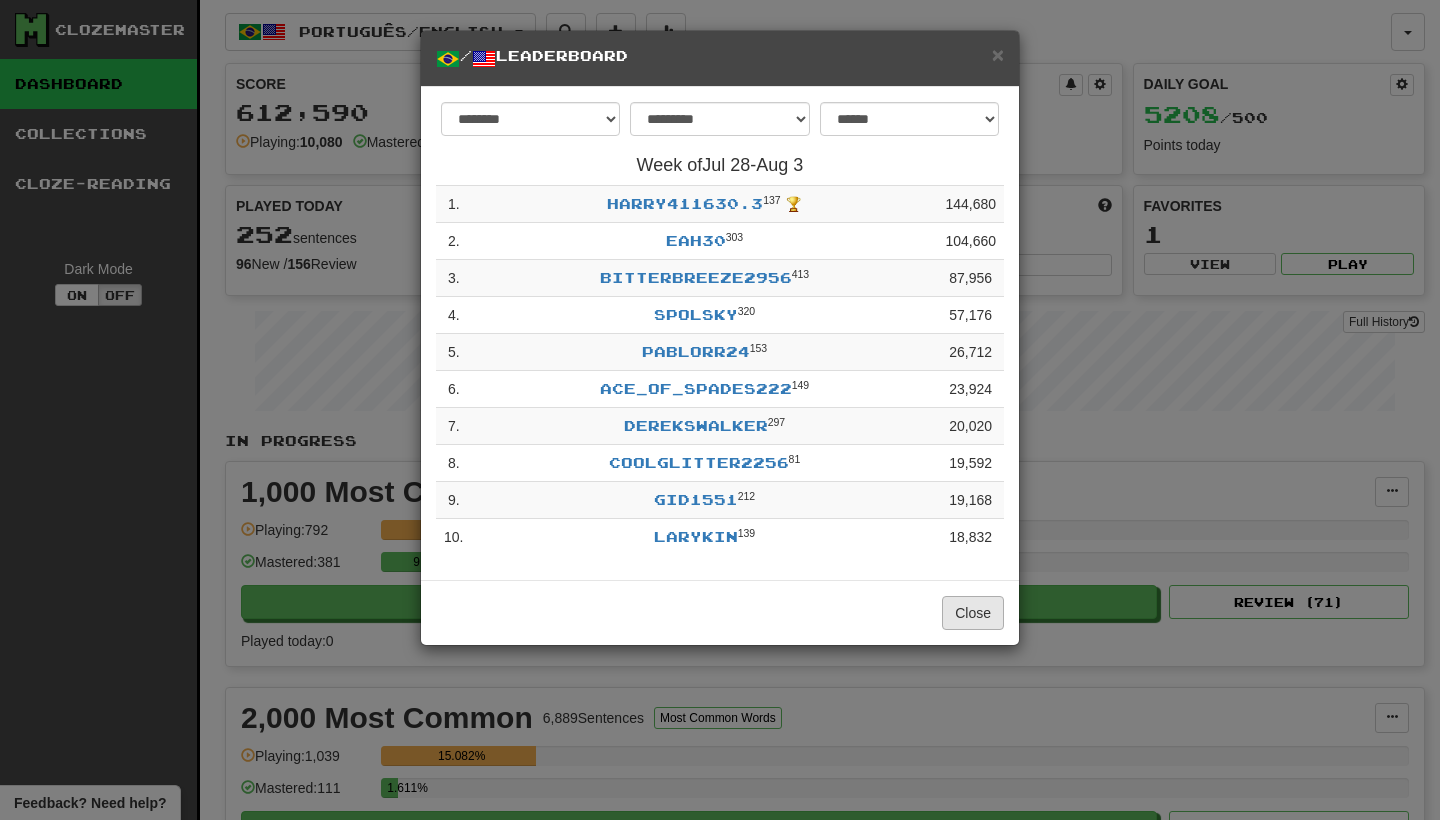 click on "Close" at bounding box center (973, 613) 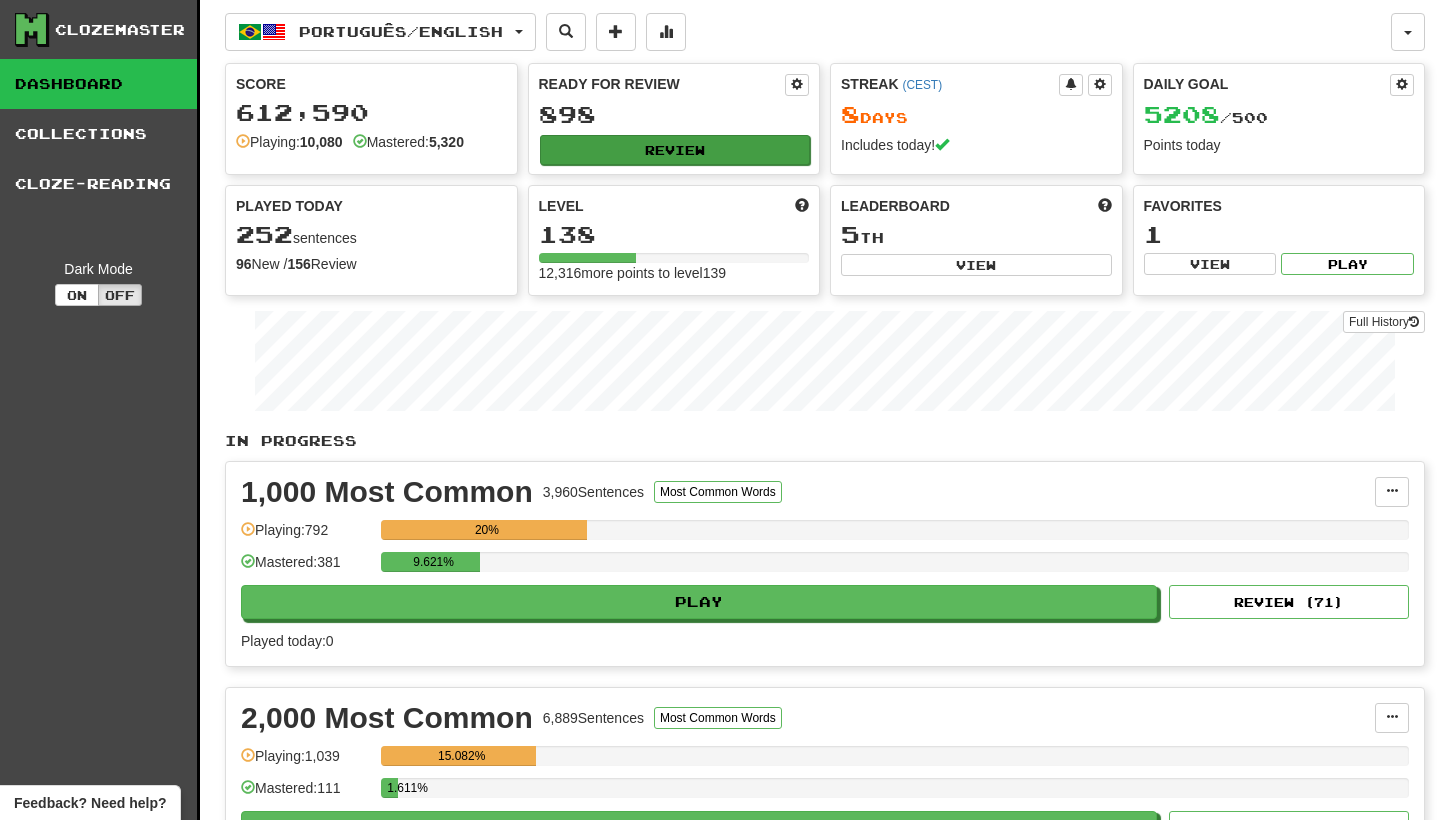 click on "Review" at bounding box center (675, 150) 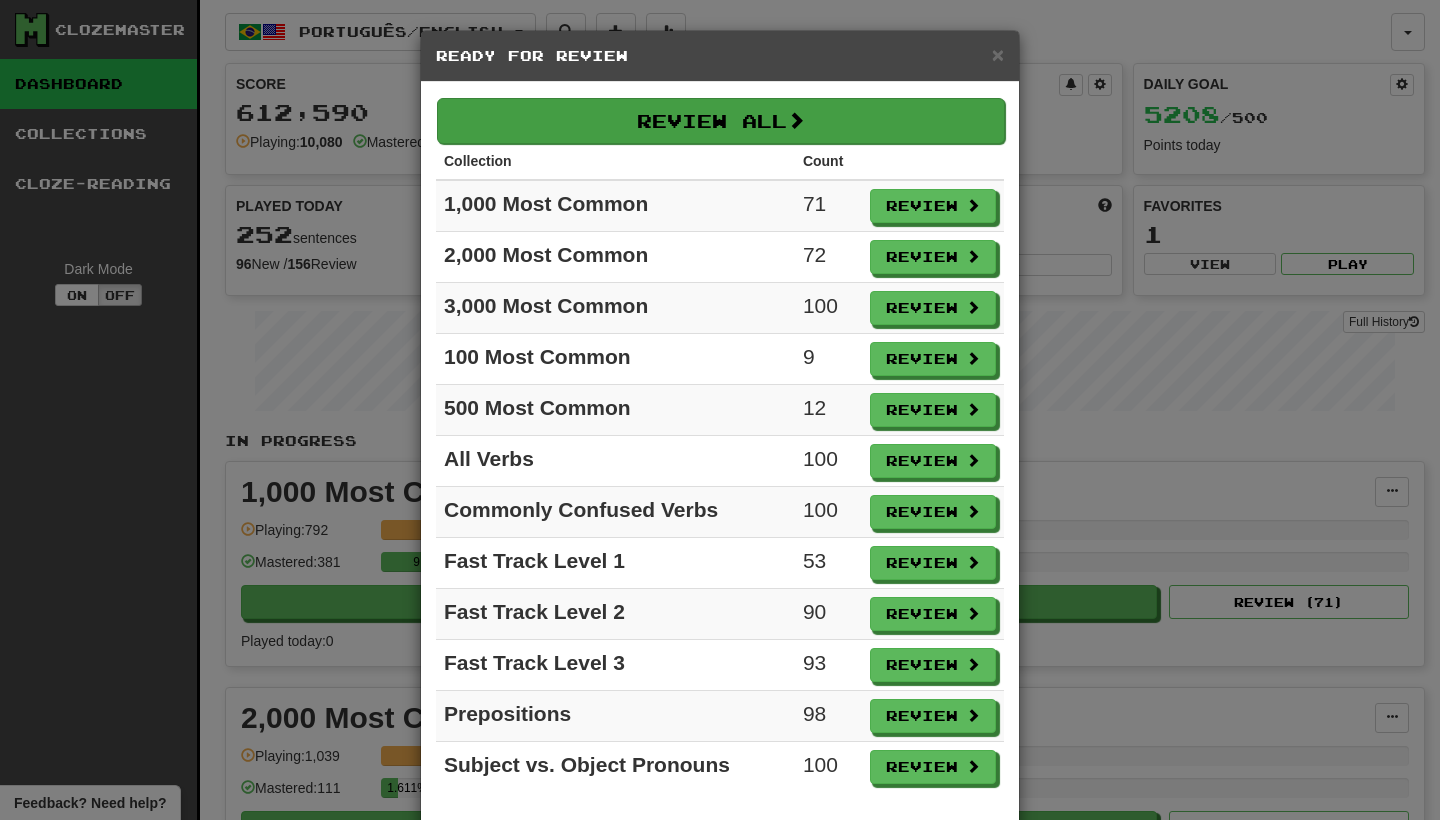 click on "Review All" at bounding box center [721, 121] 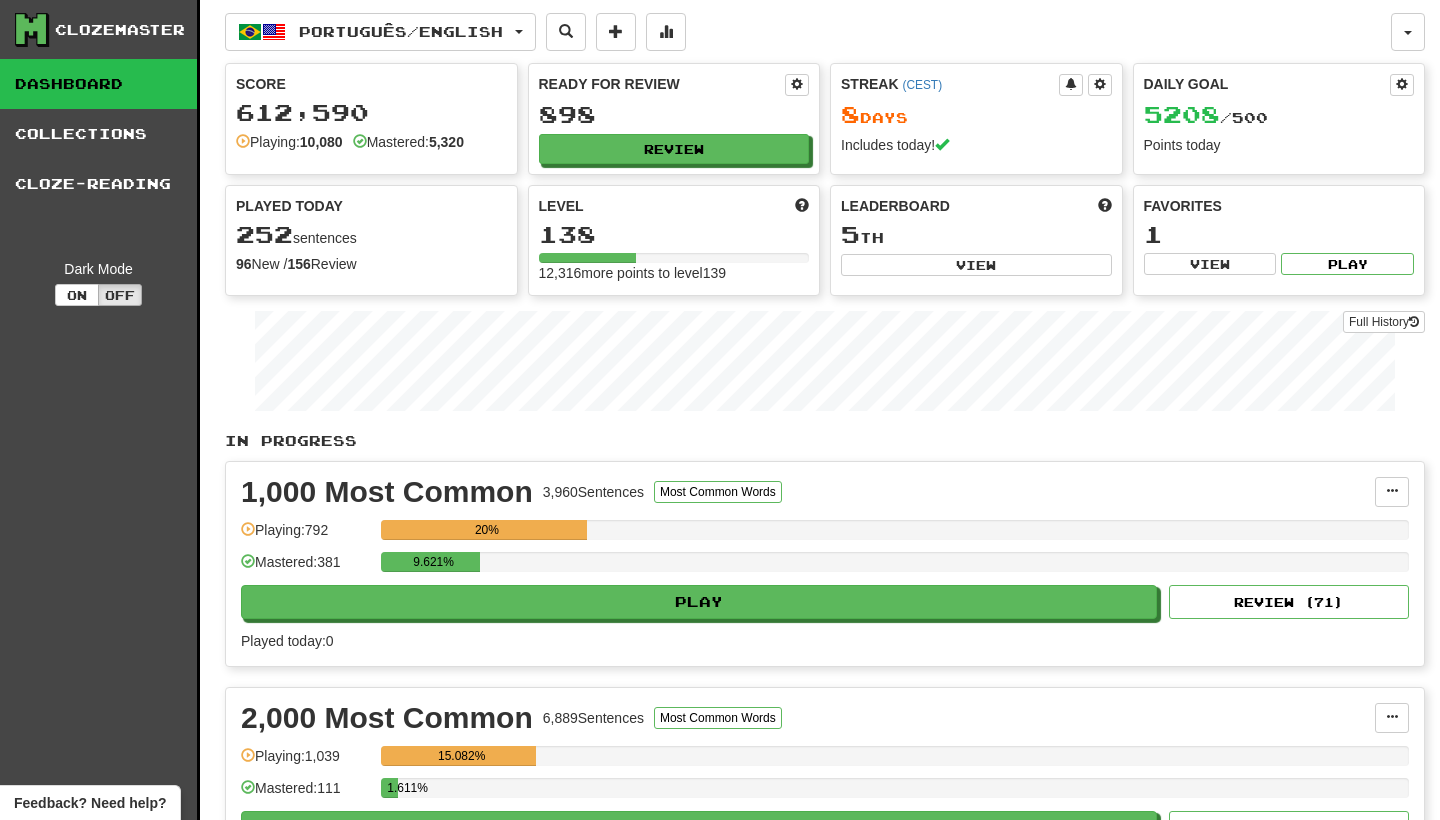 select on "********" 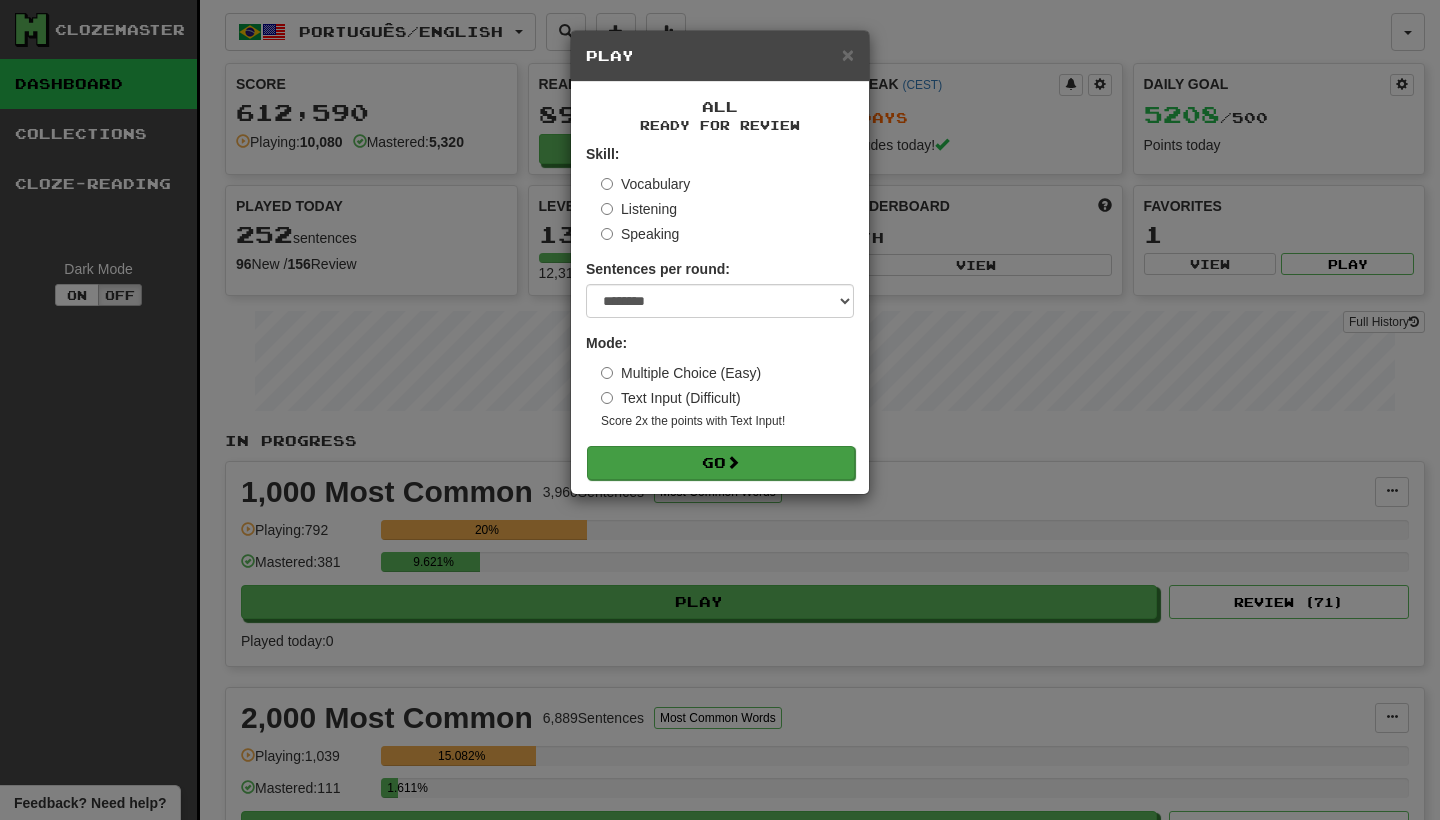click on "Go" at bounding box center (721, 463) 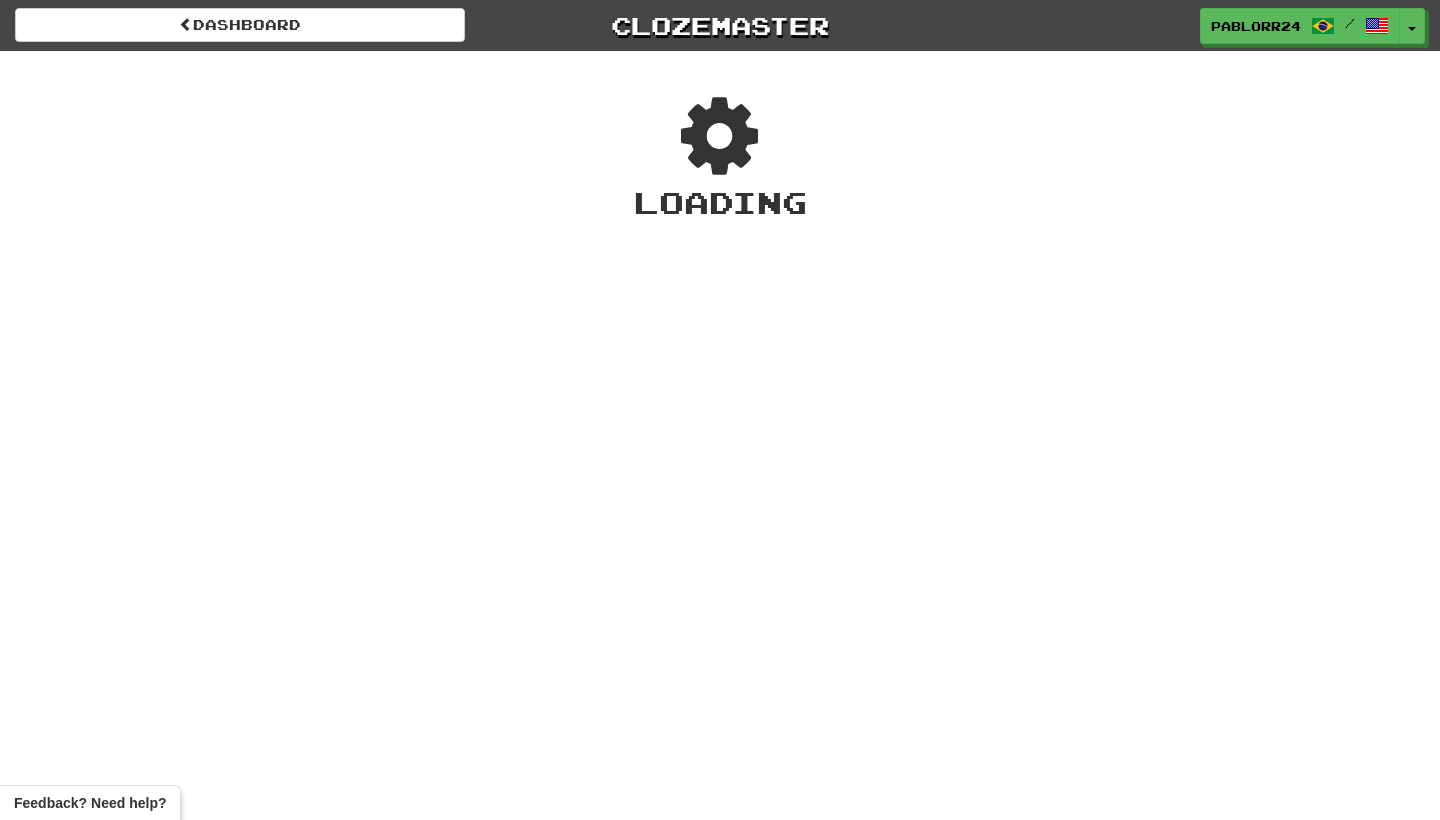scroll, scrollTop: 0, scrollLeft: 0, axis: both 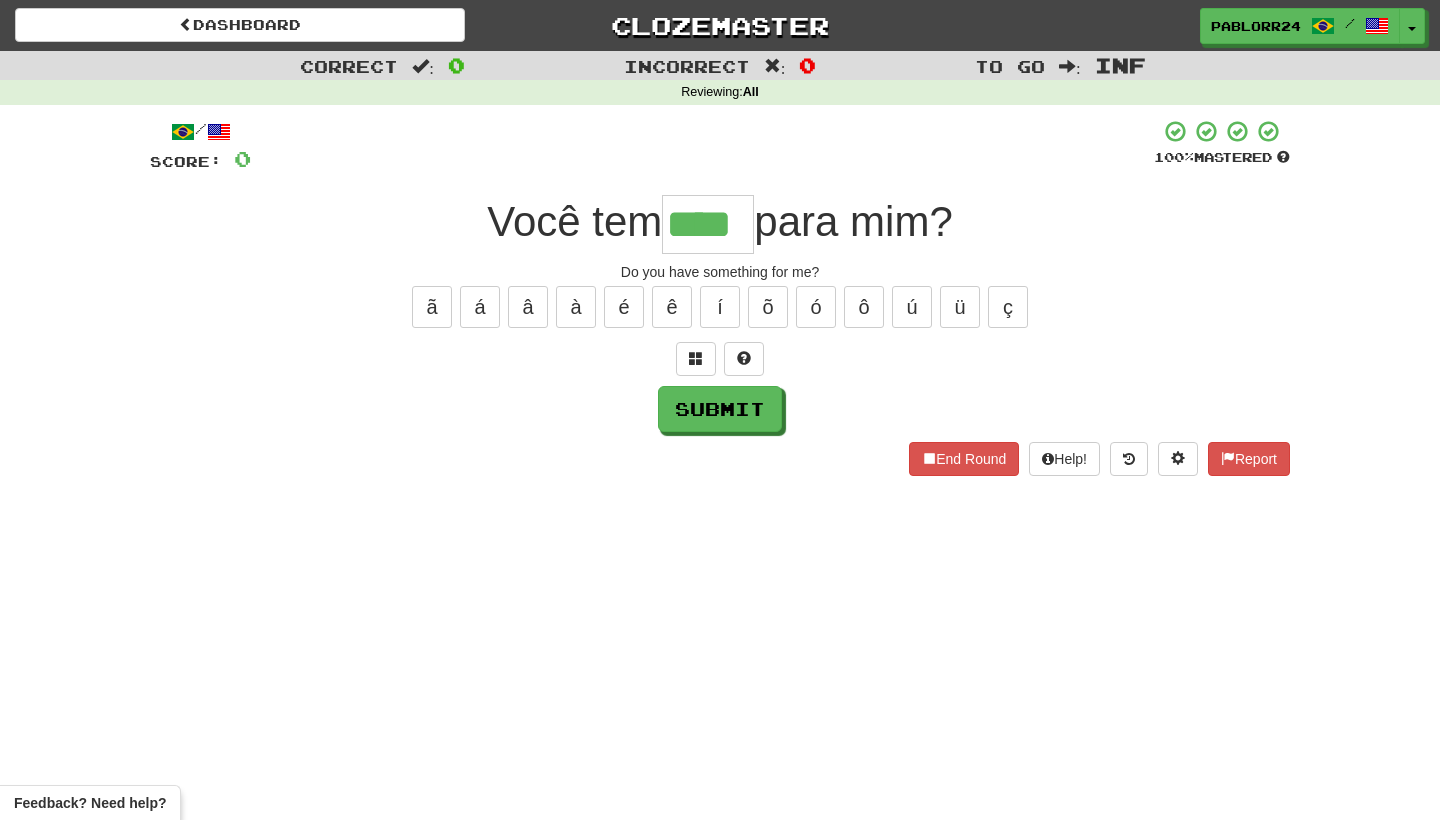 type on "****" 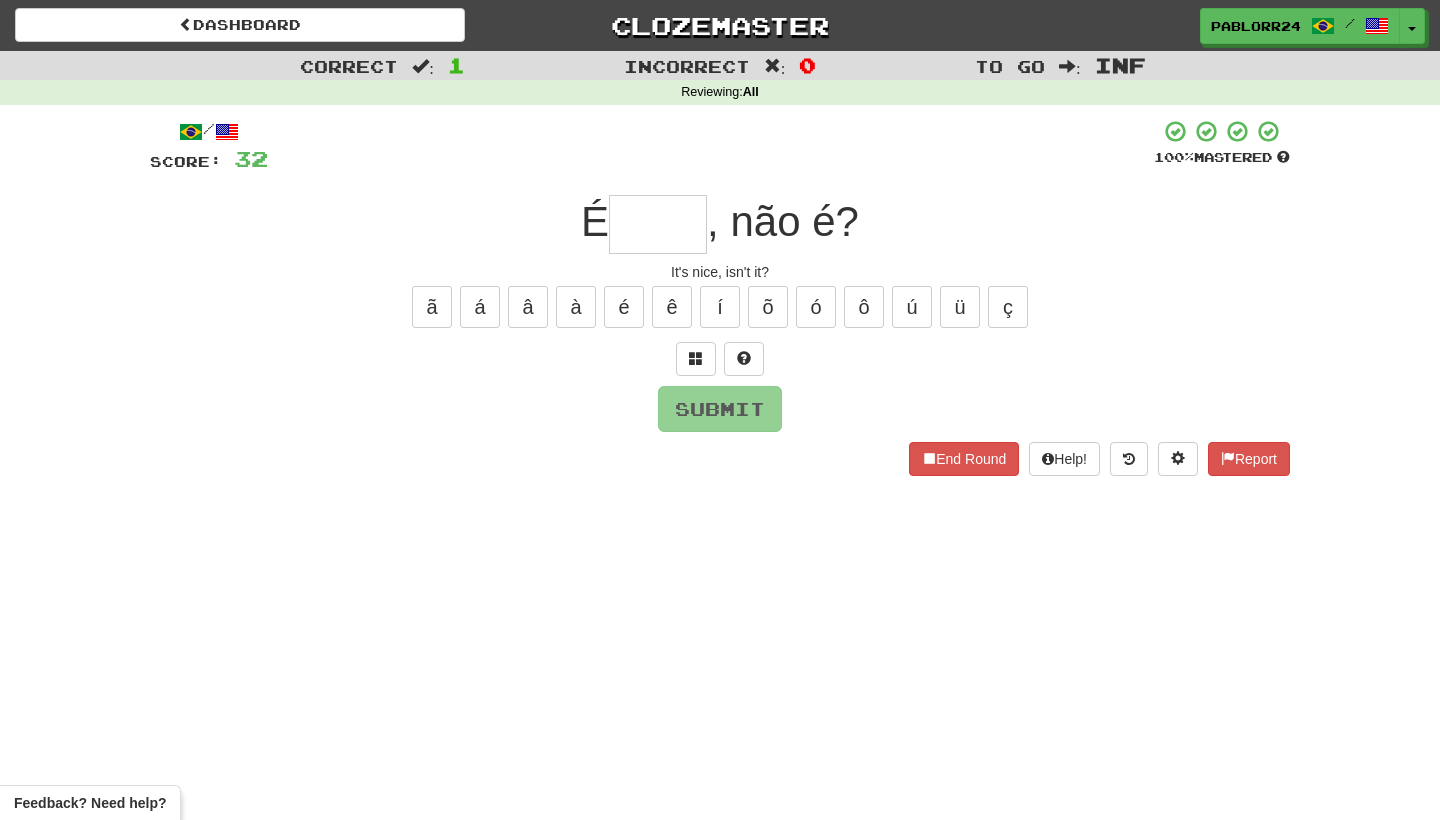 type on "*" 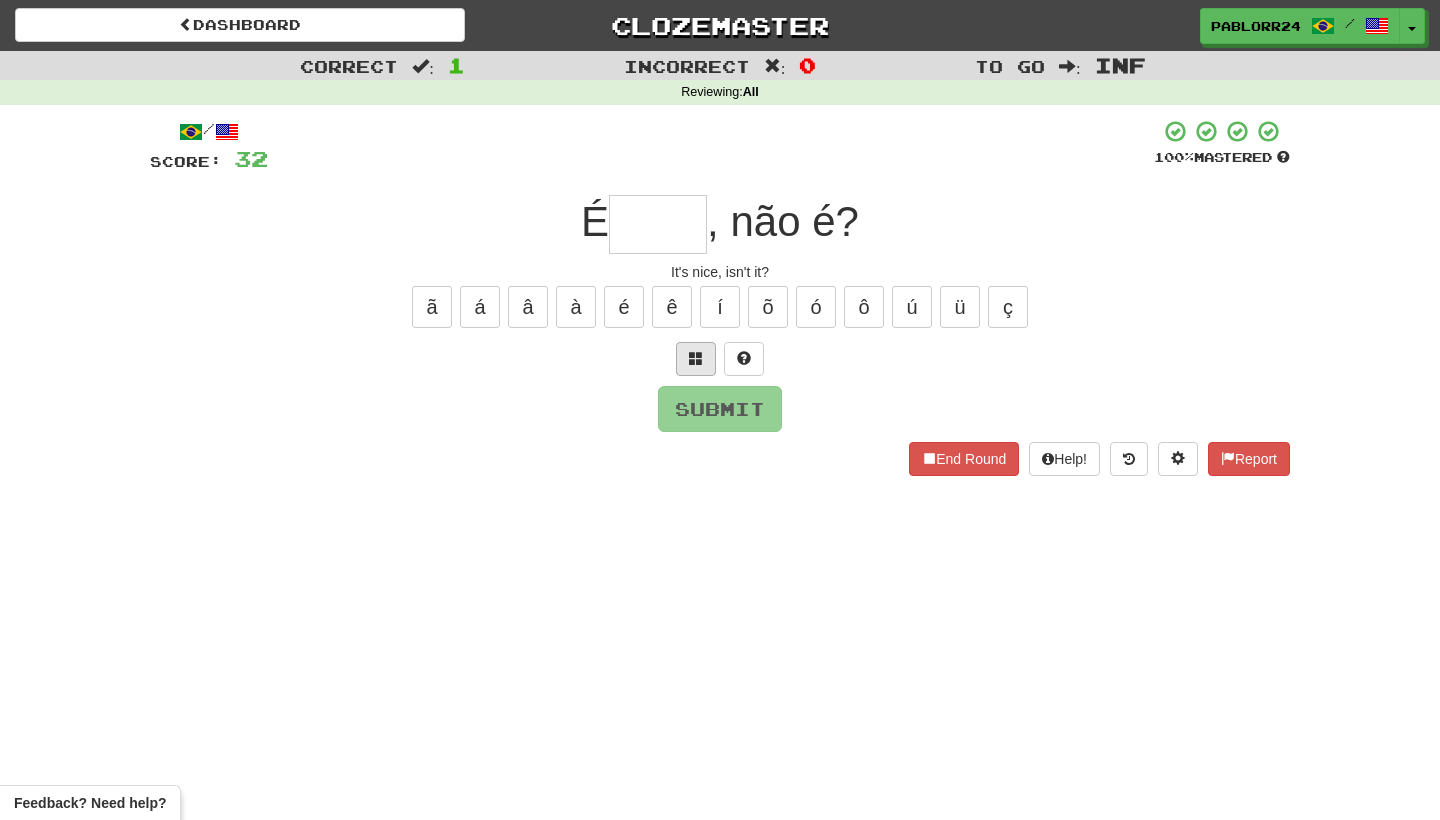 click at bounding box center (696, 358) 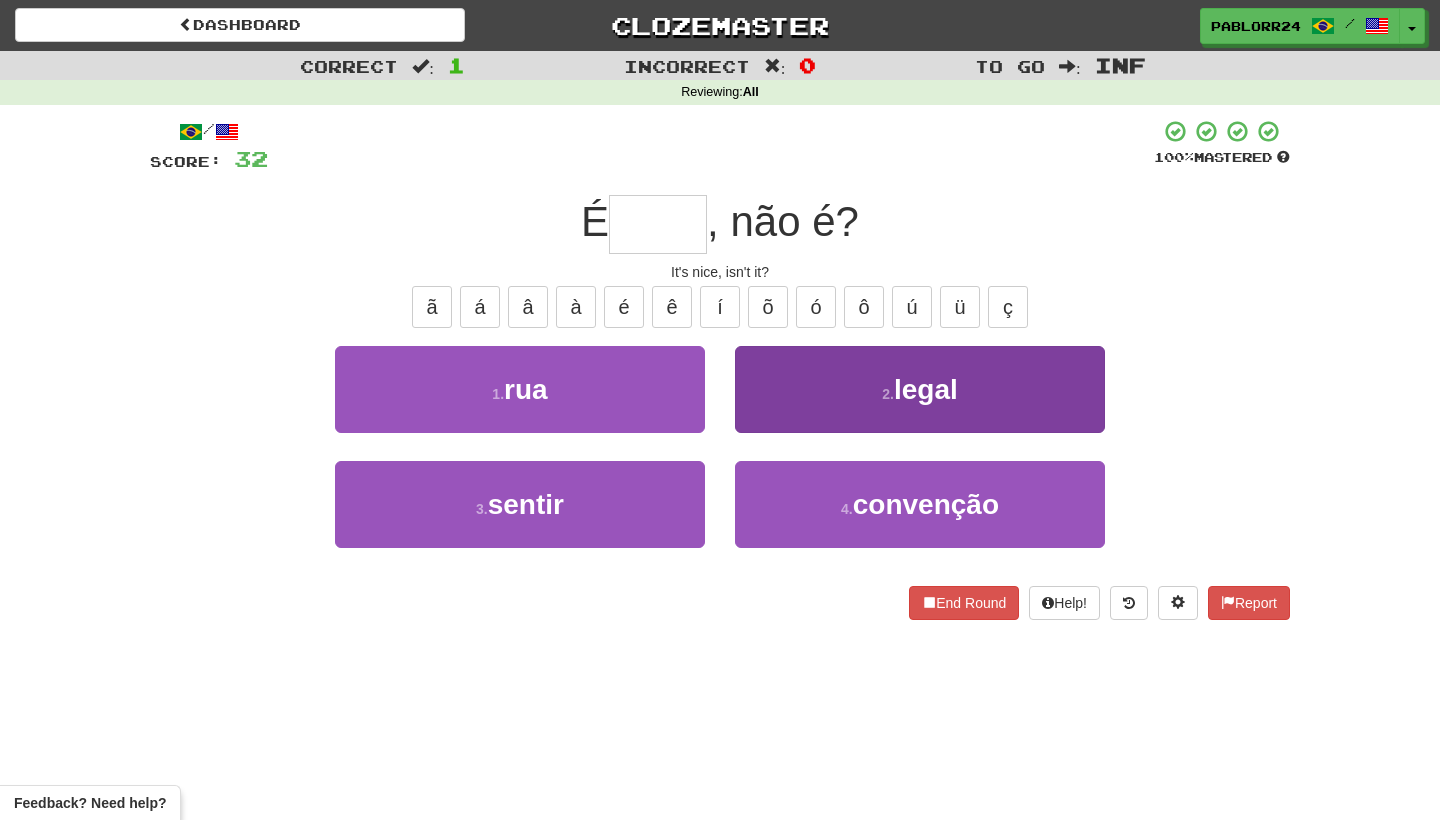 click on "2 .  legal" at bounding box center (920, 389) 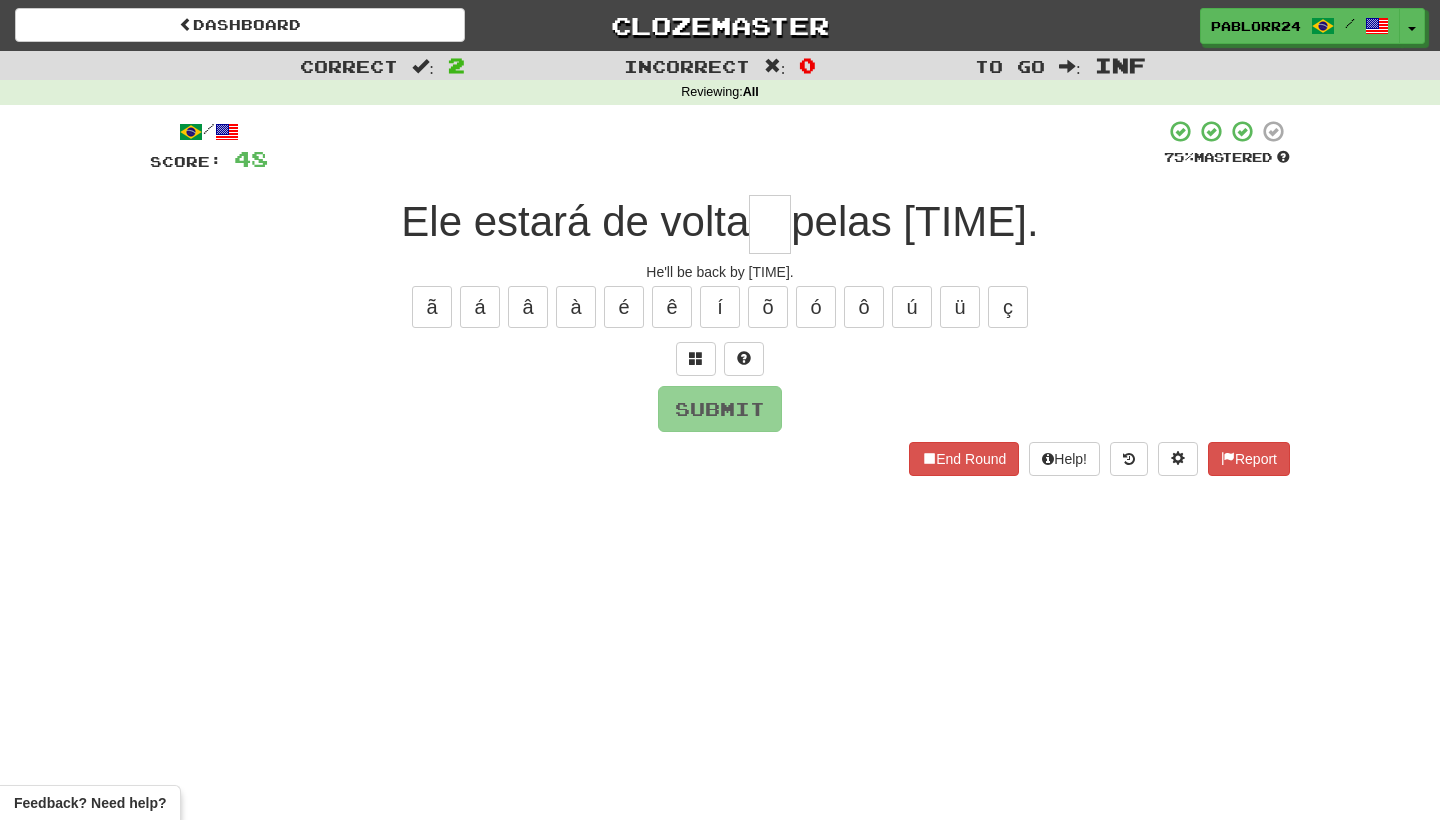 type on "*" 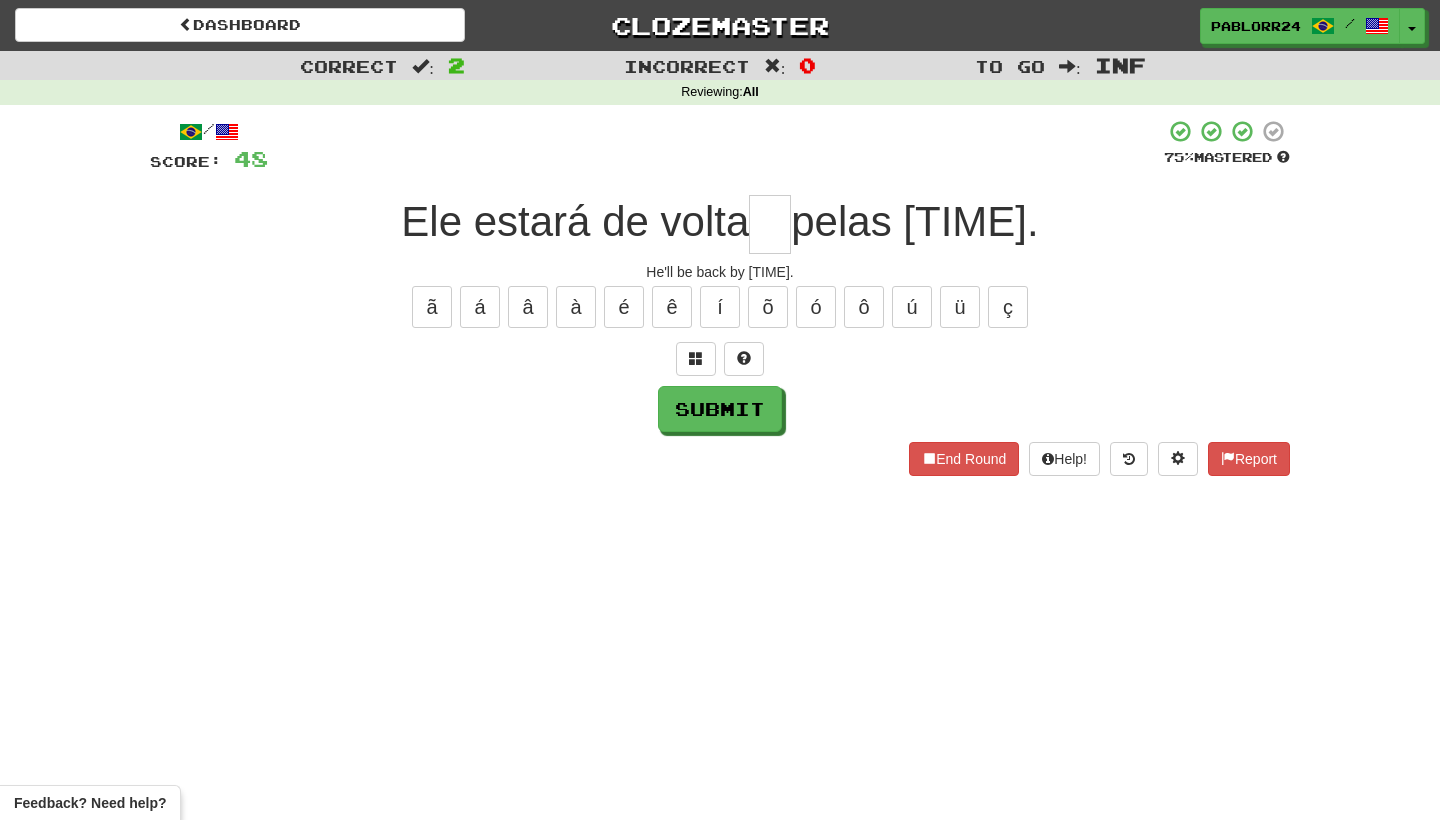 type on "*" 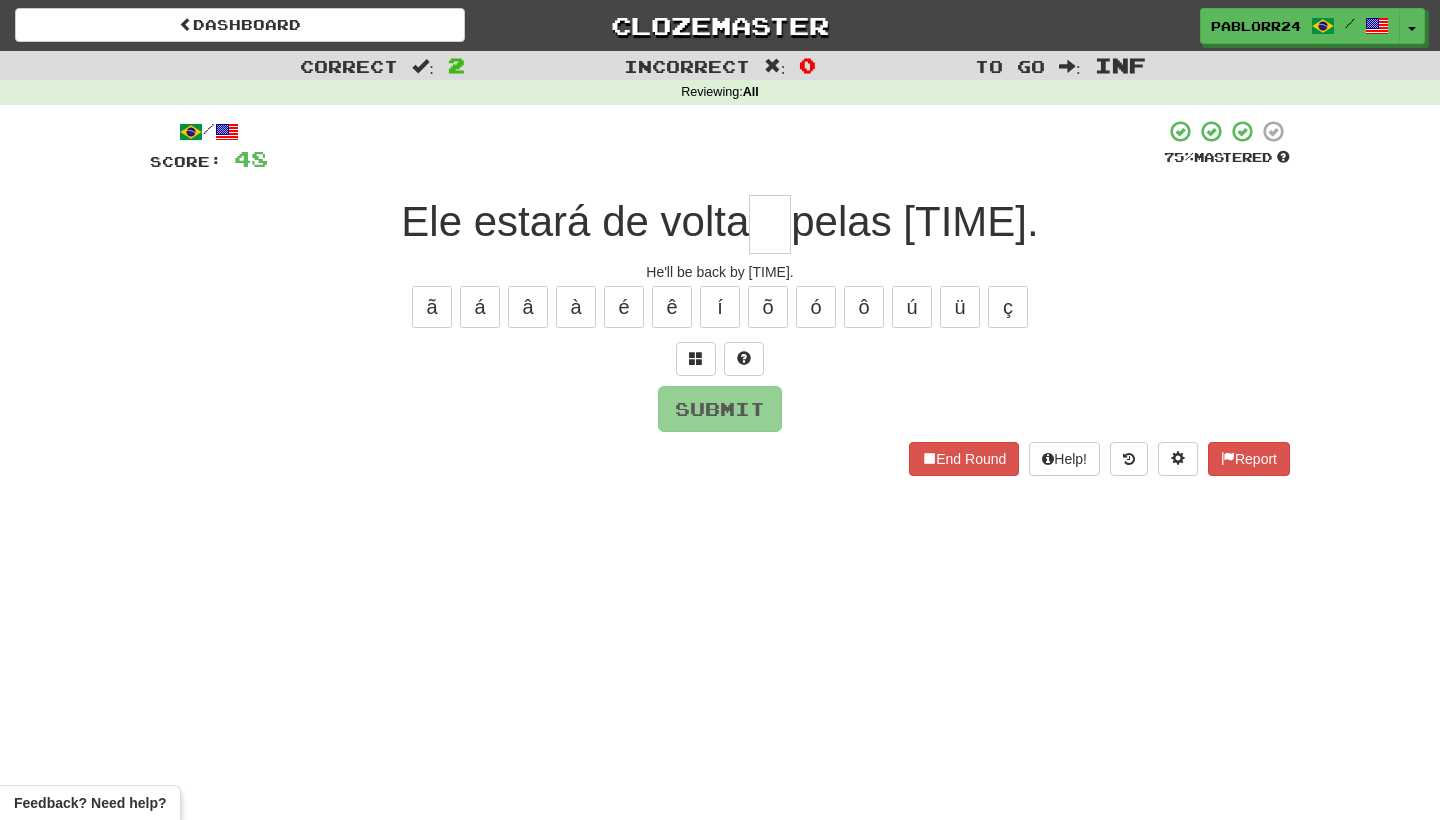 type on "*" 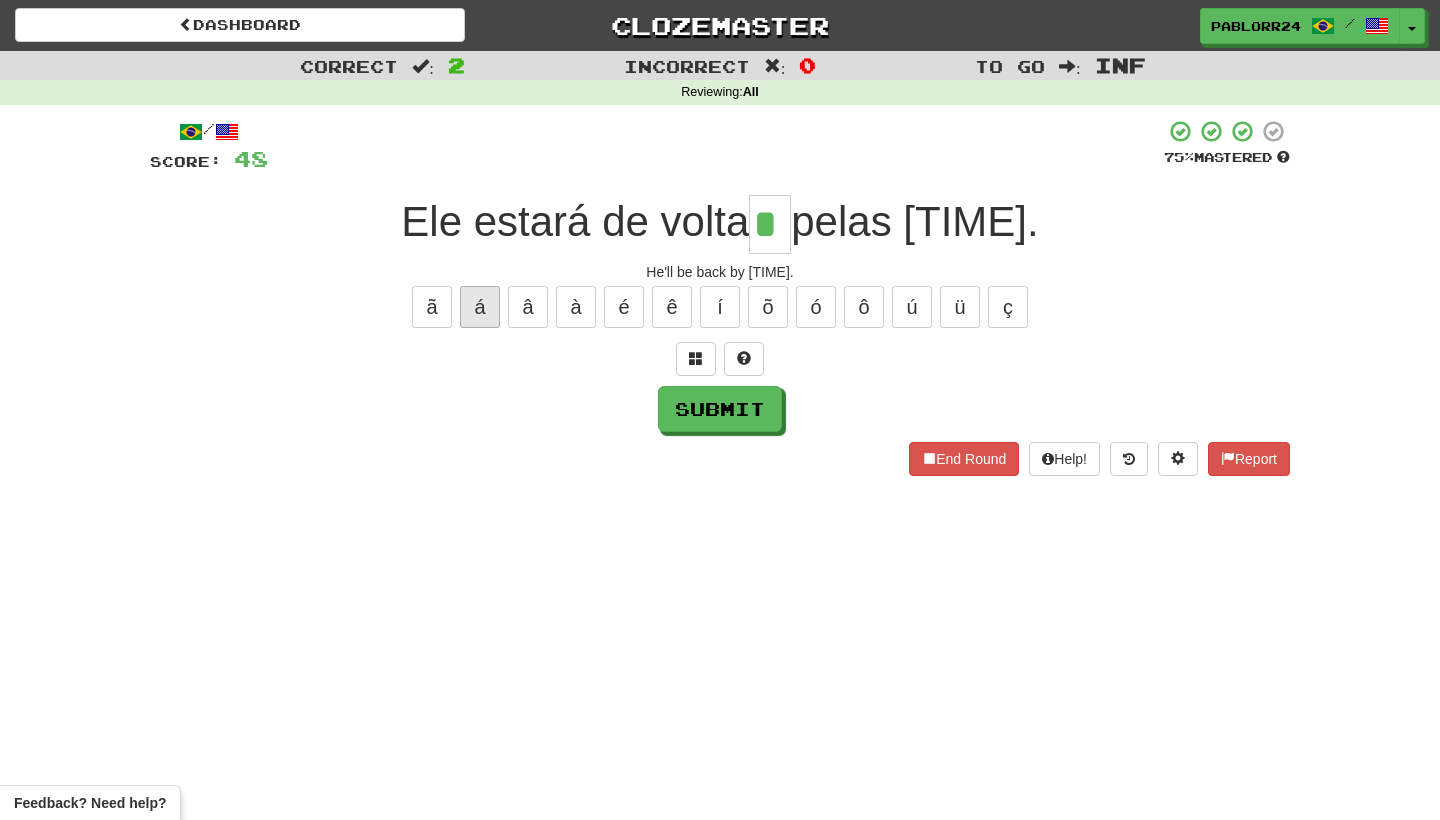 click on "á" at bounding box center (480, 307) 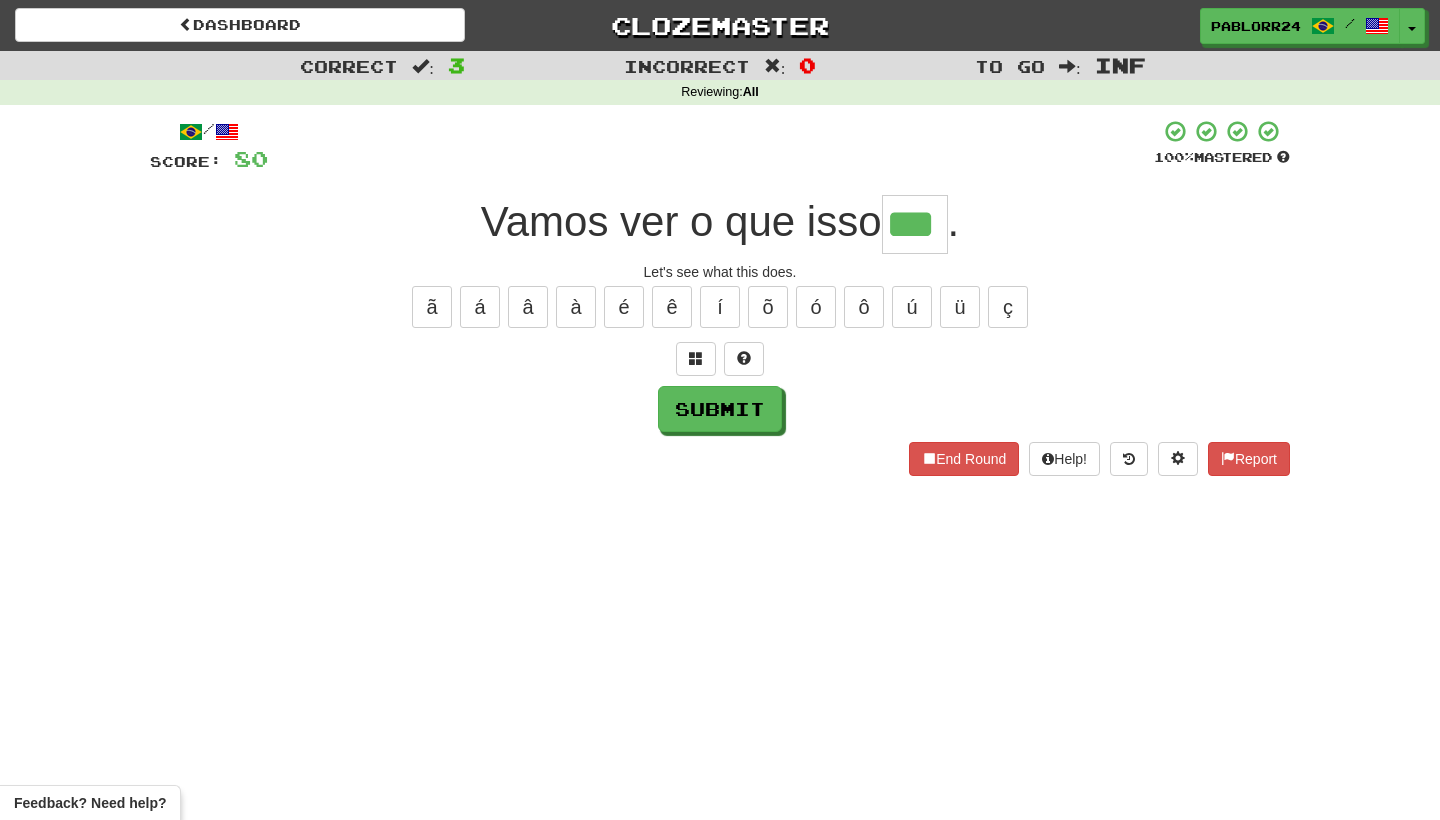 type on "***" 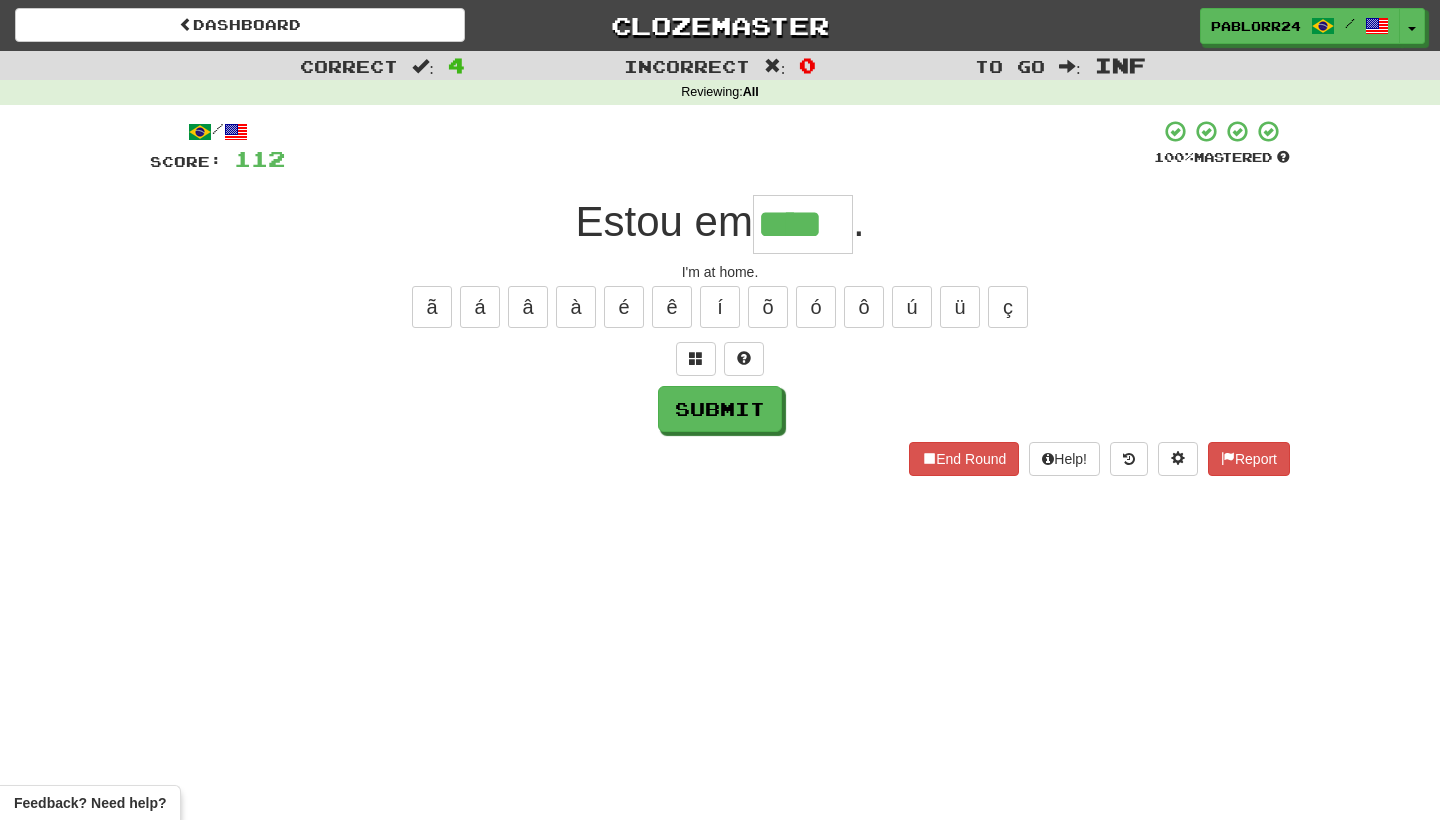 type on "****" 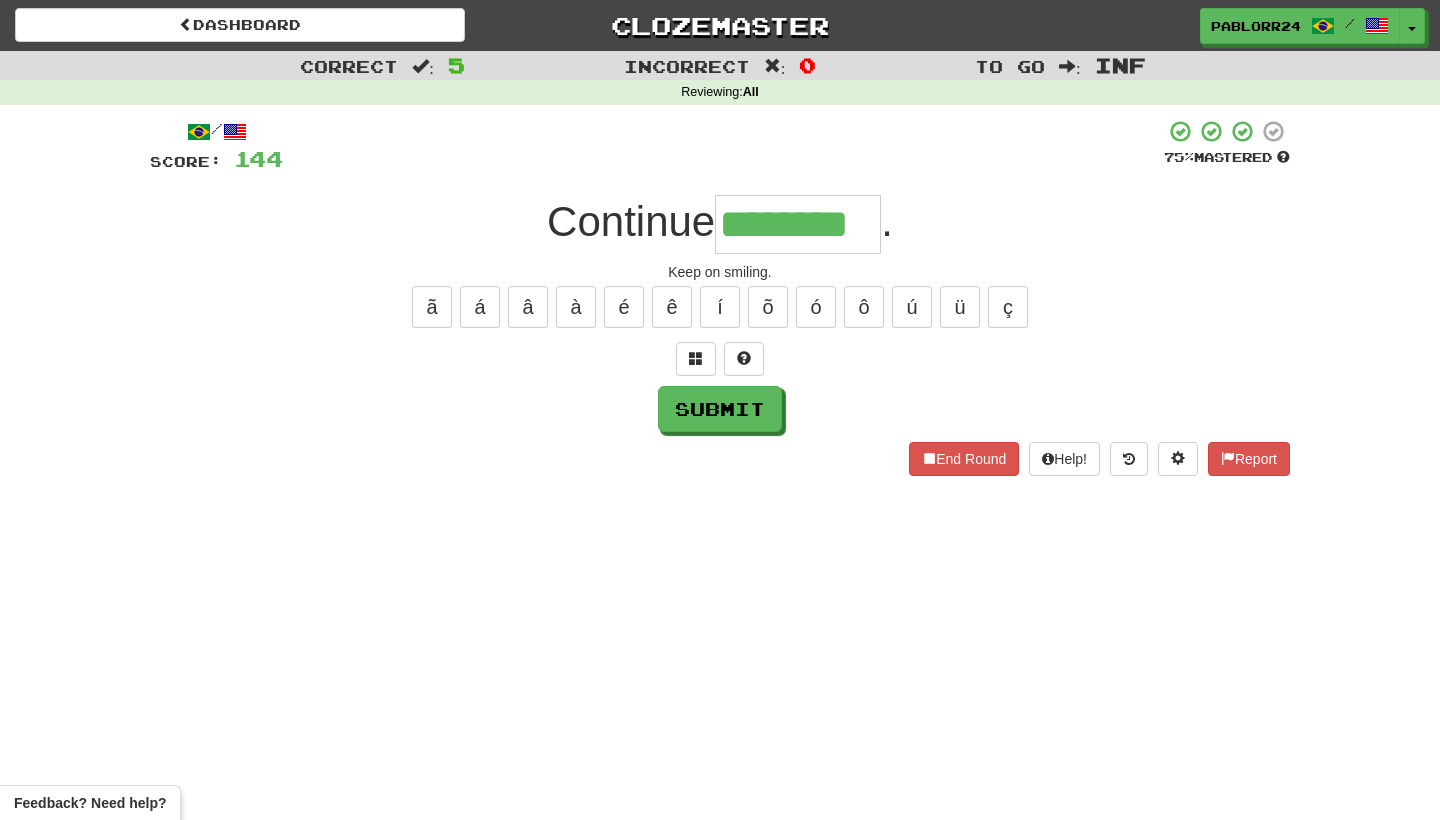 type on "********" 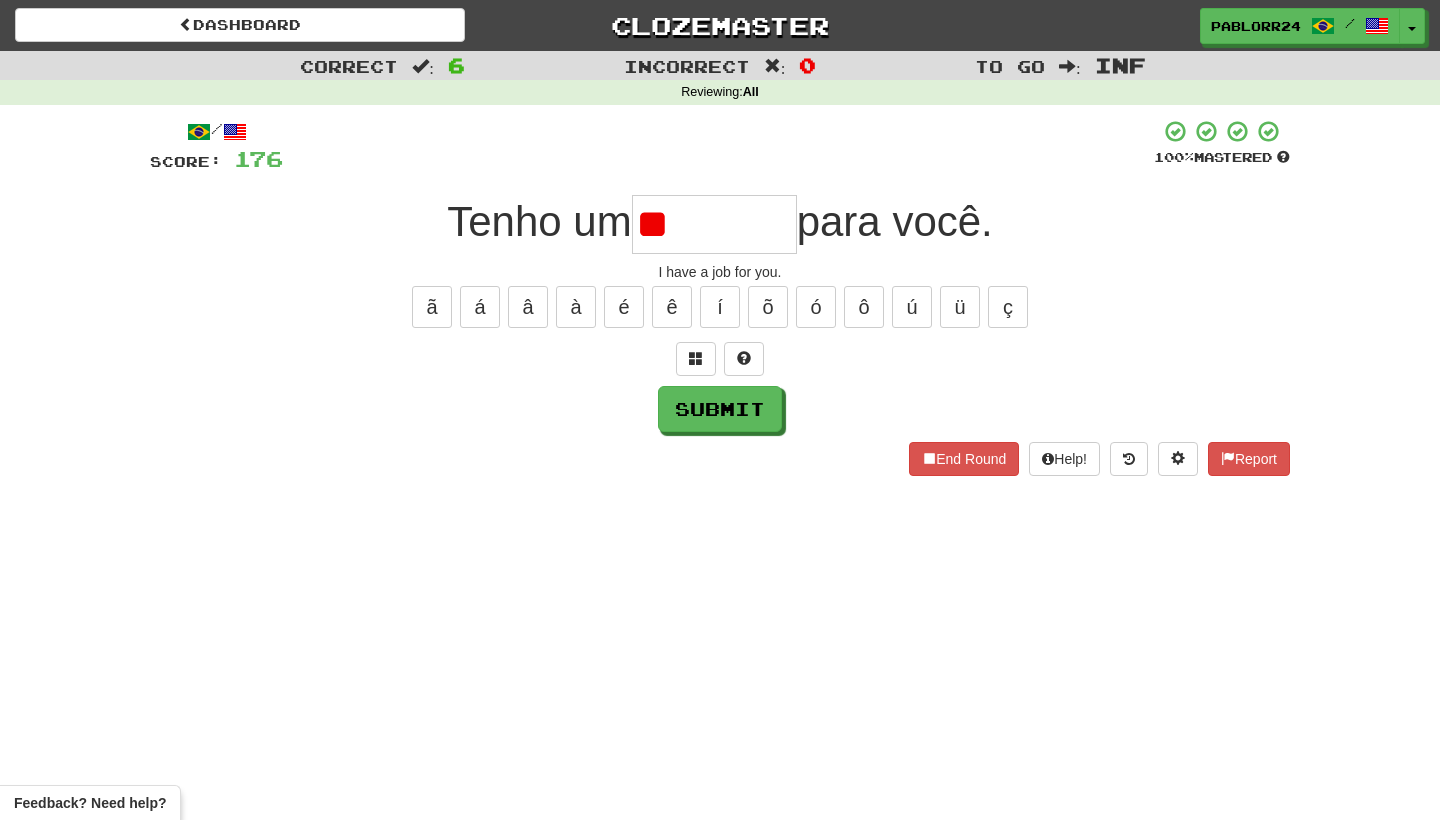 type on "*" 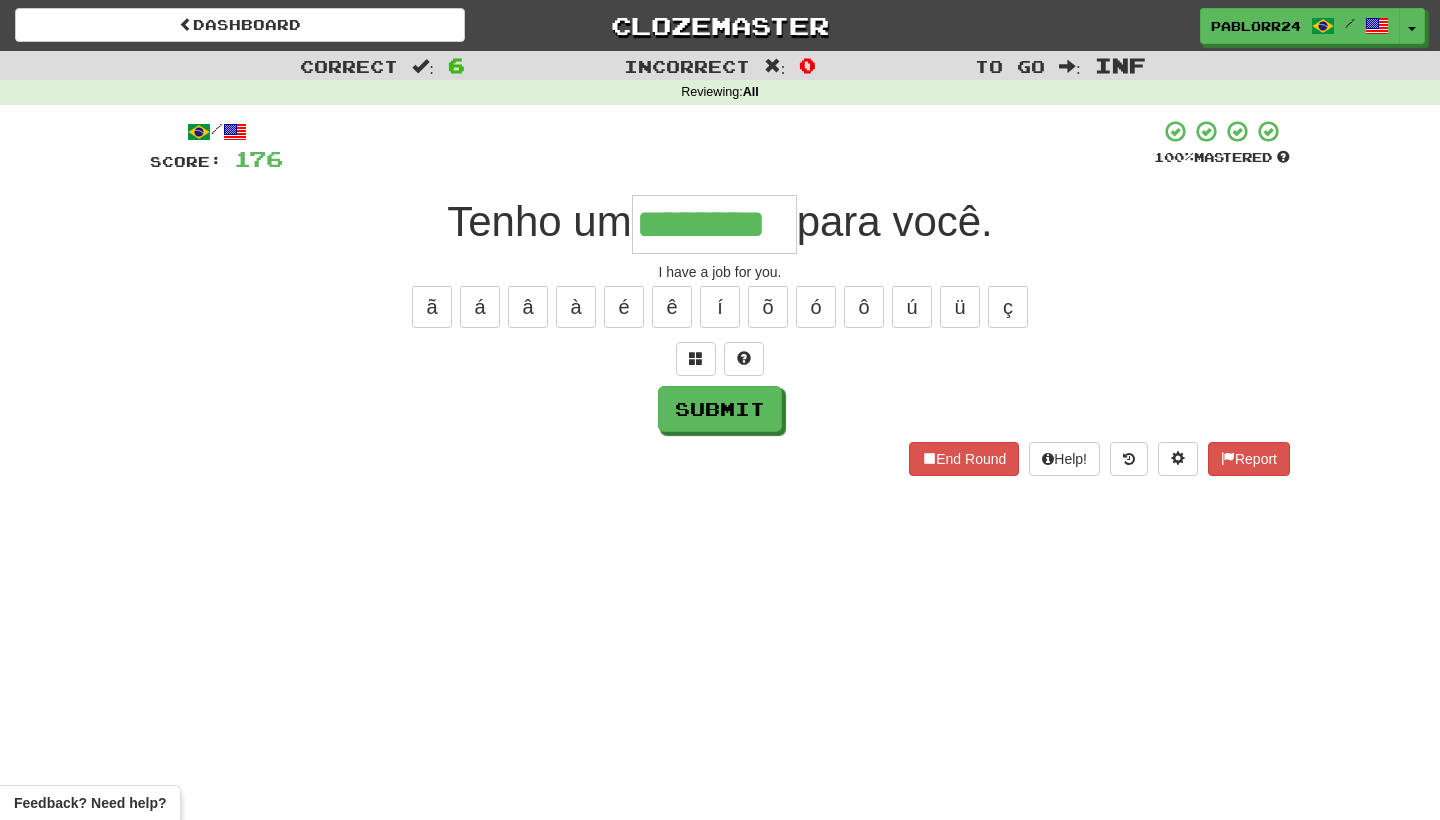 type on "********" 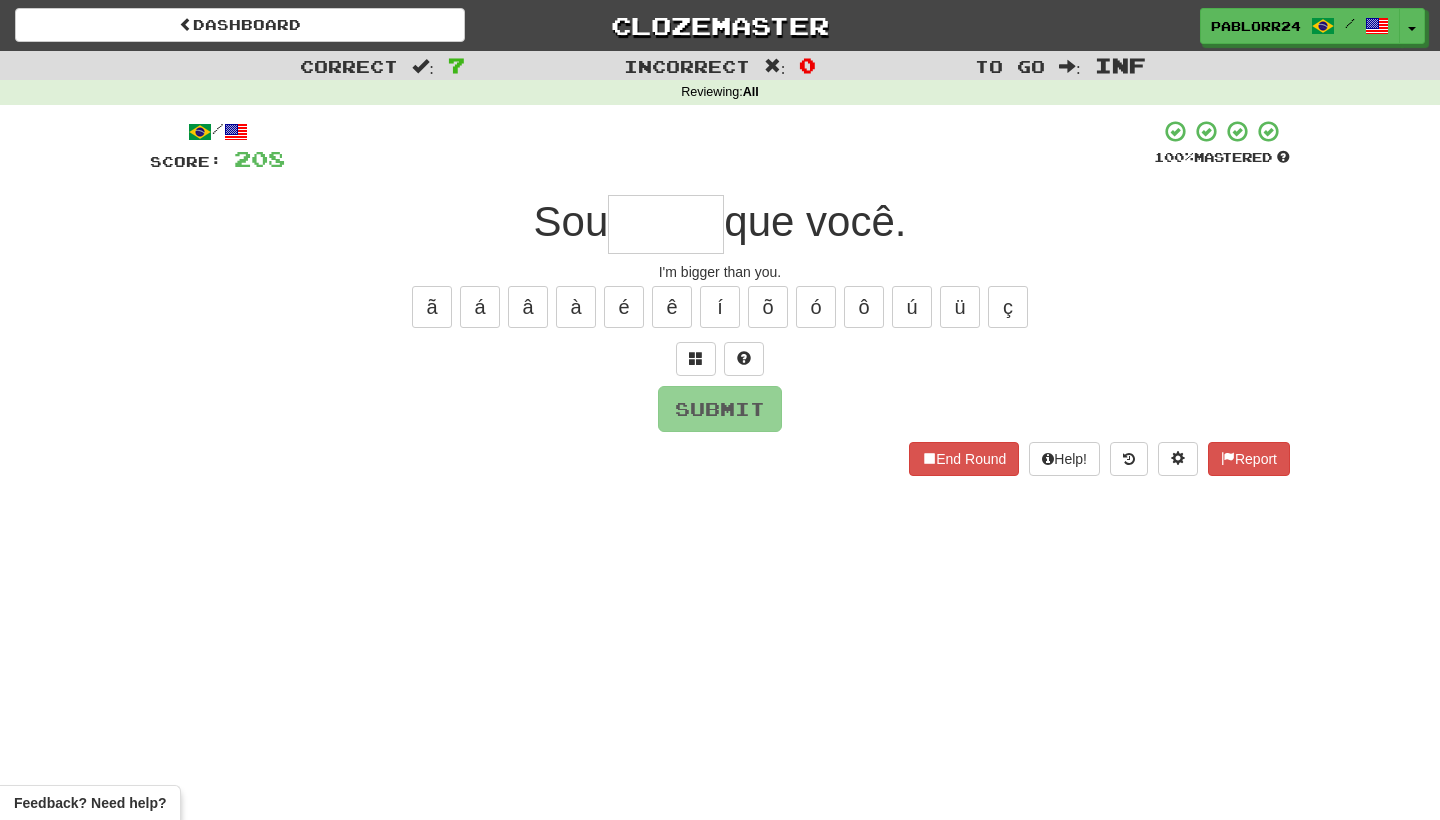 type on "*" 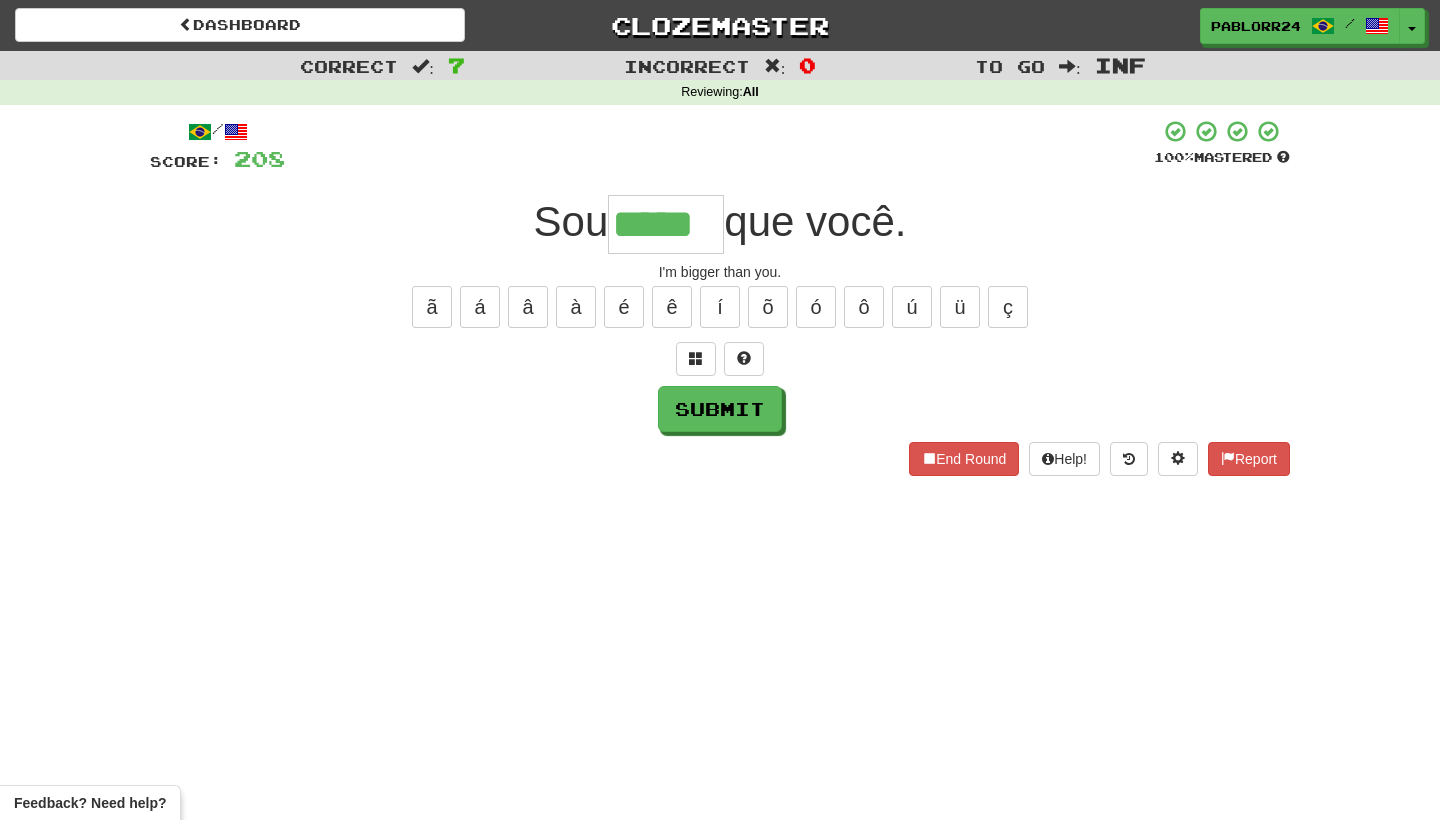 type on "*****" 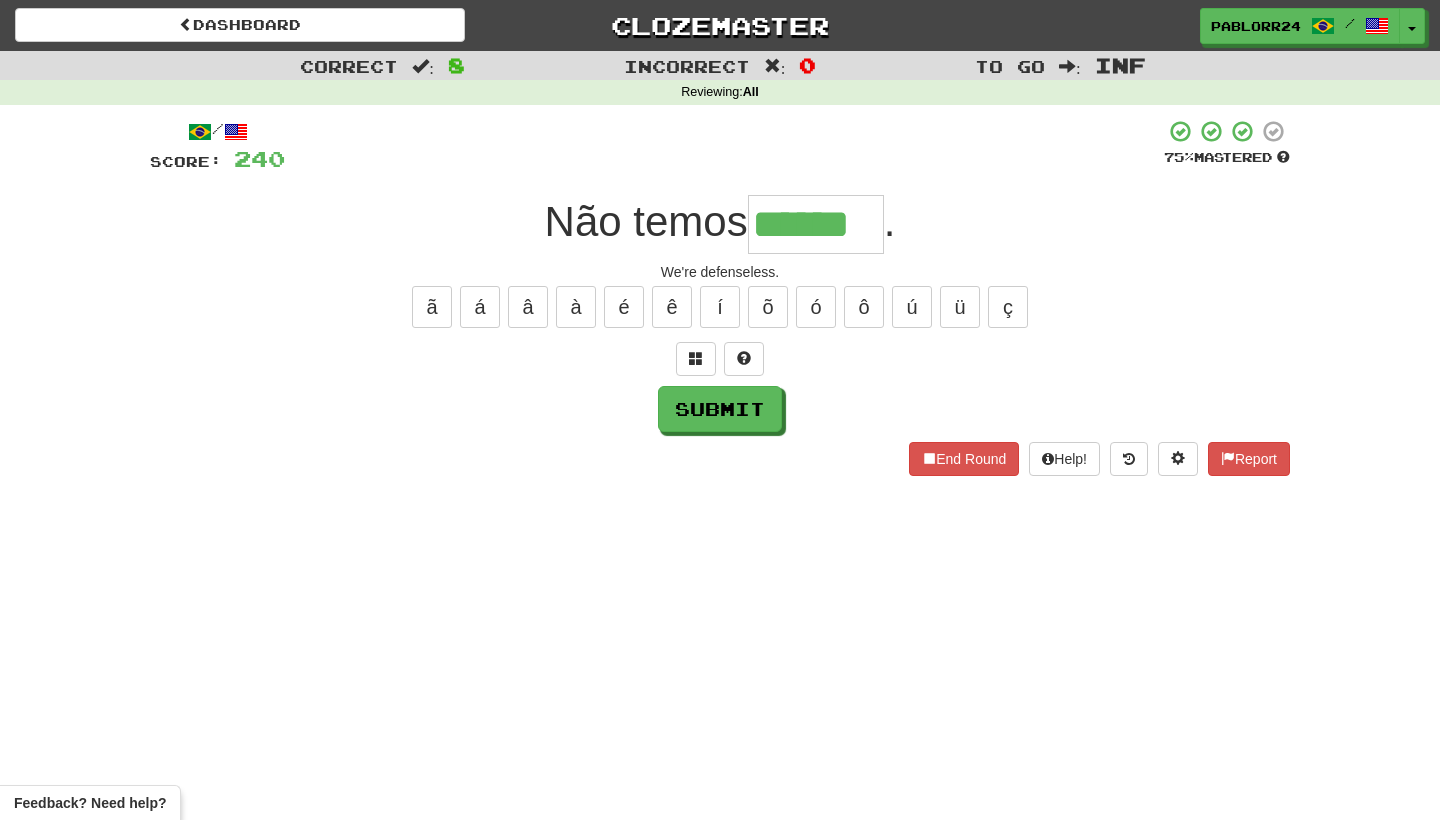 type on "******" 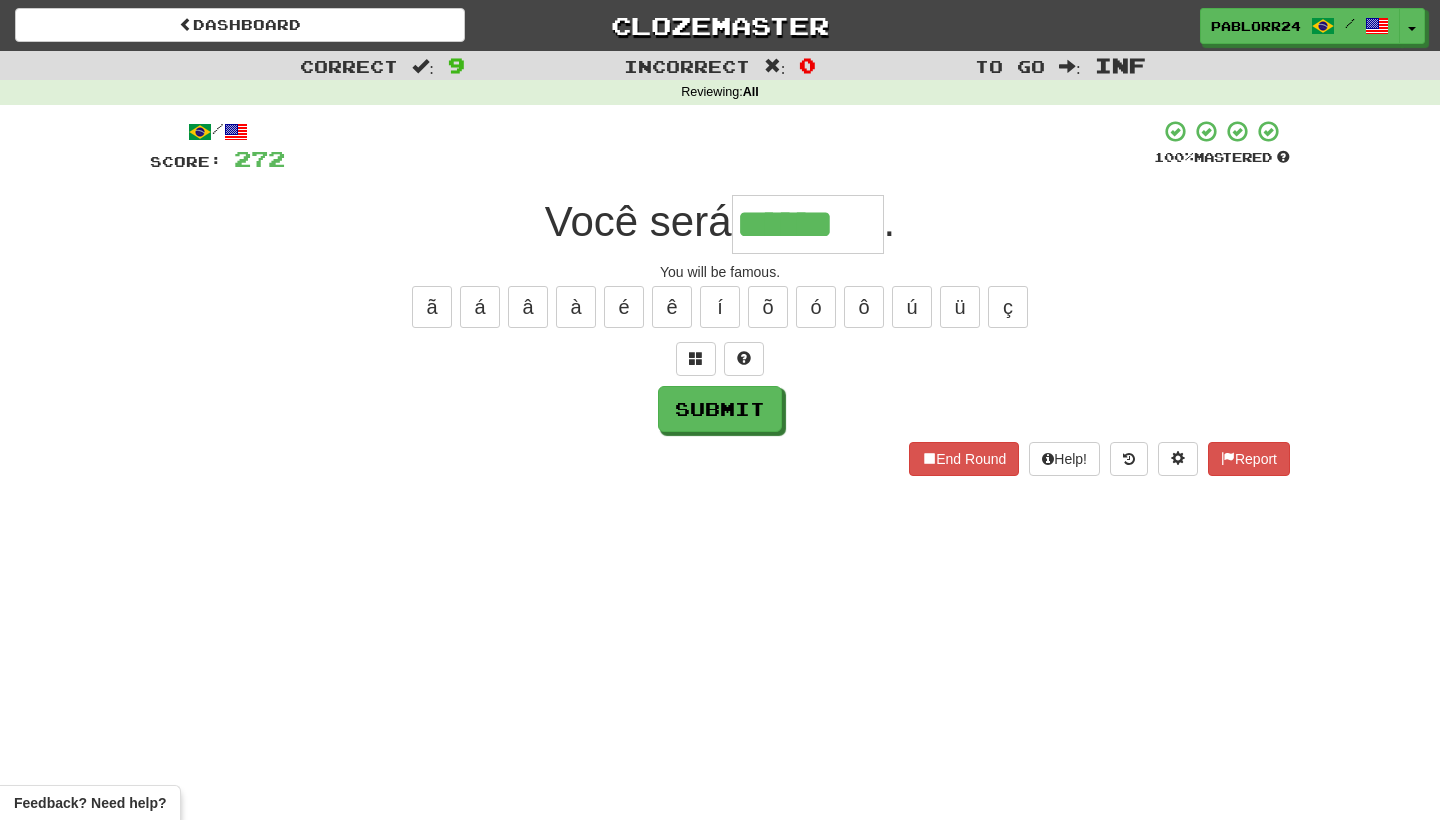 type on "******" 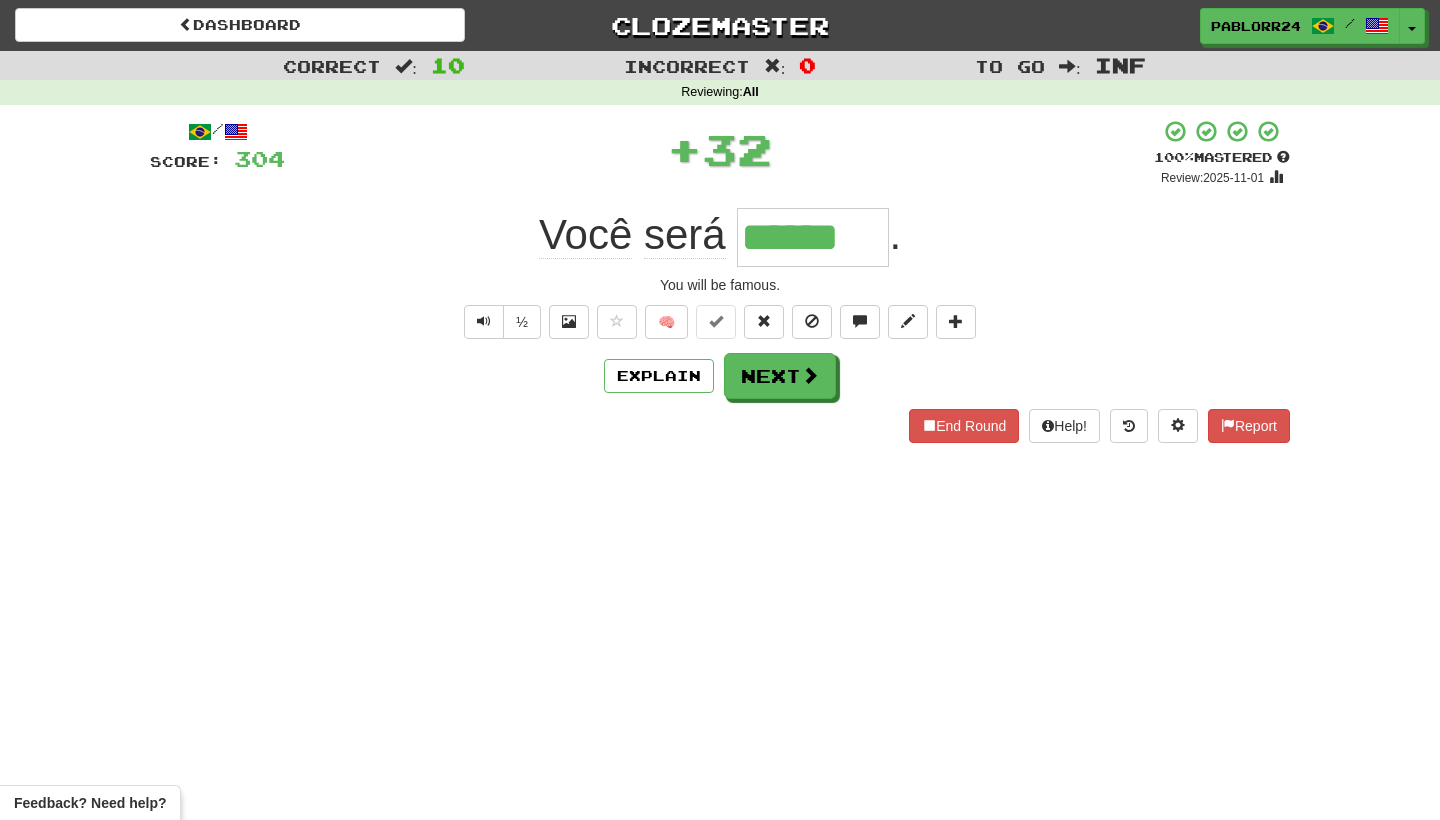 type 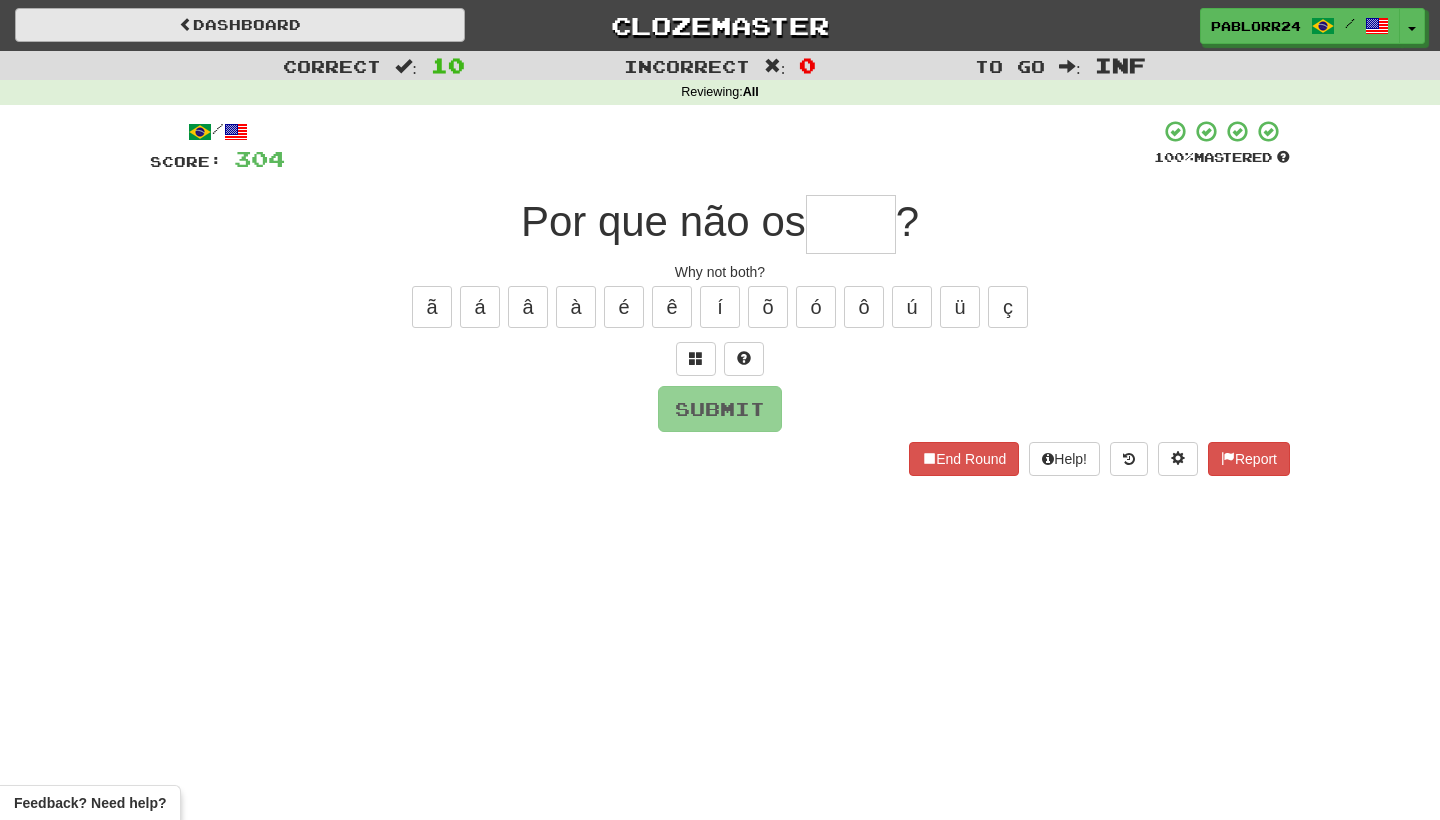 click on "Dashboard" at bounding box center (240, 25) 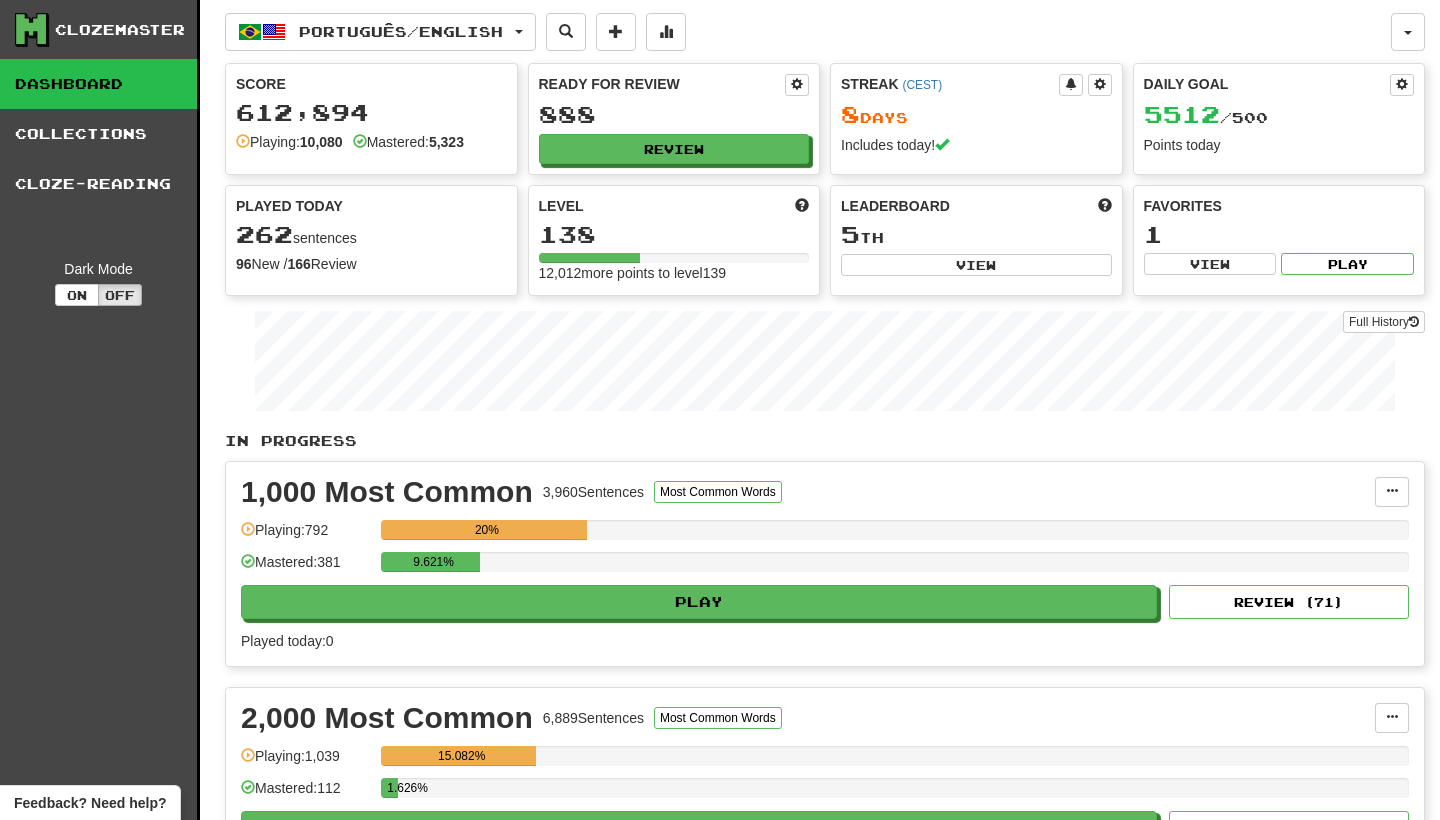 scroll, scrollTop: 0, scrollLeft: 0, axis: both 